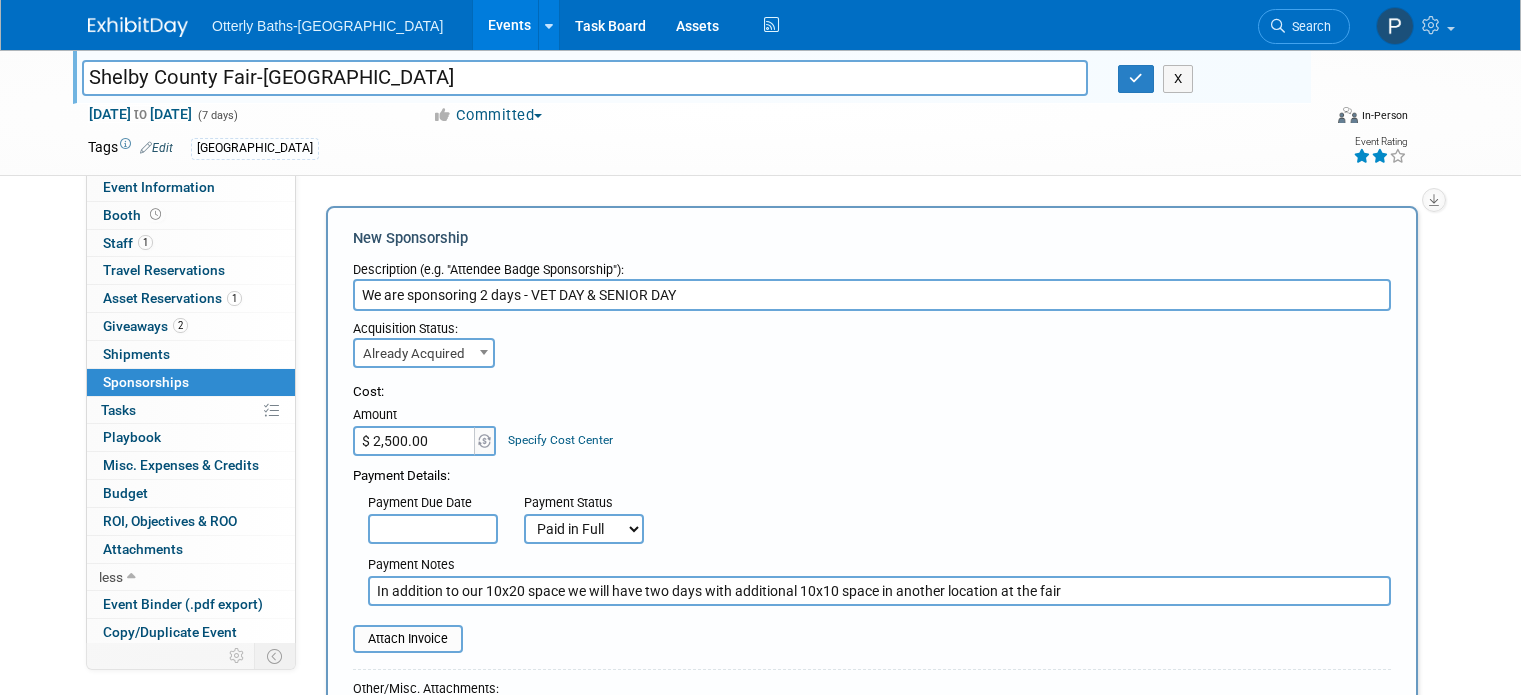 select on "2" 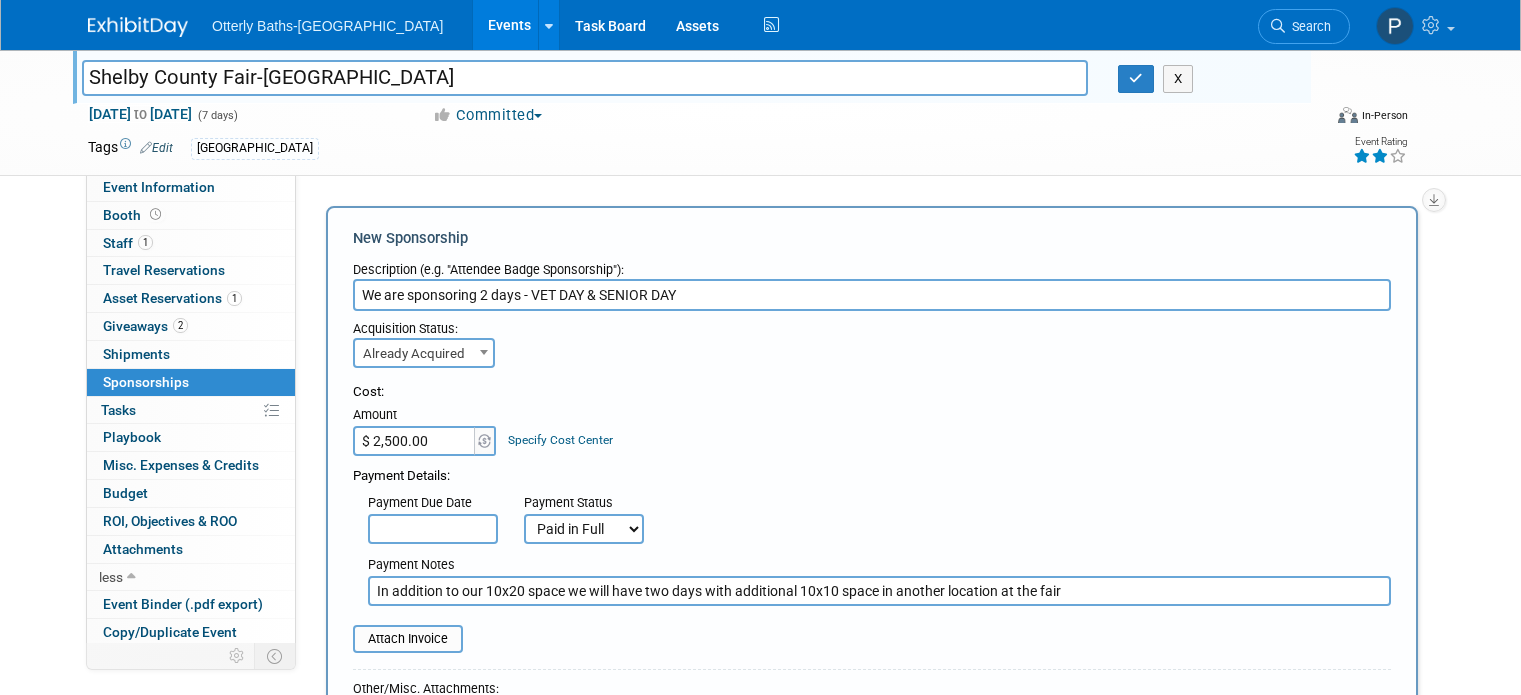 select on "1" 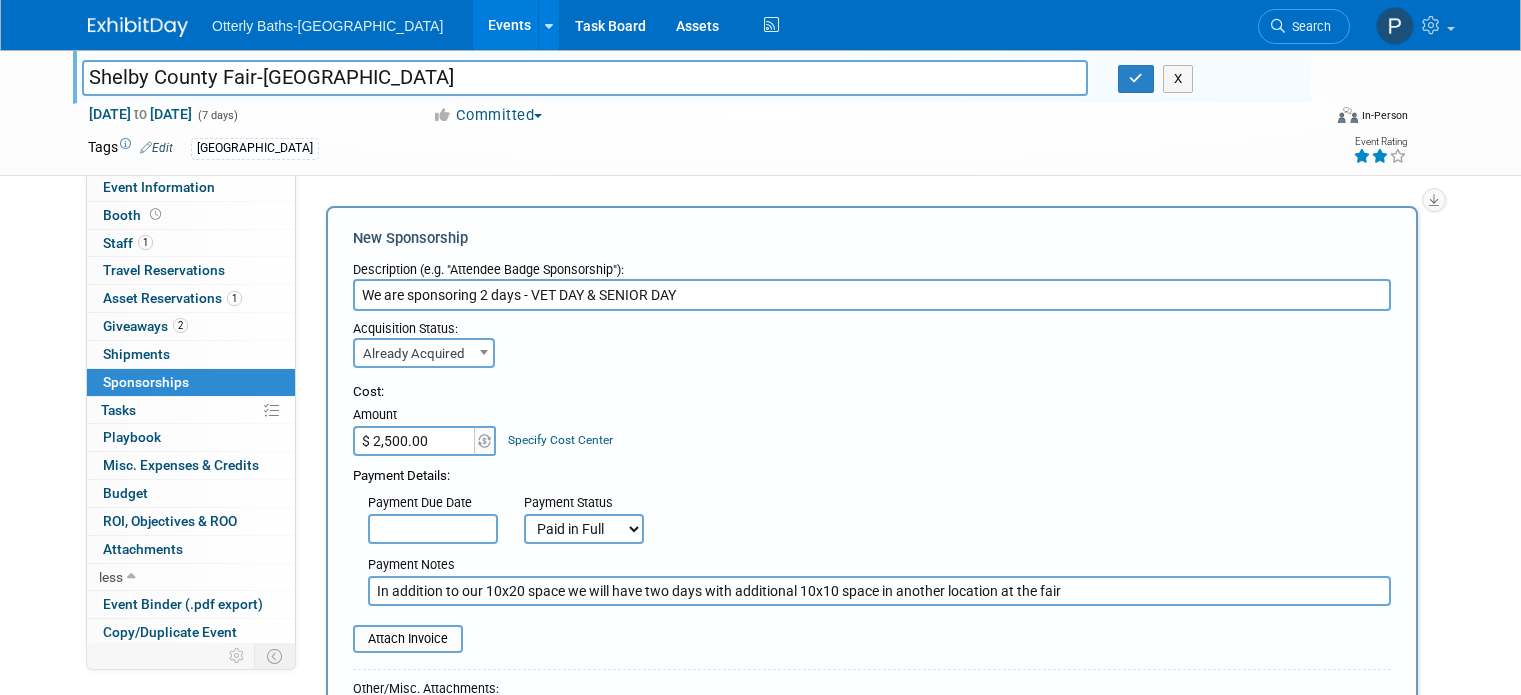 scroll, scrollTop: 200, scrollLeft: 0, axis: vertical 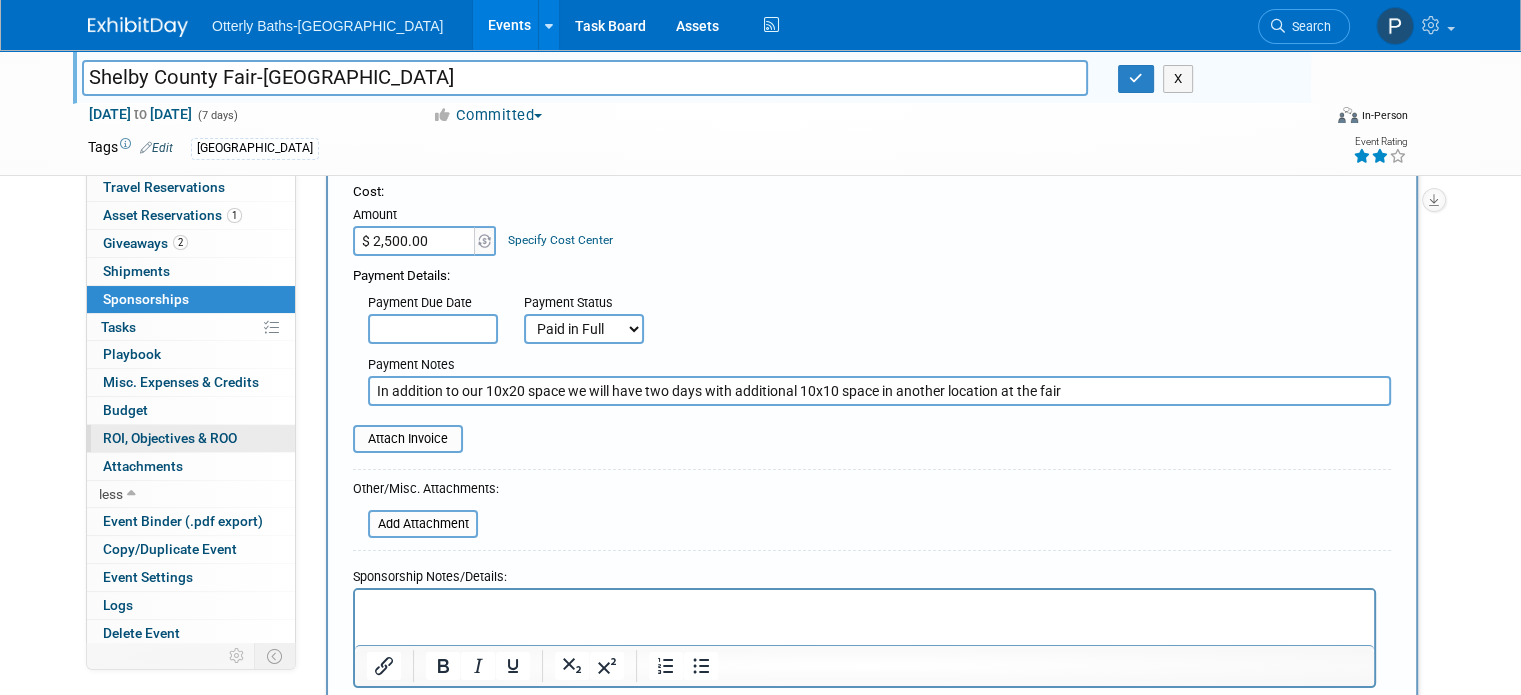 click on "ROI, Objectives & ROO 0" at bounding box center [170, 438] 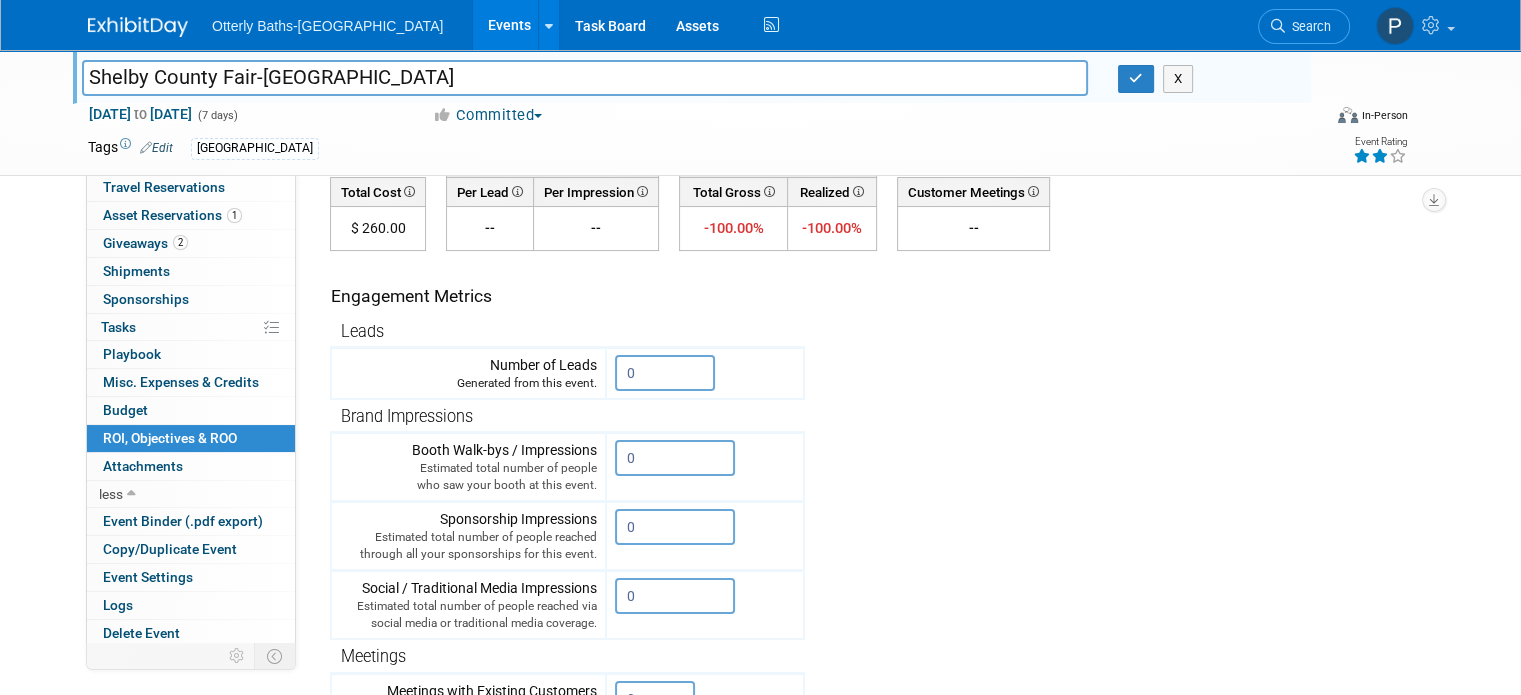 scroll, scrollTop: 0, scrollLeft: 0, axis: both 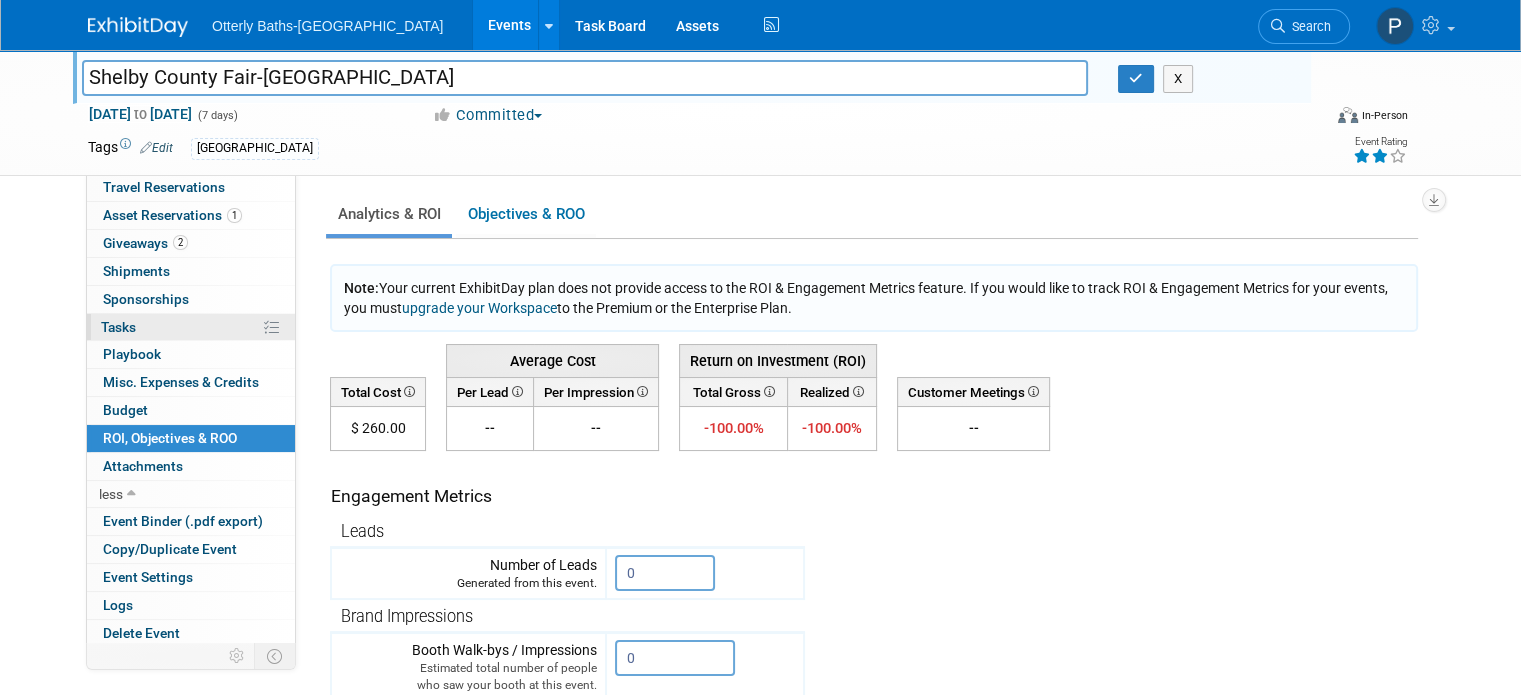 click on "0%
Tasks 0%" at bounding box center [191, 327] 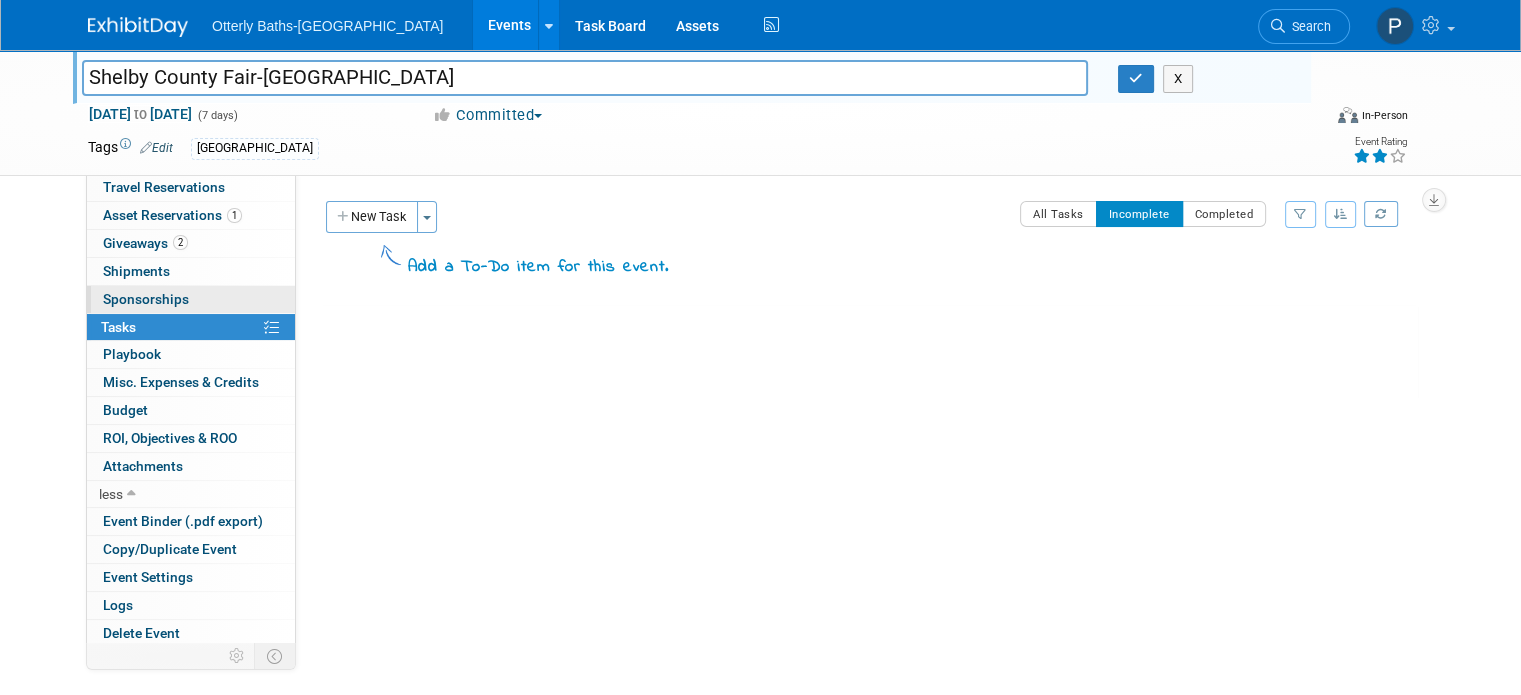 click on "Sponsorships 0" at bounding box center [146, 299] 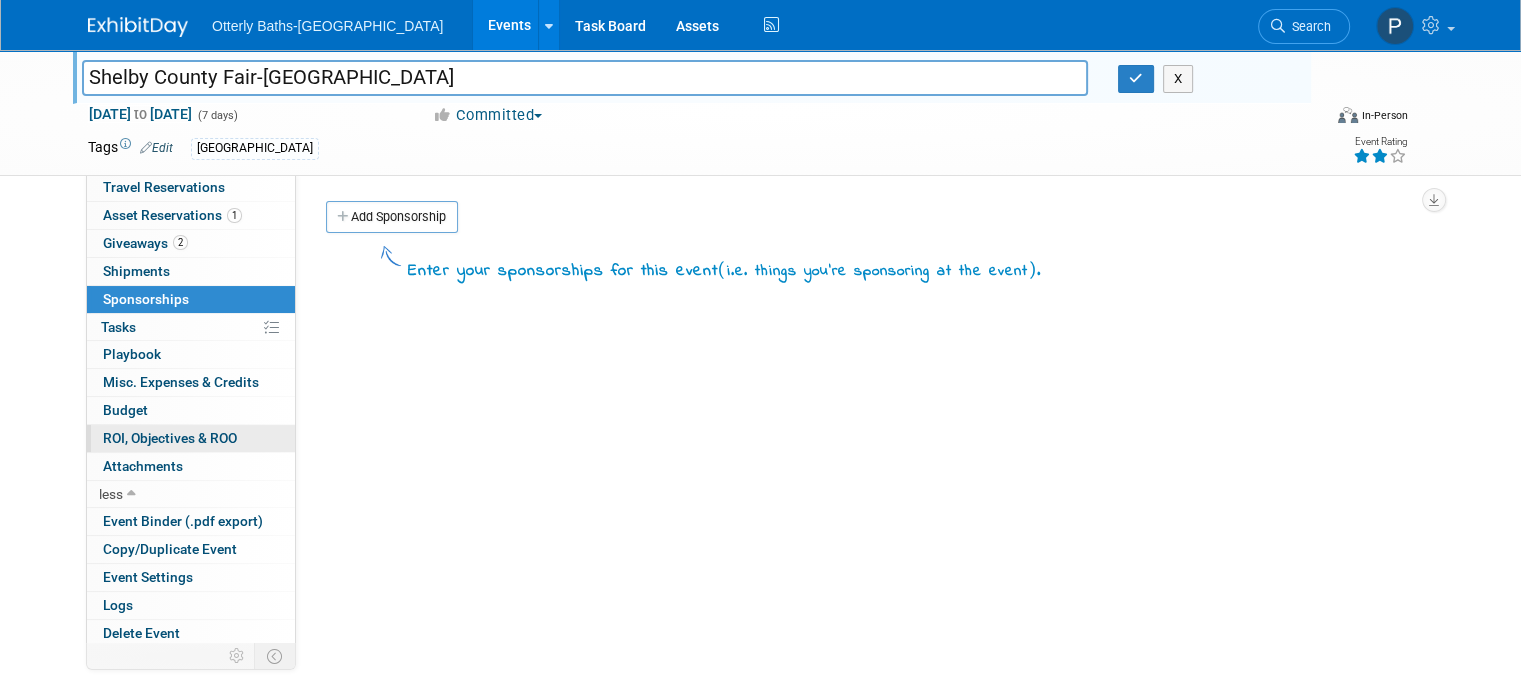 click on "ROI, Objectives & ROO 0" at bounding box center [170, 438] 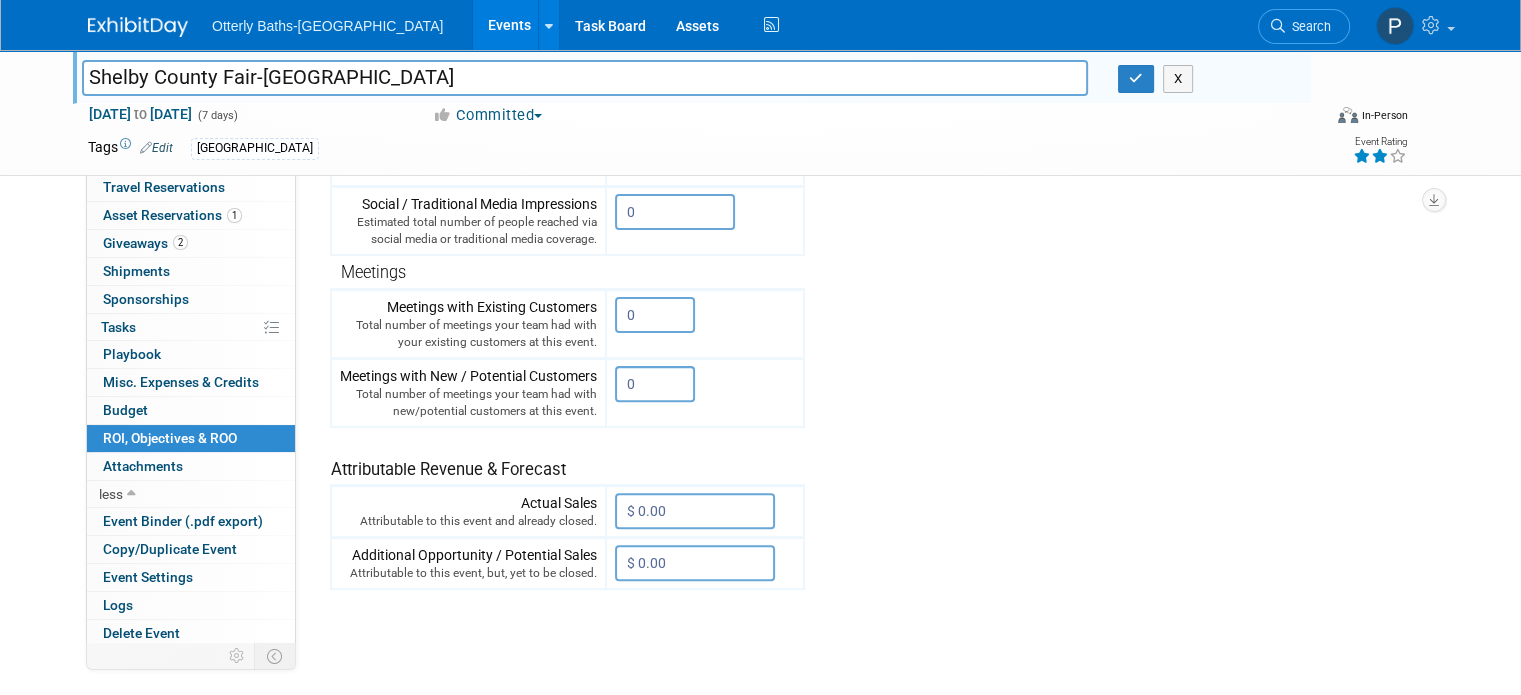 scroll, scrollTop: 586, scrollLeft: 0, axis: vertical 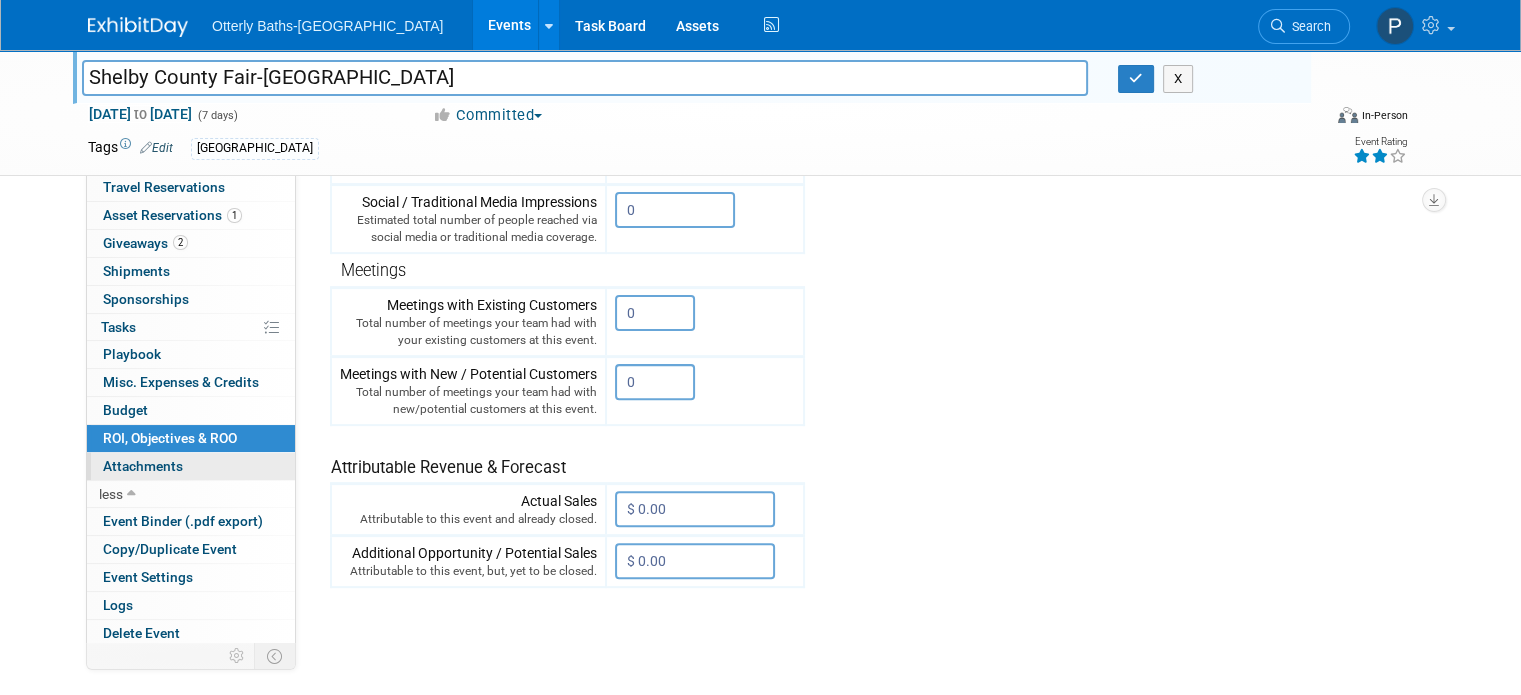 click on "Attachments 0" at bounding box center [143, 466] 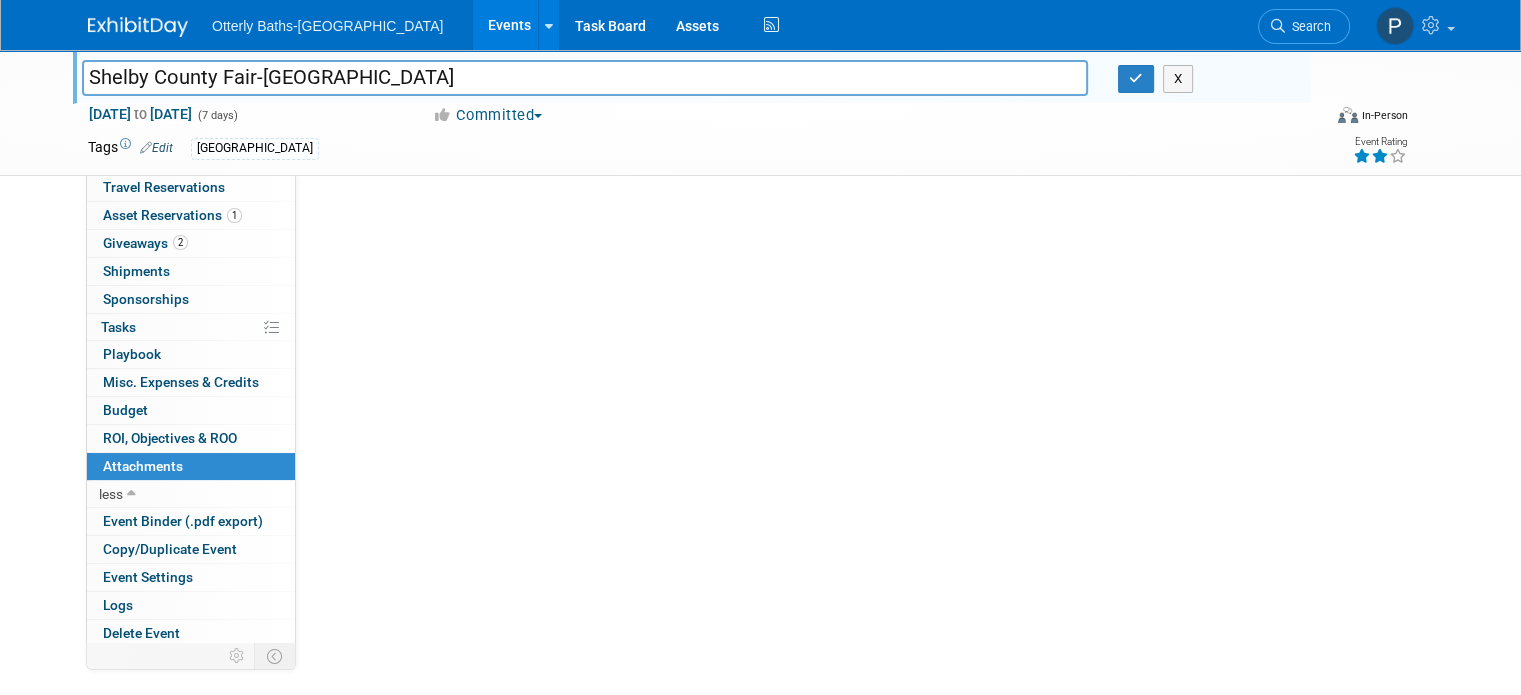 scroll, scrollTop: 0, scrollLeft: 0, axis: both 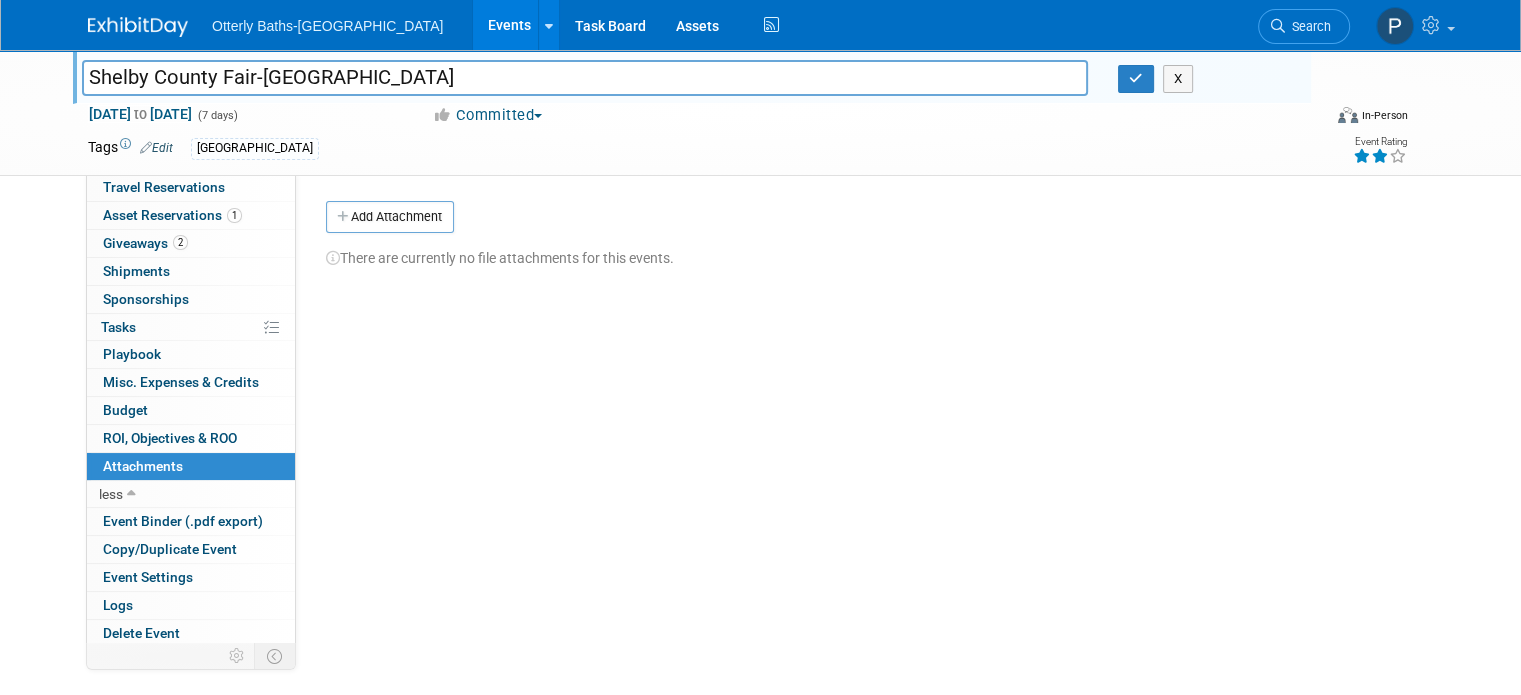 click on "Attachments 0" at bounding box center (143, 466) 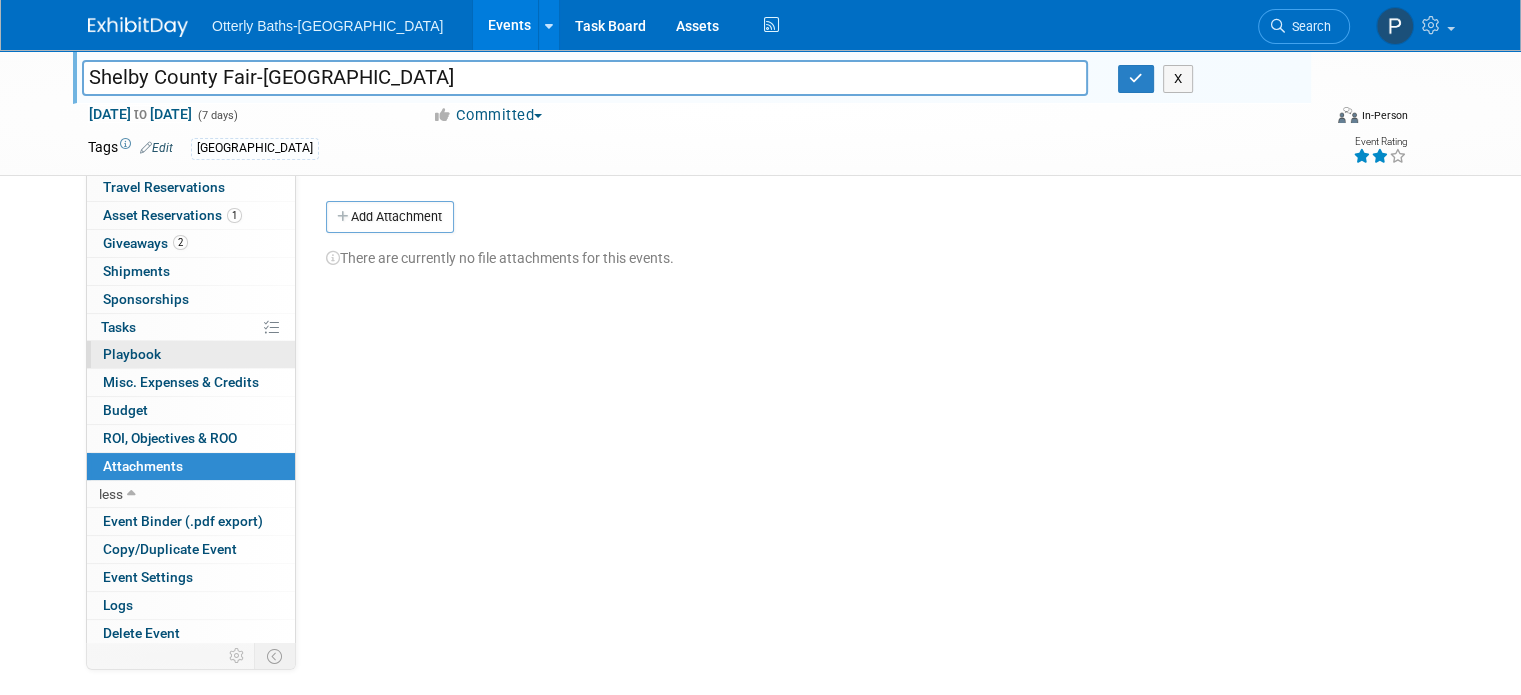 drag, startPoint x: 121, startPoint y: 462, endPoint x: 124, endPoint y: 359, distance: 103.04368 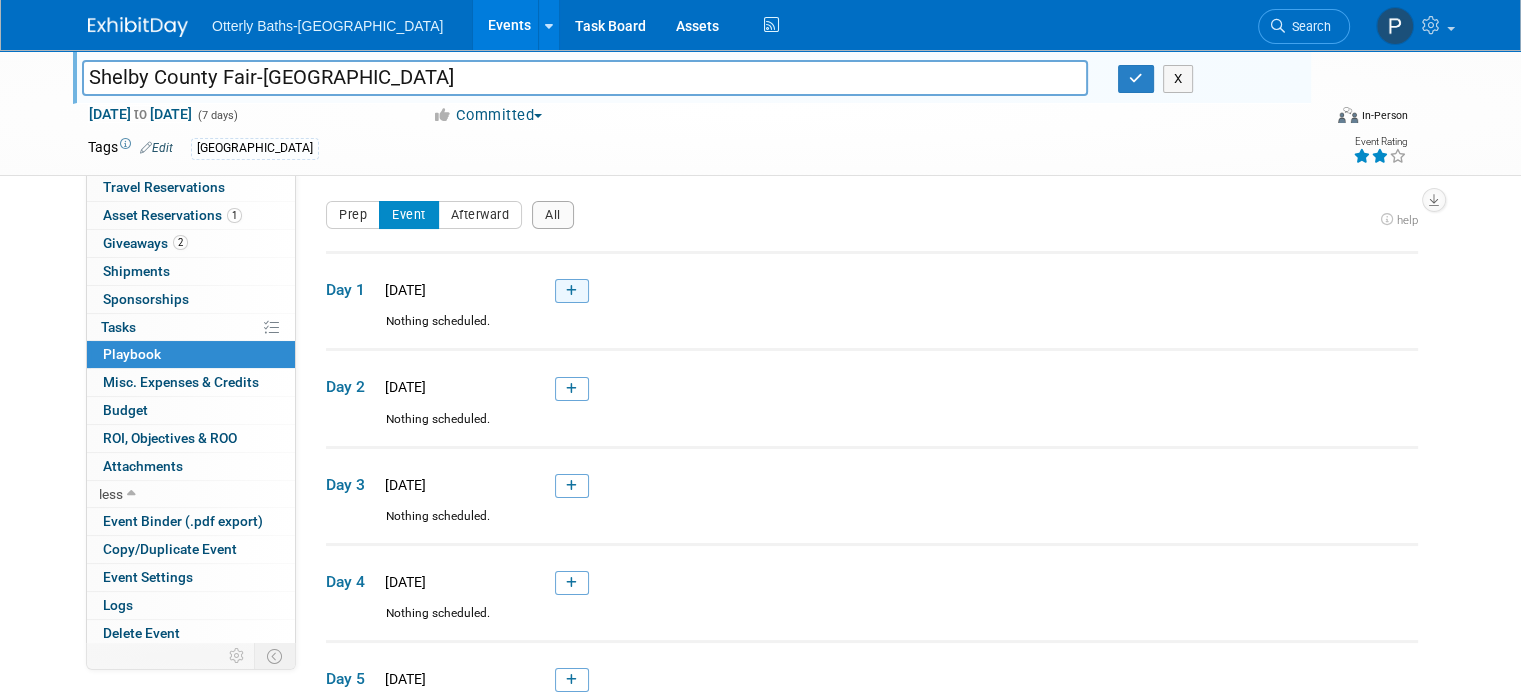 click at bounding box center [571, 291] 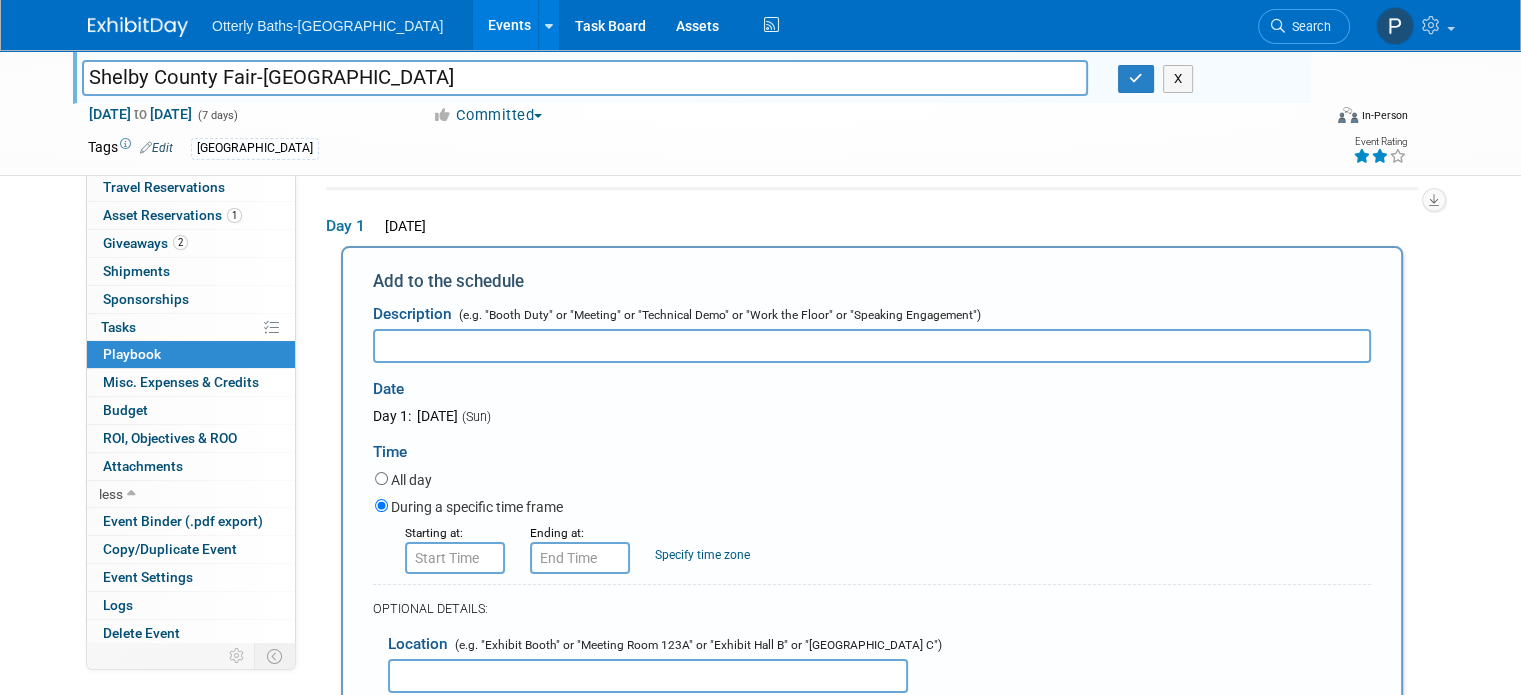 scroll, scrollTop: 0, scrollLeft: 0, axis: both 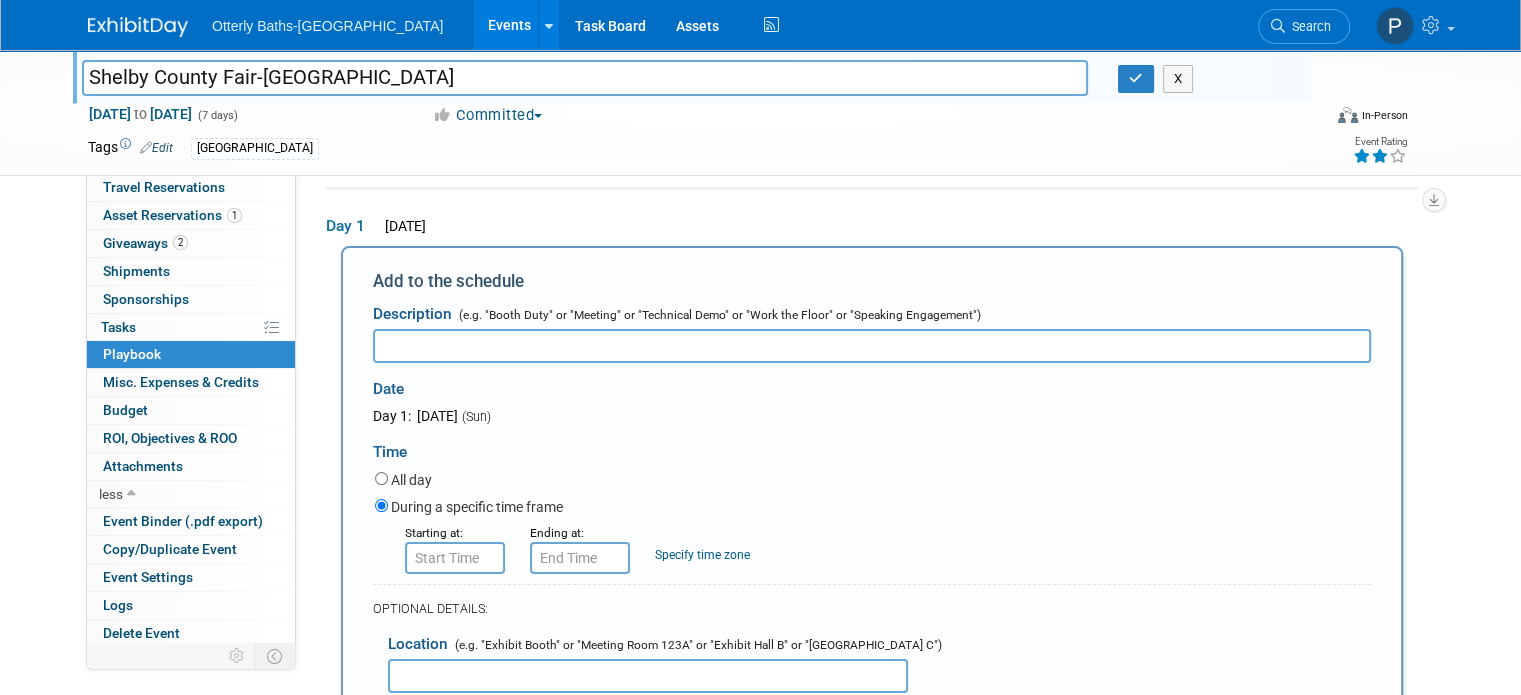 click at bounding box center [872, 346] 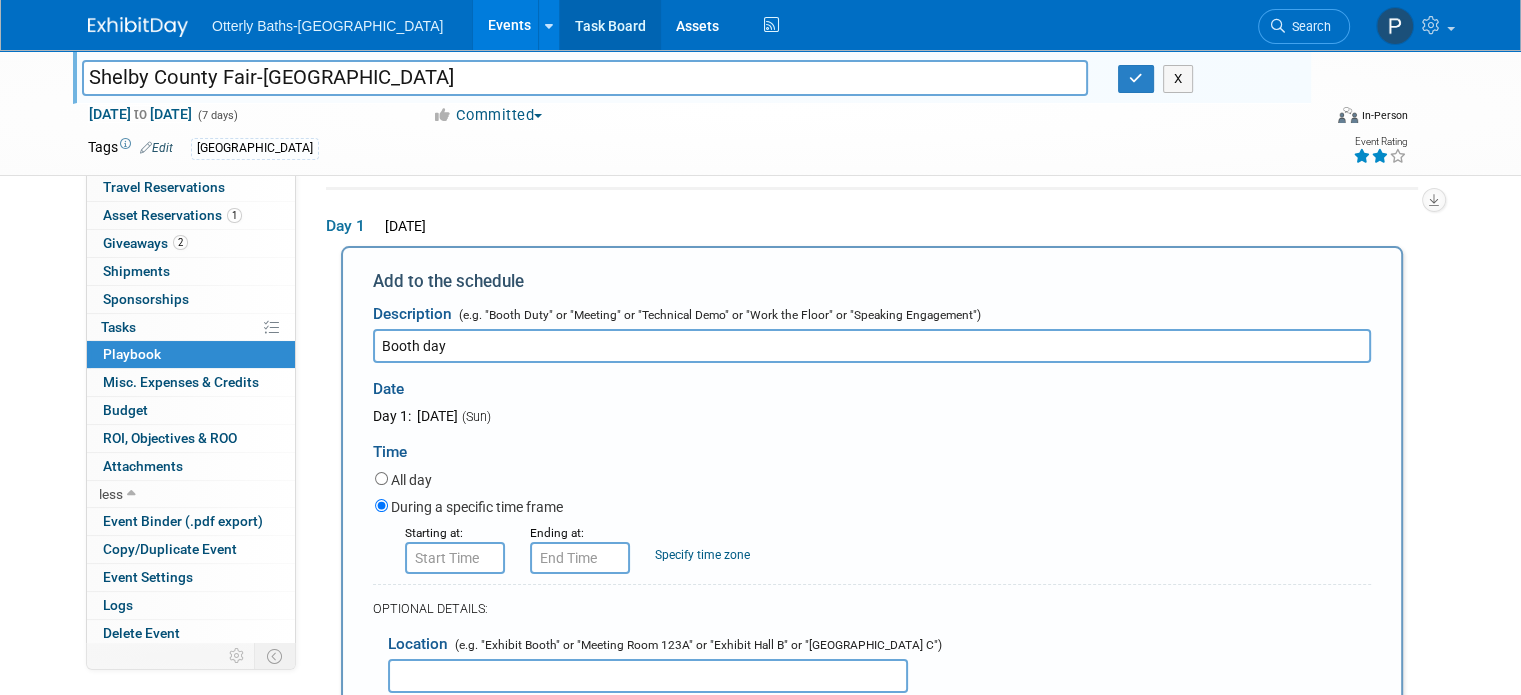 type on "Booth day" 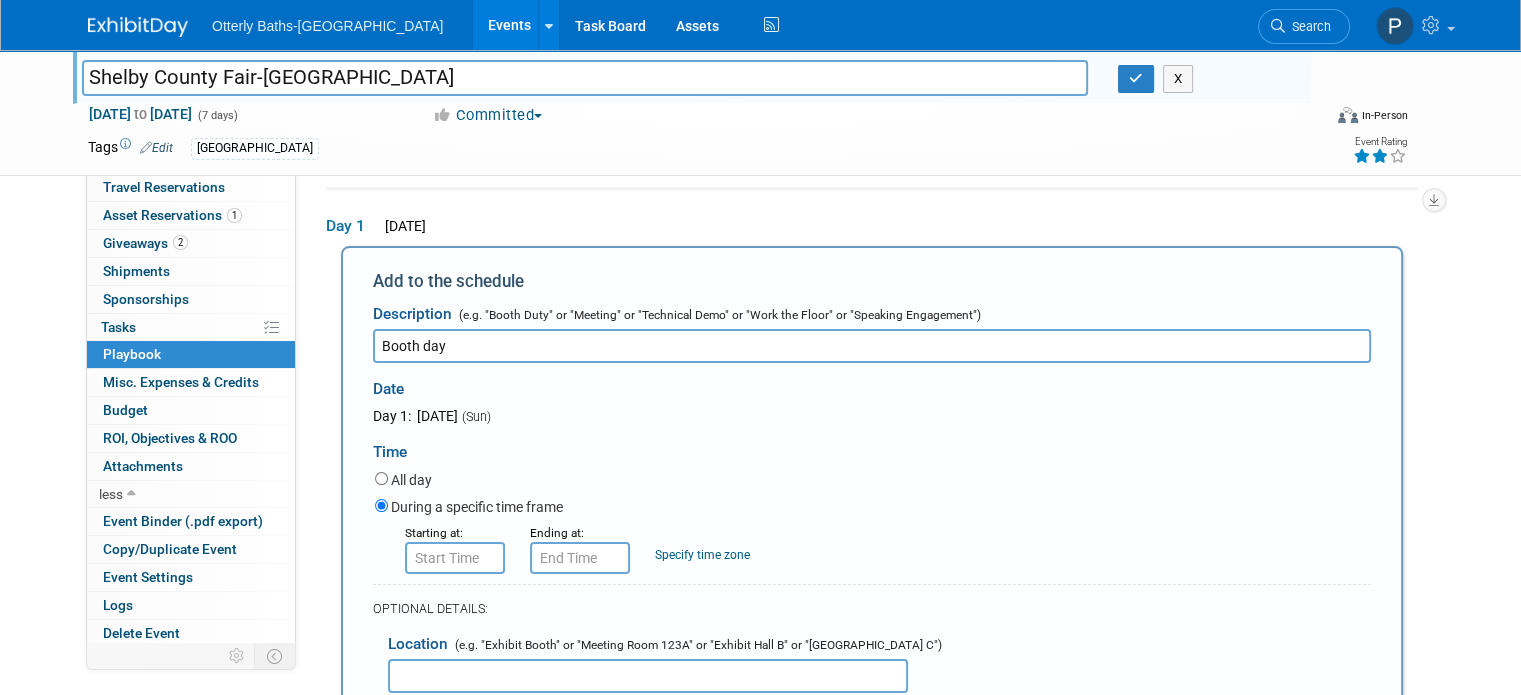 type on "8:00 AM" 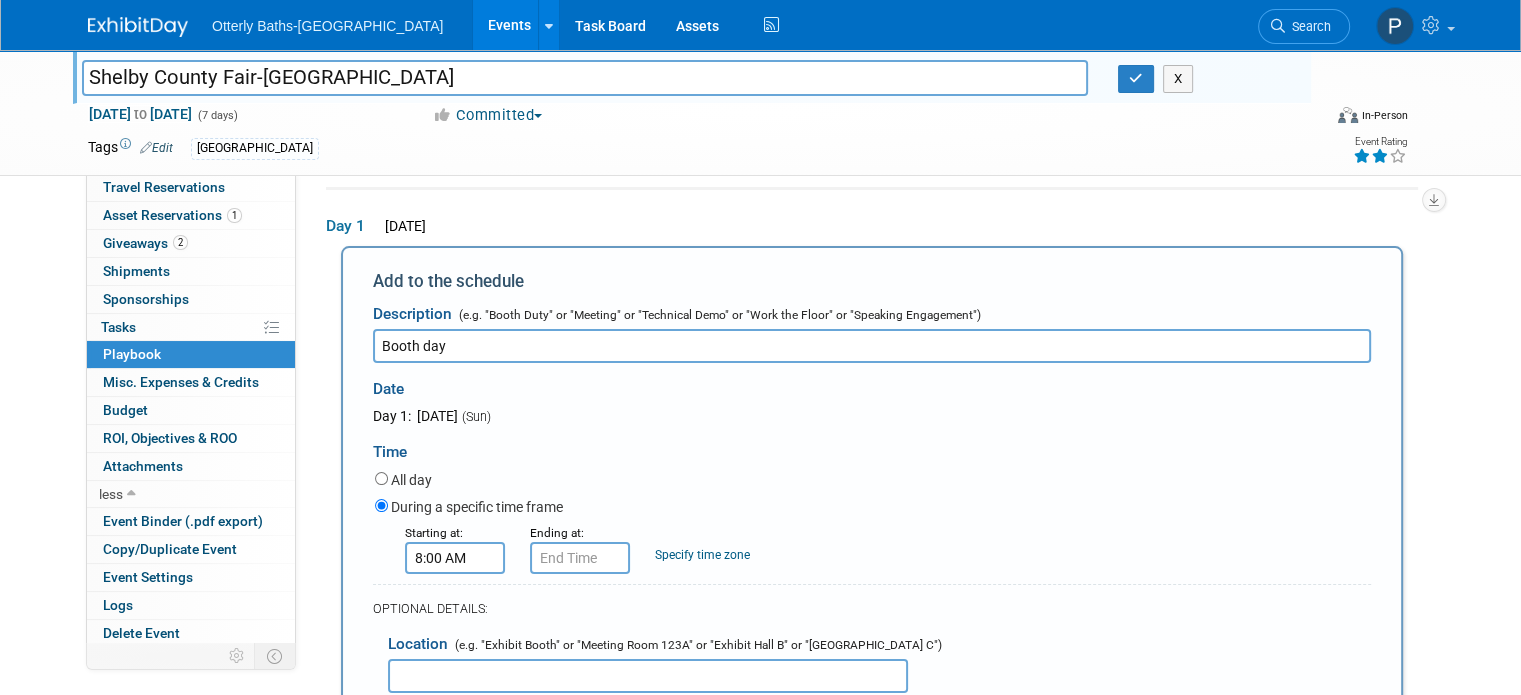 click on "8:00 AM" at bounding box center (455, 558) 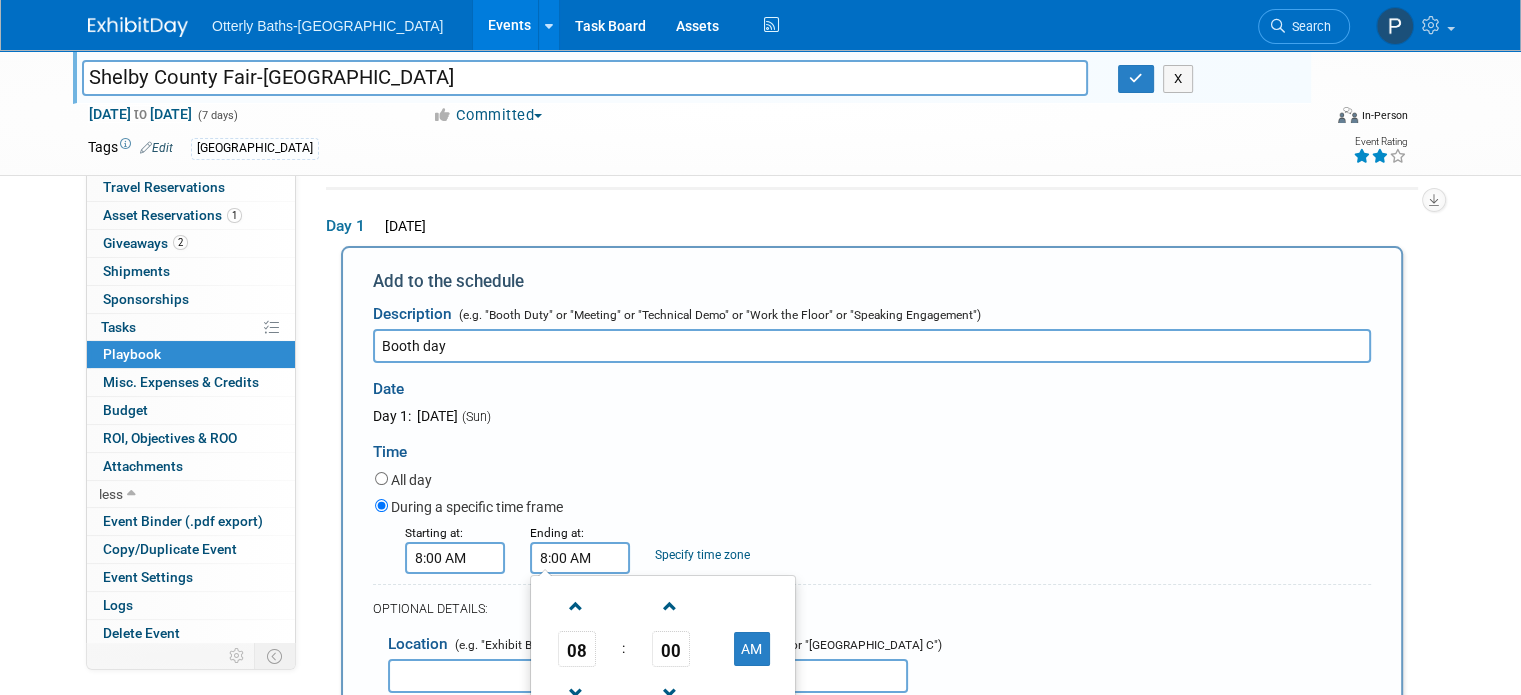 click on "8:00 AM" at bounding box center (580, 558) 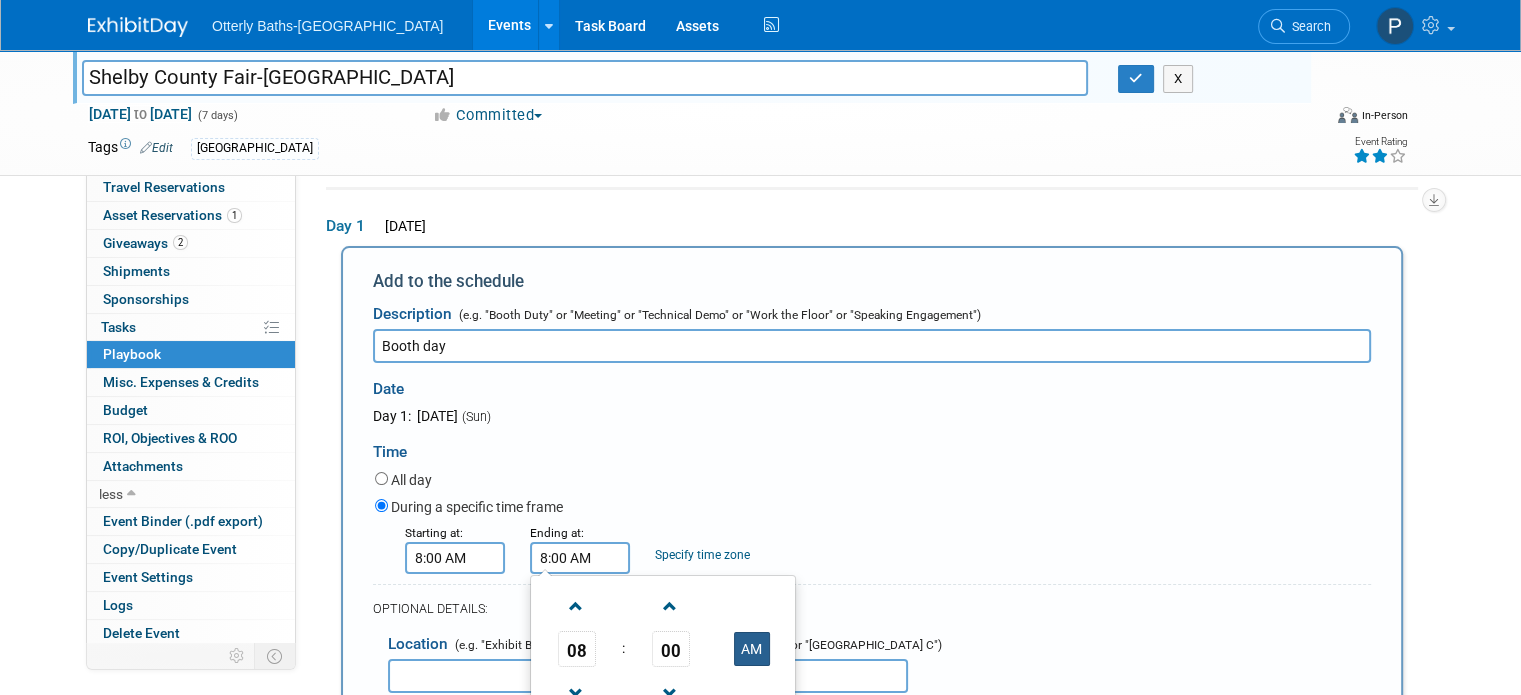 click on "AM" at bounding box center [752, 649] 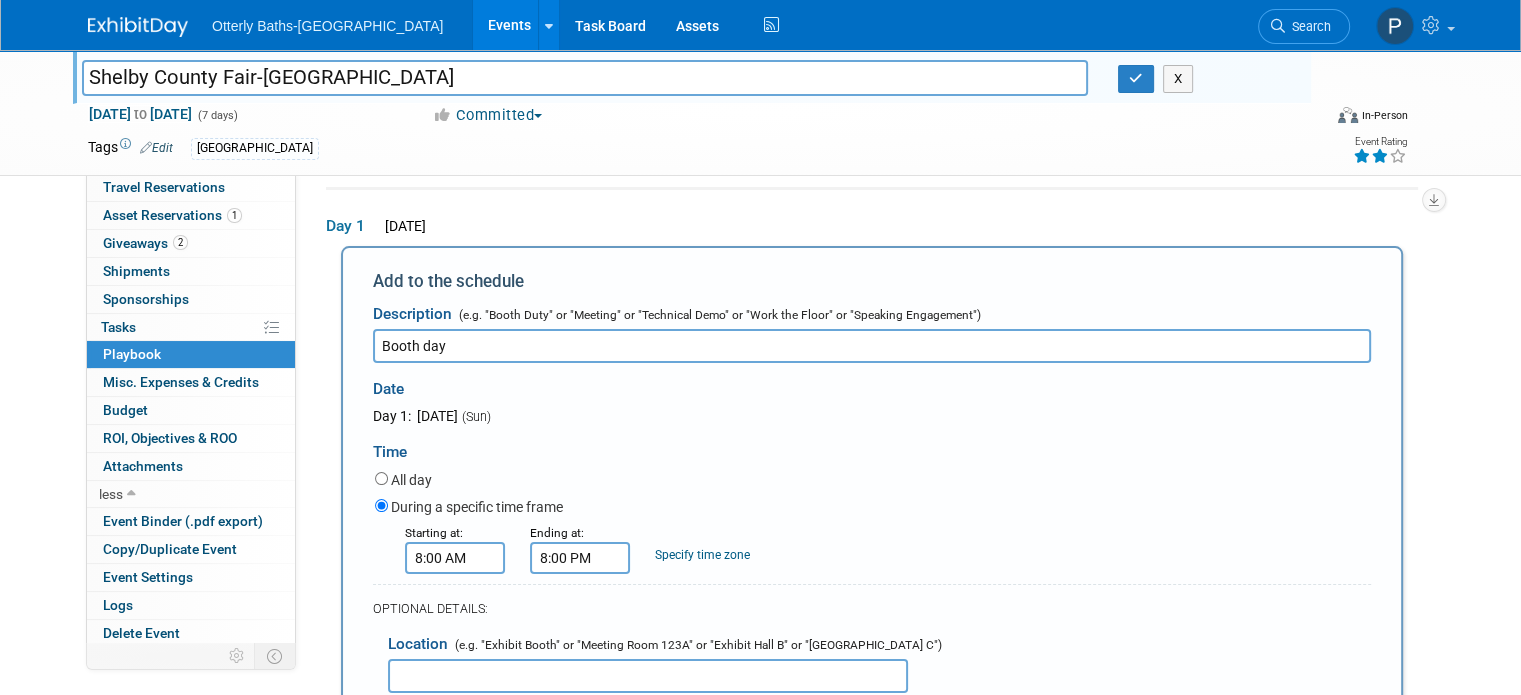 click on "Time" at bounding box center (872, 447) 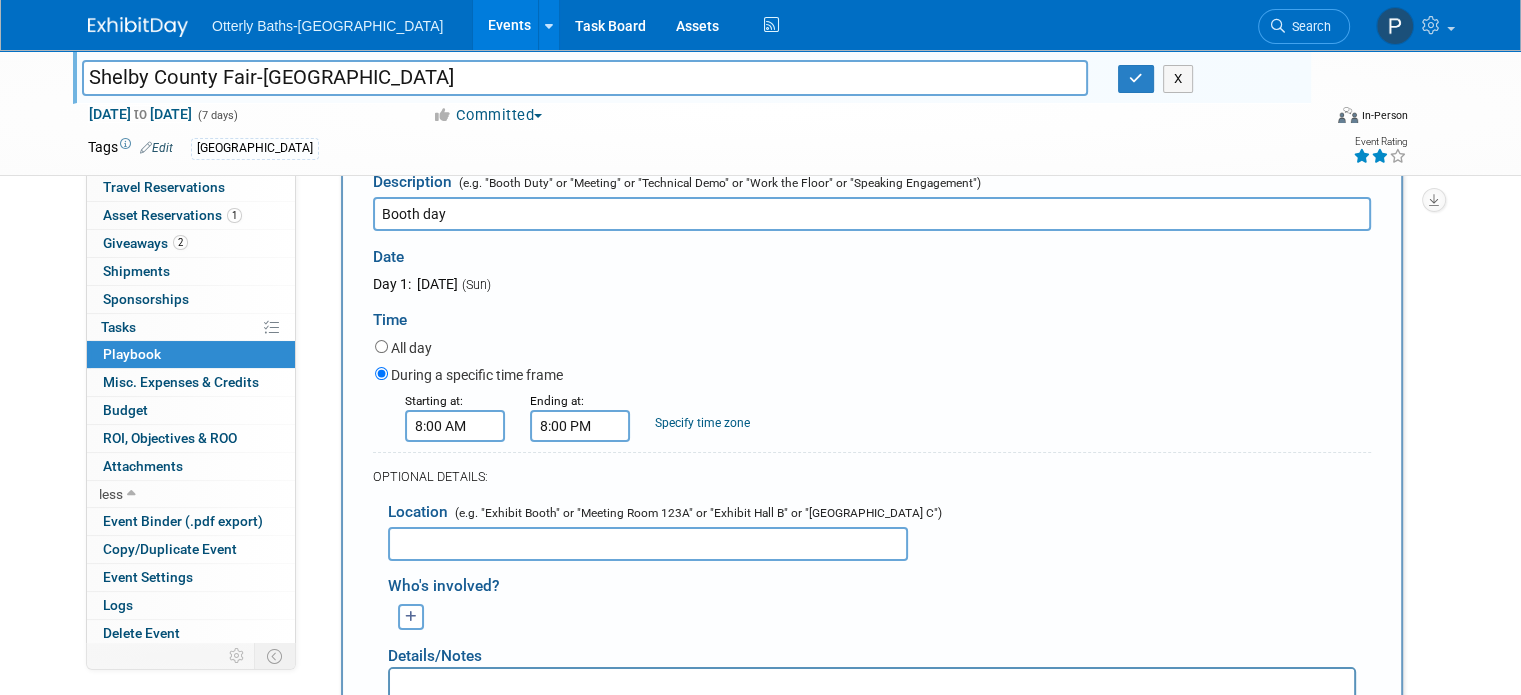 scroll, scrollTop: 184, scrollLeft: 0, axis: vertical 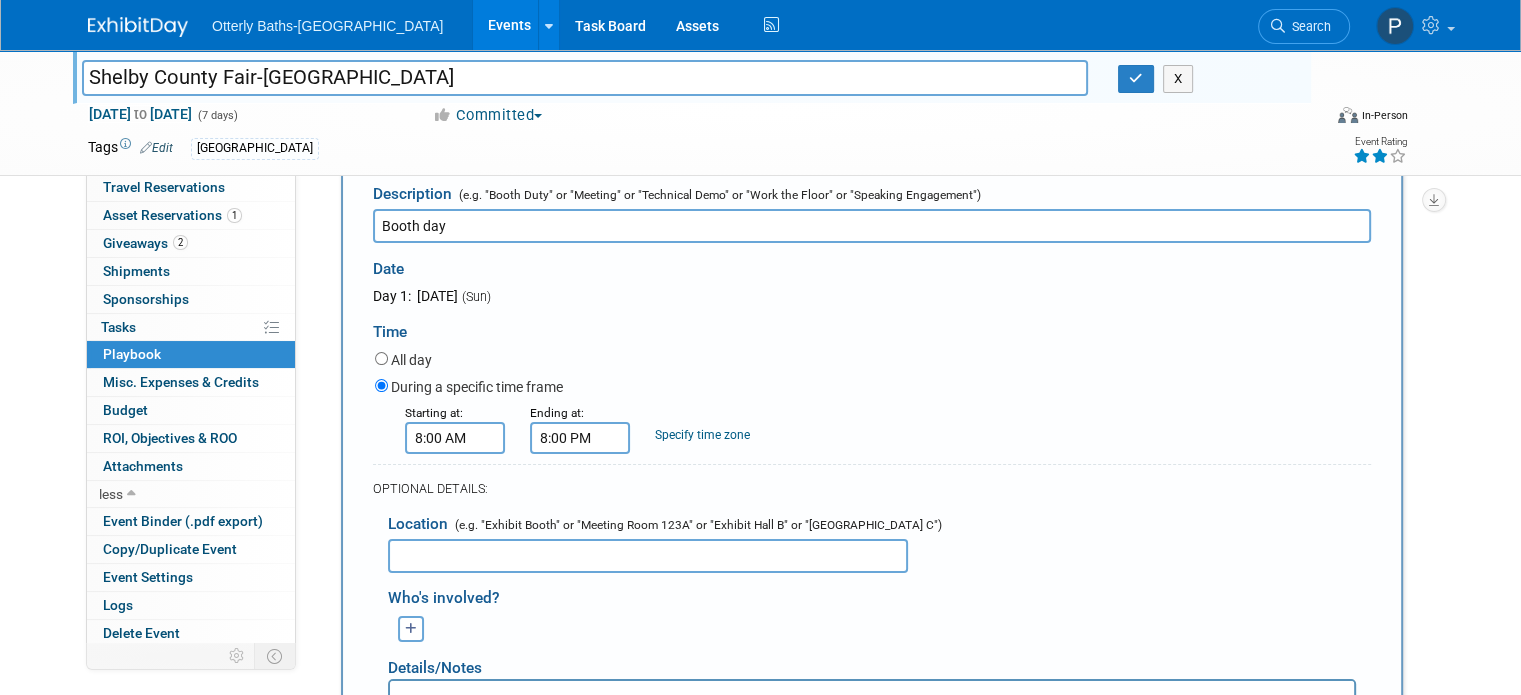 click at bounding box center (648, 556) 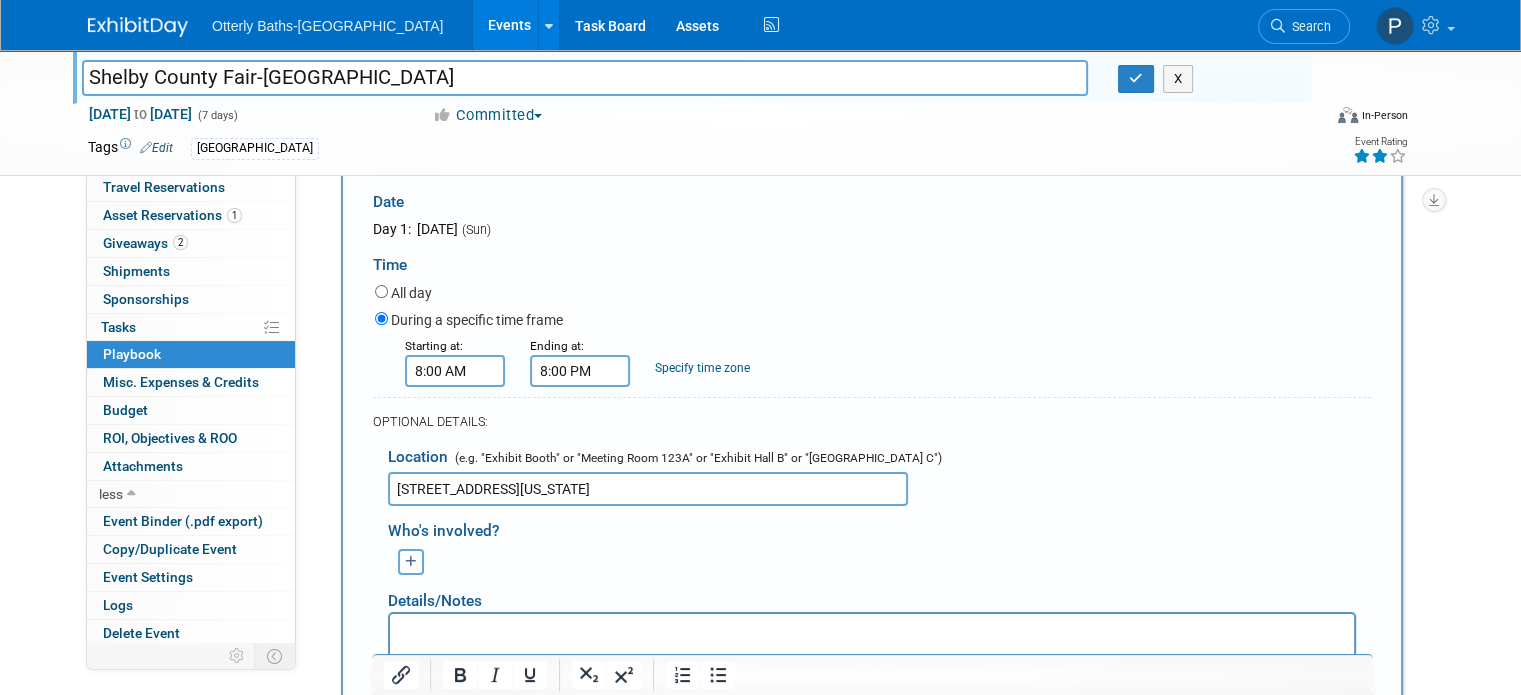 scroll, scrollTop: 276, scrollLeft: 0, axis: vertical 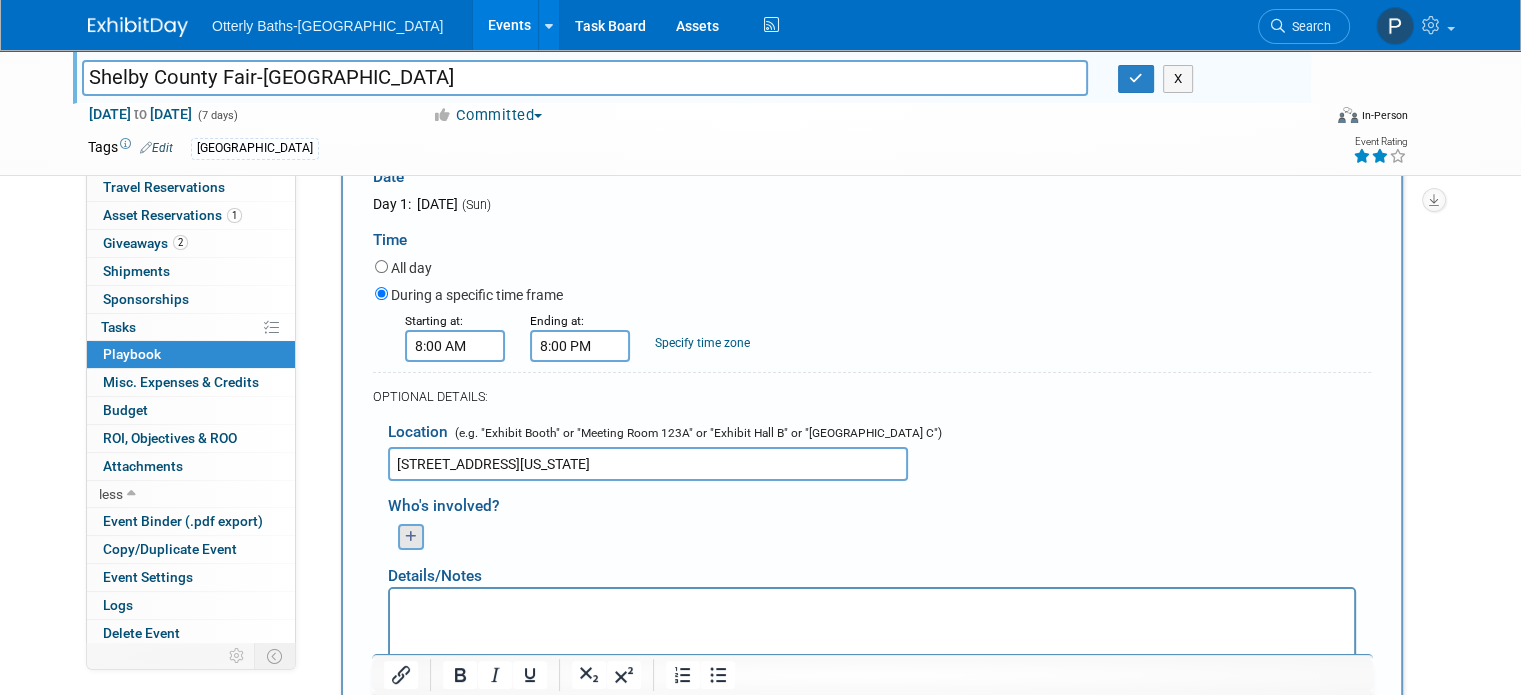 type on "[STREET_ADDRESS][US_STATE]" 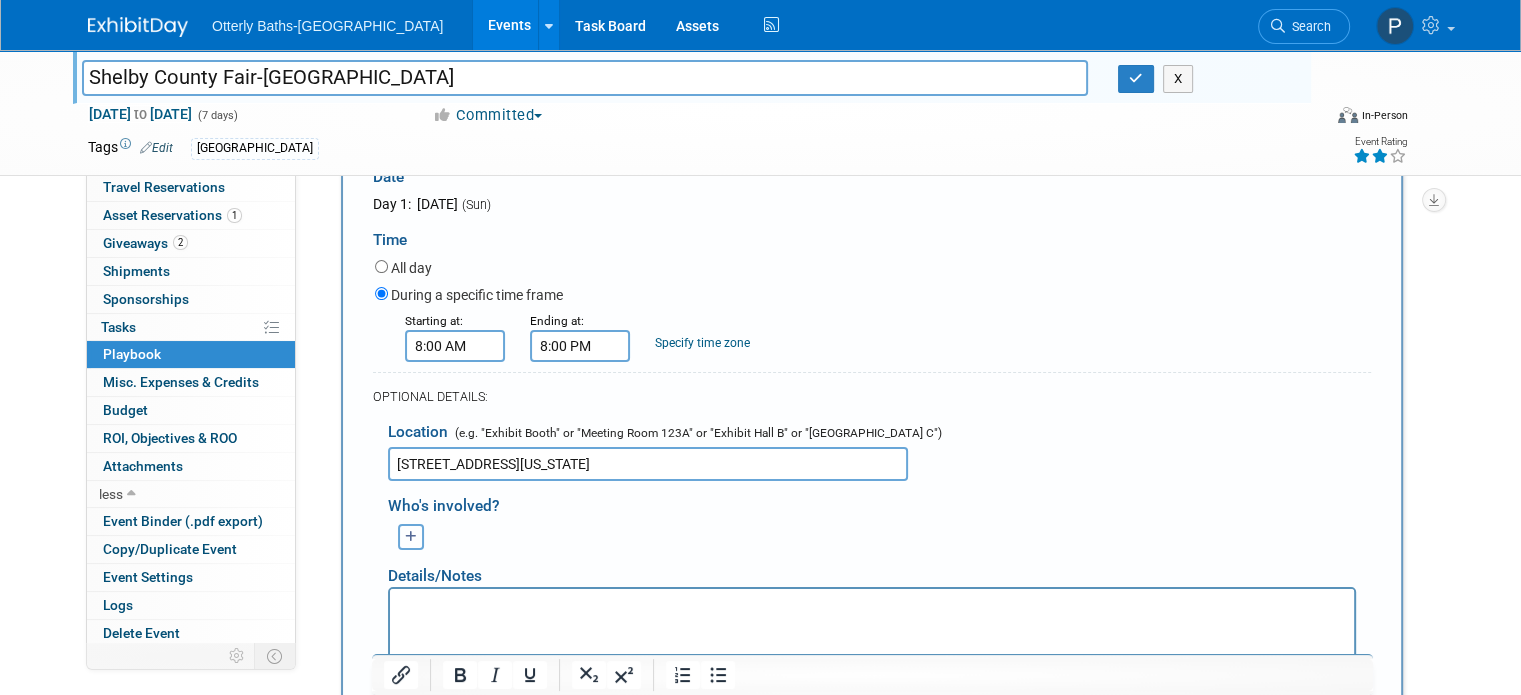 click at bounding box center (411, 537) 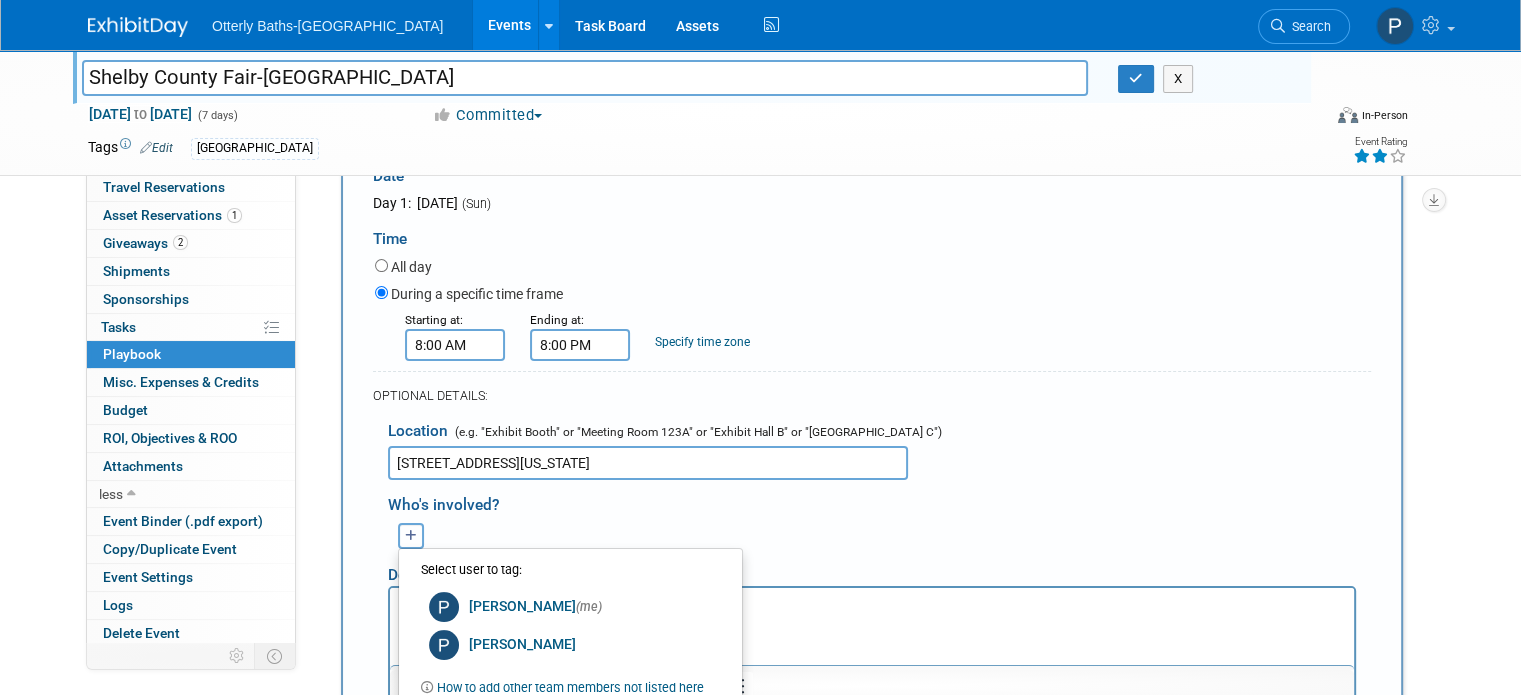 scroll, scrollTop: 343, scrollLeft: 0, axis: vertical 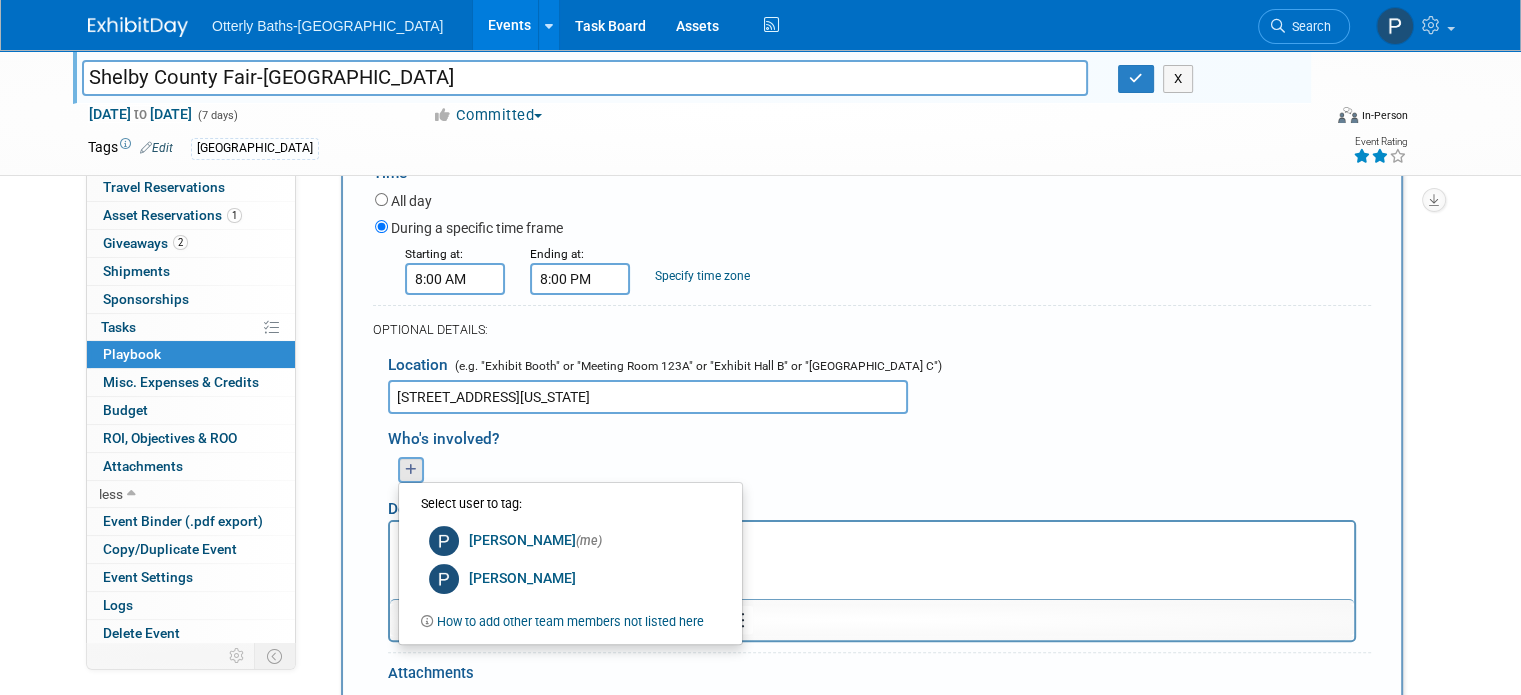 click on "How to add other team members not listed here" at bounding box center [570, 621] 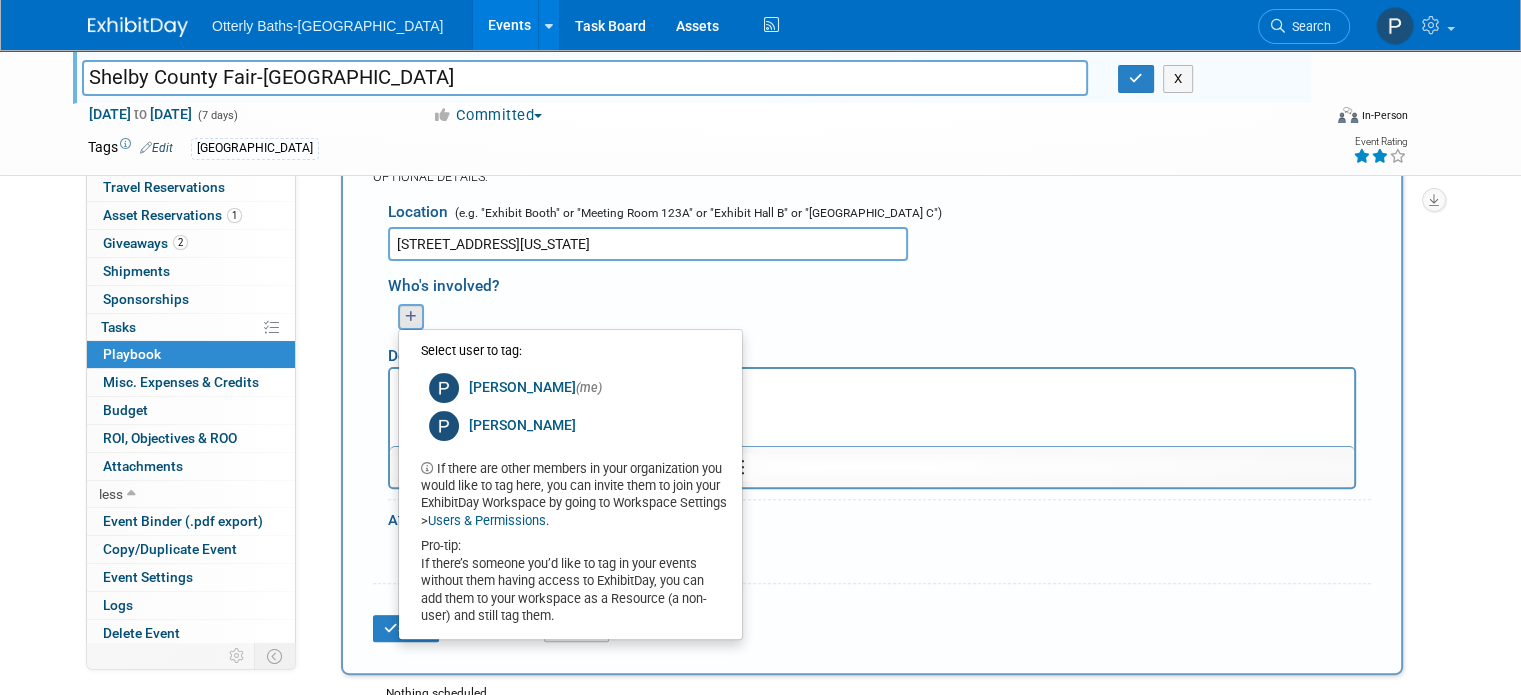 scroll, scrollTop: 524, scrollLeft: 0, axis: vertical 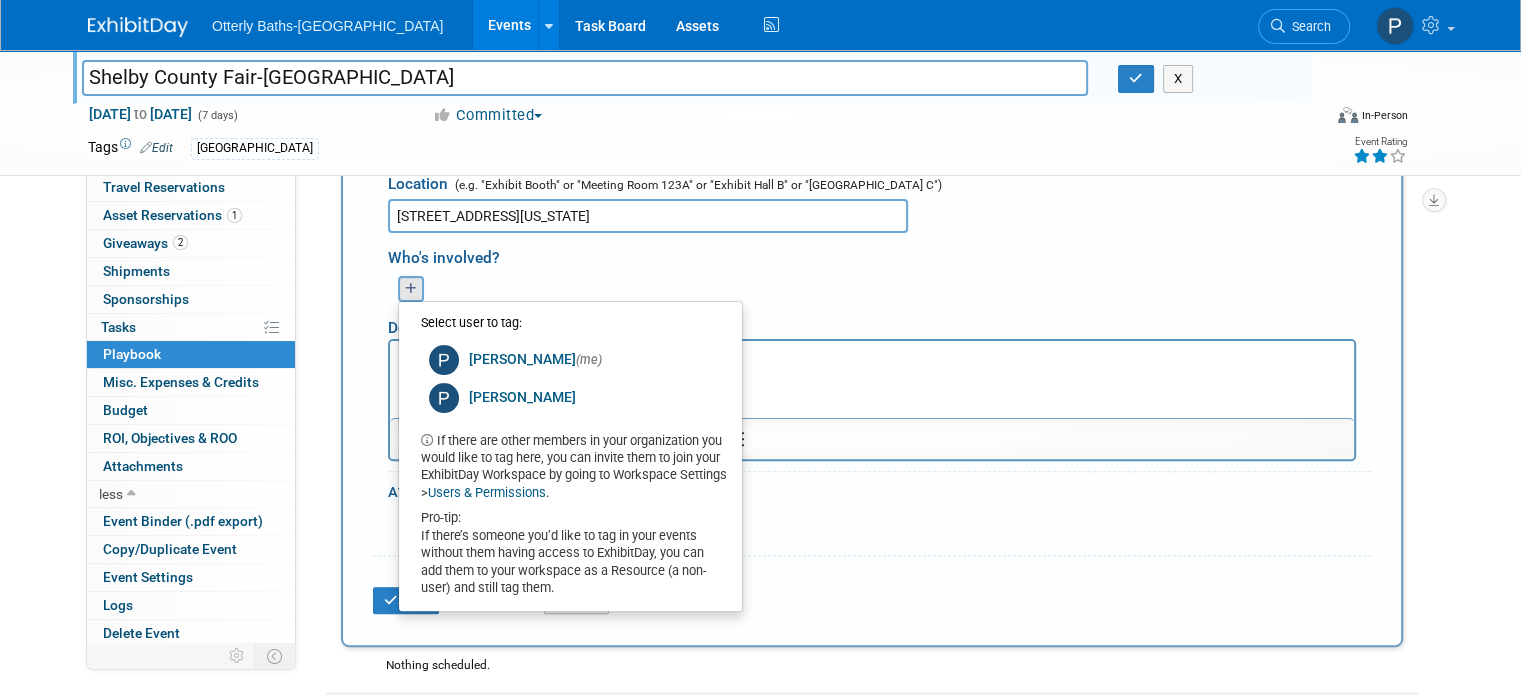 click on "Paula
(me)
remove
Percy
remove
(me)" at bounding box center (879, 286) 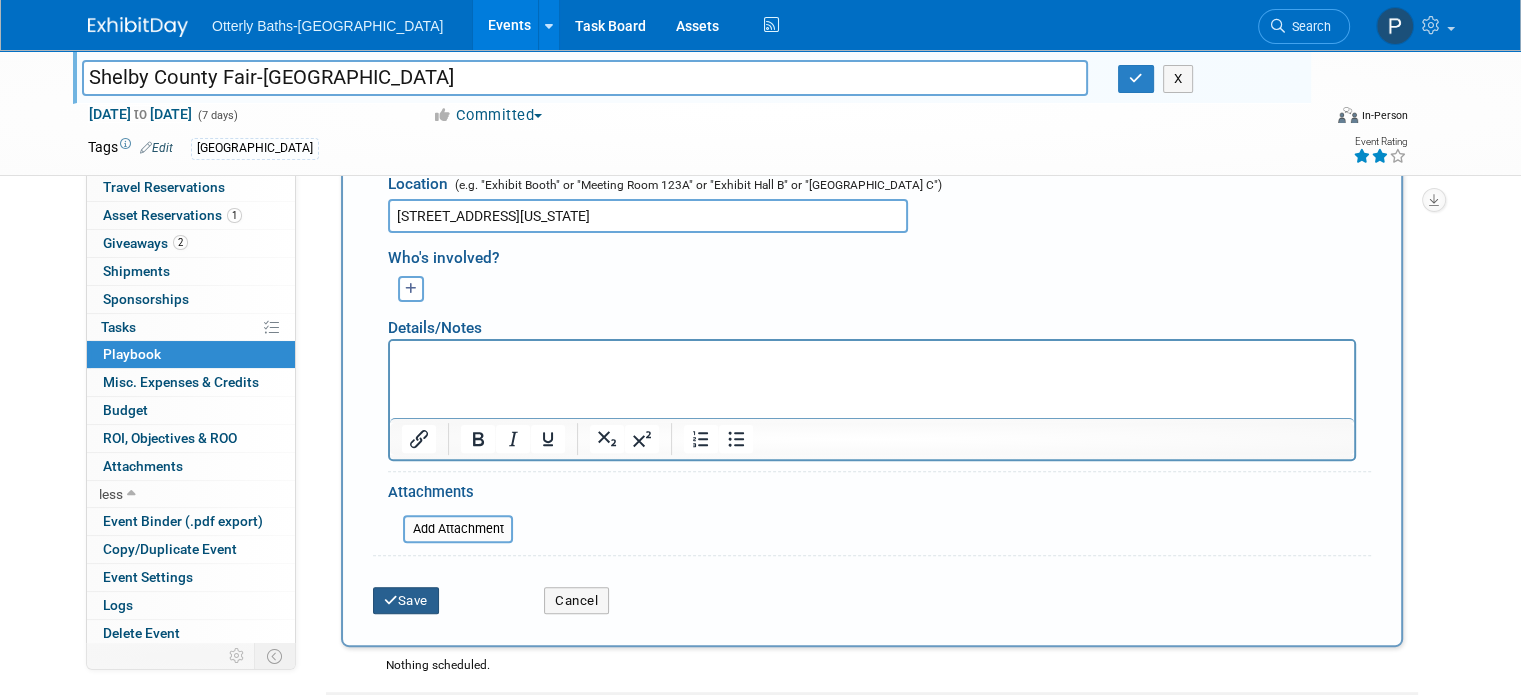 click on "Save" at bounding box center (406, 601) 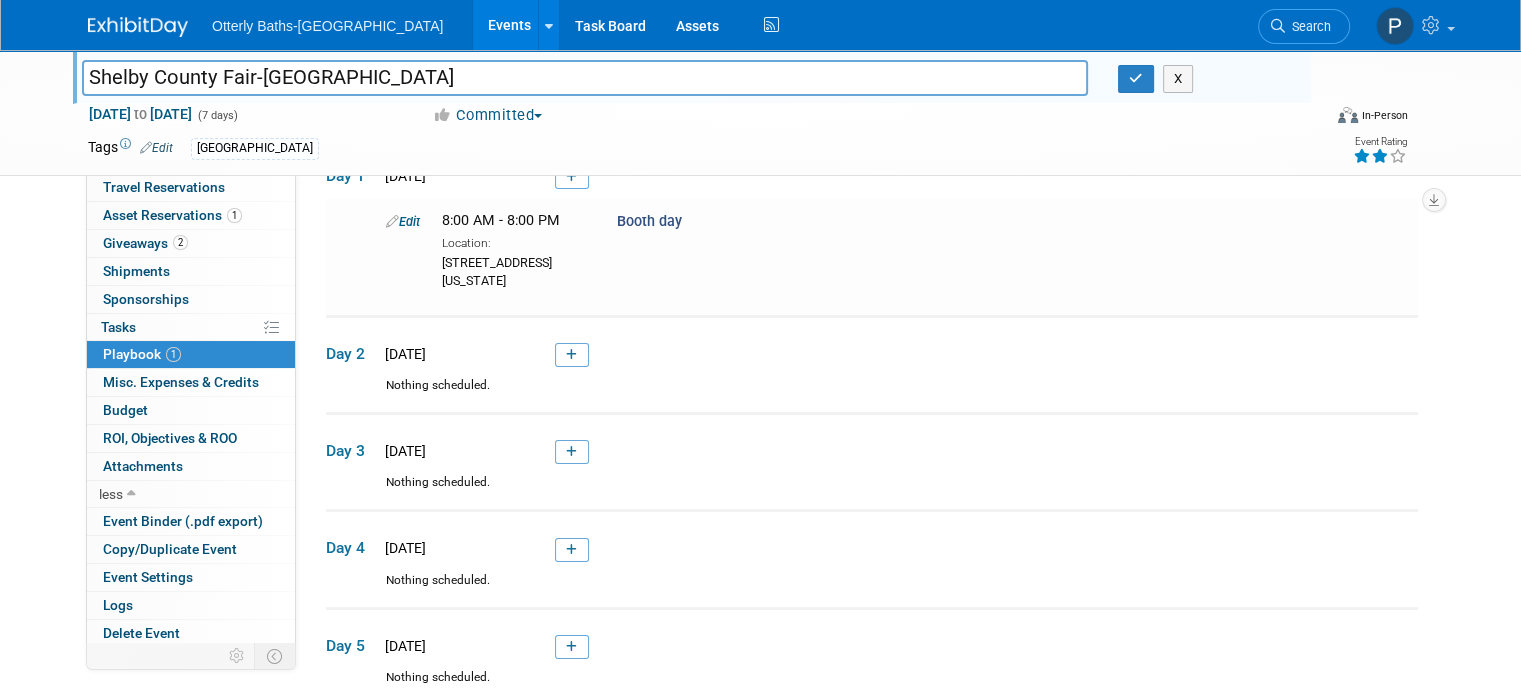 scroll, scrollTop: 62, scrollLeft: 0, axis: vertical 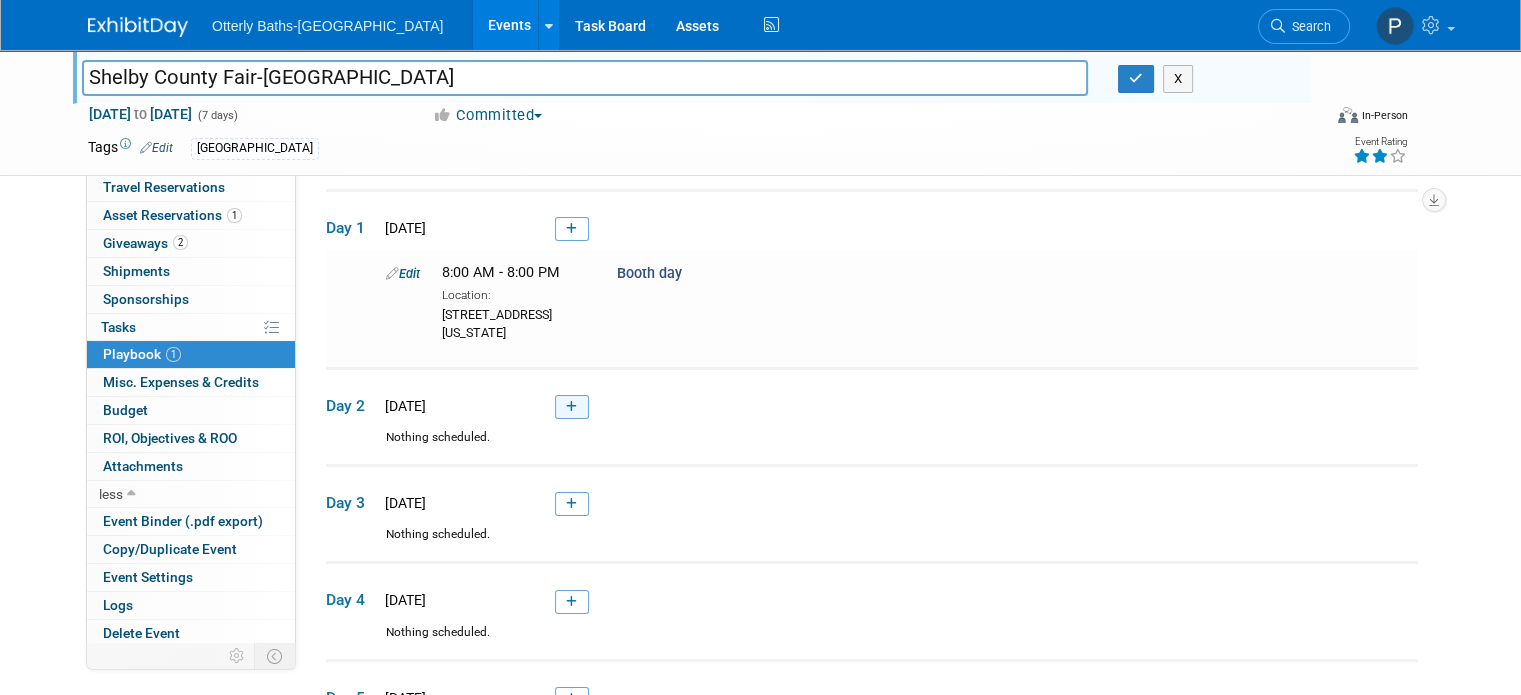 click at bounding box center (571, 407) 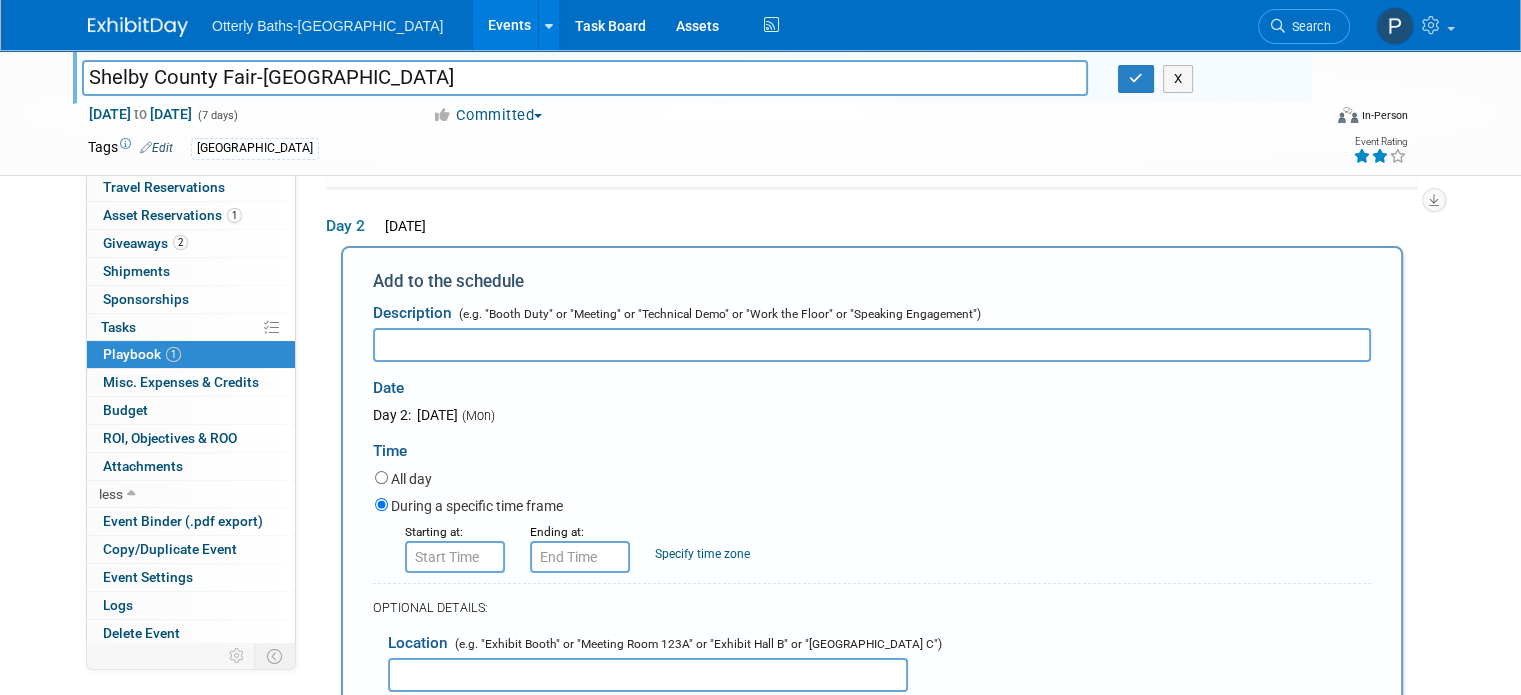 scroll, scrollTop: 242, scrollLeft: 0, axis: vertical 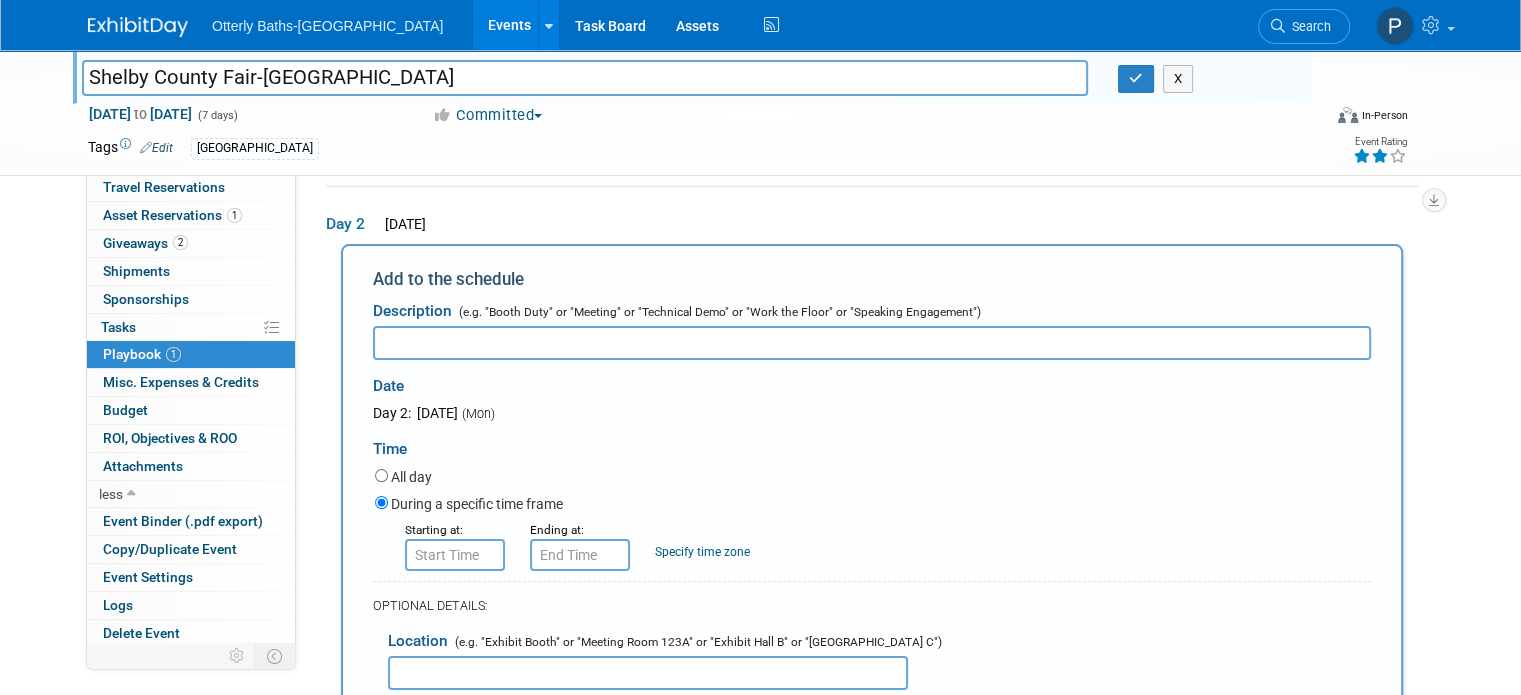 click at bounding box center [872, 343] 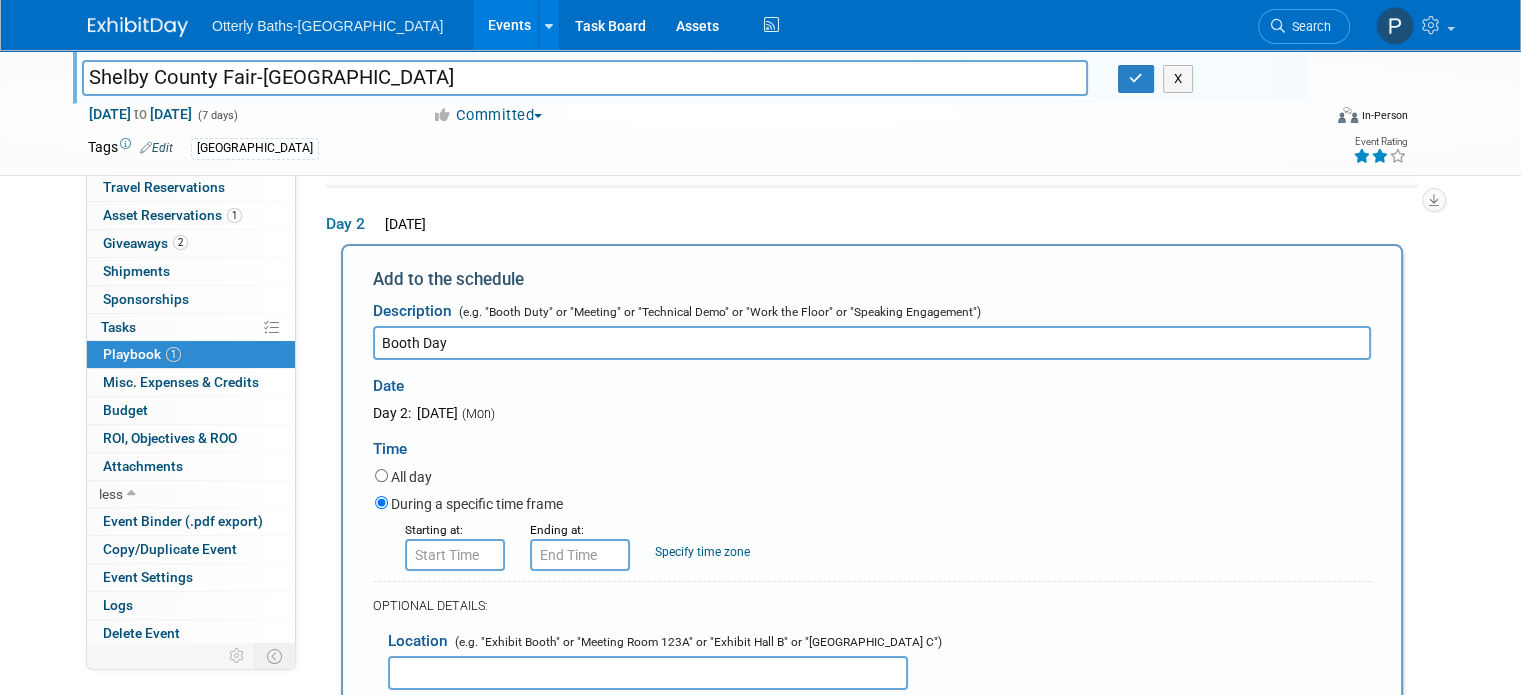 type on "Booth Day" 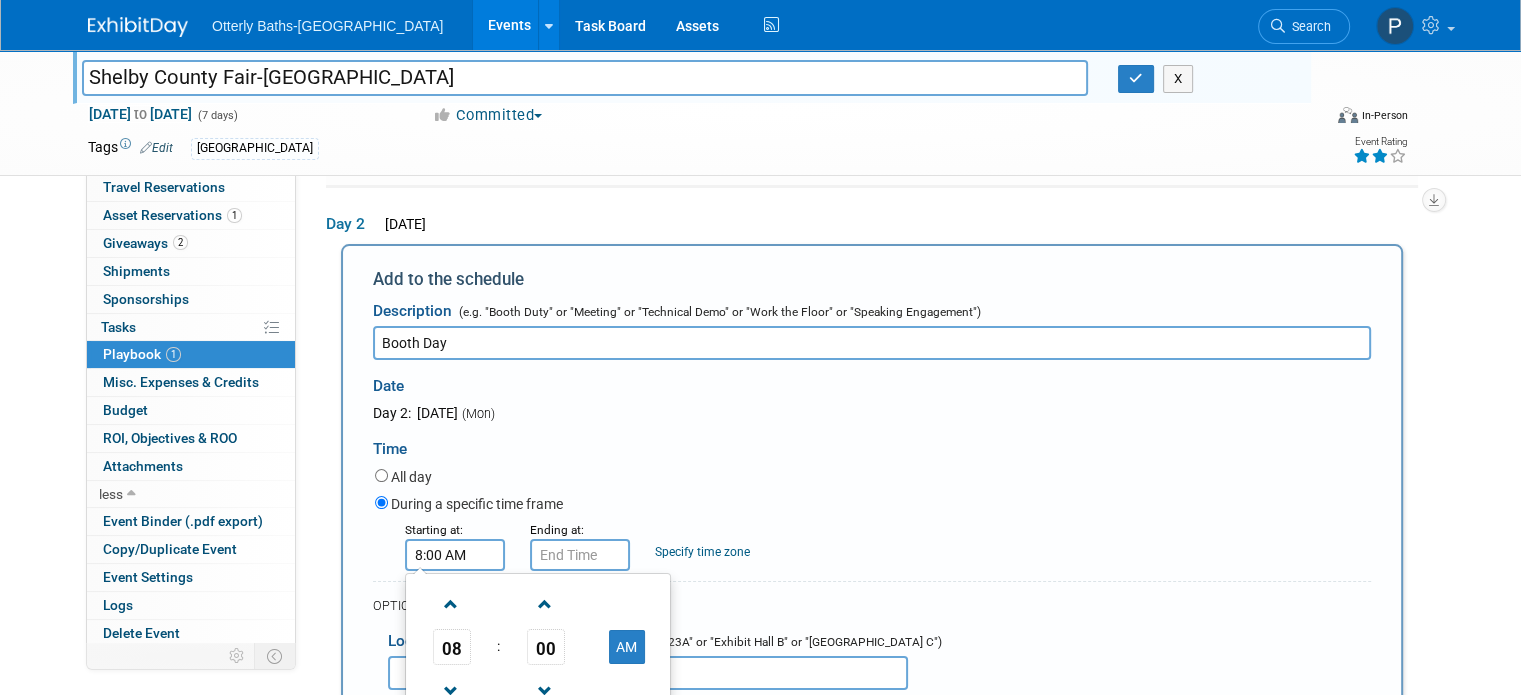 click on "8:00 AM" at bounding box center [455, 555] 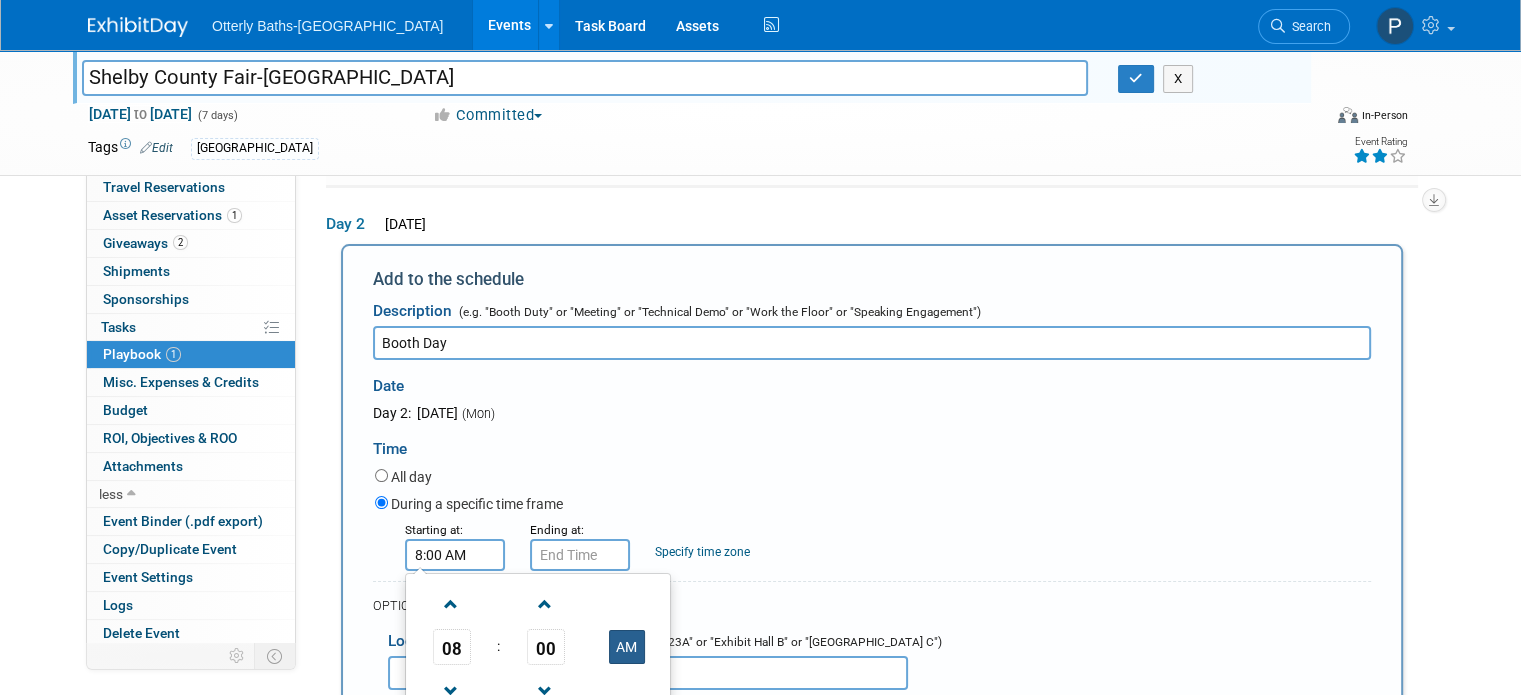 click on "AM" at bounding box center (627, 647) 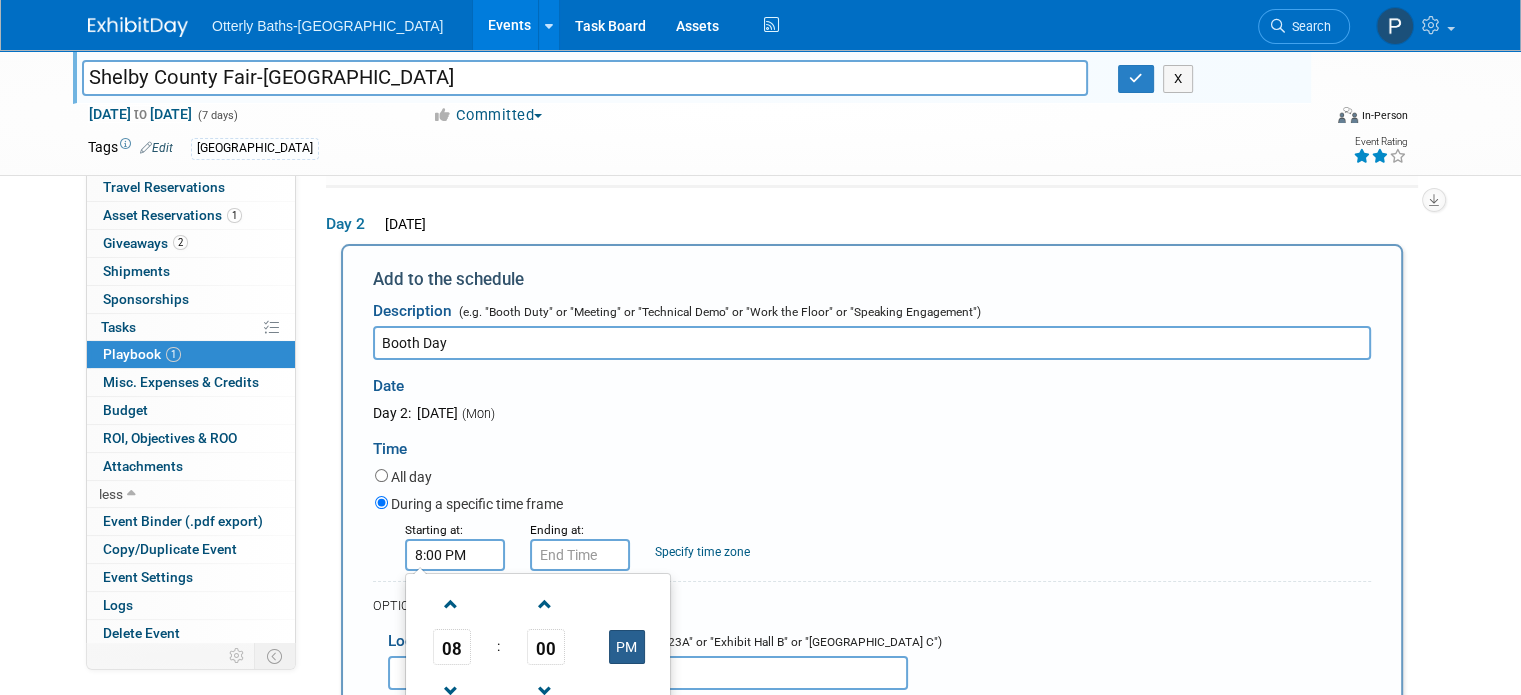 click on "PM" at bounding box center [627, 647] 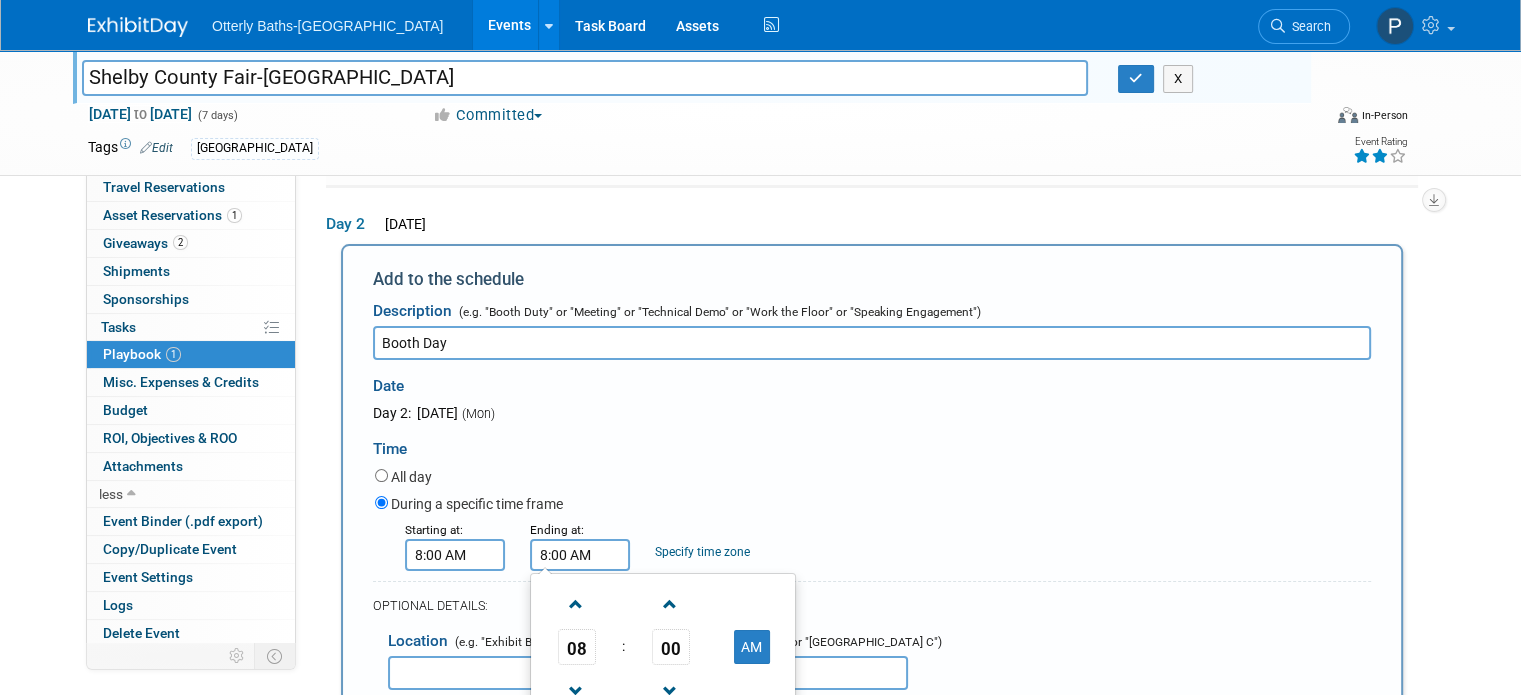 click on "8:00 AM" at bounding box center (580, 555) 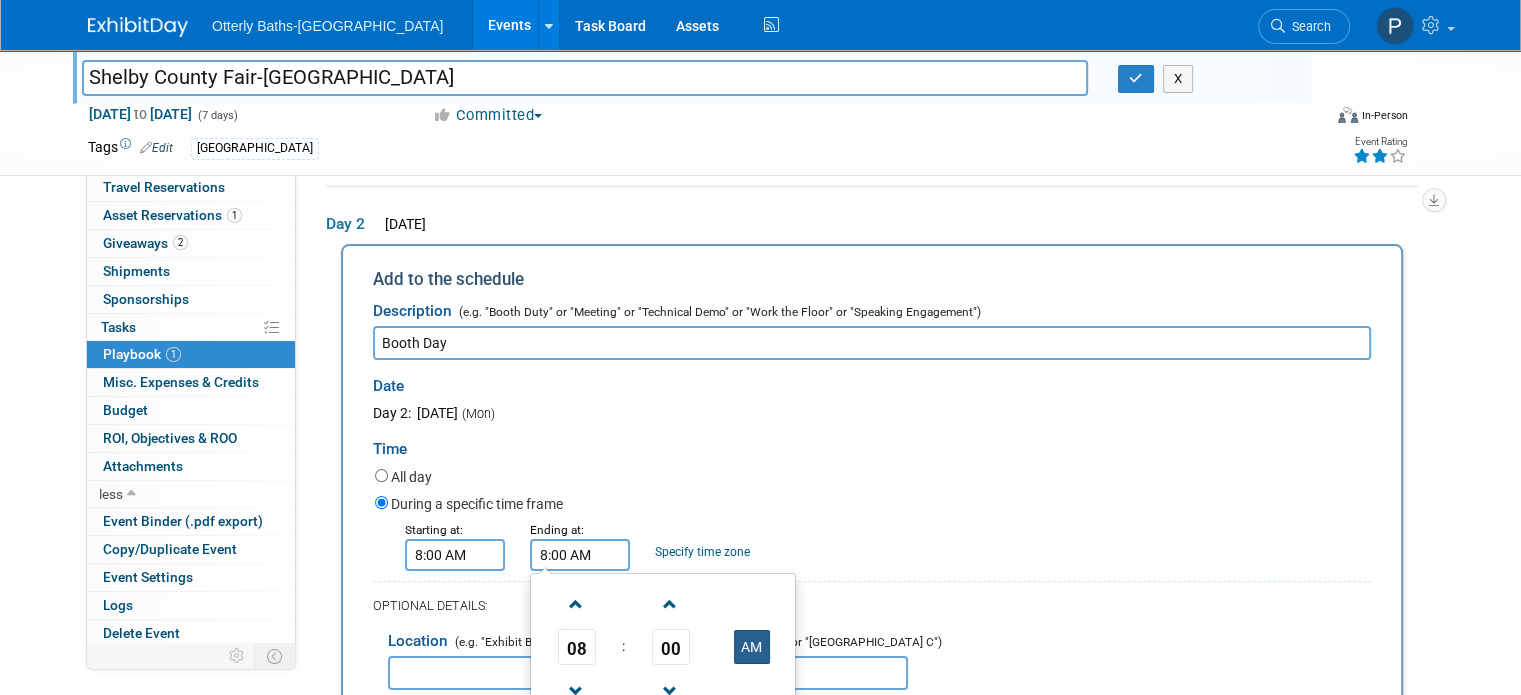 click on "AM" at bounding box center (752, 647) 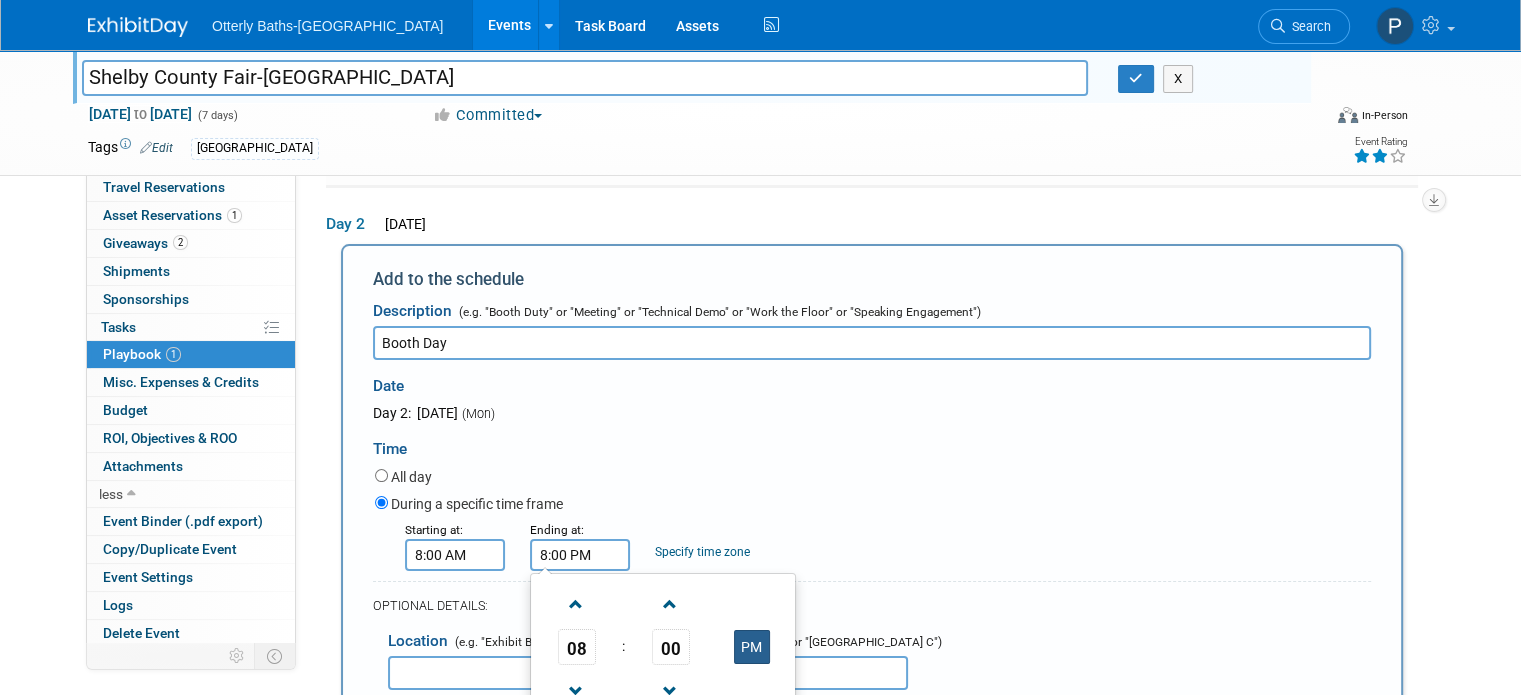 click on "PM" at bounding box center [752, 647] 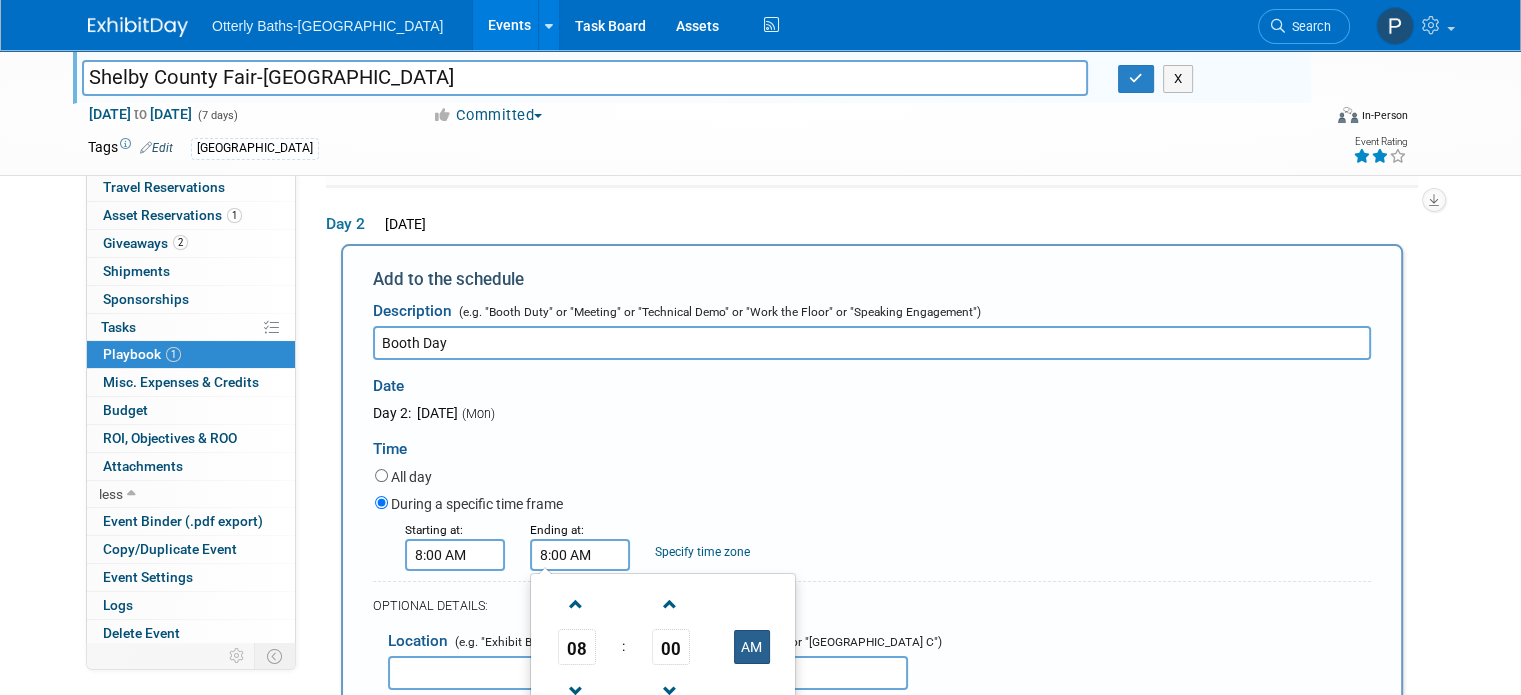 click on "AM" at bounding box center (752, 647) 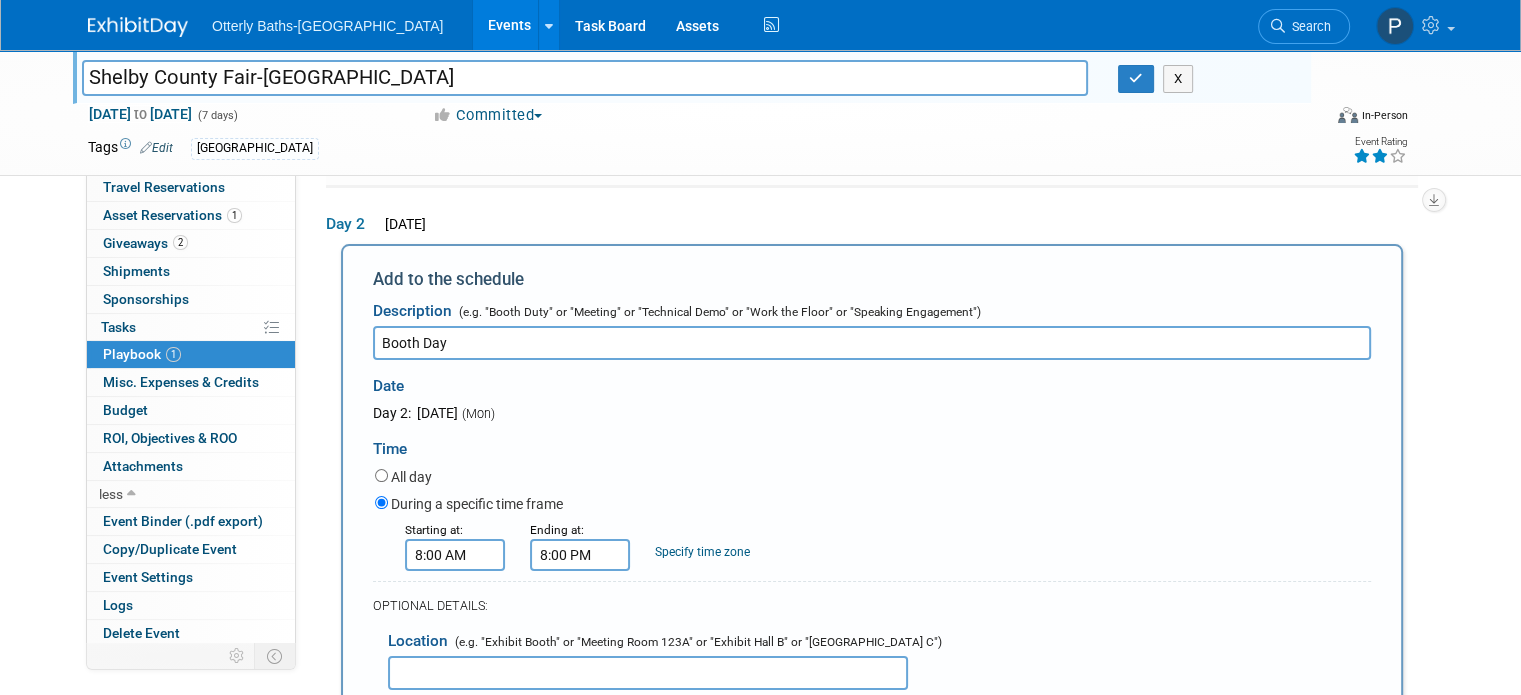 click on "Description   (e.g. "Booth Duty" or "Meeting" or "Technical Demo" or "Work the Floor" or "Speaking Engagement")
Booth Day
Date
Day 2:   July 21, 2025
(Mon)
Time
All day
During a specific time frame
Starting at:
8:00 AM 8:00 PM" at bounding box center [872, 675] 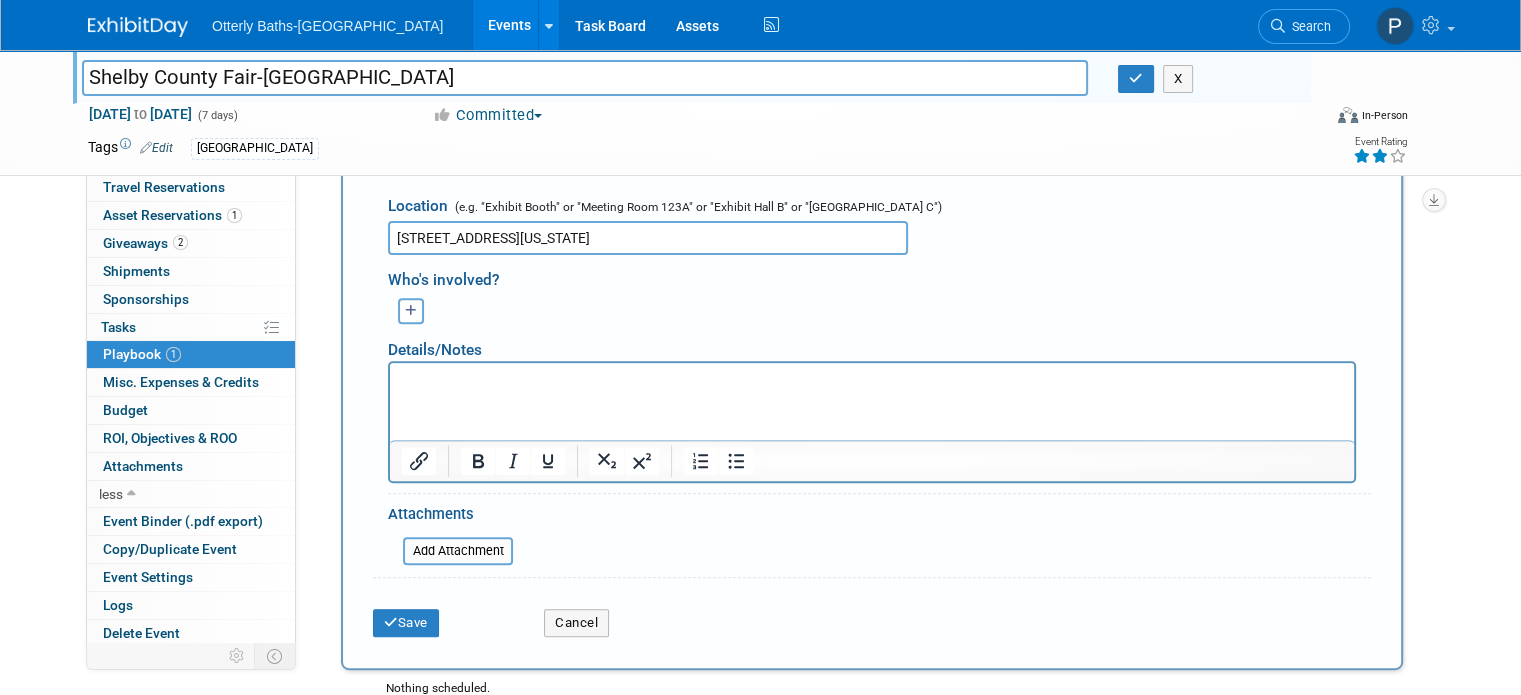scroll, scrollTop: 678, scrollLeft: 0, axis: vertical 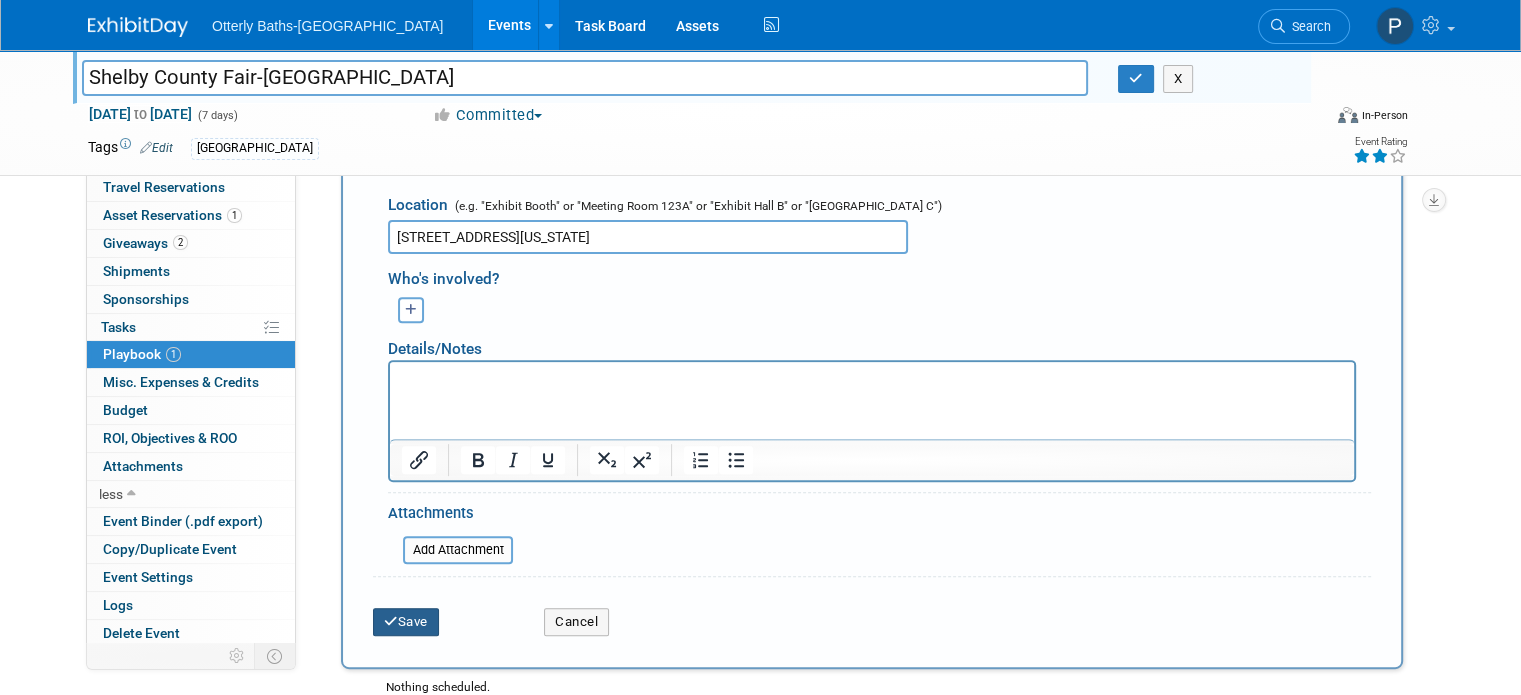 type on "[STREET_ADDRESS][US_STATE]" 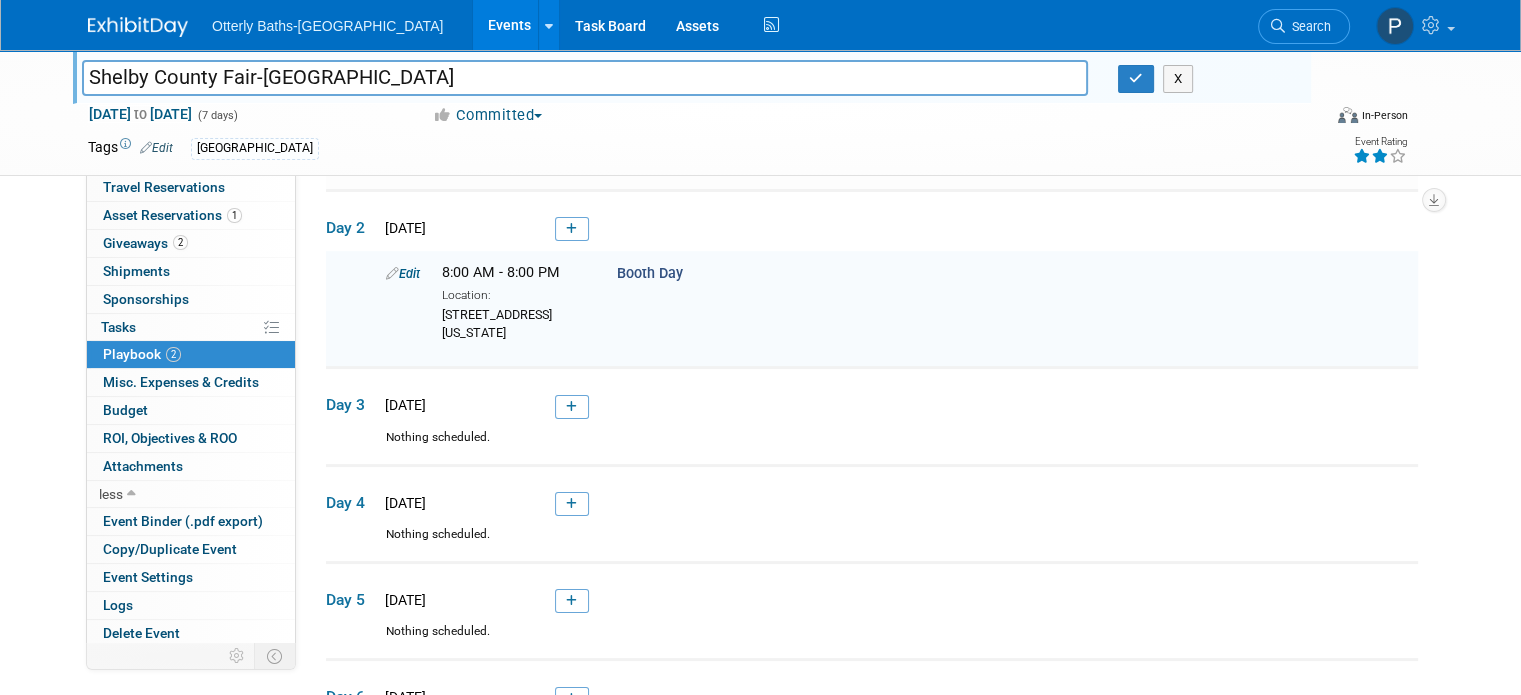 scroll, scrollTop: 239, scrollLeft: 0, axis: vertical 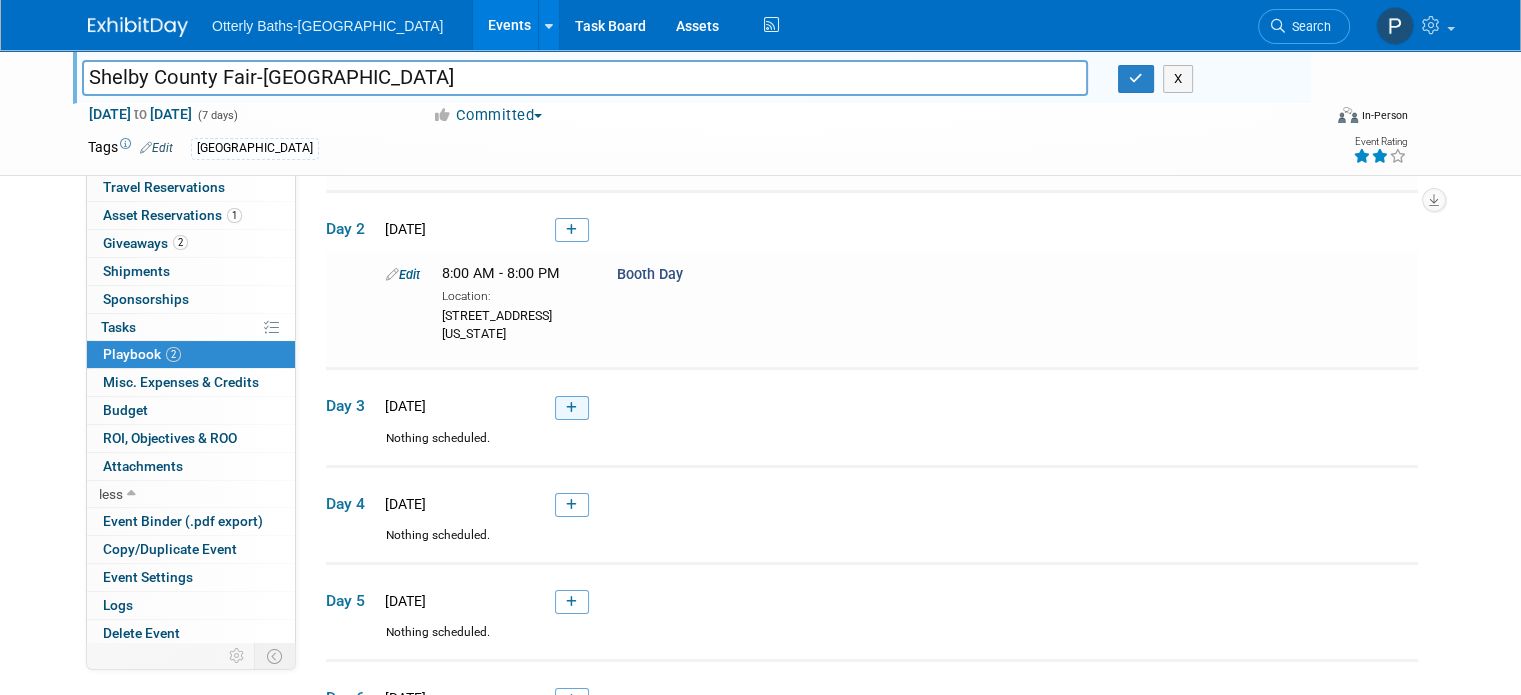 click at bounding box center (571, 408) 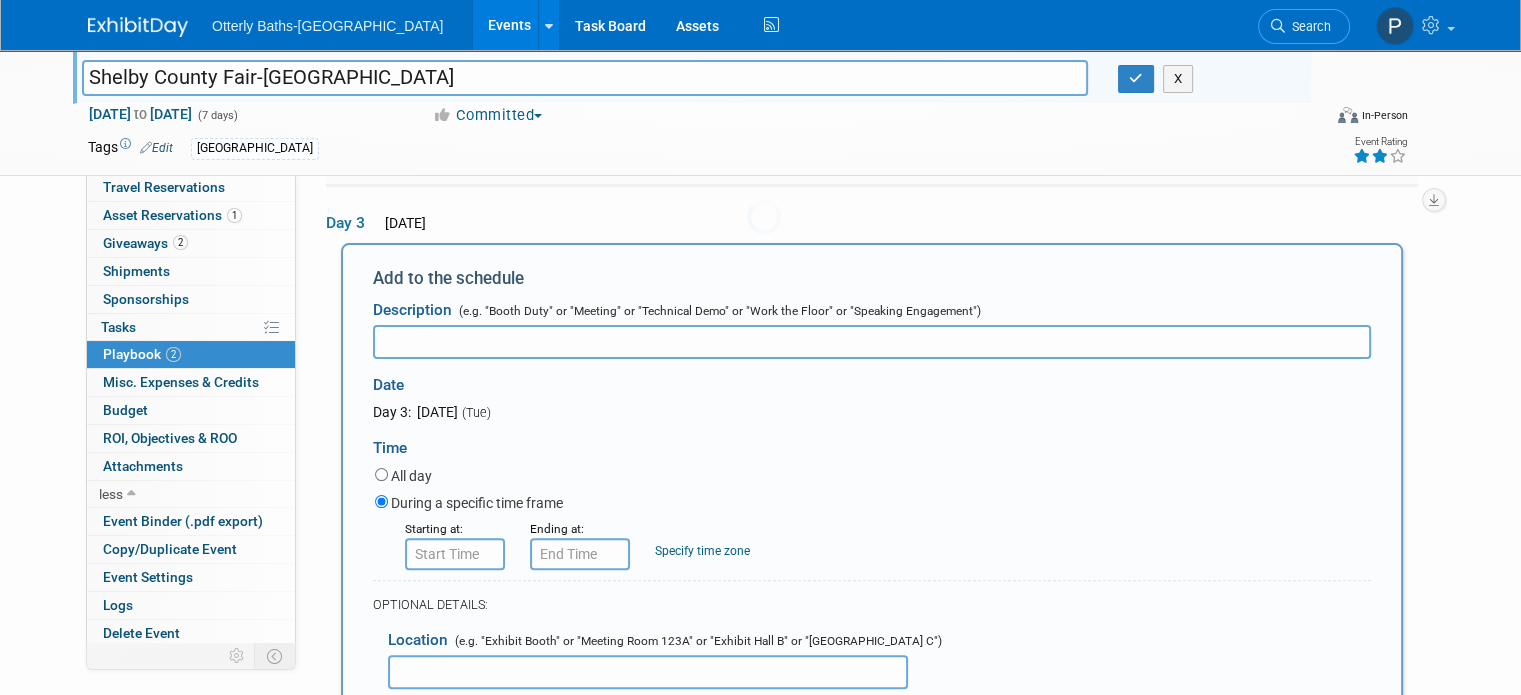 scroll, scrollTop: 0, scrollLeft: 0, axis: both 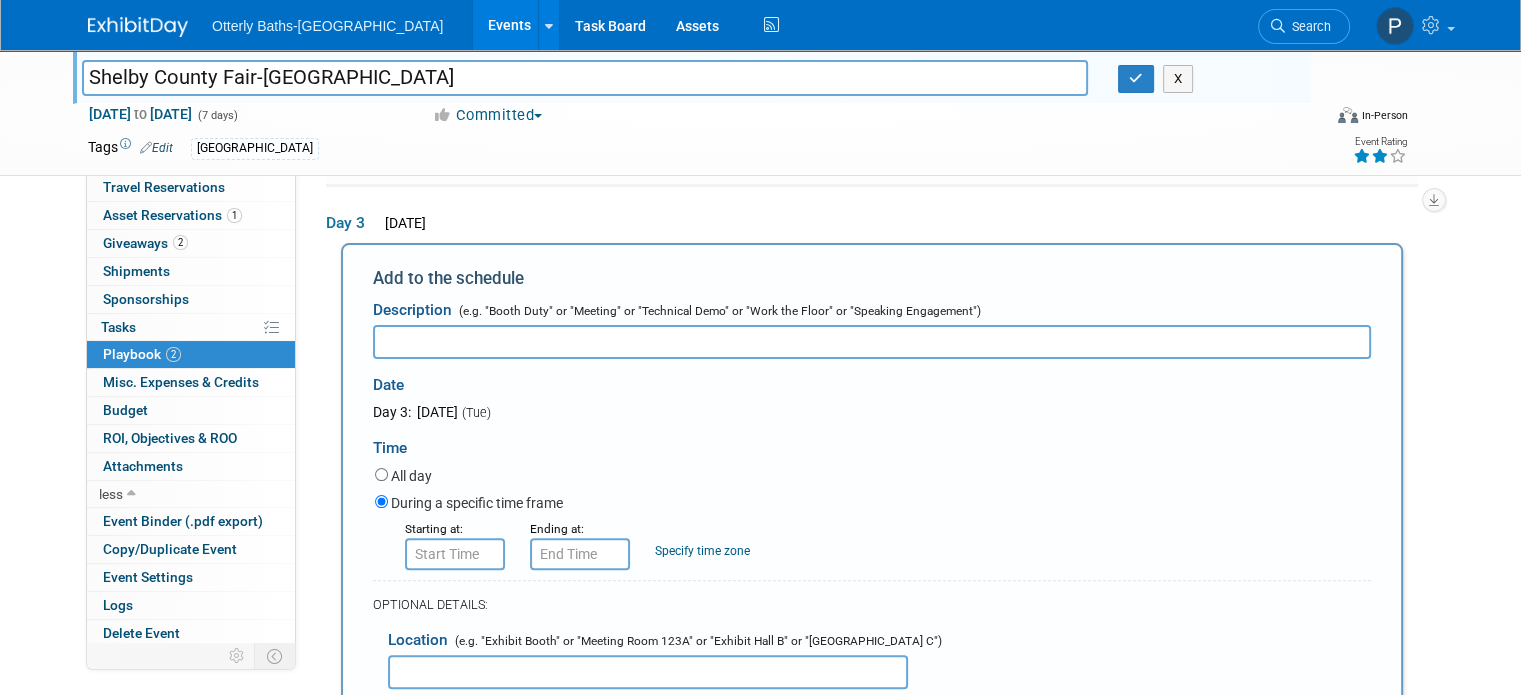 click at bounding box center [872, 342] 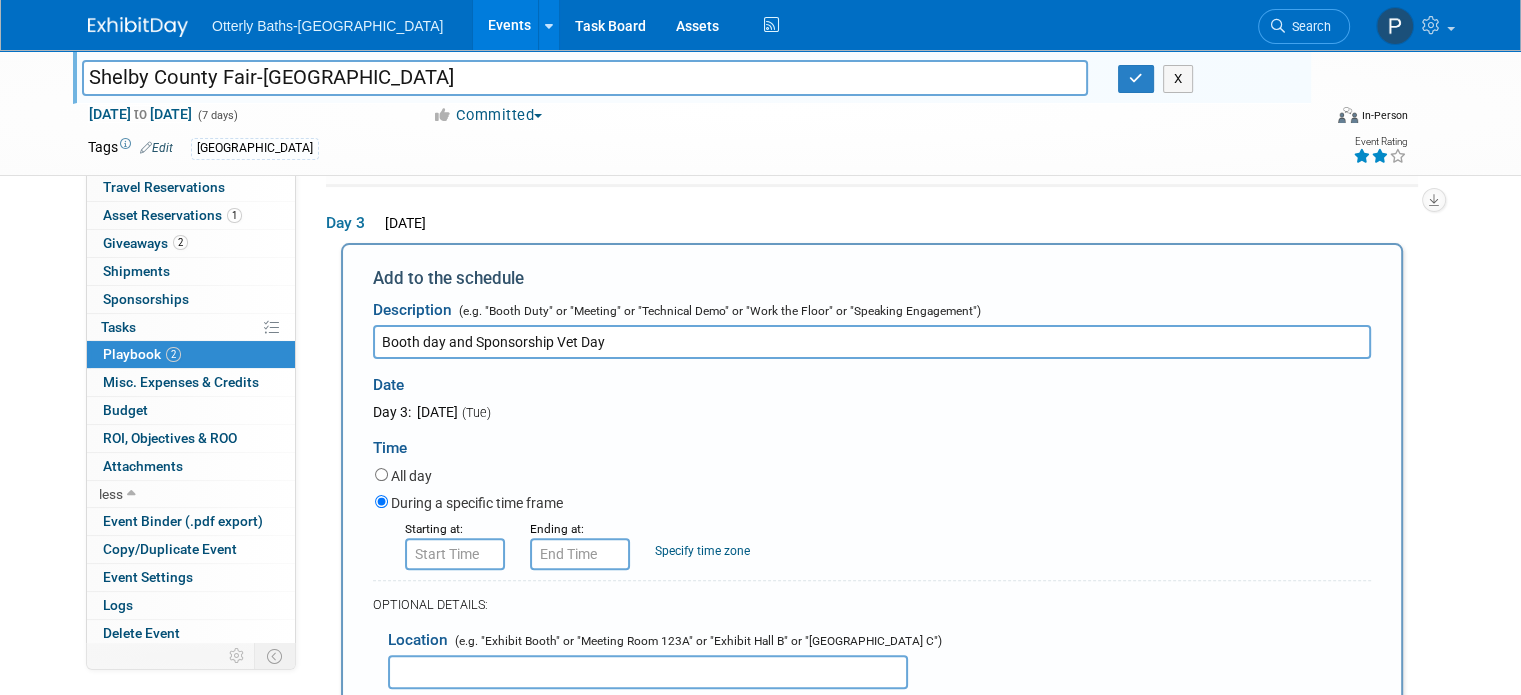 type on "Booth day and Sponsorship Vet Day" 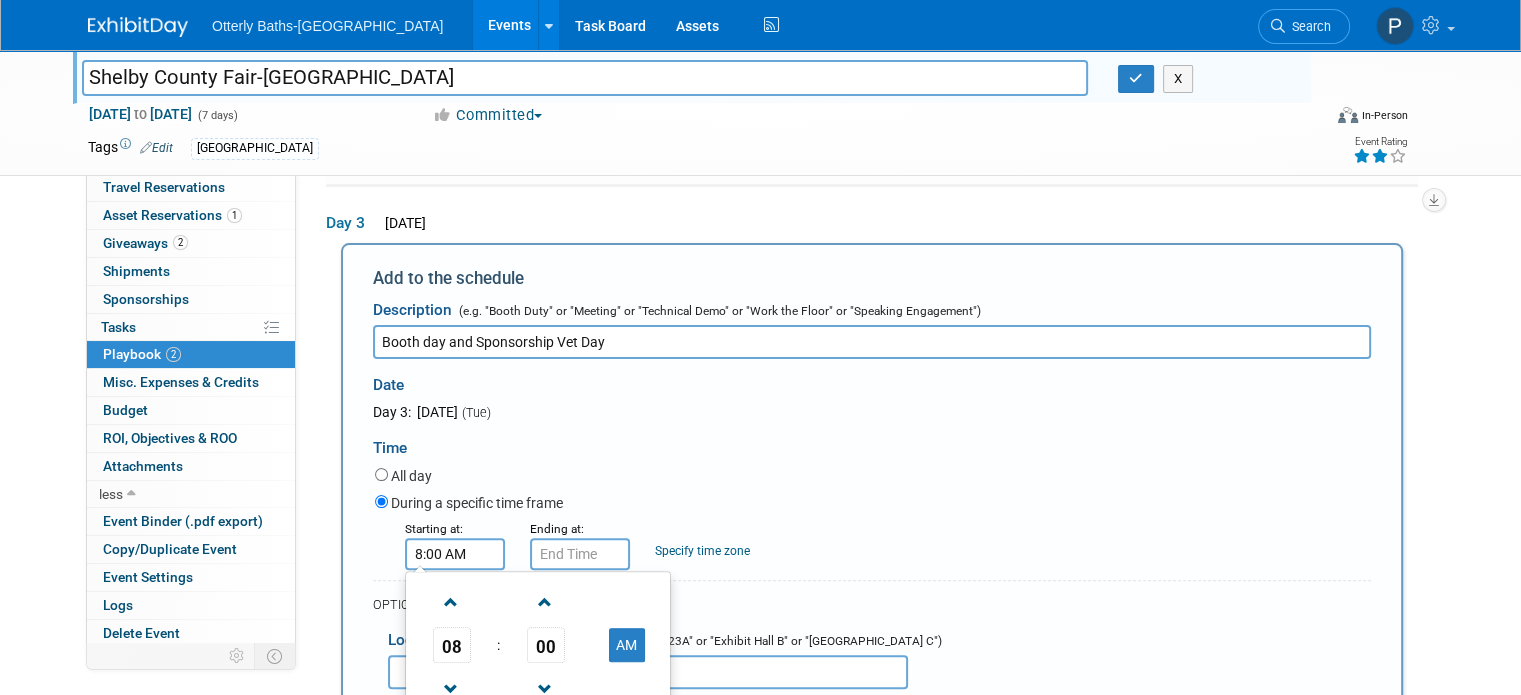 click on "8:00 AM" at bounding box center [455, 554] 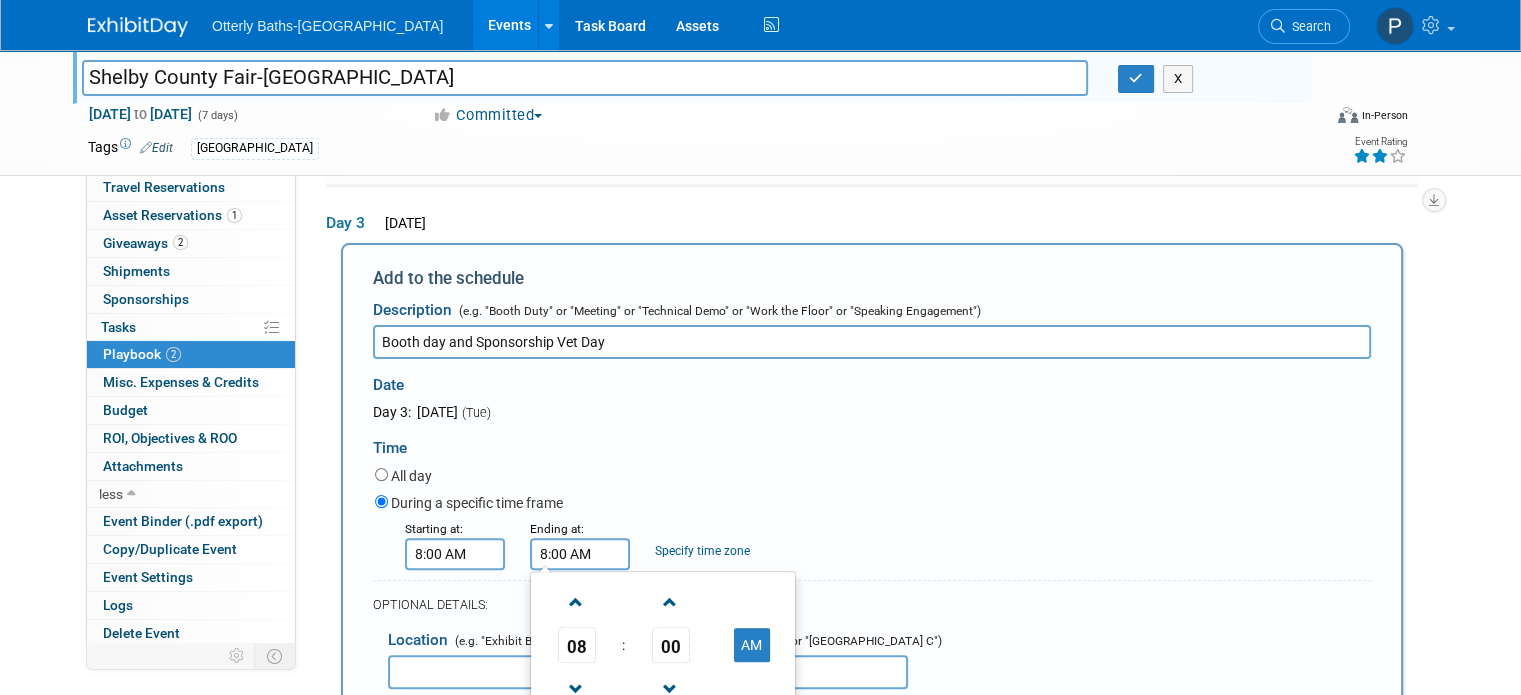 click on "8:00 AM" at bounding box center (580, 554) 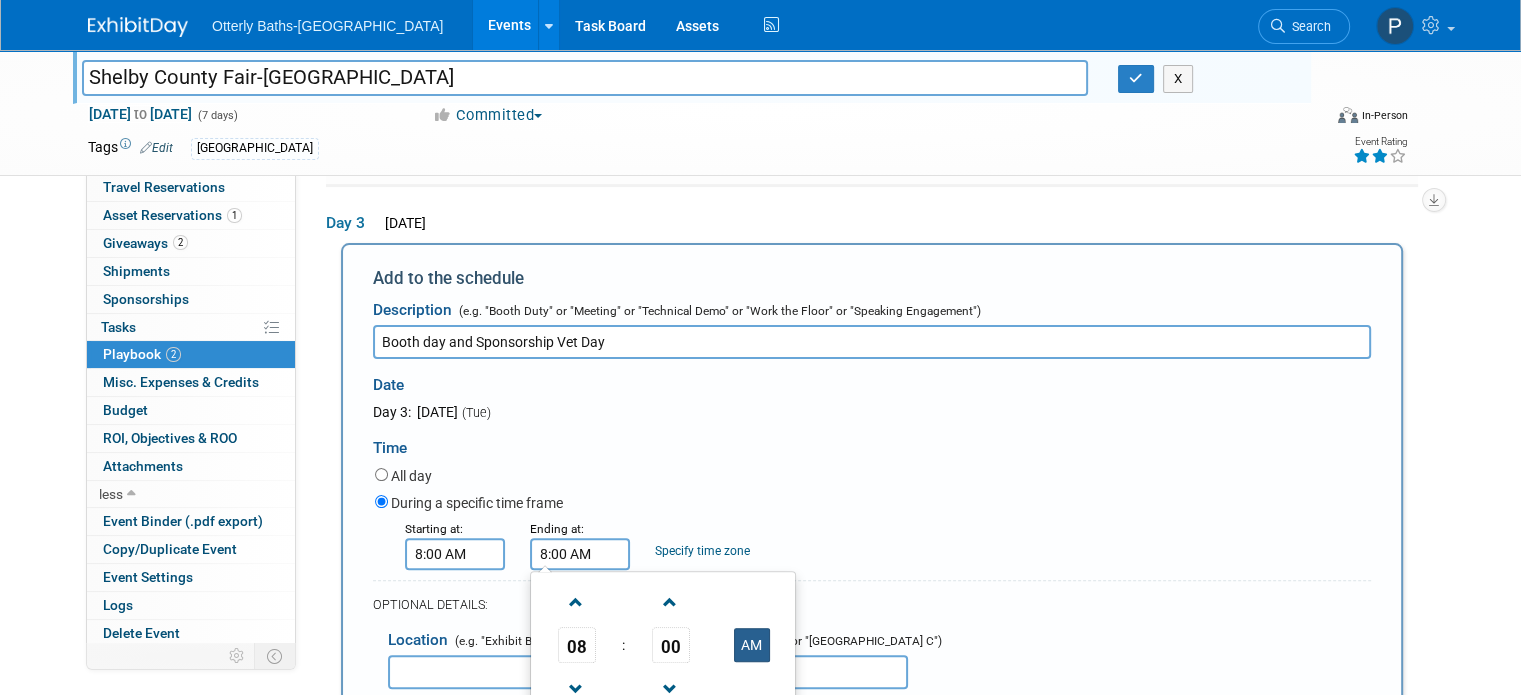 click on "AM" at bounding box center [752, 645] 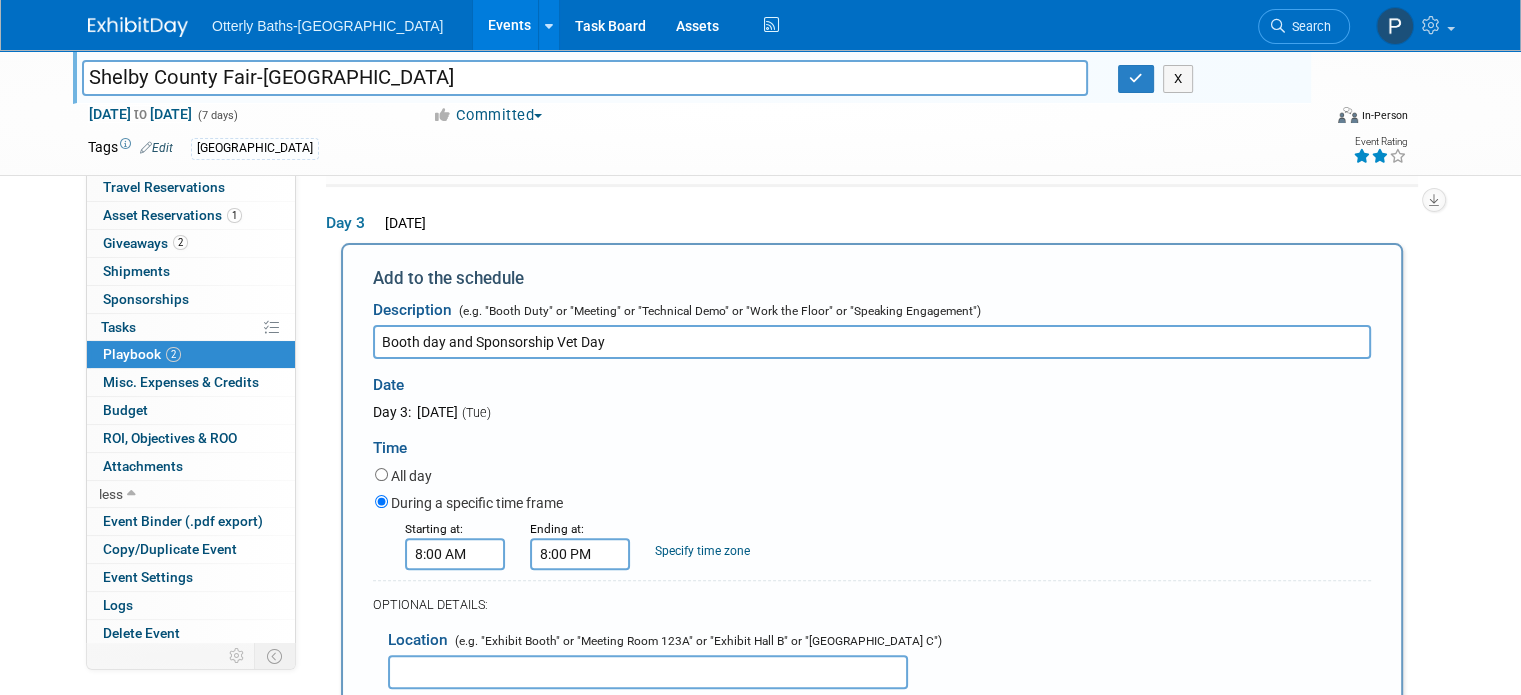 click on "All day" at bounding box center [873, 477] 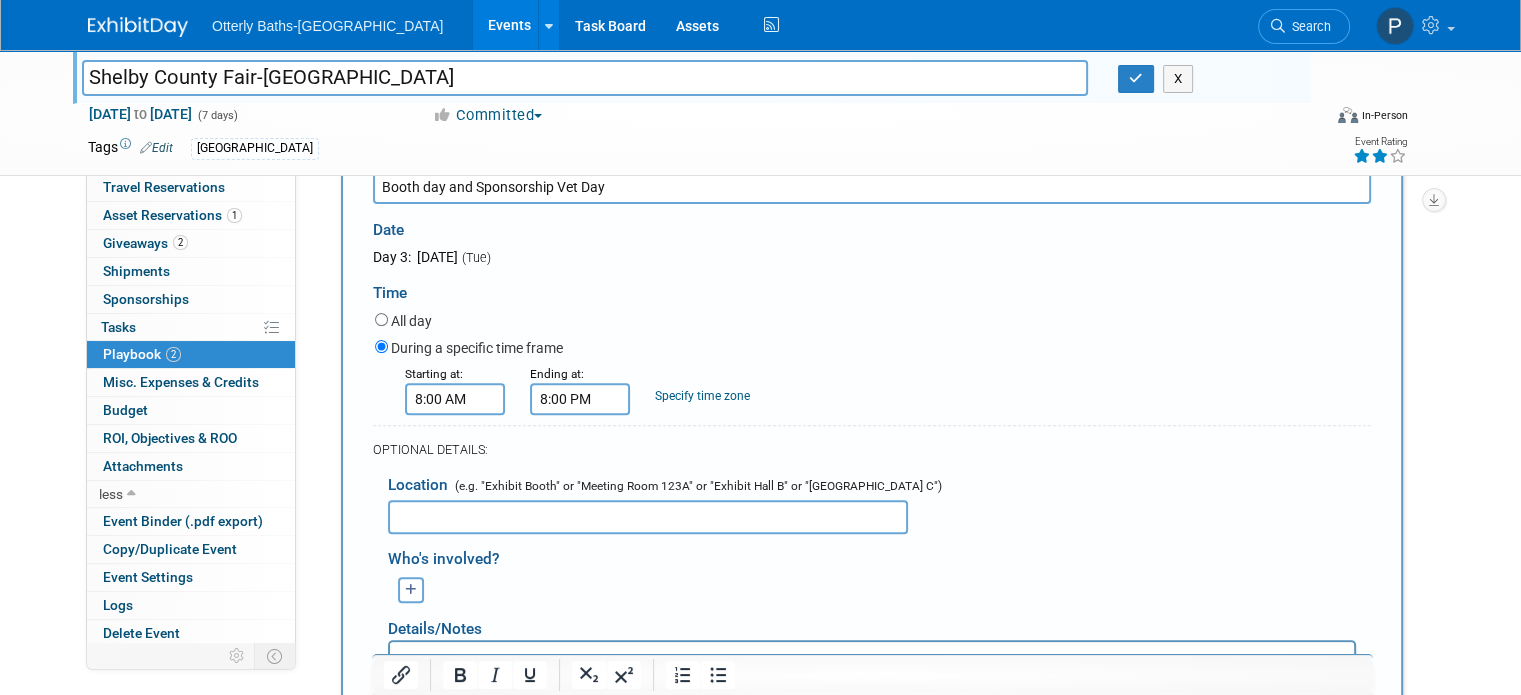 scroll, scrollTop: 575, scrollLeft: 0, axis: vertical 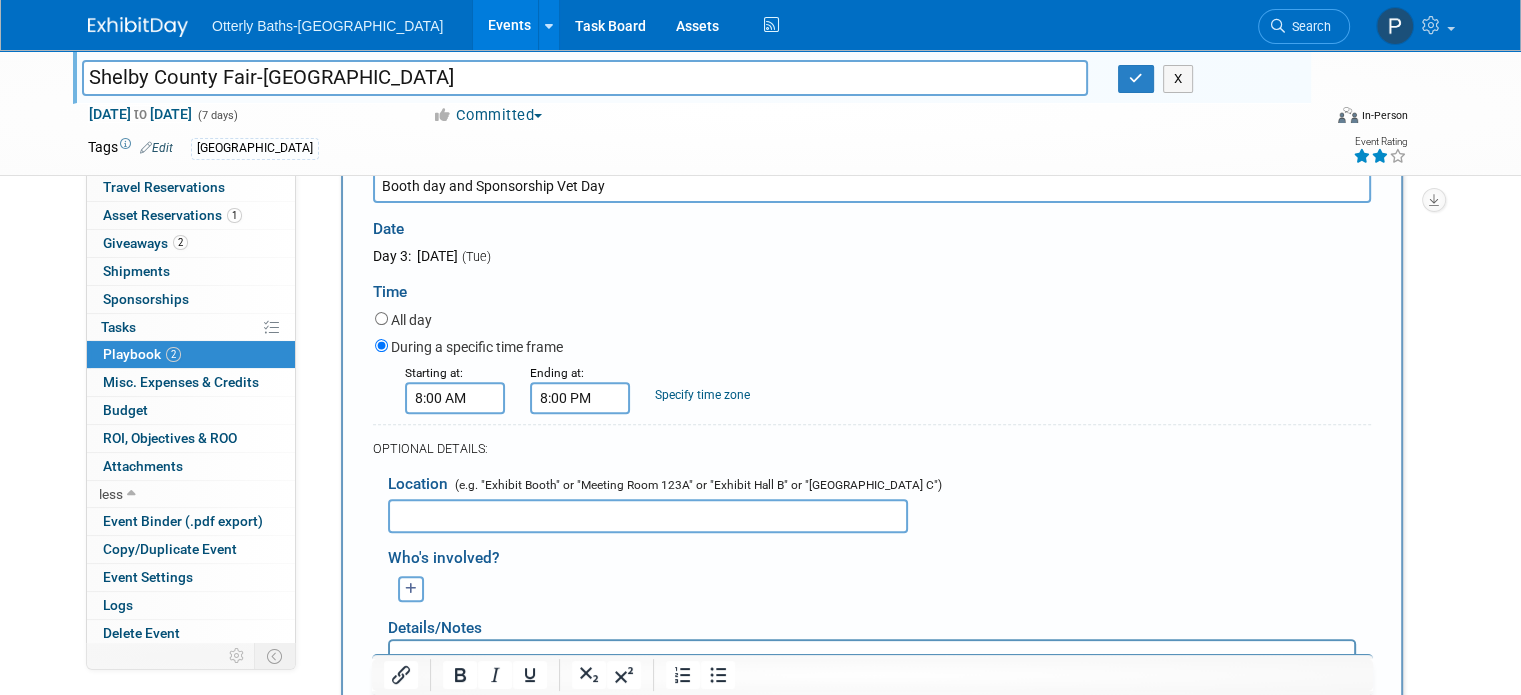 click at bounding box center [648, 516] 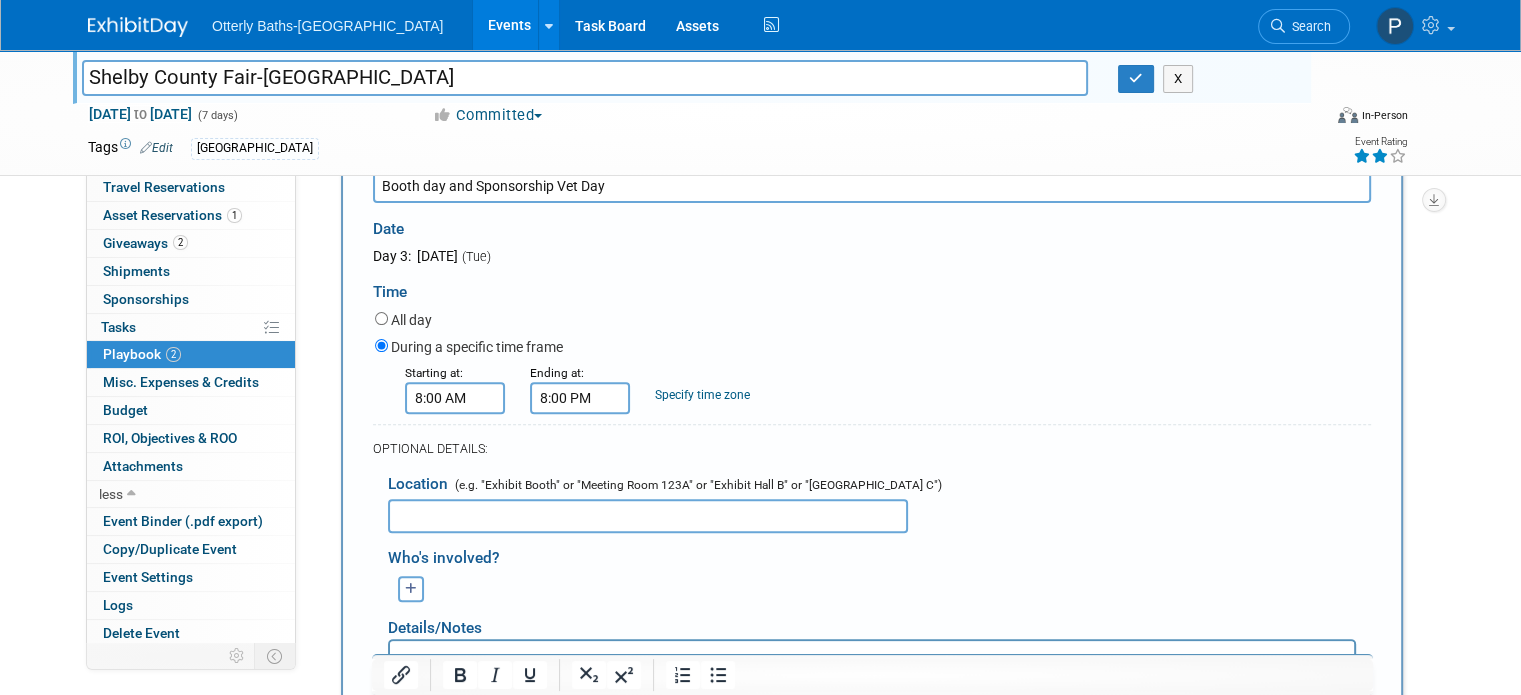 paste on "[STREET_ADDRESS][US_STATE]" 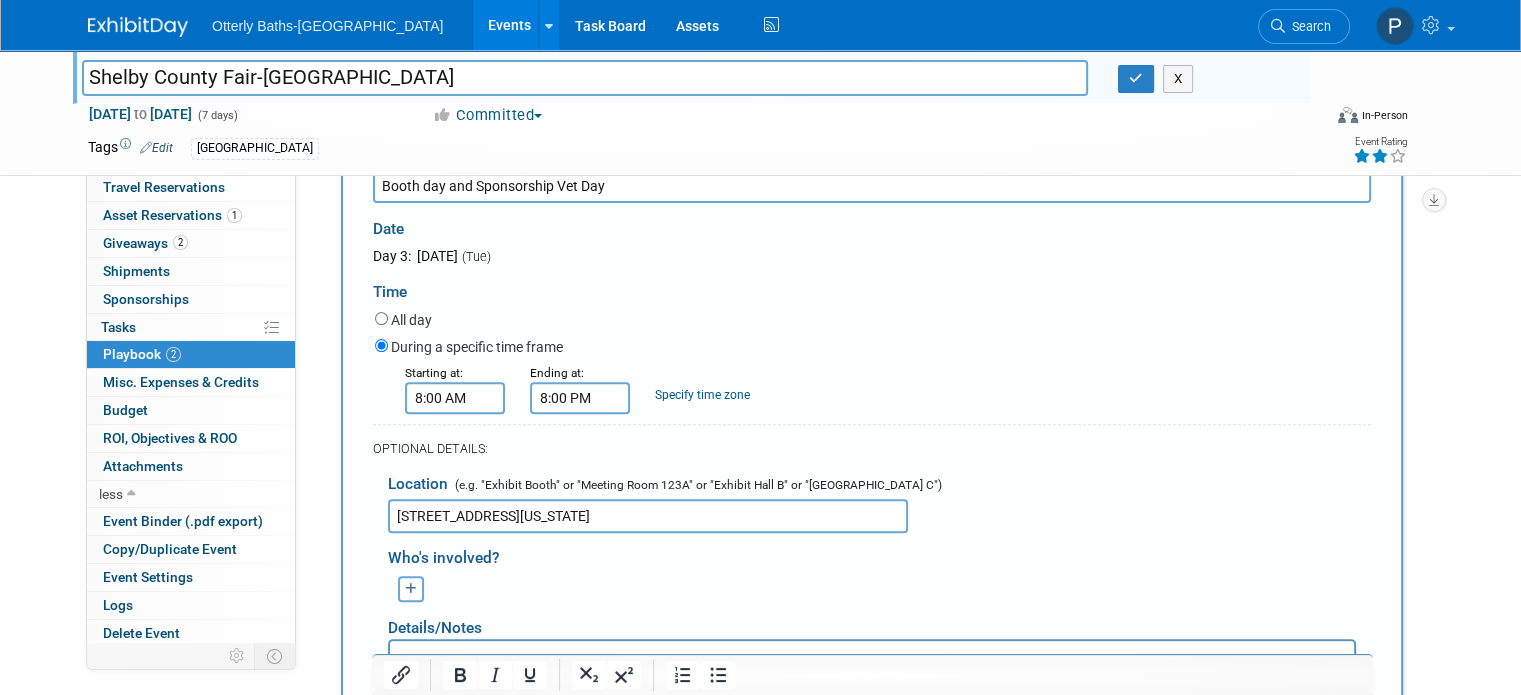 type on "[STREET_ADDRESS][US_STATE]" 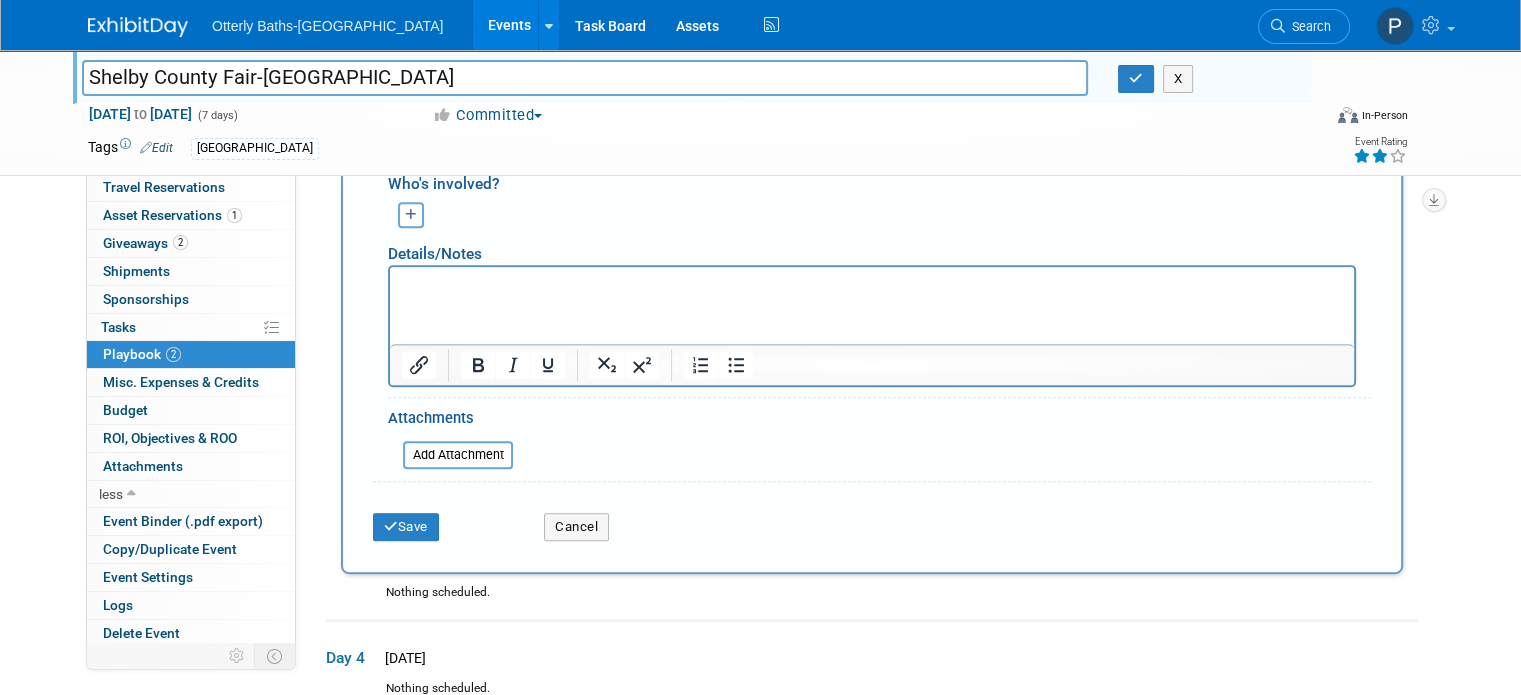 scroll, scrollTop: 950, scrollLeft: 0, axis: vertical 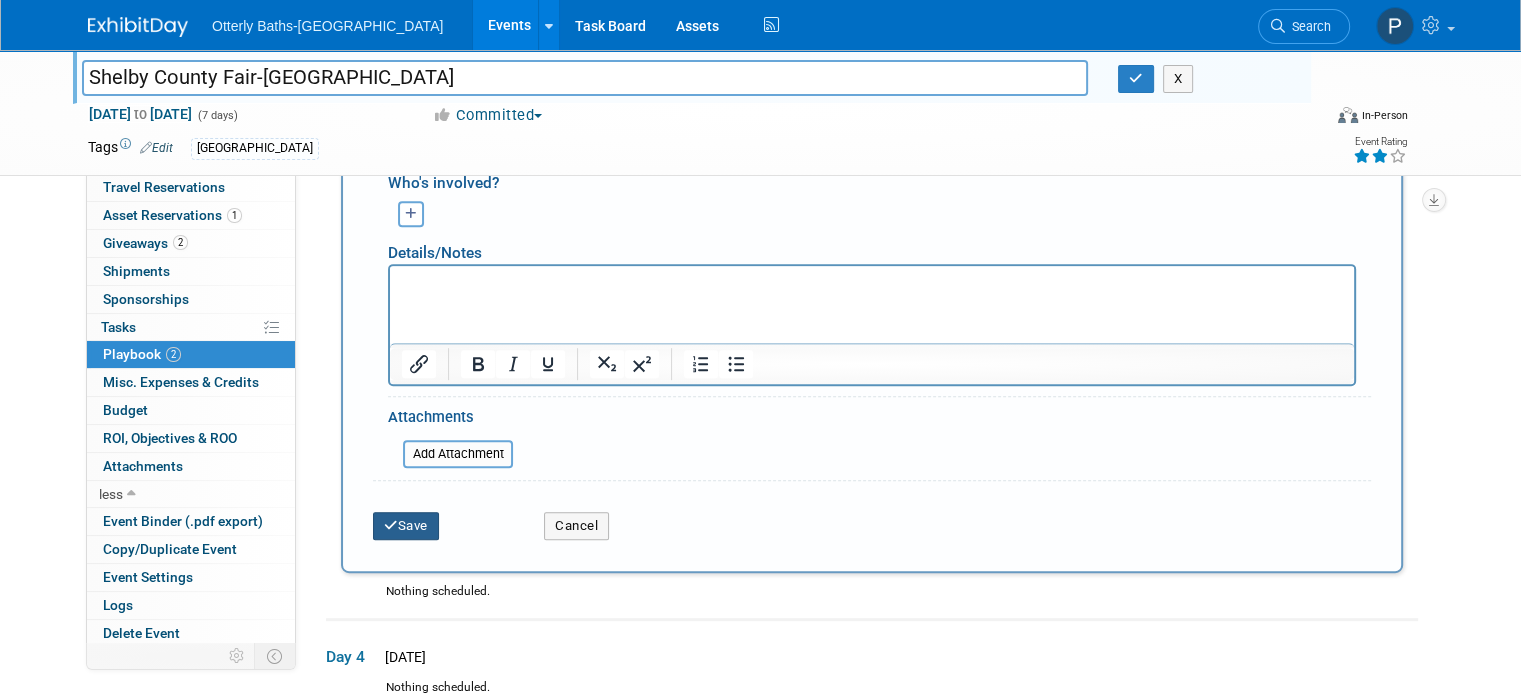 click on "Save" at bounding box center (406, 526) 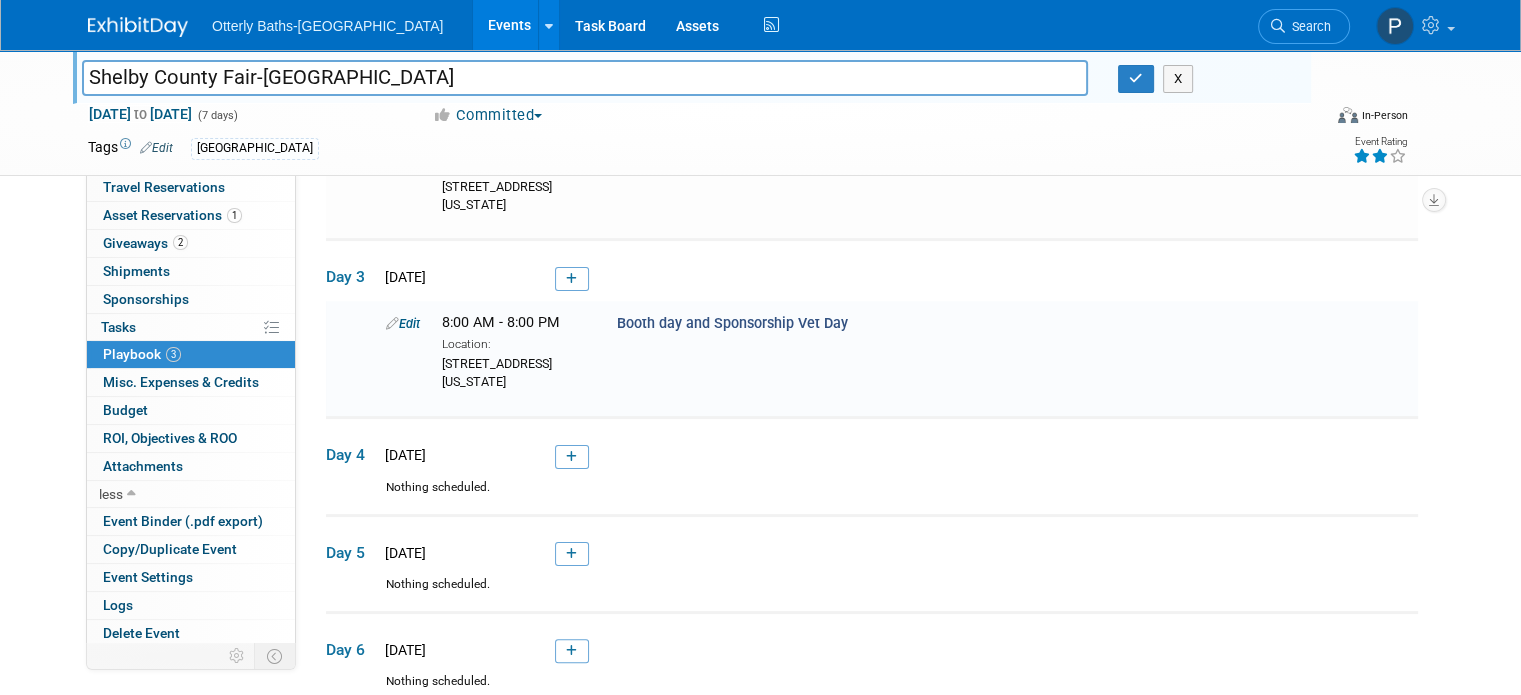 scroll, scrollTop: 416, scrollLeft: 0, axis: vertical 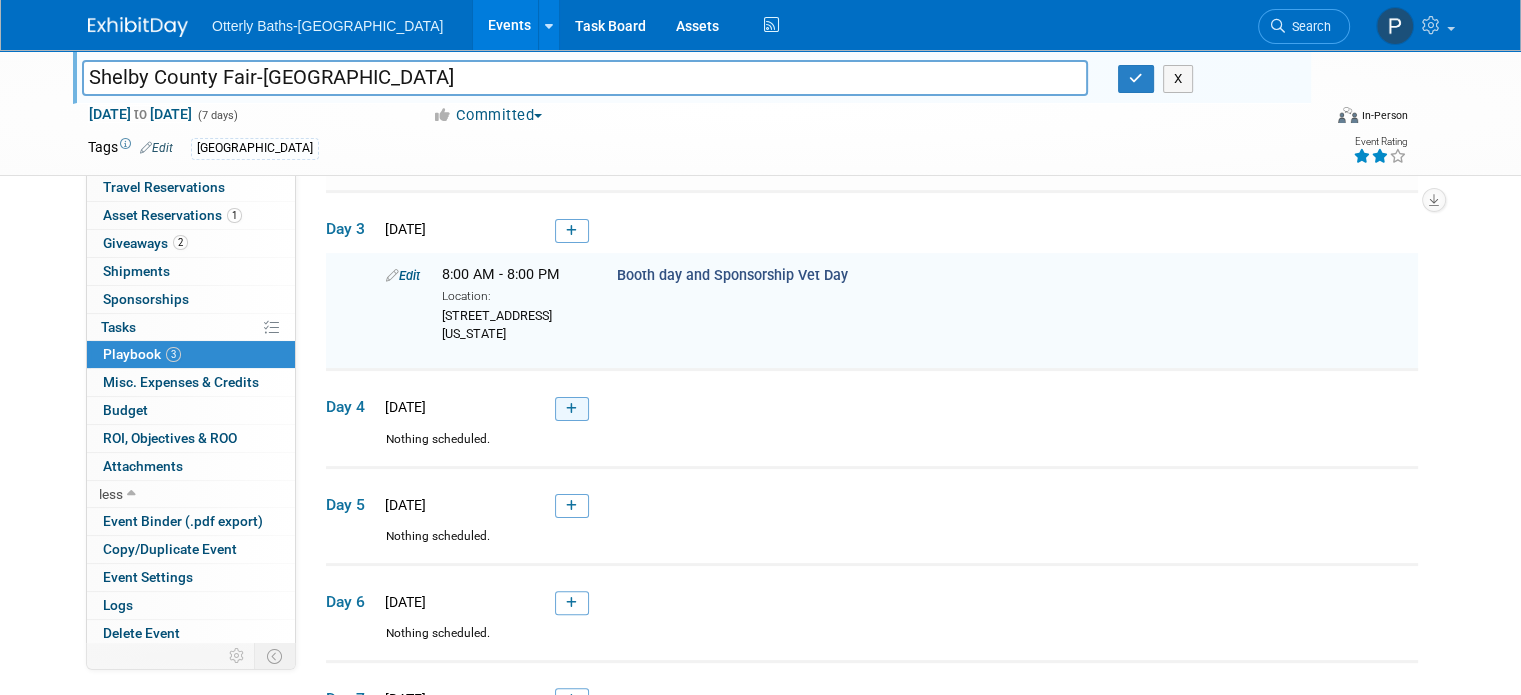 click at bounding box center (571, 409) 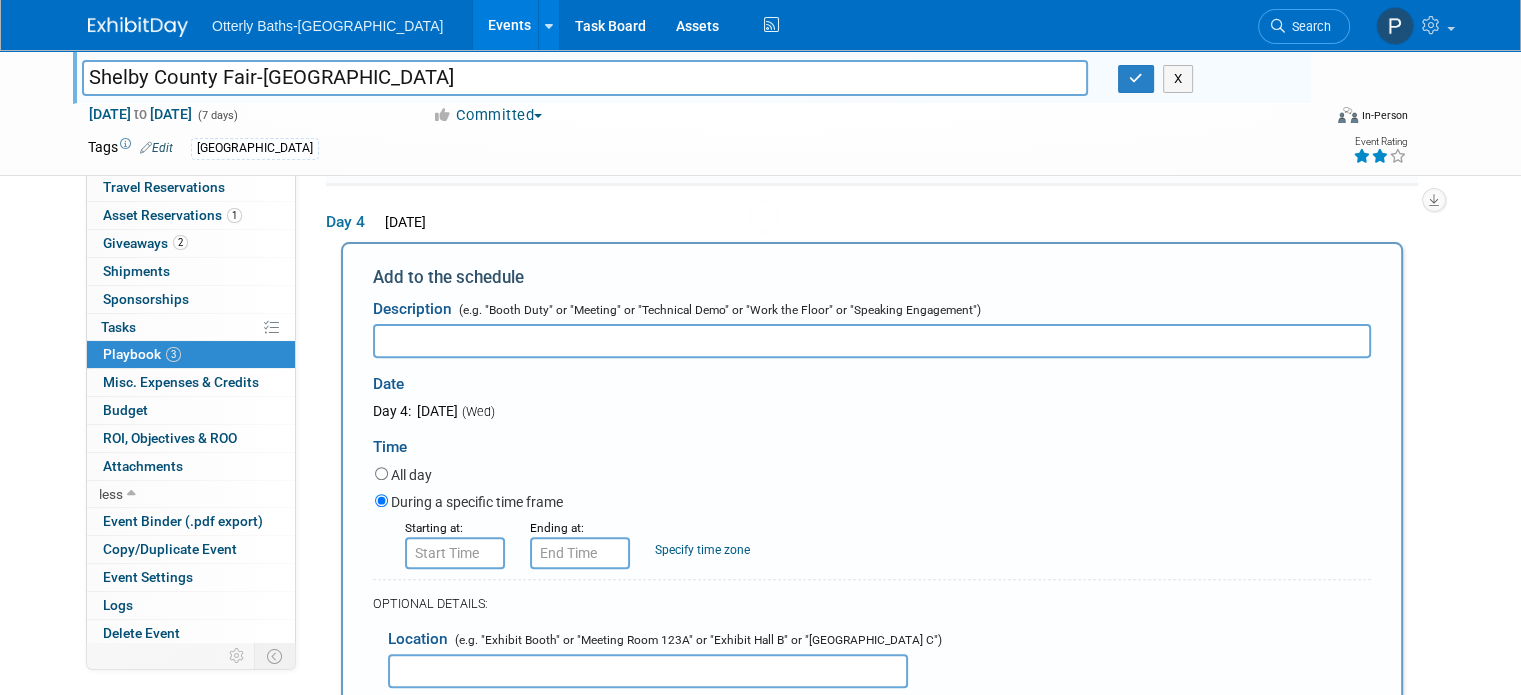 scroll, scrollTop: 0, scrollLeft: 0, axis: both 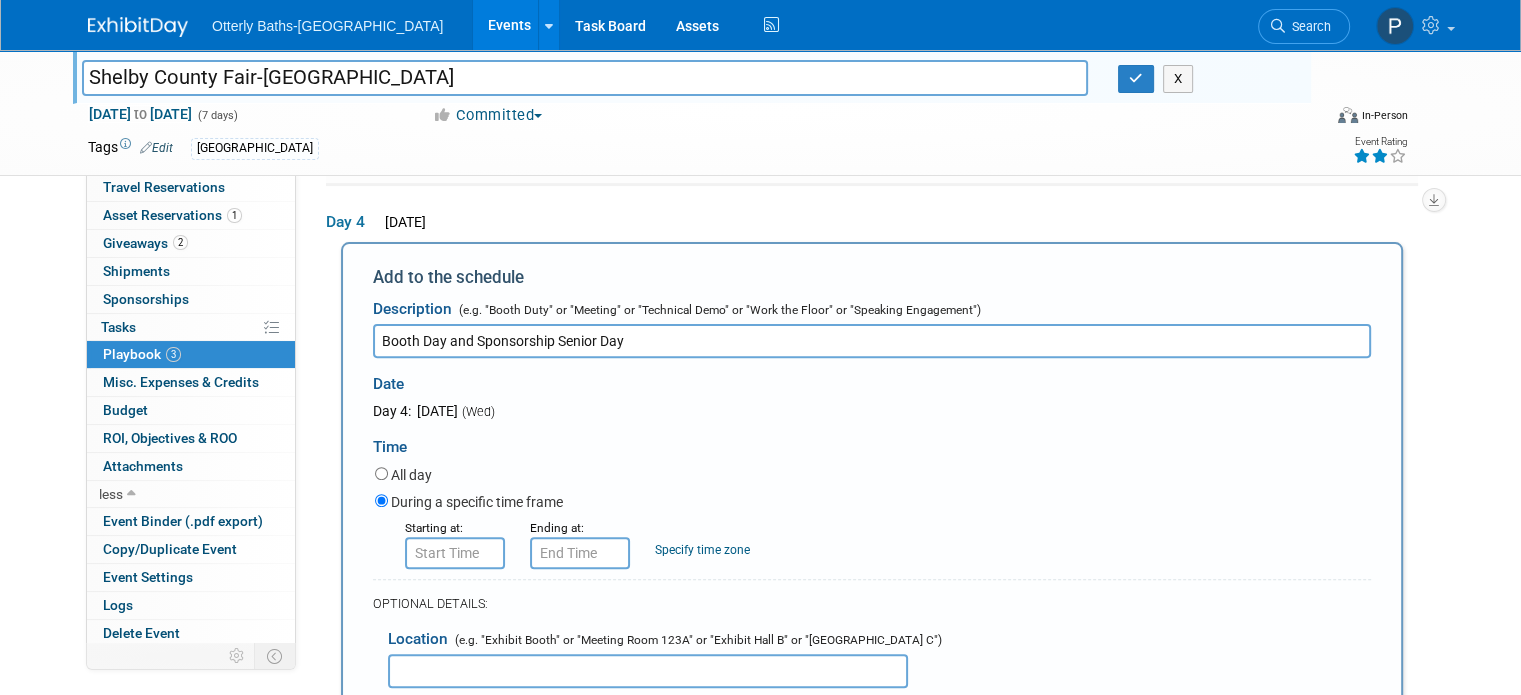 type on "Booth Day and Sponsorship Senior Day" 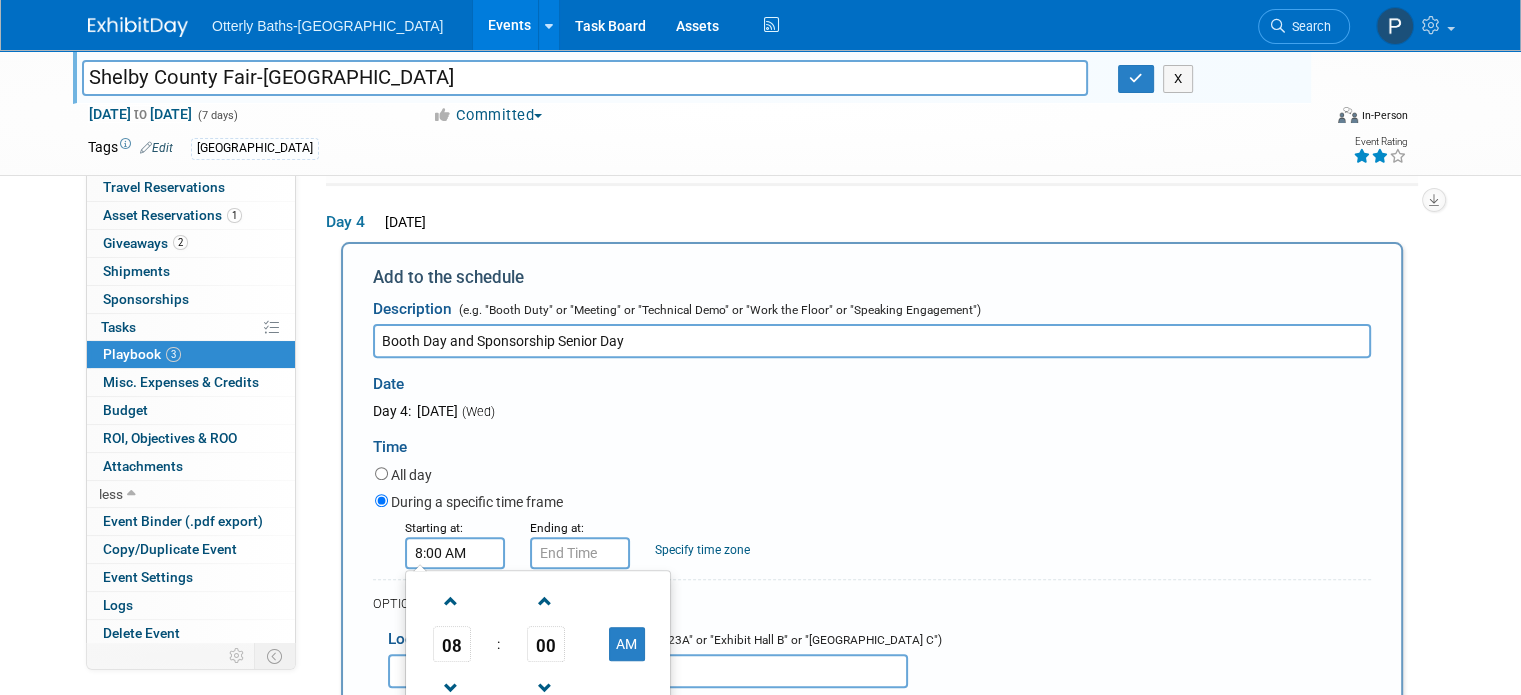 click on "8:00 AM" at bounding box center [455, 553] 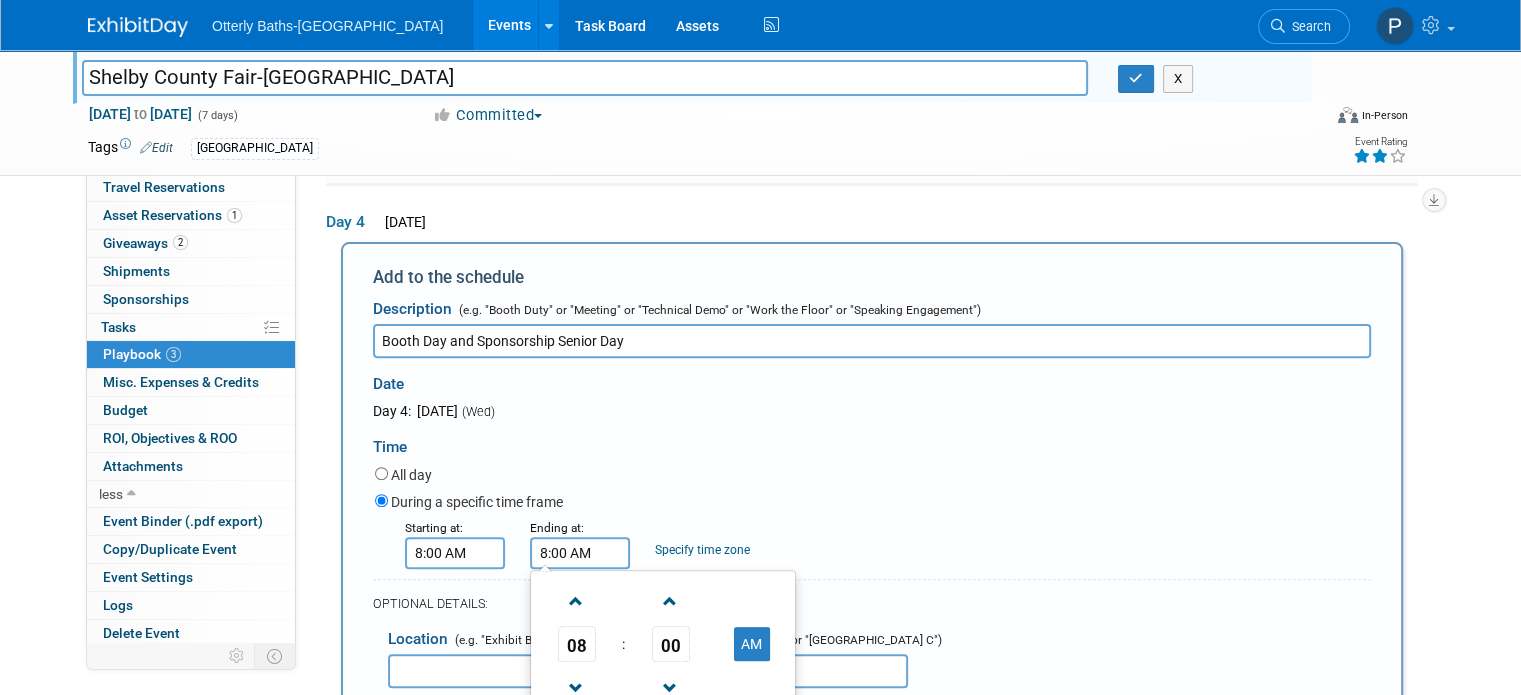 click on "8:00 AM" at bounding box center [580, 553] 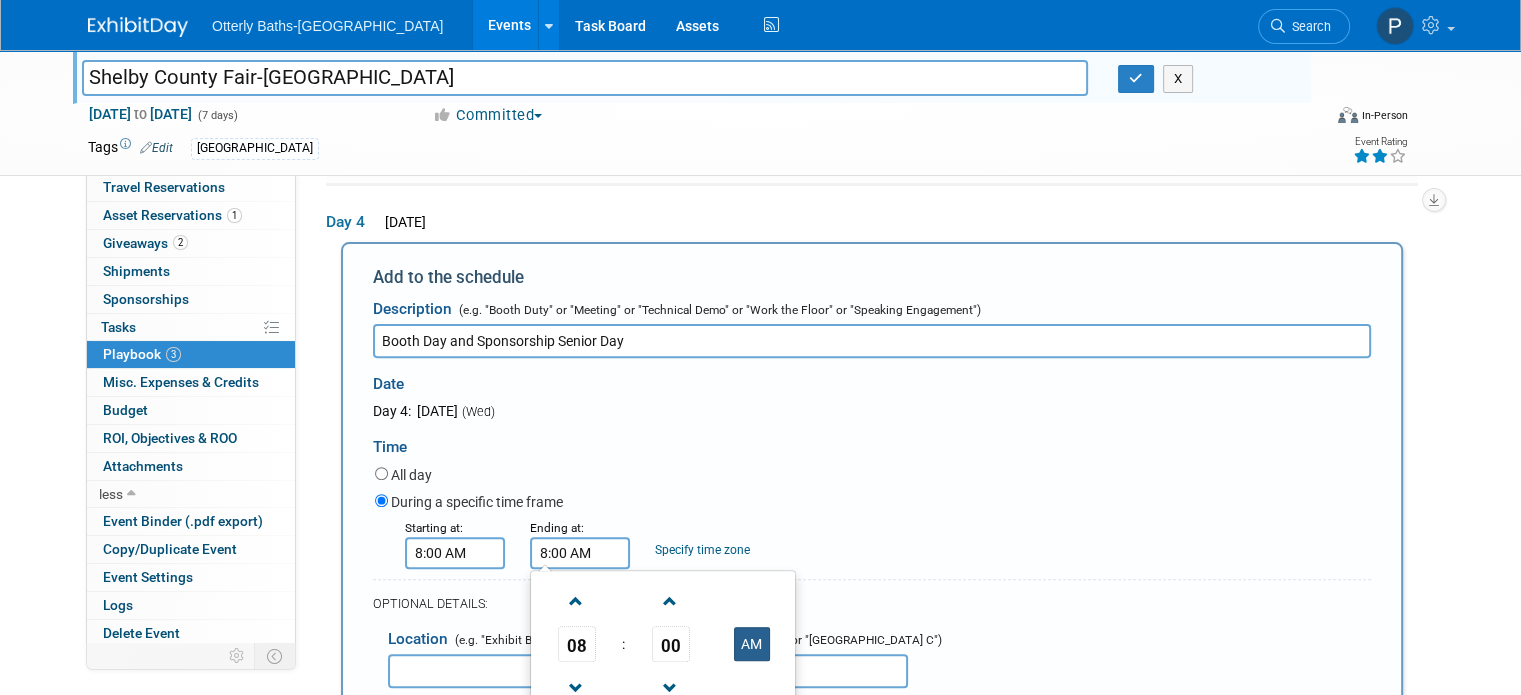 click on "AM" at bounding box center (752, 644) 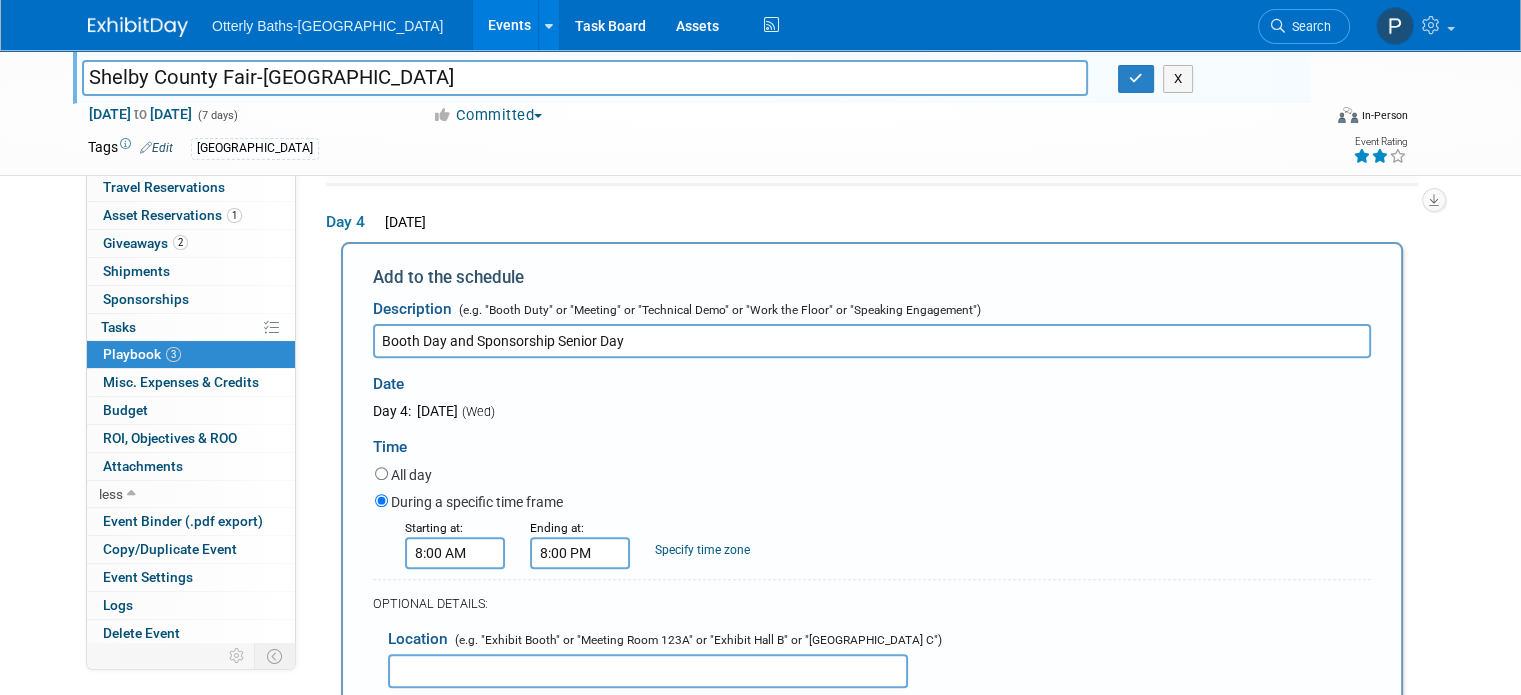 click on "During a specific time frame" at bounding box center (873, 503) 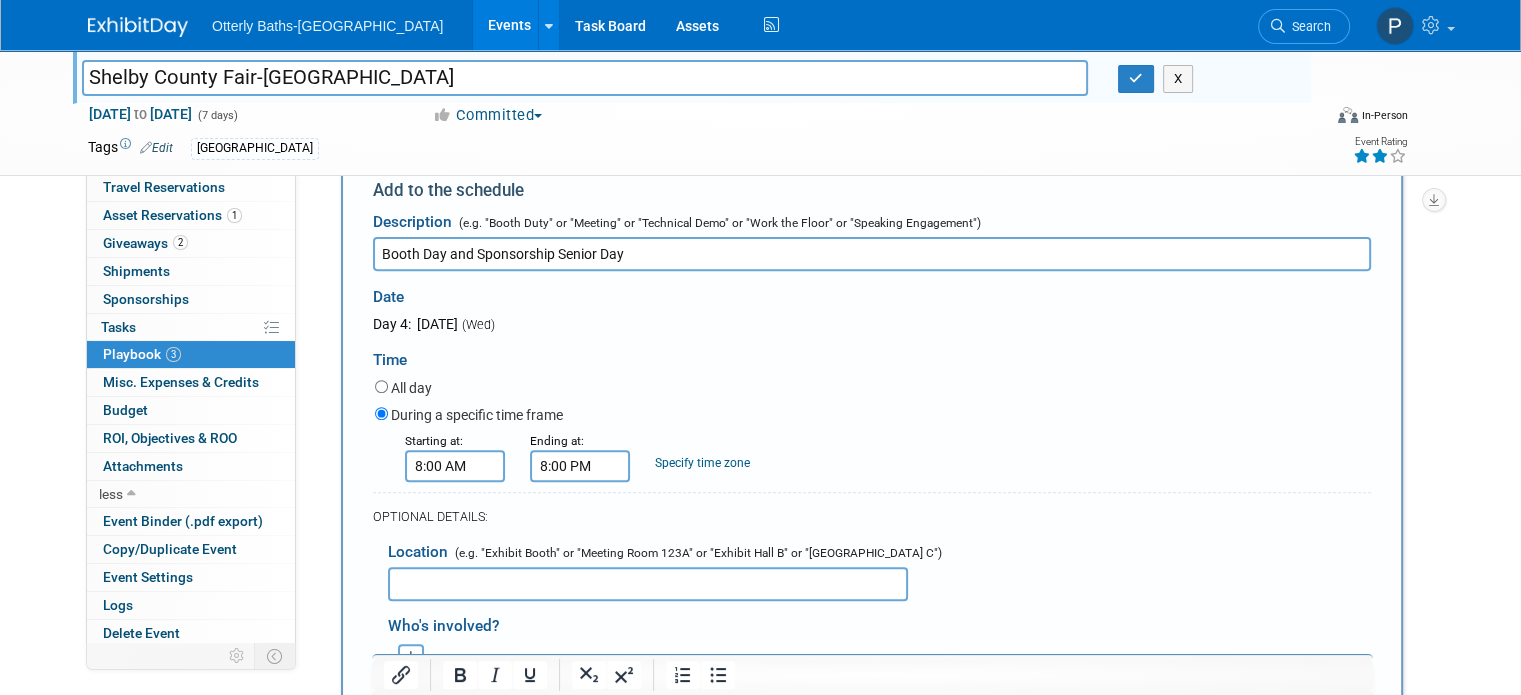 scroll, scrollTop: 771, scrollLeft: 0, axis: vertical 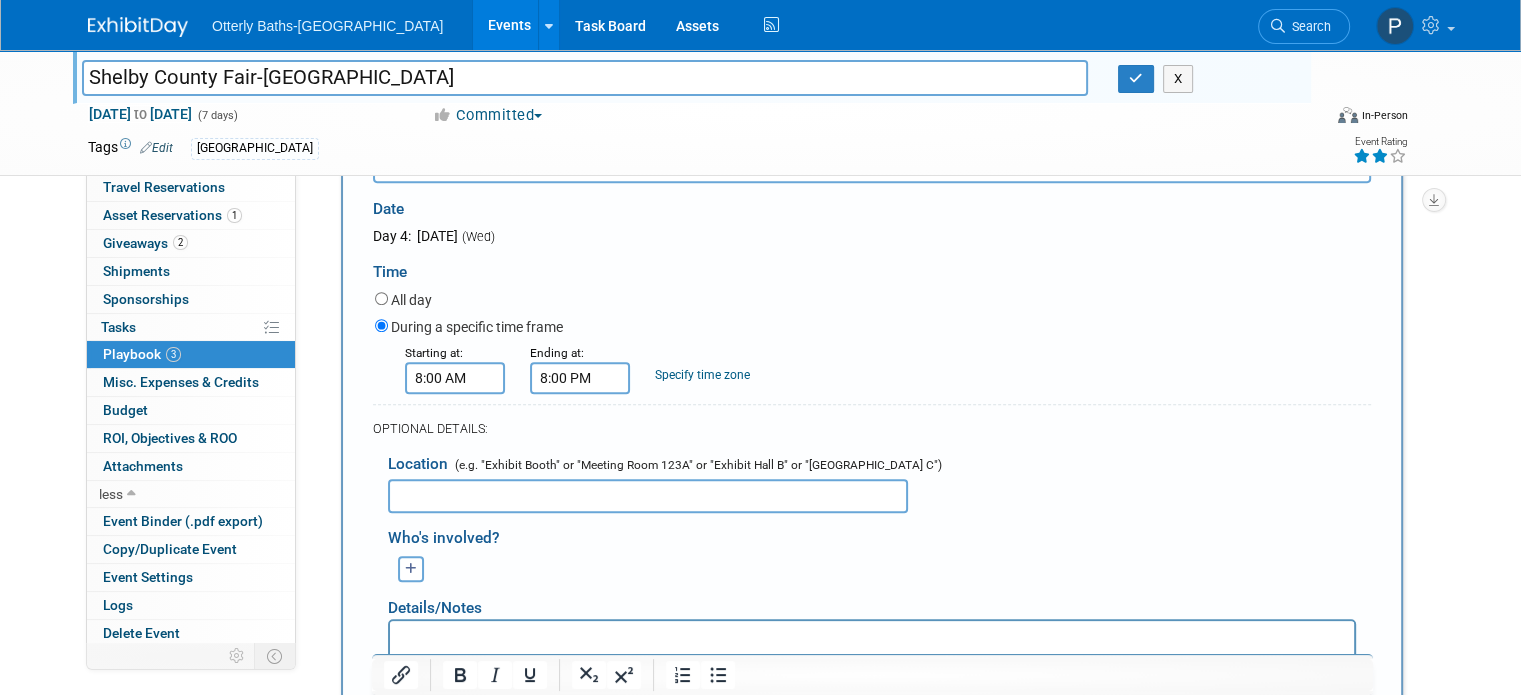click at bounding box center (648, 496) 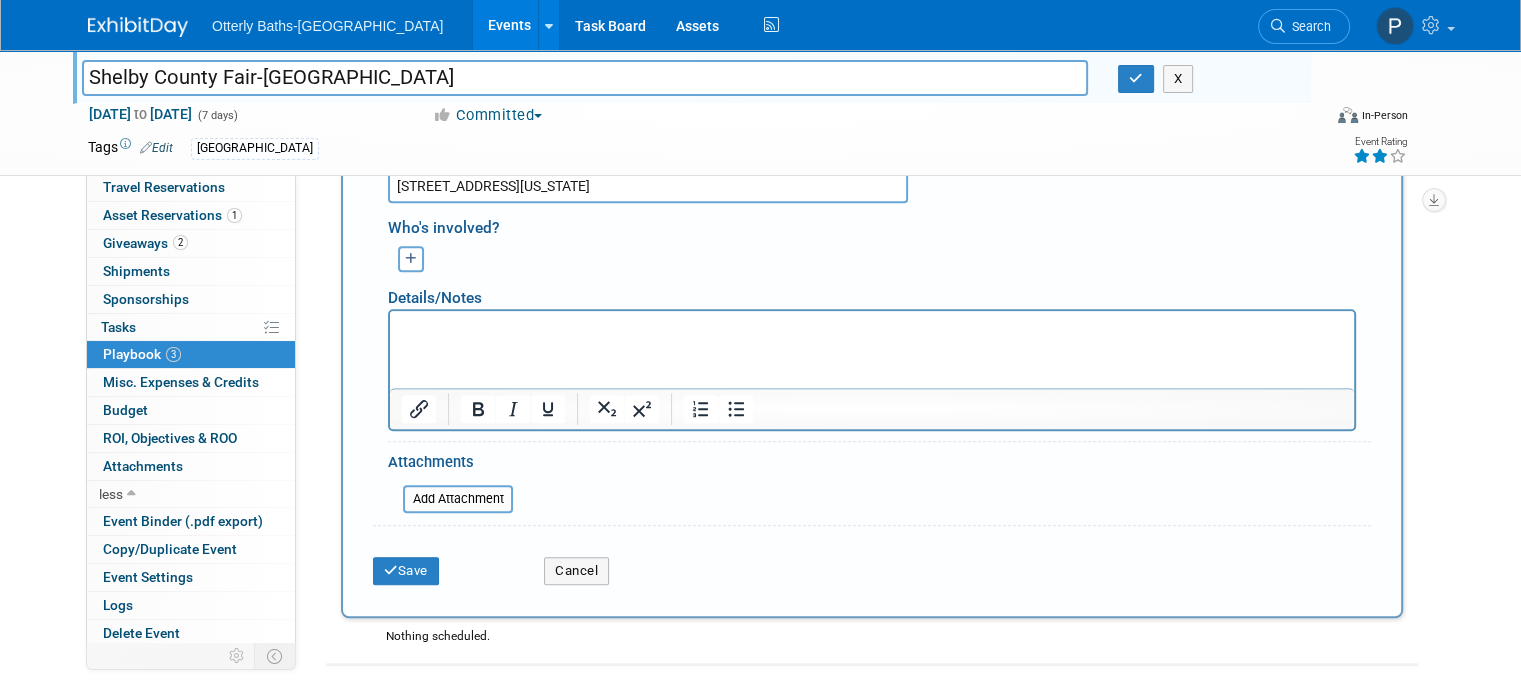scroll, scrollTop: 1091, scrollLeft: 0, axis: vertical 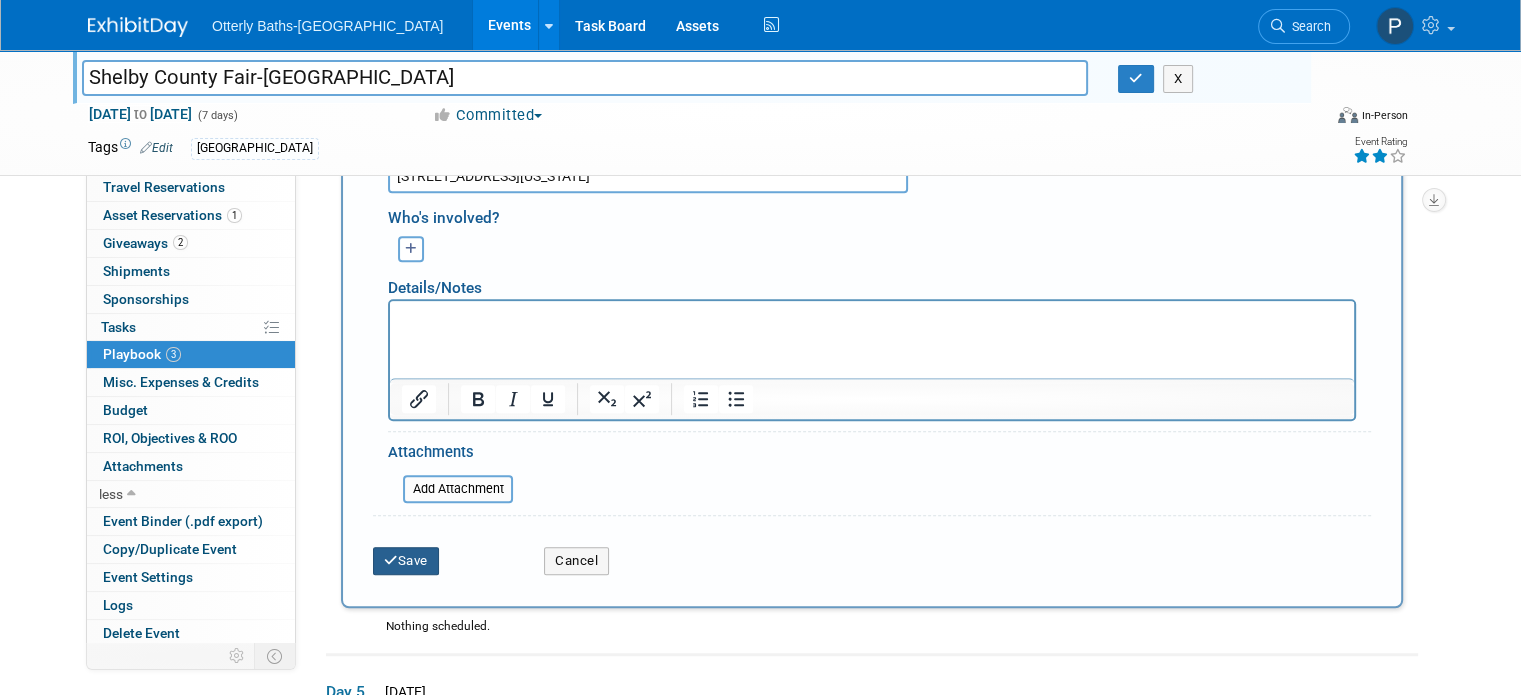 type on "[STREET_ADDRESS][US_STATE]" 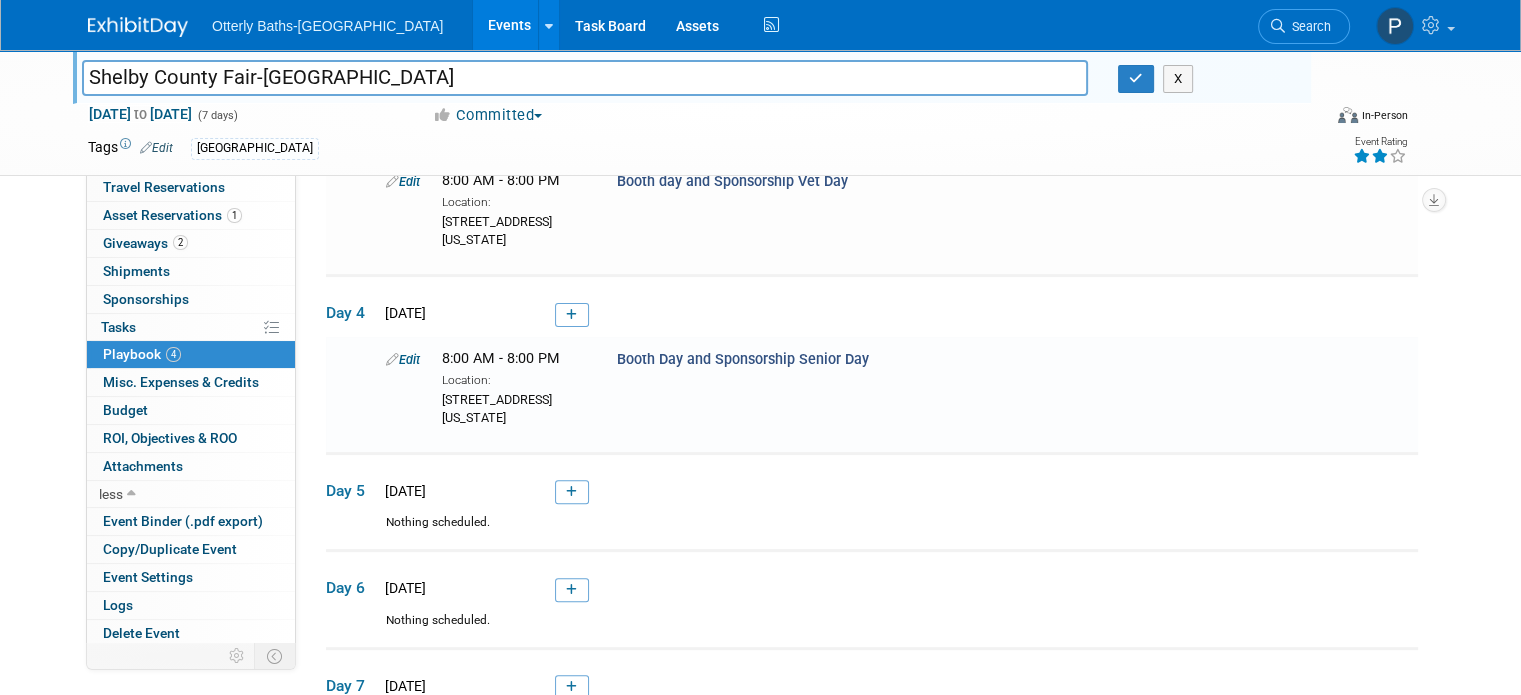scroll, scrollTop: 592, scrollLeft: 0, axis: vertical 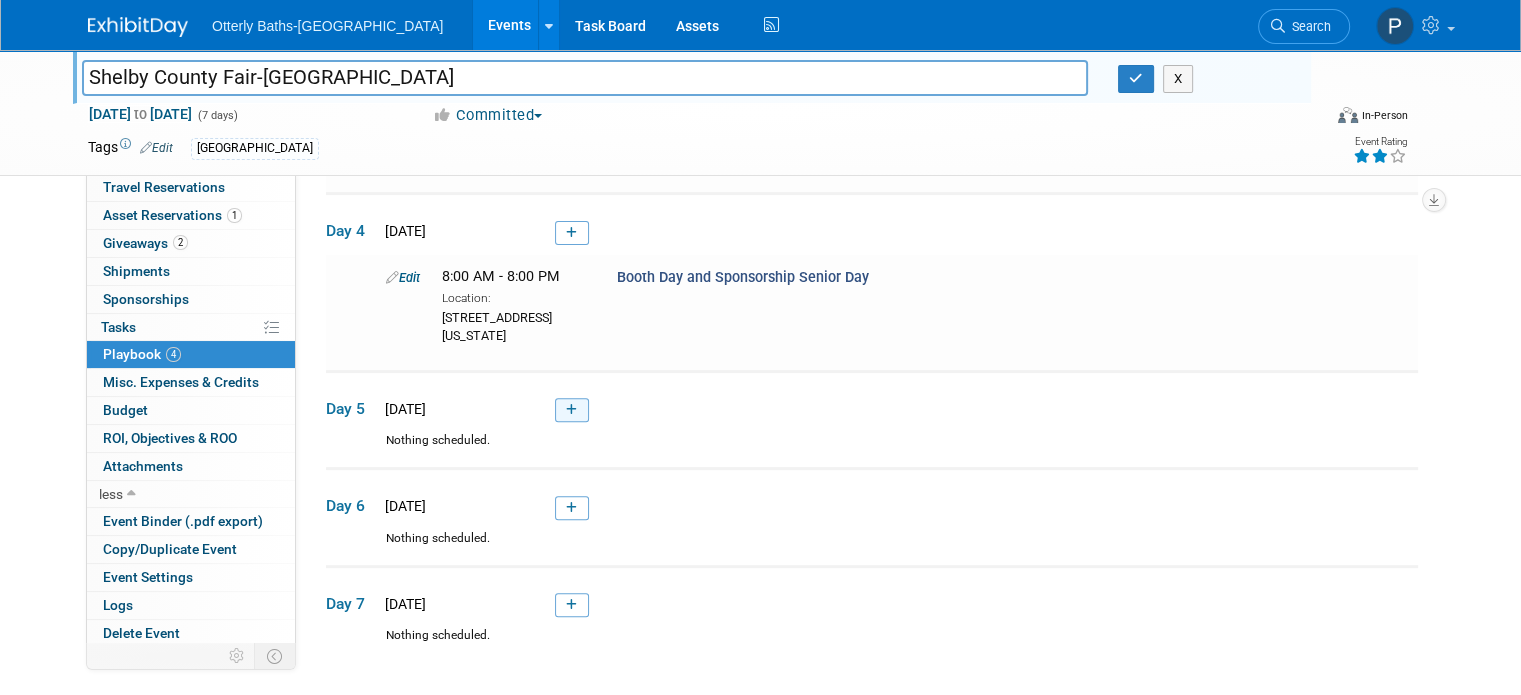 click at bounding box center [572, 410] 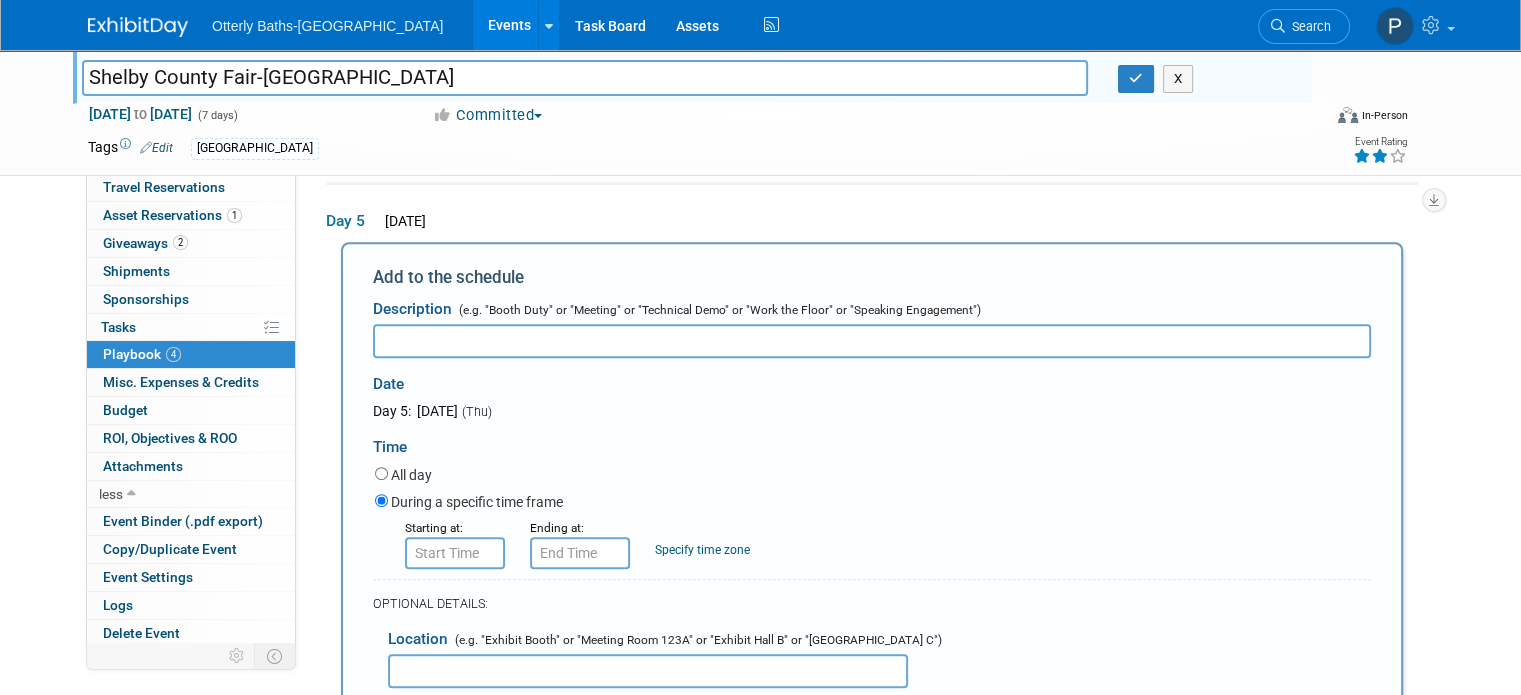 scroll, scrollTop: 0, scrollLeft: 0, axis: both 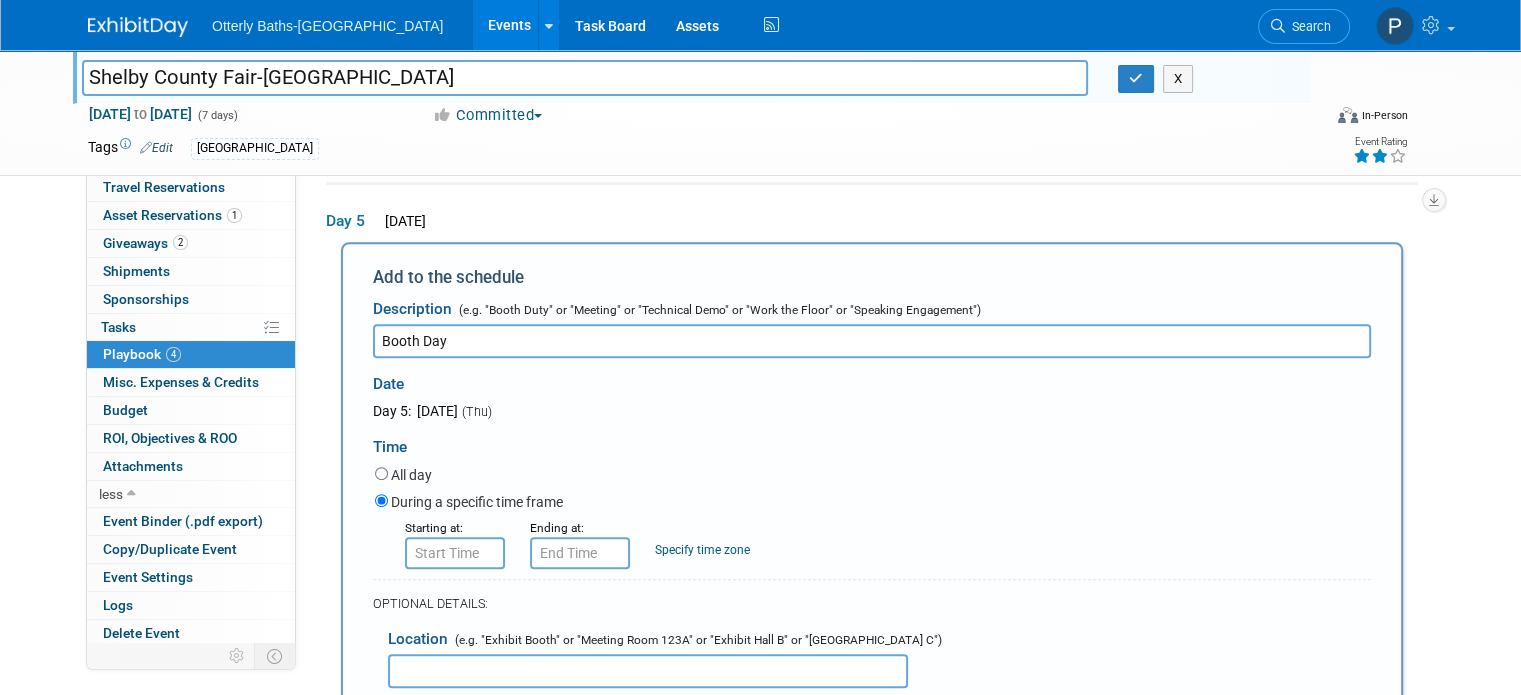 type on "Booth Day" 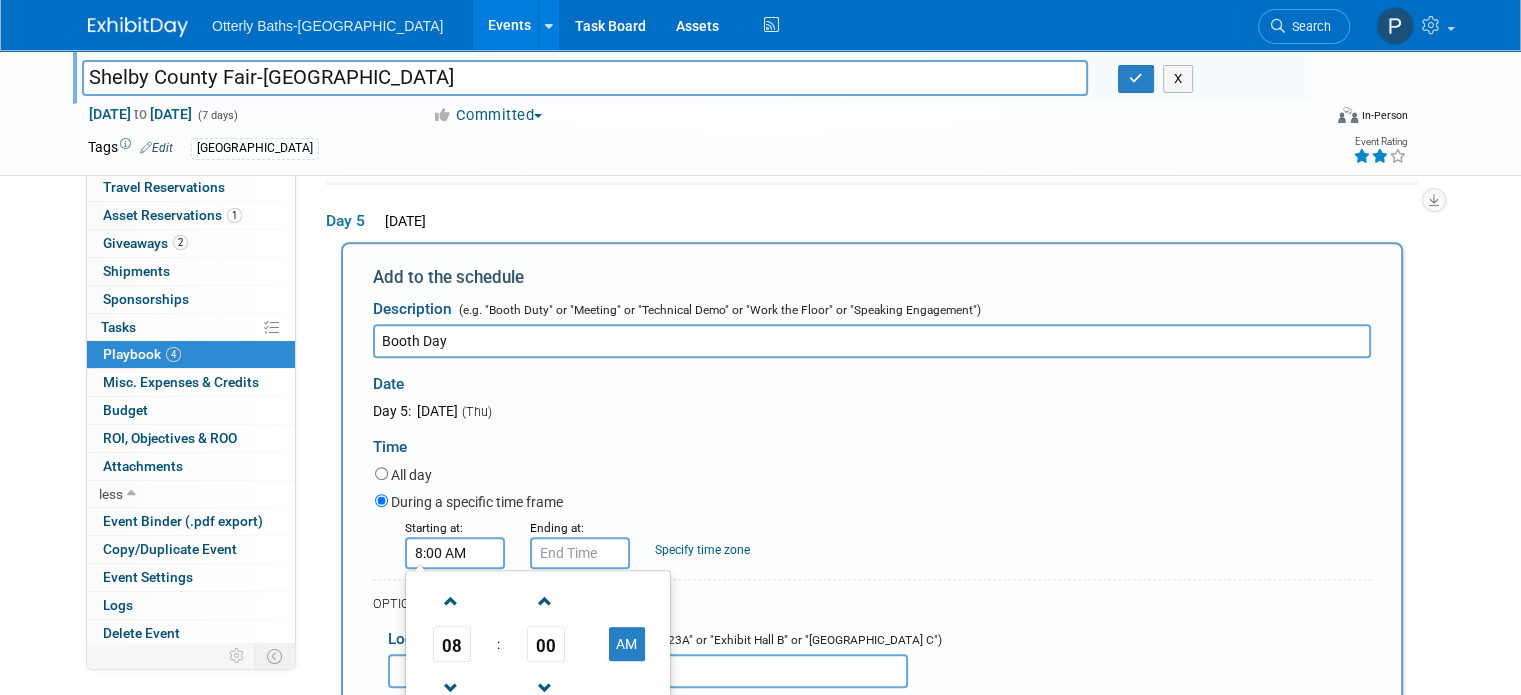 click on "8:00 AM" at bounding box center [455, 553] 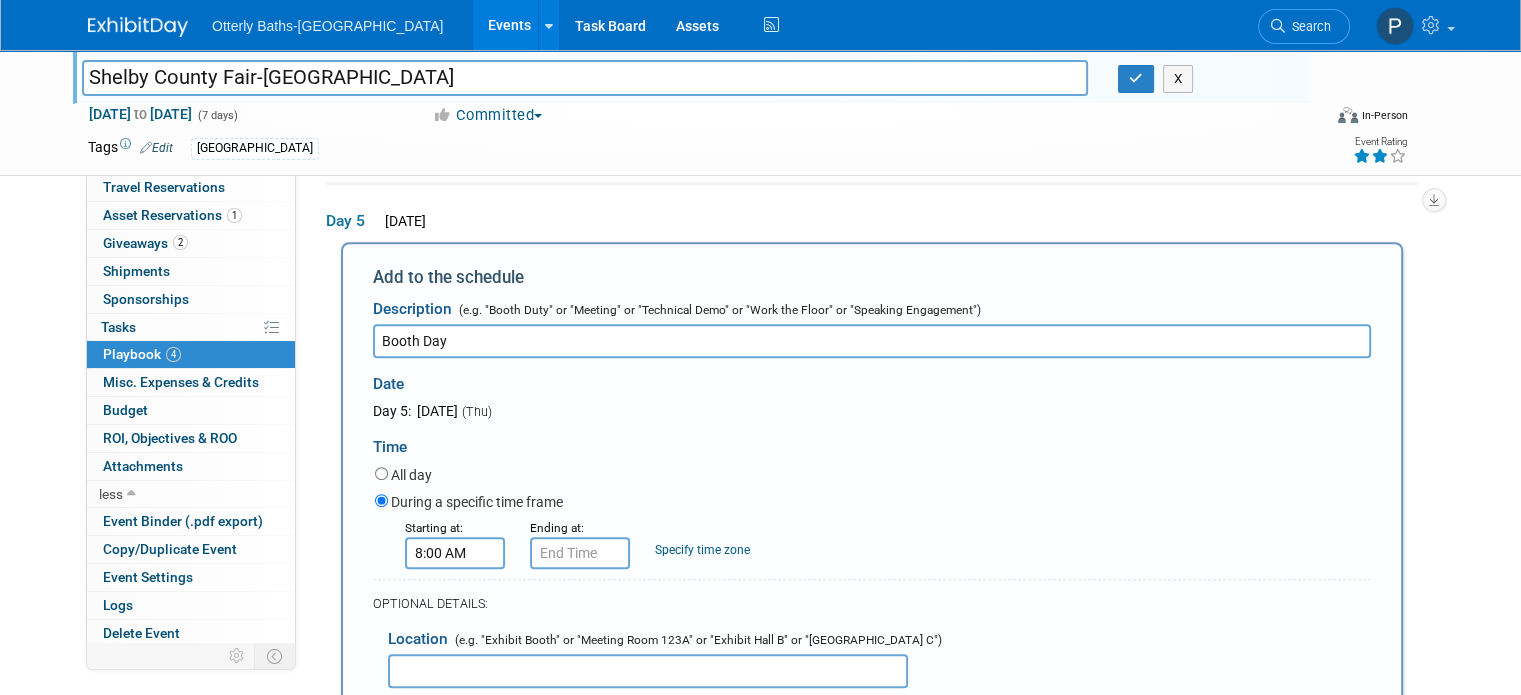 click on "All day" at bounding box center [873, 476] 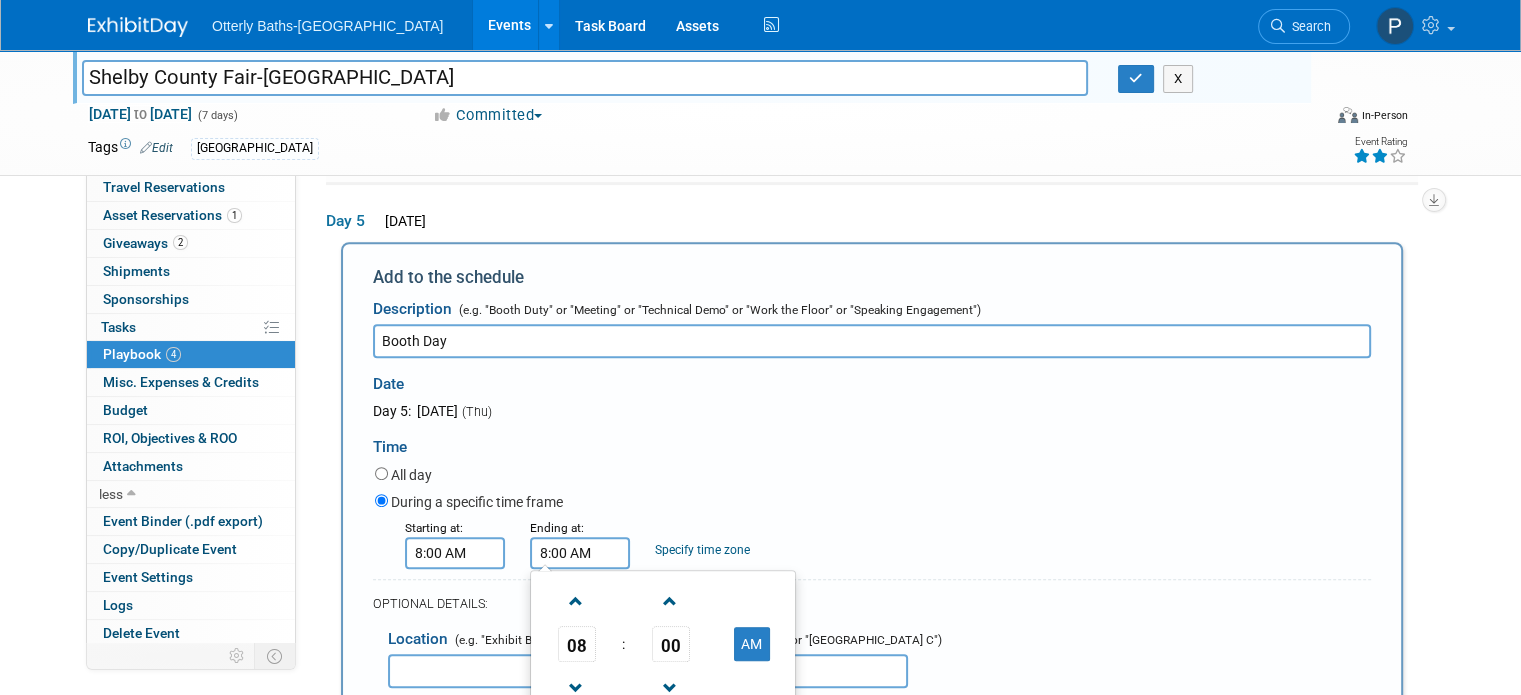 click on "8:00 AM" at bounding box center (580, 553) 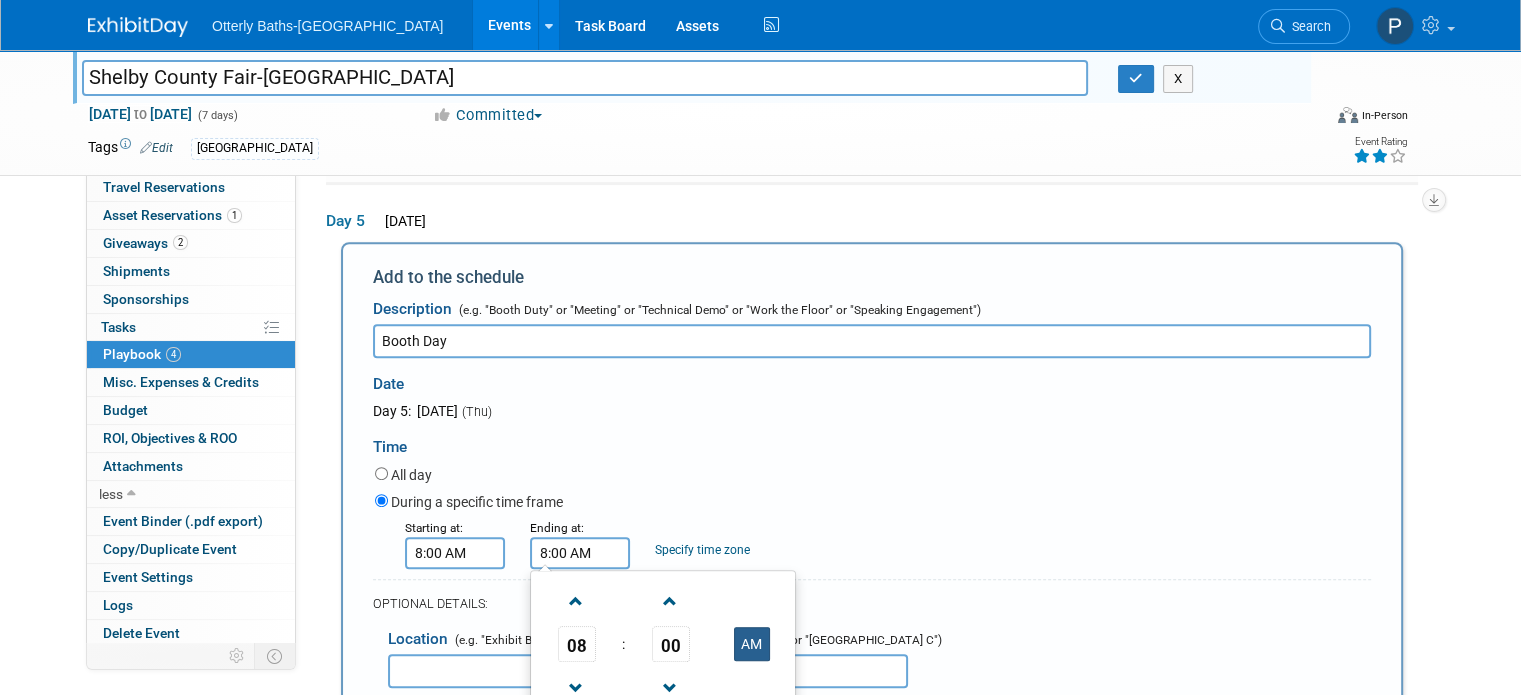 click on "AM" at bounding box center [752, 644] 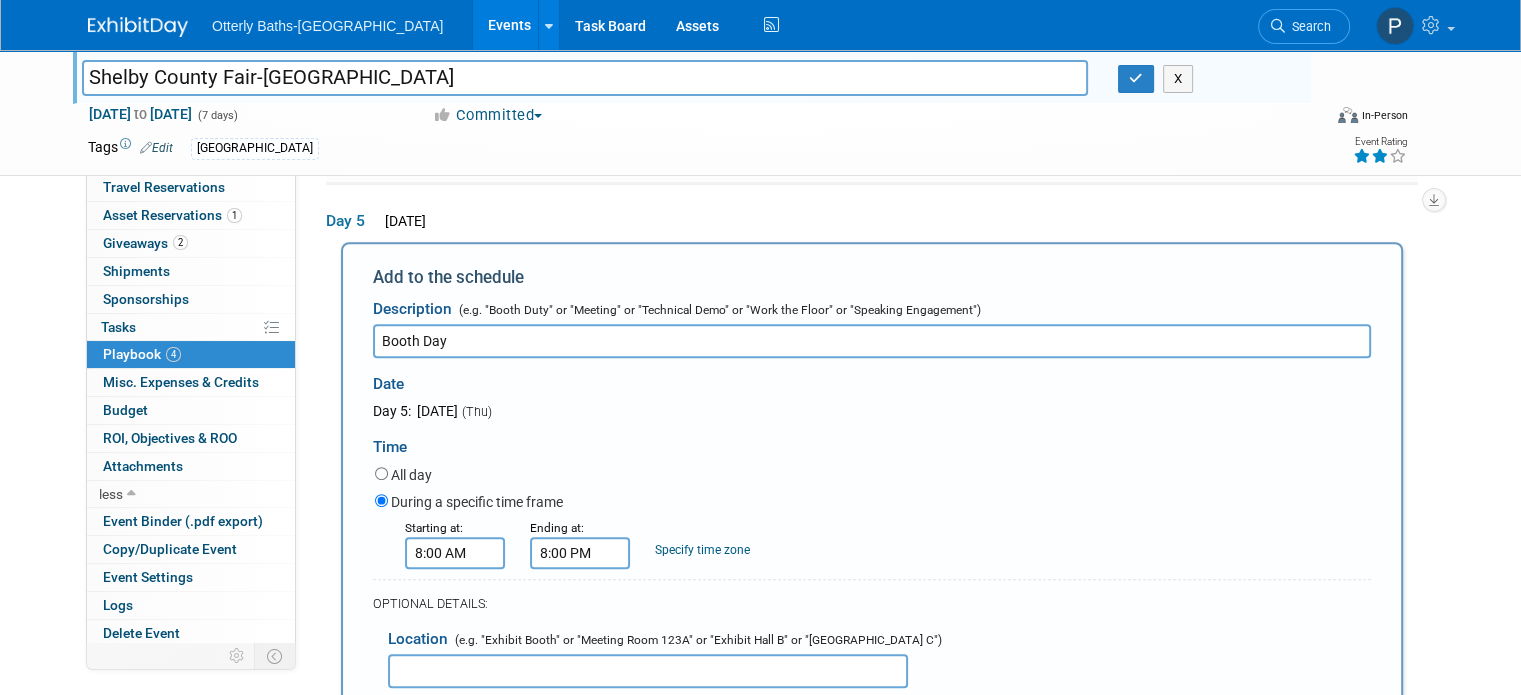 click on "All day" at bounding box center (873, 476) 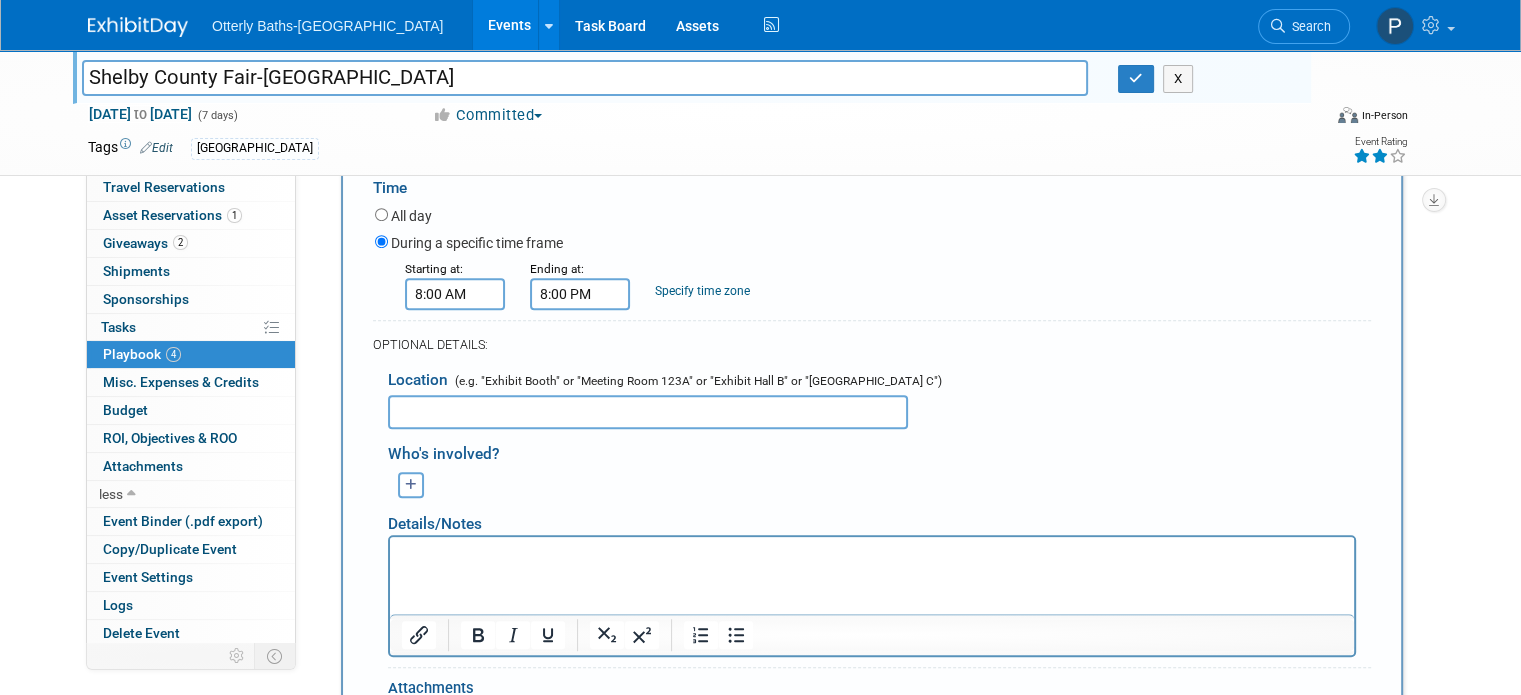 scroll, scrollTop: 1043, scrollLeft: 0, axis: vertical 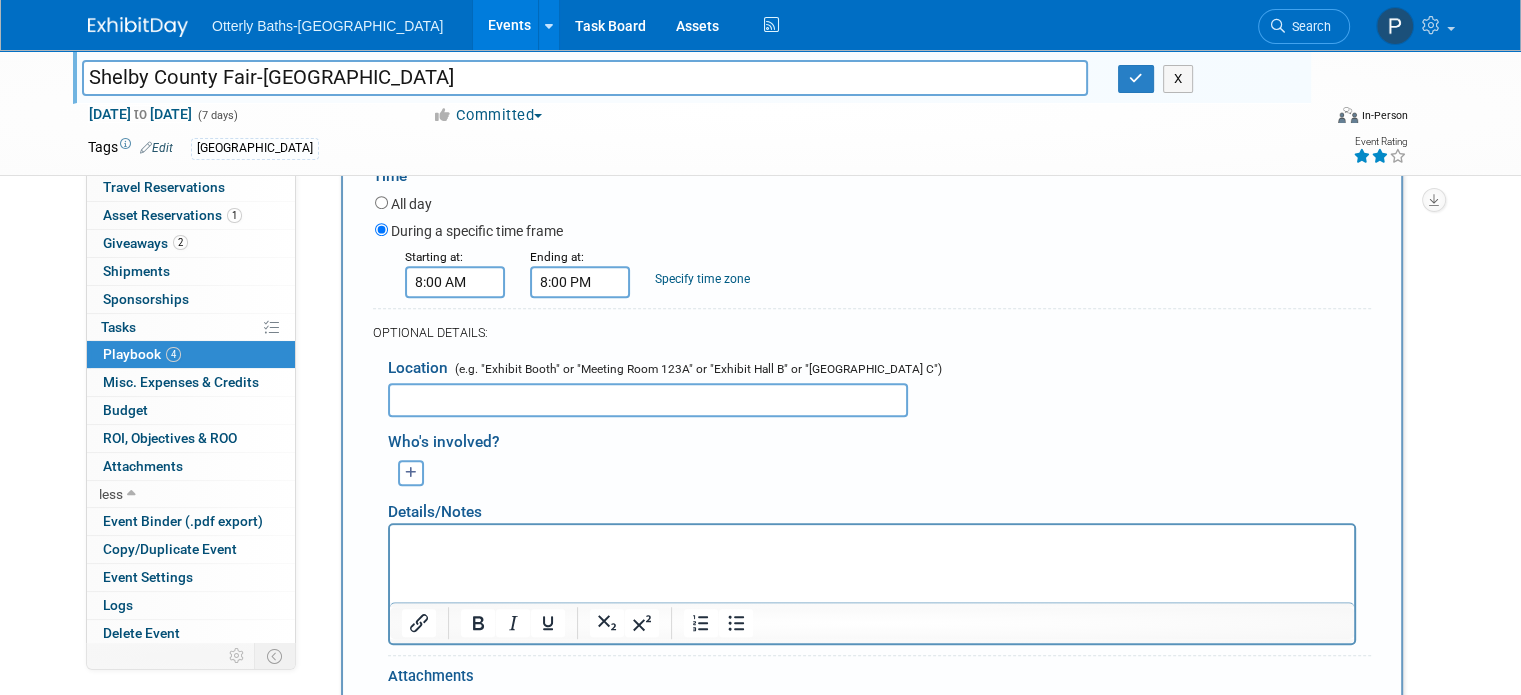 click at bounding box center [648, 400] 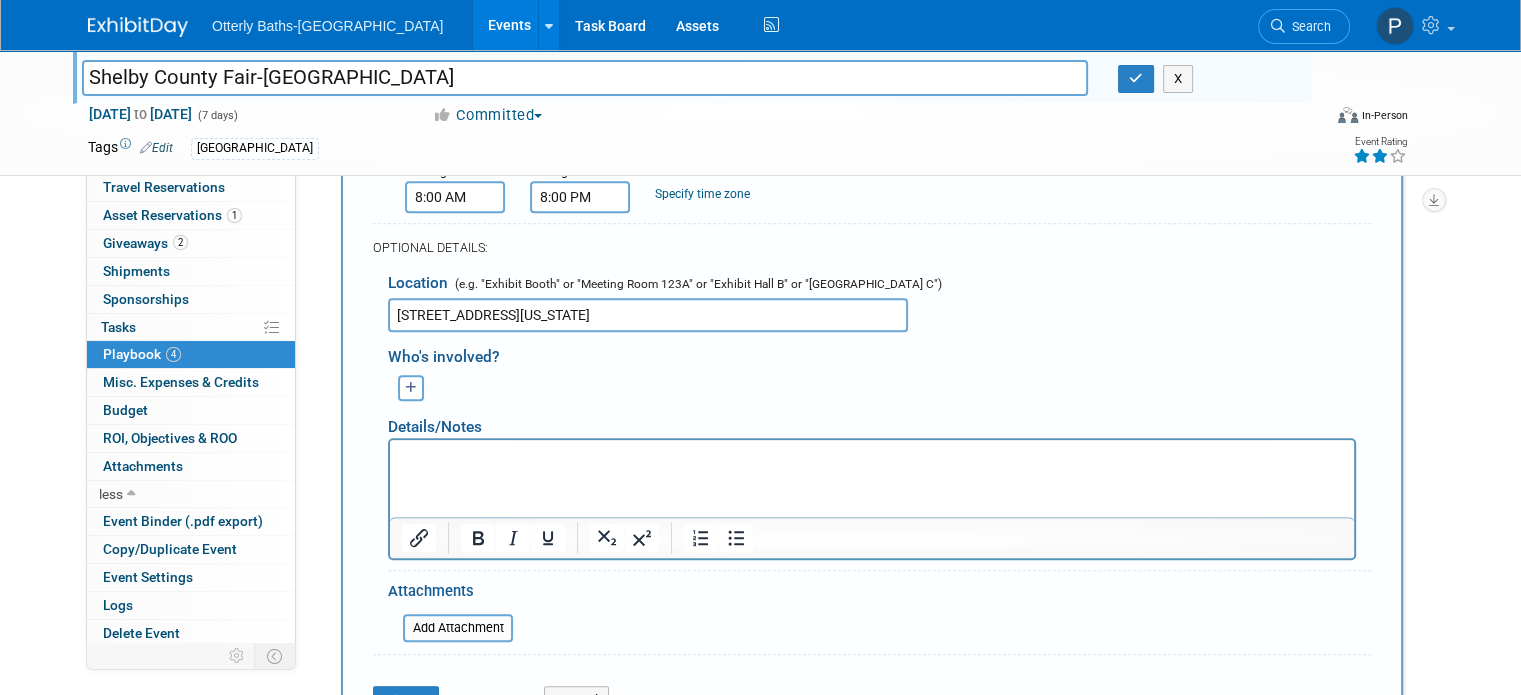 scroll, scrollTop: 1167, scrollLeft: 0, axis: vertical 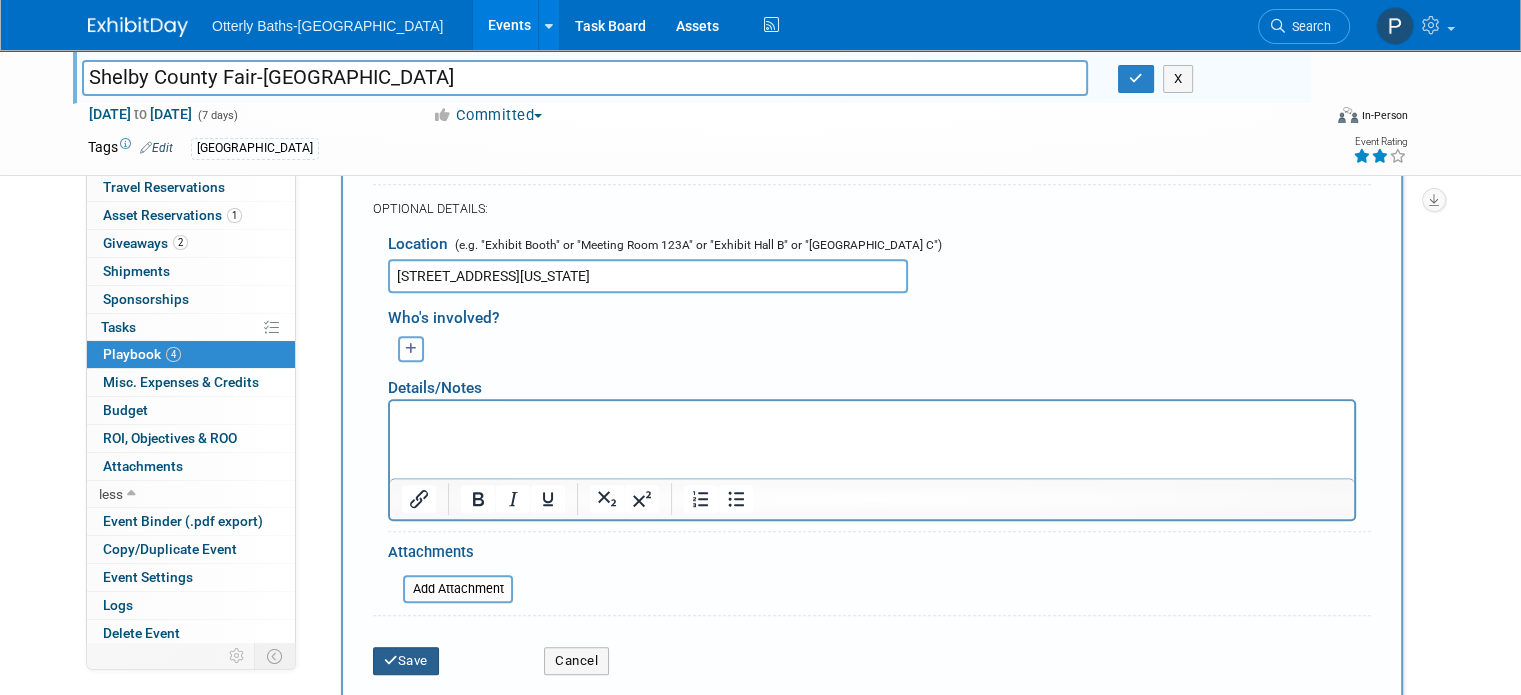 type on "[STREET_ADDRESS][US_STATE]" 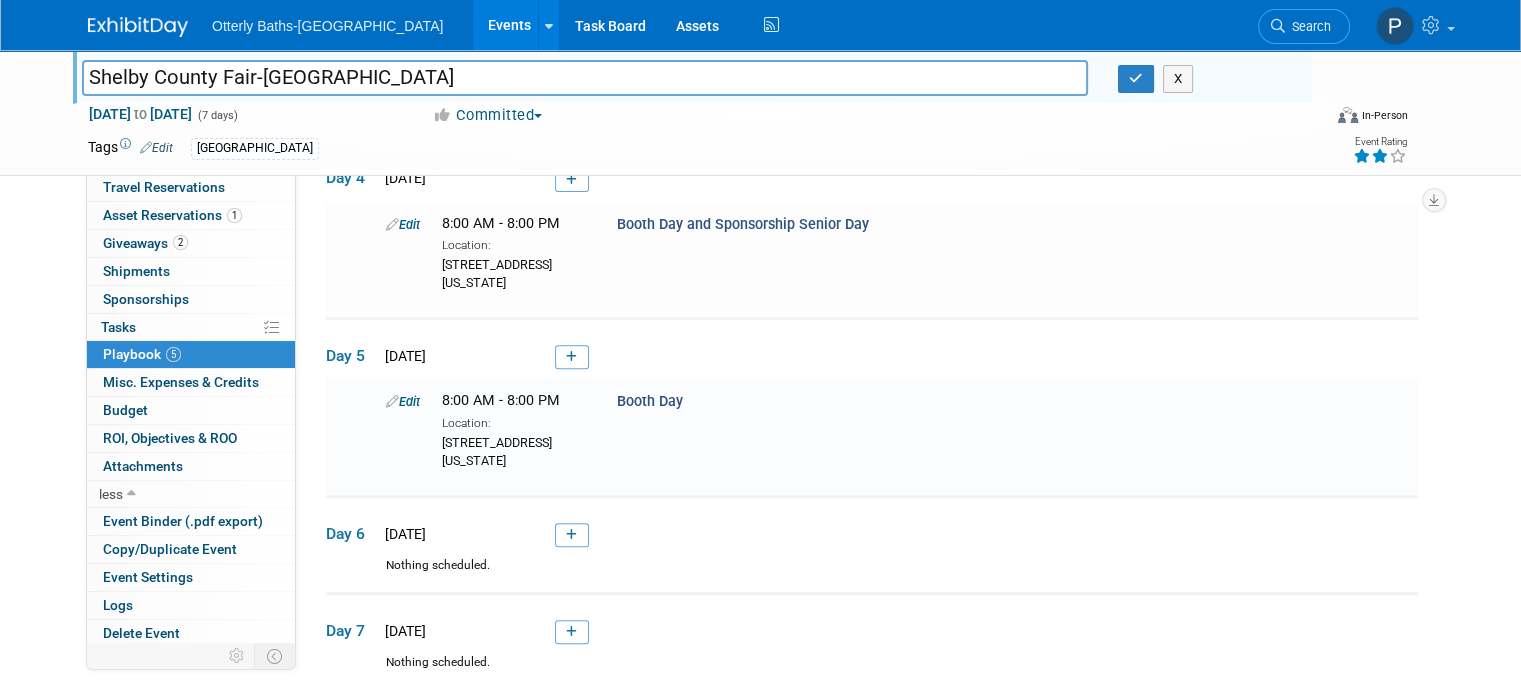scroll, scrollTop: 770, scrollLeft: 0, axis: vertical 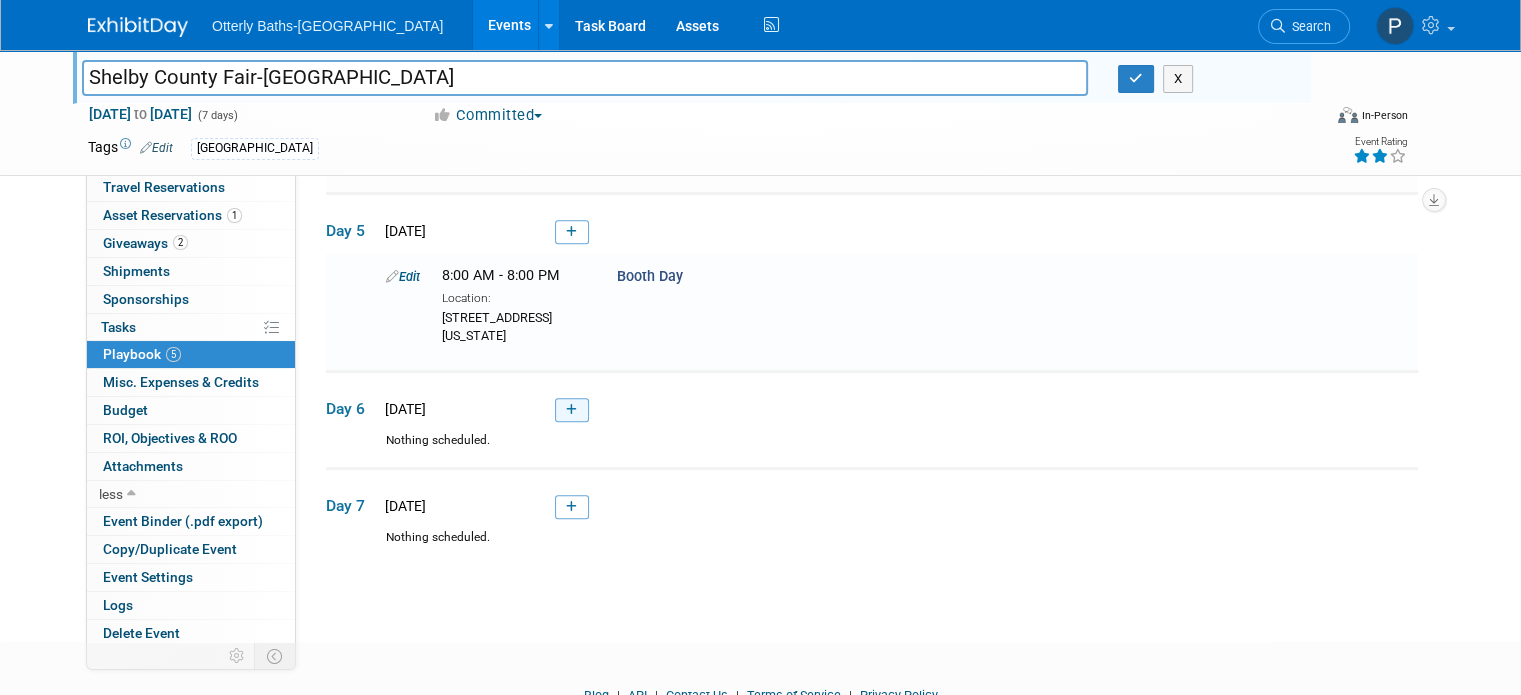 click at bounding box center (571, 410) 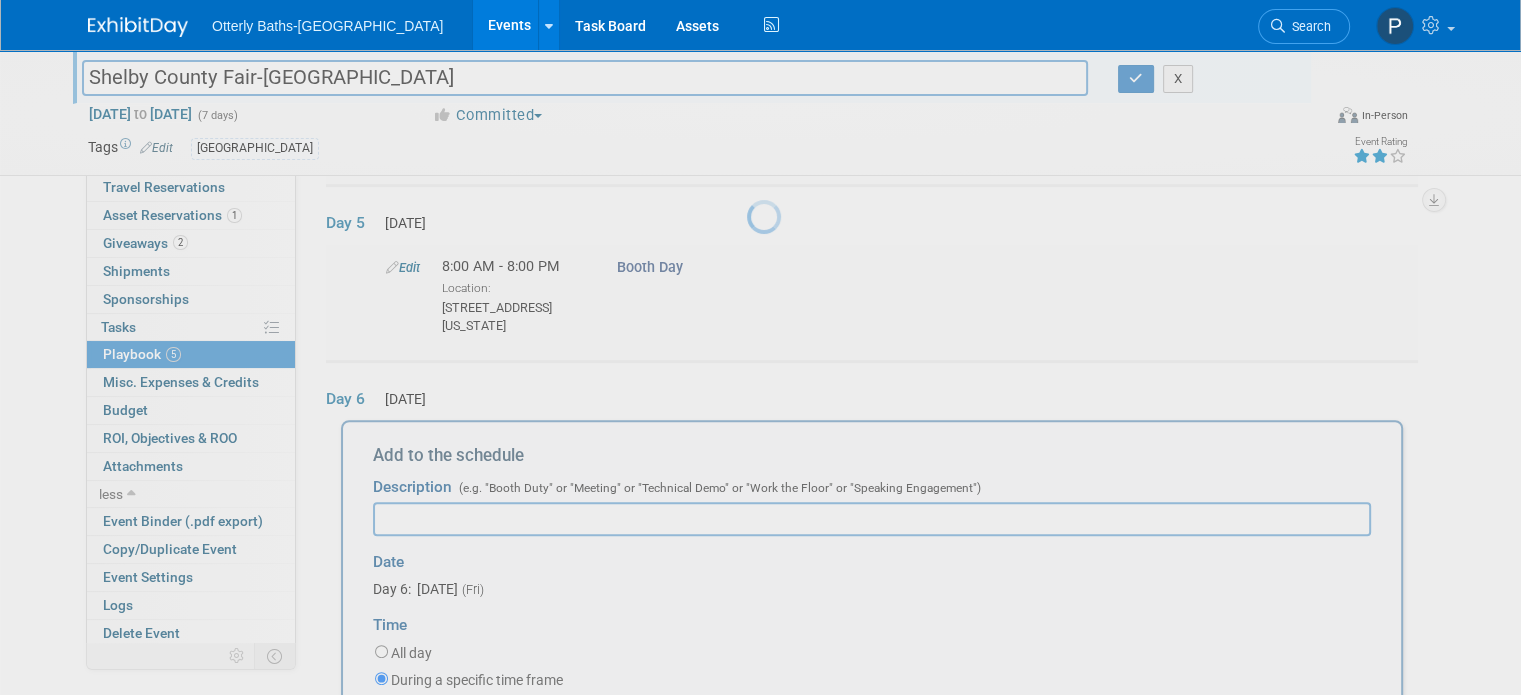 scroll, scrollTop: 938, scrollLeft: 0, axis: vertical 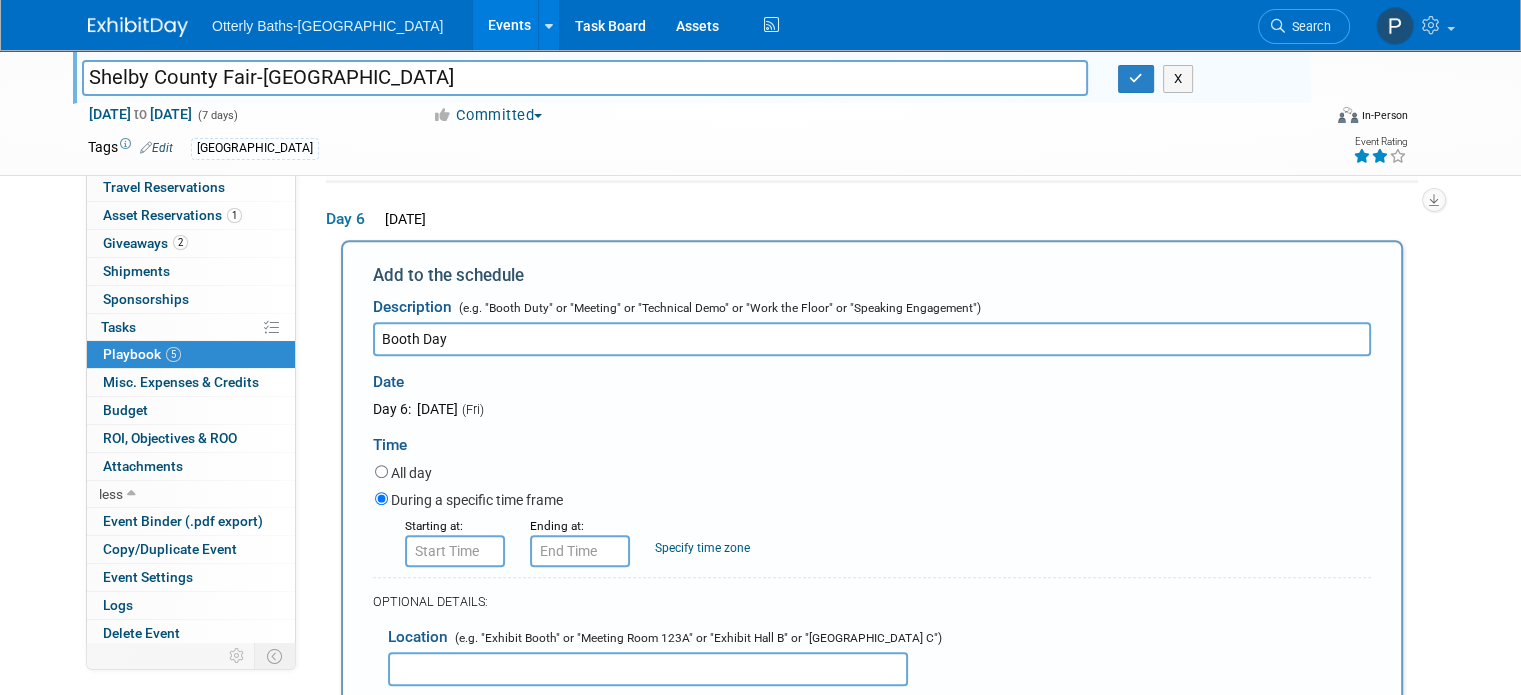 type on "Booth Day" 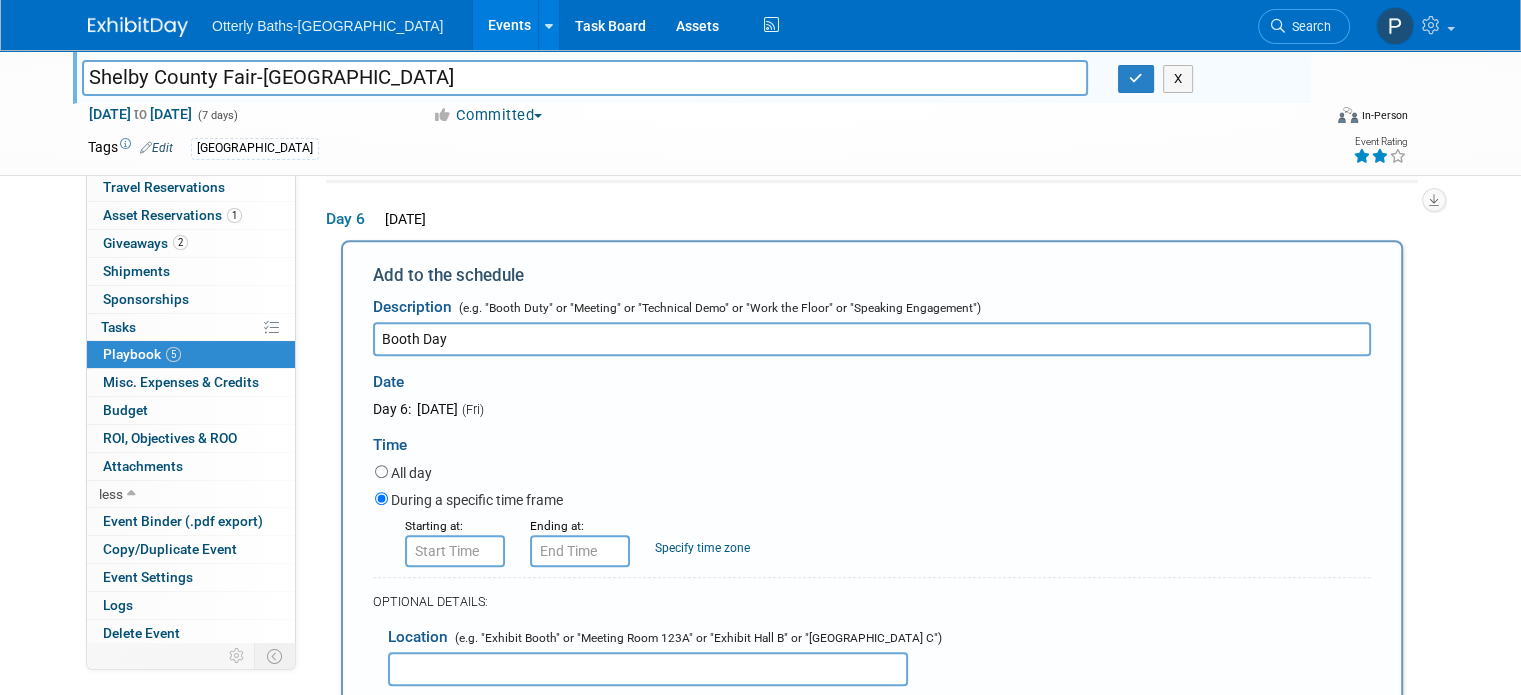 type on "8:00 AM" 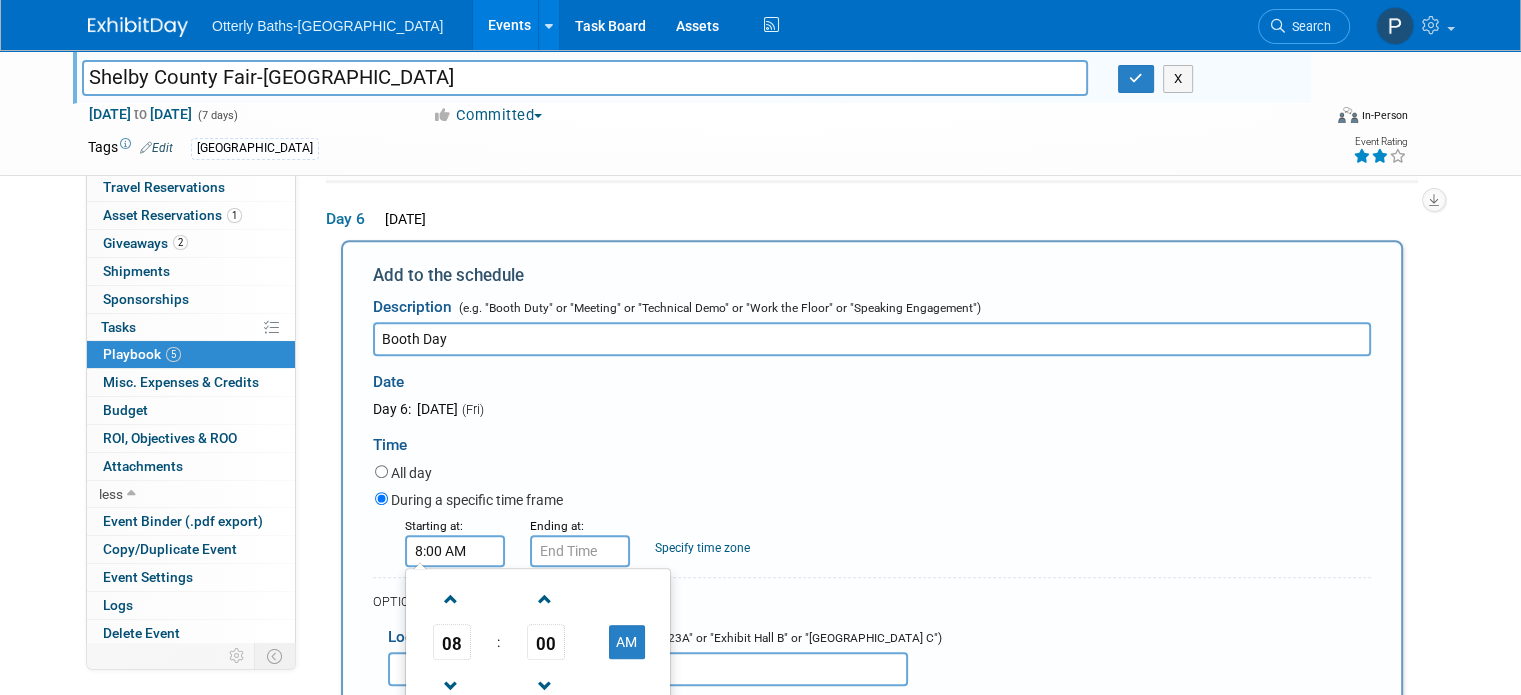 click on "8:00 AM" at bounding box center [455, 551] 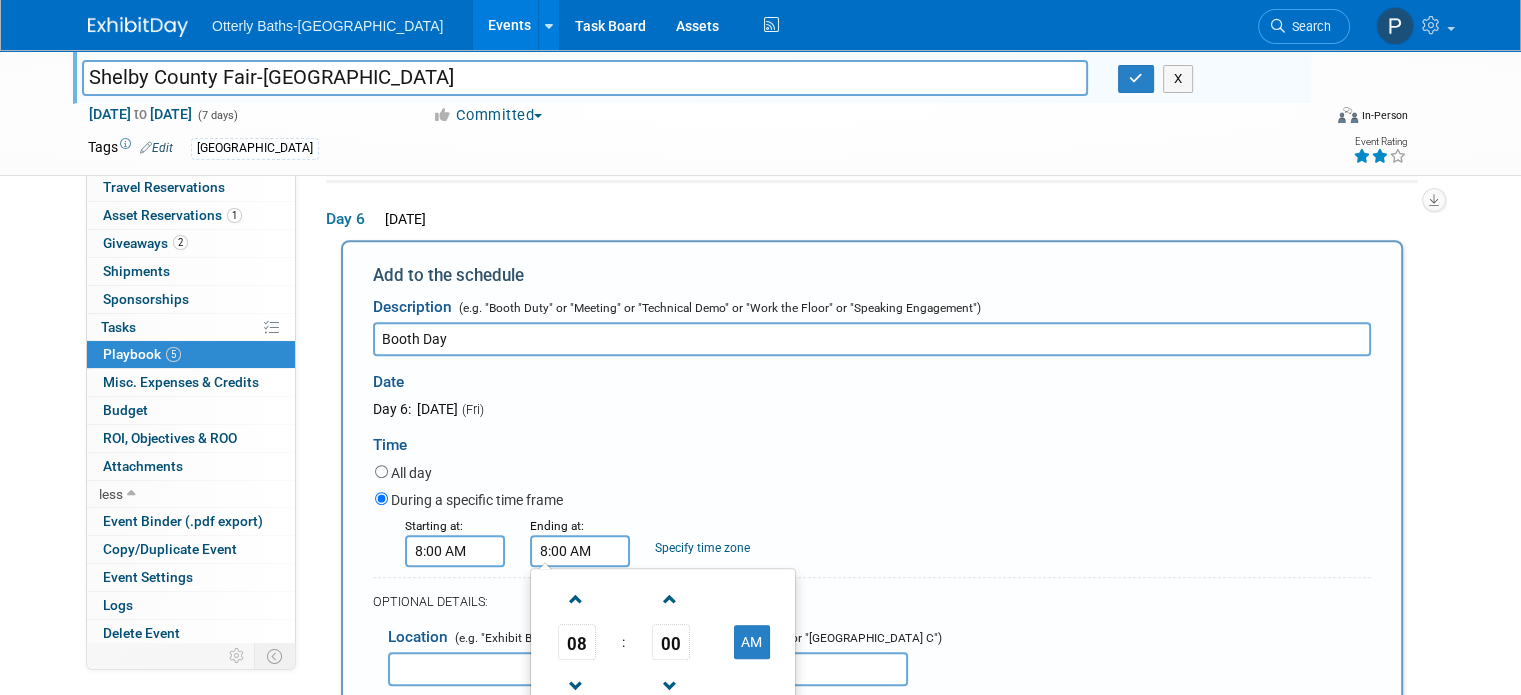 click on "8:00 AM" at bounding box center [580, 551] 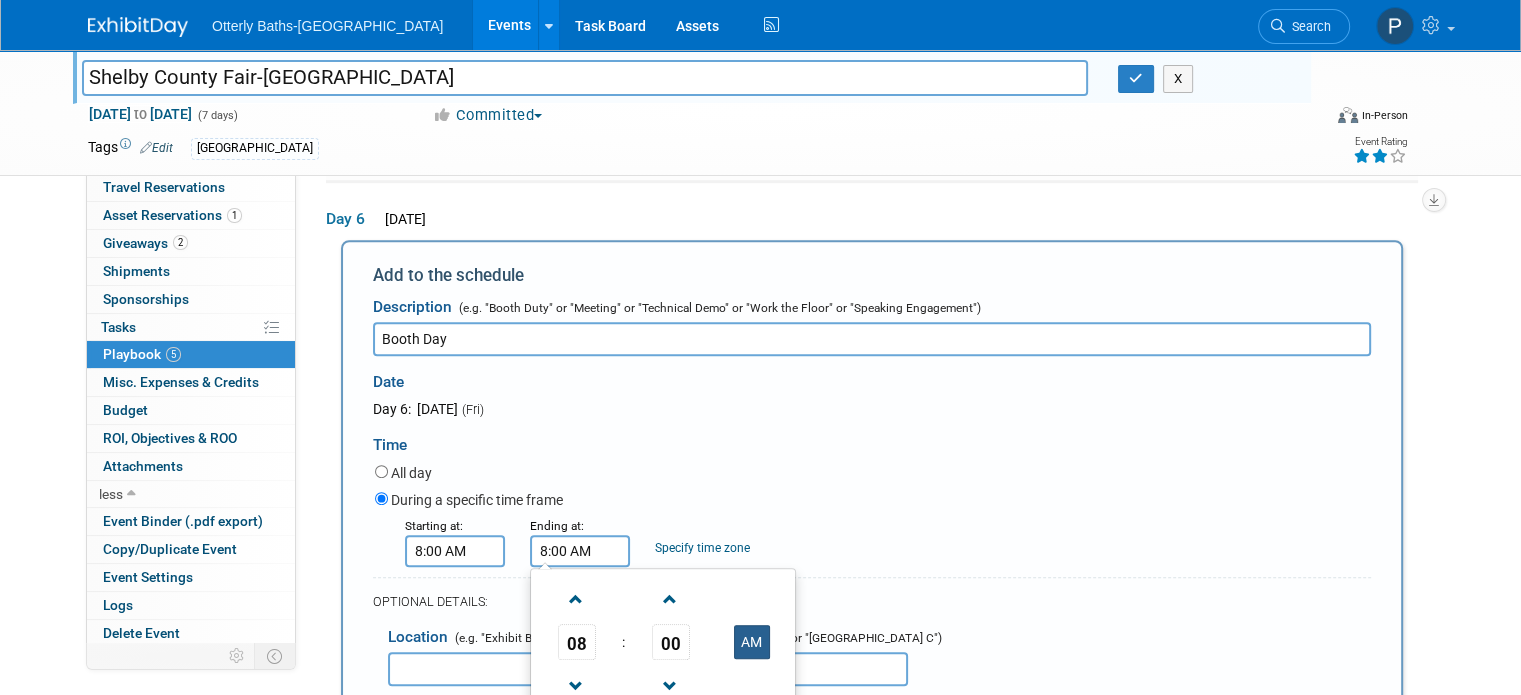 click on "AM" at bounding box center [752, 642] 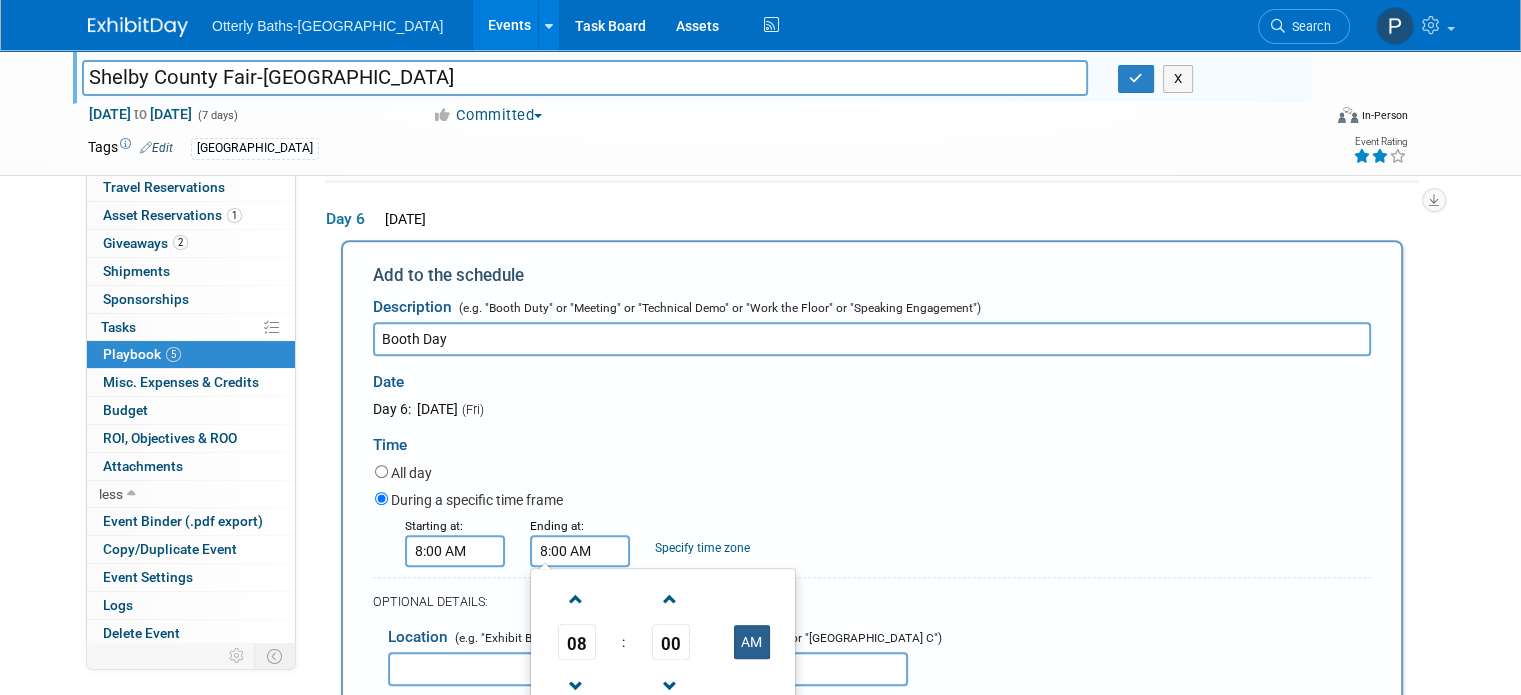 type on "8:00 PM" 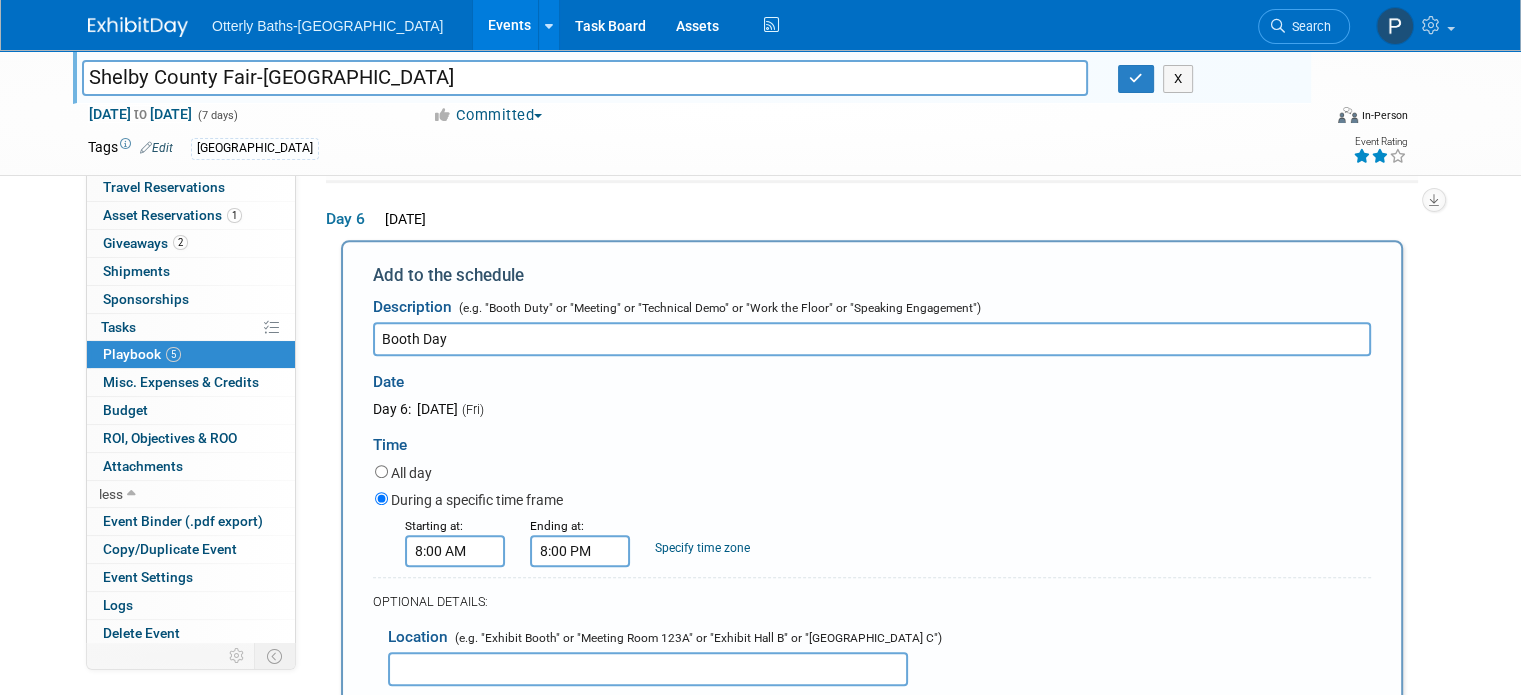 click on "All day" at bounding box center (873, 474) 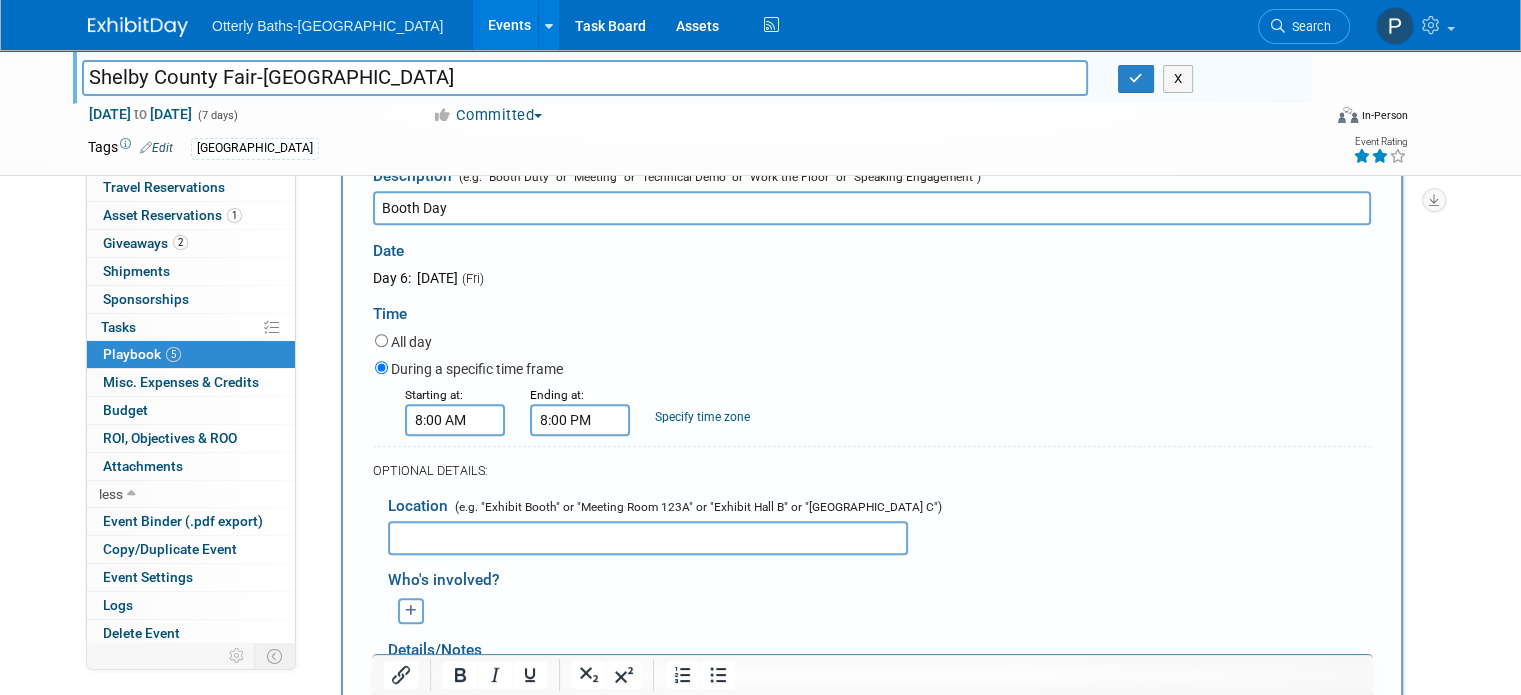 scroll, scrollTop: 1082, scrollLeft: 0, axis: vertical 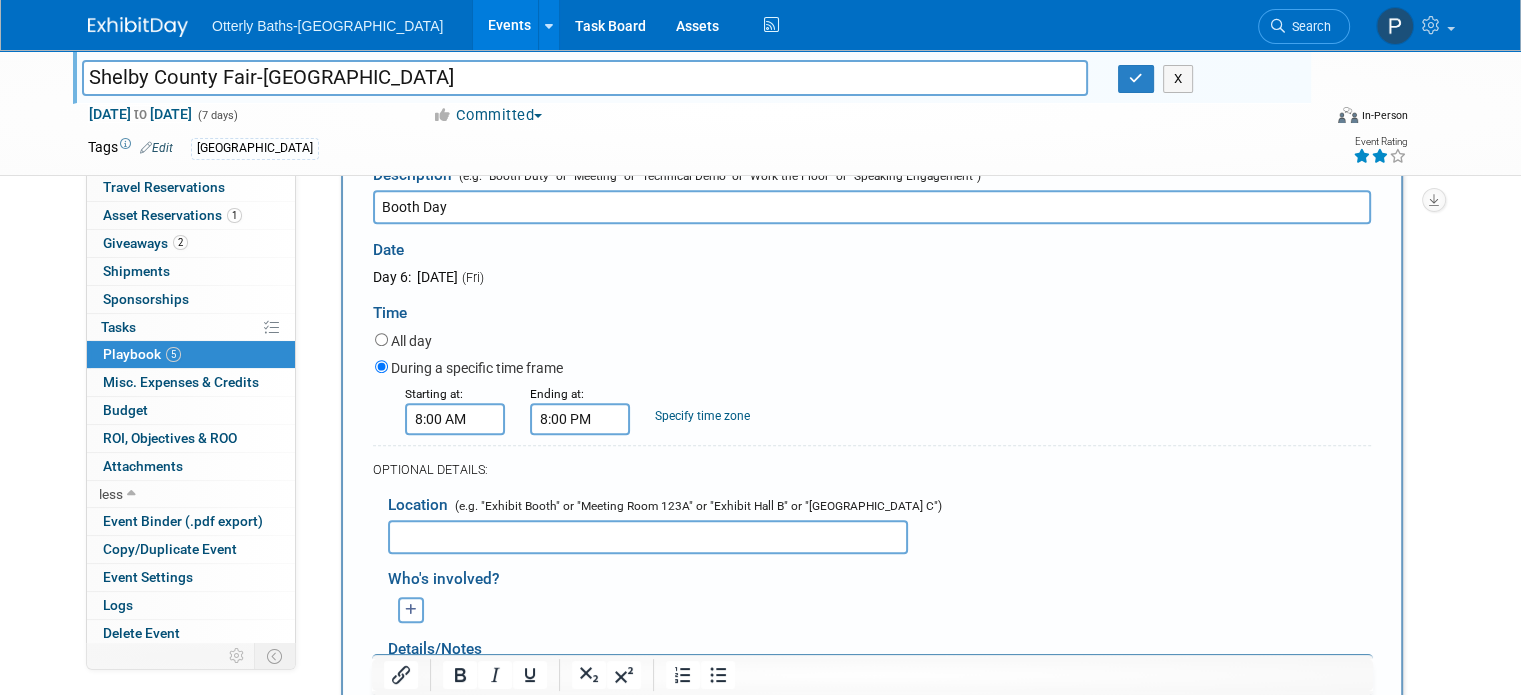 click at bounding box center (648, 537) 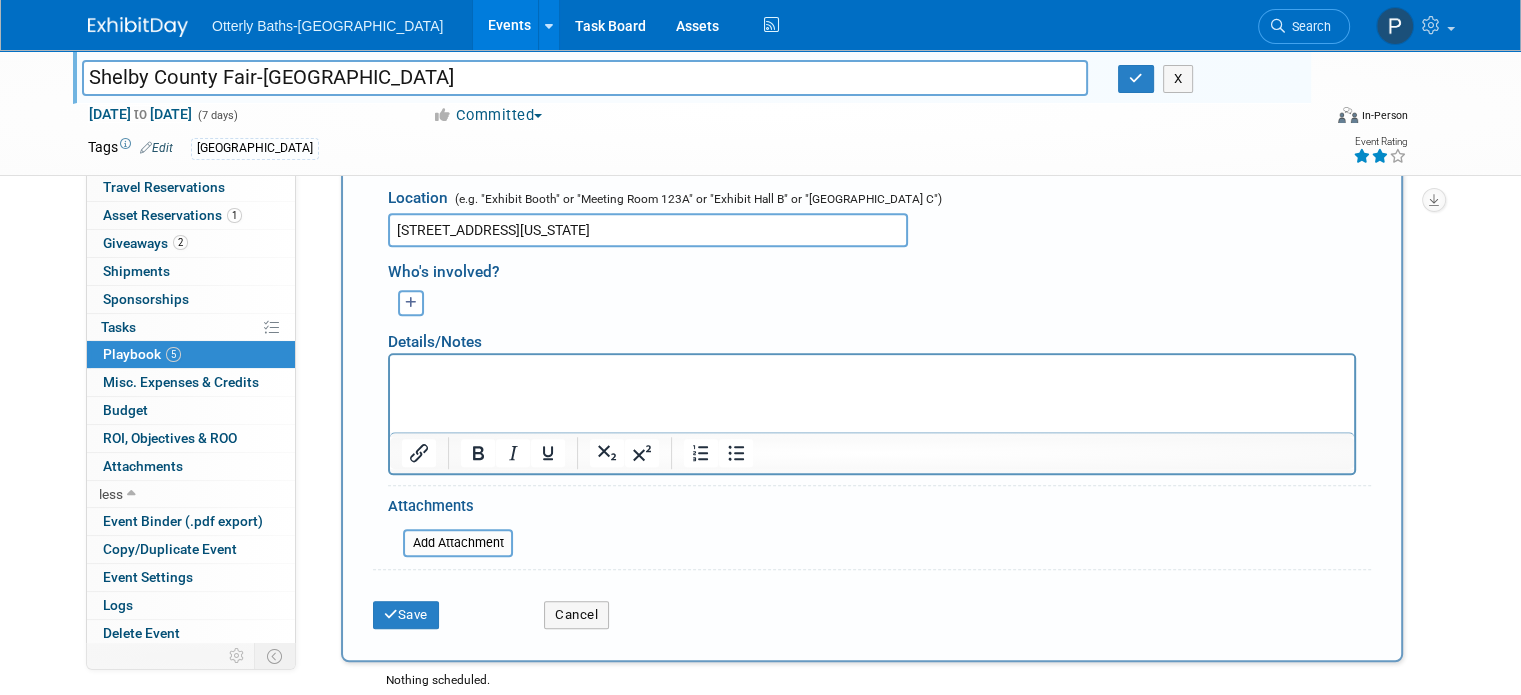 scroll, scrollTop: 1390, scrollLeft: 0, axis: vertical 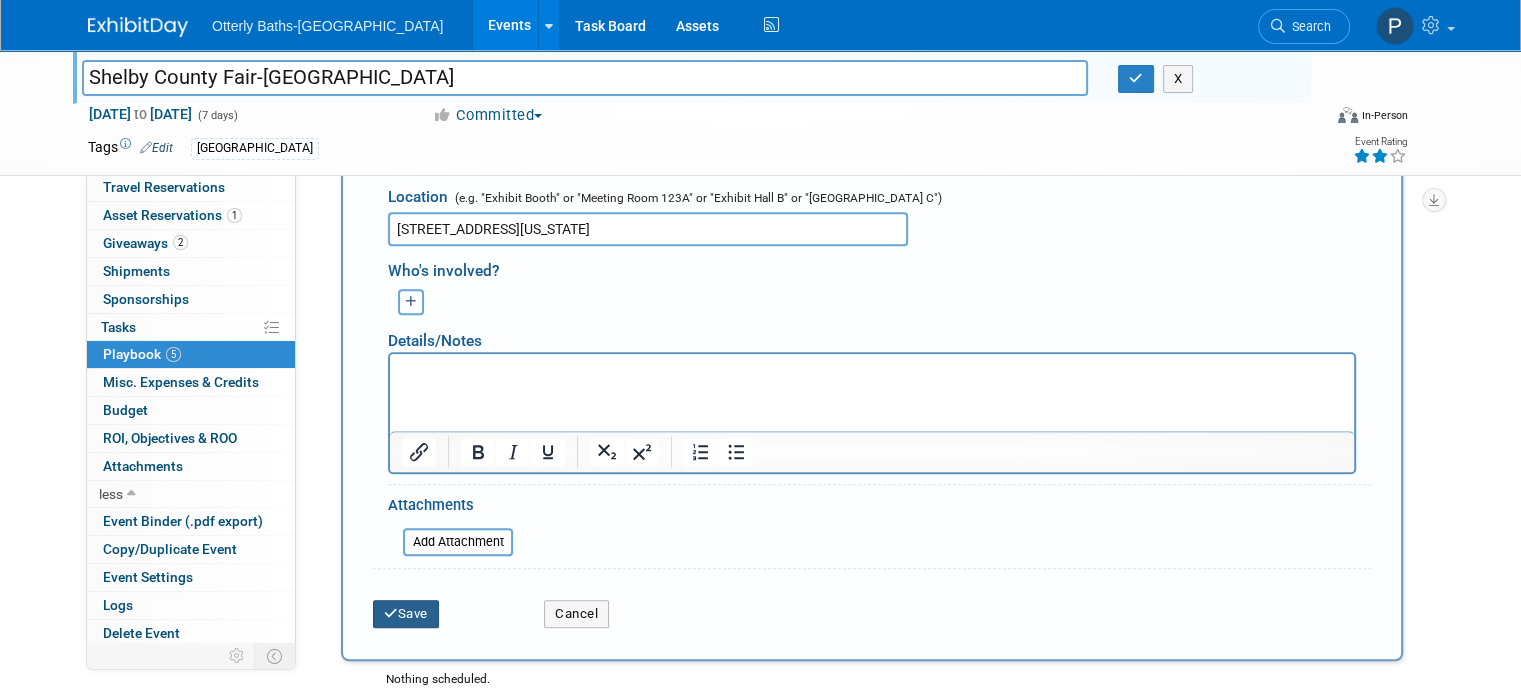 type on "[STREET_ADDRESS][US_STATE]" 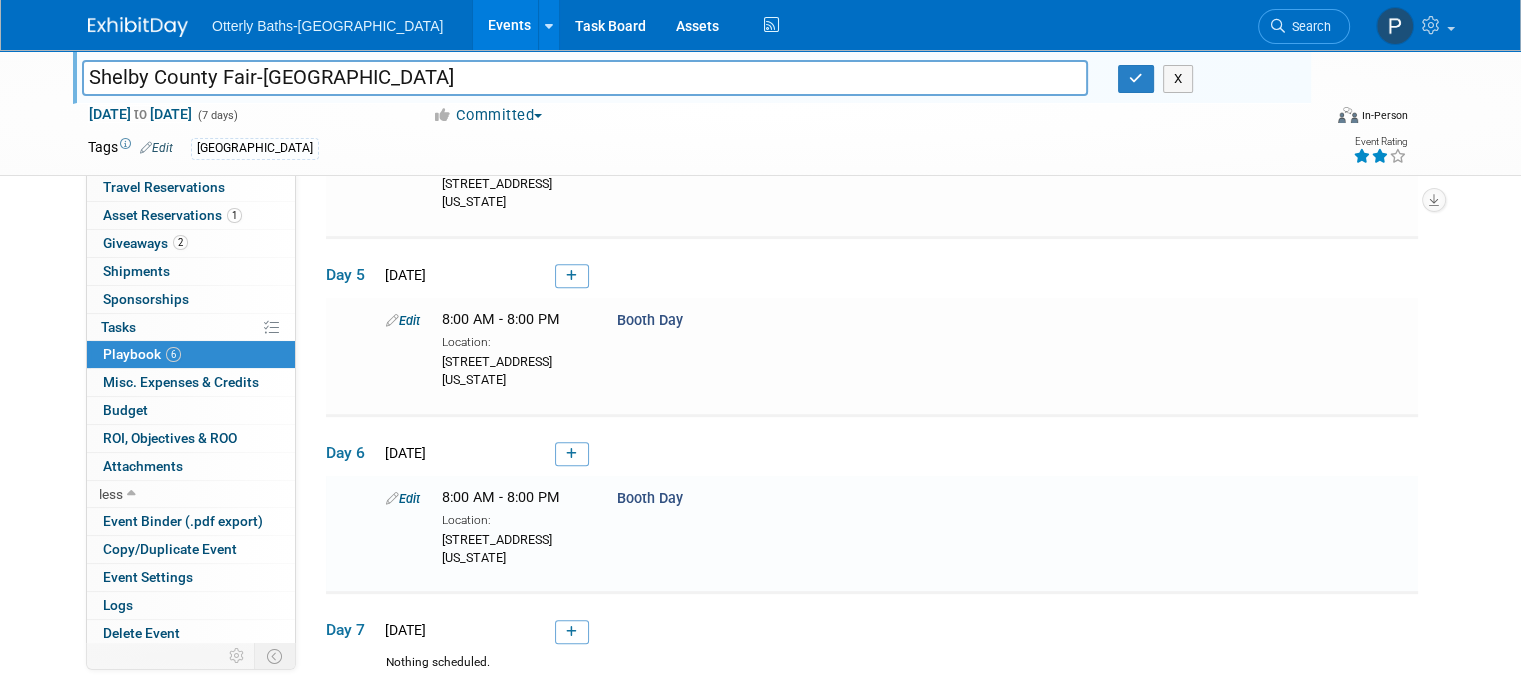 scroll, scrollTop: 932, scrollLeft: 0, axis: vertical 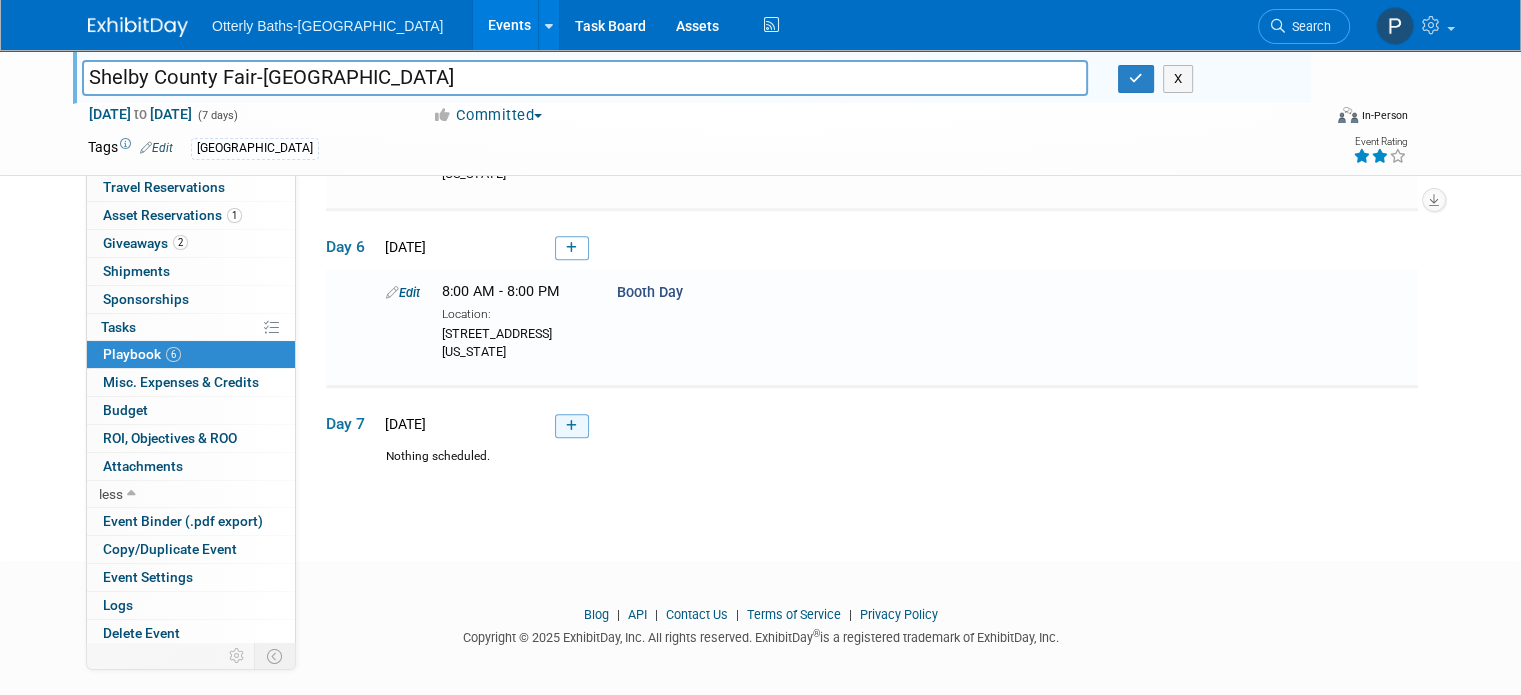 click at bounding box center [572, 426] 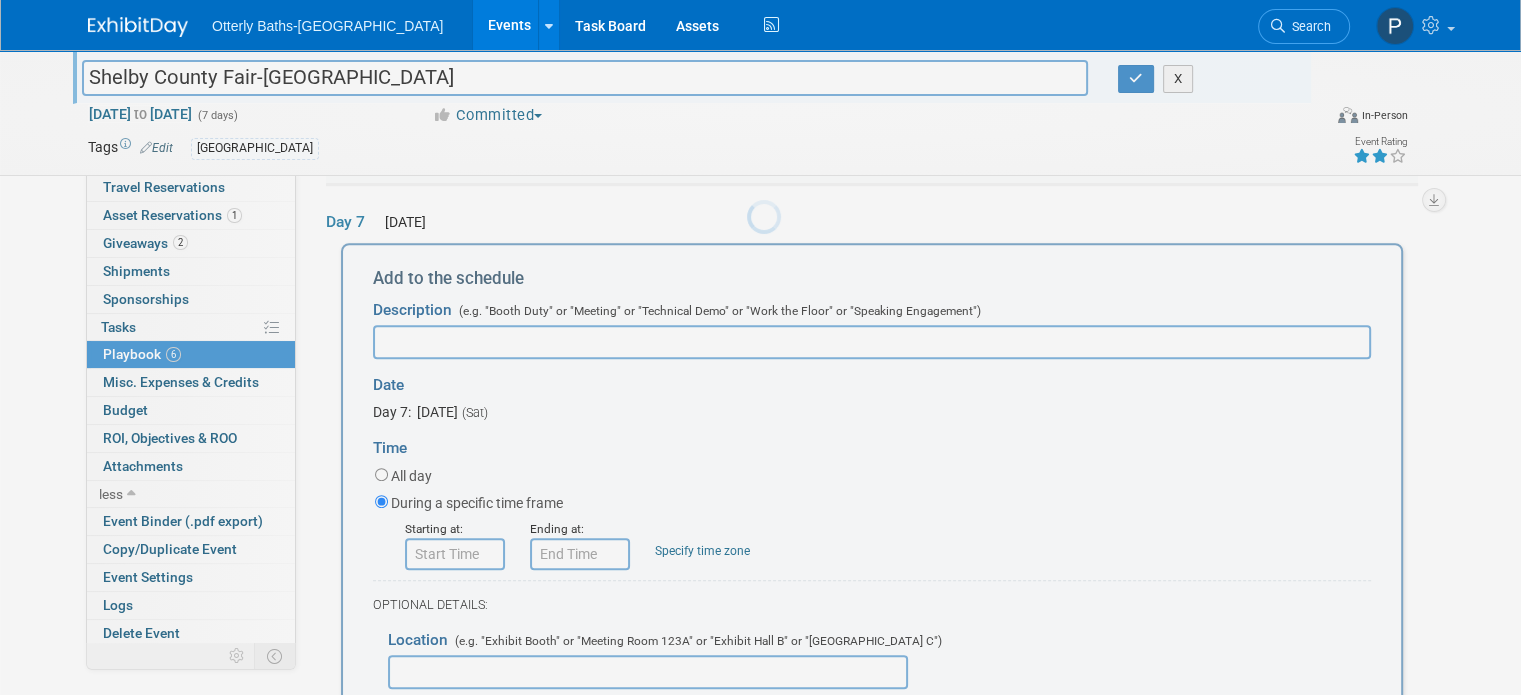 scroll, scrollTop: 0, scrollLeft: 0, axis: both 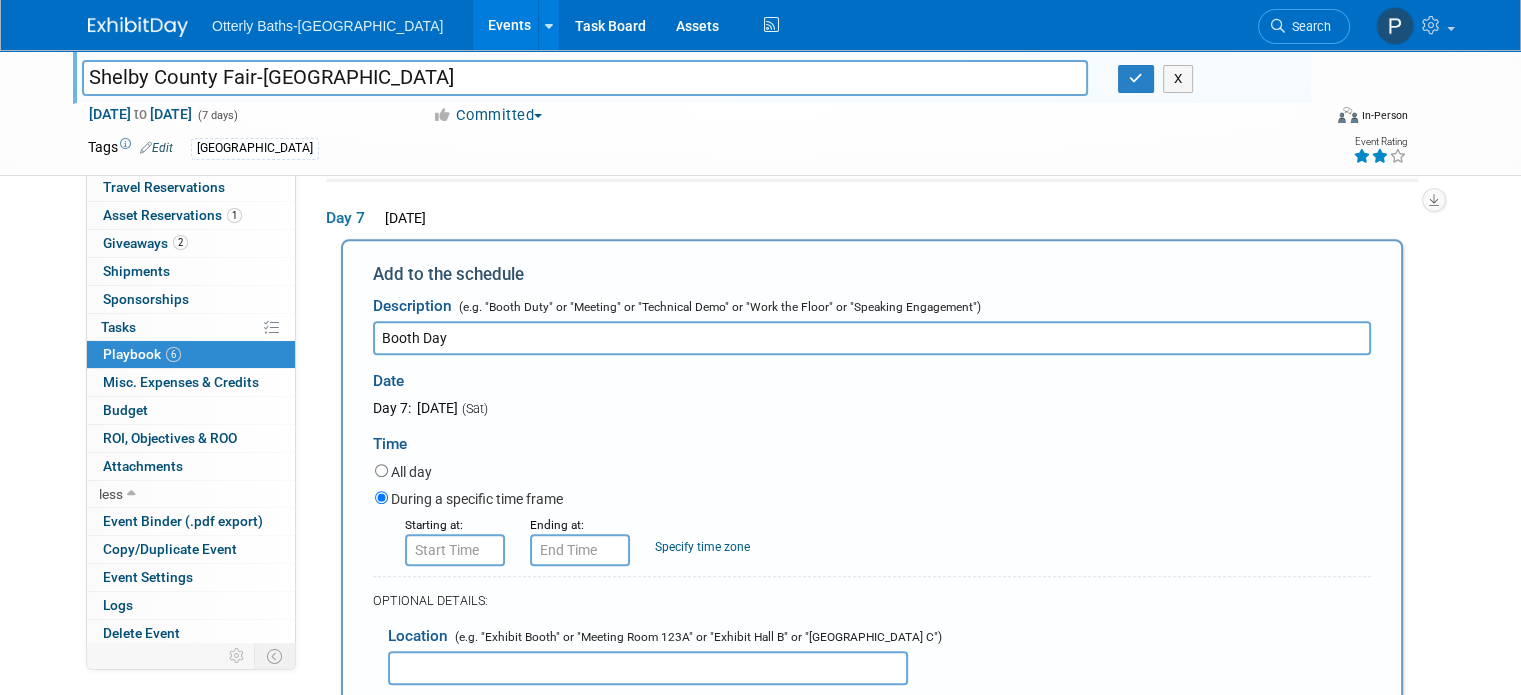 type on "Booth Day" 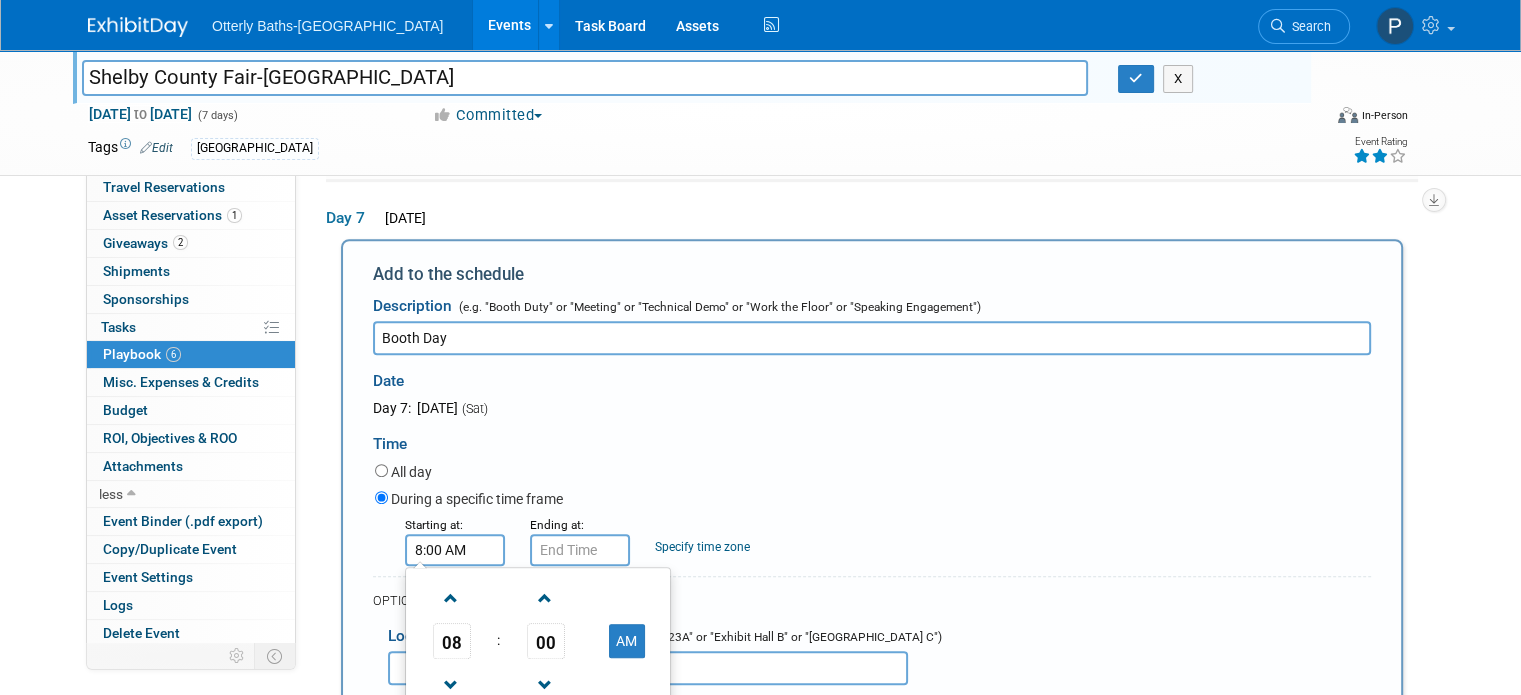 click on "8:00 AM" at bounding box center [455, 550] 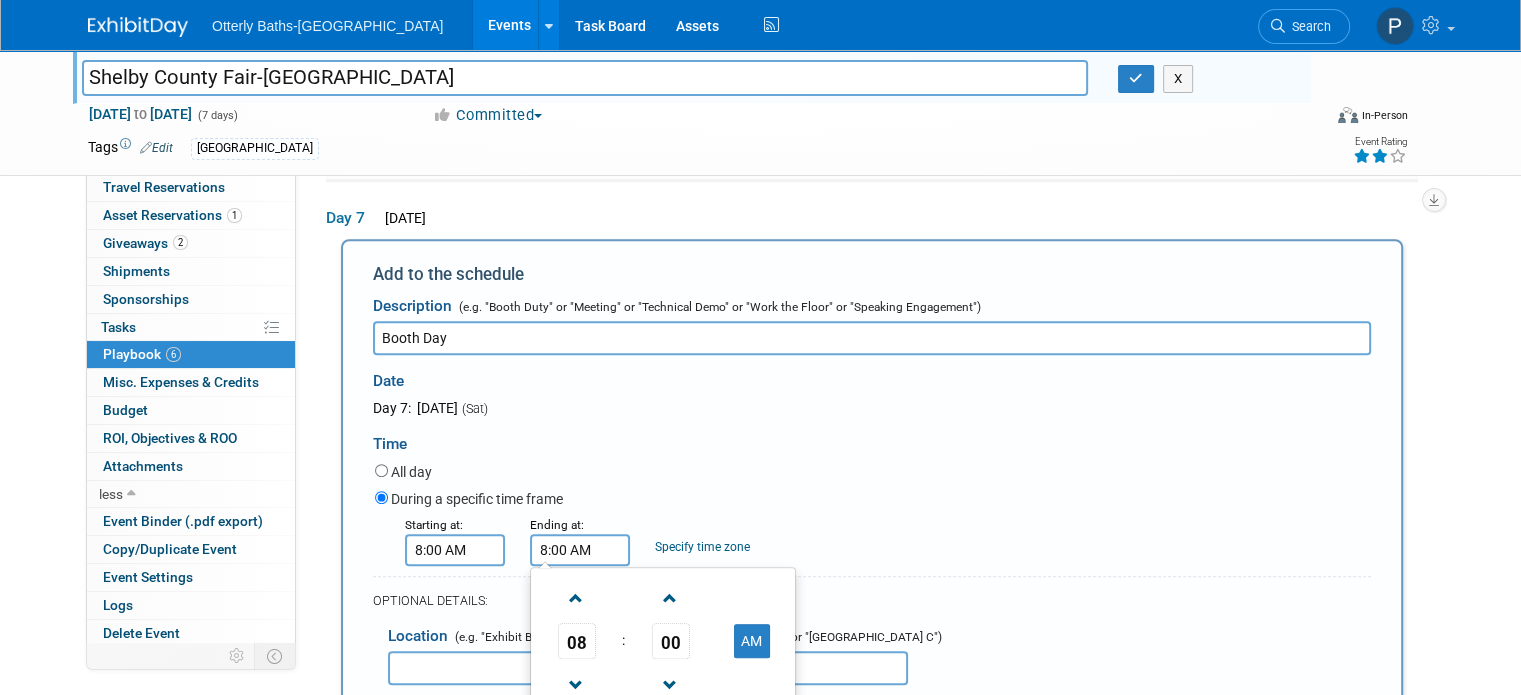 click on "8:00 AM" at bounding box center [580, 550] 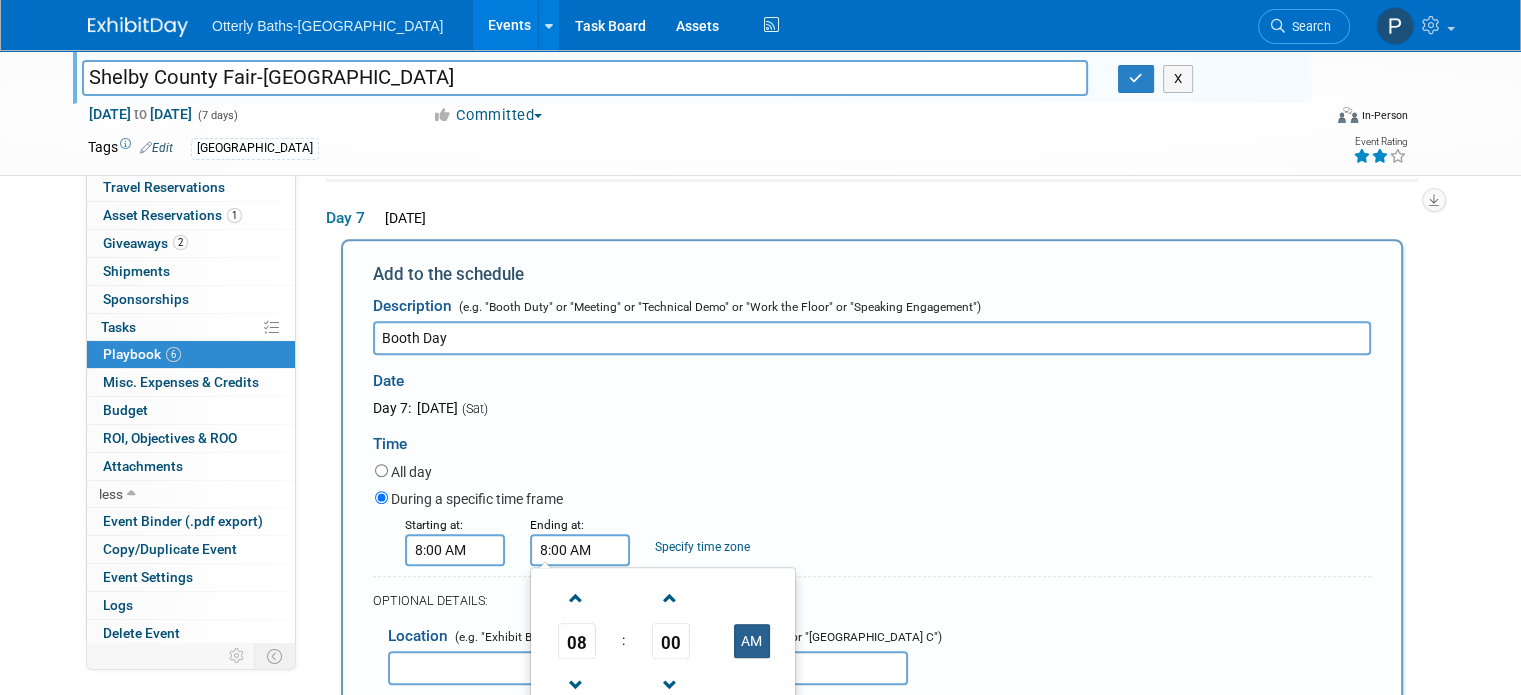 click on "AM" at bounding box center (752, 641) 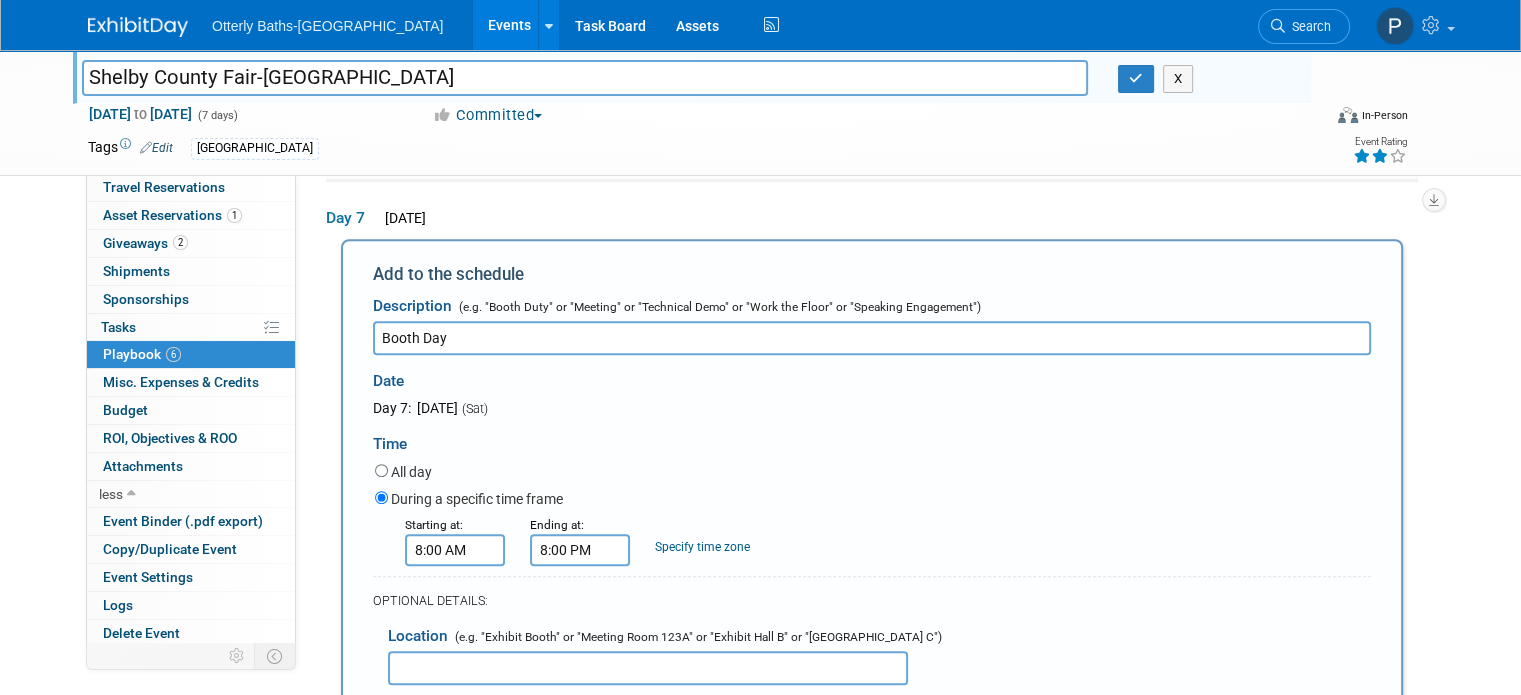 click on "During a specific time frame" at bounding box center (873, 500) 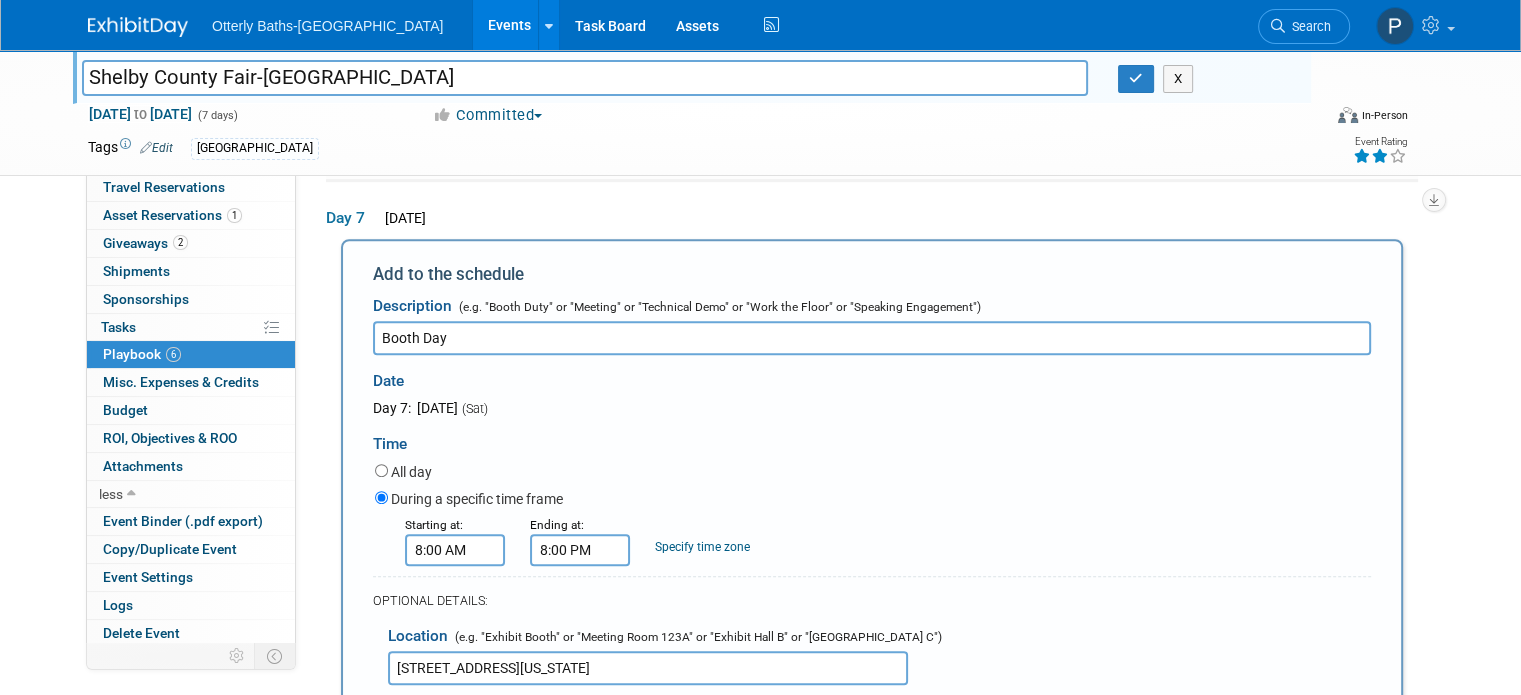 click on "[STREET_ADDRESS][US_STATE]" at bounding box center (648, 668) 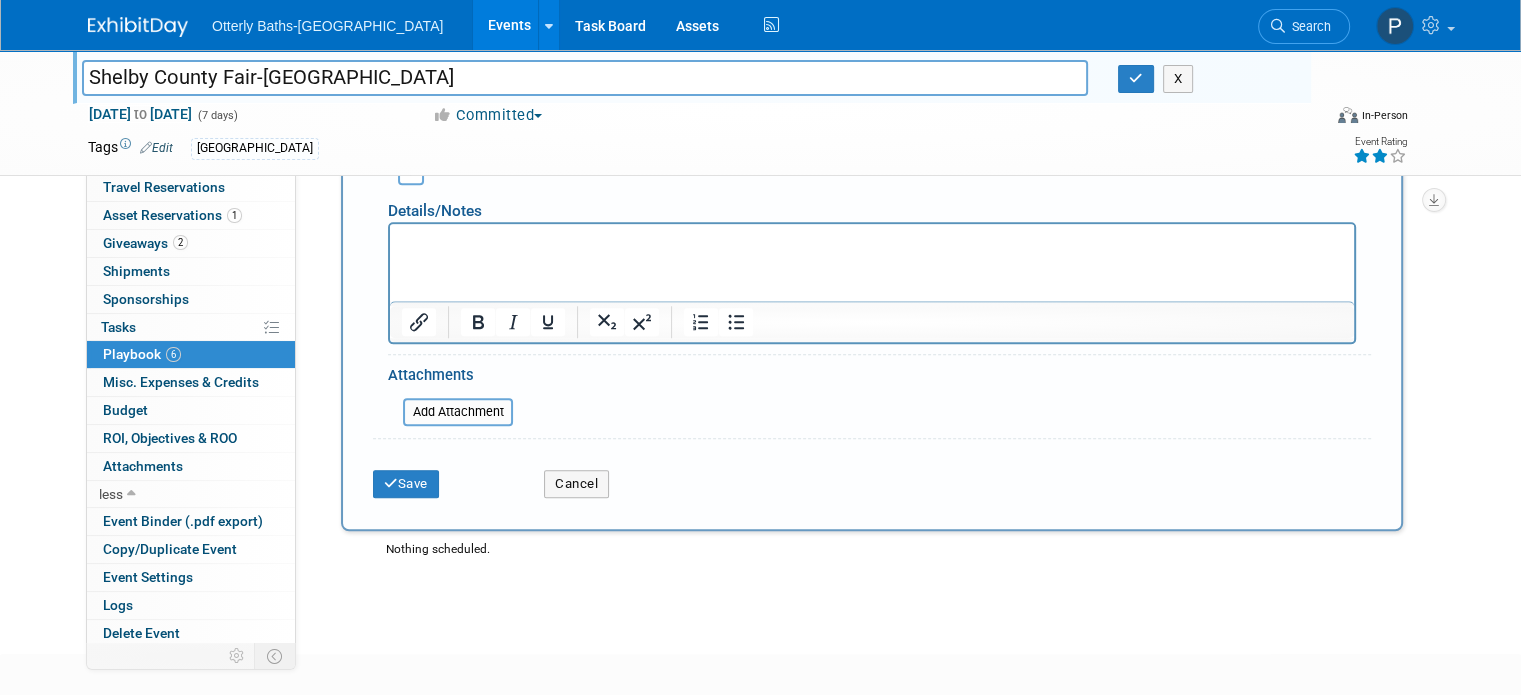 scroll, scrollTop: 1707, scrollLeft: 0, axis: vertical 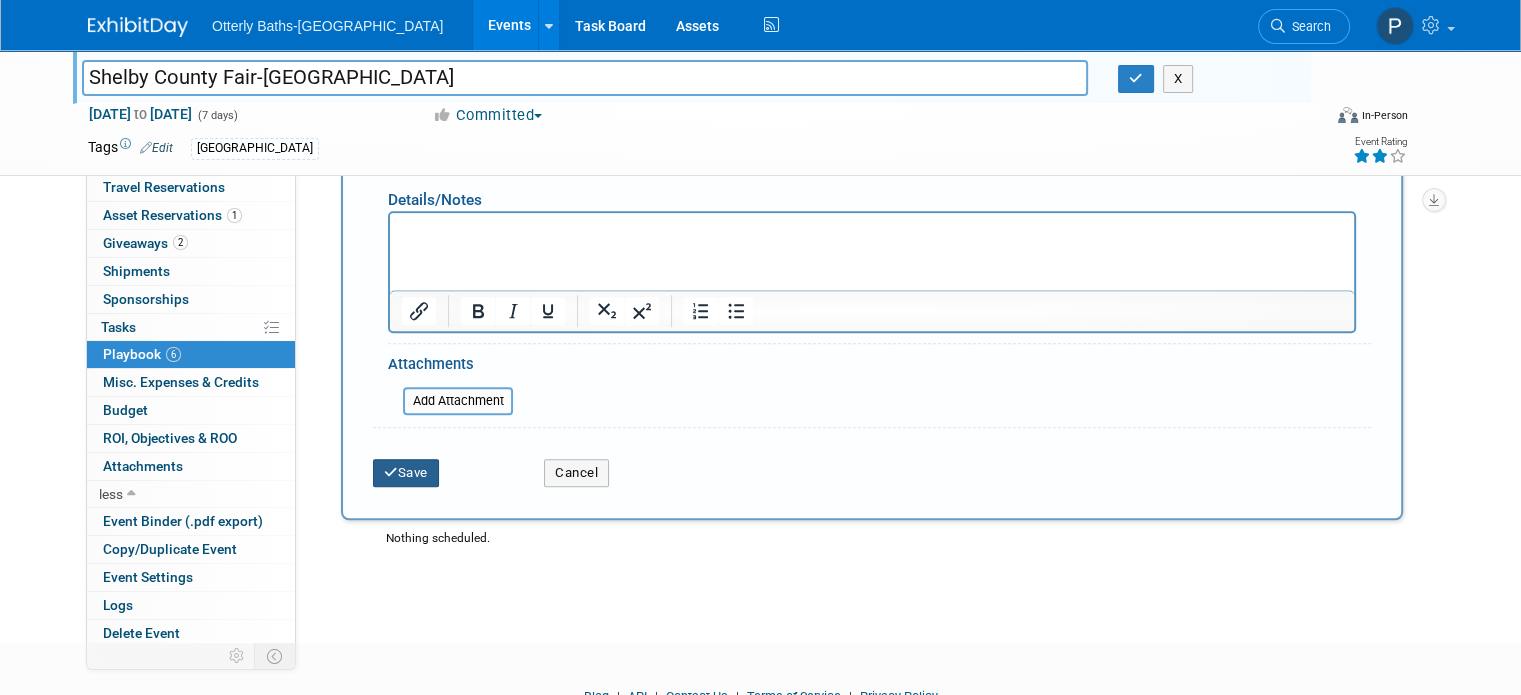 click on "Save" at bounding box center [406, 473] 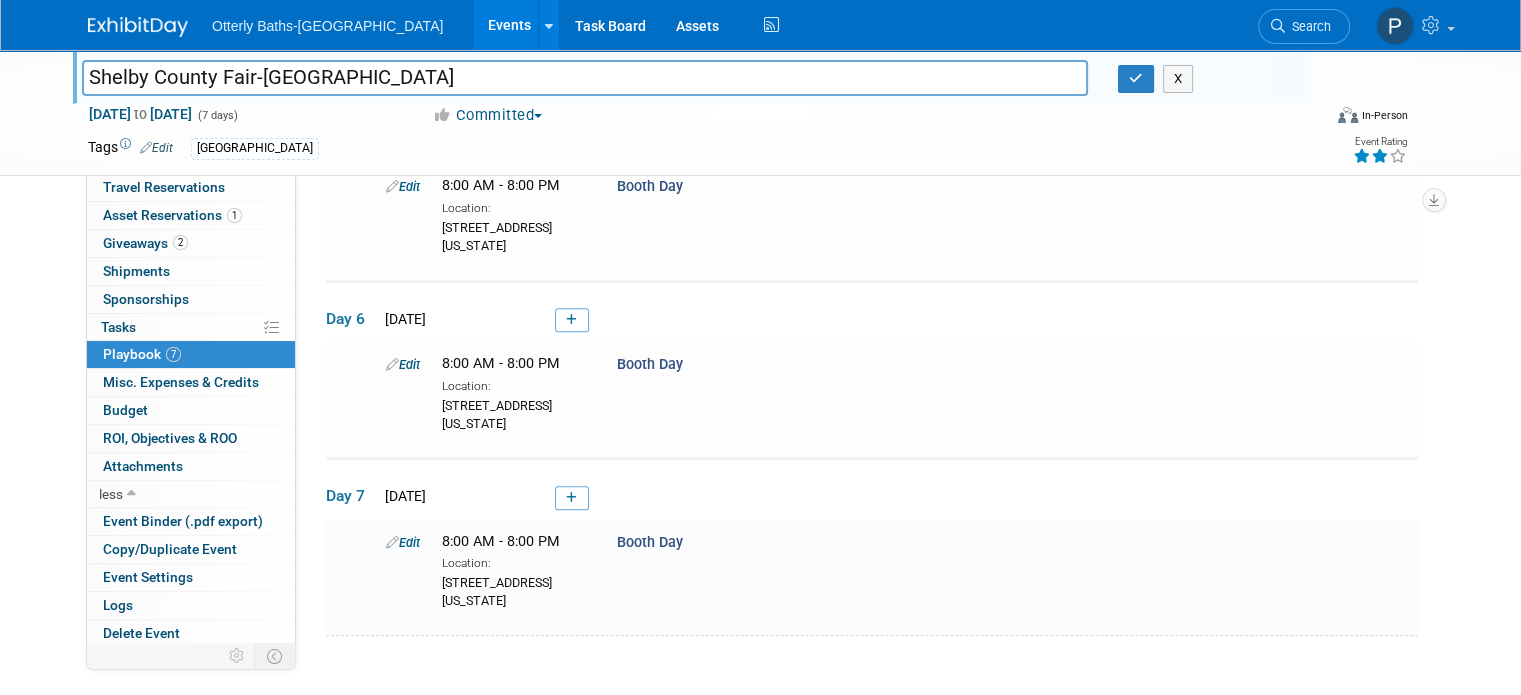 scroll, scrollTop: 1013, scrollLeft: 0, axis: vertical 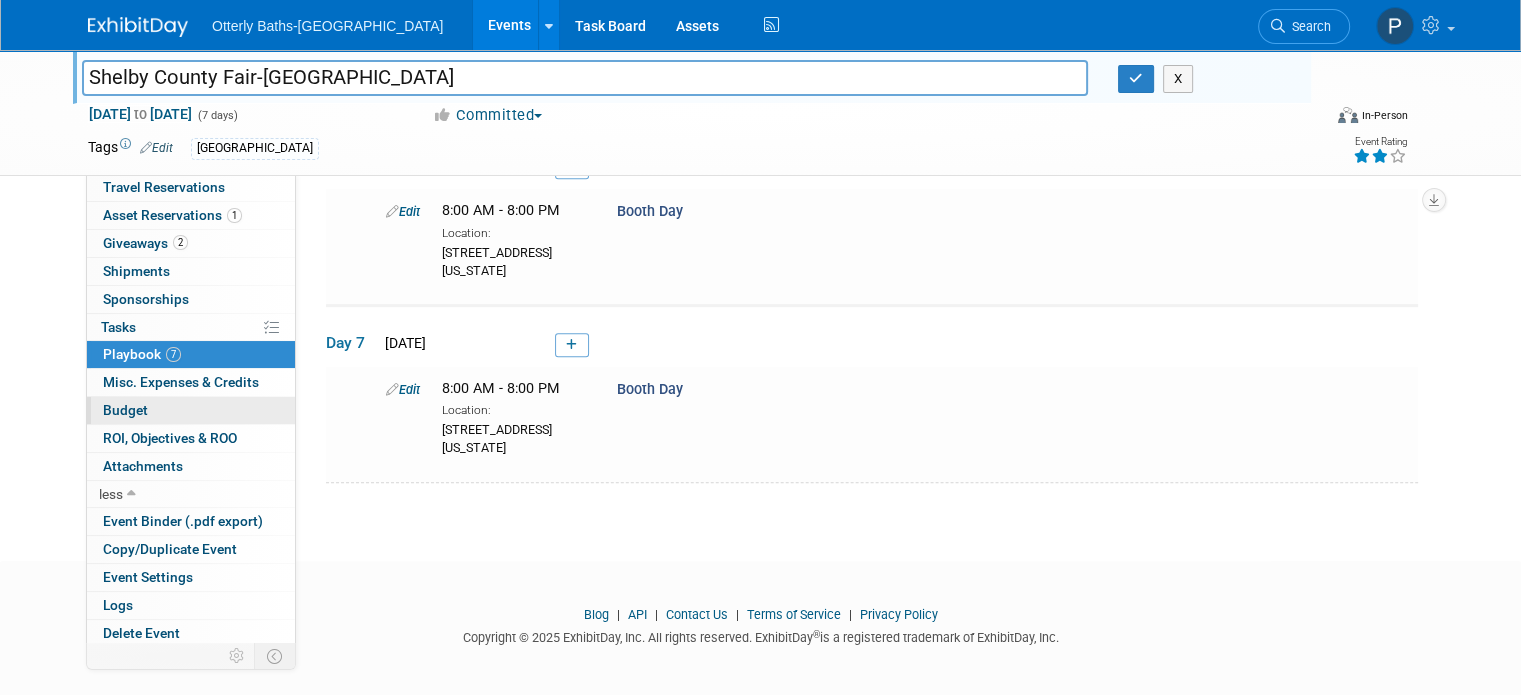 click on "Budget" at bounding box center (125, 410) 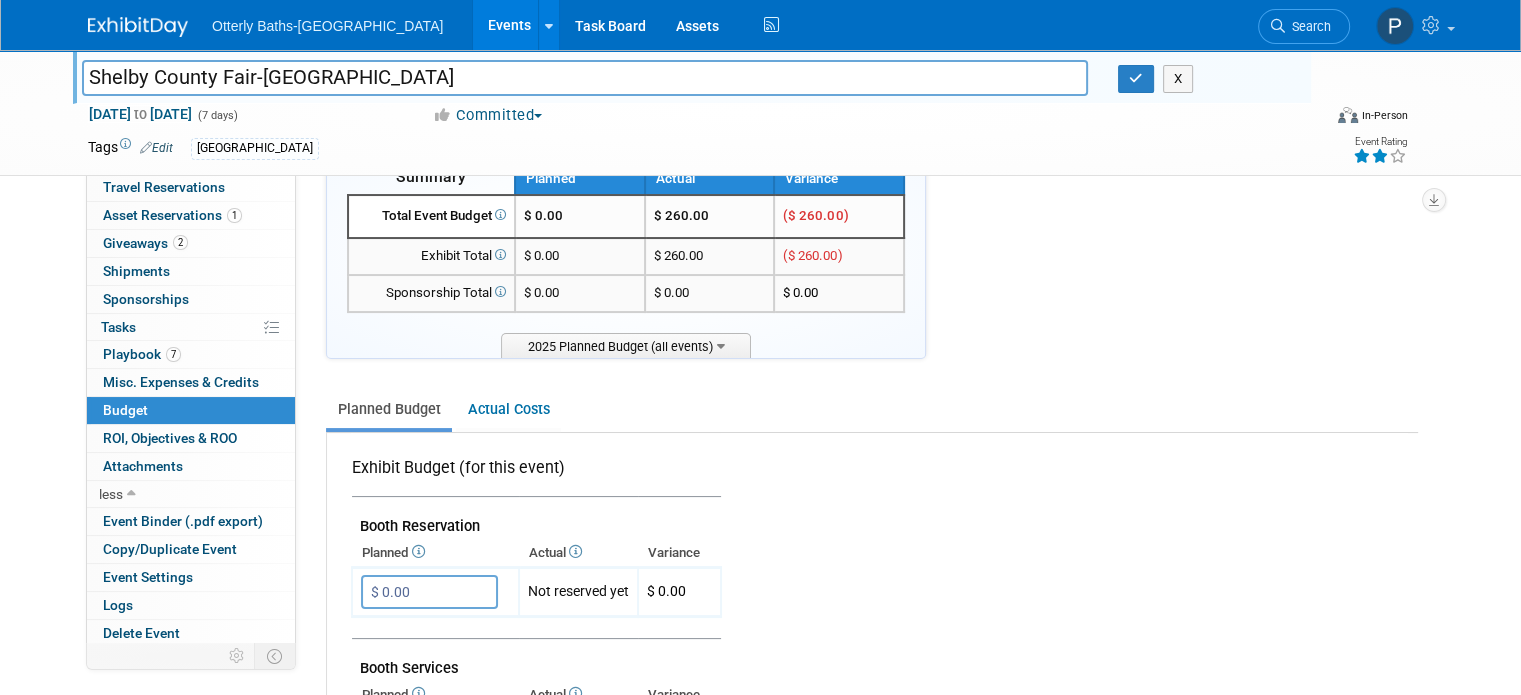 scroll, scrollTop: 147, scrollLeft: 0, axis: vertical 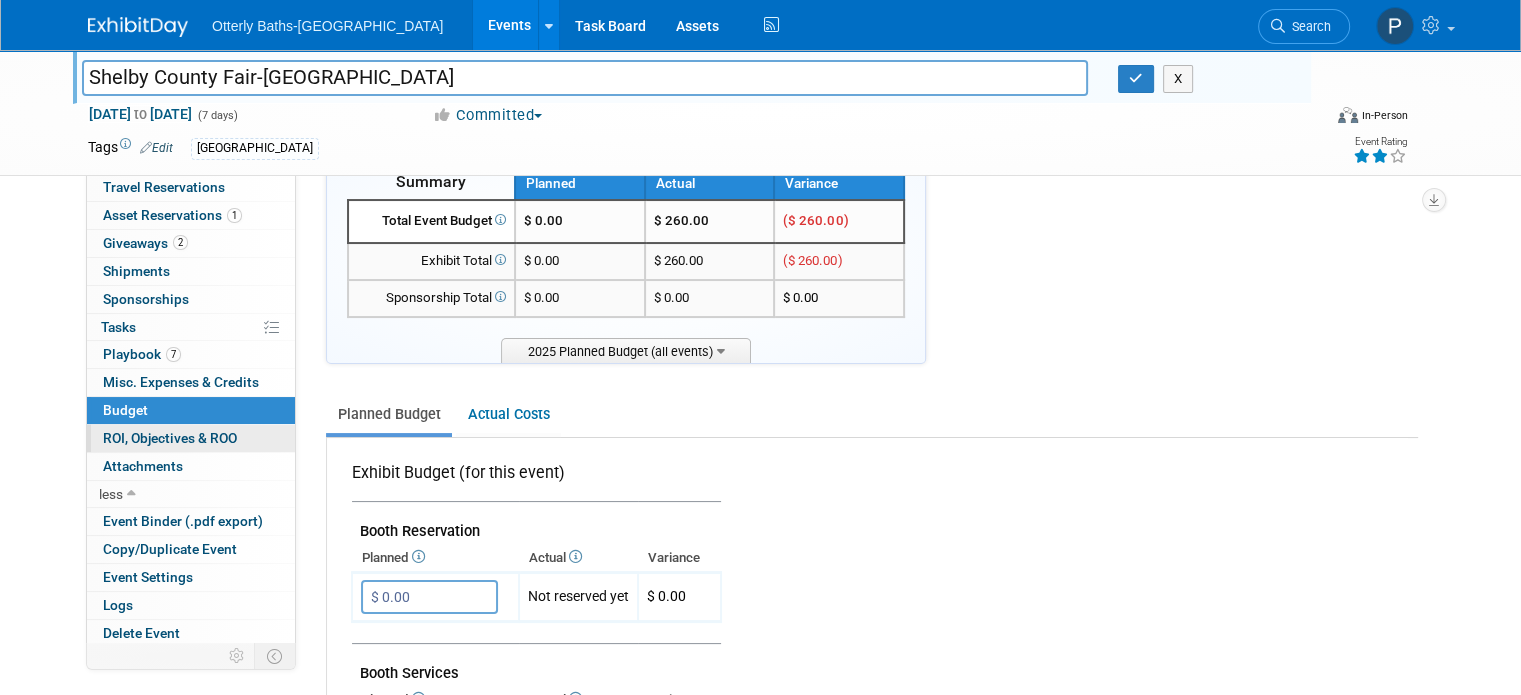 click on "ROI, Objectives & ROO 0" at bounding box center [170, 438] 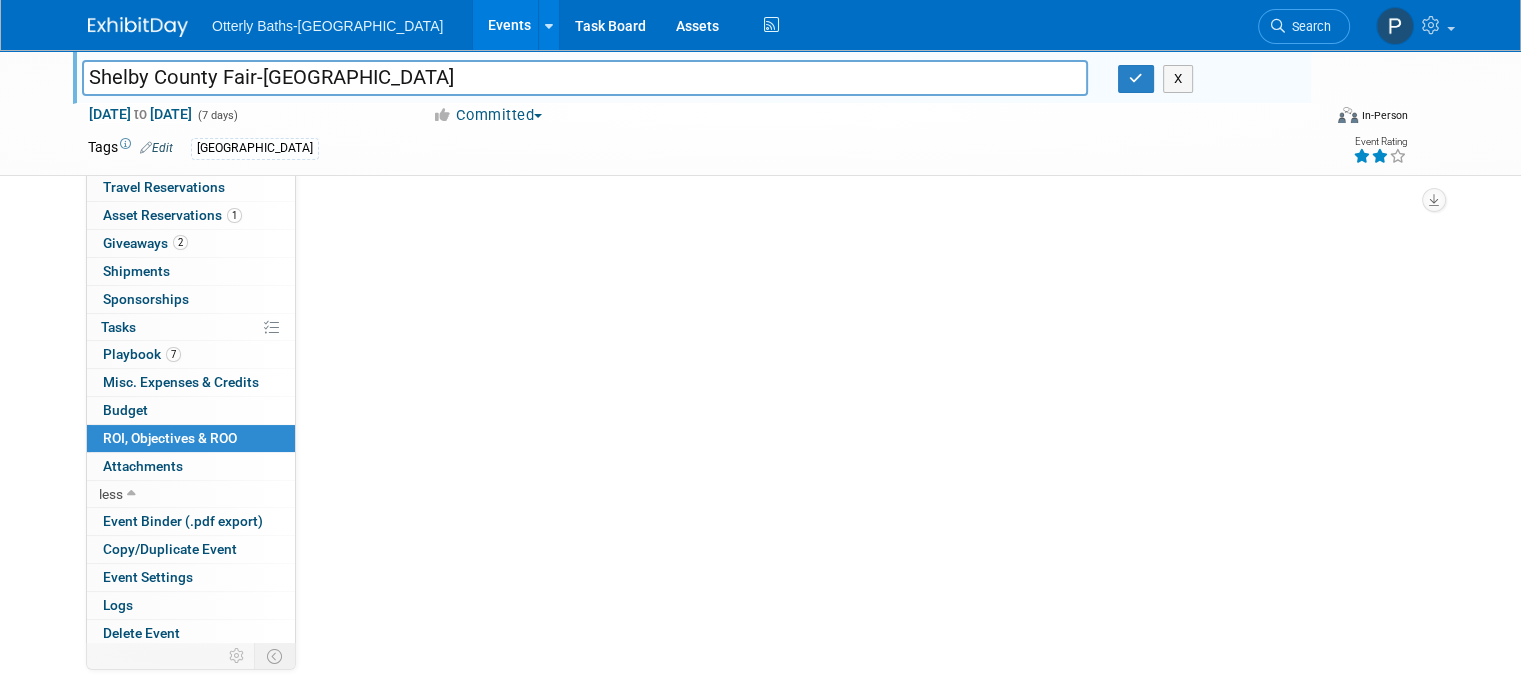 scroll, scrollTop: 0, scrollLeft: 0, axis: both 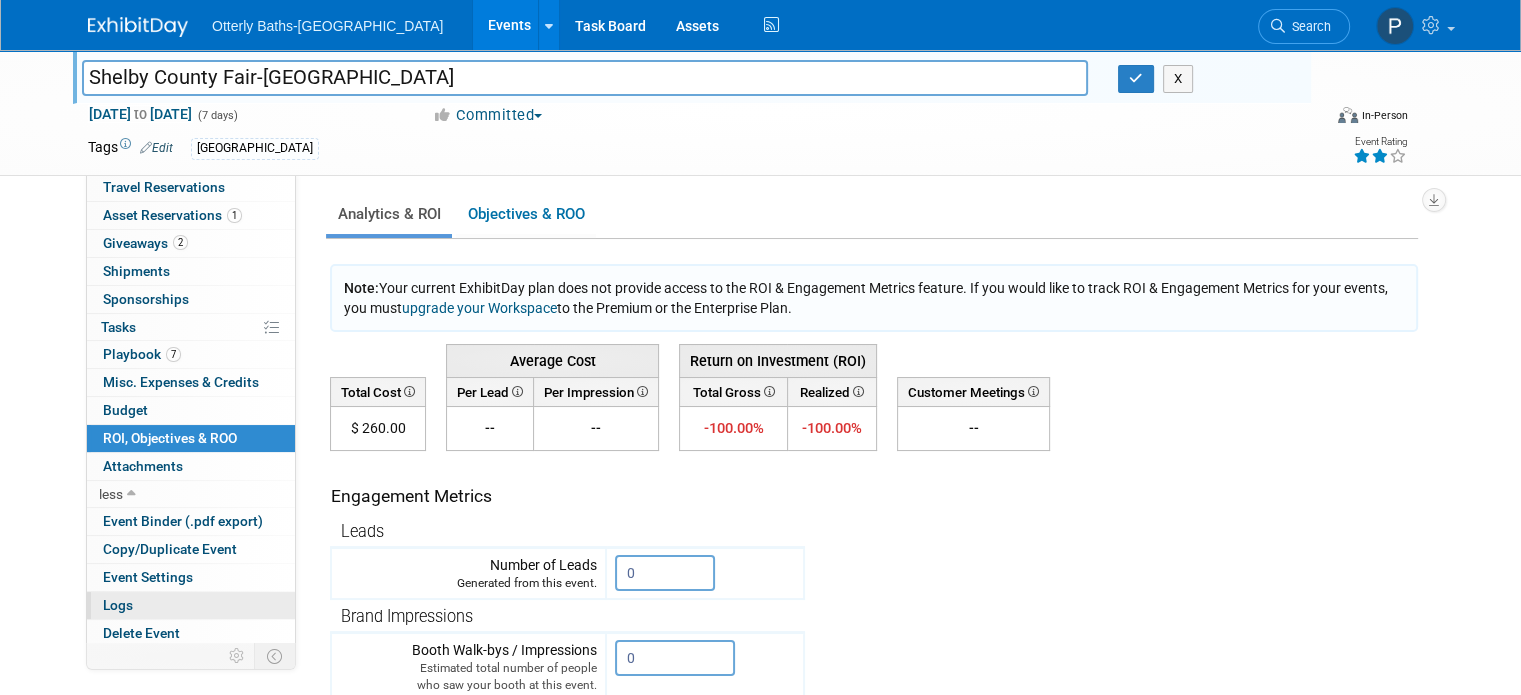 click on "Logs" at bounding box center (191, 605) 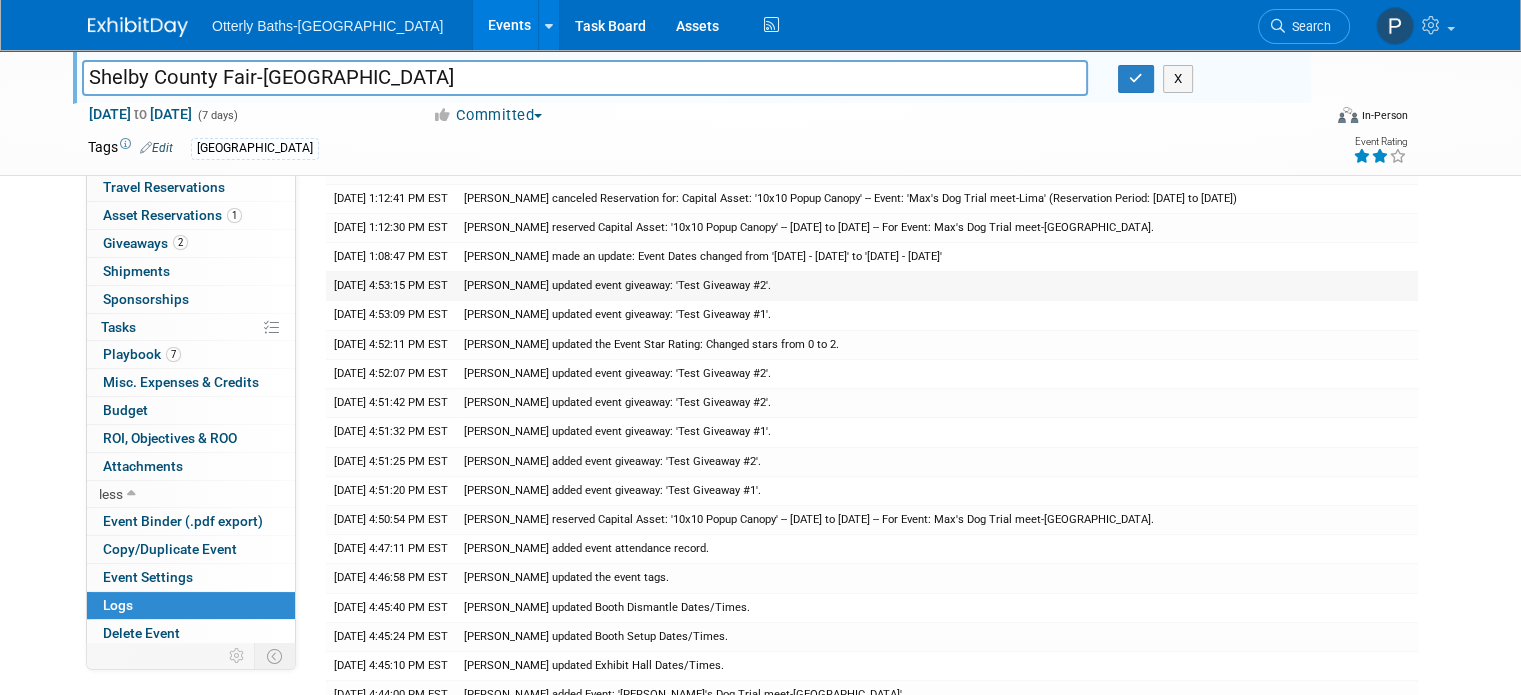 scroll, scrollTop: 600, scrollLeft: 0, axis: vertical 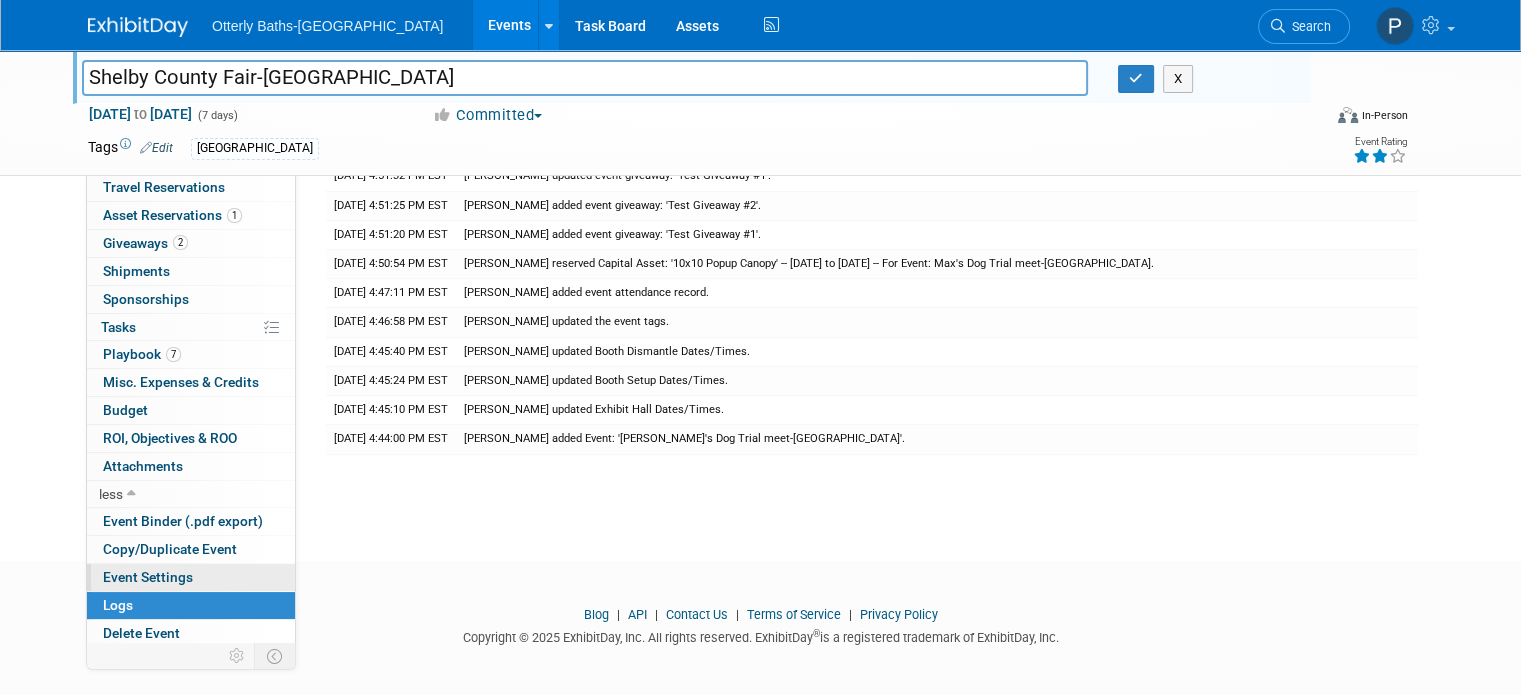 click on "Event Settings" at bounding box center (148, 577) 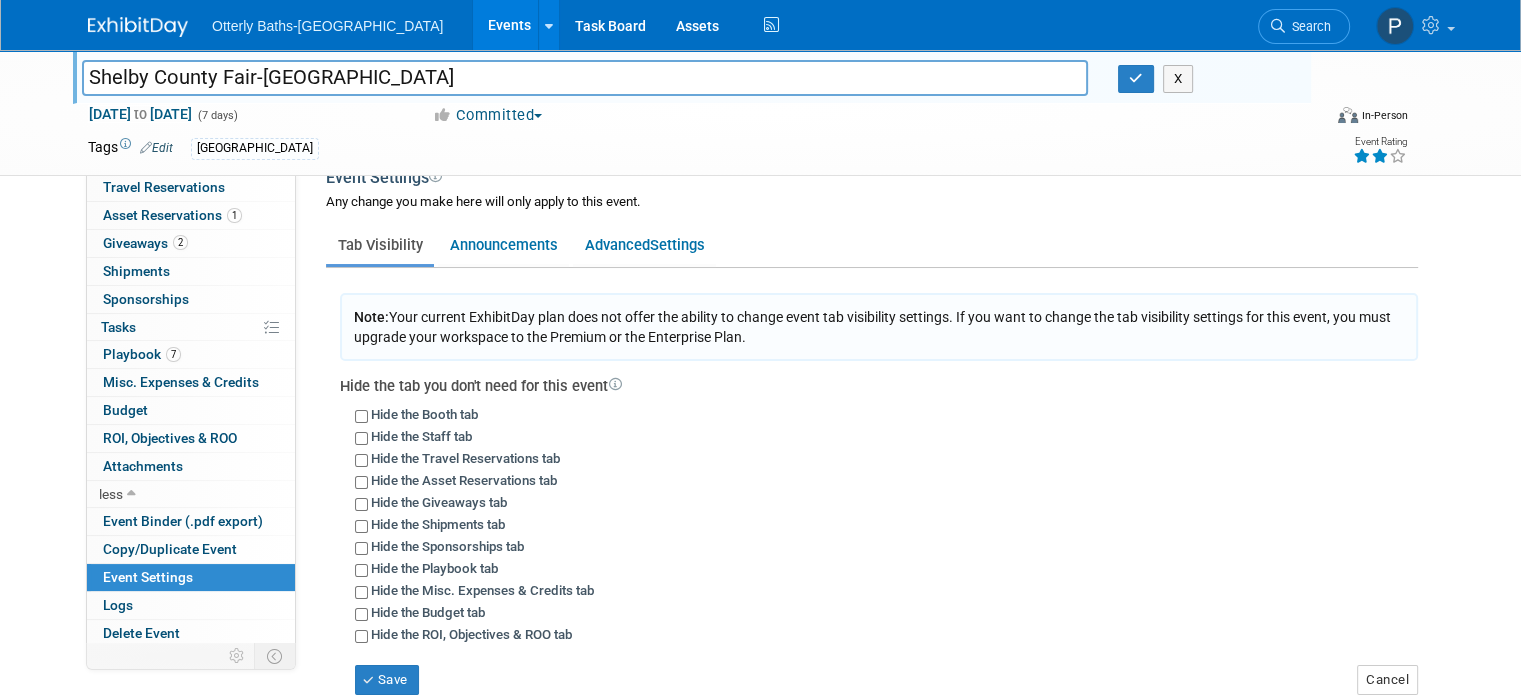 scroll, scrollTop: 28, scrollLeft: 0, axis: vertical 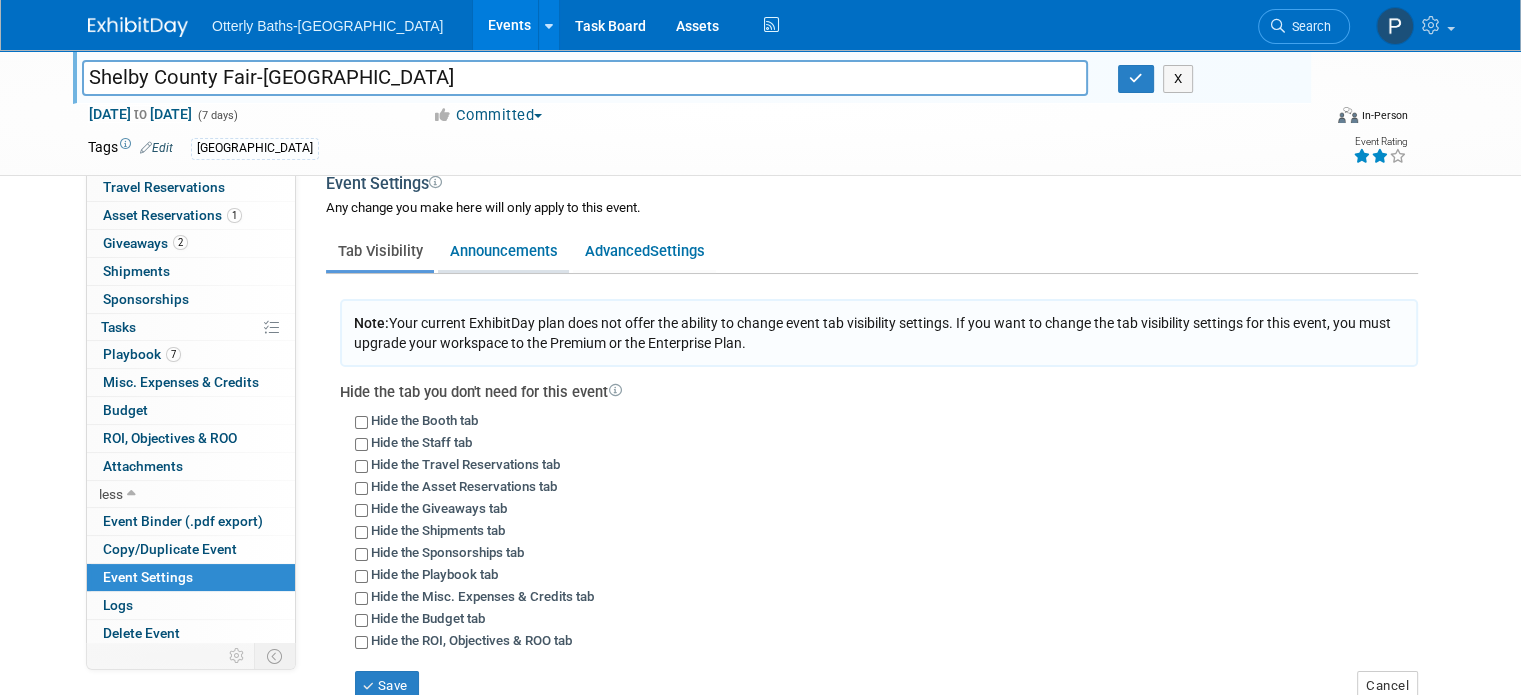 click on "Announcements" at bounding box center (503, 251) 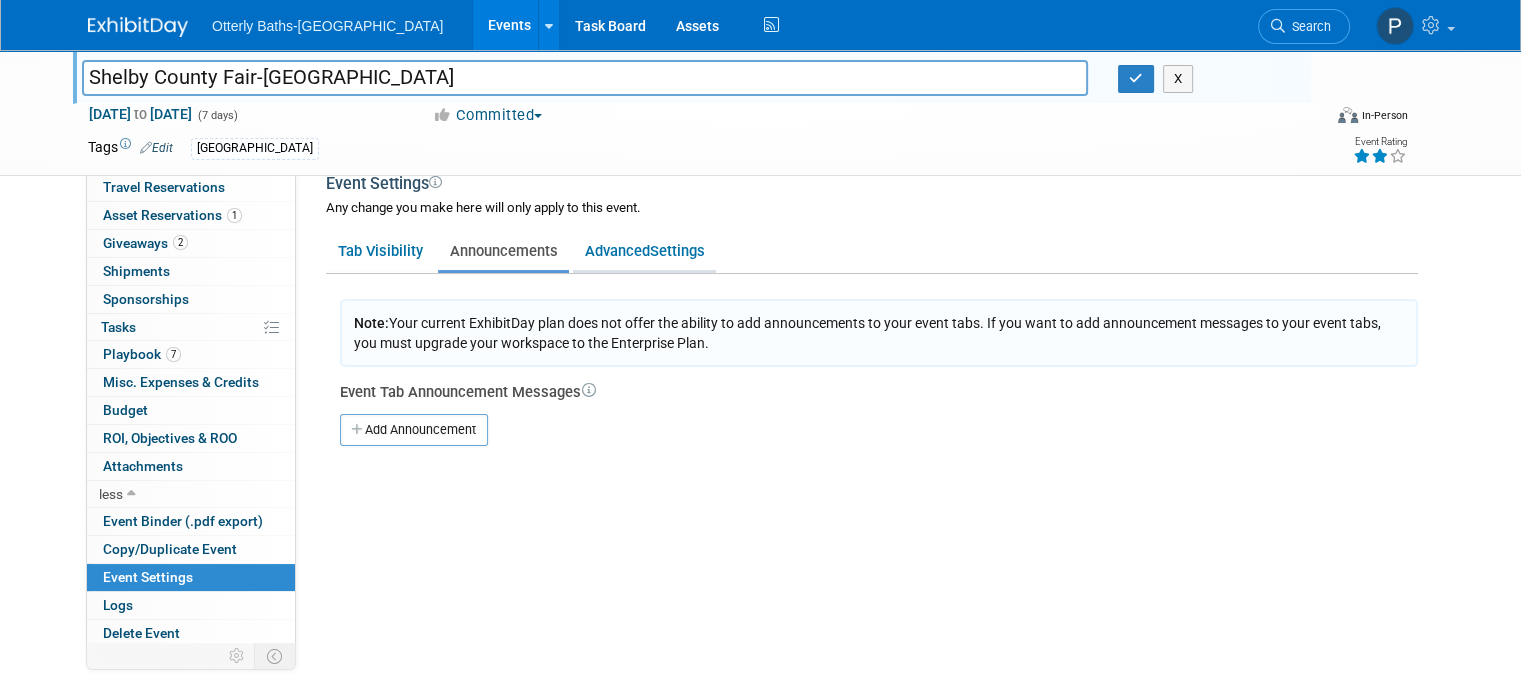 click on "Settings" at bounding box center (677, 251) 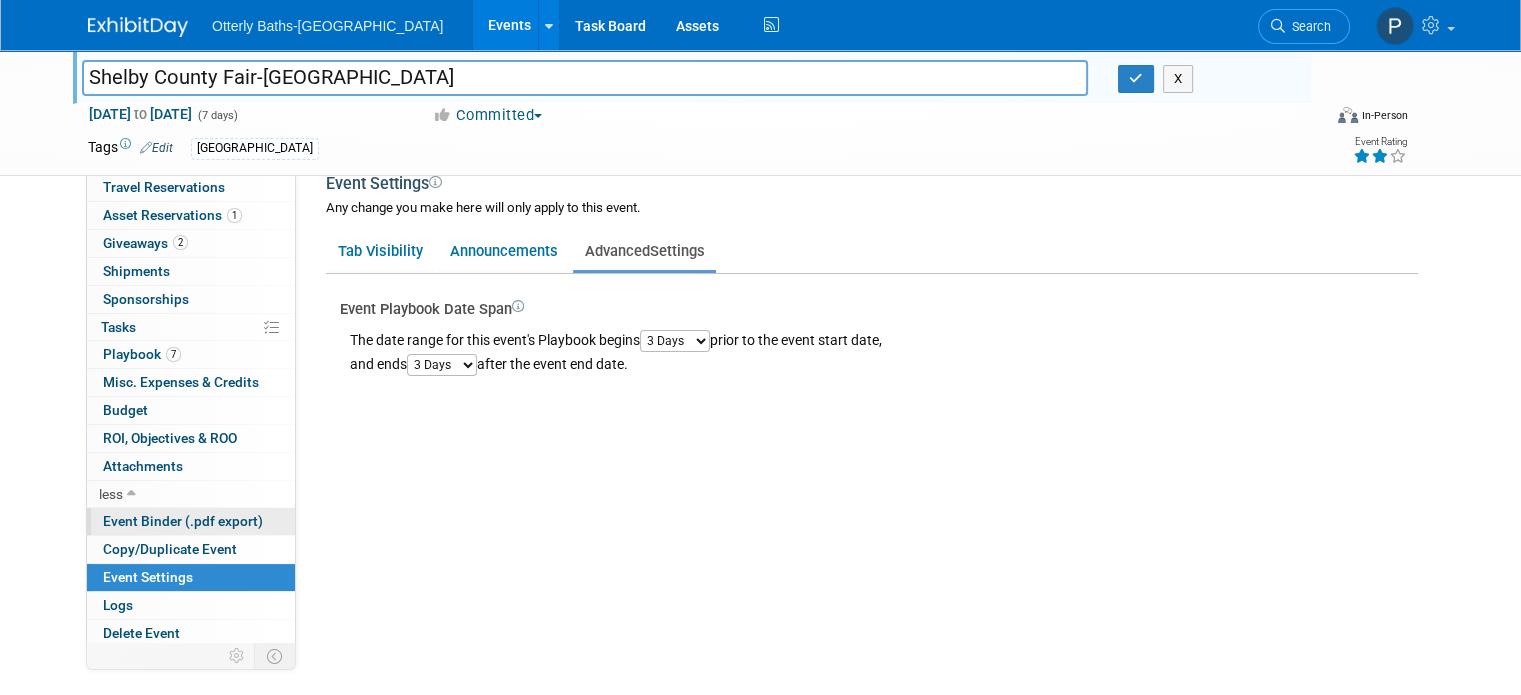 click on "Event Binder (.pdf export)" at bounding box center [183, 521] 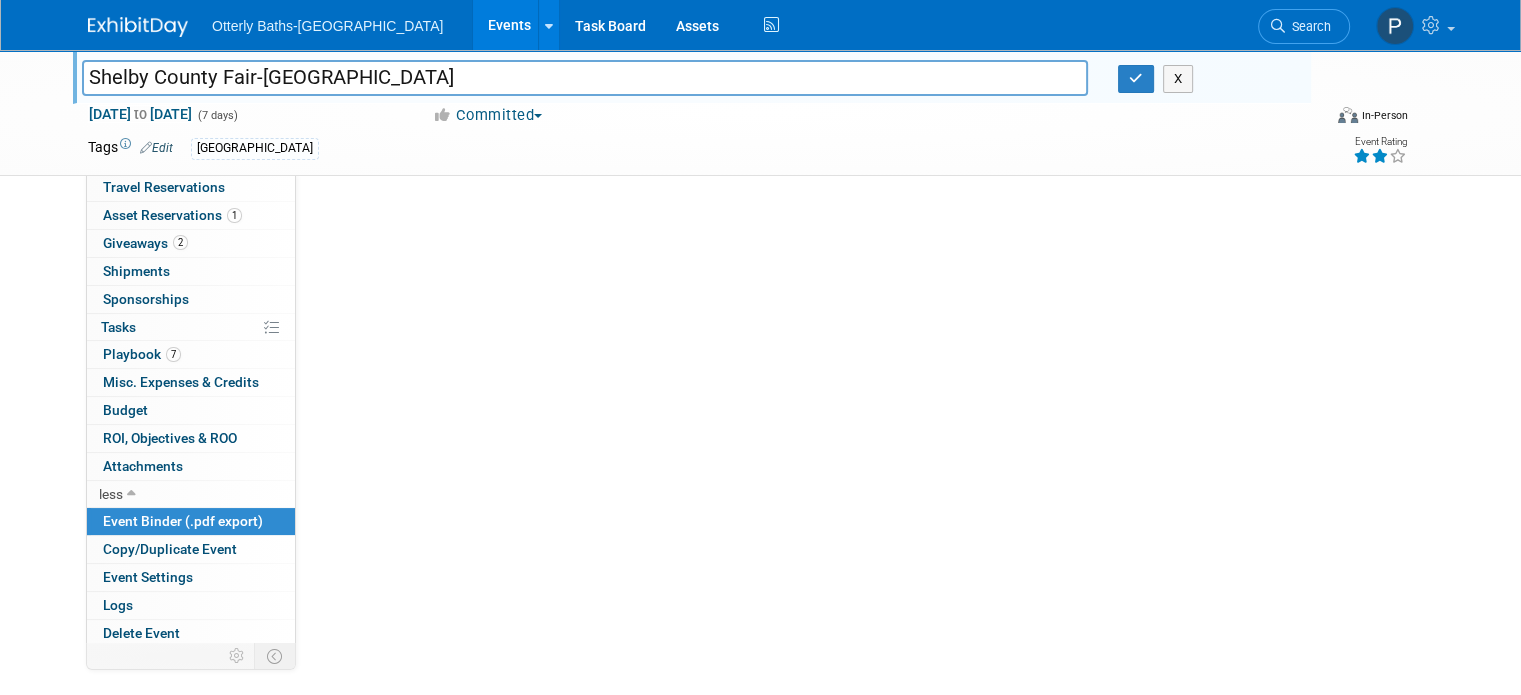 scroll, scrollTop: 0, scrollLeft: 0, axis: both 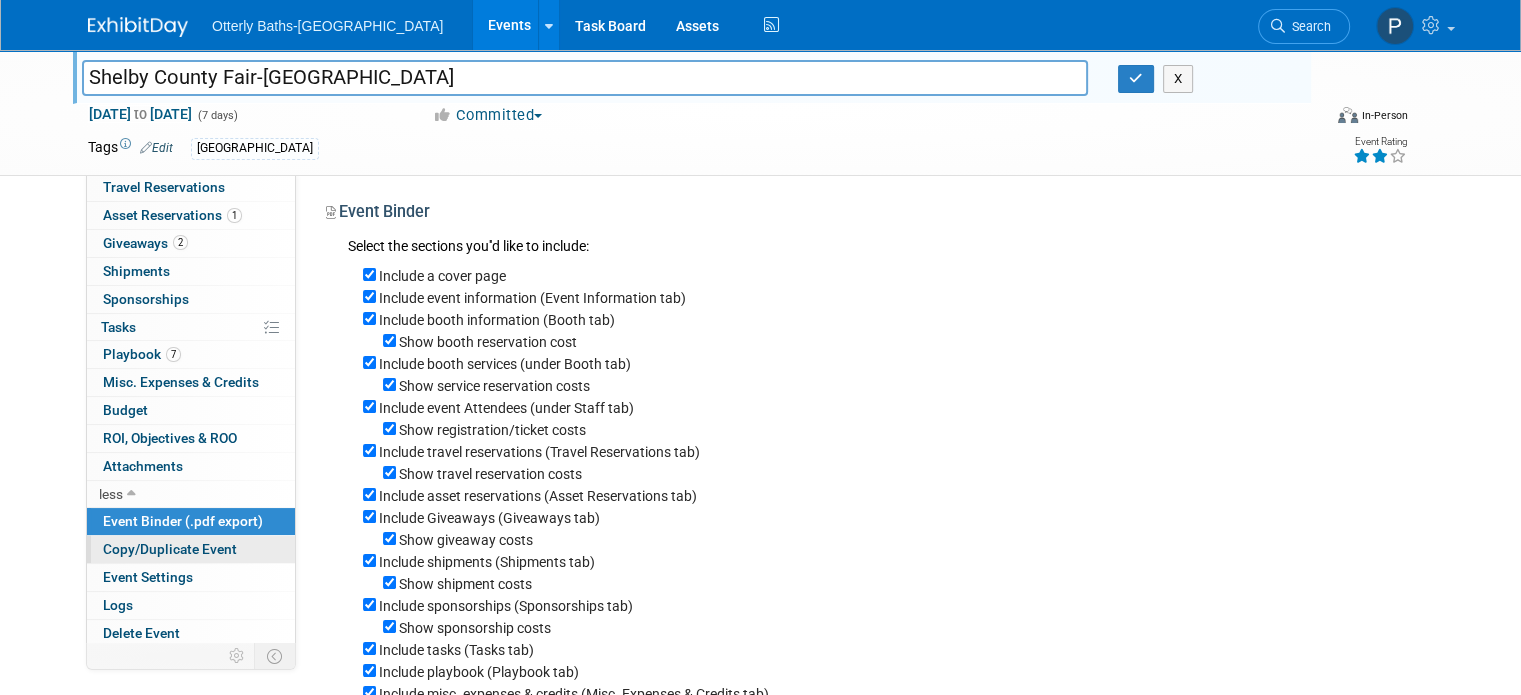 click on "Copy/Duplicate Event" at bounding box center [170, 549] 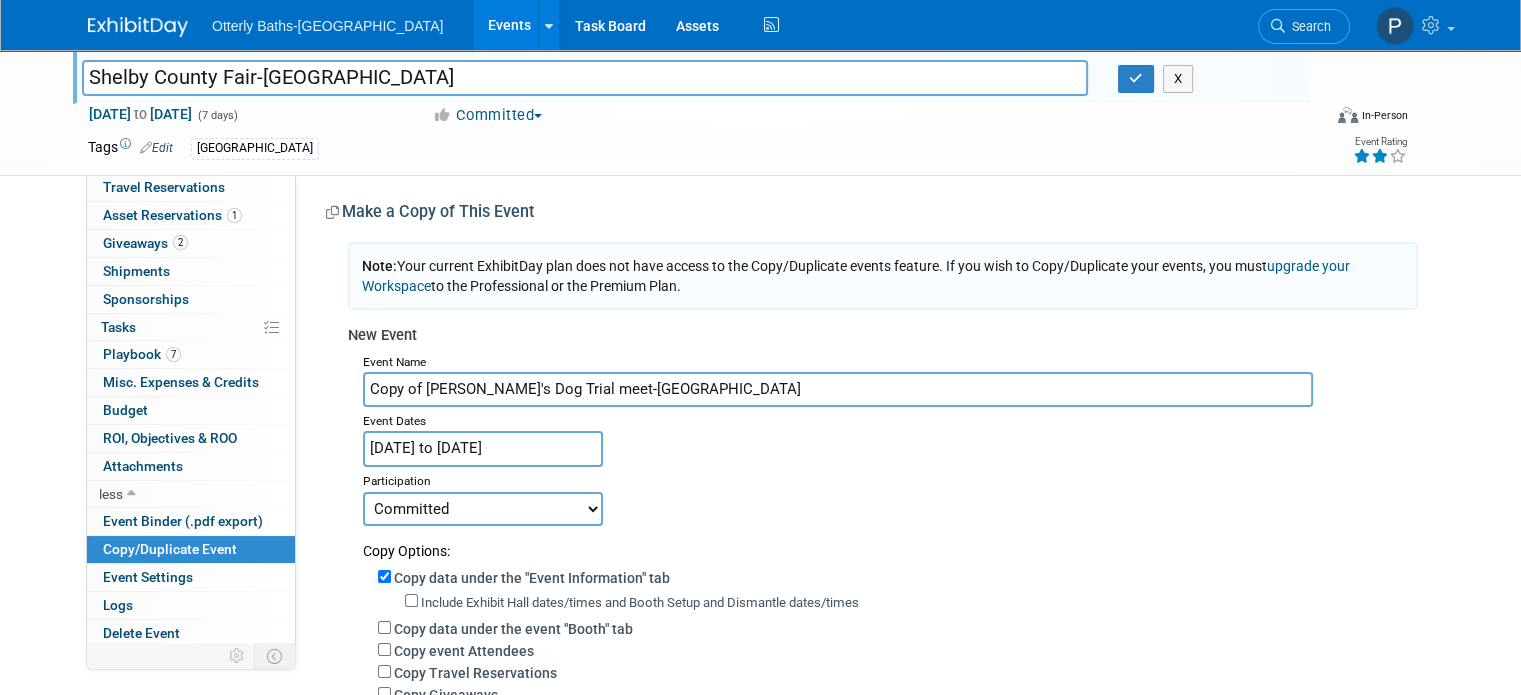 click on "Copy of Max's Dog Trial meet-Lima" at bounding box center (838, 389) 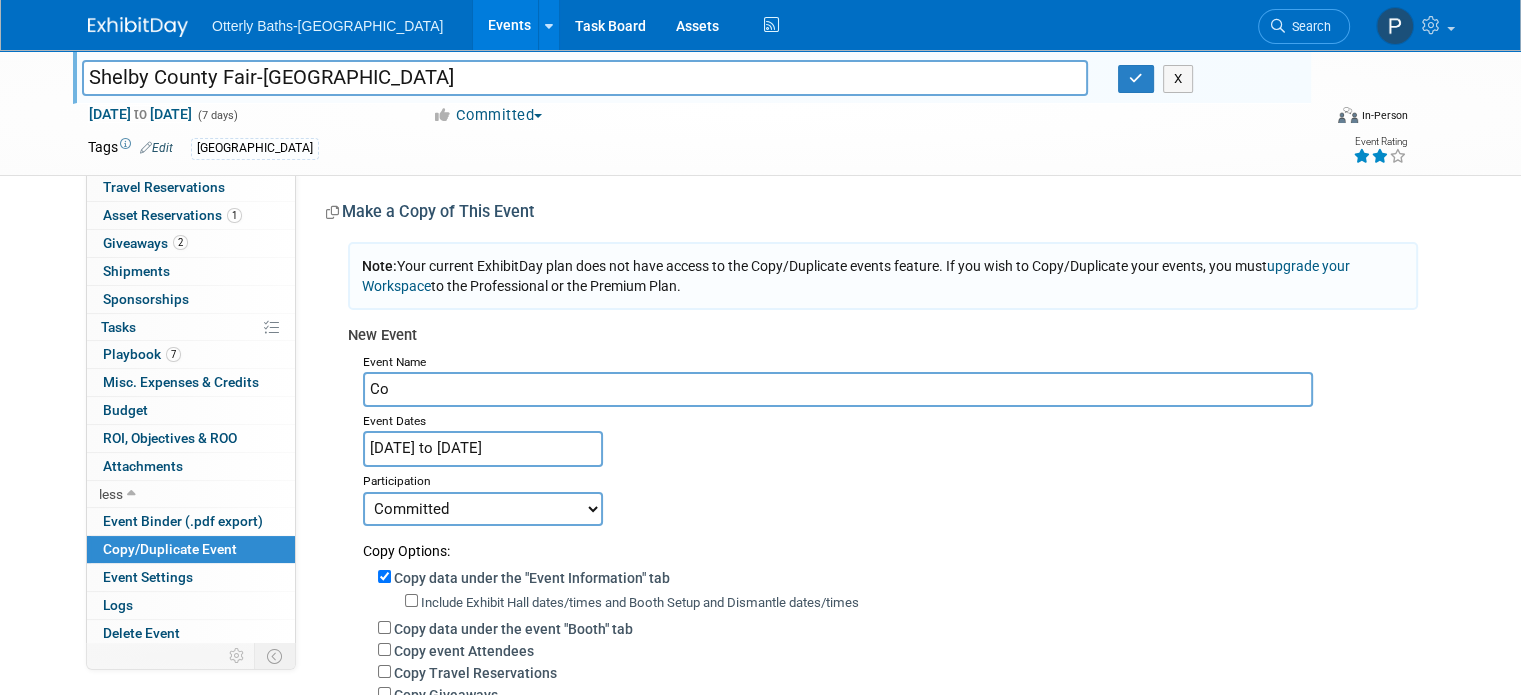 type on "C" 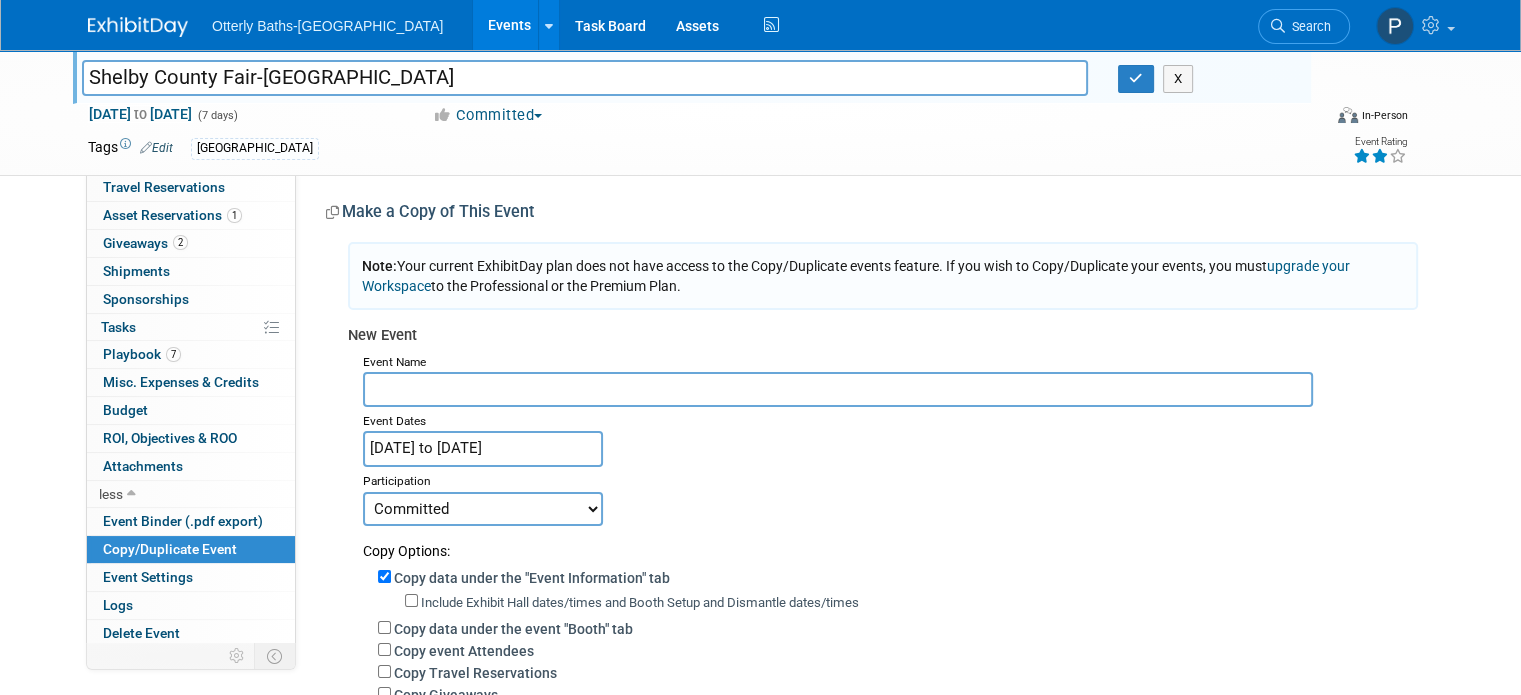 paste on "Shelby County Fair" 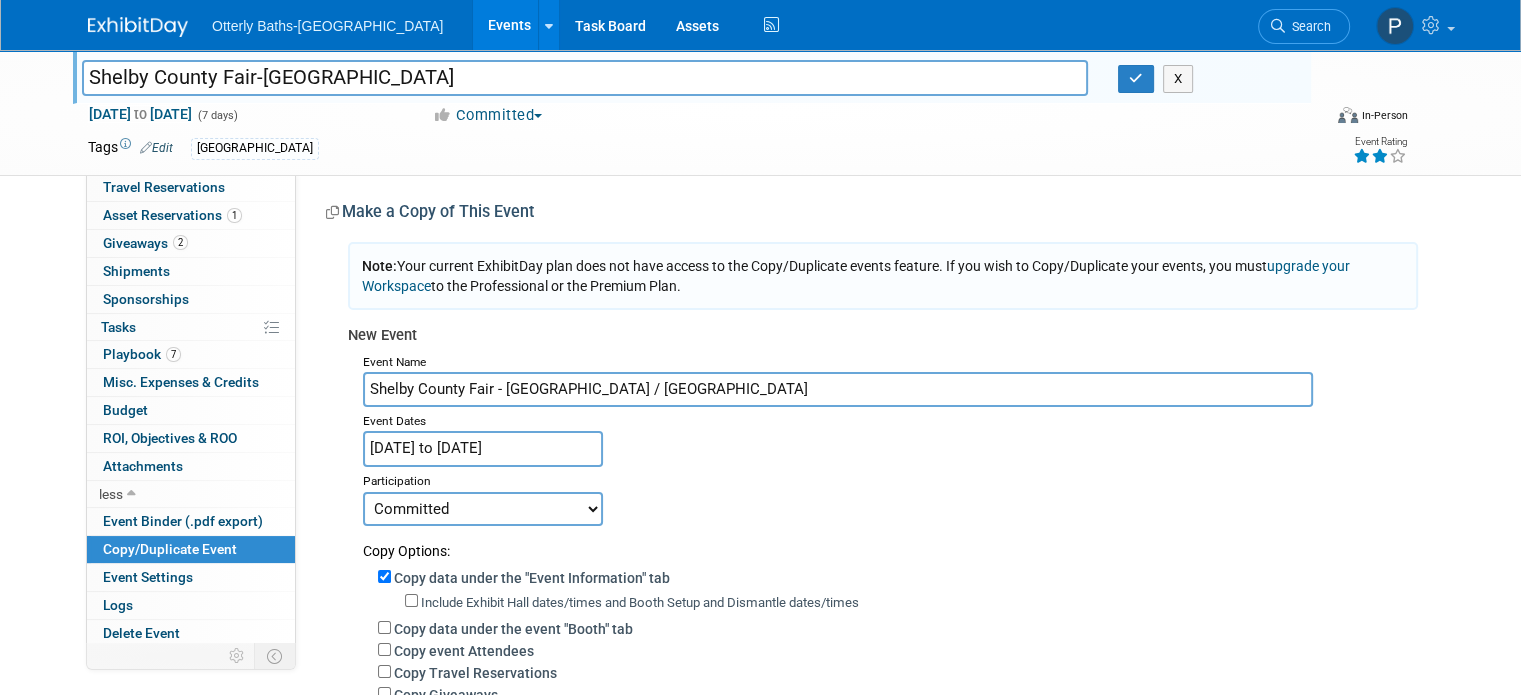 type on "Shelby County Fair - Dayton / Lima" 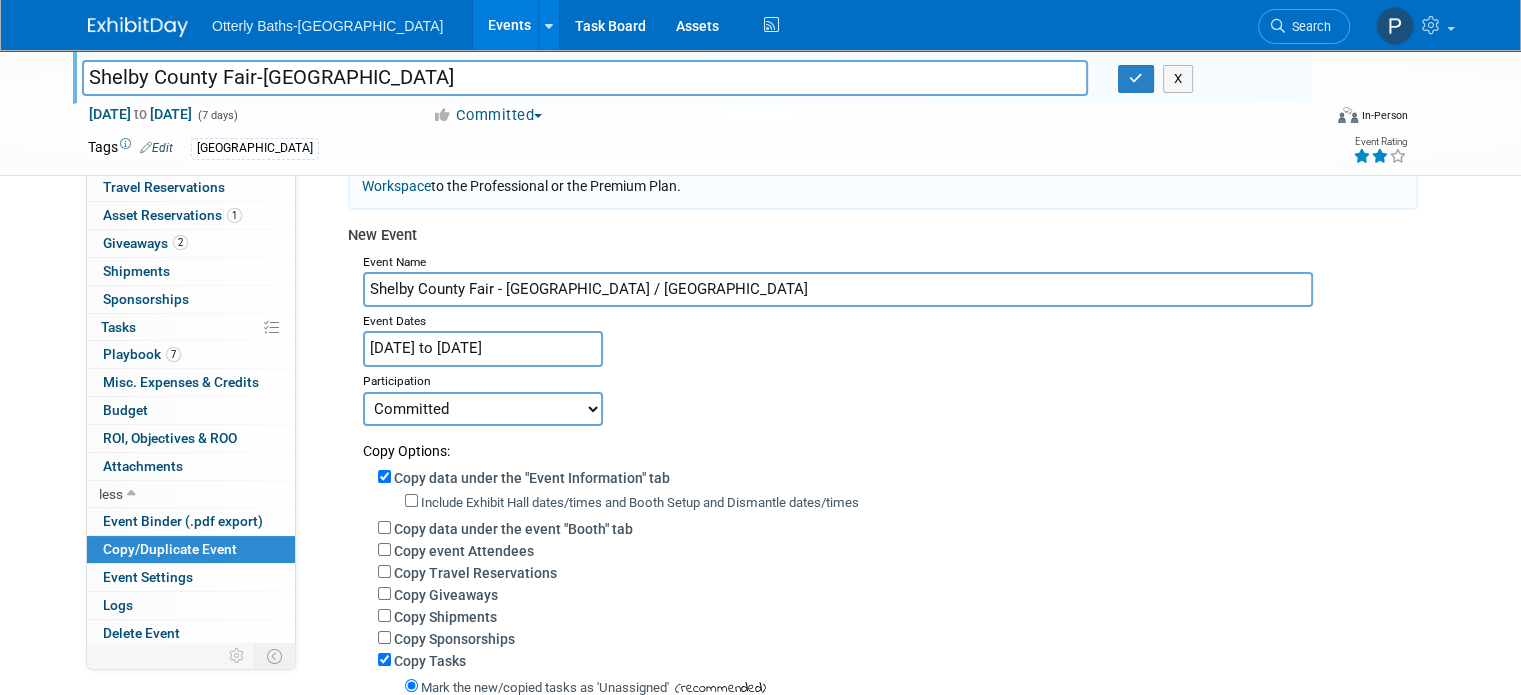 scroll, scrollTop: 132, scrollLeft: 0, axis: vertical 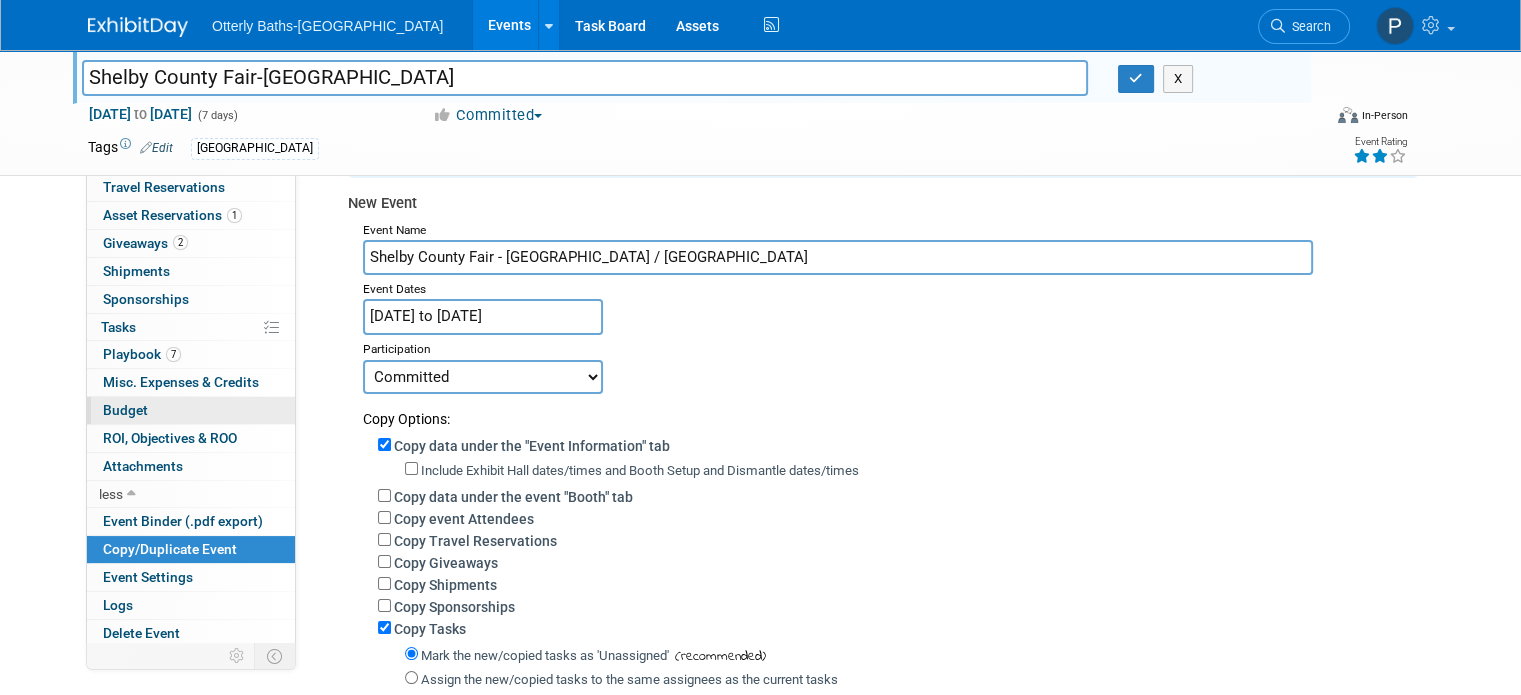 click on "Budget" at bounding box center [125, 410] 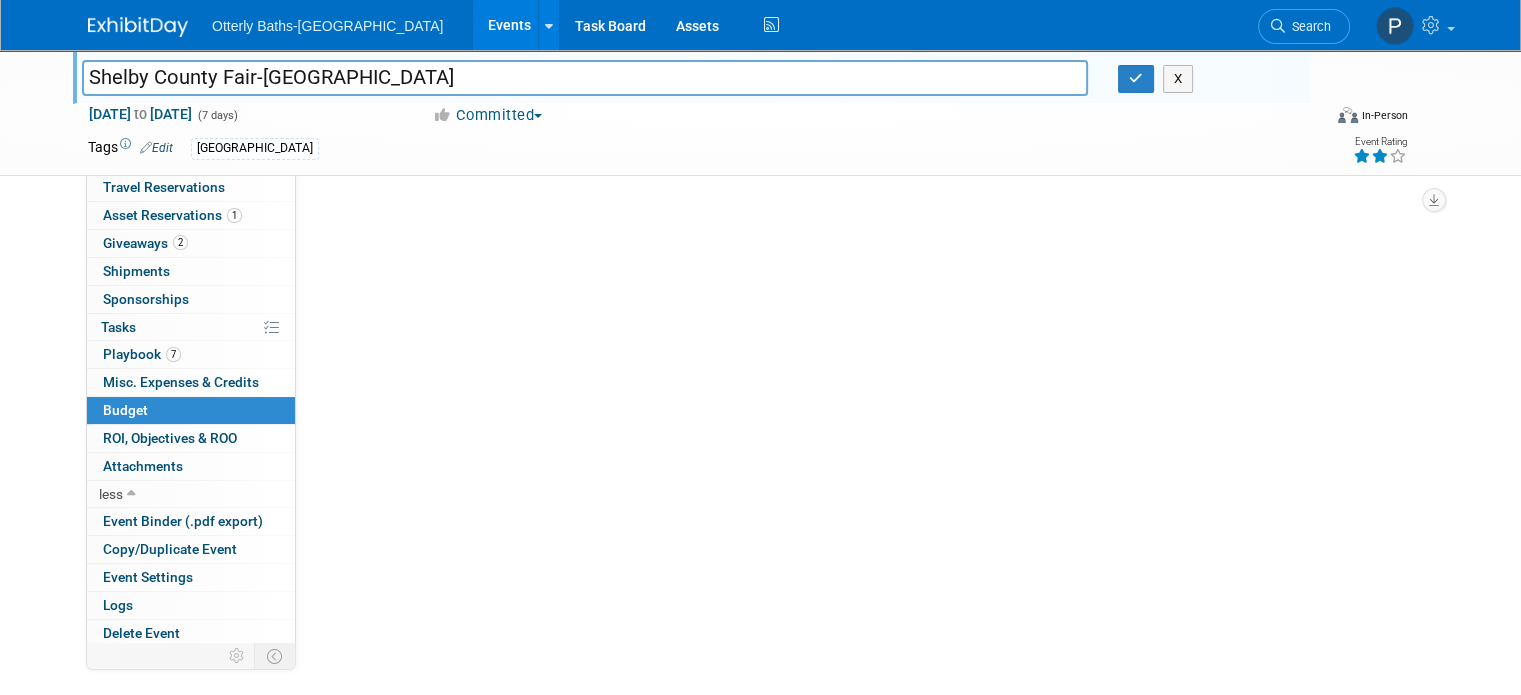 scroll, scrollTop: 0, scrollLeft: 0, axis: both 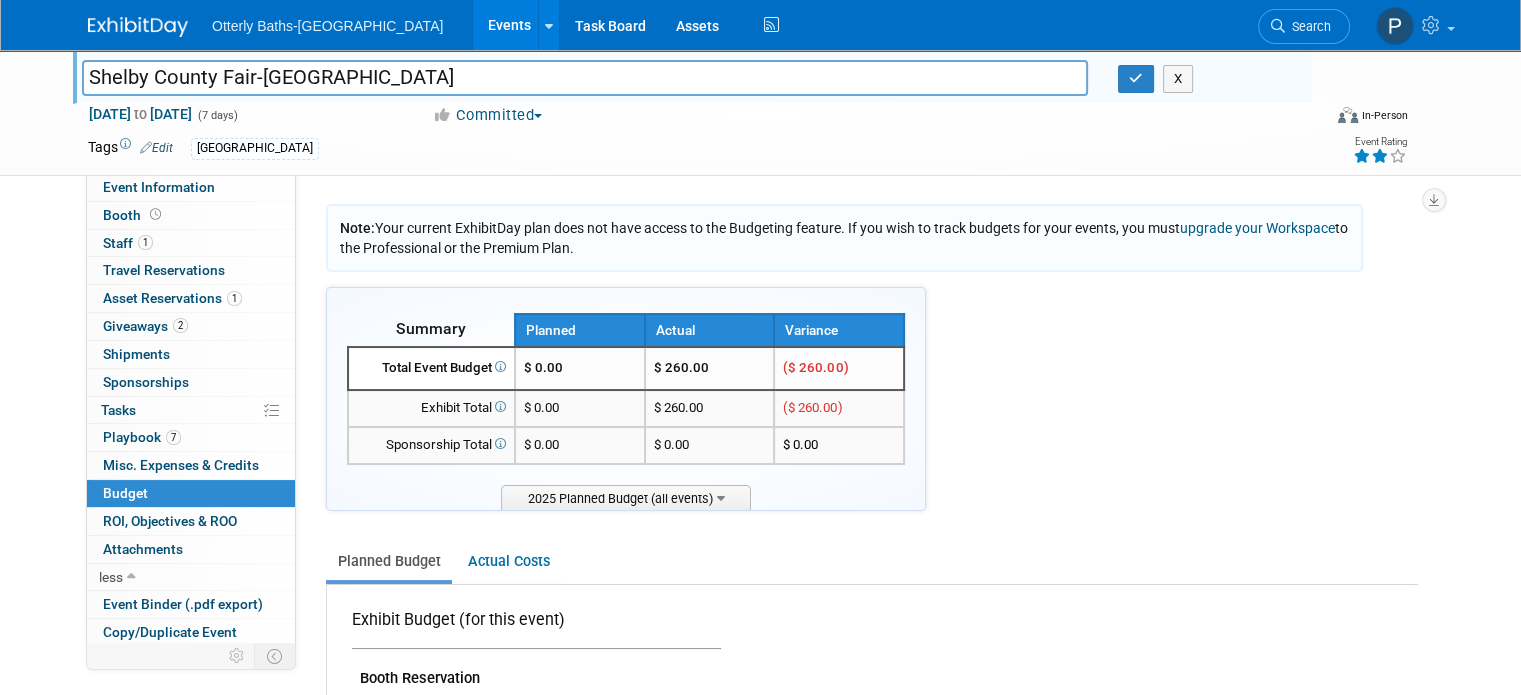 click on "$ 260.00" at bounding box center [710, 368] 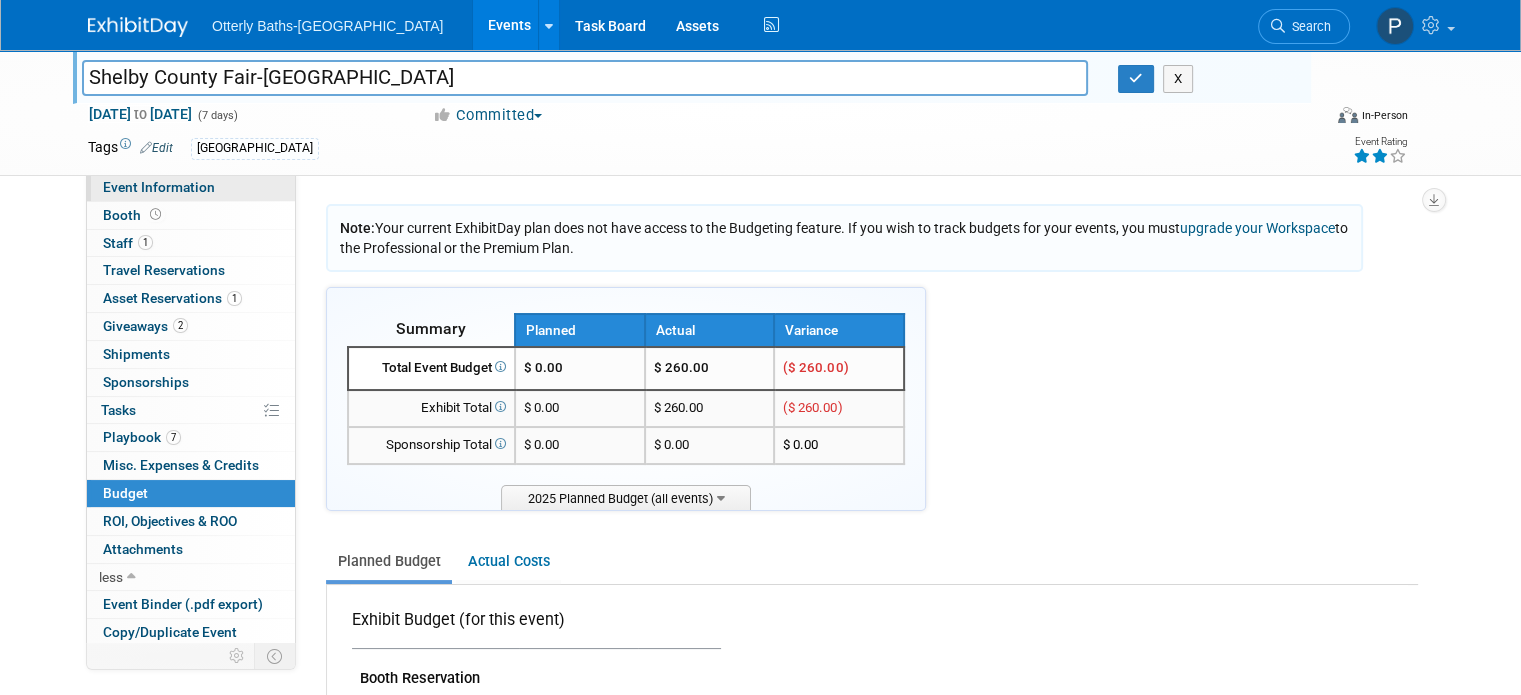 click on "Event Information" at bounding box center (159, 187) 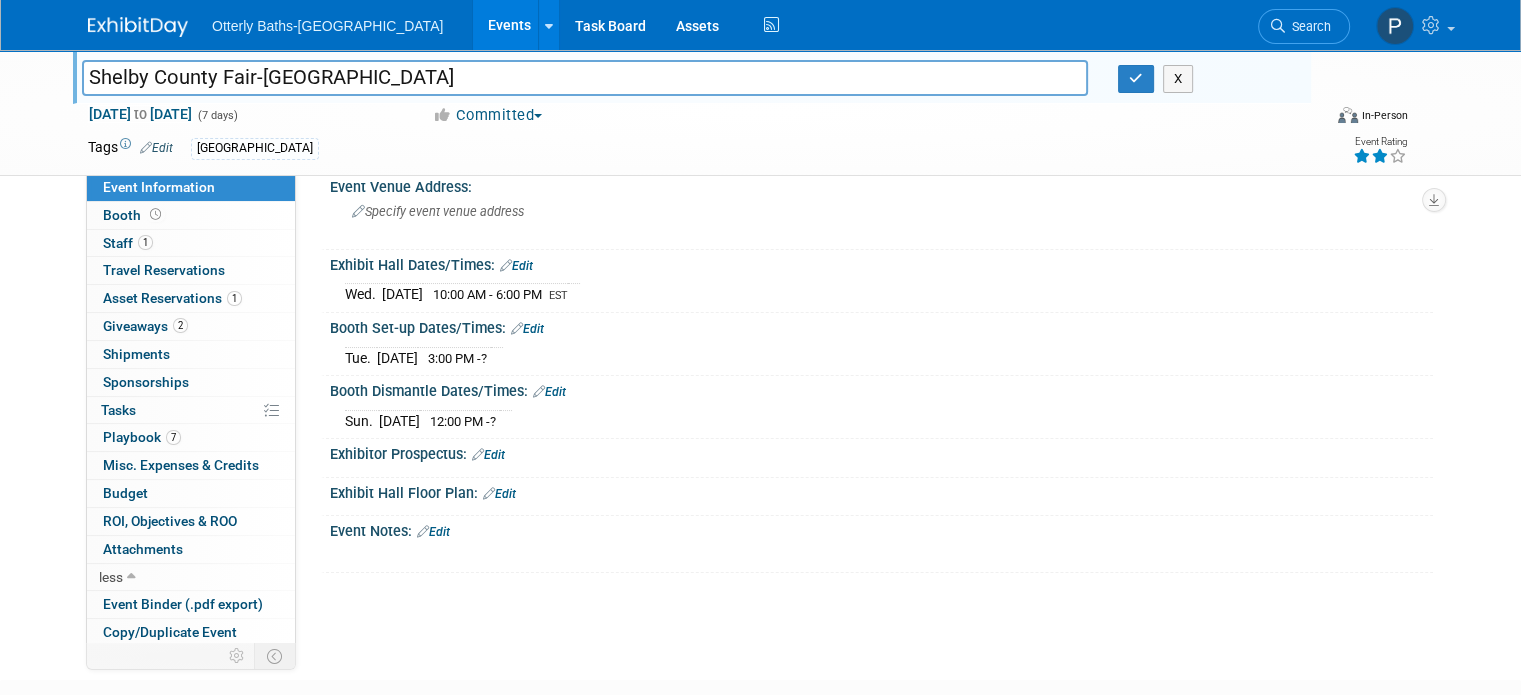 scroll, scrollTop: 124, scrollLeft: 0, axis: vertical 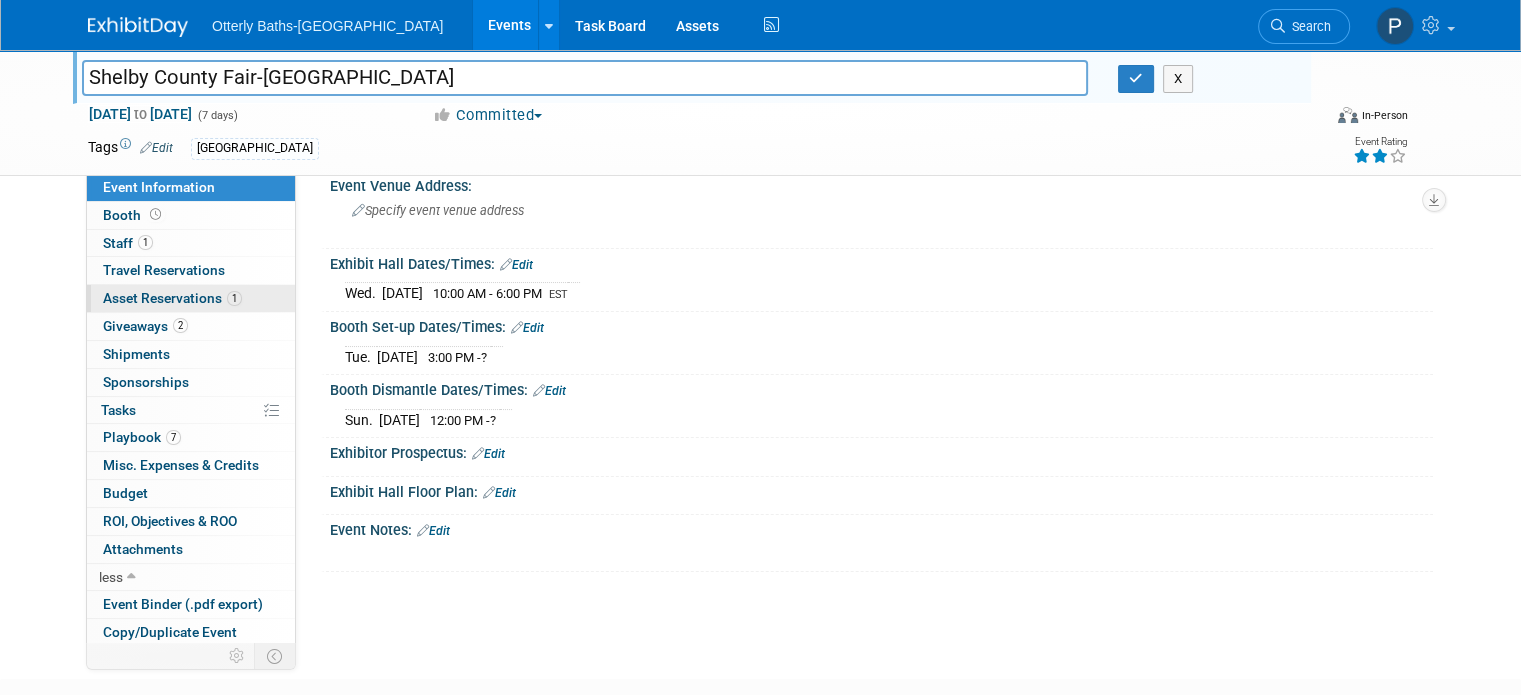 click on "Asset Reservations 1" at bounding box center [172, 298] 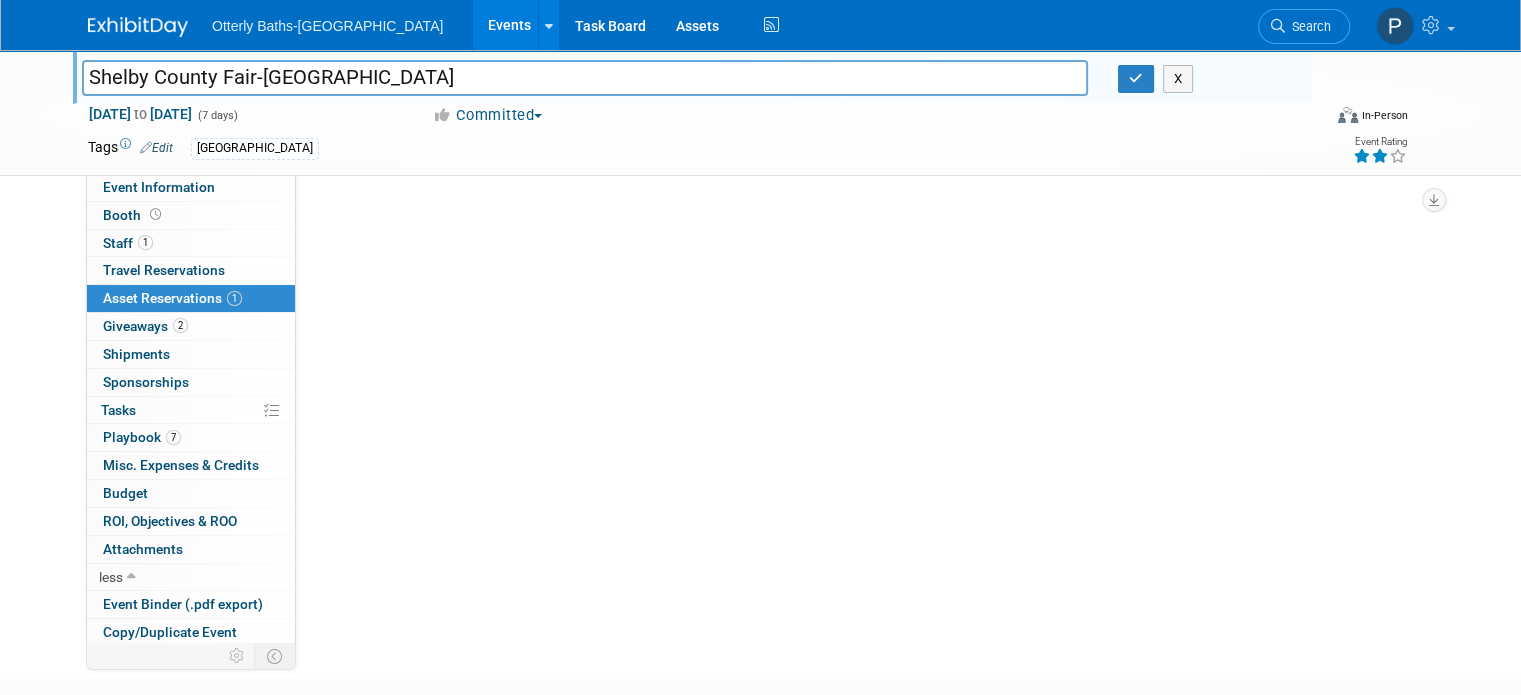 scroll, scrollTop: 0, scrollLeft: 0, axis: both 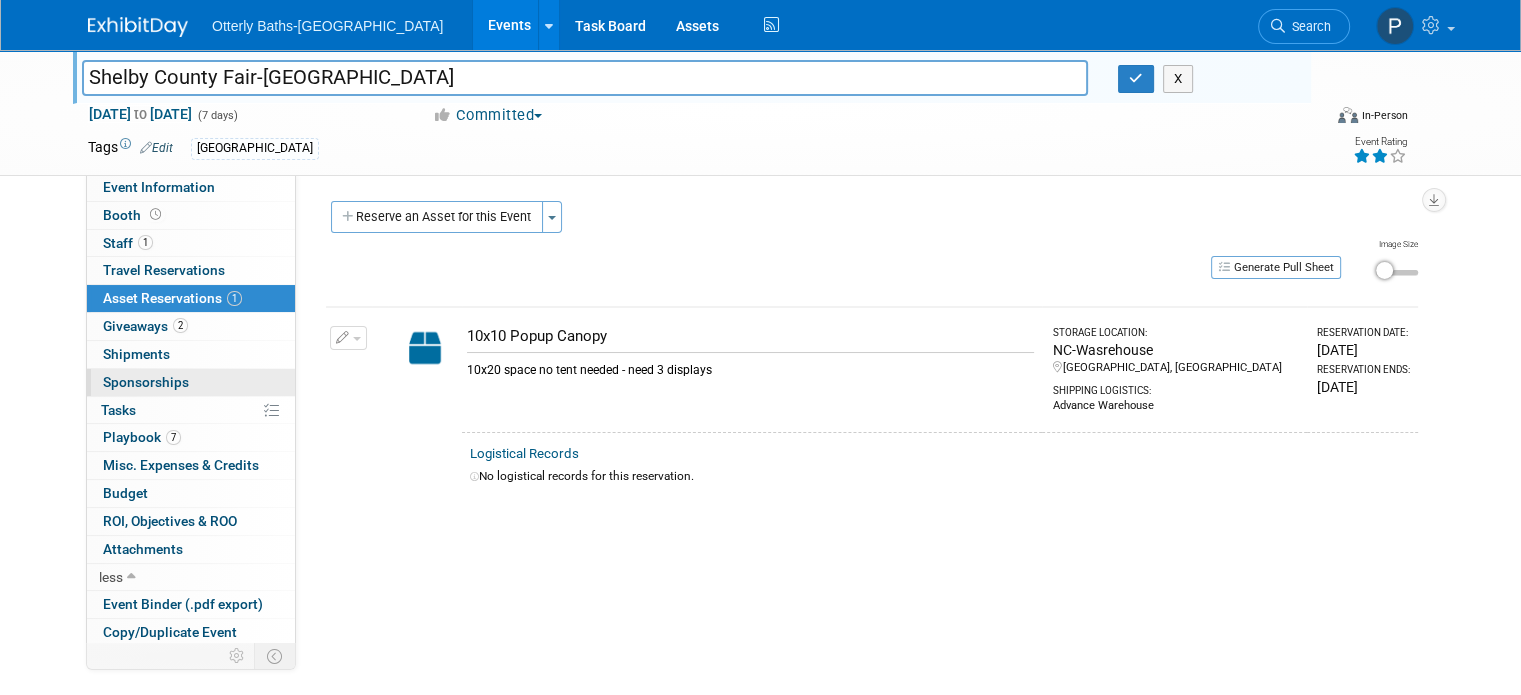 click on "Sponsorships 0" at bounding box center (146, 382) 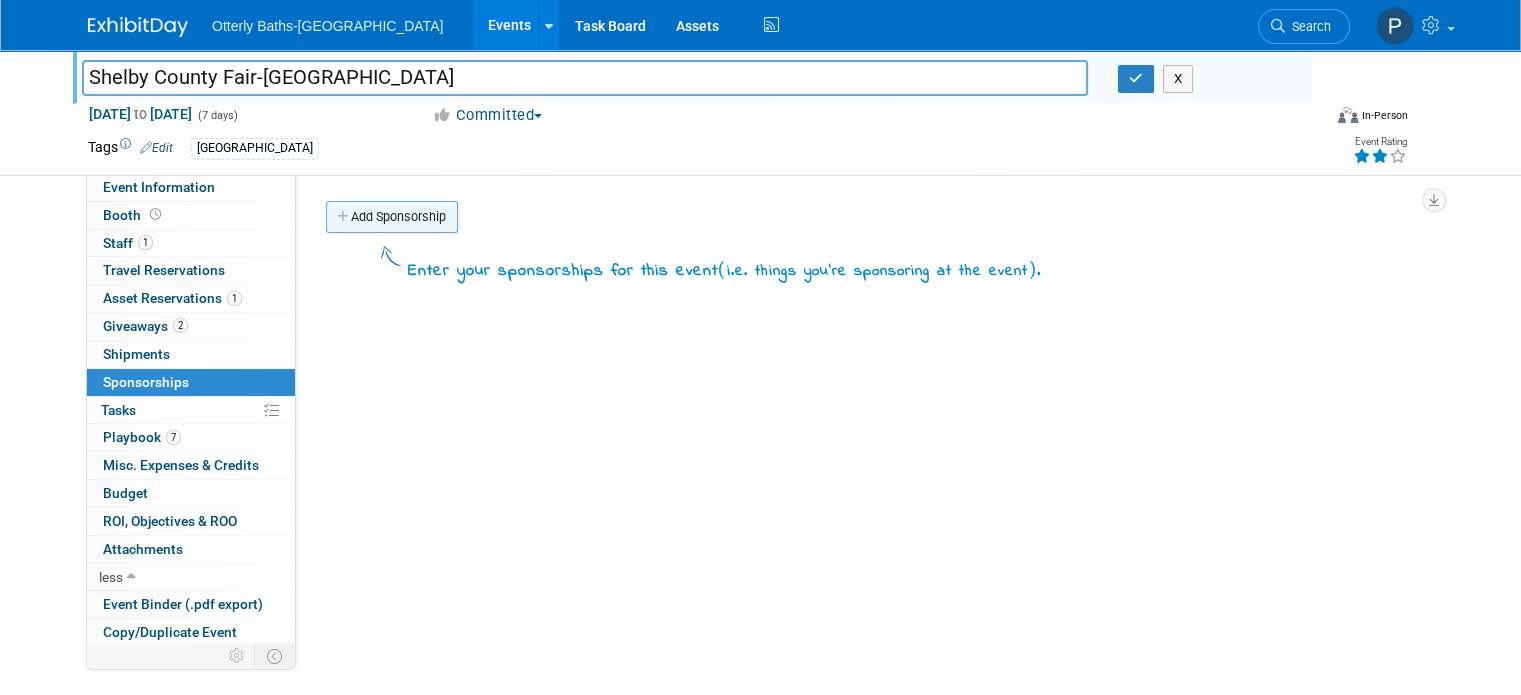 click on "Add Sponsorship" at bounding box center [392, 217] 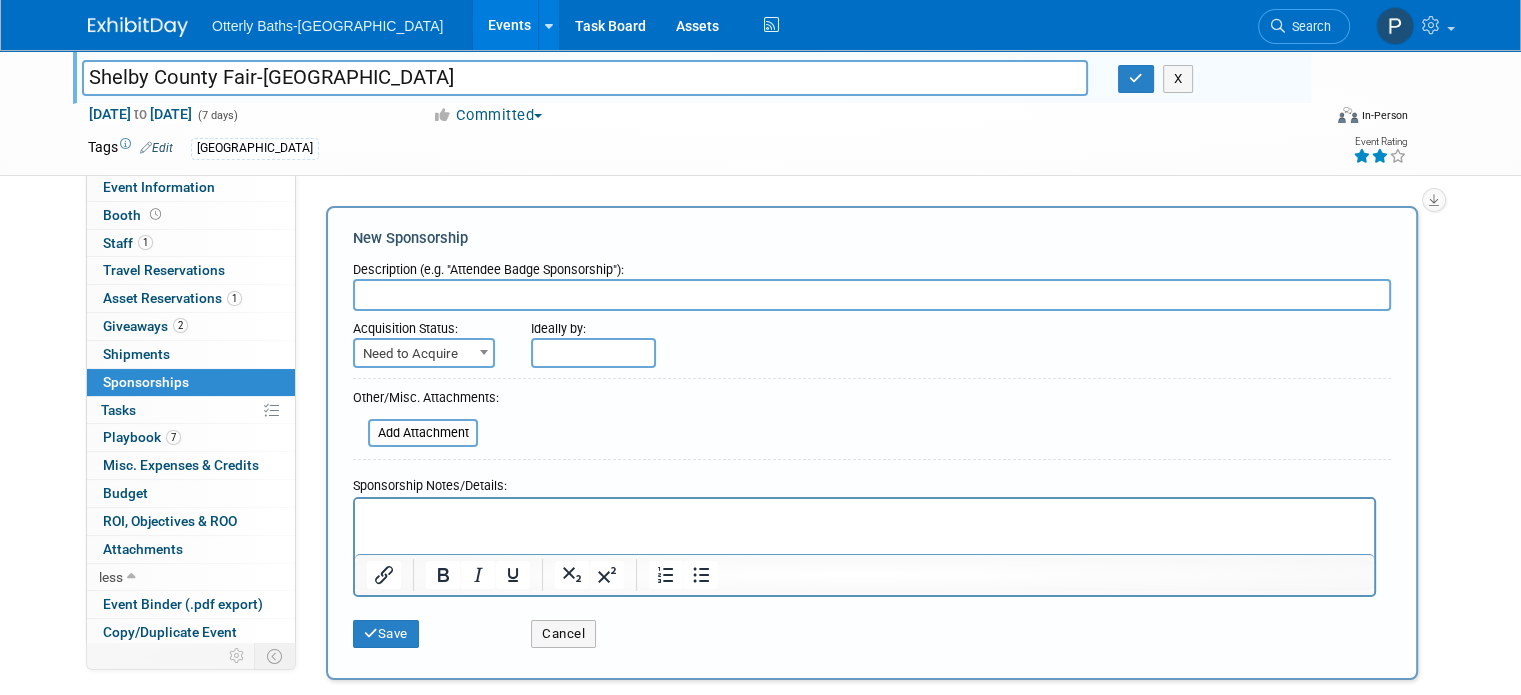 scroll, scrollTop: 0, scrollLeft: 0, axis: both 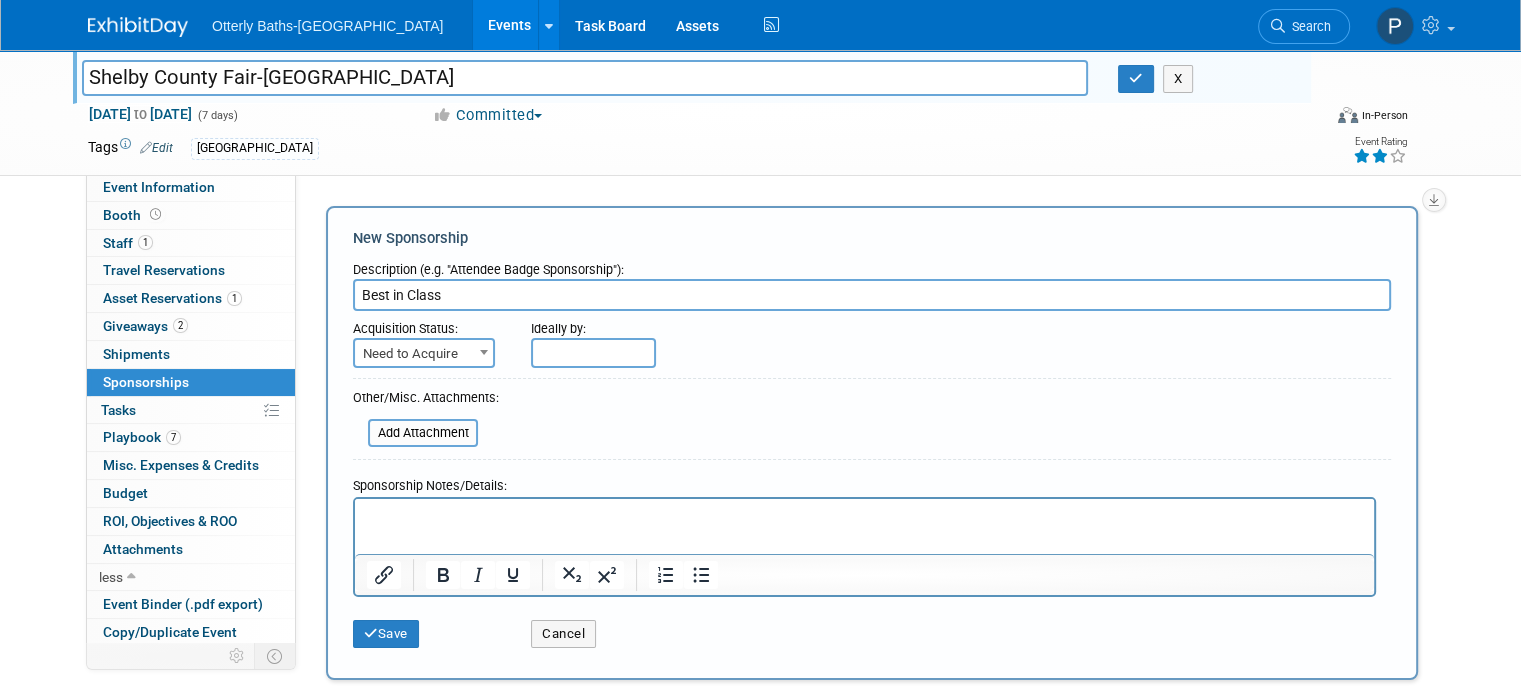 type on "Best in Class" 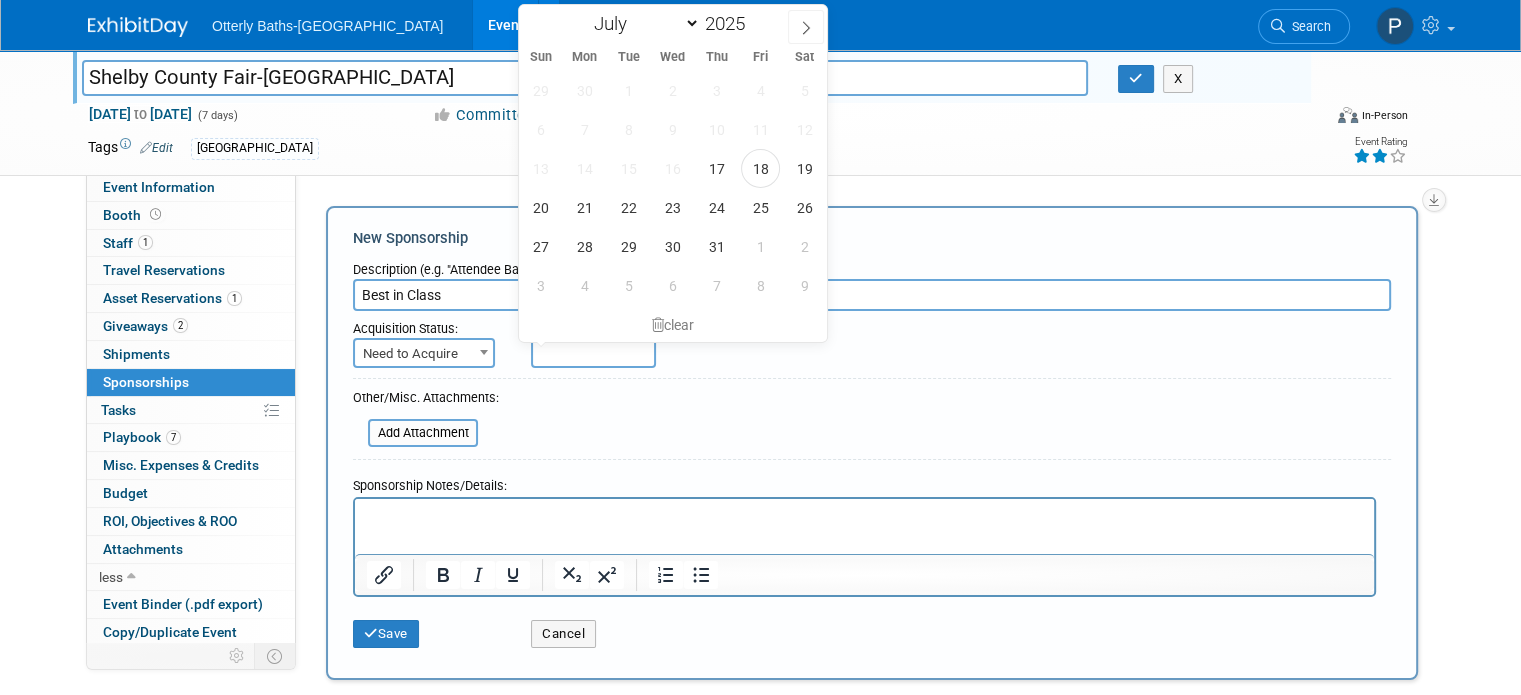 click at bounding box center (593, 353) 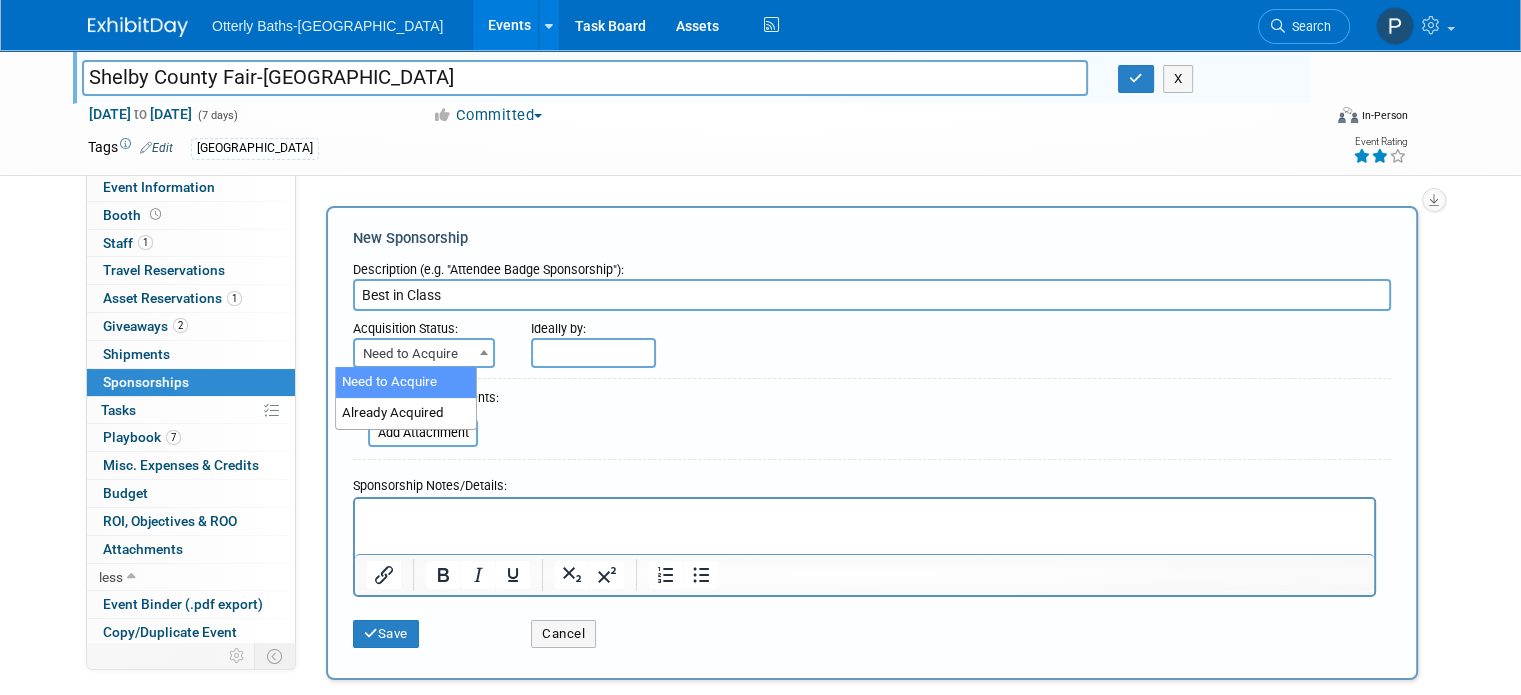 click on "Need to Acquire" at bounding box center [424, 354] 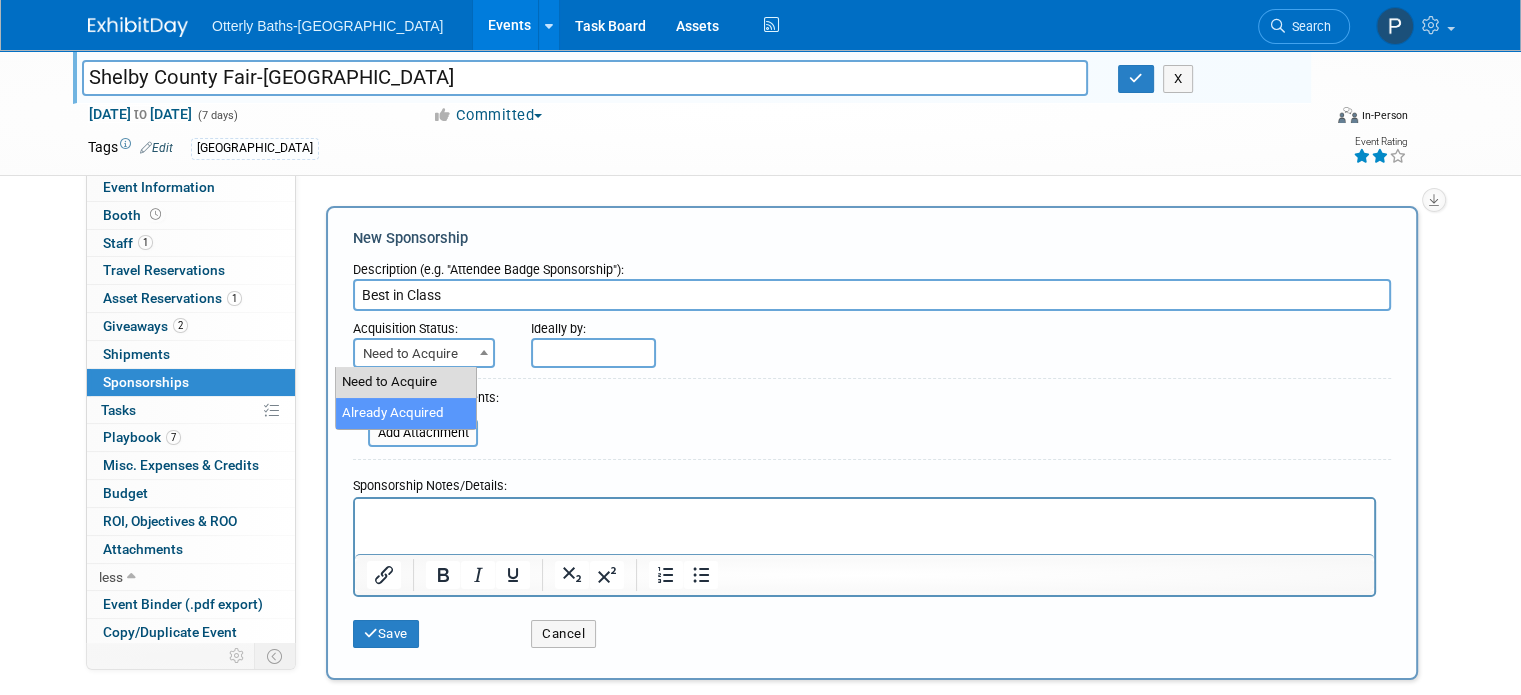 select on "2" 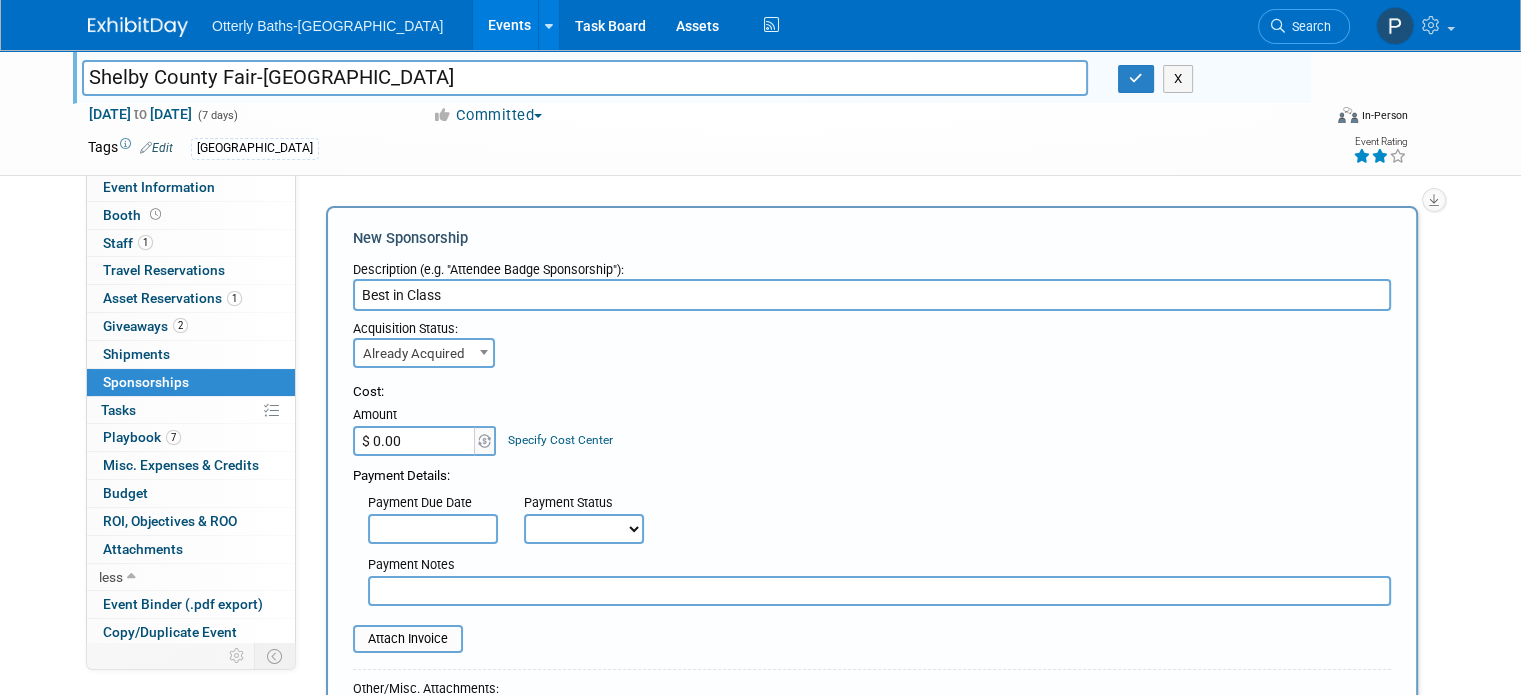 click on "$ 0.00" at bounding box center [415, 441] 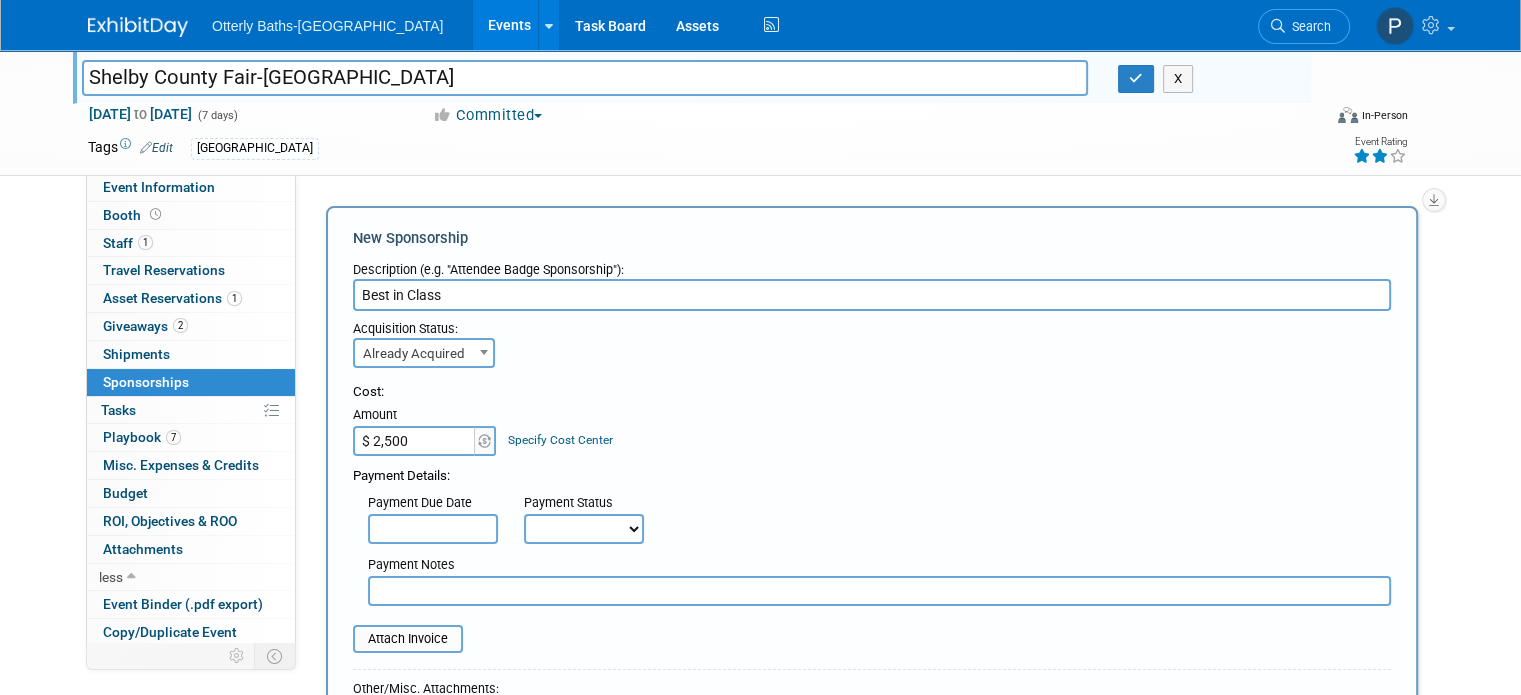 type on "$ 2,500.00" 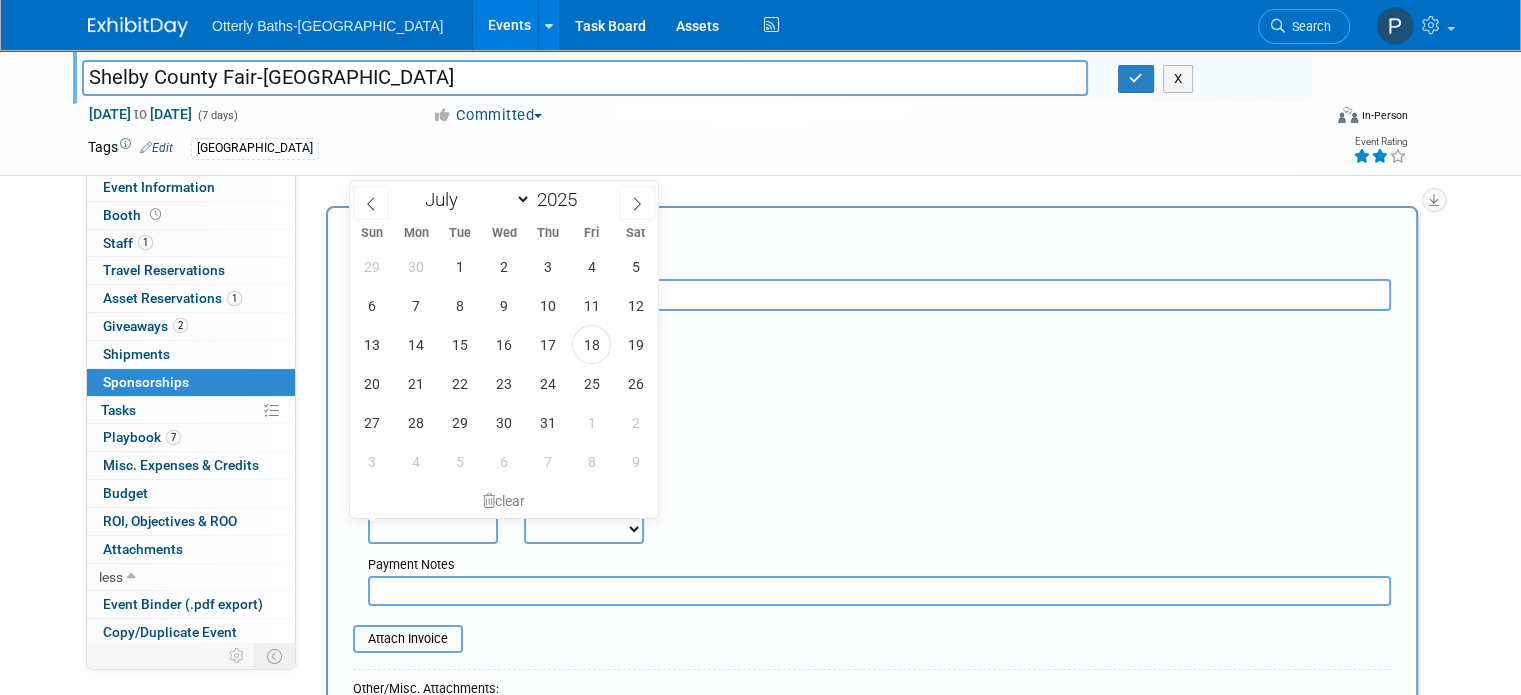 click at bounding box center (433, 529) 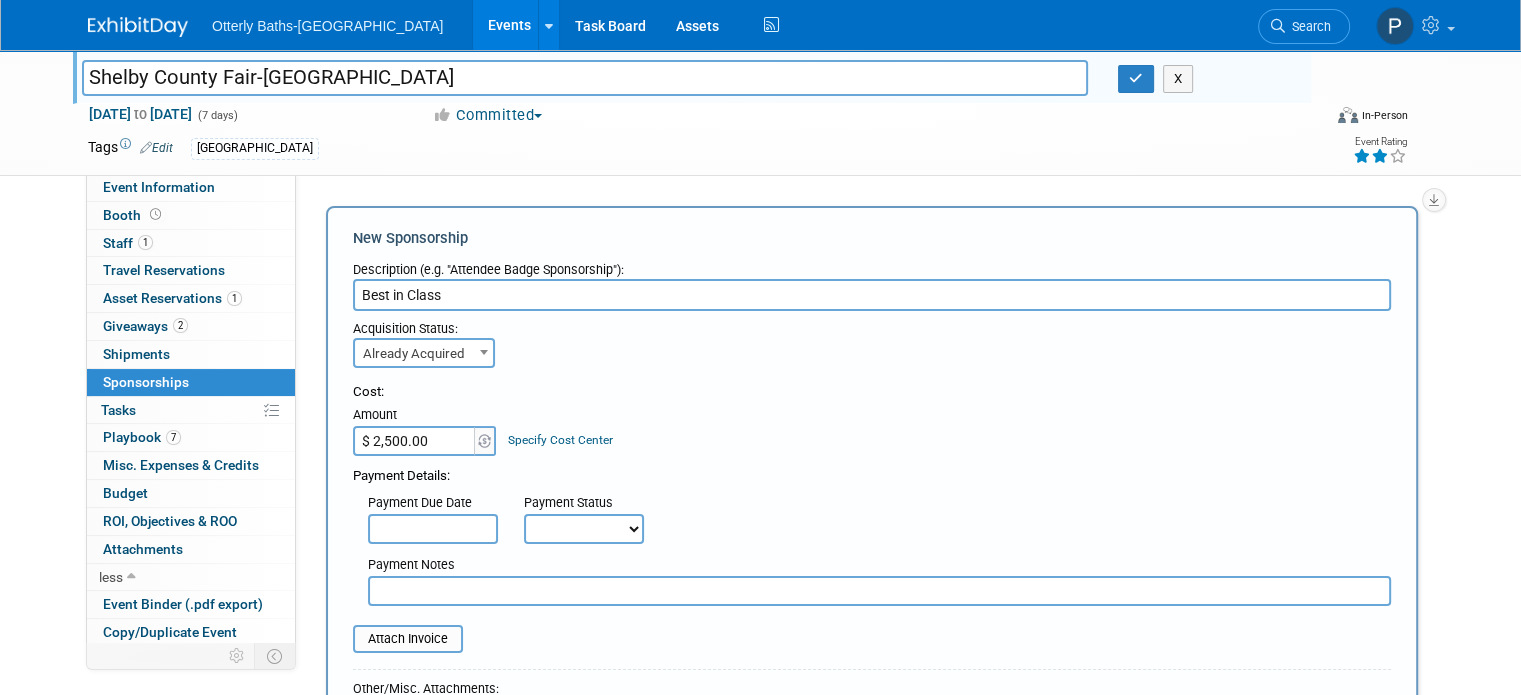 click at bounding box center (879, 591) 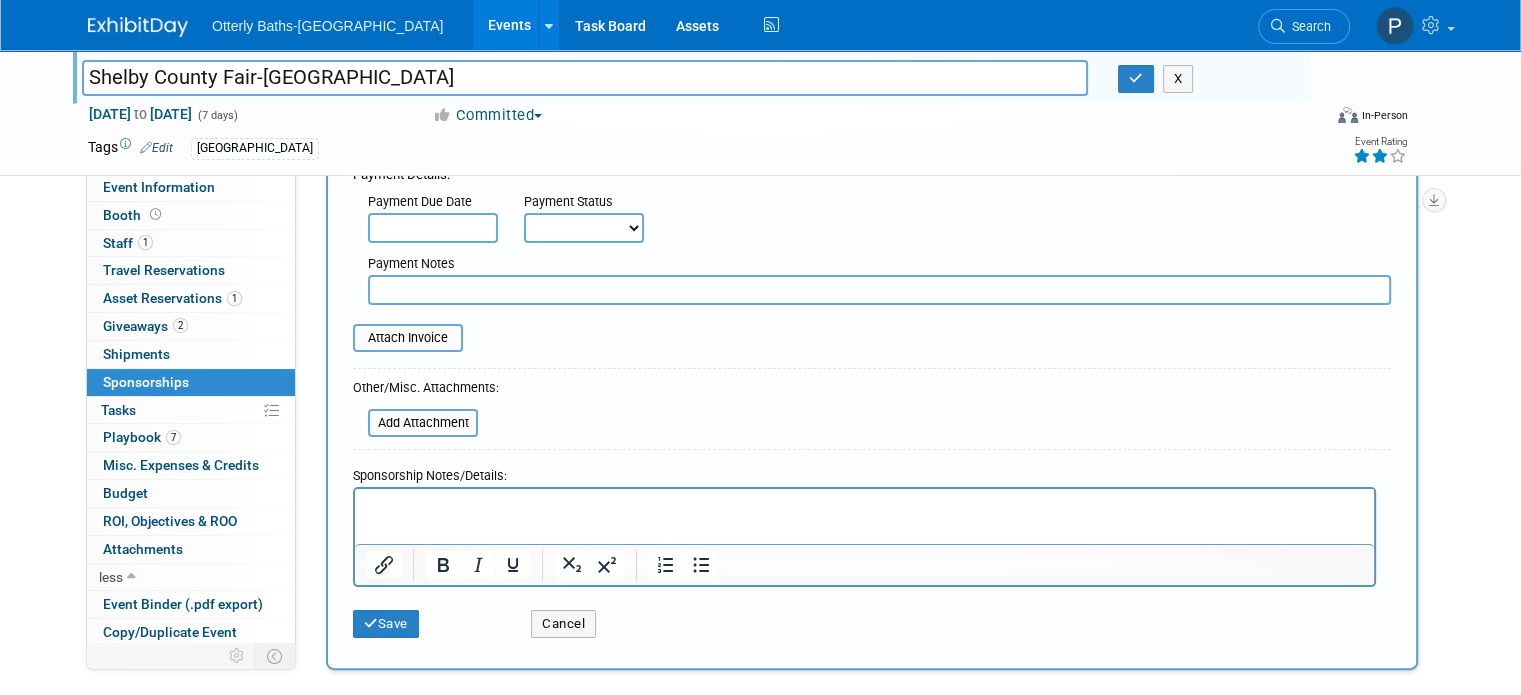 scroll, scrollTop: 328, scrollLeft: 0, axis: vertical 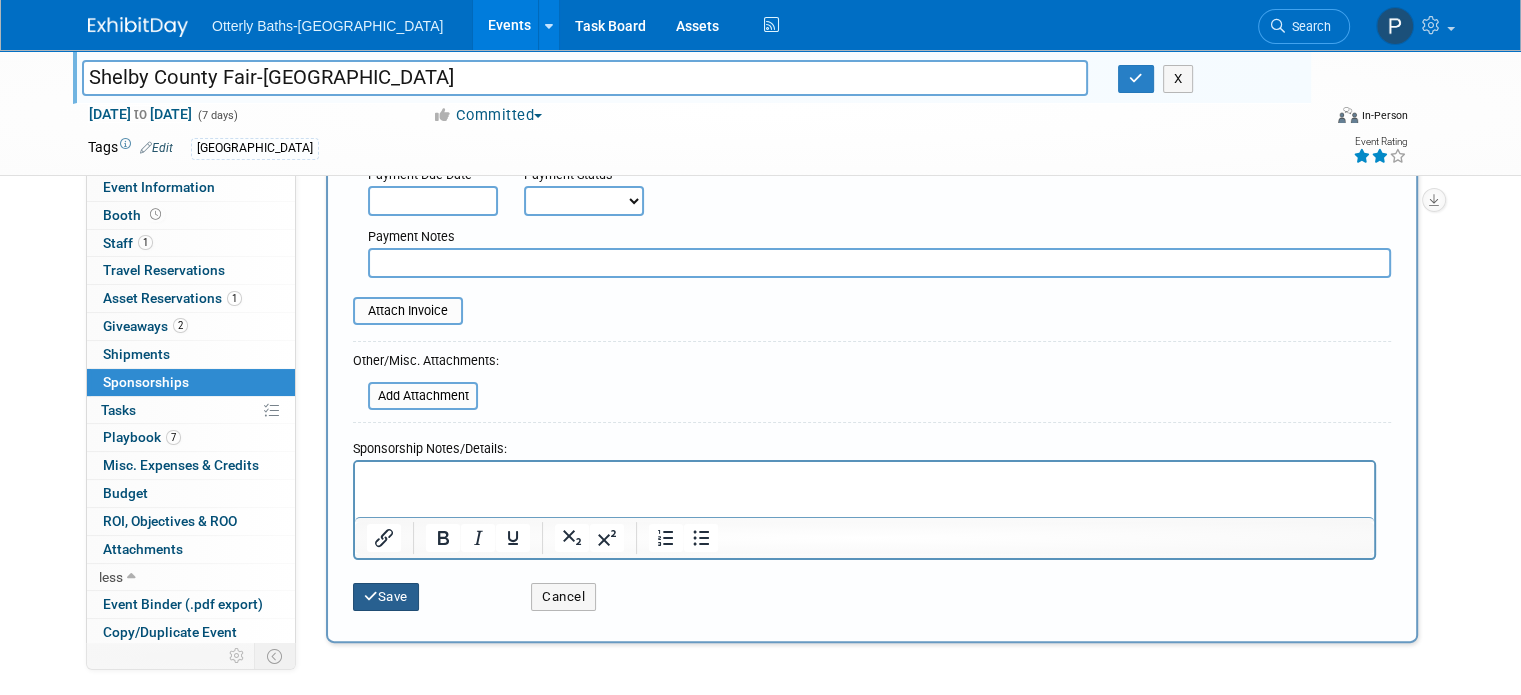 click on "Save" at bounding box center (386, 597) 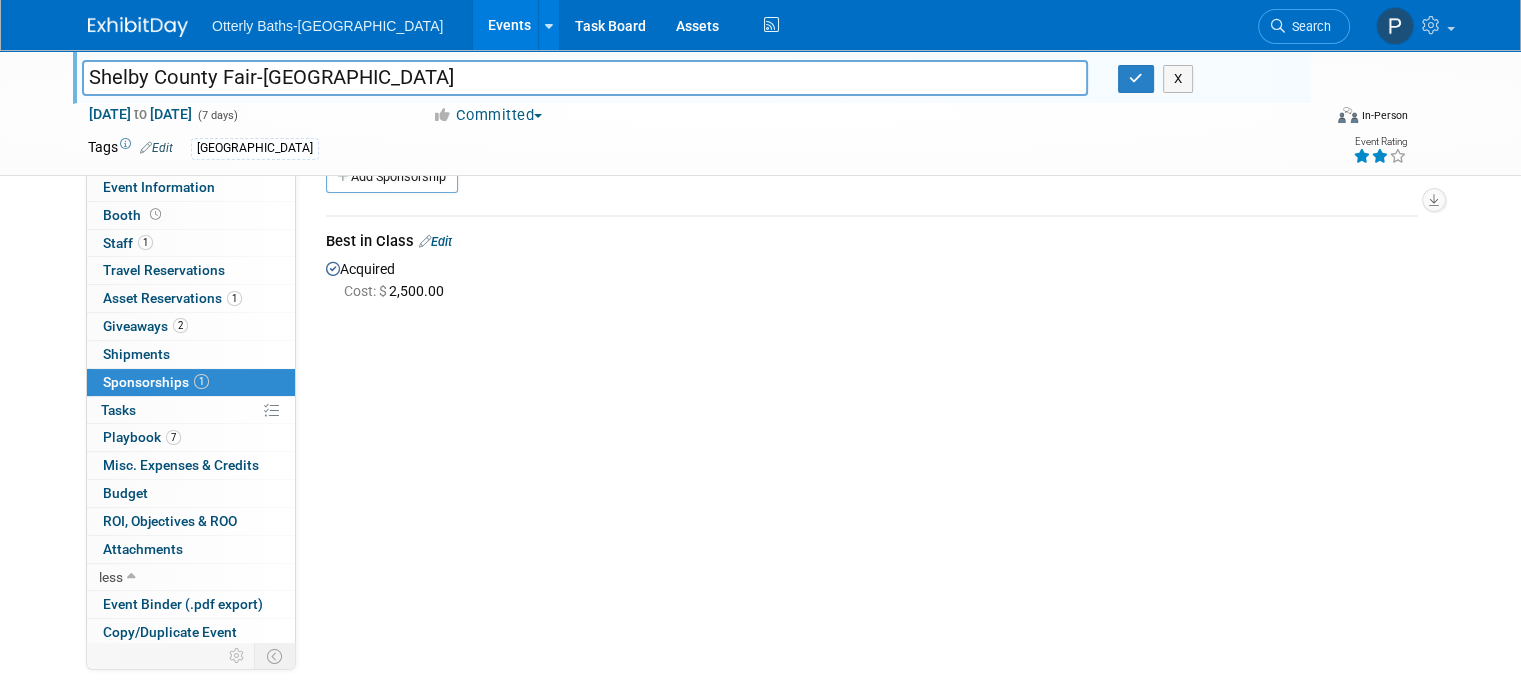 scroll, scrollTop: 0, scrollLeft: 0, axis: both 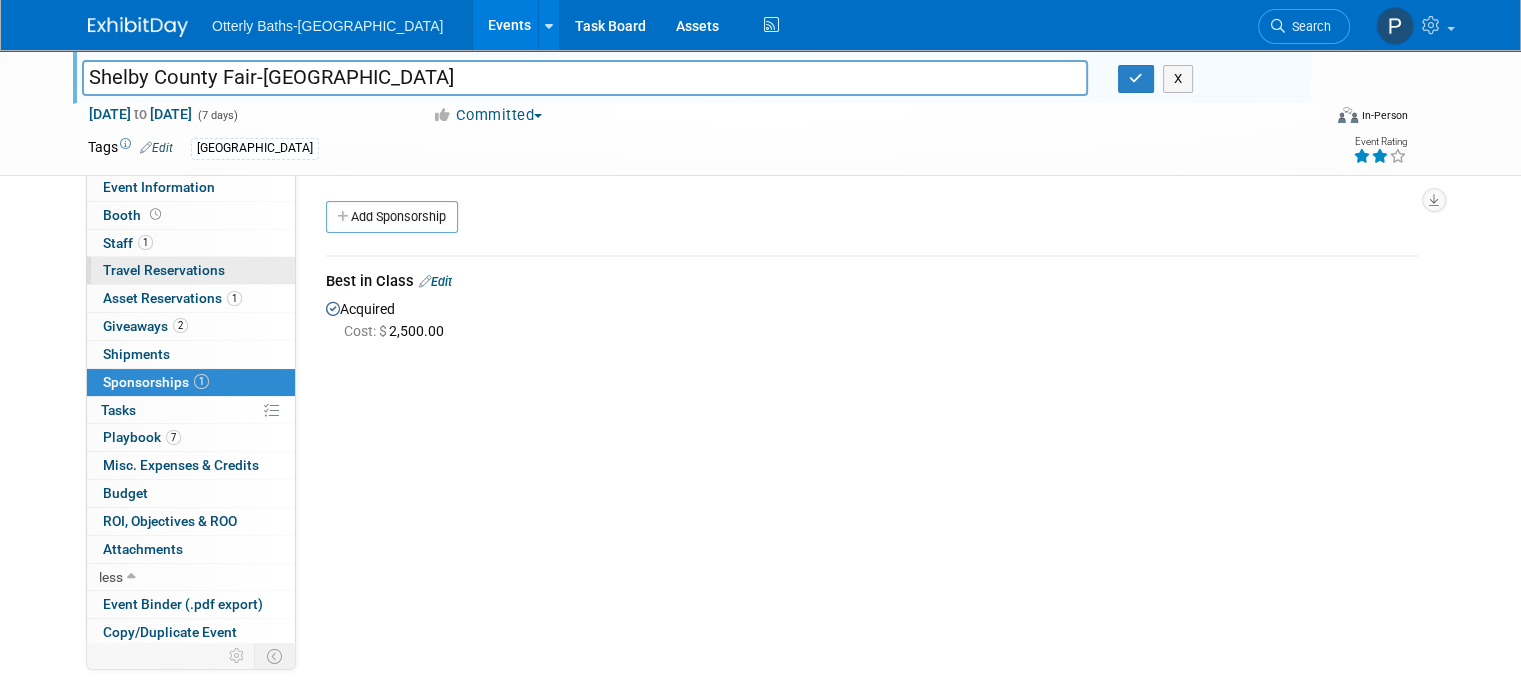 click on "Travel Reservations 0" at bounding box center (164, 270) 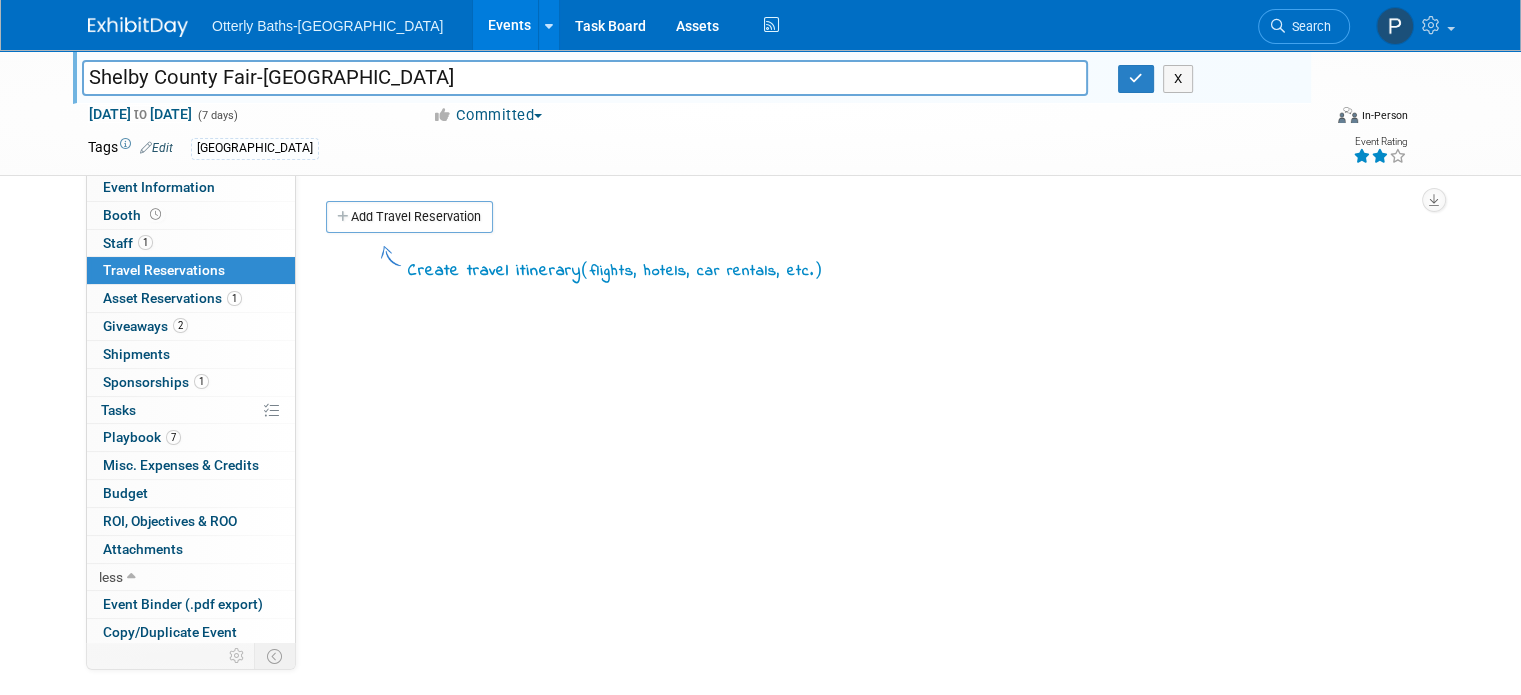 click on "Shelby County Fair-Lima" at bounding box center (585, 77) 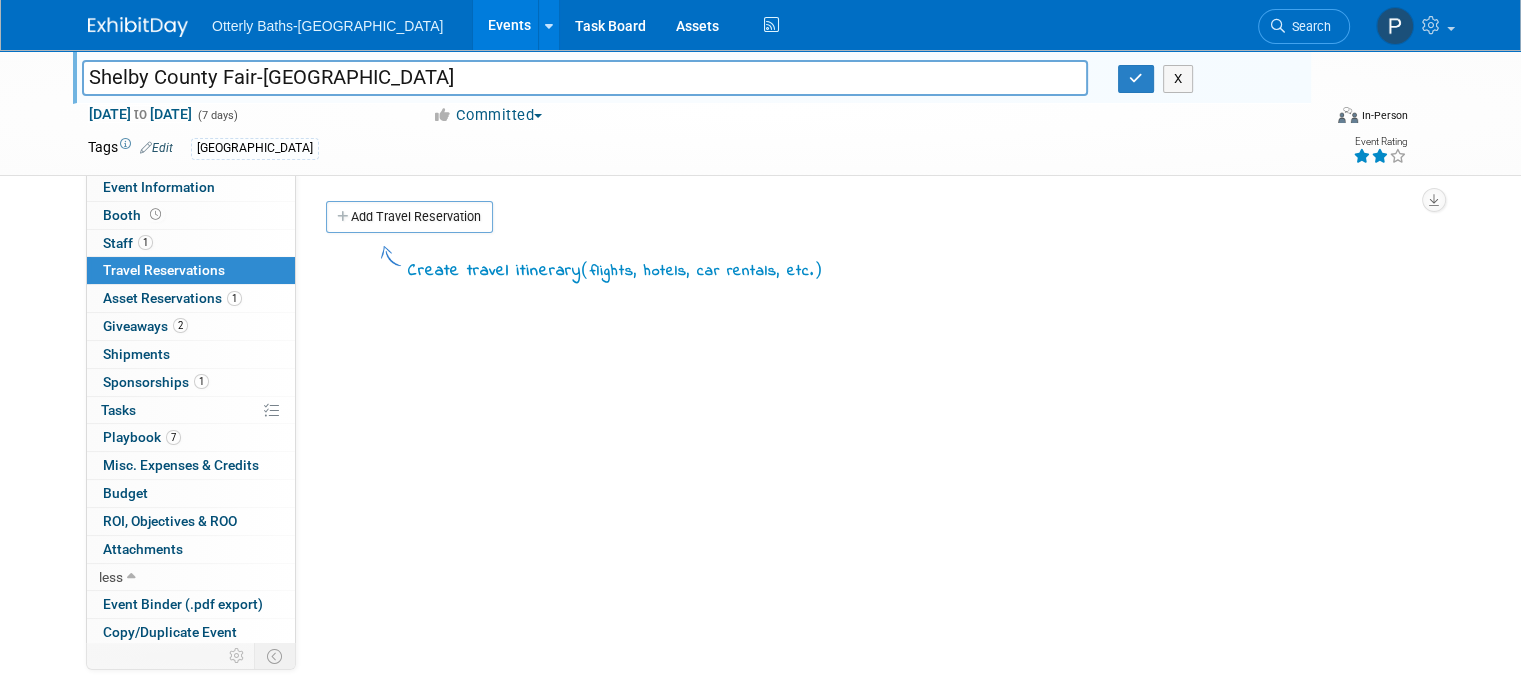 click on "Shelby County Fair-Lima" at bounding box center [585, 77] 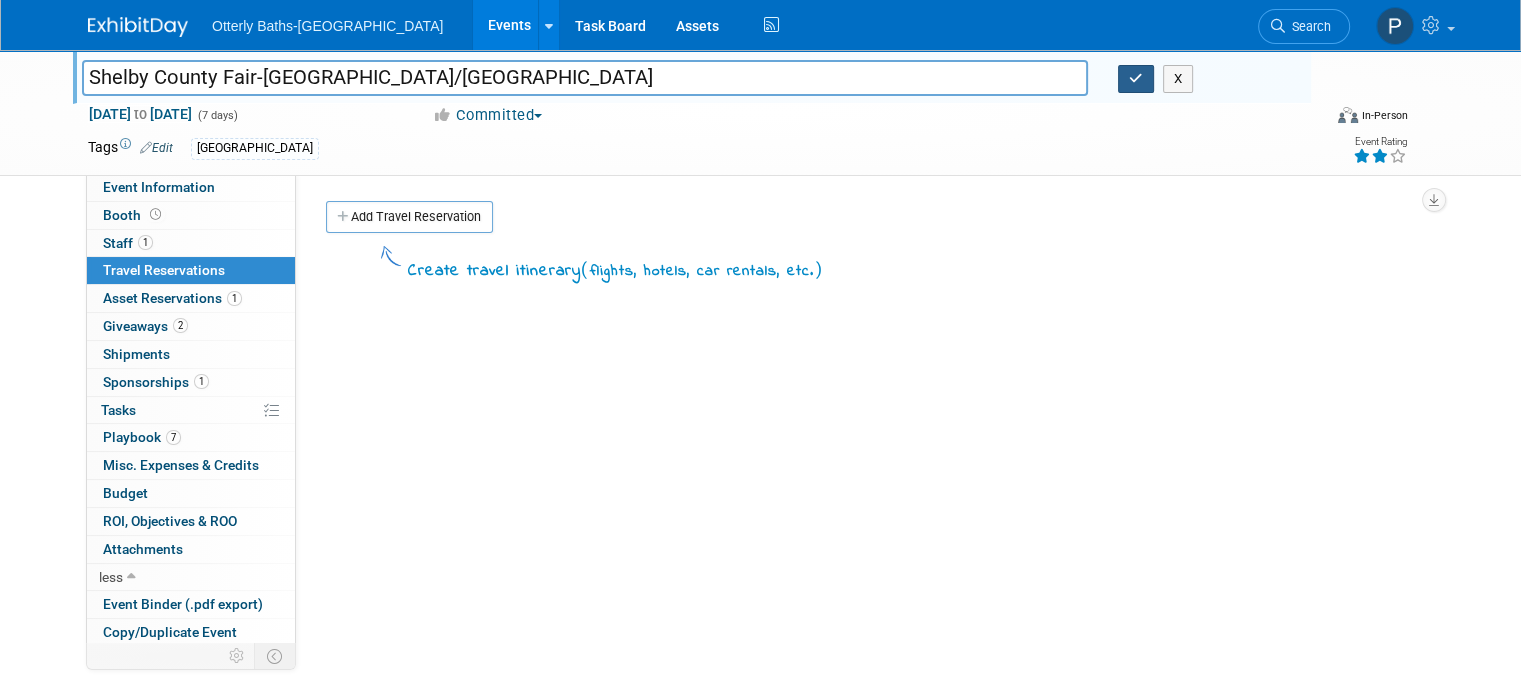 type on "Shelby County Fair-Dayton/Lima" 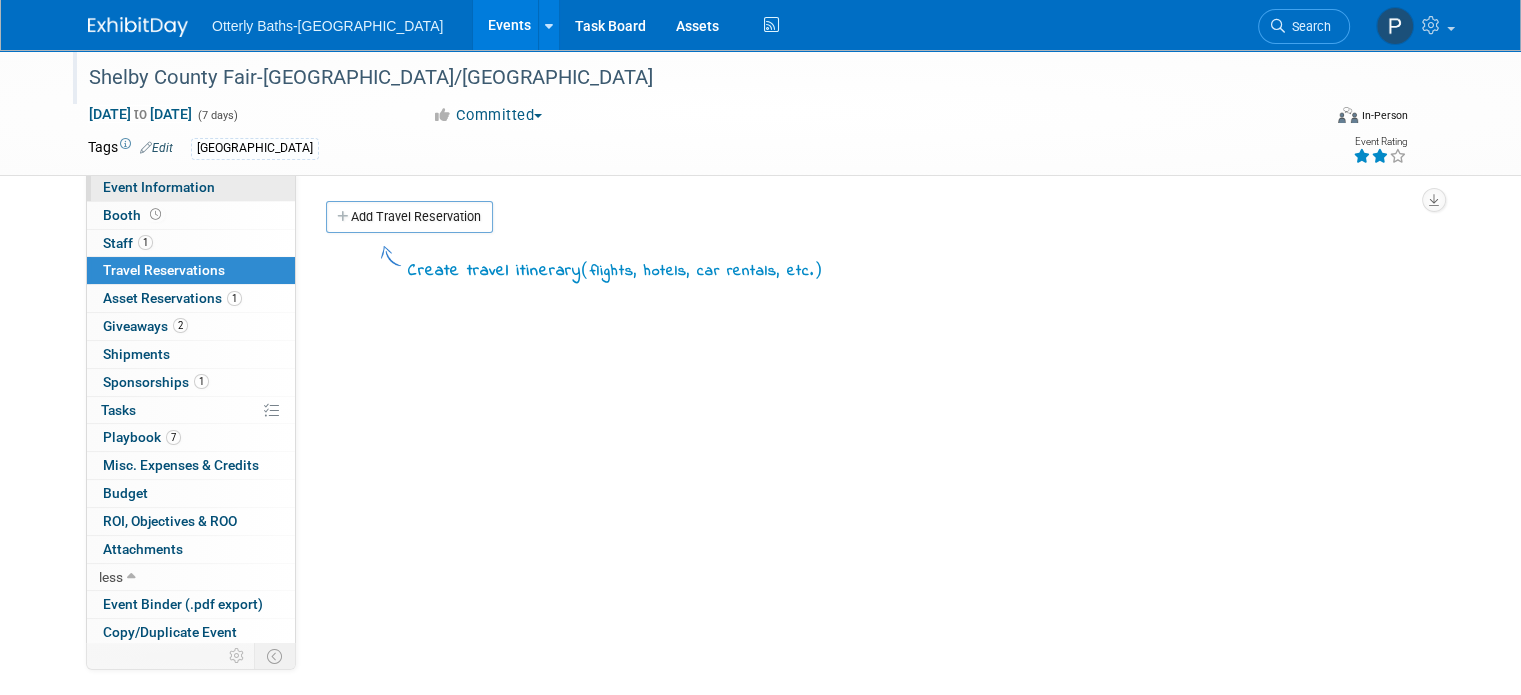 click on "Event Information" at bounding box center (159, 187) 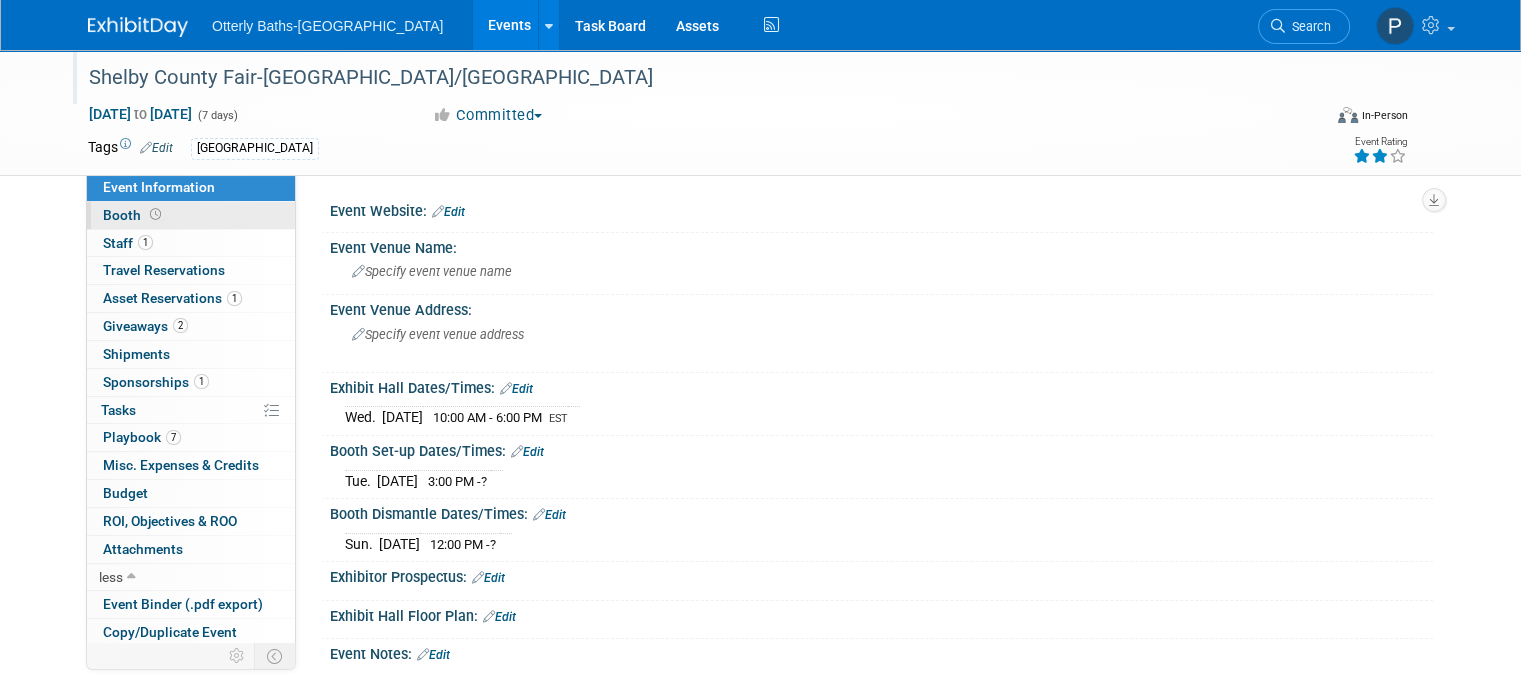 click on "Booth" at bounding box center (191, 215) 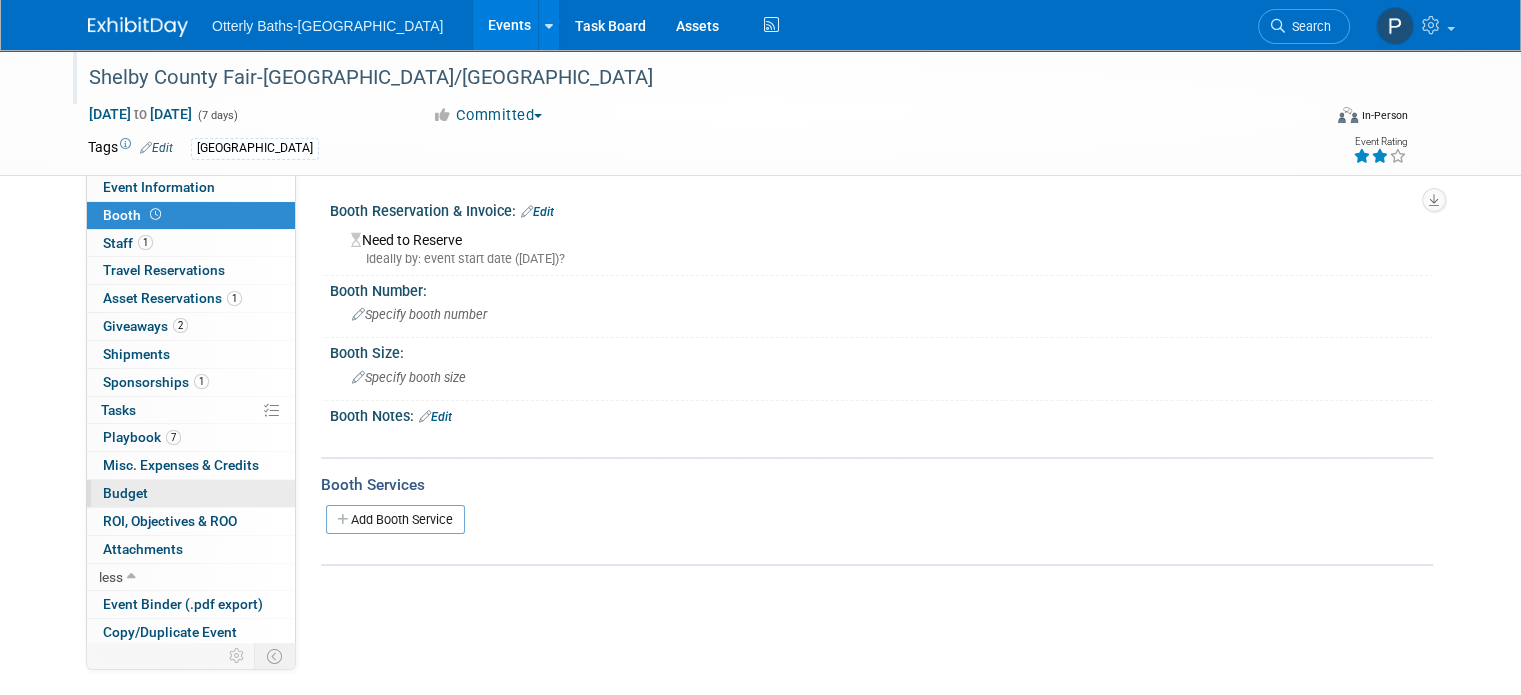 click on "Budget" at bounding box center (125, 493) 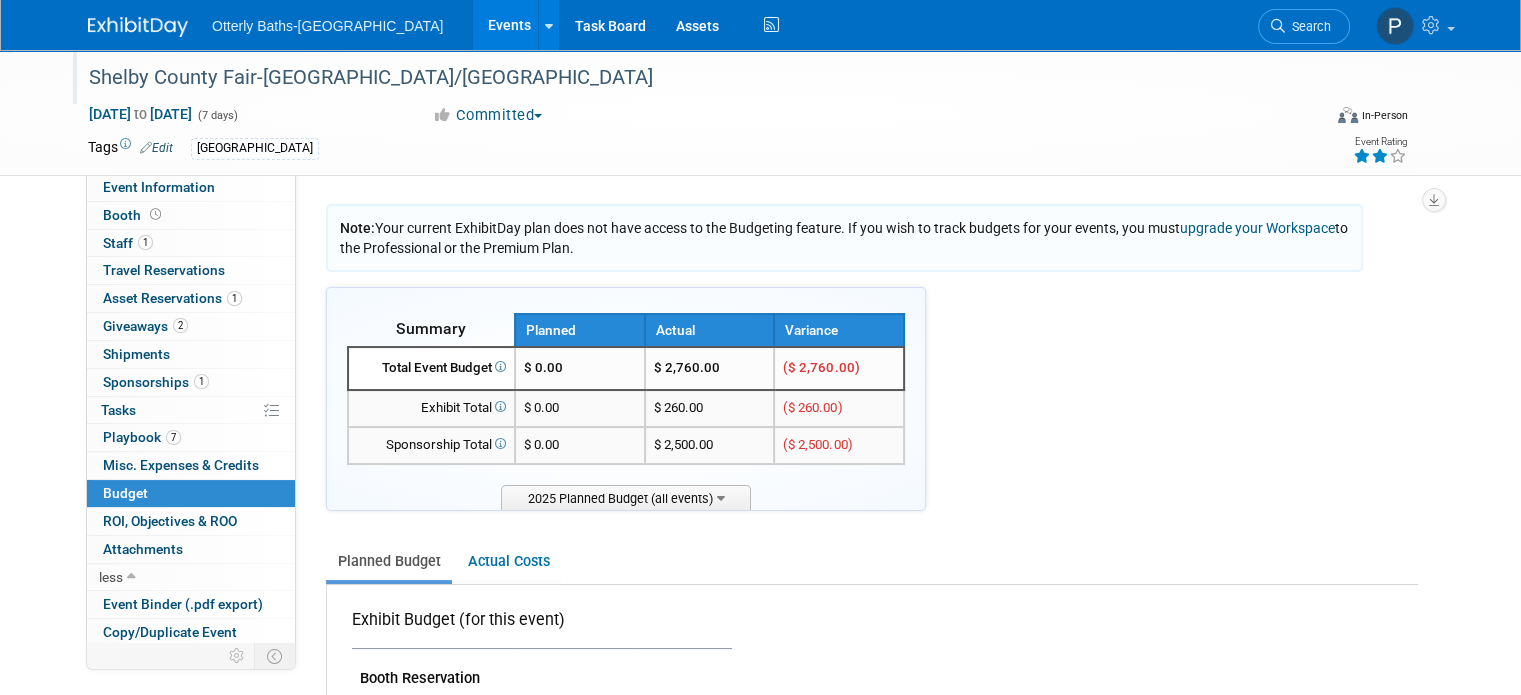 click on "Exhibit Total" at bounding box center (431, 408) 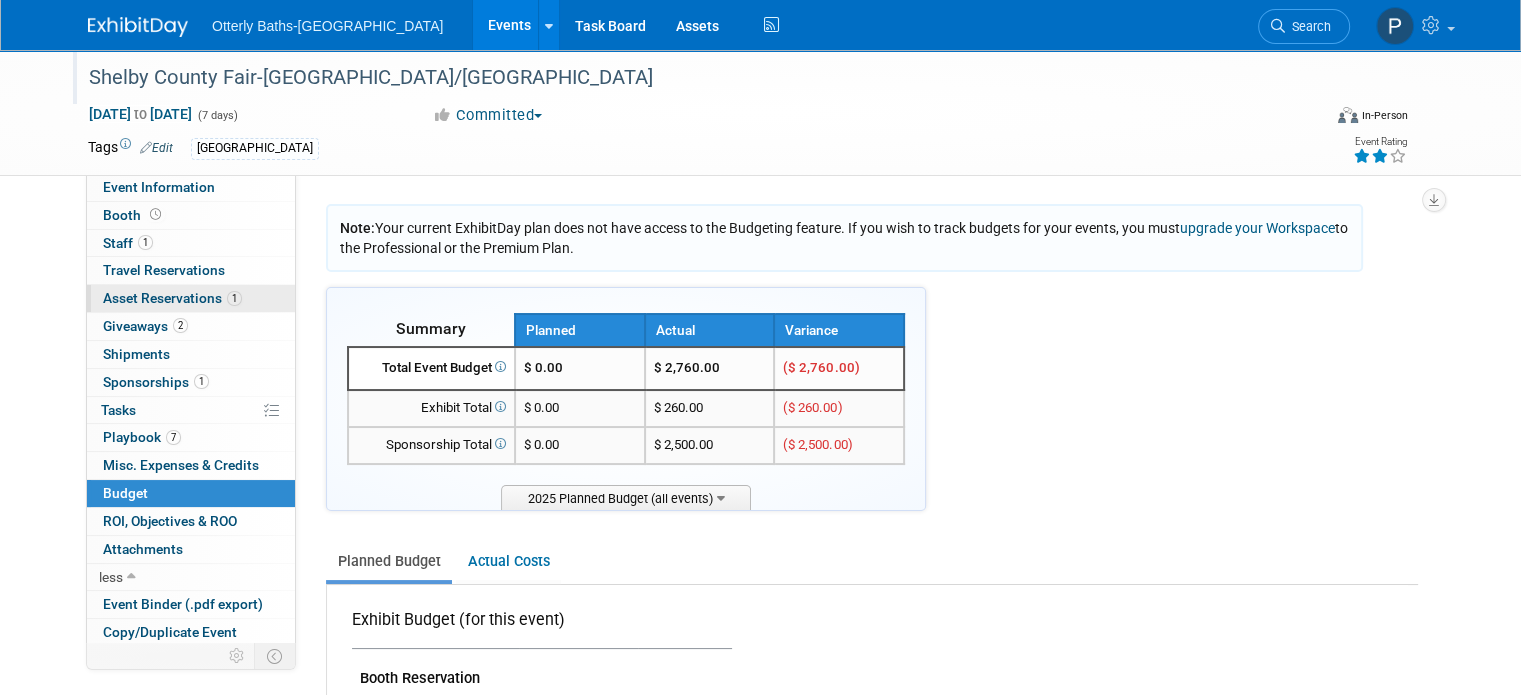 click on "1
Asset Reservations 1" at bounding box center [191, 298] 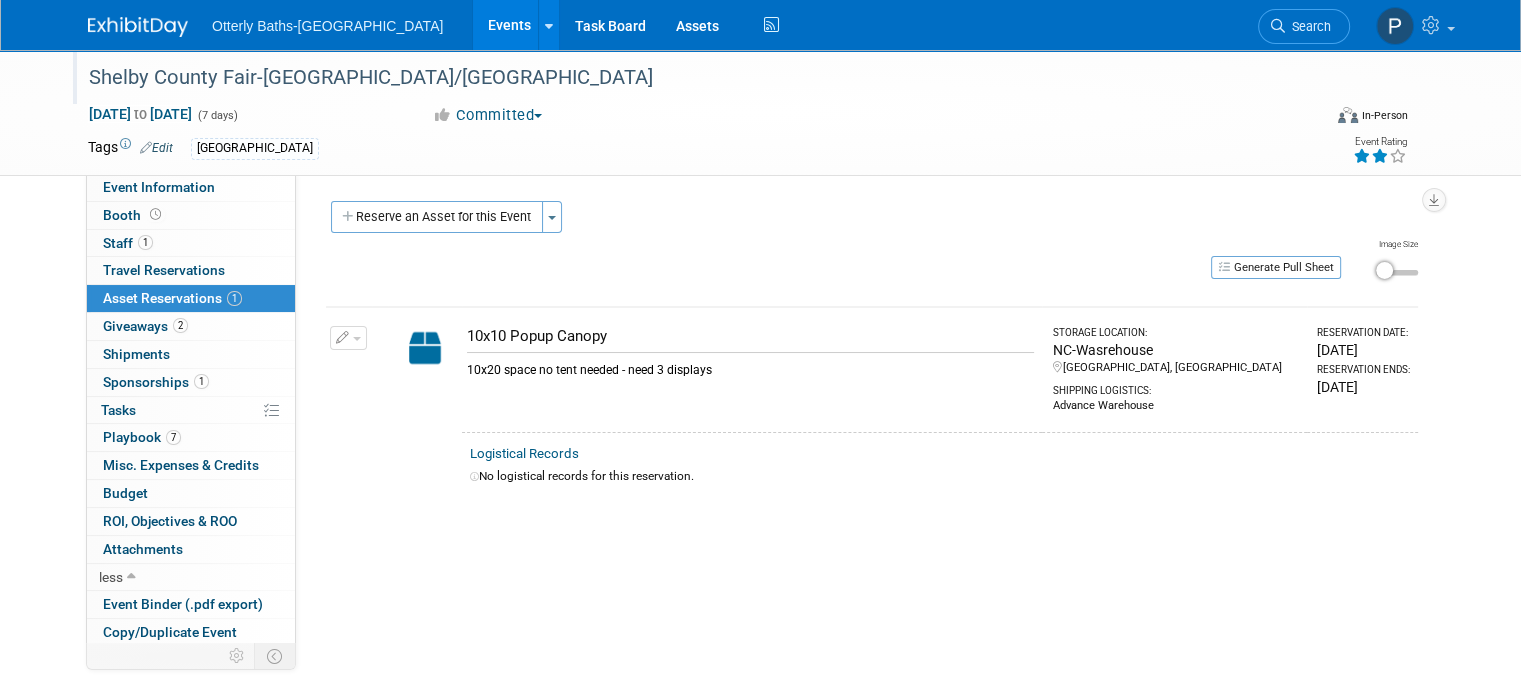click on "1
Asset Reservations 1" at bounding box center [191, 298] 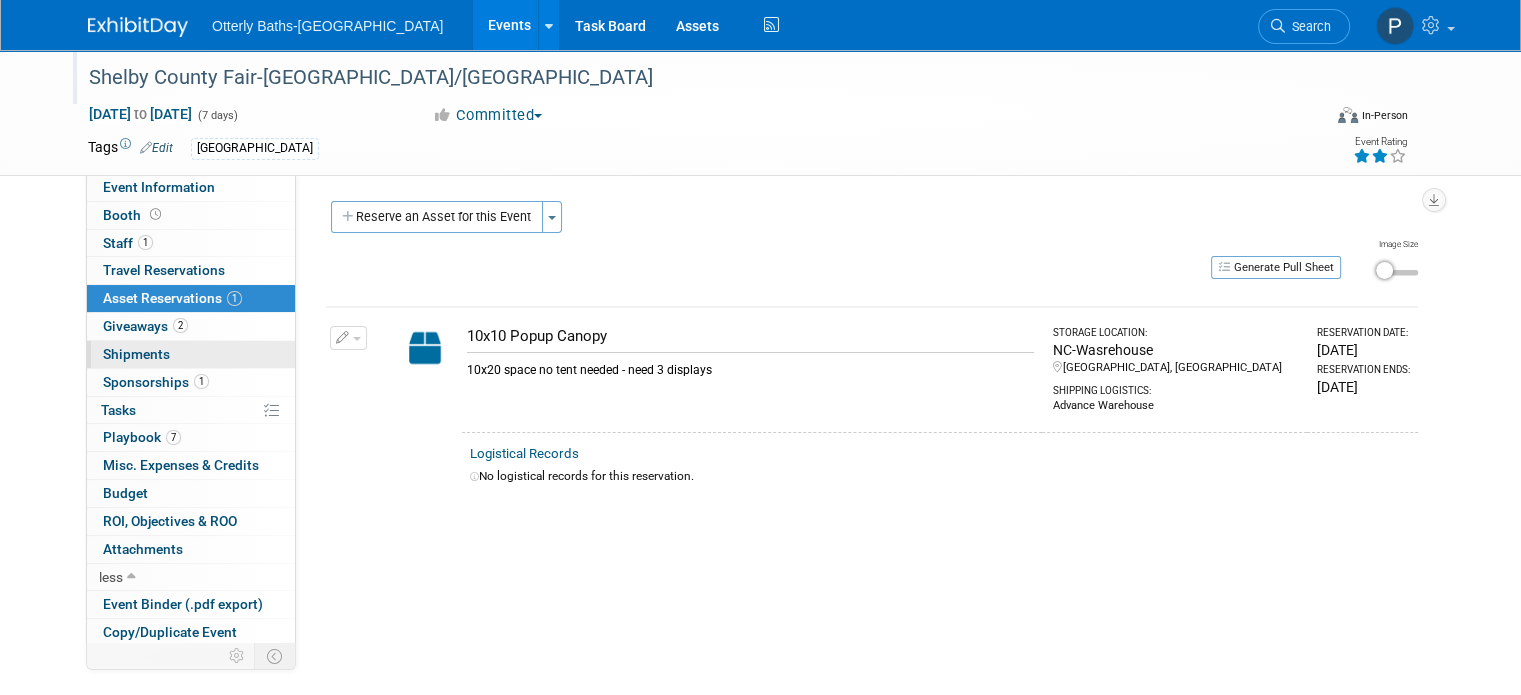 click on "Shipments 0" at bounding box center (136, 354) 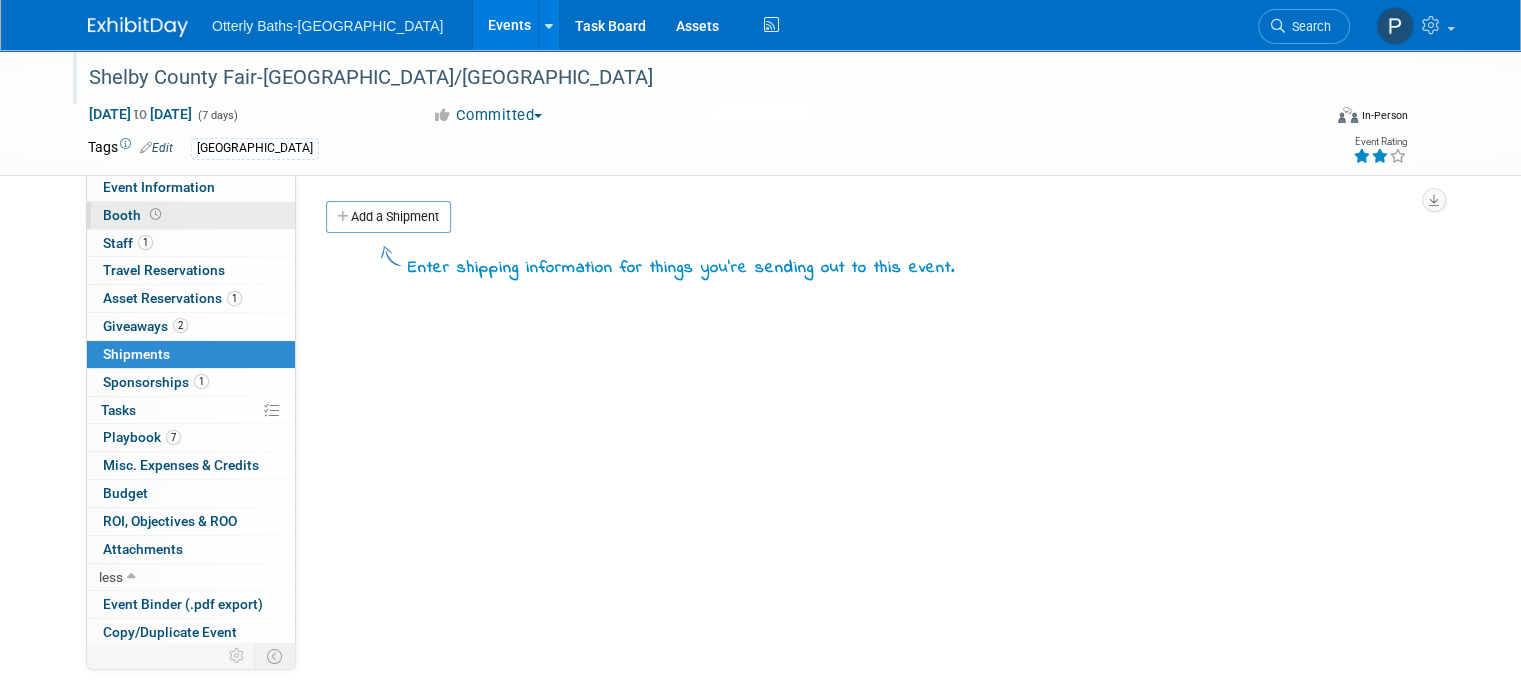 click on "Booth" at bounding box center (134, 215) 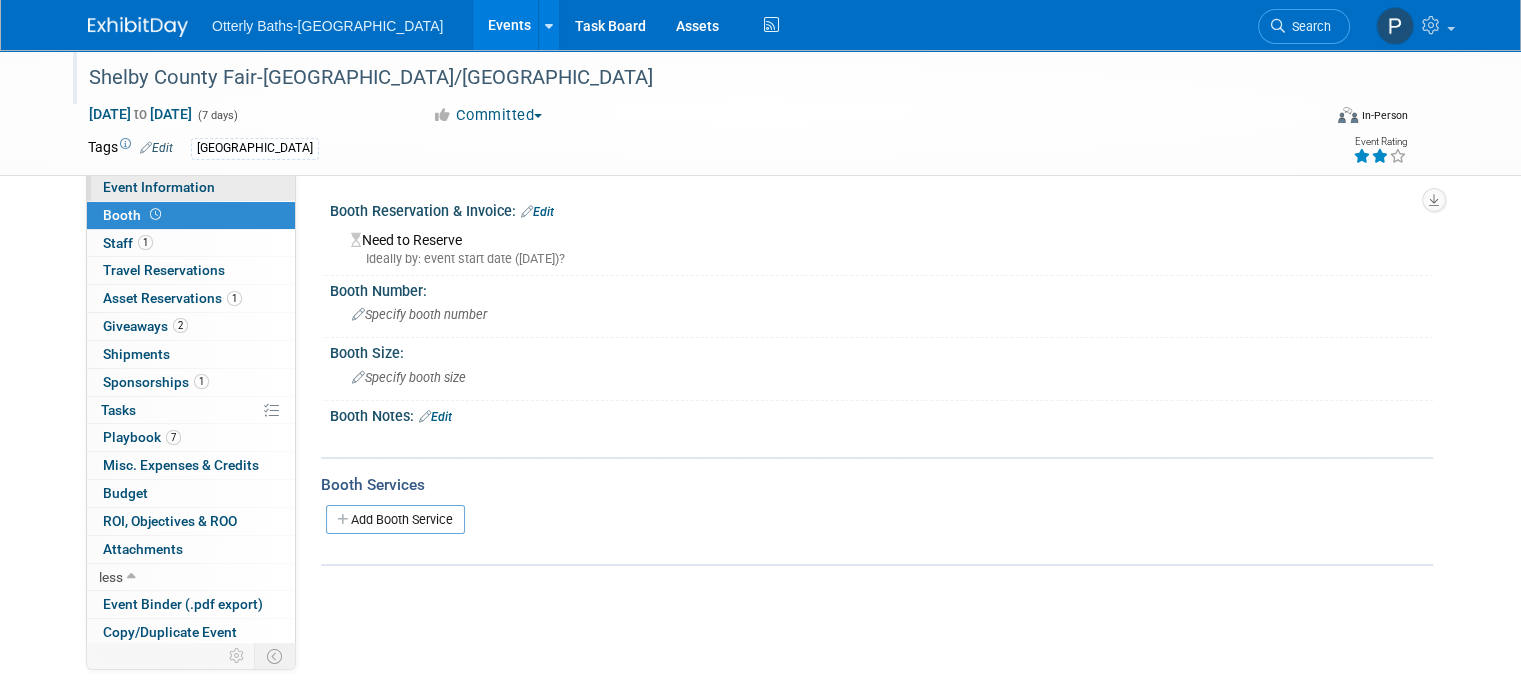 click on "Event Information" at bounding box center [159, 187] 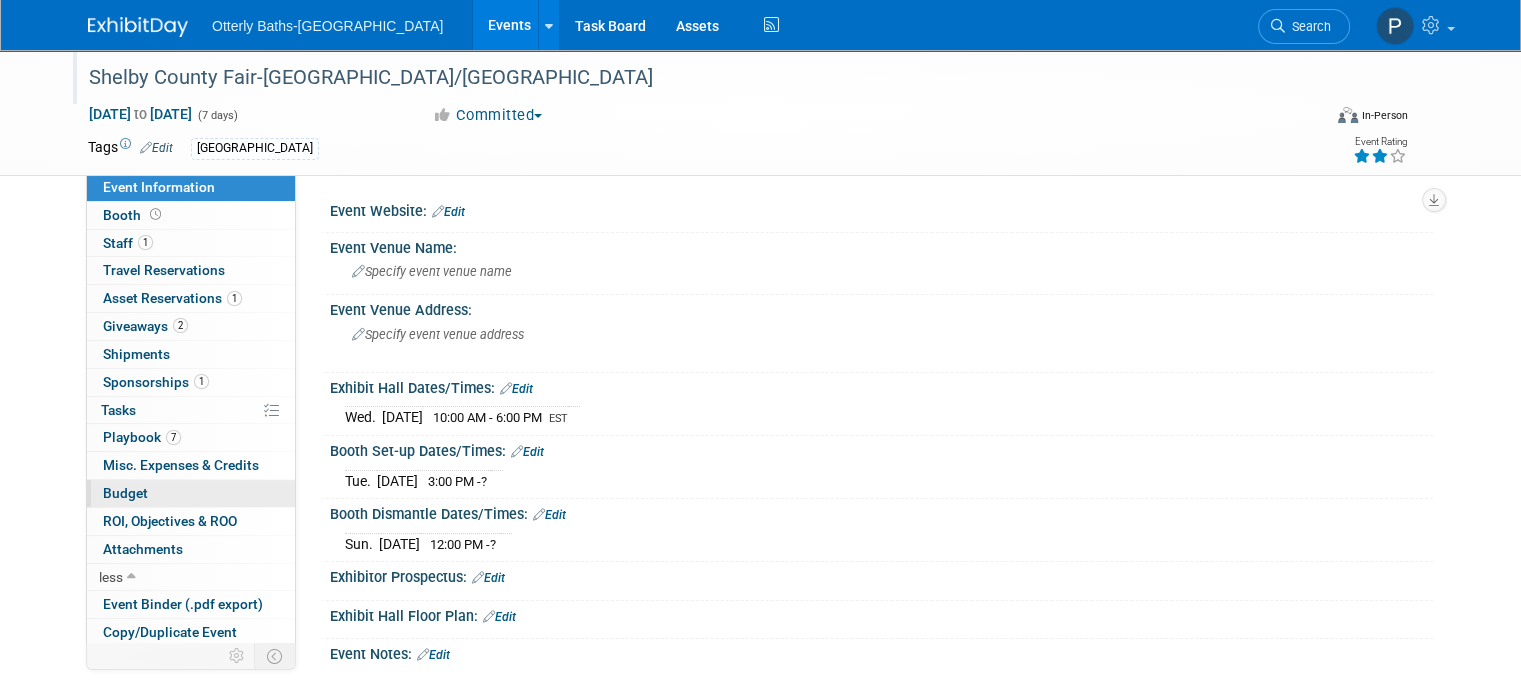 click on "Budget" at bounding box center [125, 493] 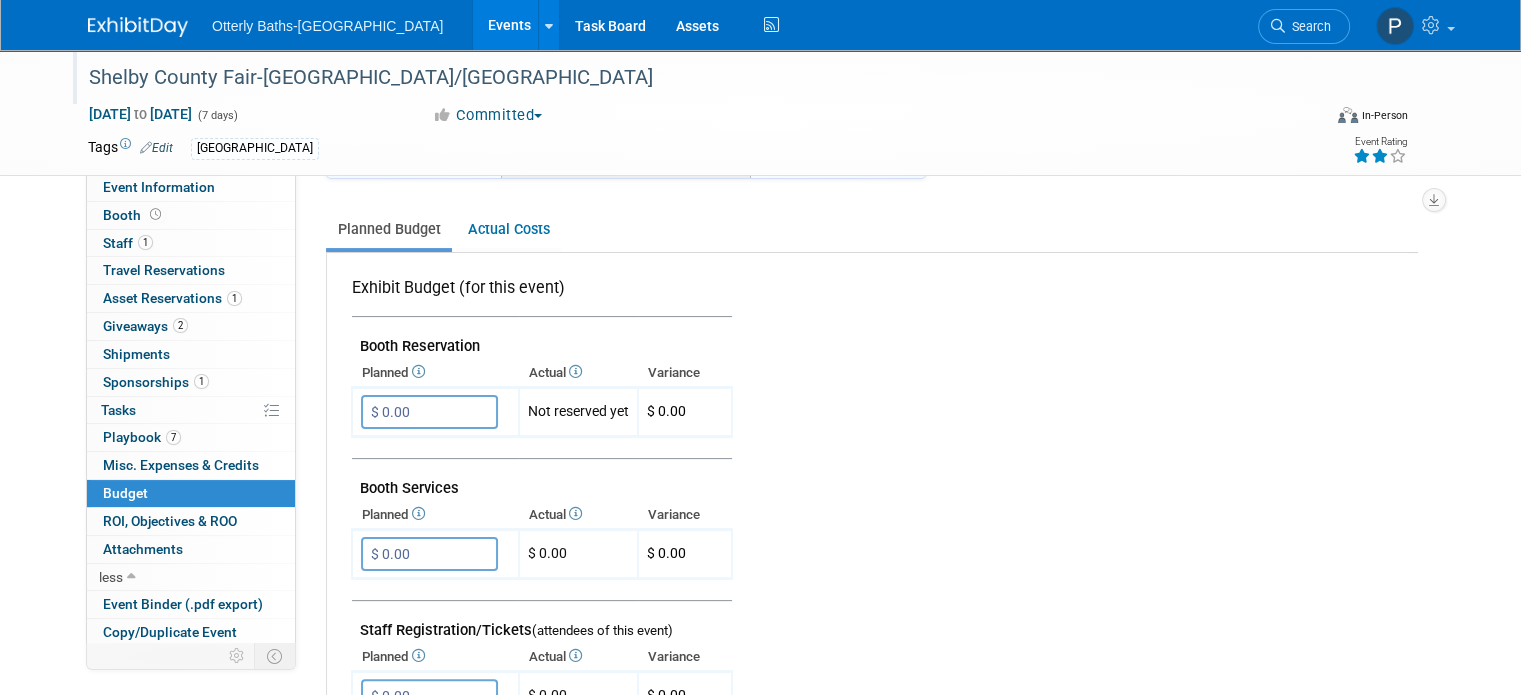 scroll, scrollTop: 330, scrollLeft: 0, axis: vertical 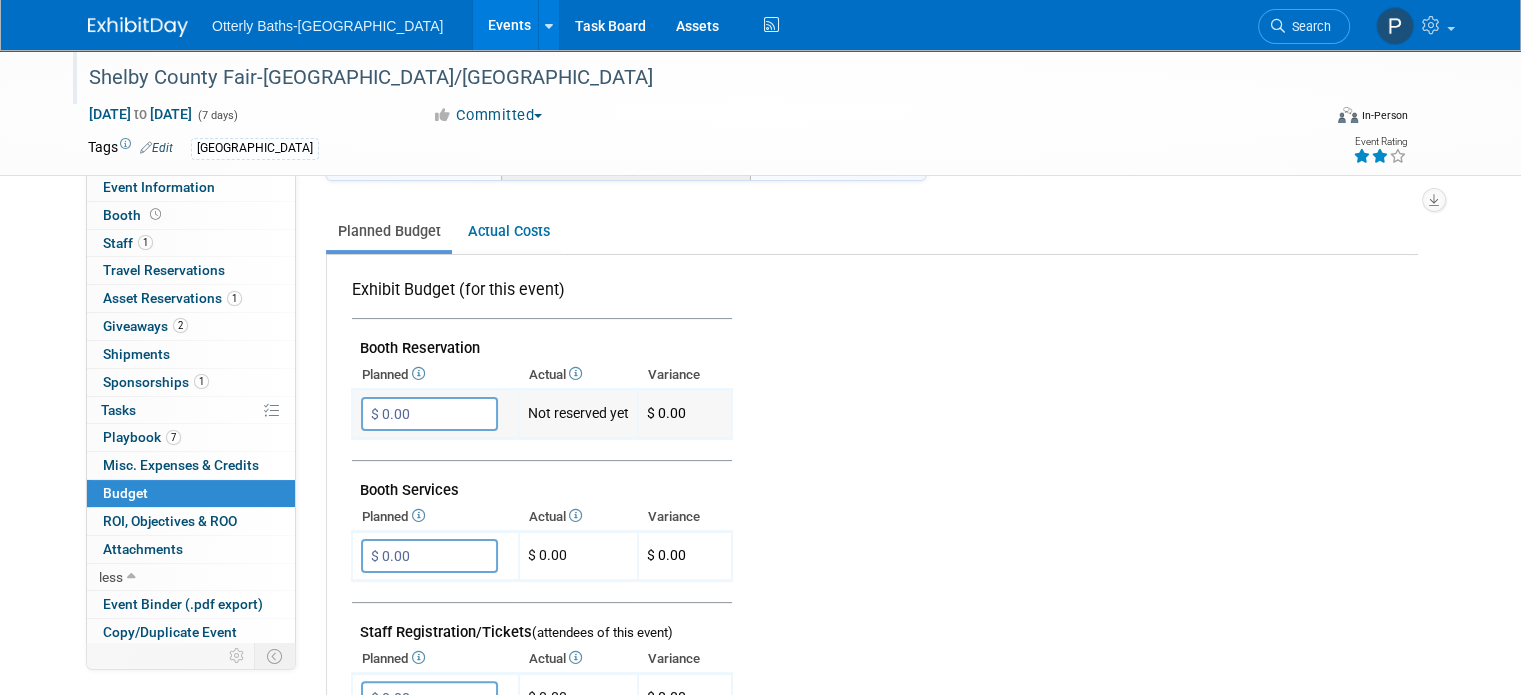 click on "Not reserved yet" at bounding box center [578, 414] 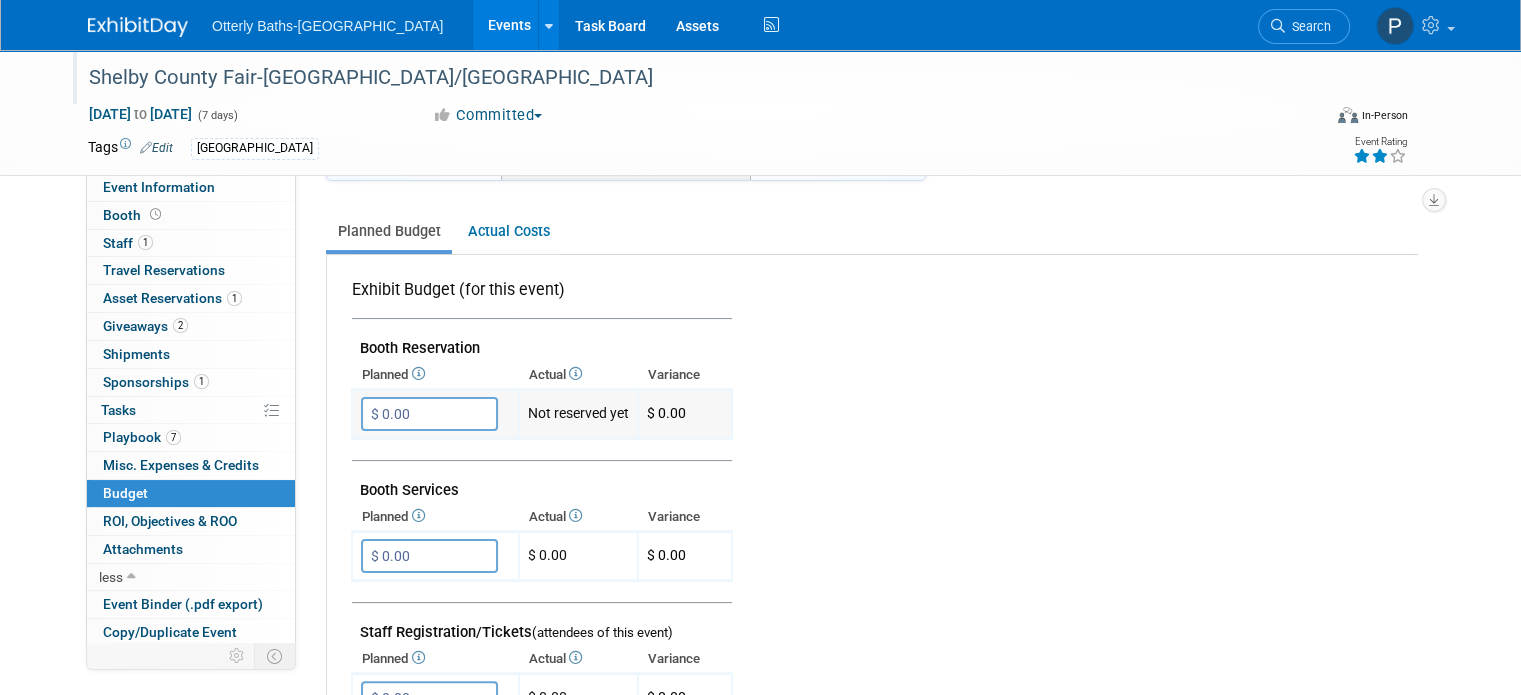 click on "$ 0.00" at bounding box center (429, 414) 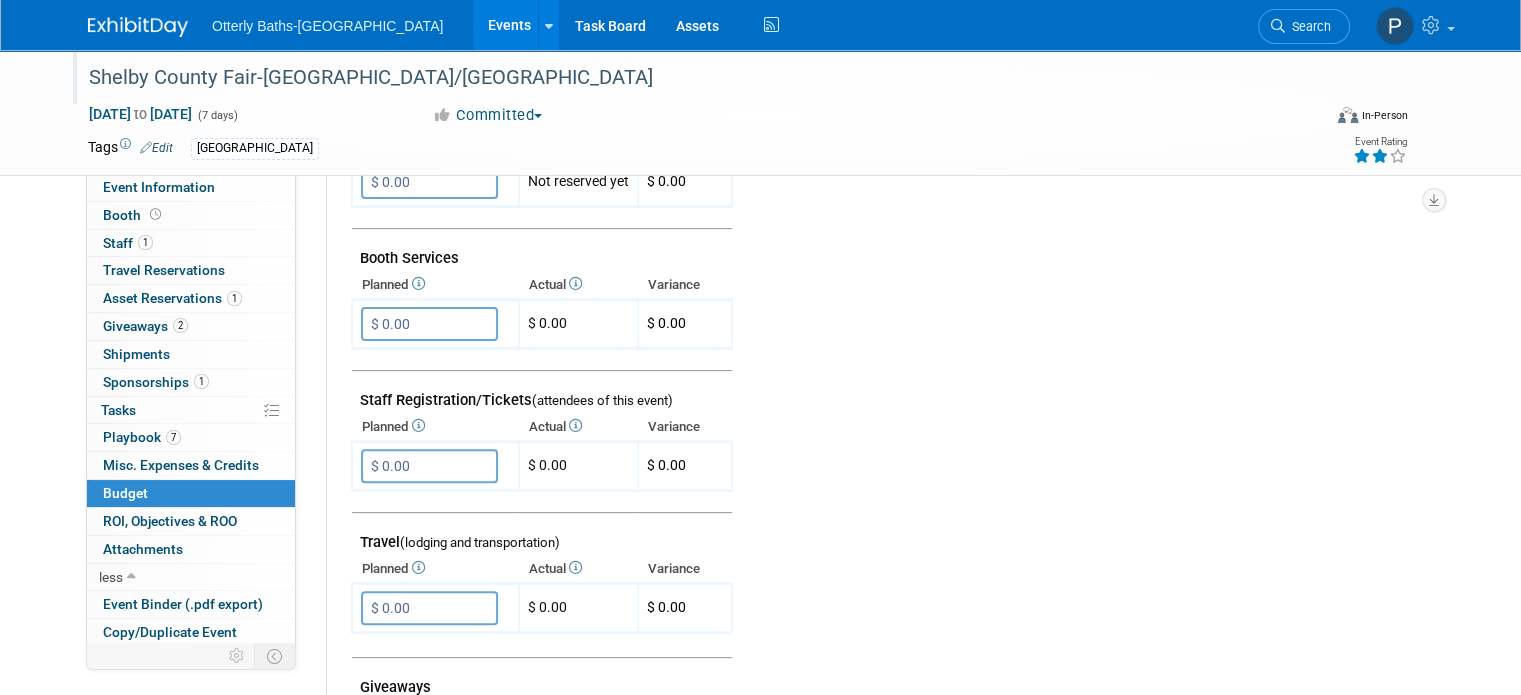 scroll, scrollTop: 560, scrollLeft: 0, axis: vertical 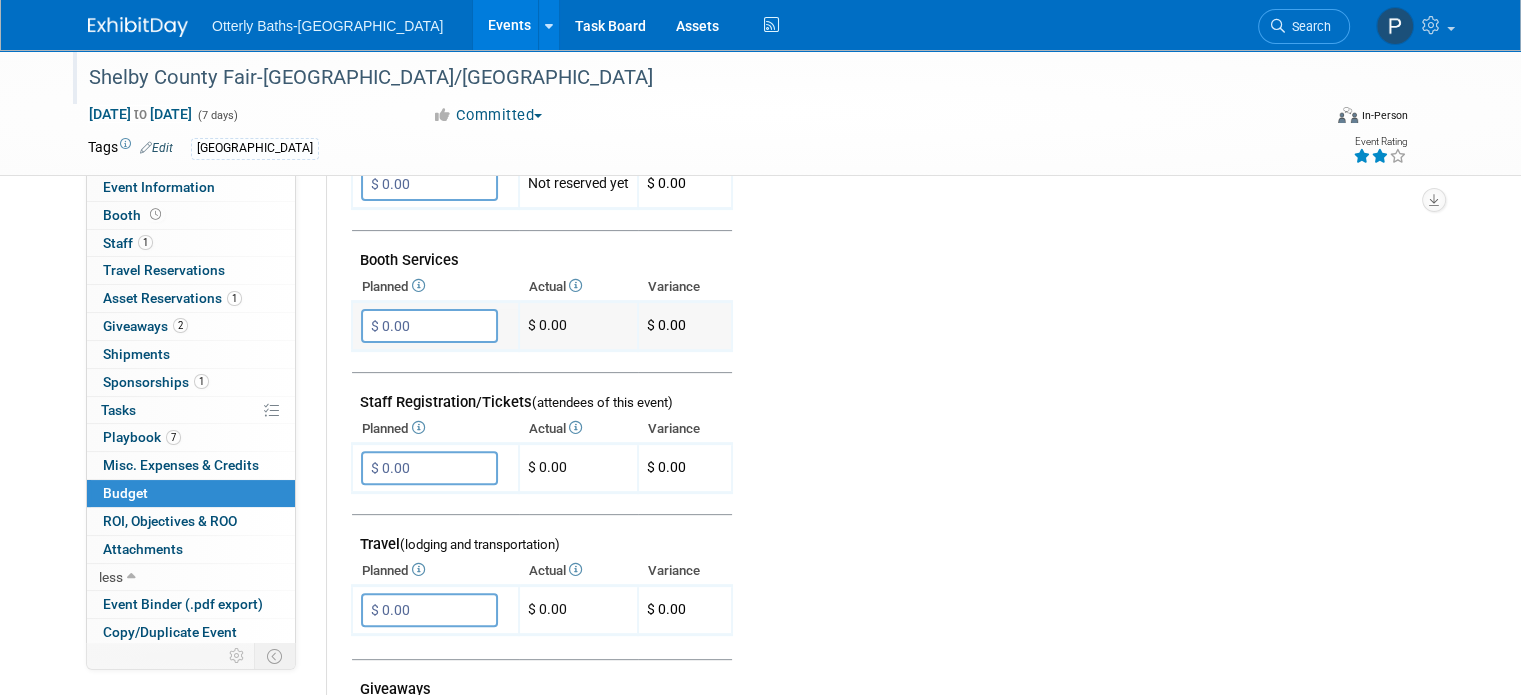 click on "$ 0.00" at bounding box center [429, 326] 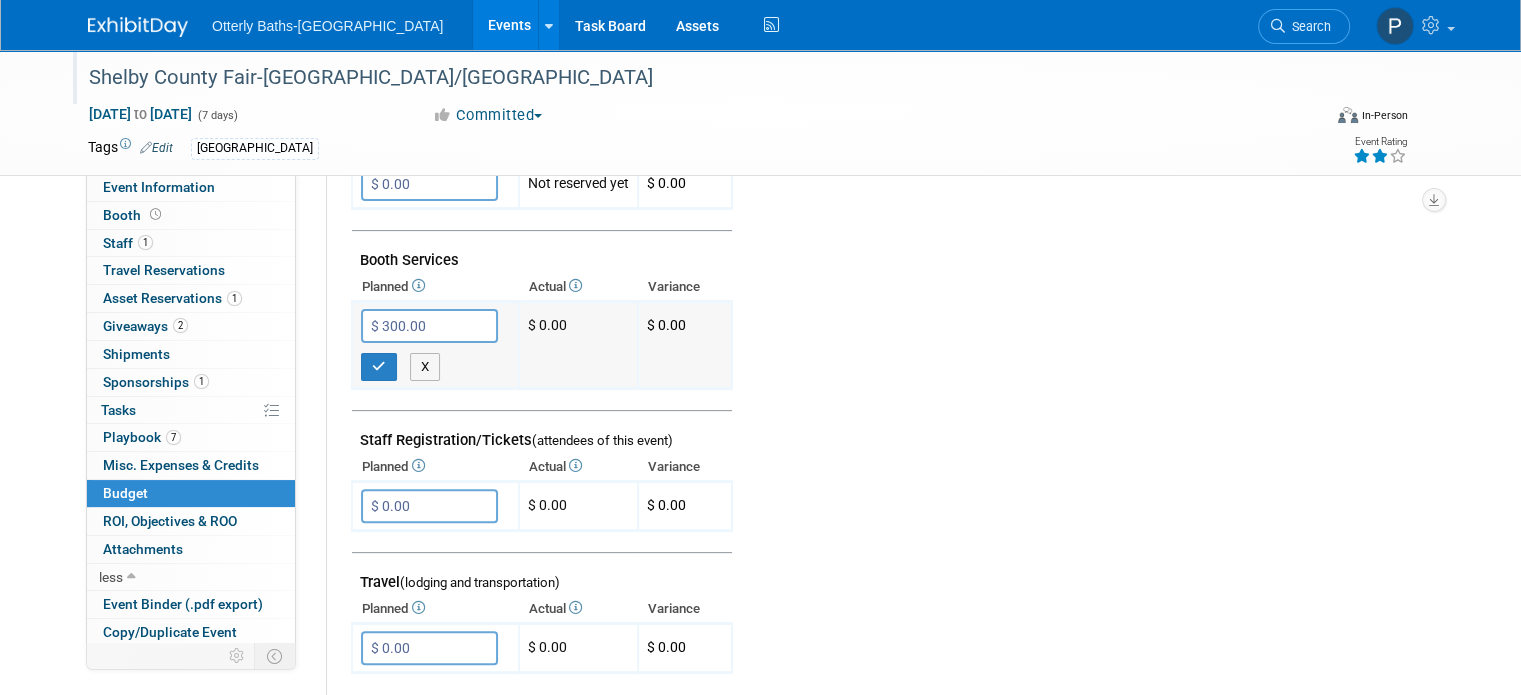 click on "$ 0.00" at bounding box center (578, 345) 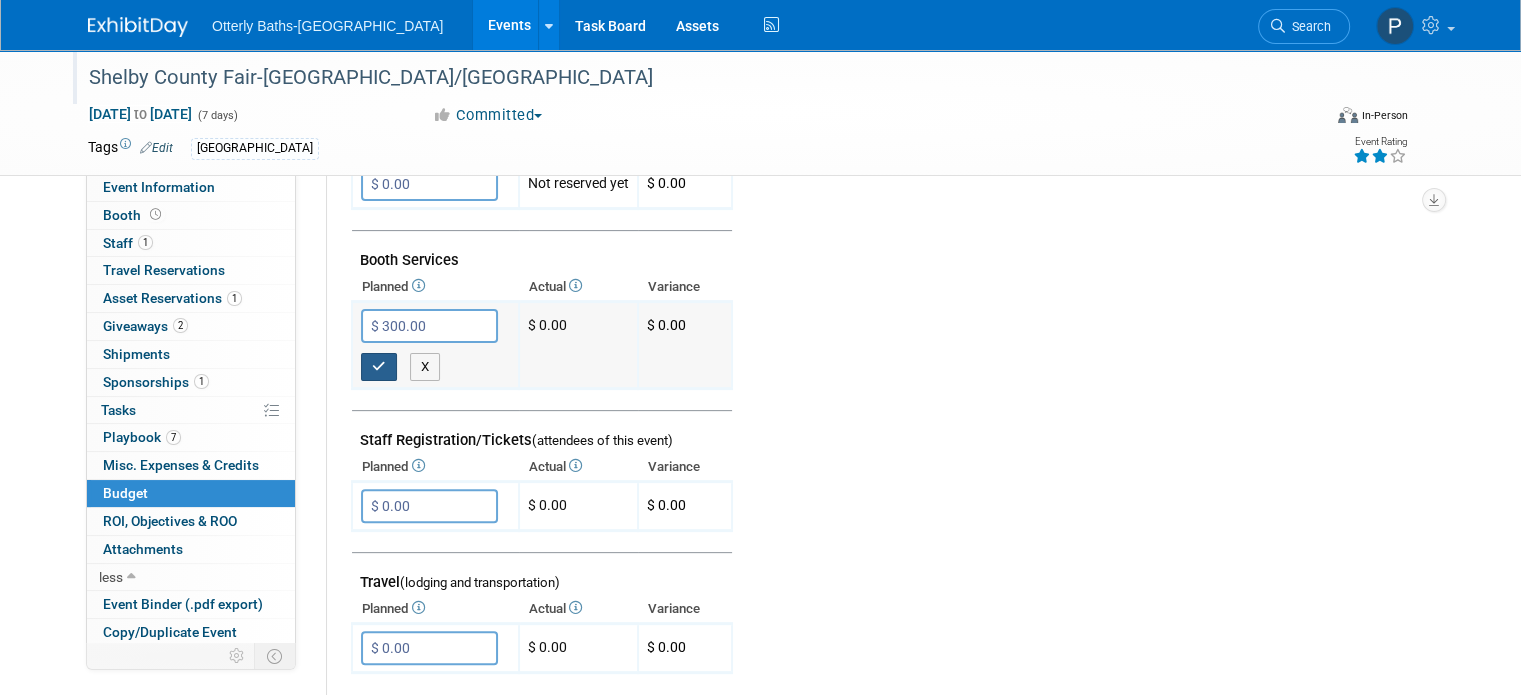 click at bounding box center [379, 366] 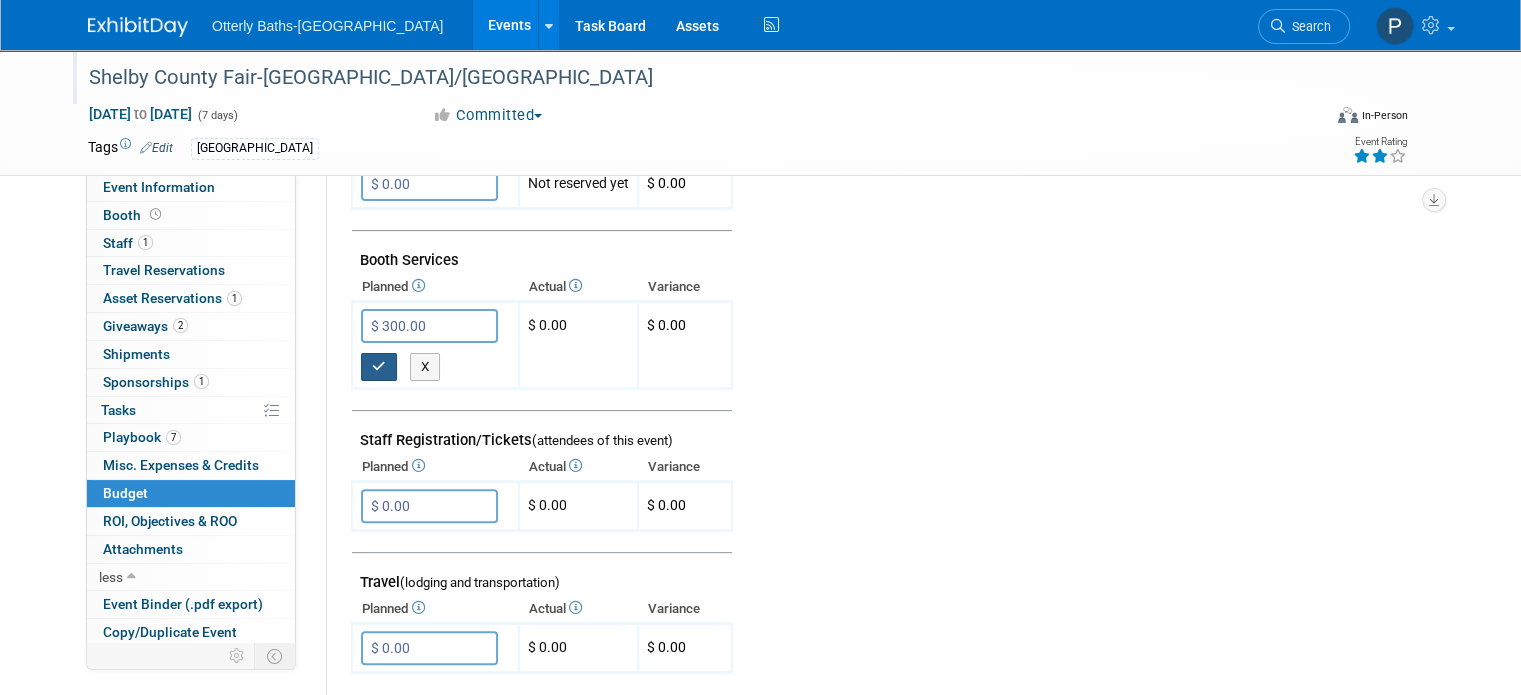type on "$ 0.00" 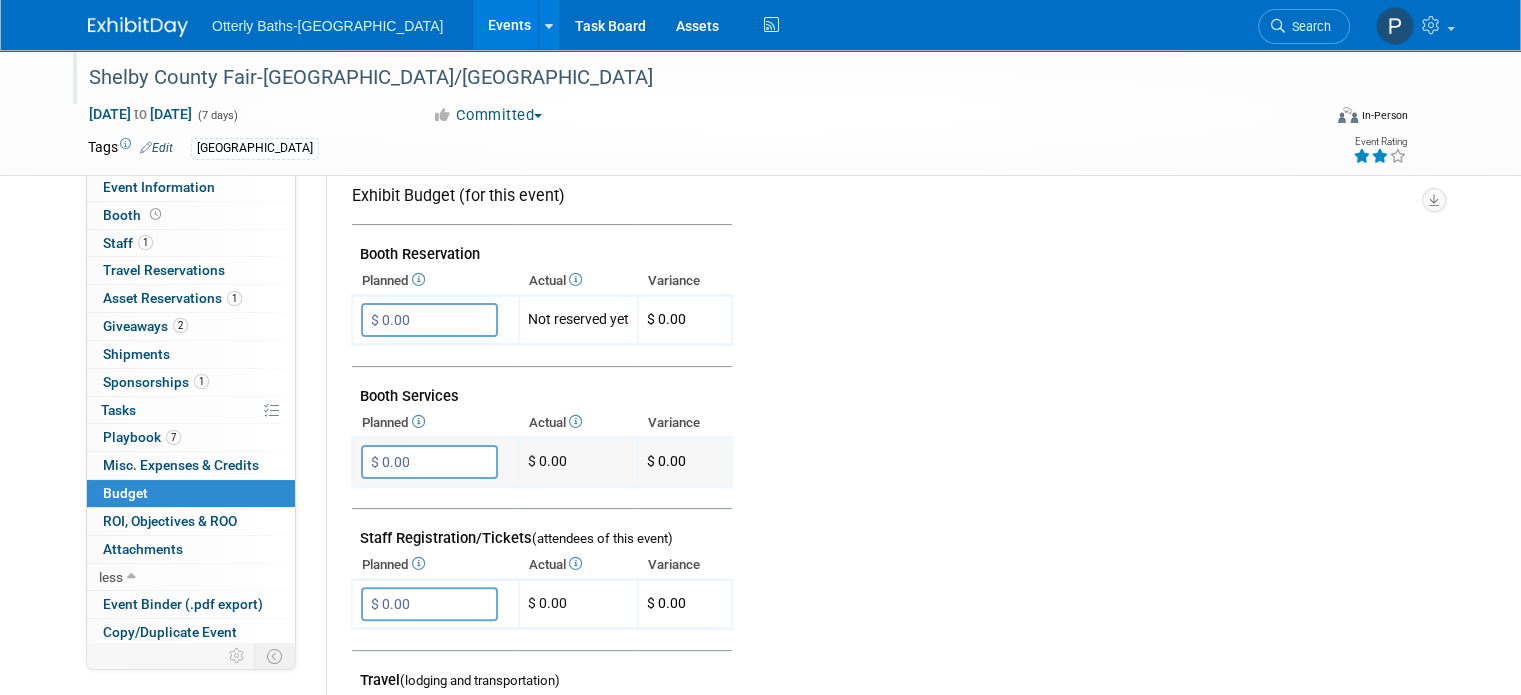scroll, scrollTop: 388, scrollLeft: 0, axis: vertical 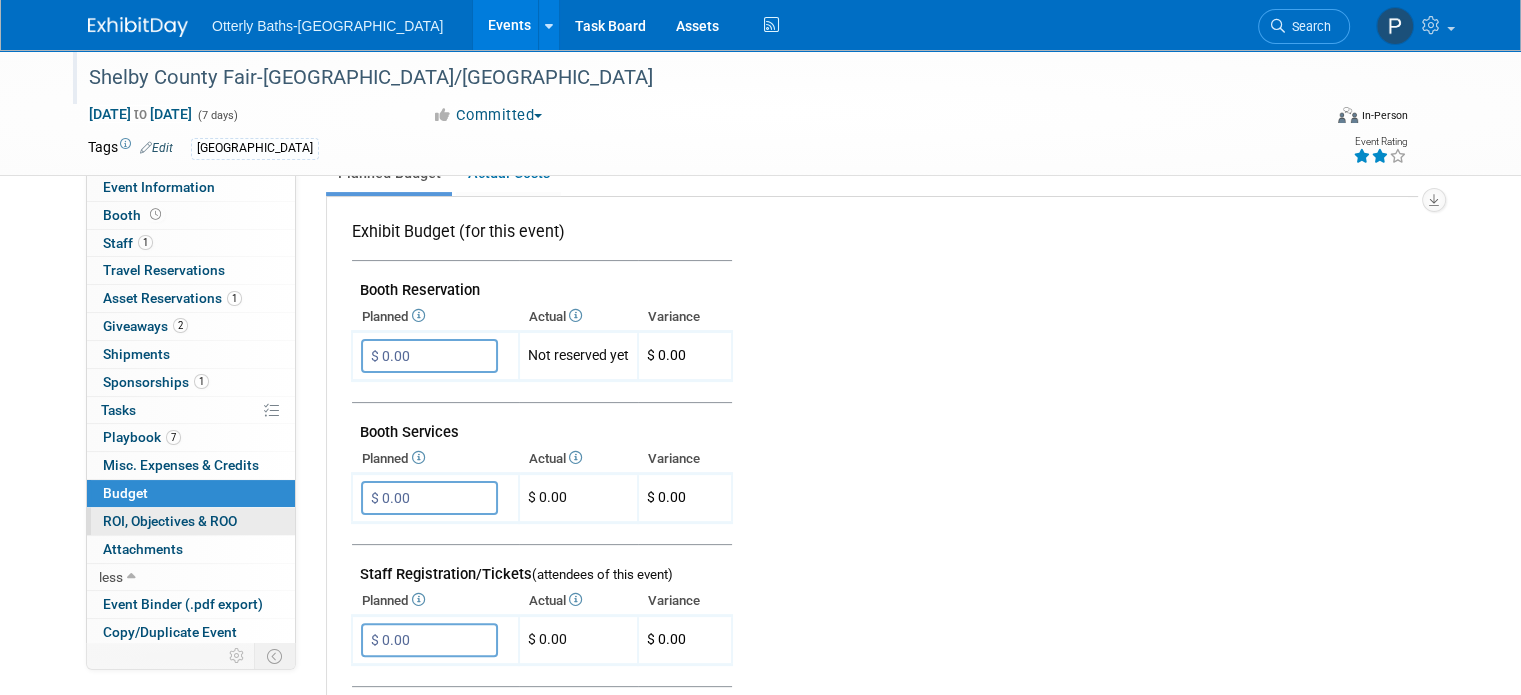 click on "ROI, Objectives & ROO 0" at bounding box center (170, 521) 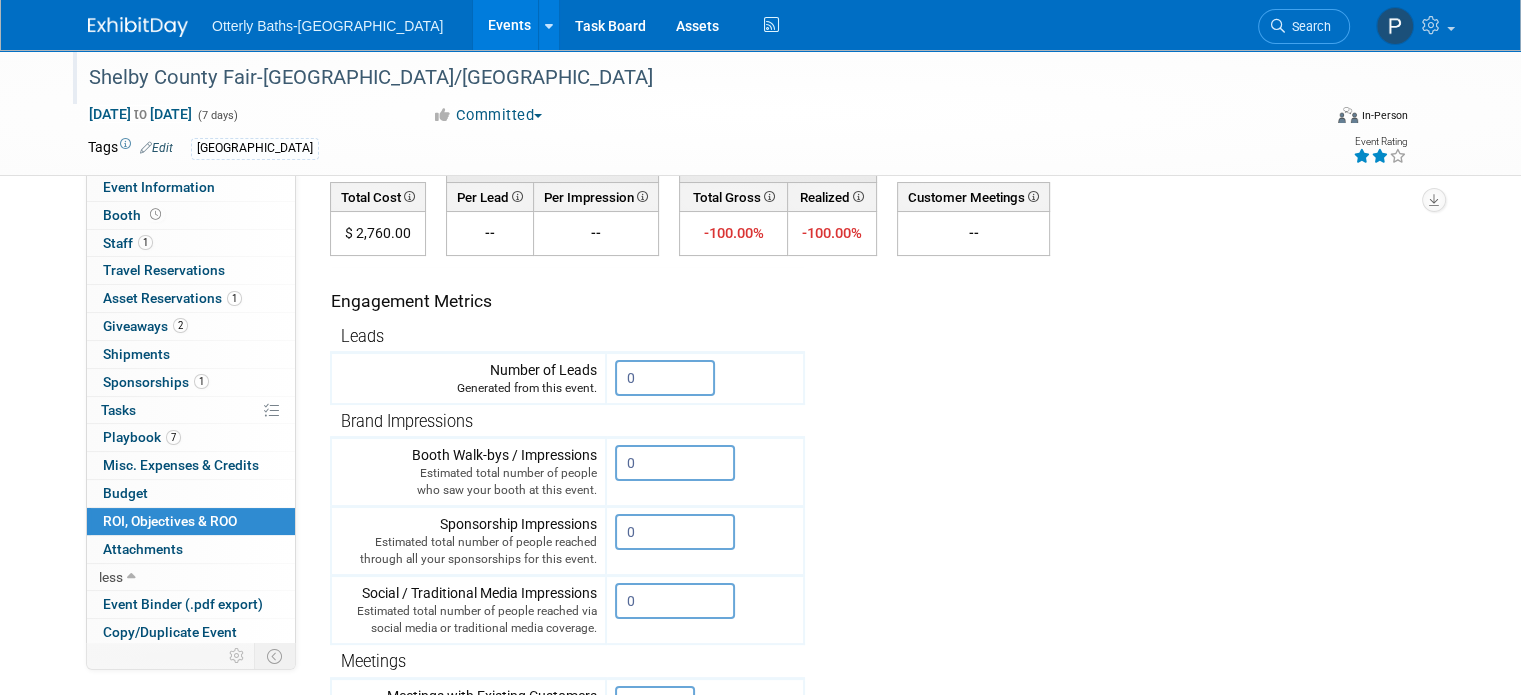 scroll, scrollTop: 168, scrollLeft: 0, axis: vertical 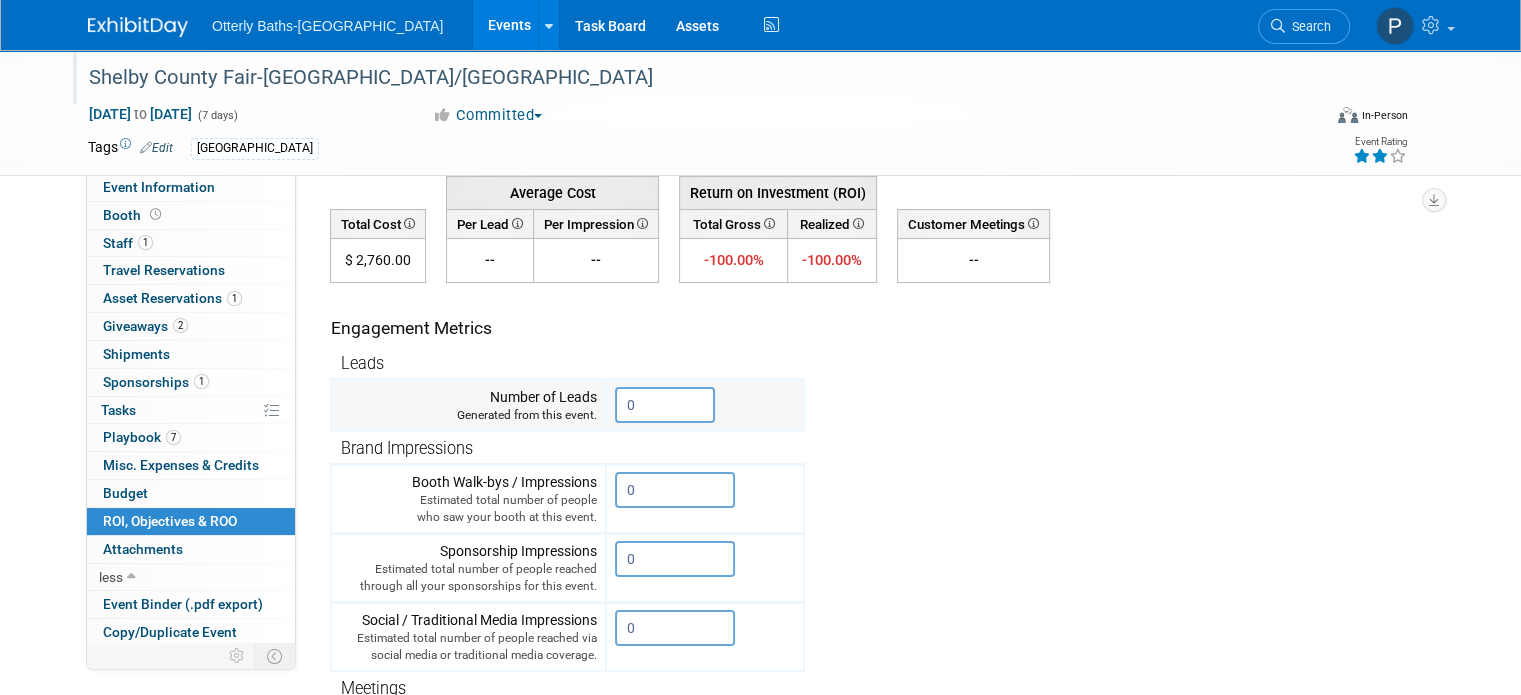 click on "0" at bounding box center [665, 405] 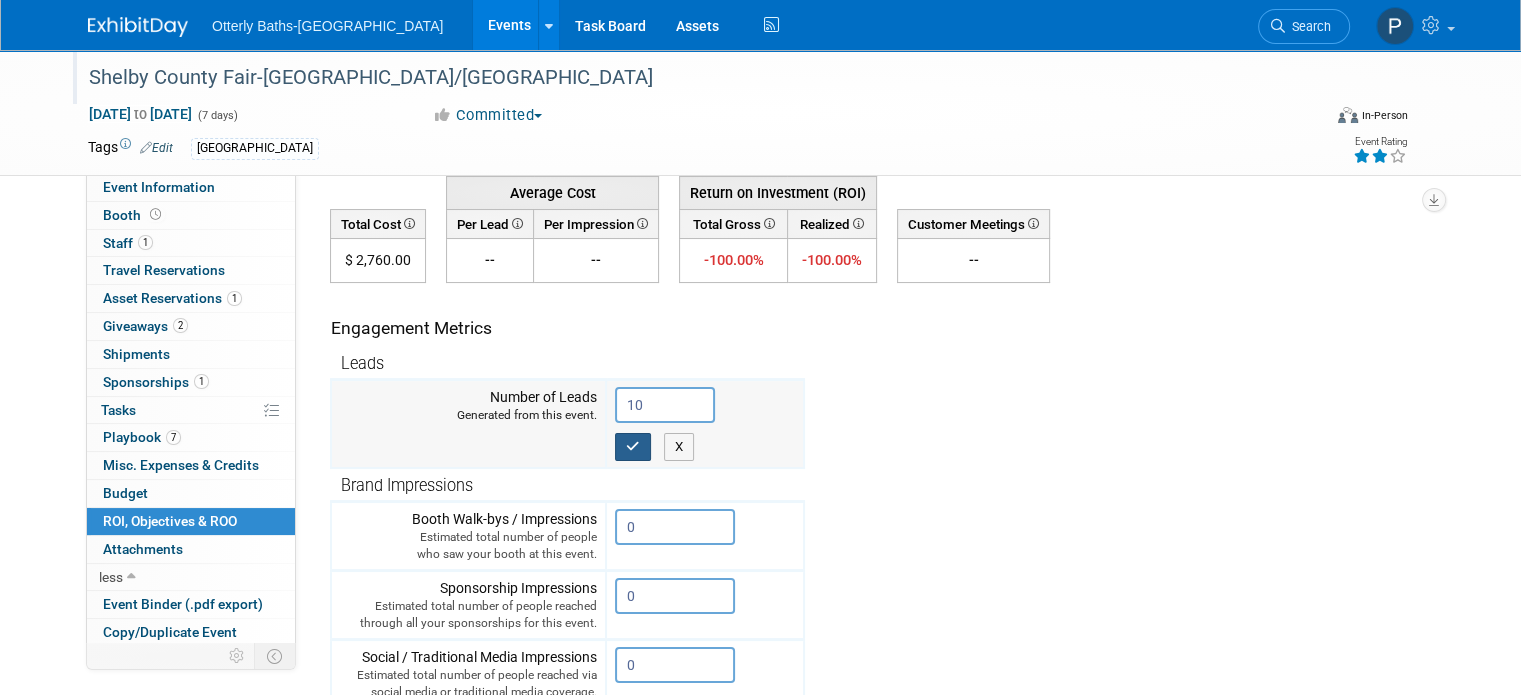 click at bounding box center (633, 446) 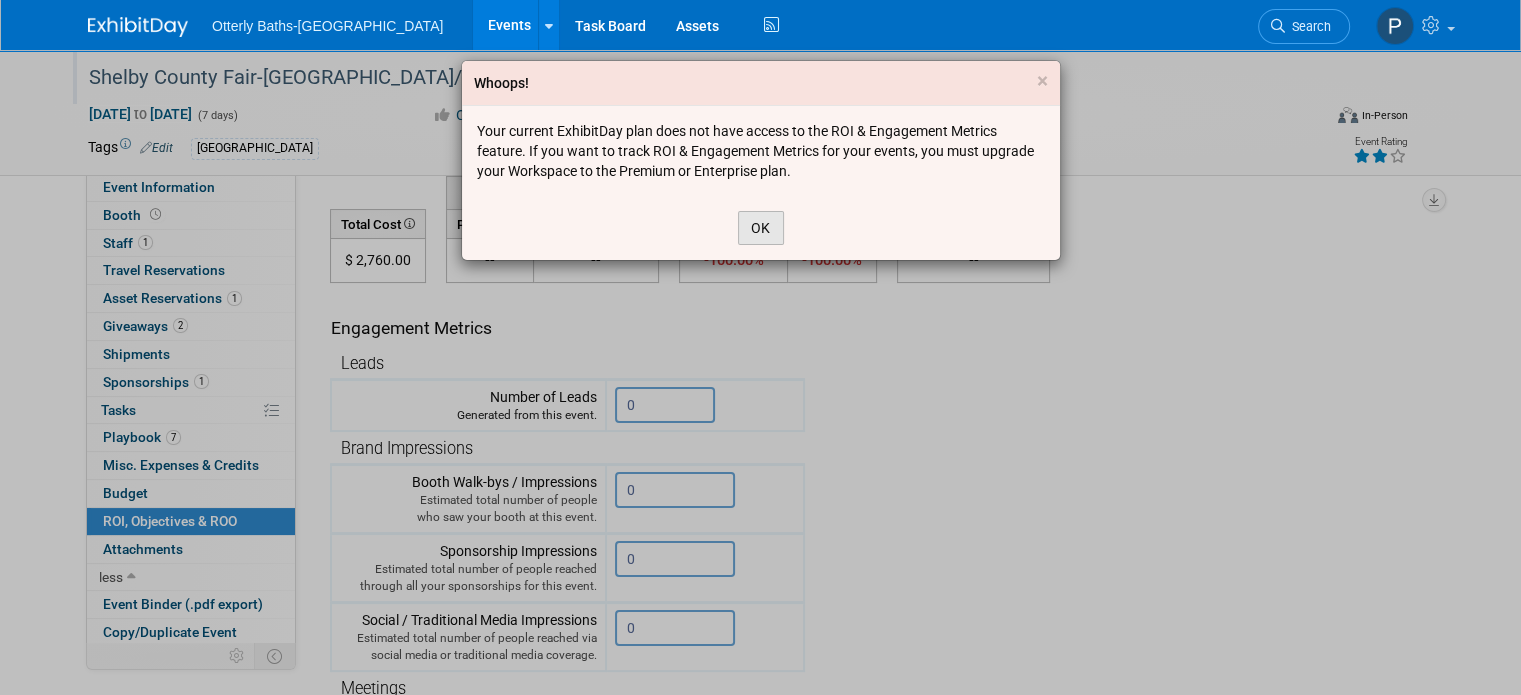 click on "OK" at bounding box center [761, 228] 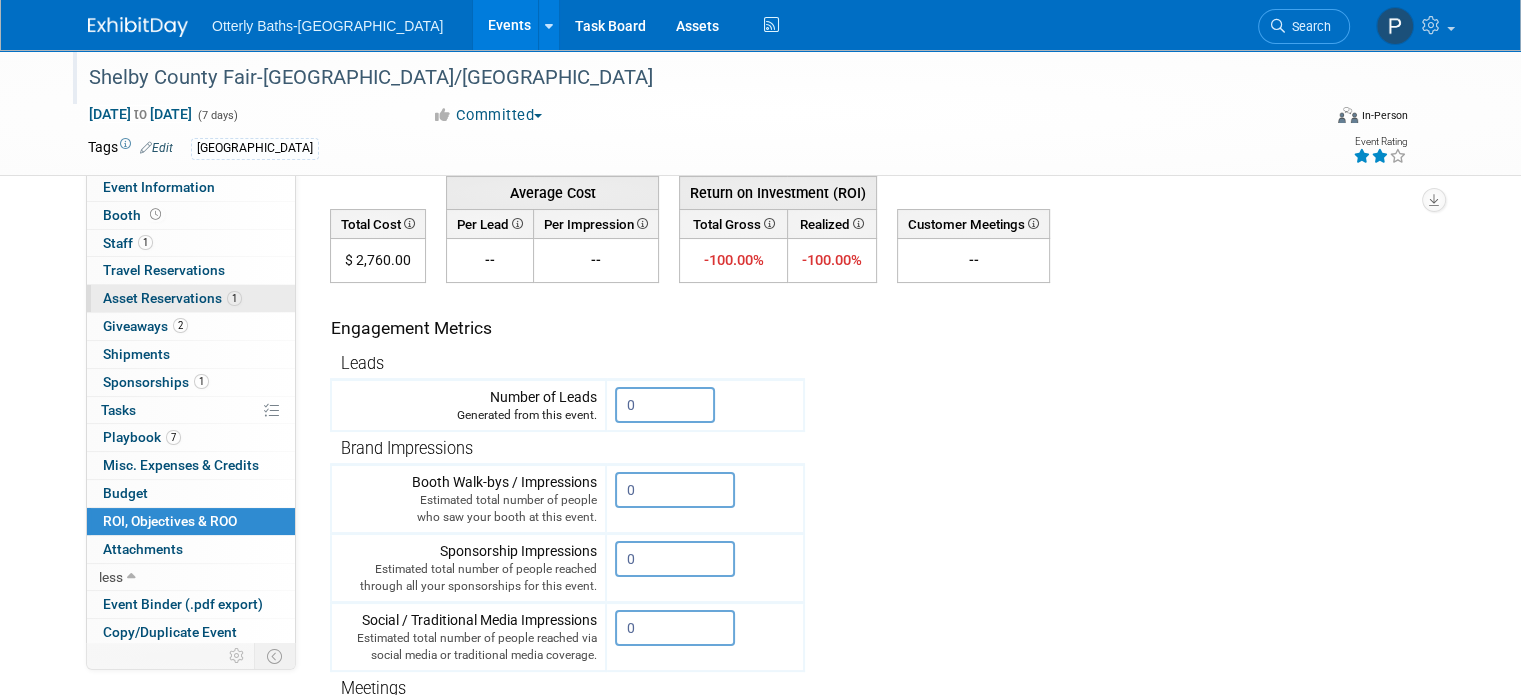 click on "Asset Reservations 1" at bounding box center [172, 298] 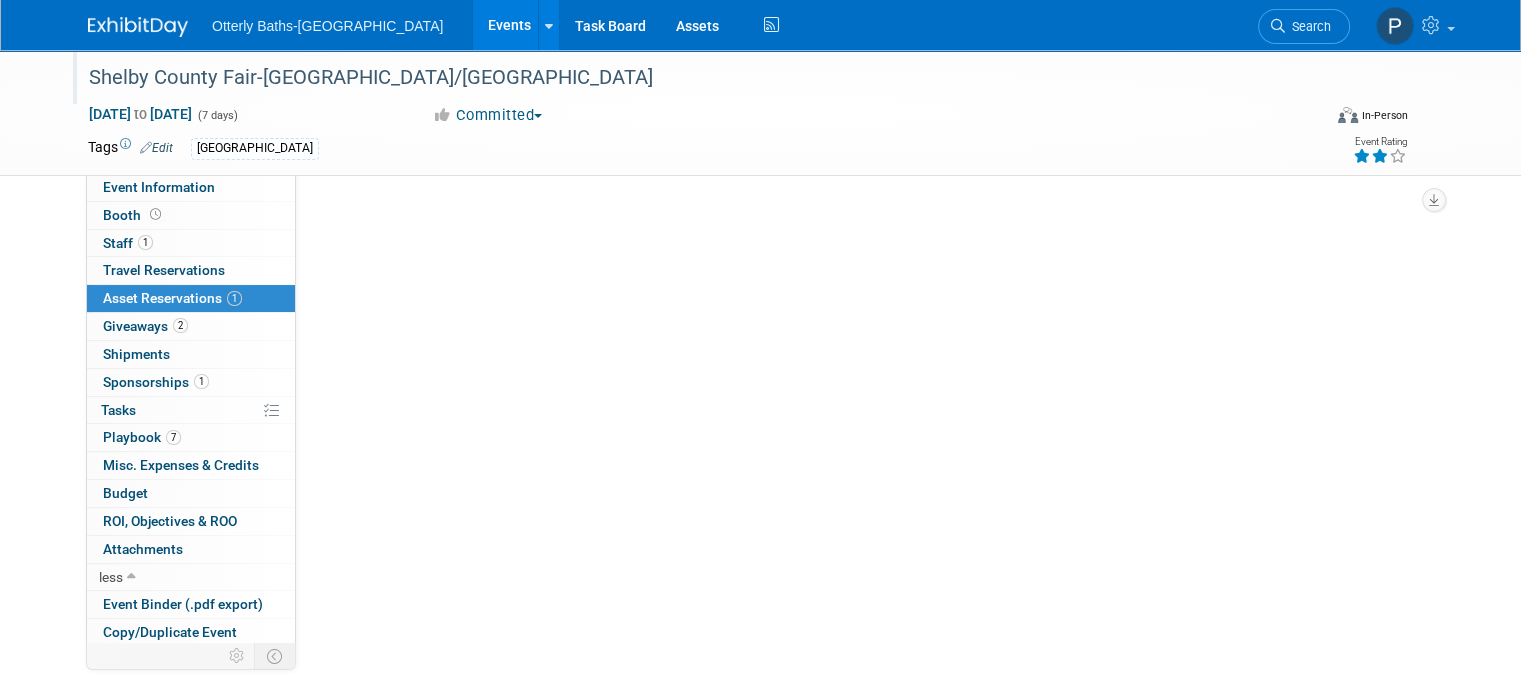 scroll, scrollTop: 0, scrollLeft: 0, axis: both 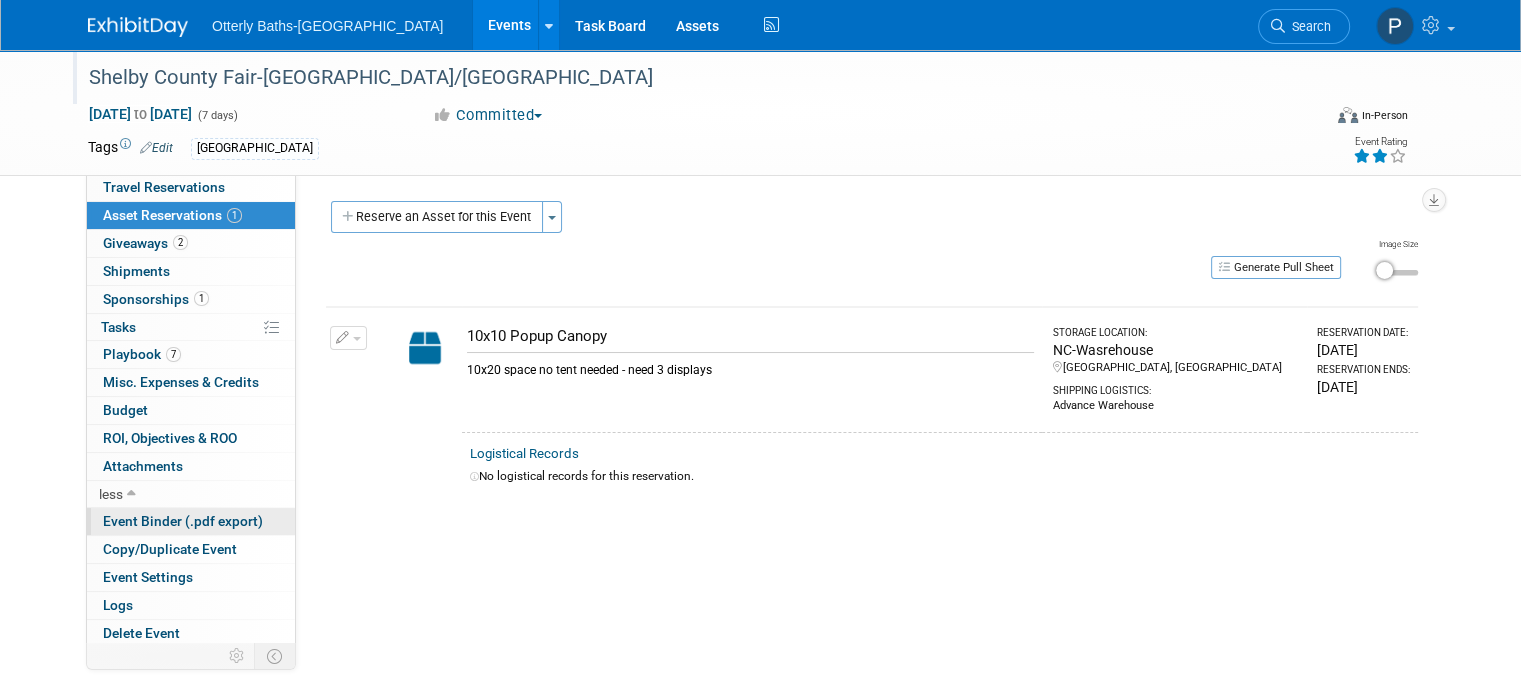 click on "Event Binder (.pdf export)" at bounding box center (183, 521) 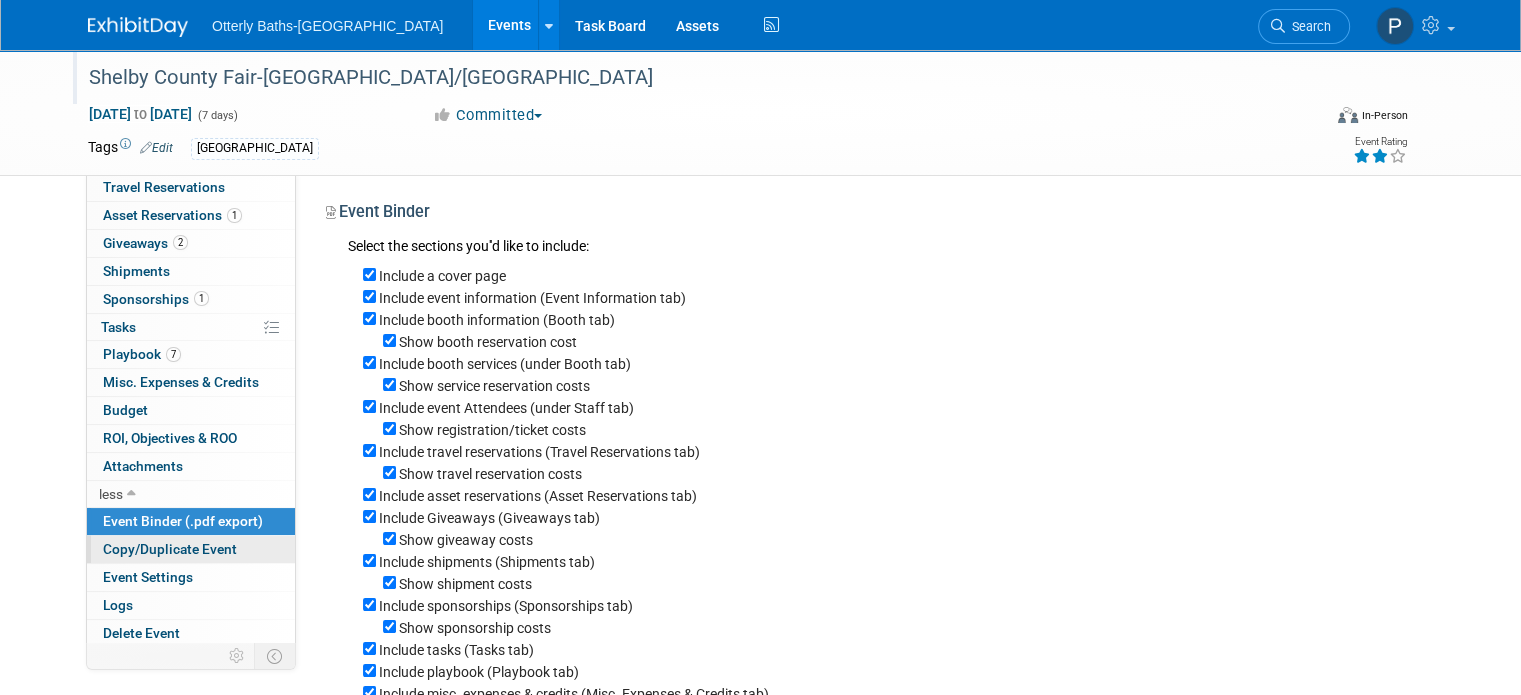 click on "Copy/Duplicate Event" at bounding box center (170, 549) 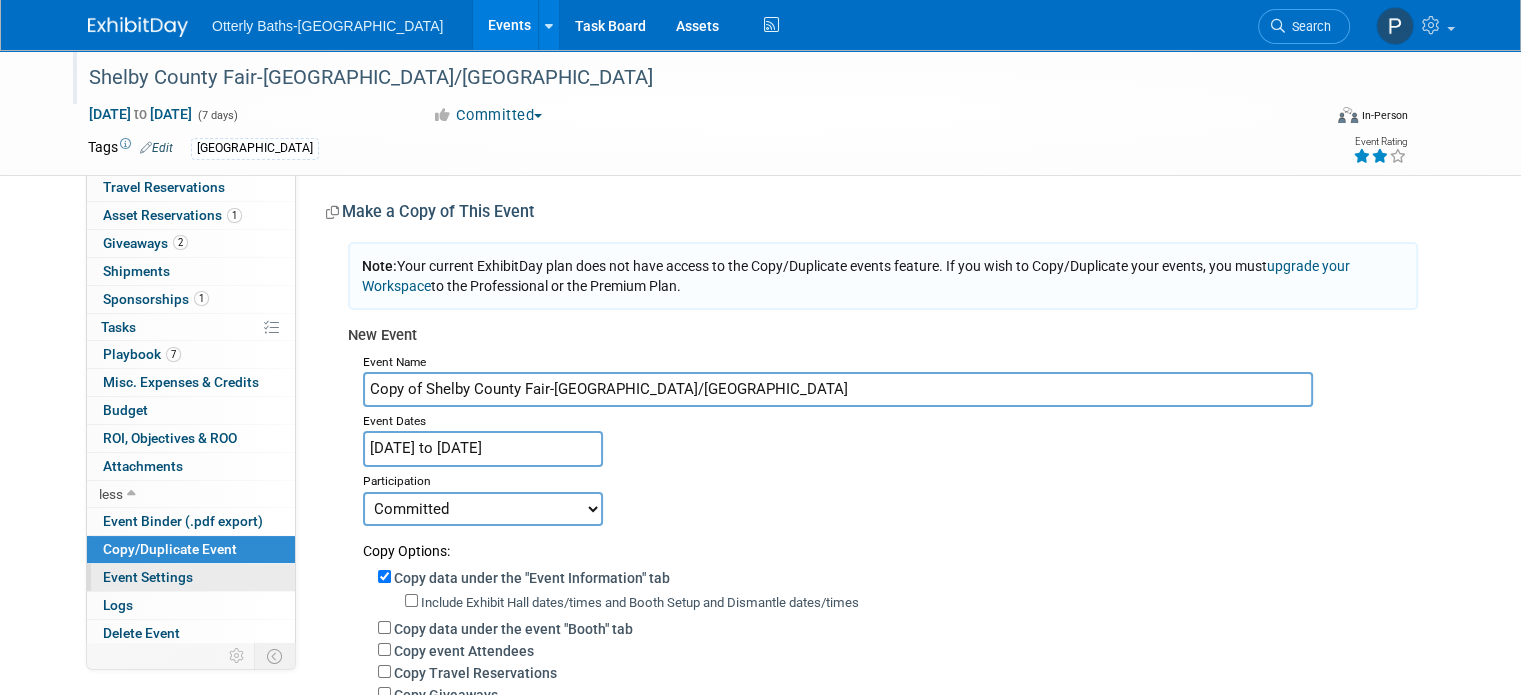 click on "Event Settings" at bounding box center (148, 577) 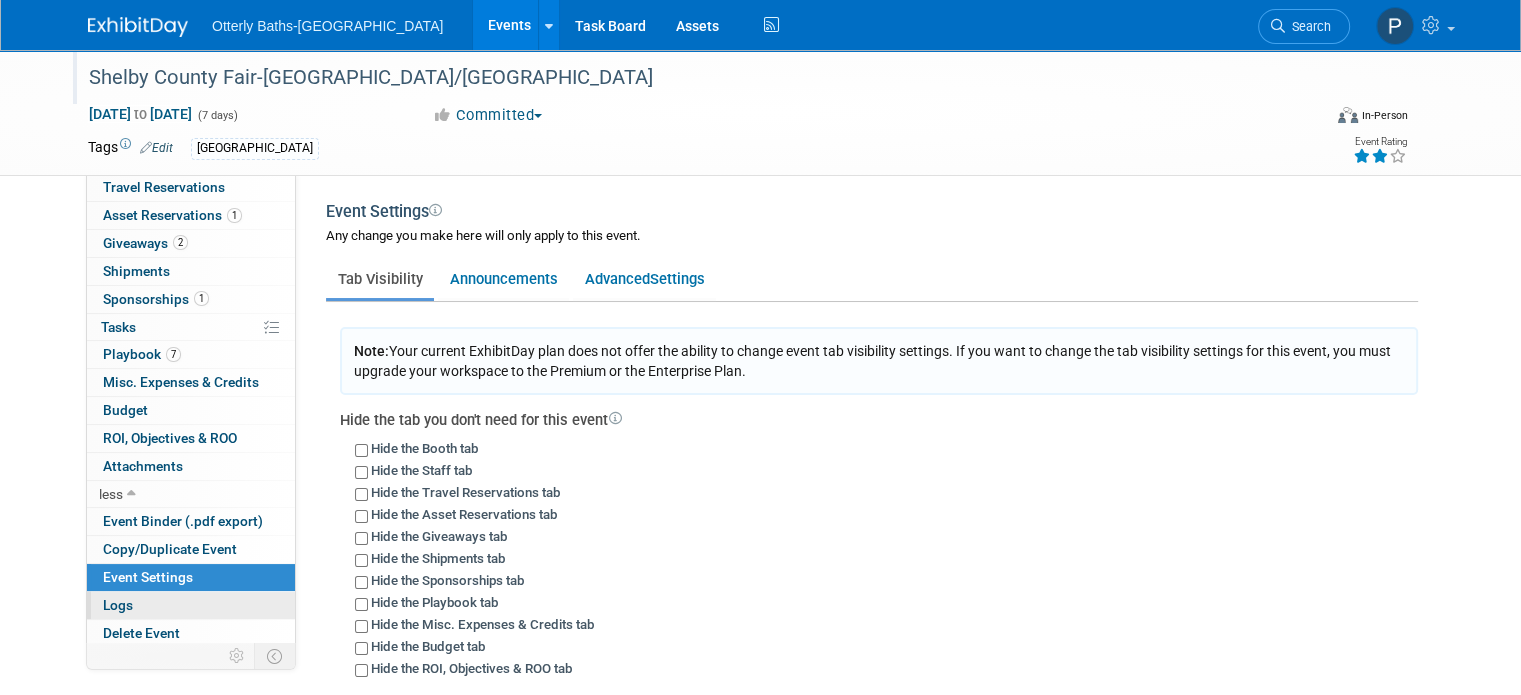 click on "Logs" at bounding box center (191, 605) 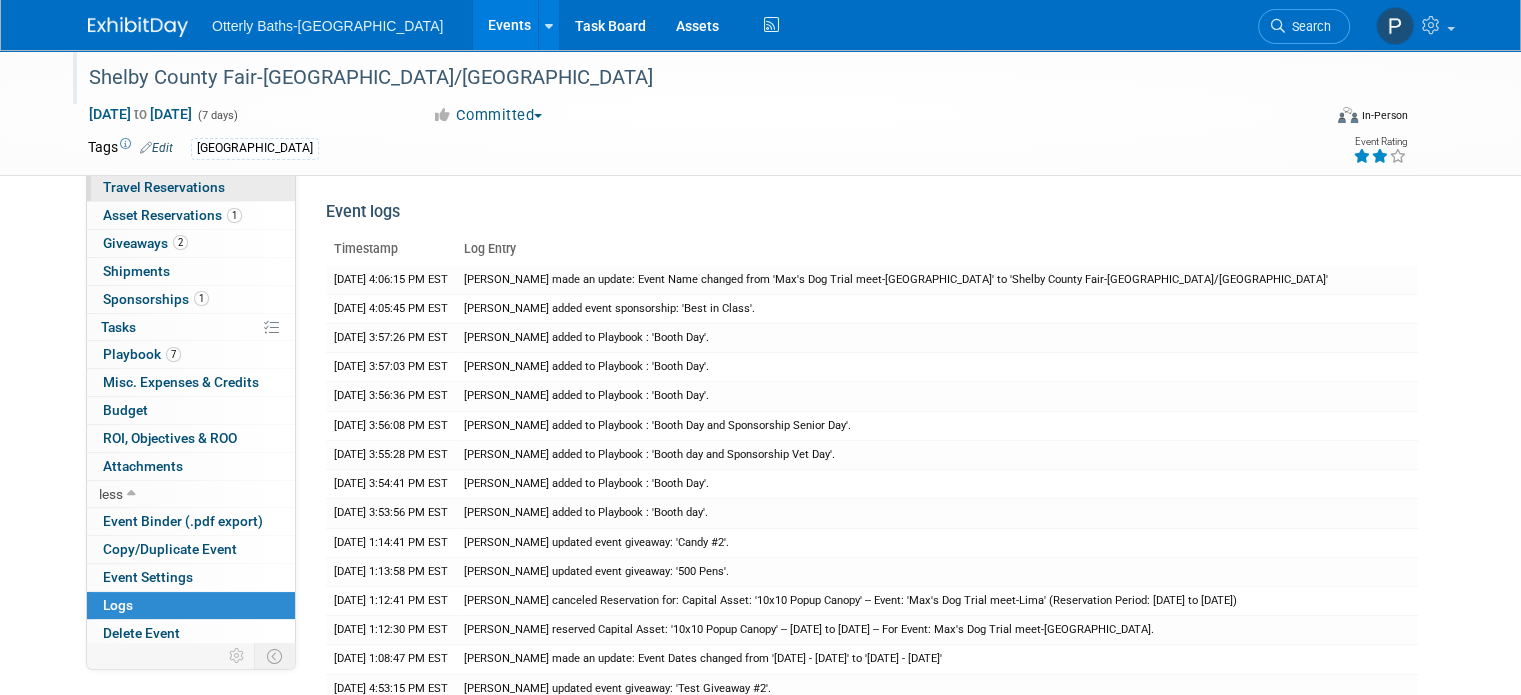 scroll, scrollTop: 0, scrollLeft: 0, axis: both 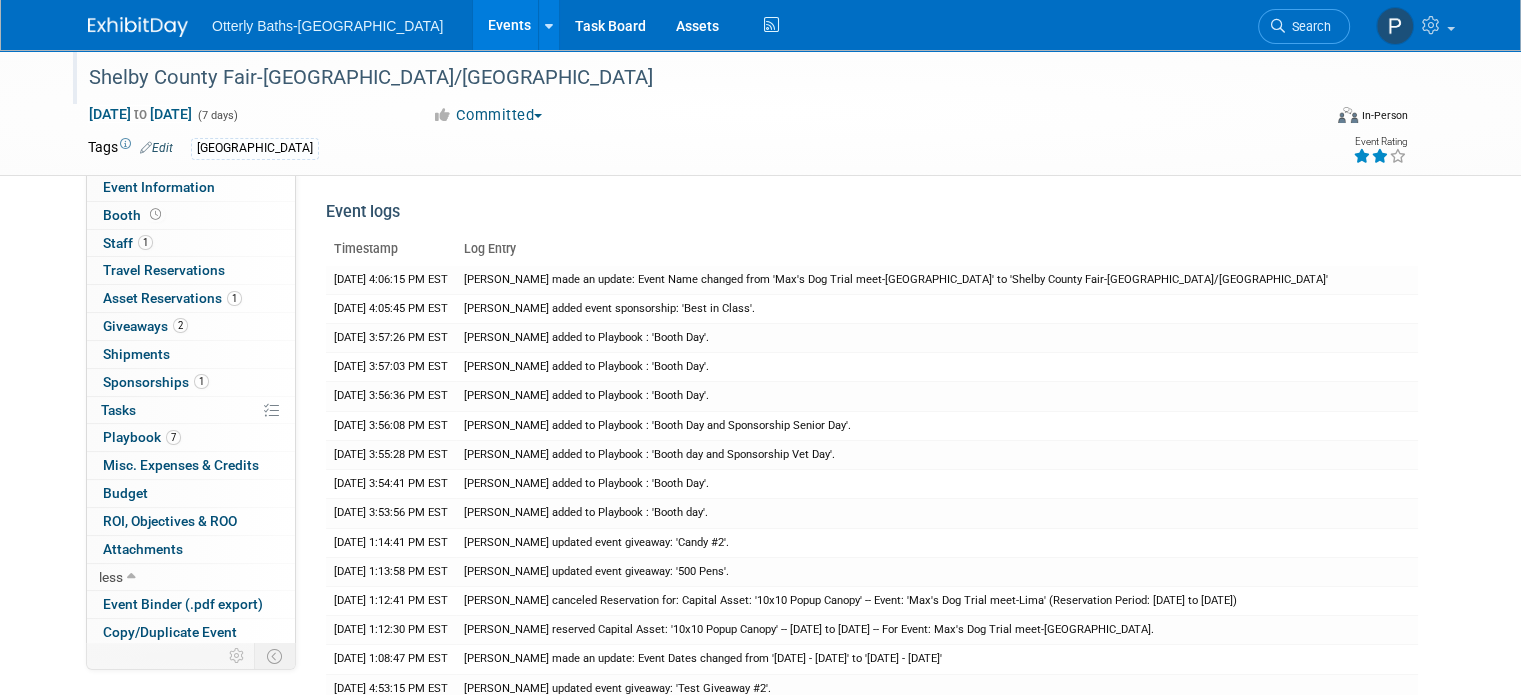 click on "Shelby County Fair-Dayton/Lima" at bounding box center [689, 78] 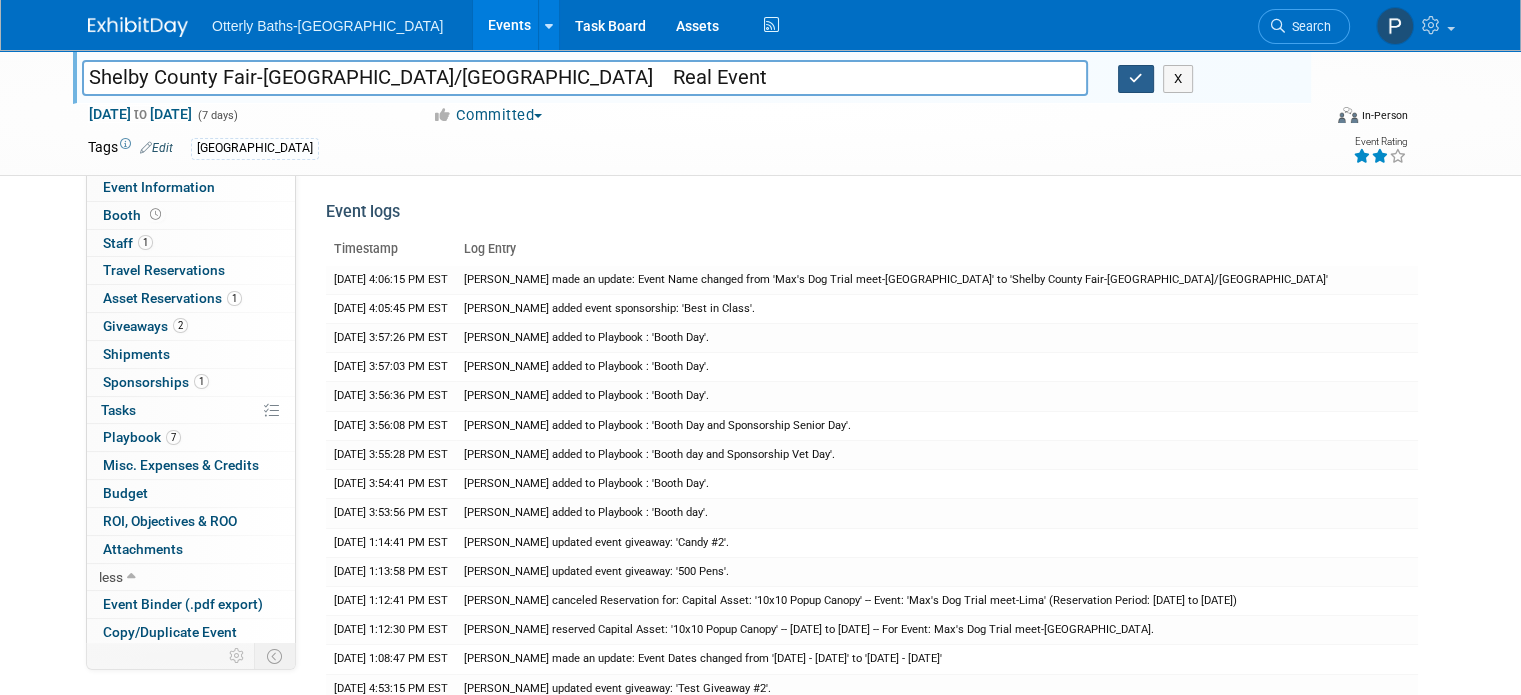 type on "Shelby County Fair-Dayton/Lima    Real Event" 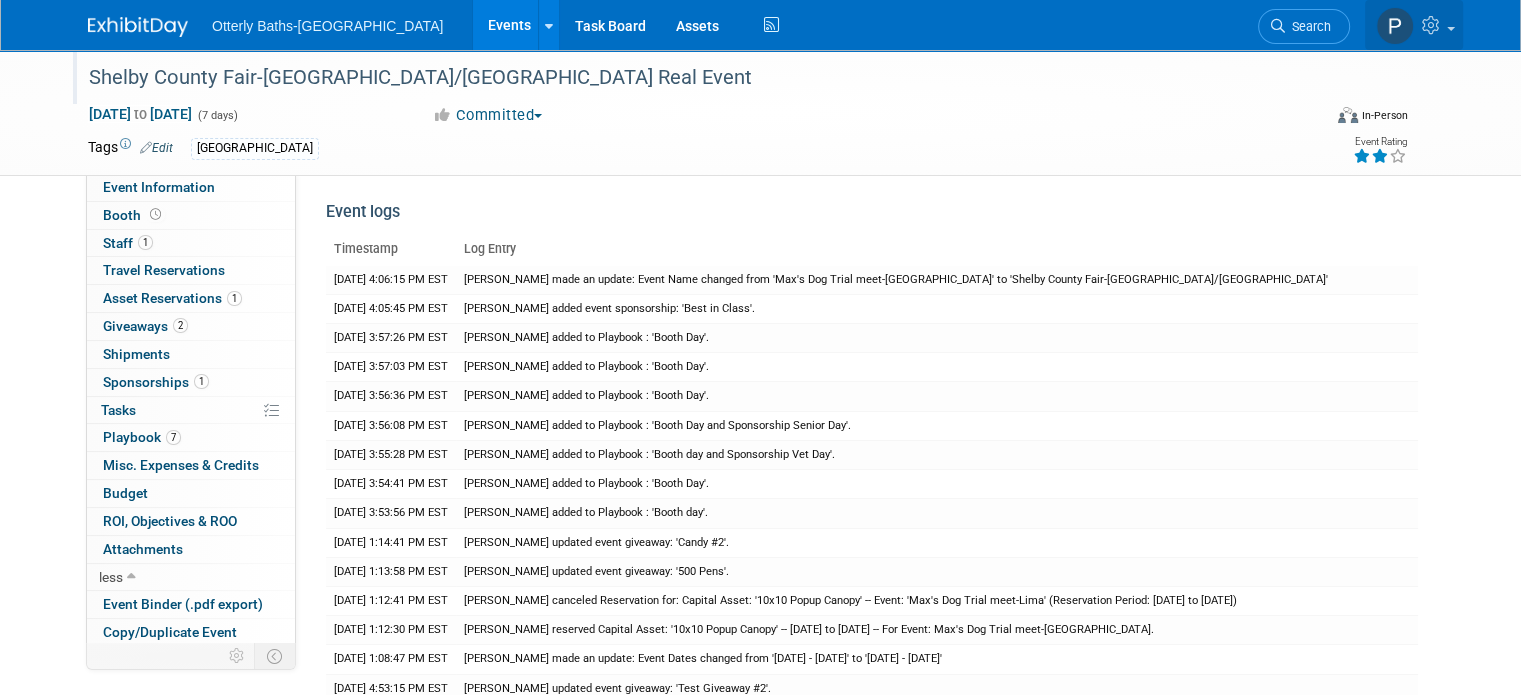 click at bounding box center (1395, 26) 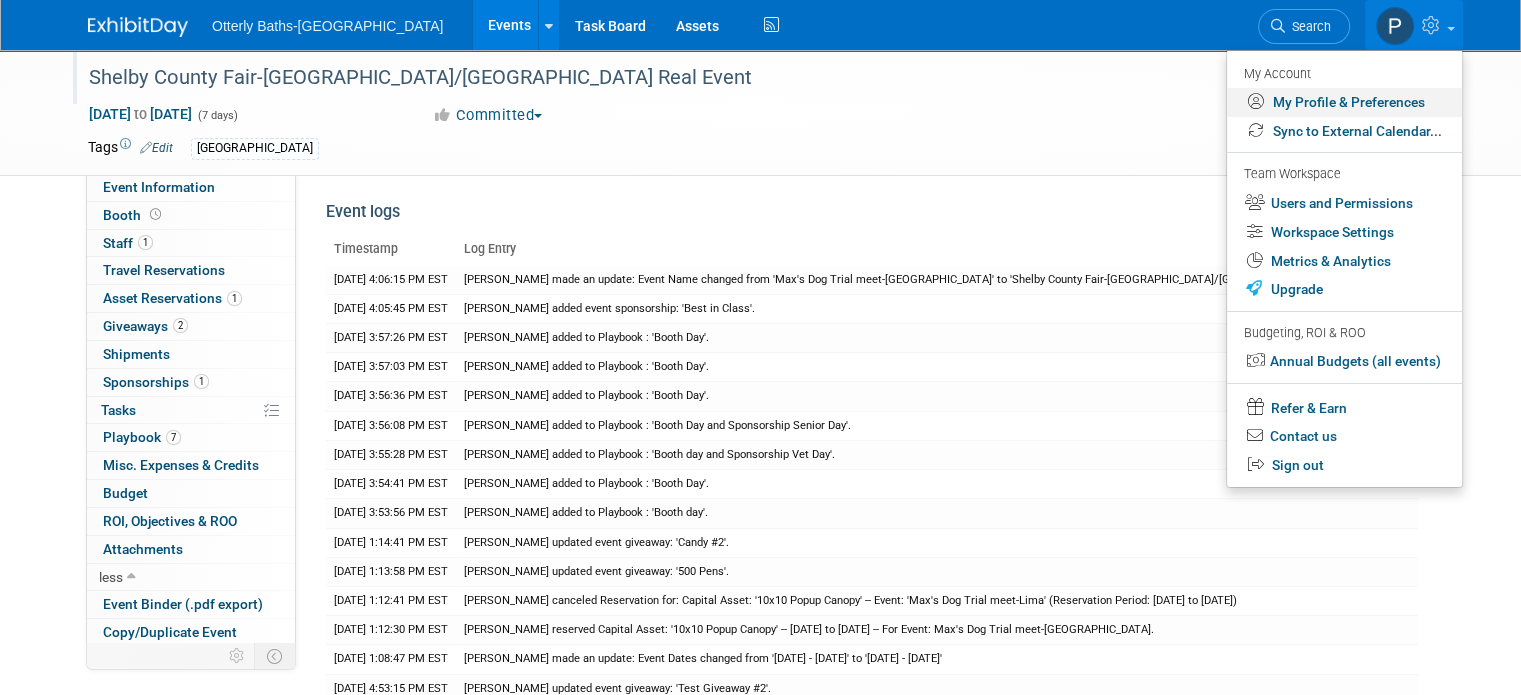 click on "My Profile & Preferences" at bounding box center [1344, 102] 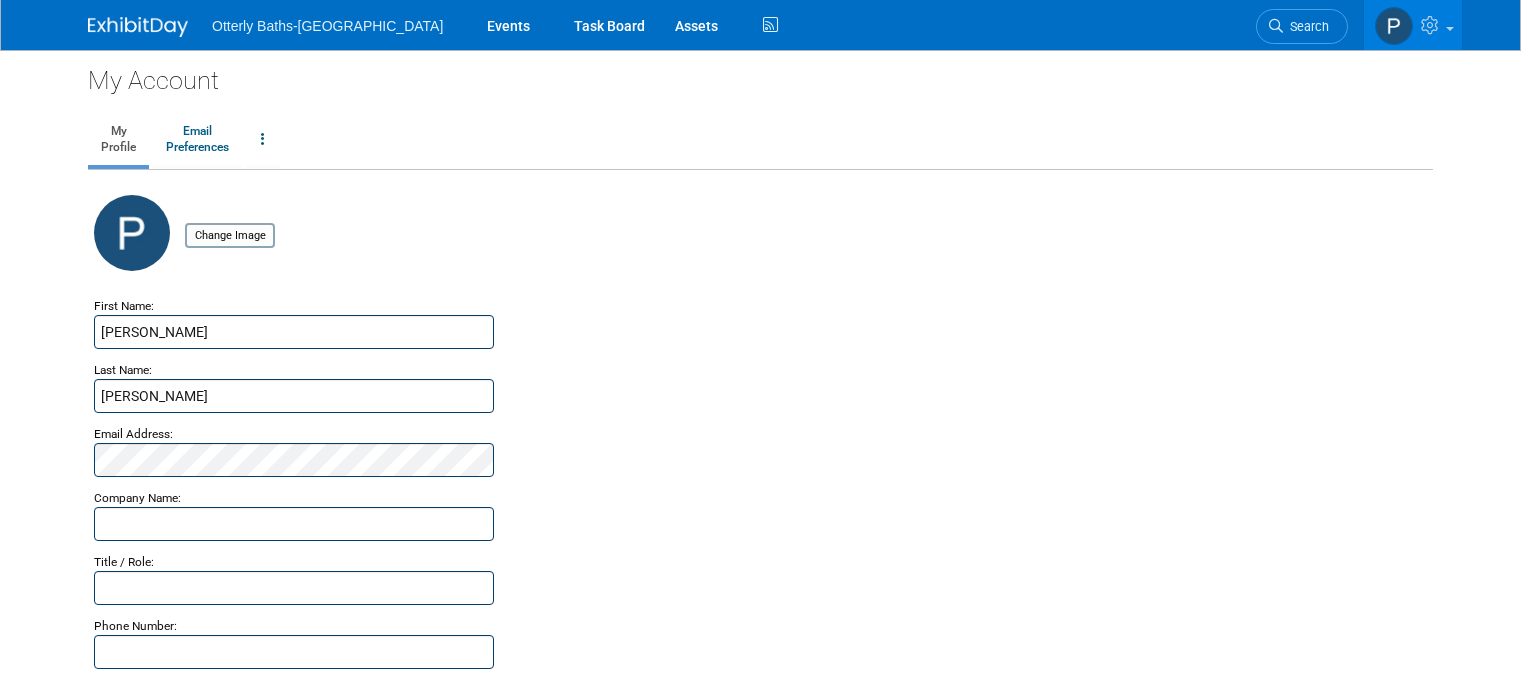 scroll, scrollTop: 0, scrollLeft: 0, axis: both 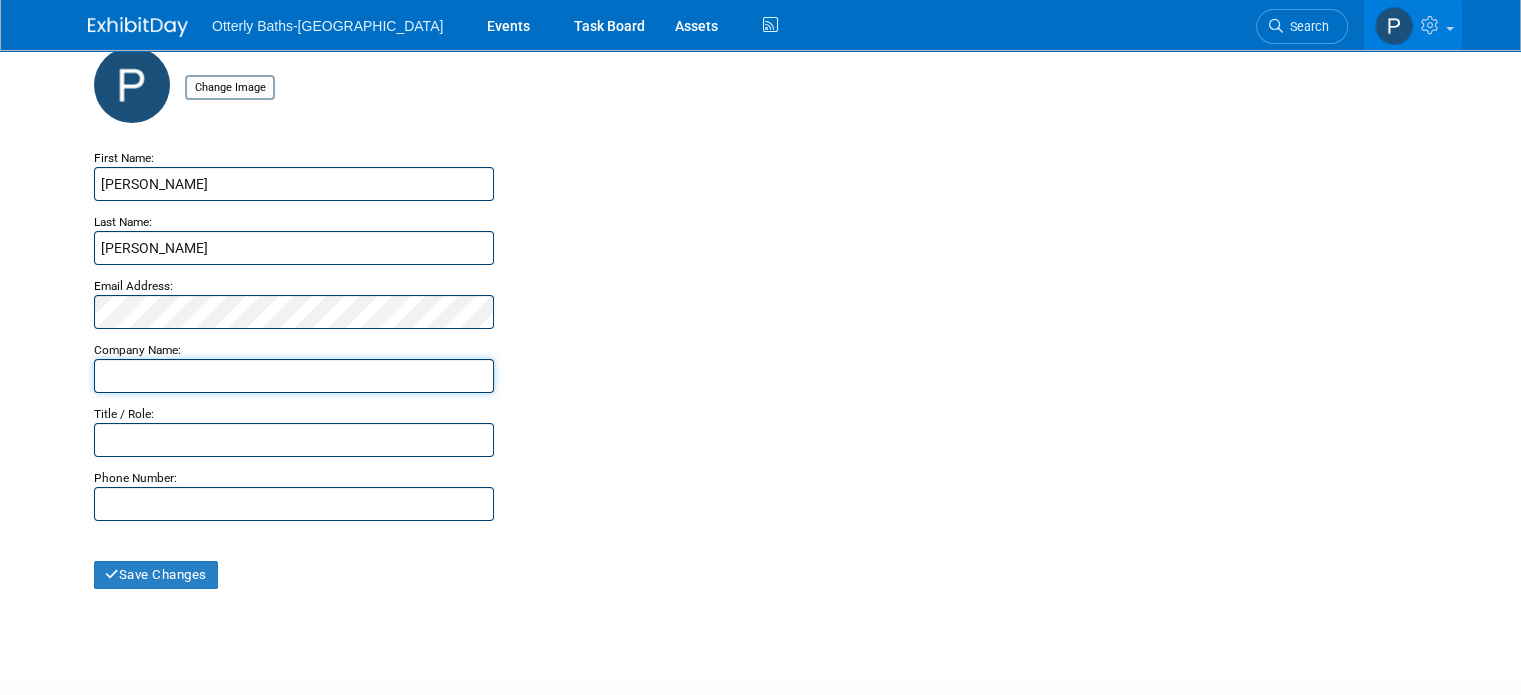 click at bounding box center [294, 376] 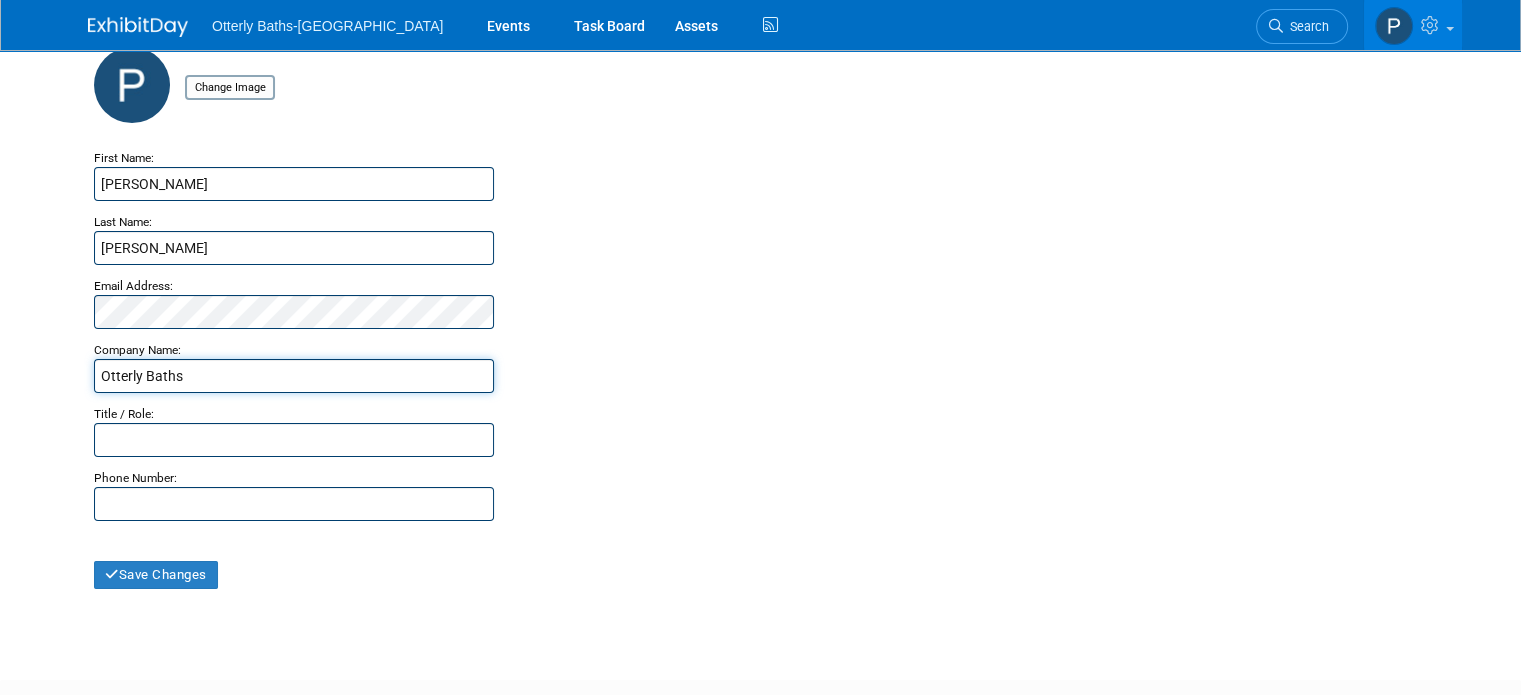 type on "Otterly Baths" 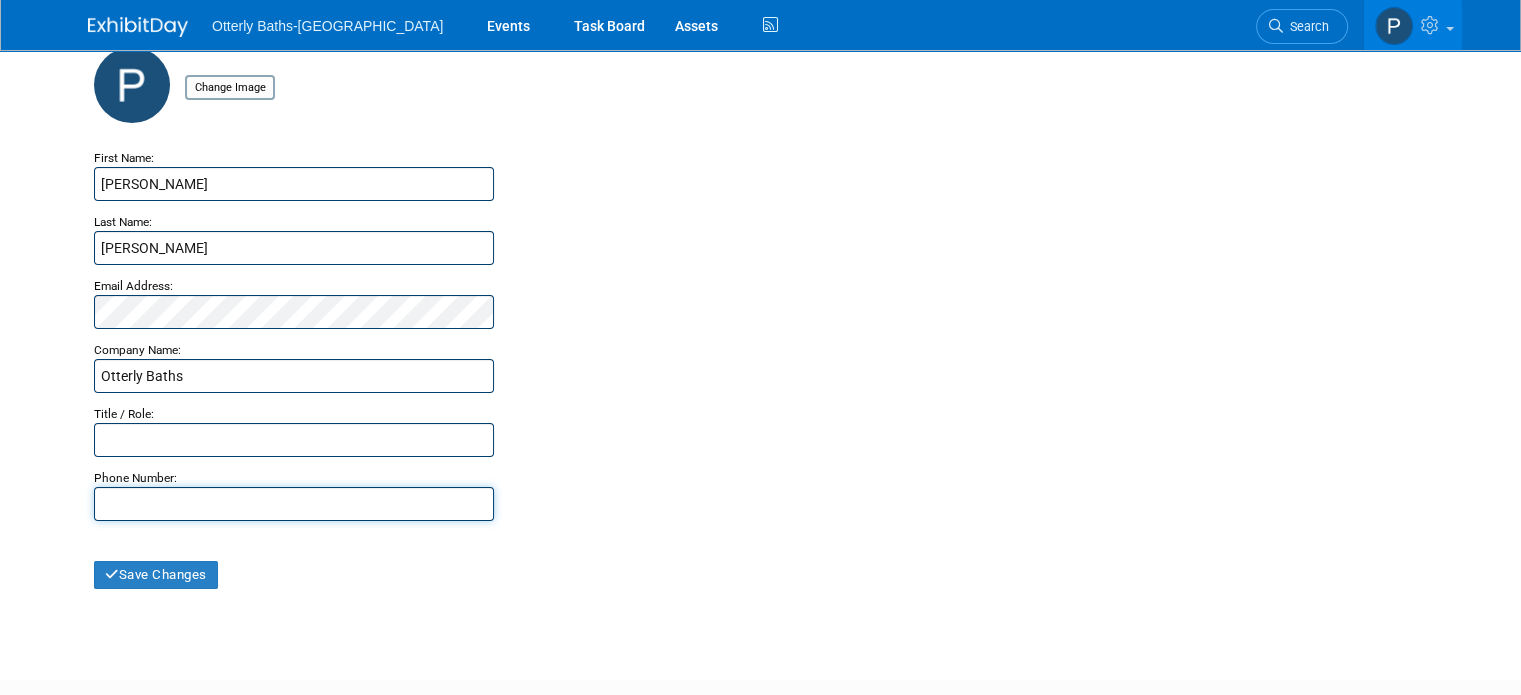 click at bounding box center (294, 504) 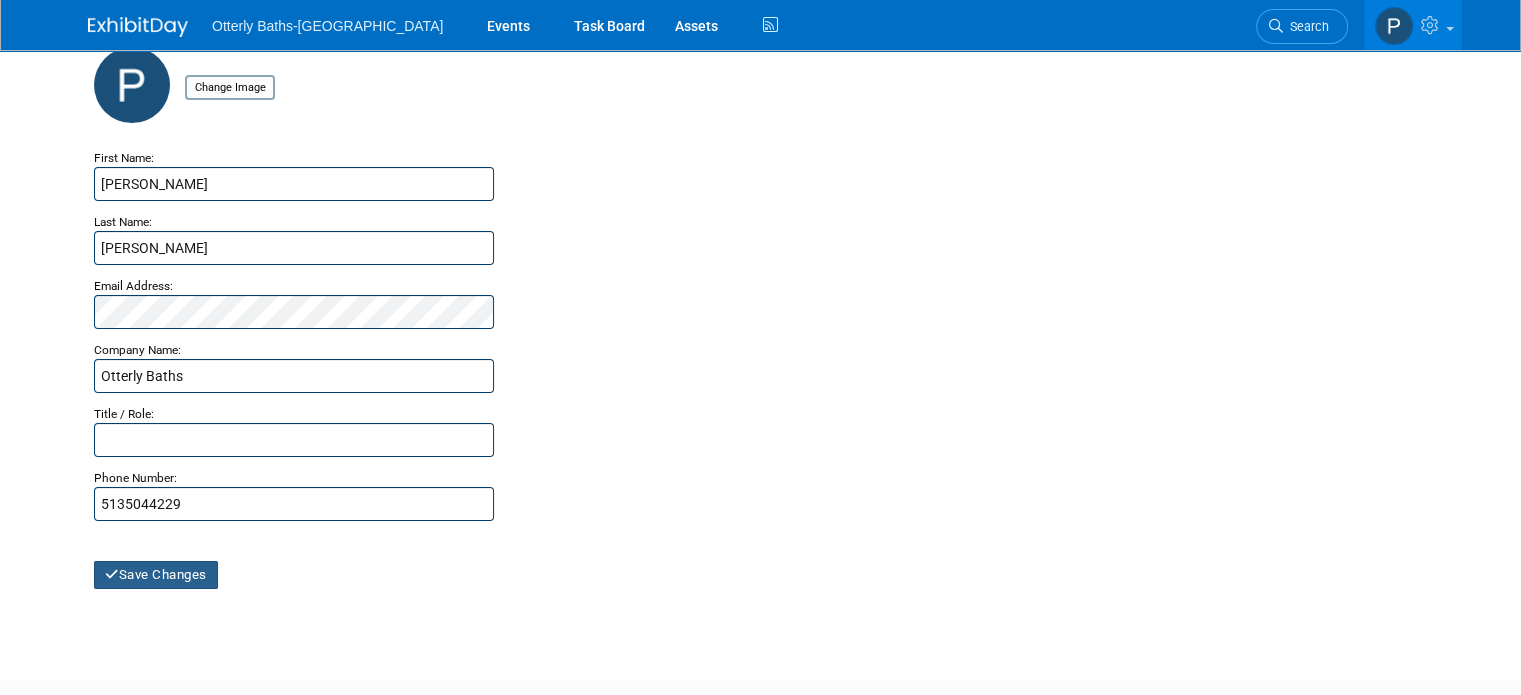click on "Save Changes" at bounding box center (156, 575) 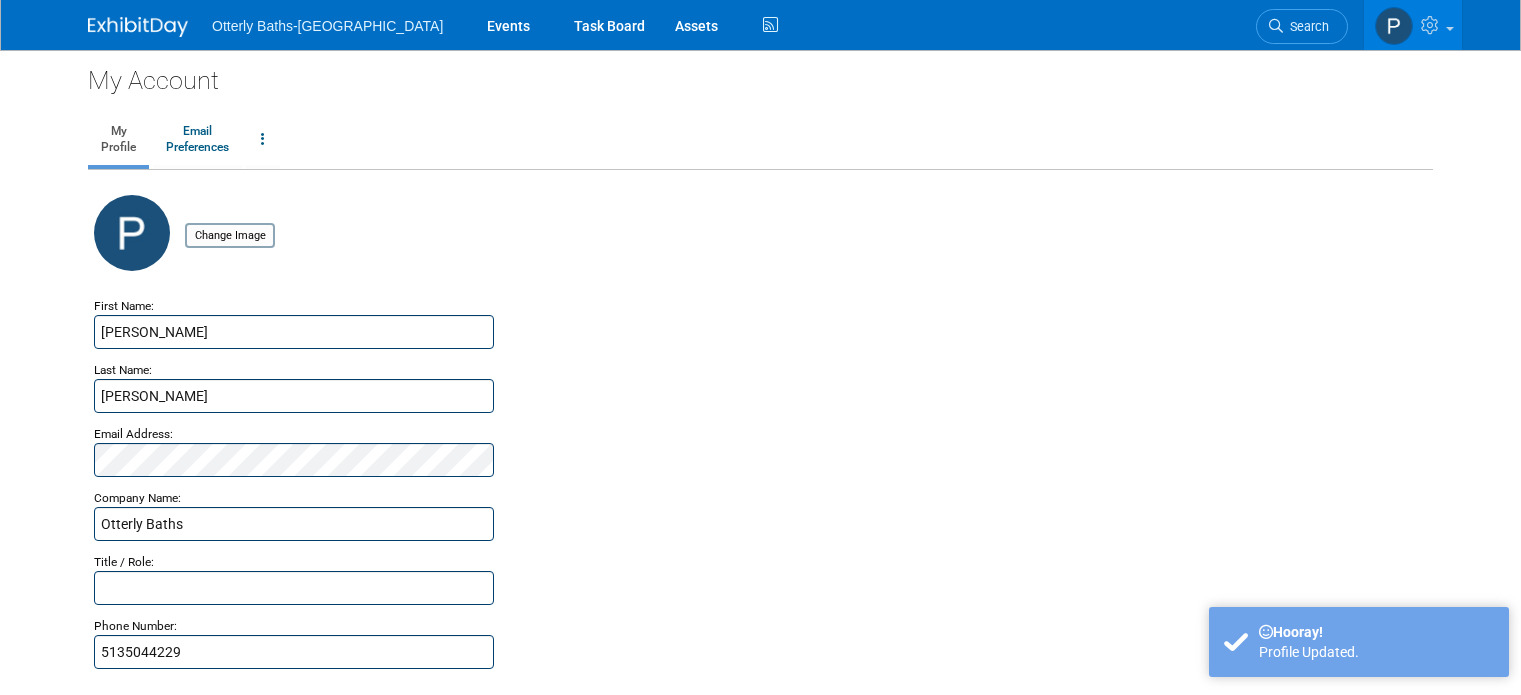 scroll, scrollTop: 0, scrollLeft: 0, axis: both 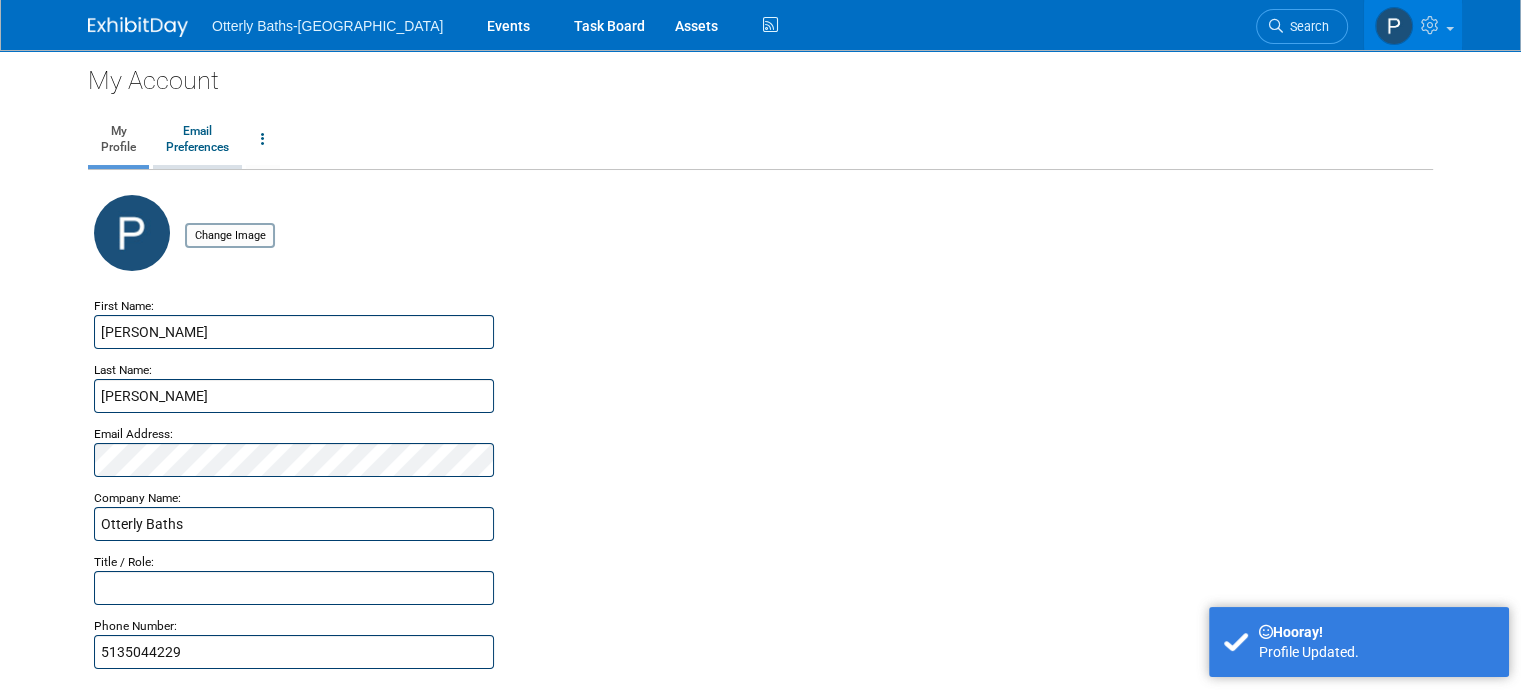 click on "Email Preferences" at bounding box center [197, 140] 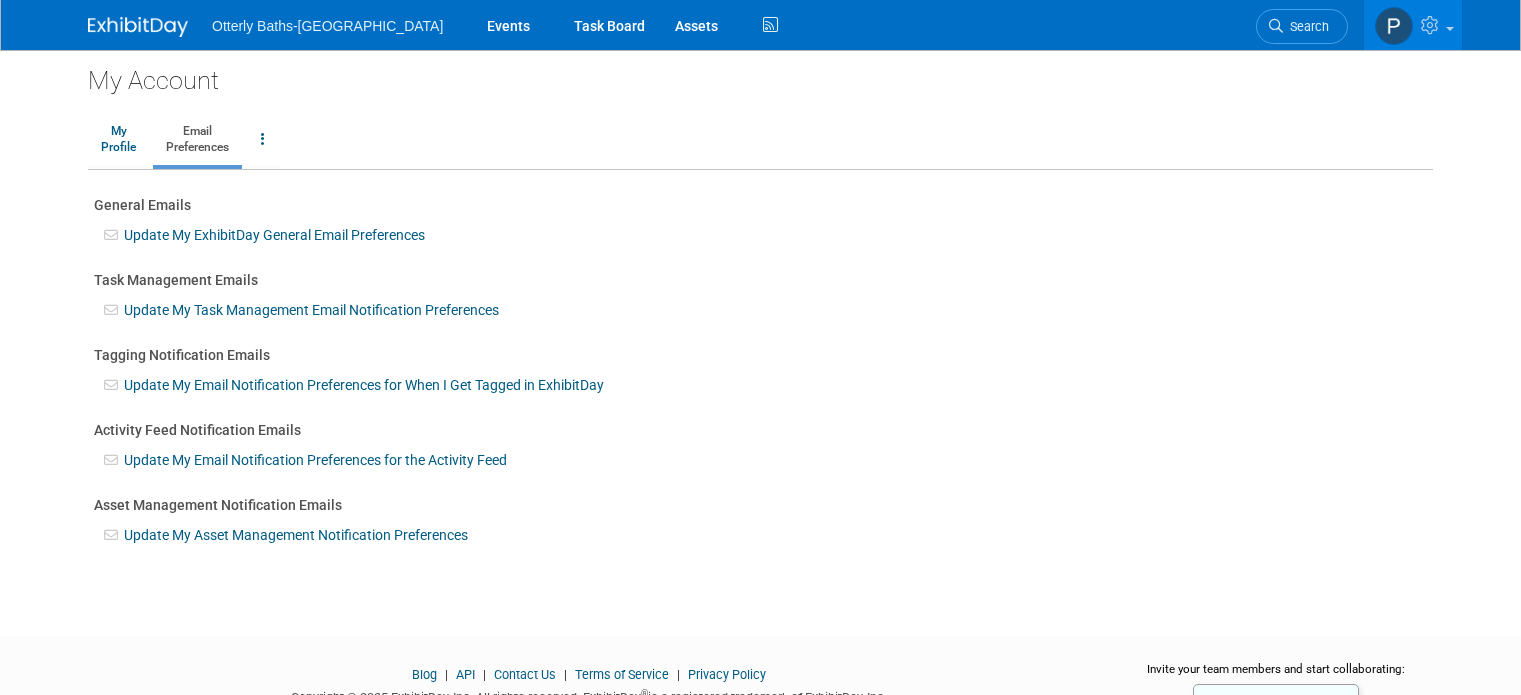 scroll, scrollTop: 0, scrollLeft: 0, axis: both 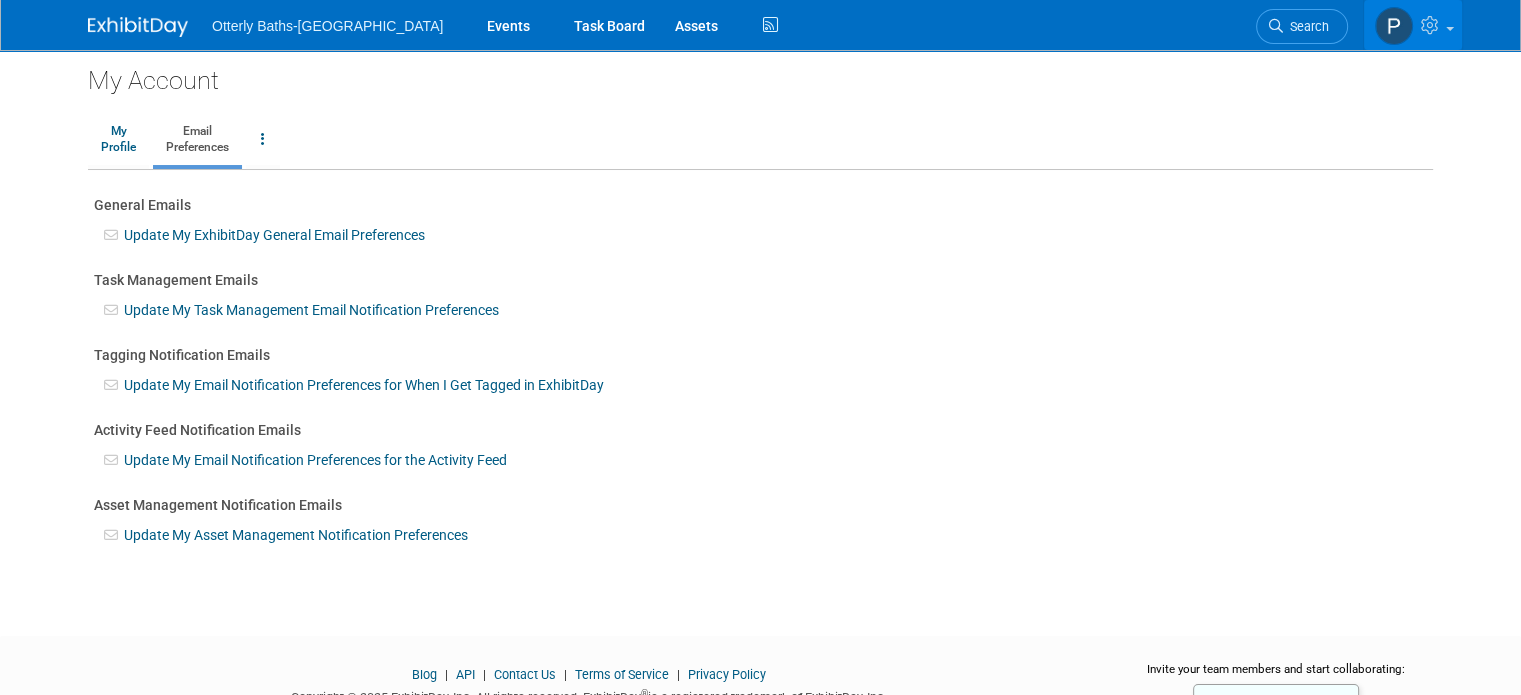 click at bounding box center [1432, 25] 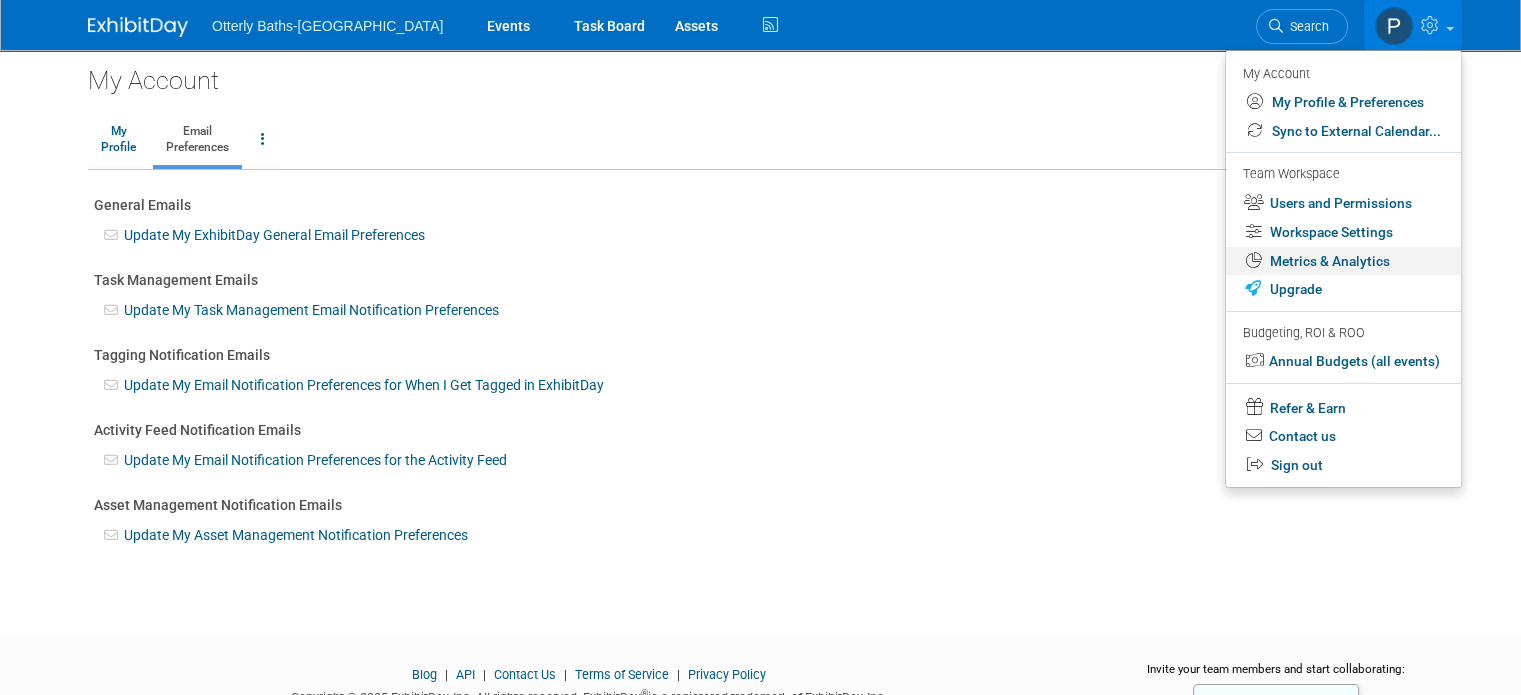 click on "Metrics & Analytics" at bounding box center (1343, 261) 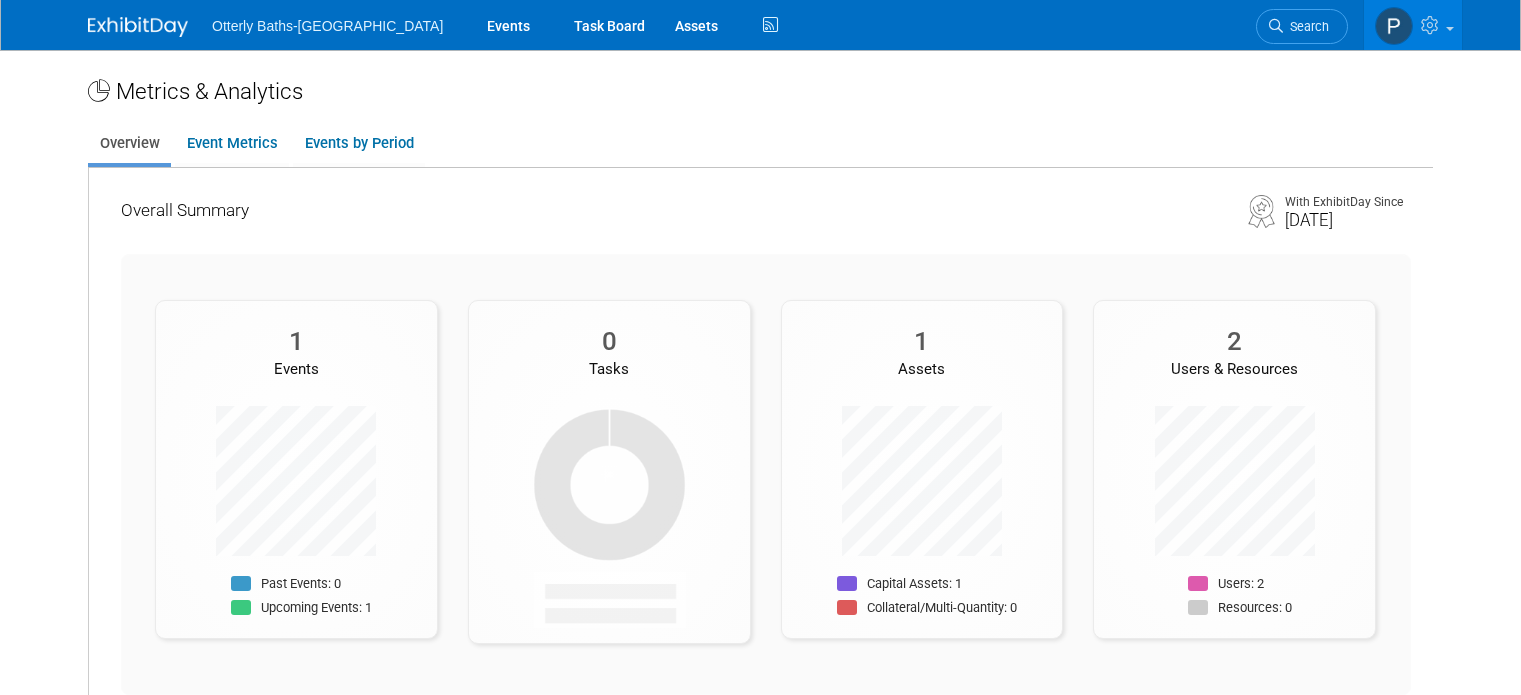 scroll, scrollTop: 0, scrollLeft: 0, axis: both 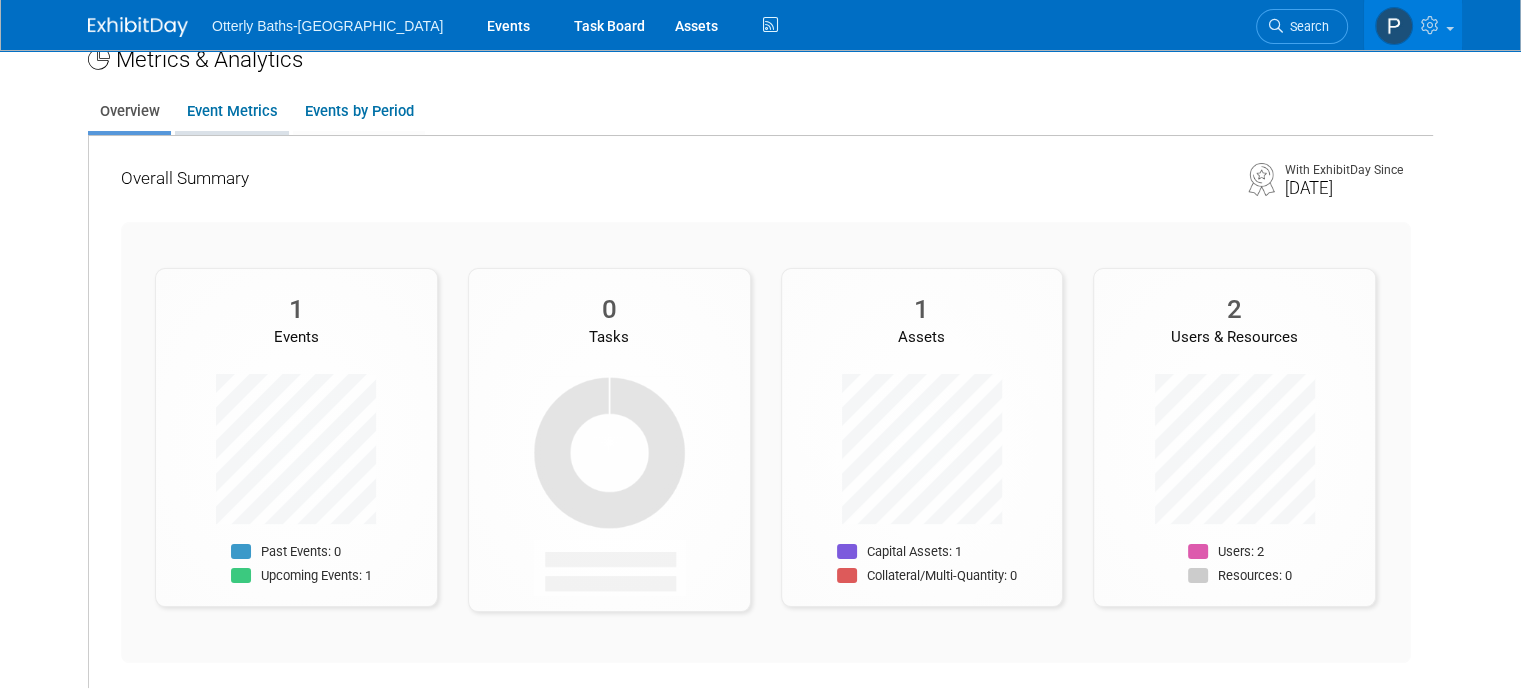 click on "Event Metrics" at bounding box center [232, 111] 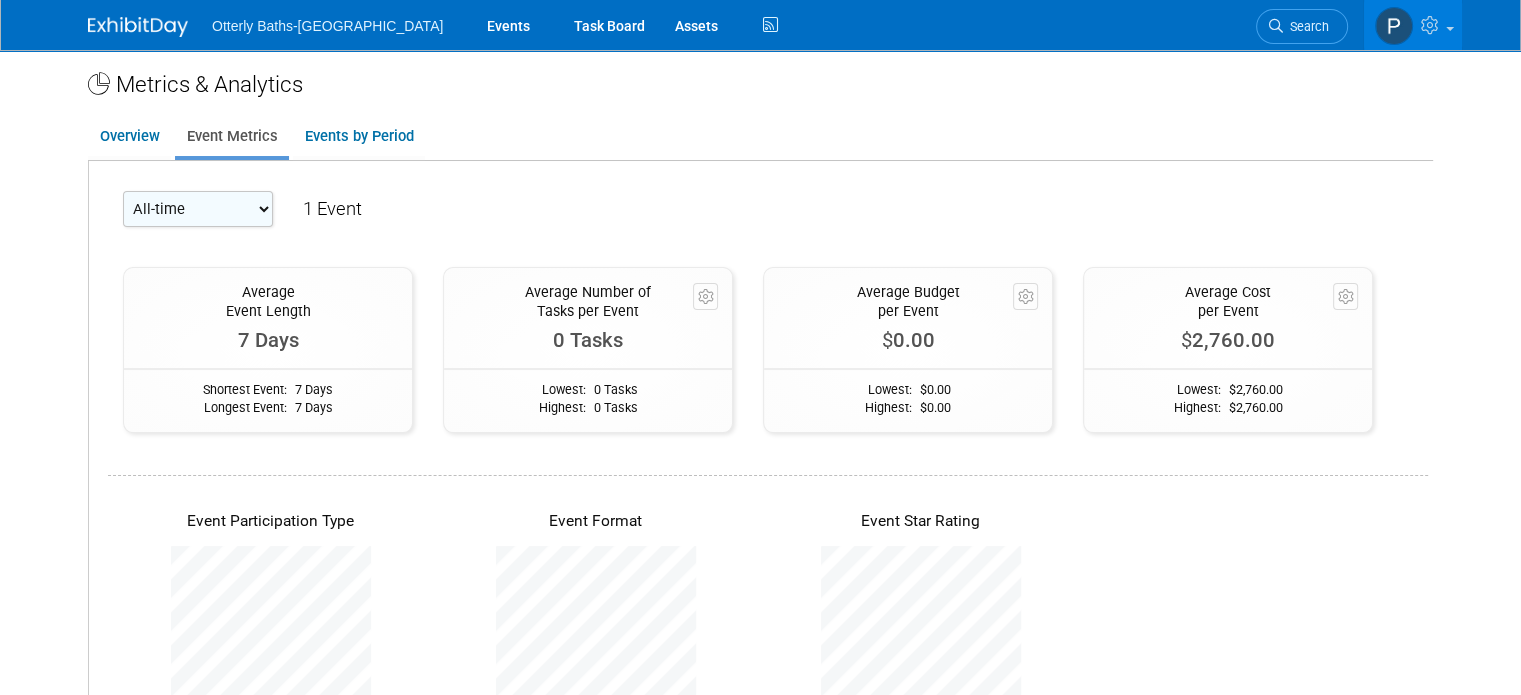 scroll, scrollTop: 0, scrollLeft: 0, axis: both 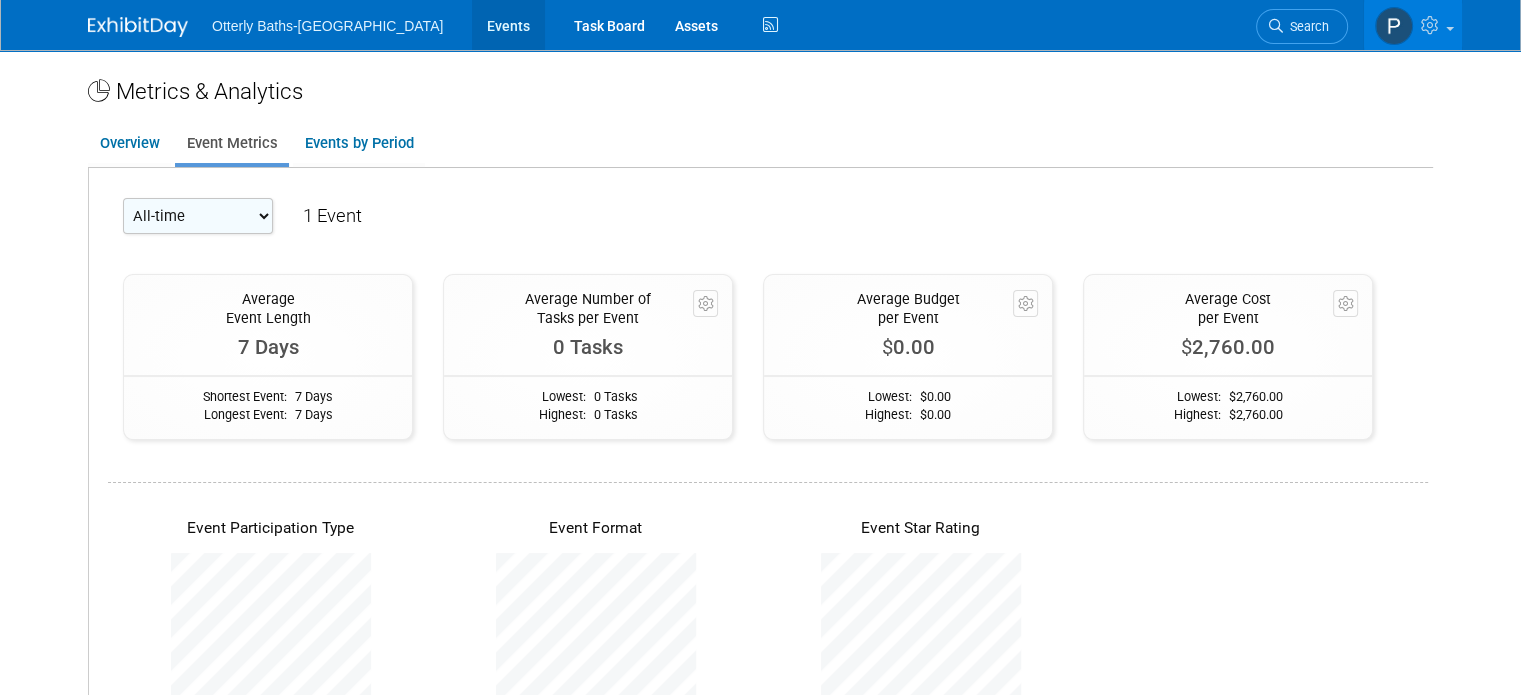 click on "Events" at bounding box center (508, 25) 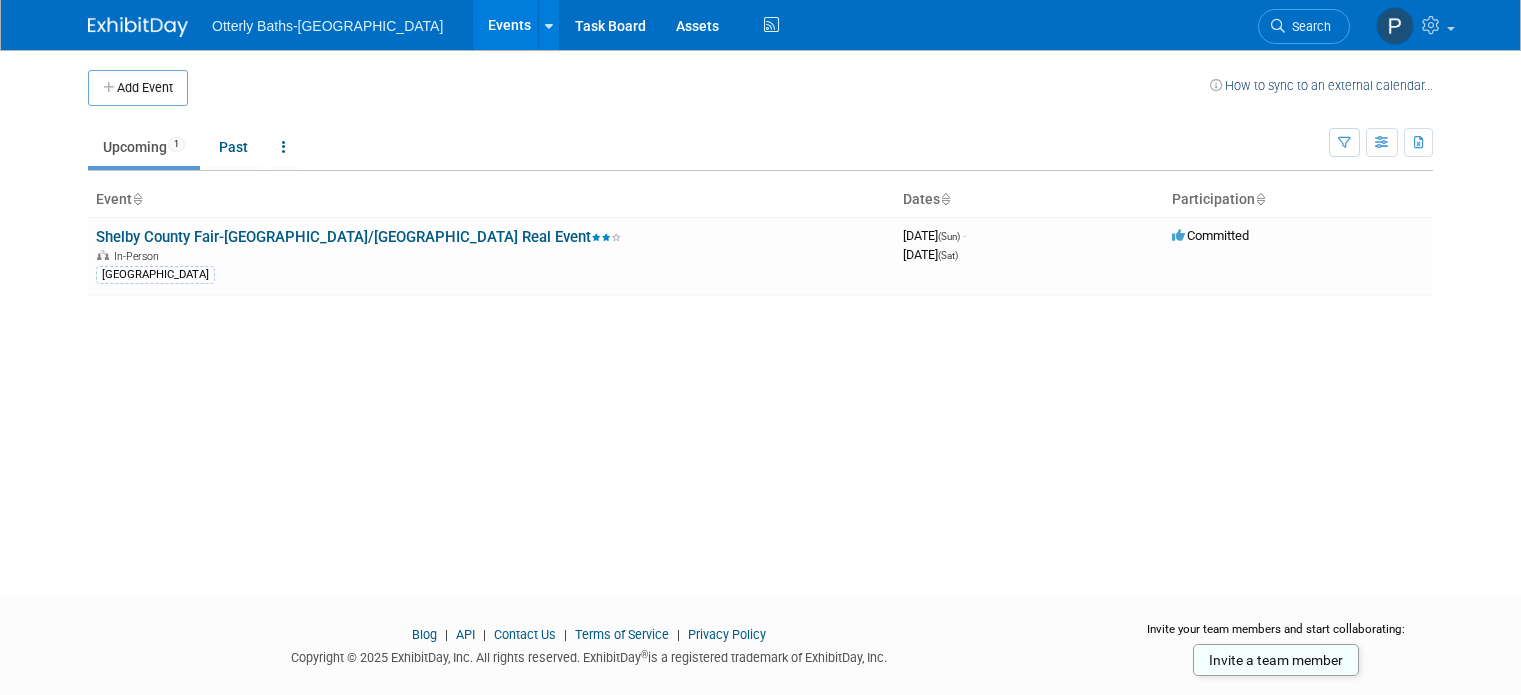 scroll, scrollTop: 0, scrollLeft: 0, axis: both 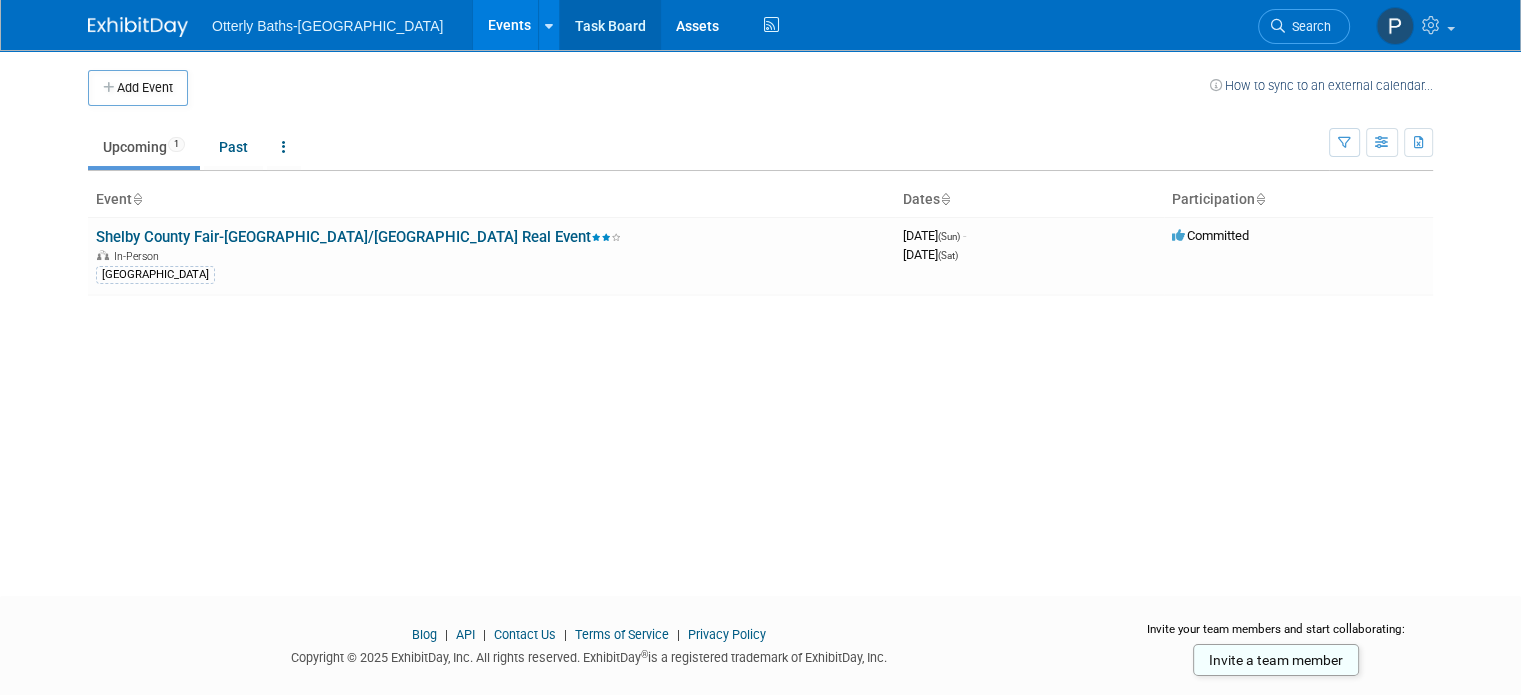 click on "Task Board" at bounding box center [610, 25] 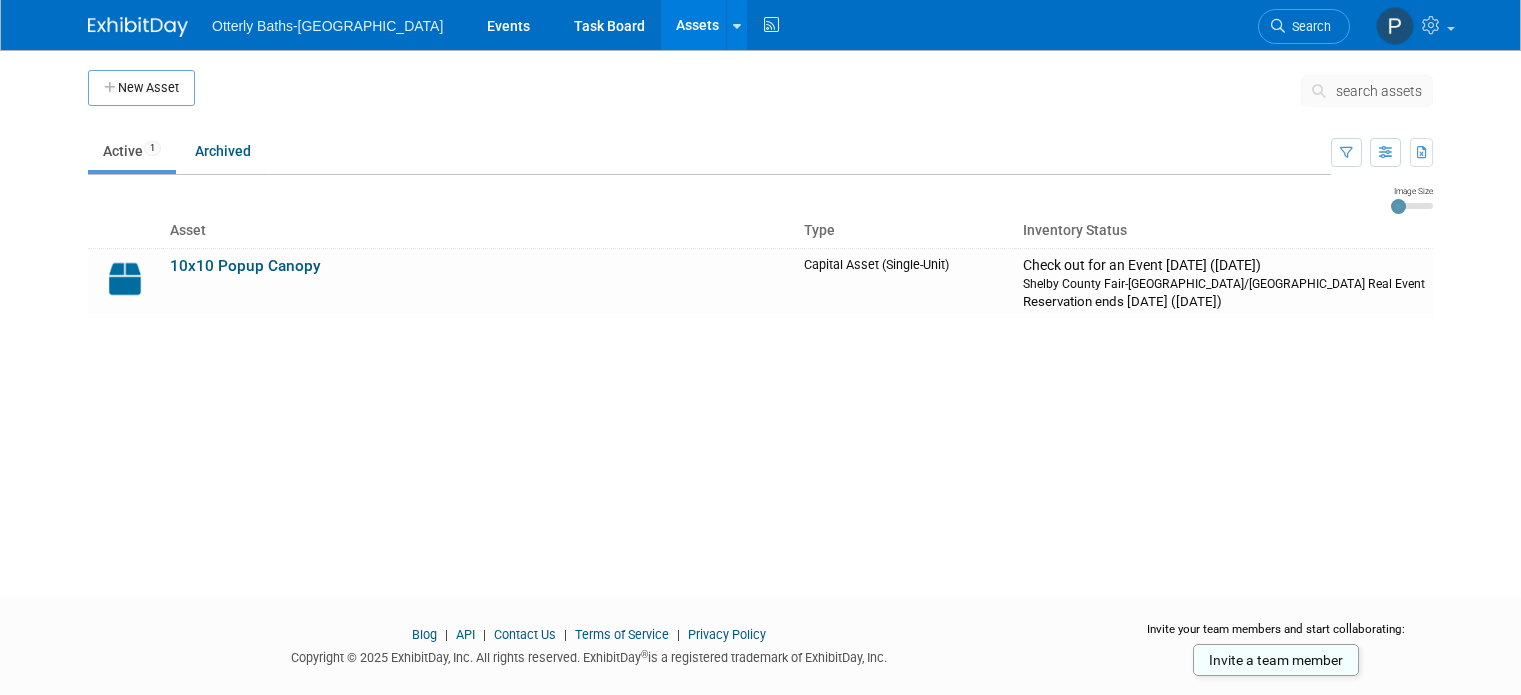 scroll, scrollTop: 0, scrollLeft: 0, axis: both 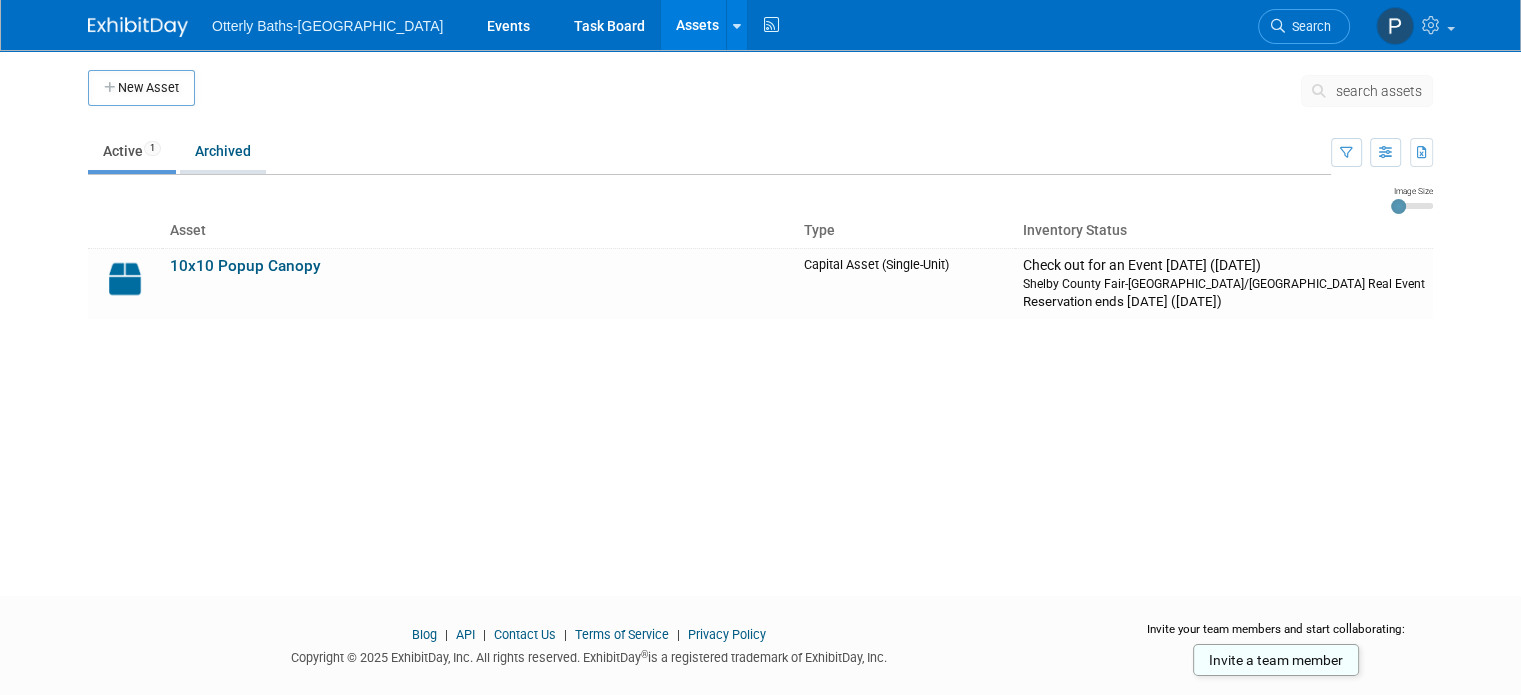 click on "Archived" at bounding box center (223, 151) 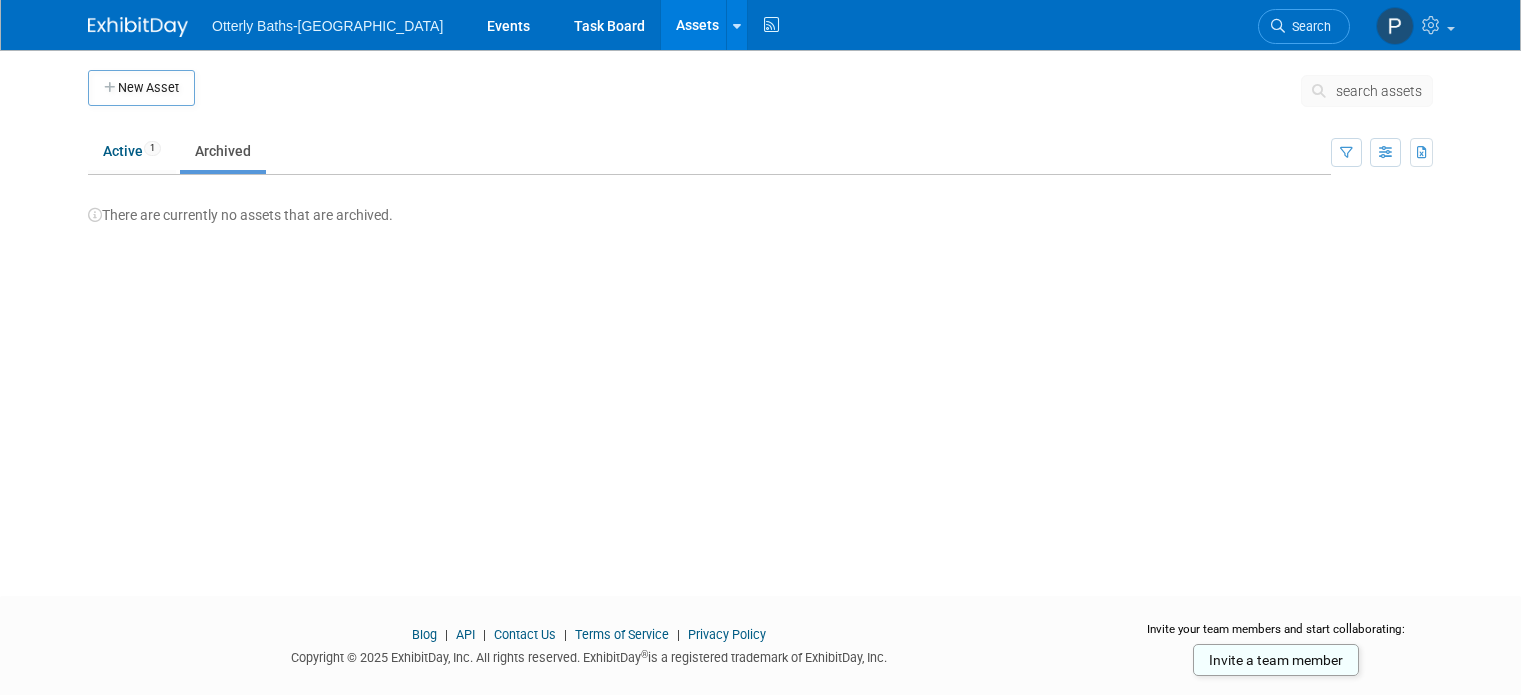scroll, scrollTop: 0, scrollLeft: 0, axis: both 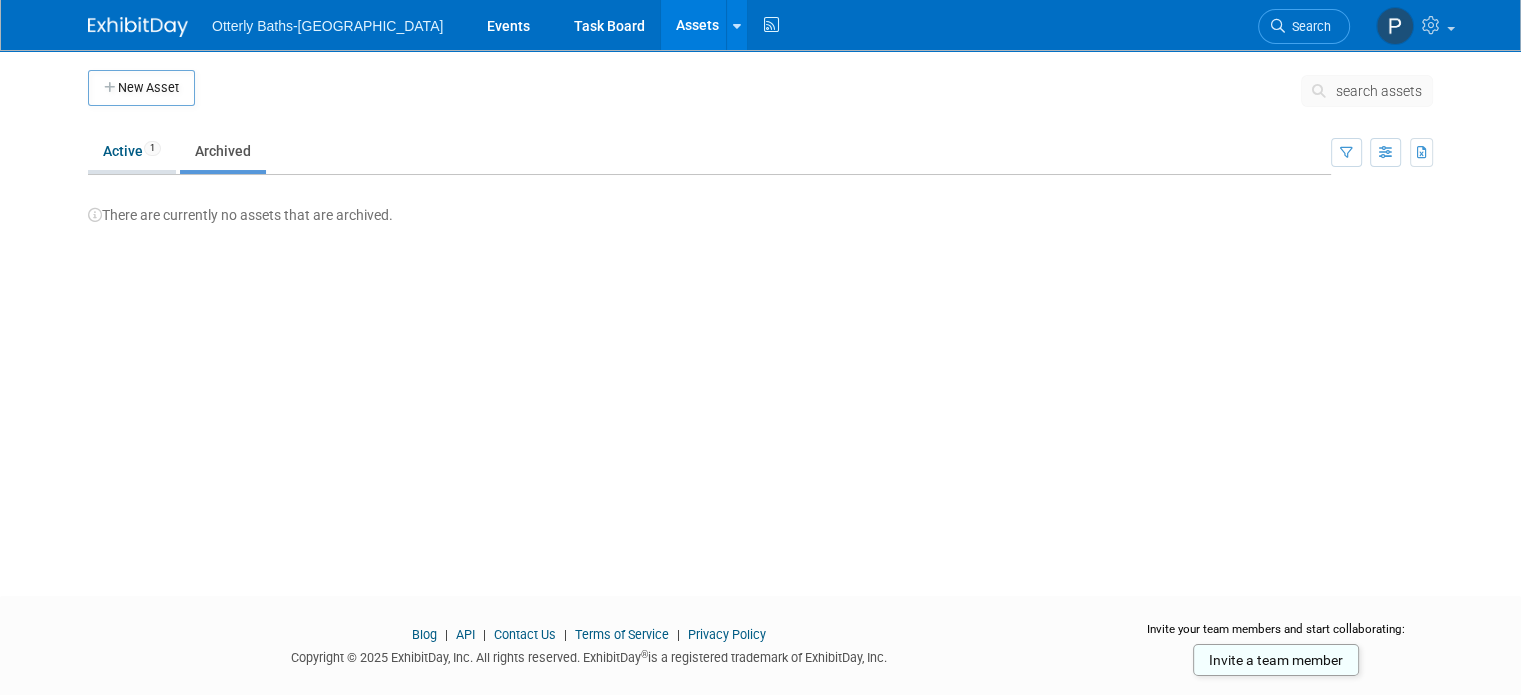 click on "Active
1" at bounding box center (132, 151) 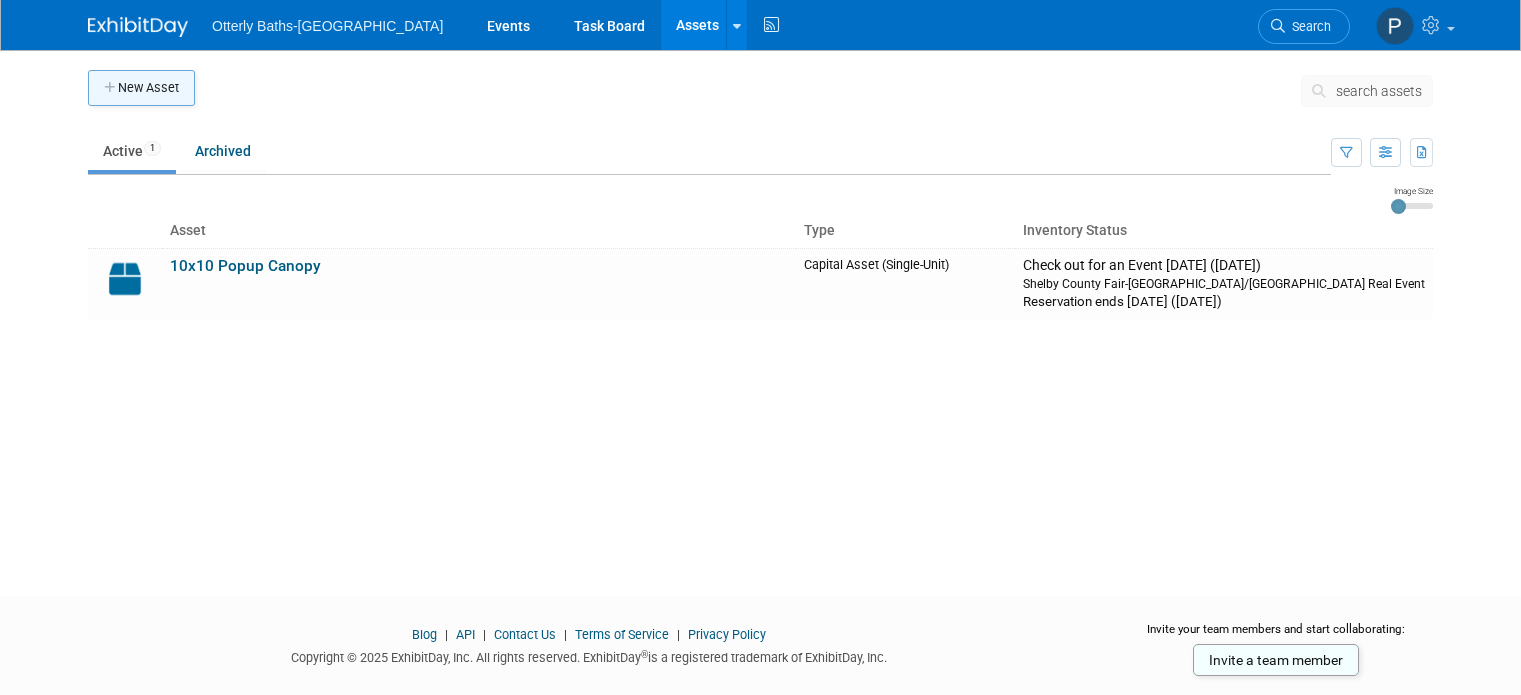 scroll, scrollTop: 0, scrollLeft: 0, axis: both 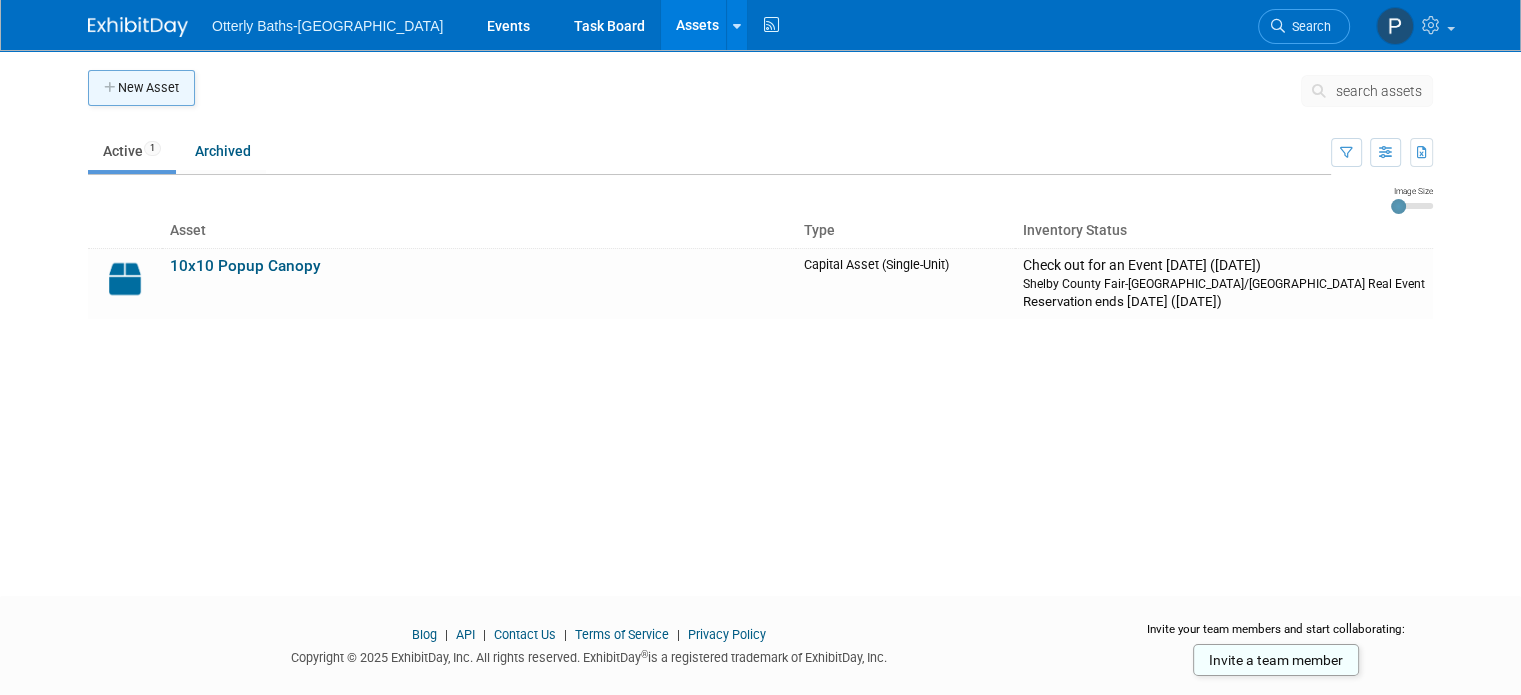 click on "New Asset" at bounding box center [141, 88] 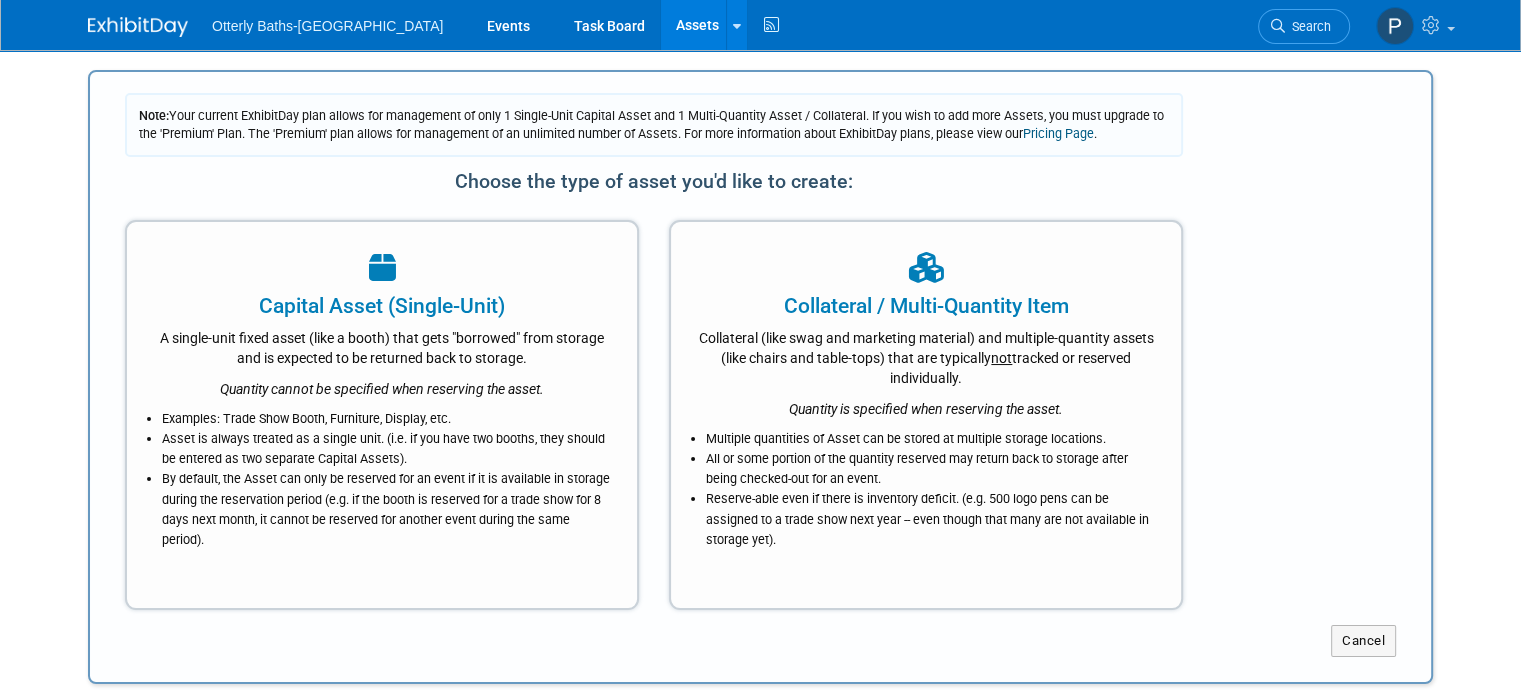 scroll, scrollTop: 0, scrollLeft: 0, axis: both 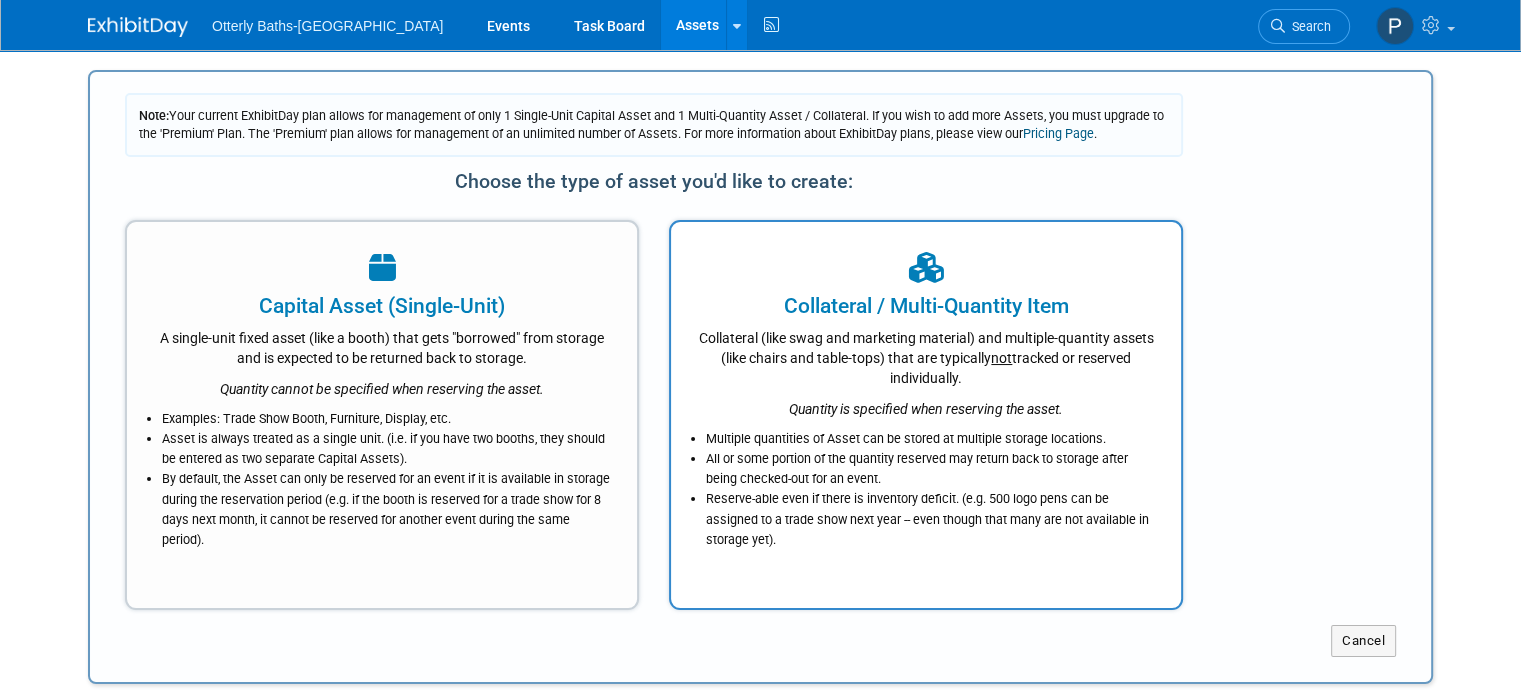 click on "Collateral / Multi-Quantity Item" at bounding box center [926, 306] 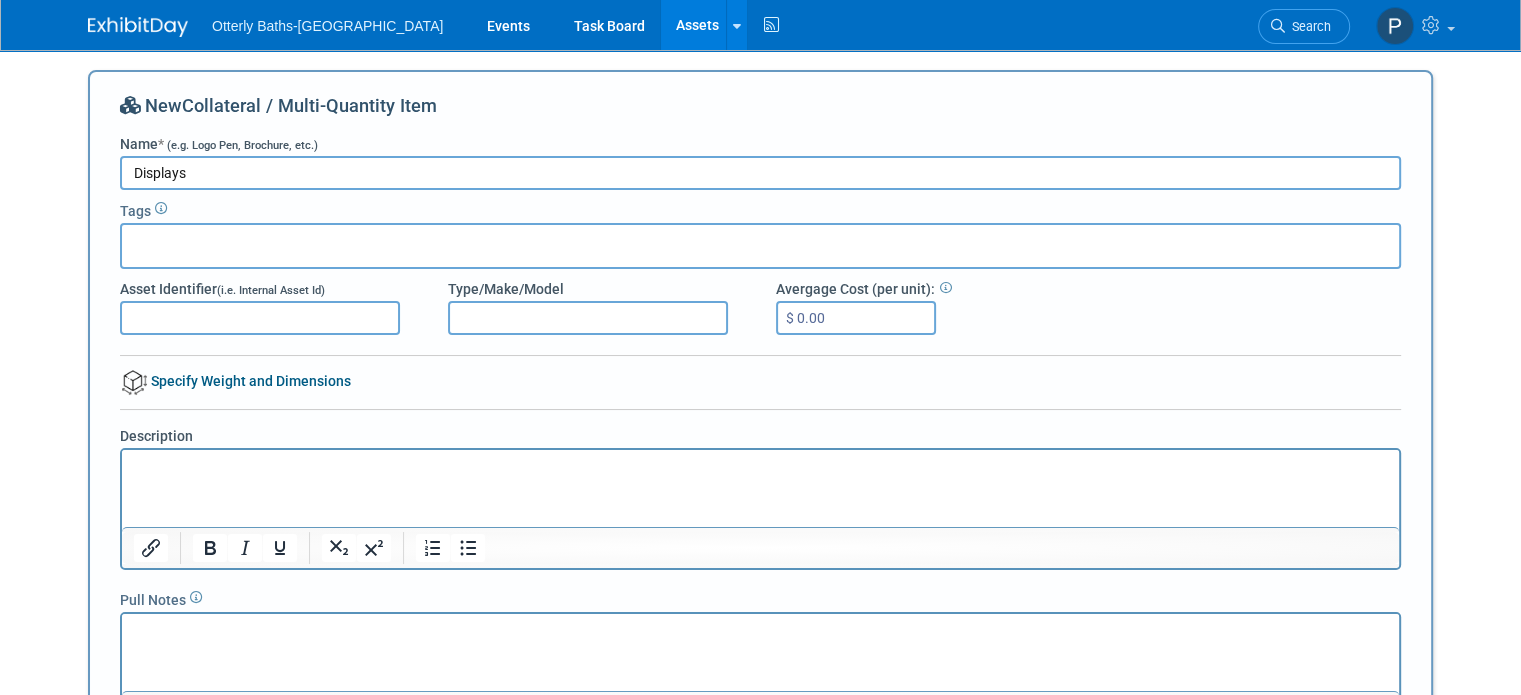 type on "Displays" 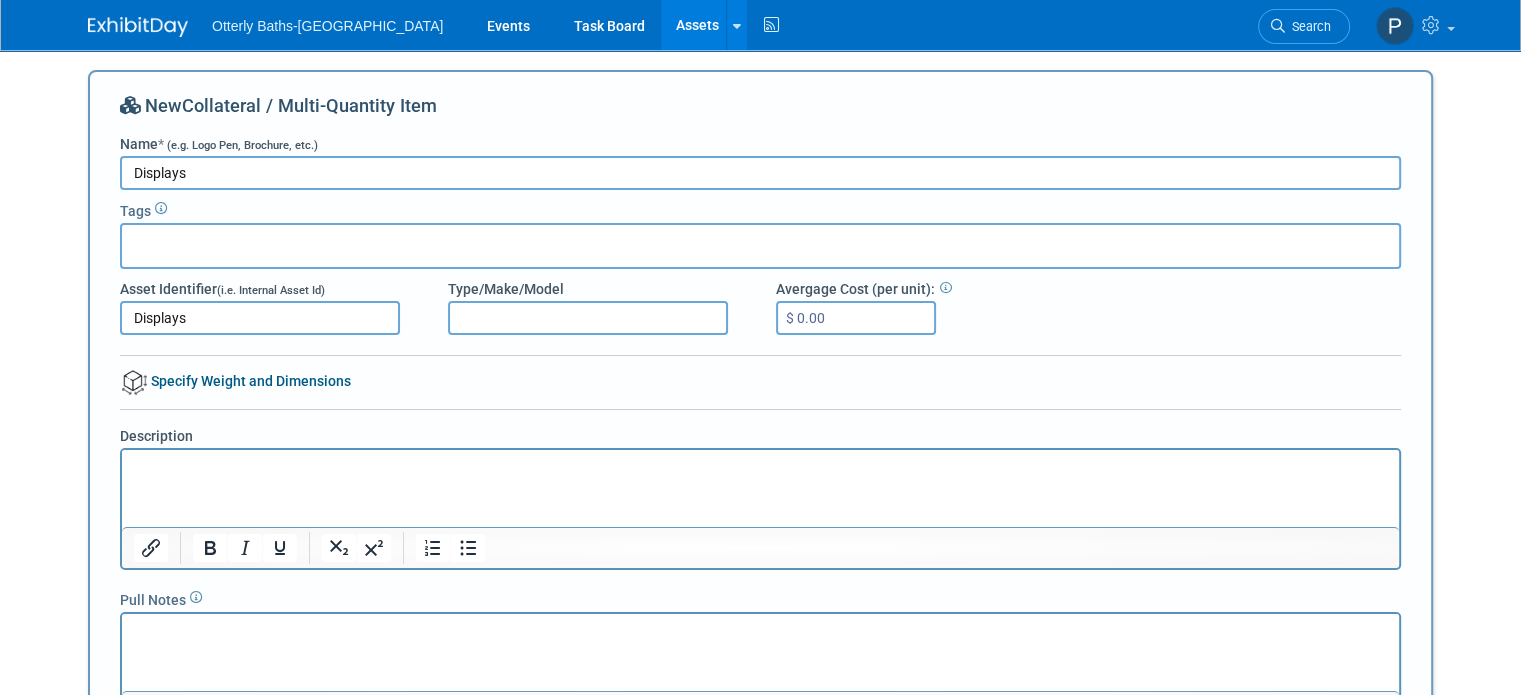 type on "Displays" 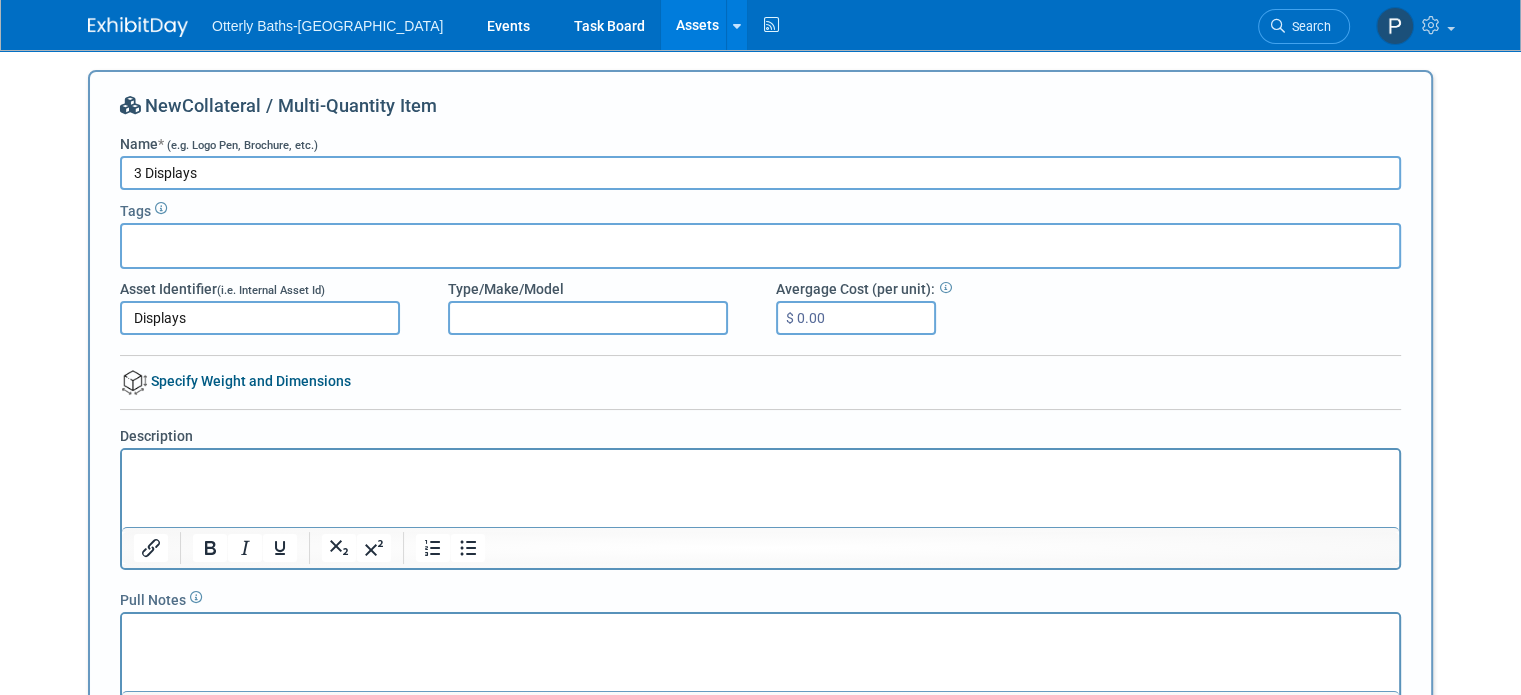 click on "3 Displays" at bounding box center [760, 173] 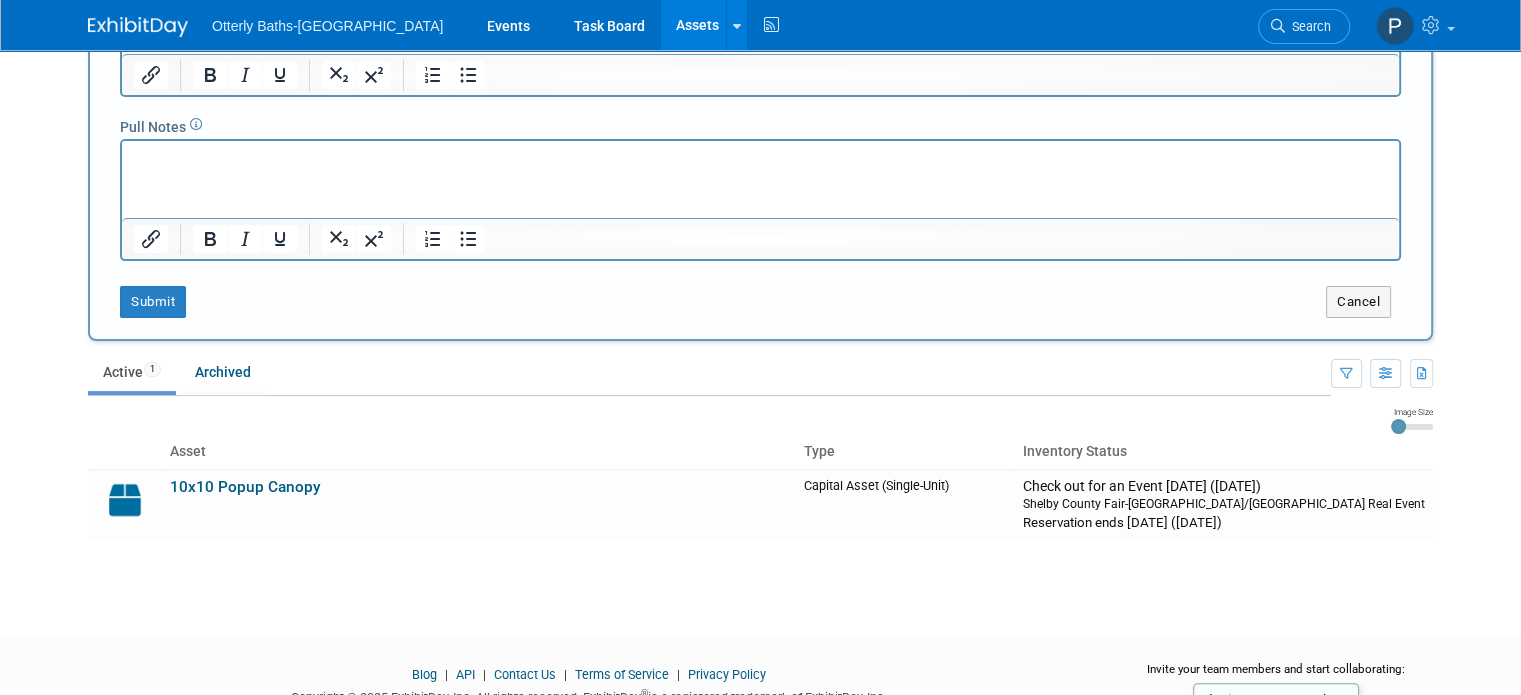 scroll, scrollTop: 450, scrollLeft: 0, axis: vertical 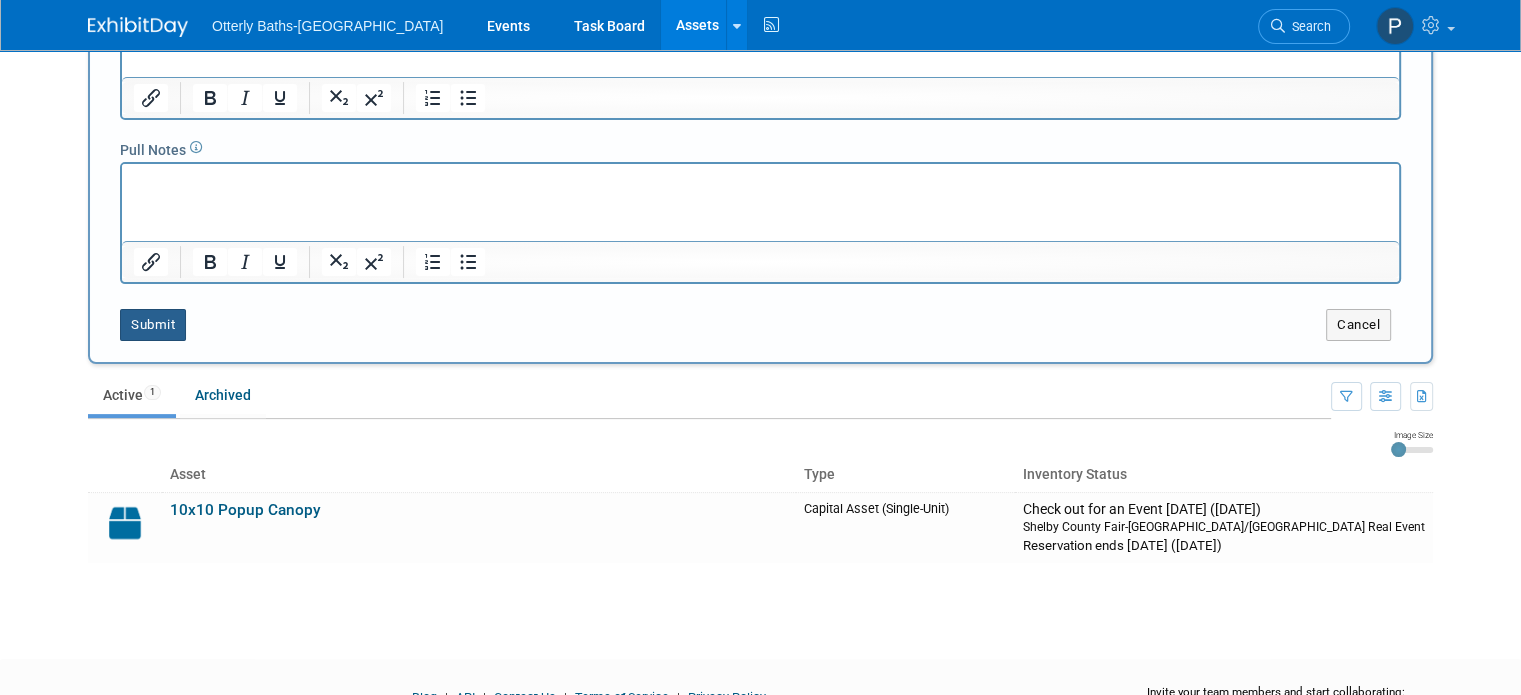 type on "3 Displays" 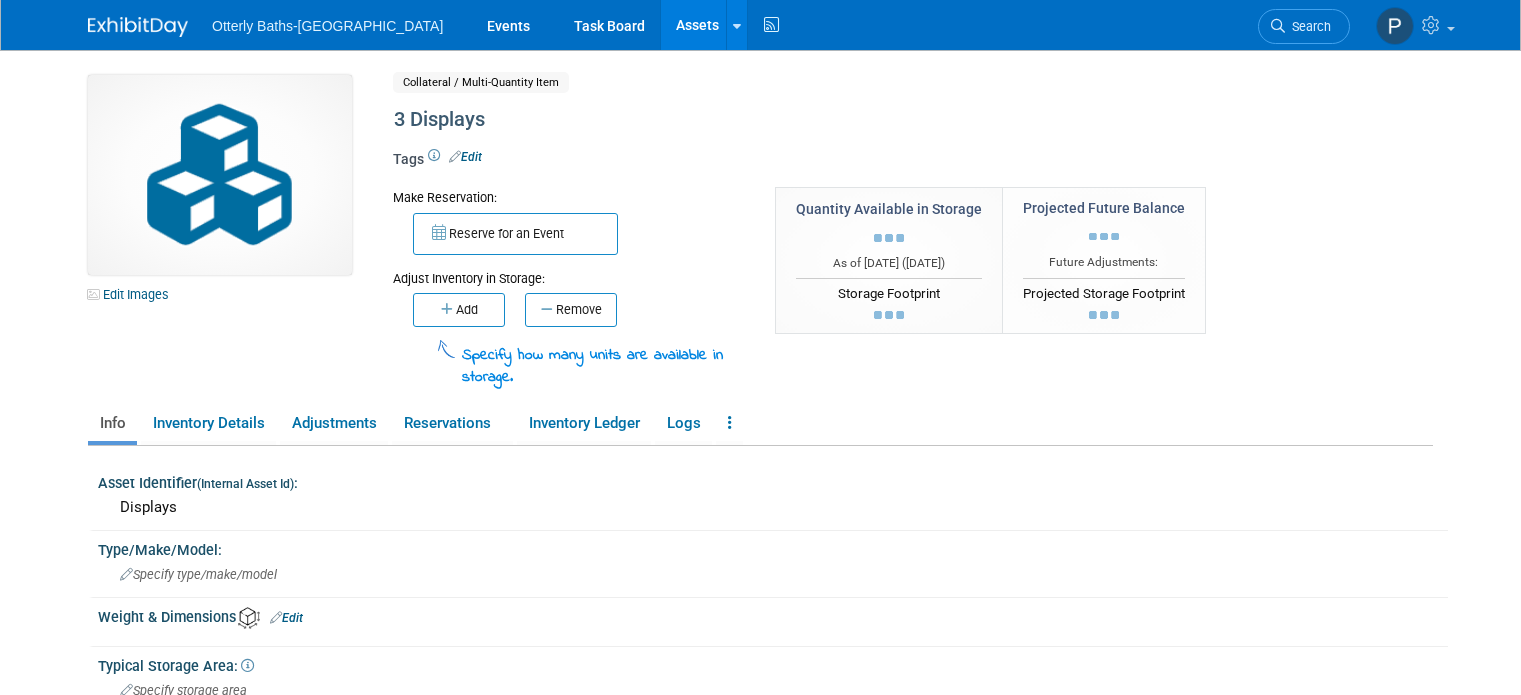 scroll, scrollTop: 0, scrollLeft: 0, axis: both 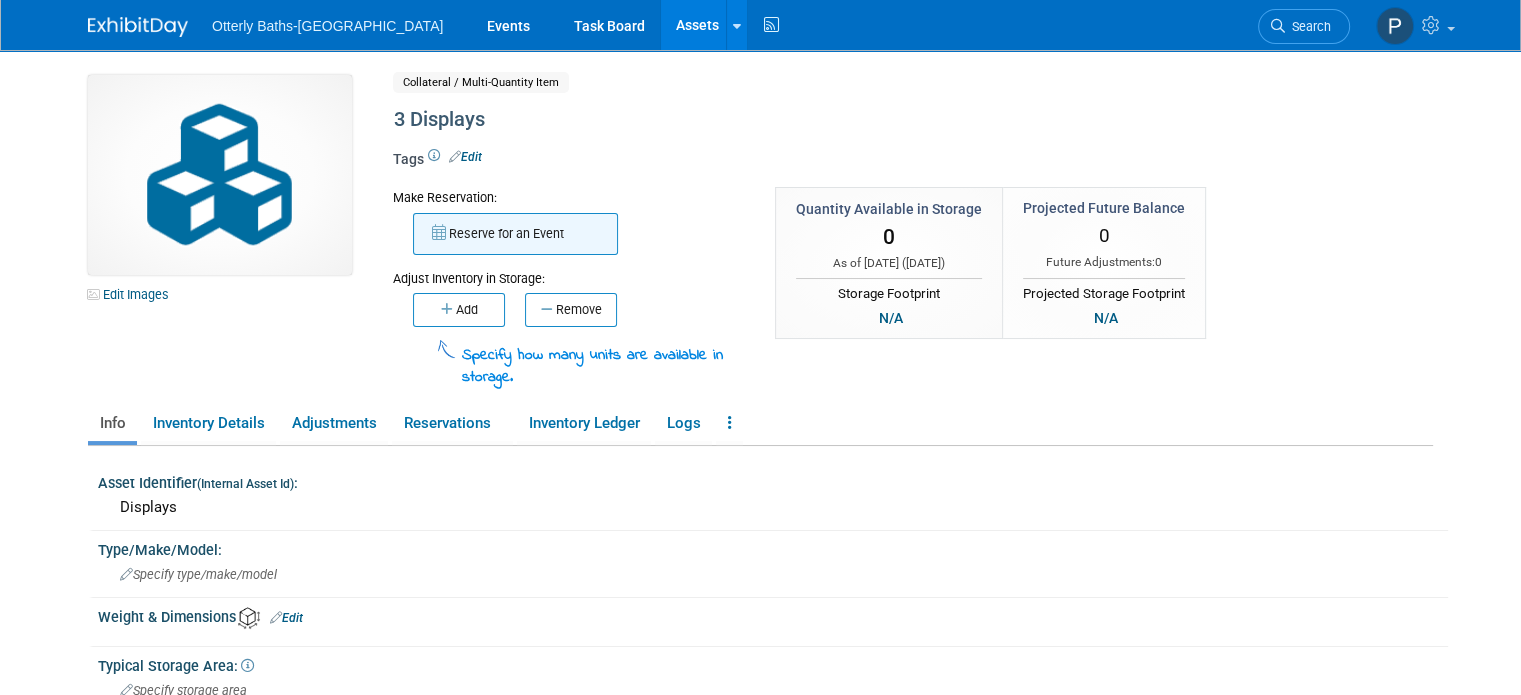 click on "Reserve for an Event" at bounding box center (515, 234) 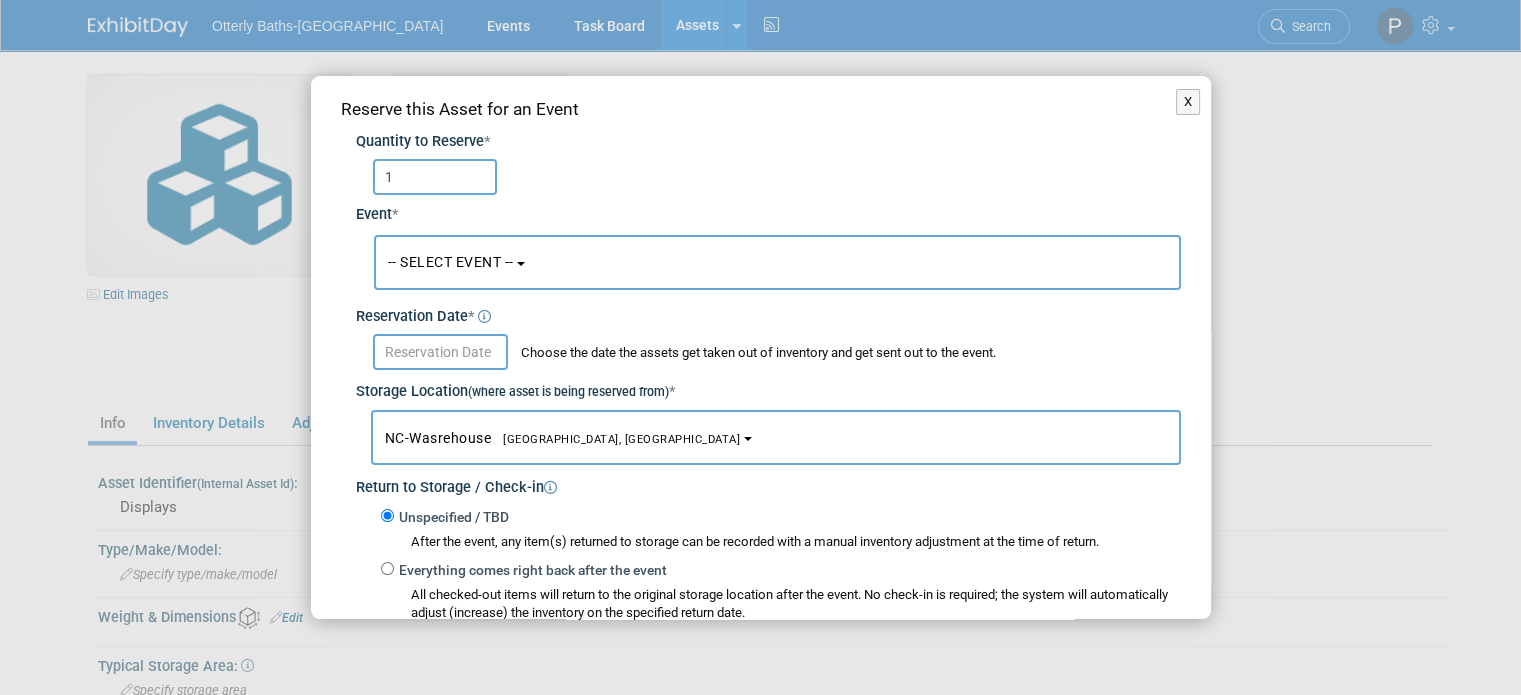 type on "1" 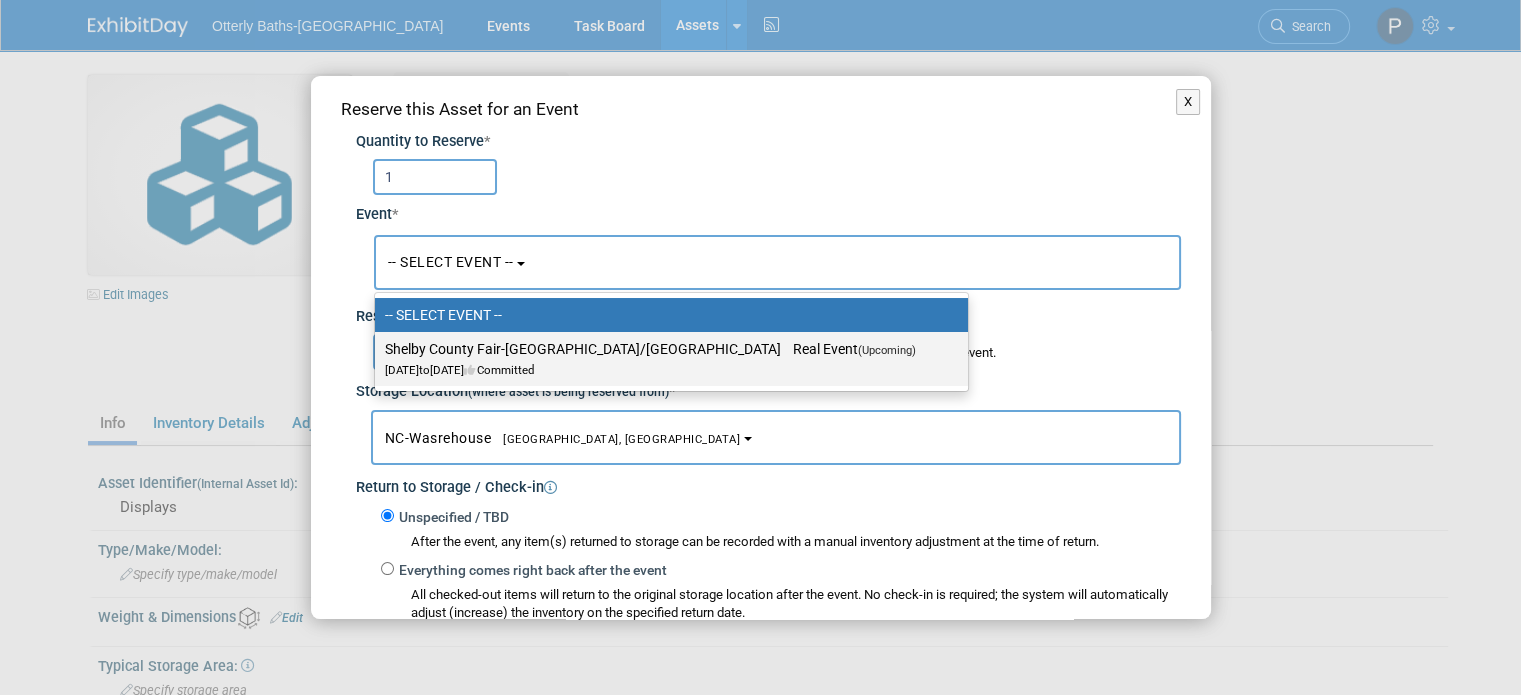 click on "Shelby County Fair-Dayton/Lima    Real Event    (Upcoming)  Jul 20, 2025   to   Jul 26, 2025       Committed" at bounding box center (666, 359) 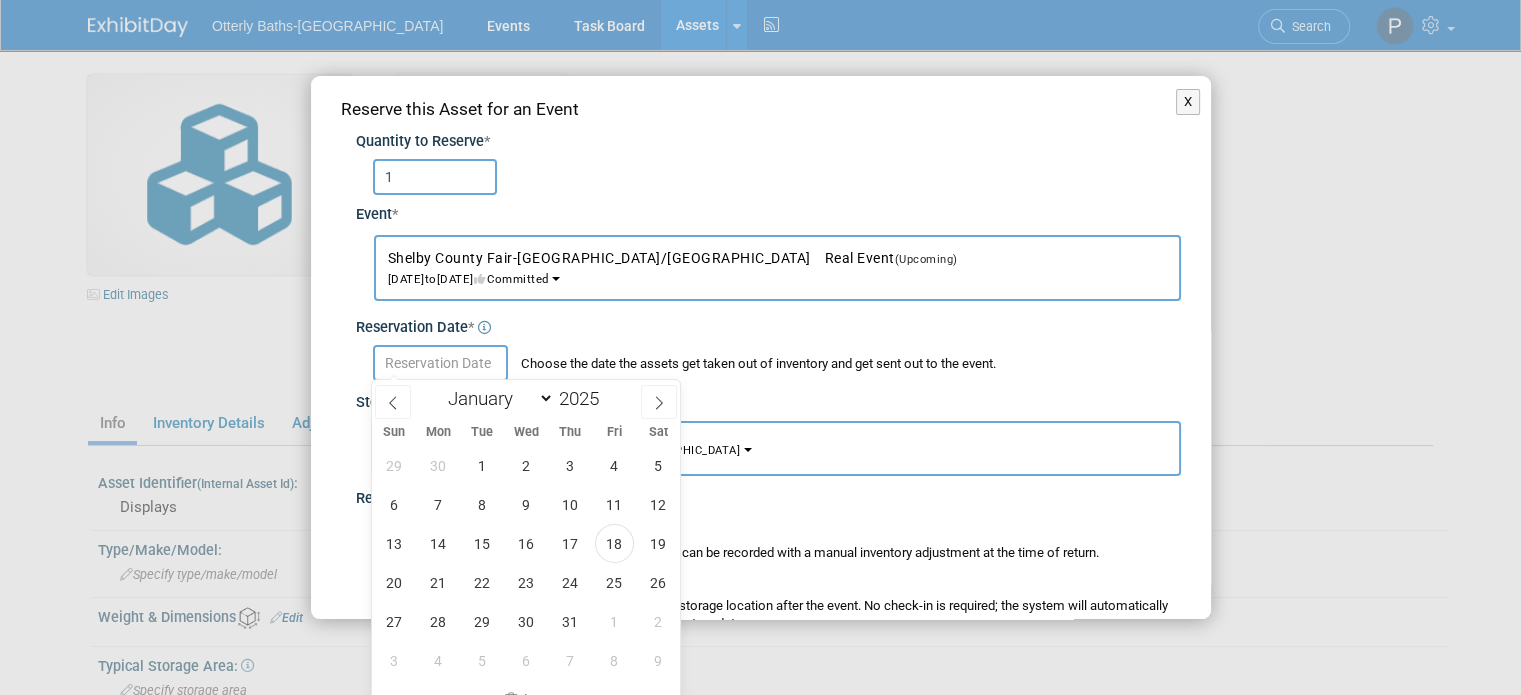 click at bounding box center (440, 363) 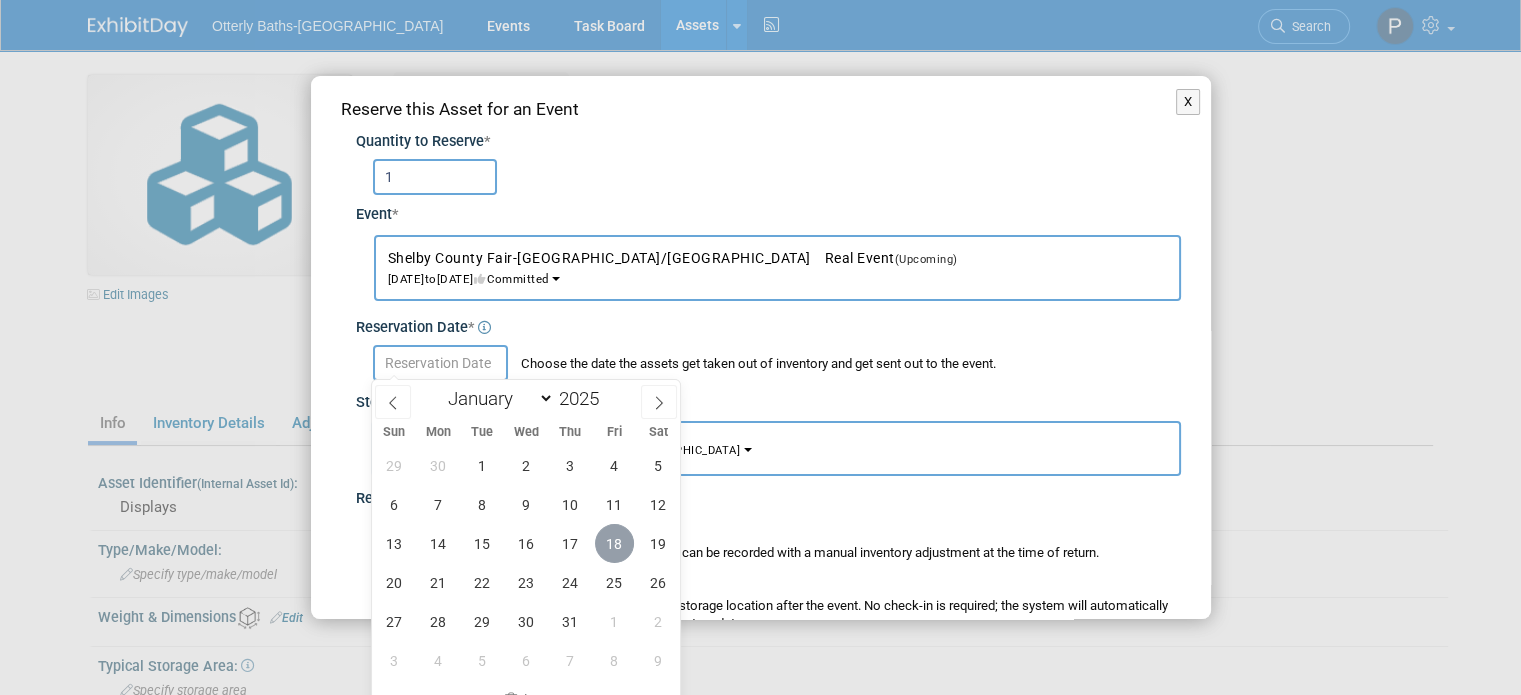 click on "18" at bounding box center [614, 543] 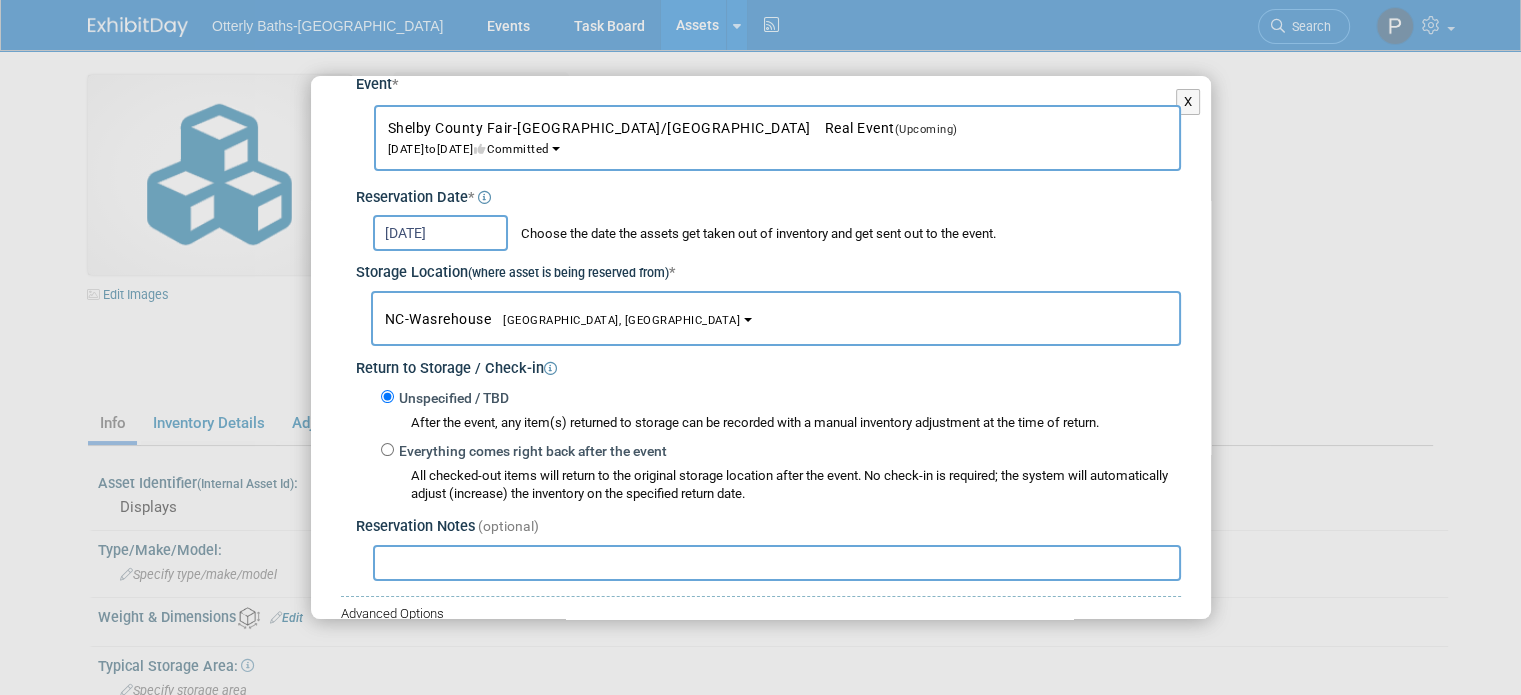scroll, scrollTop: 160, scrollLeft: 0, axis: vertical 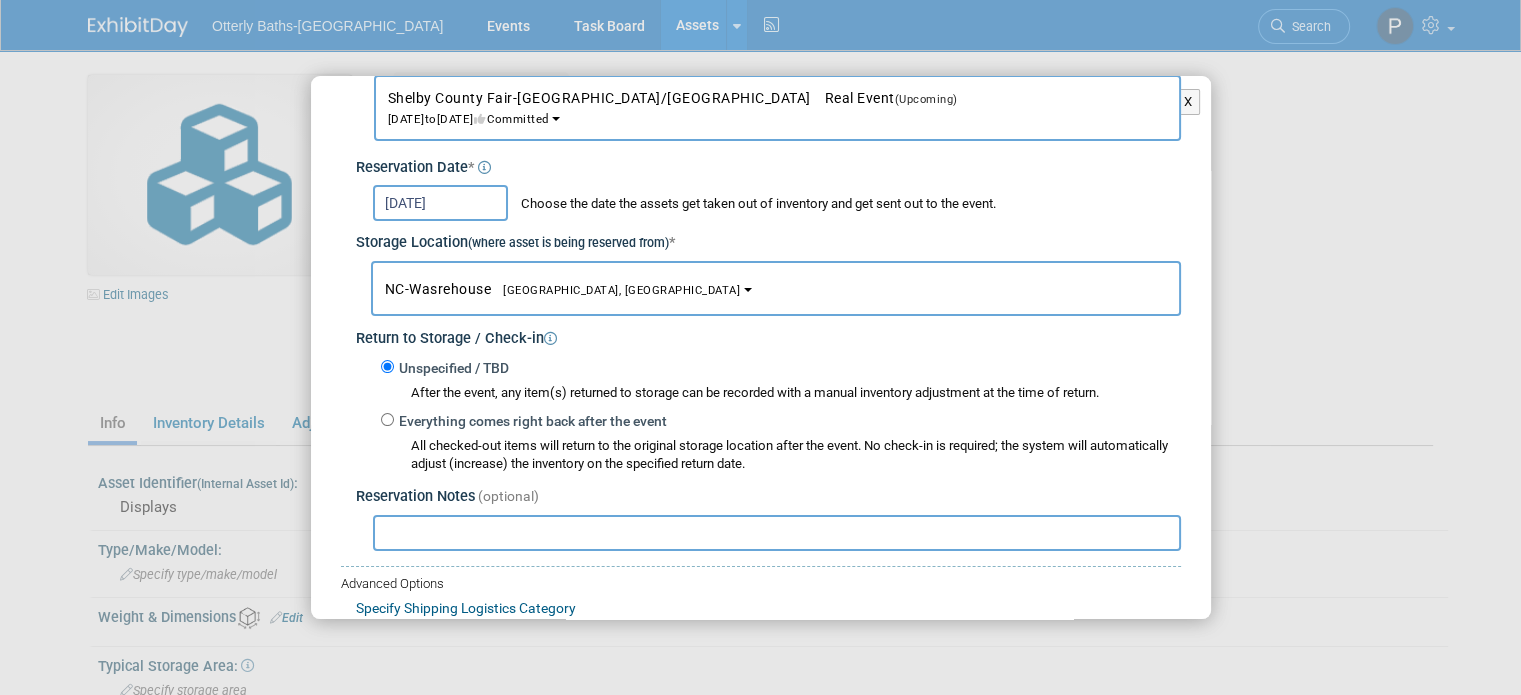 click on "Everything comes right back after the event" at bounding box center [530, 422] 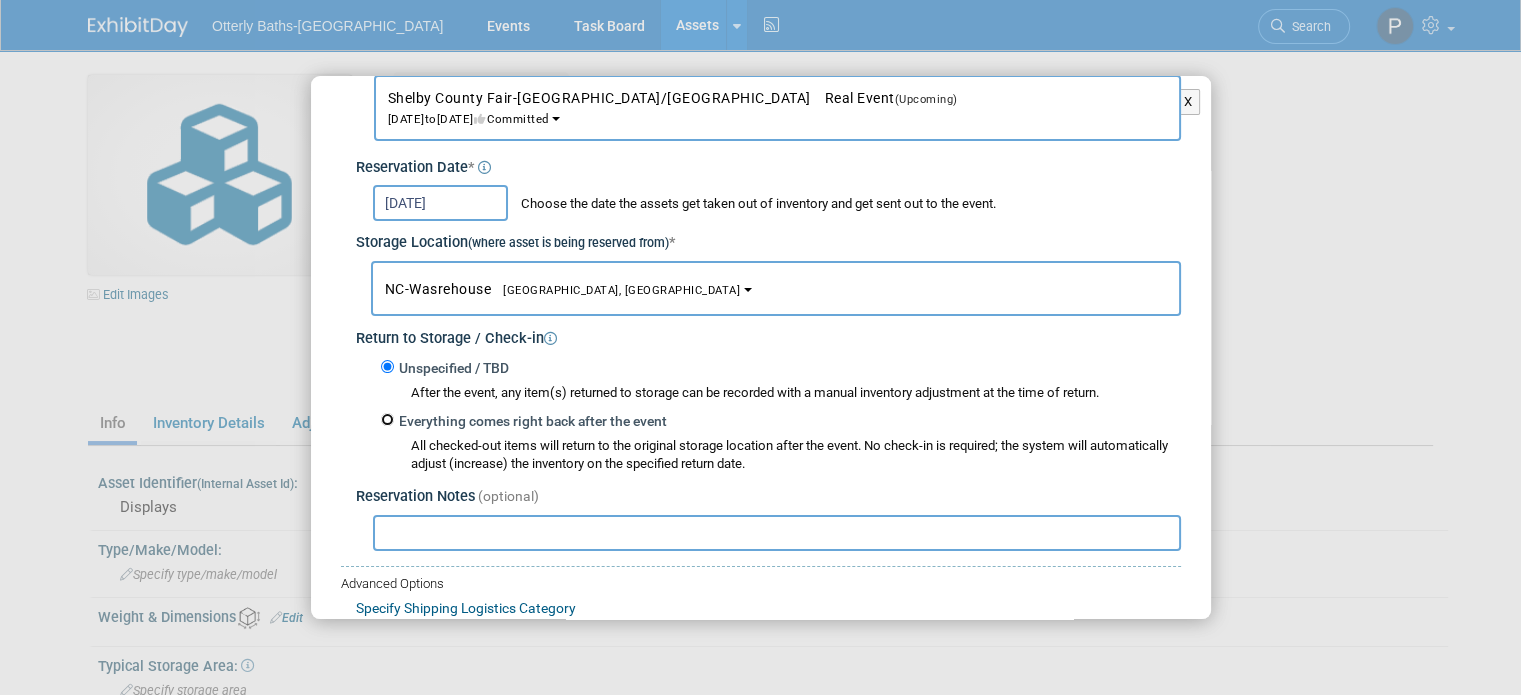 click on "Everything comes right back after the event" at bounding box center [387, 419] 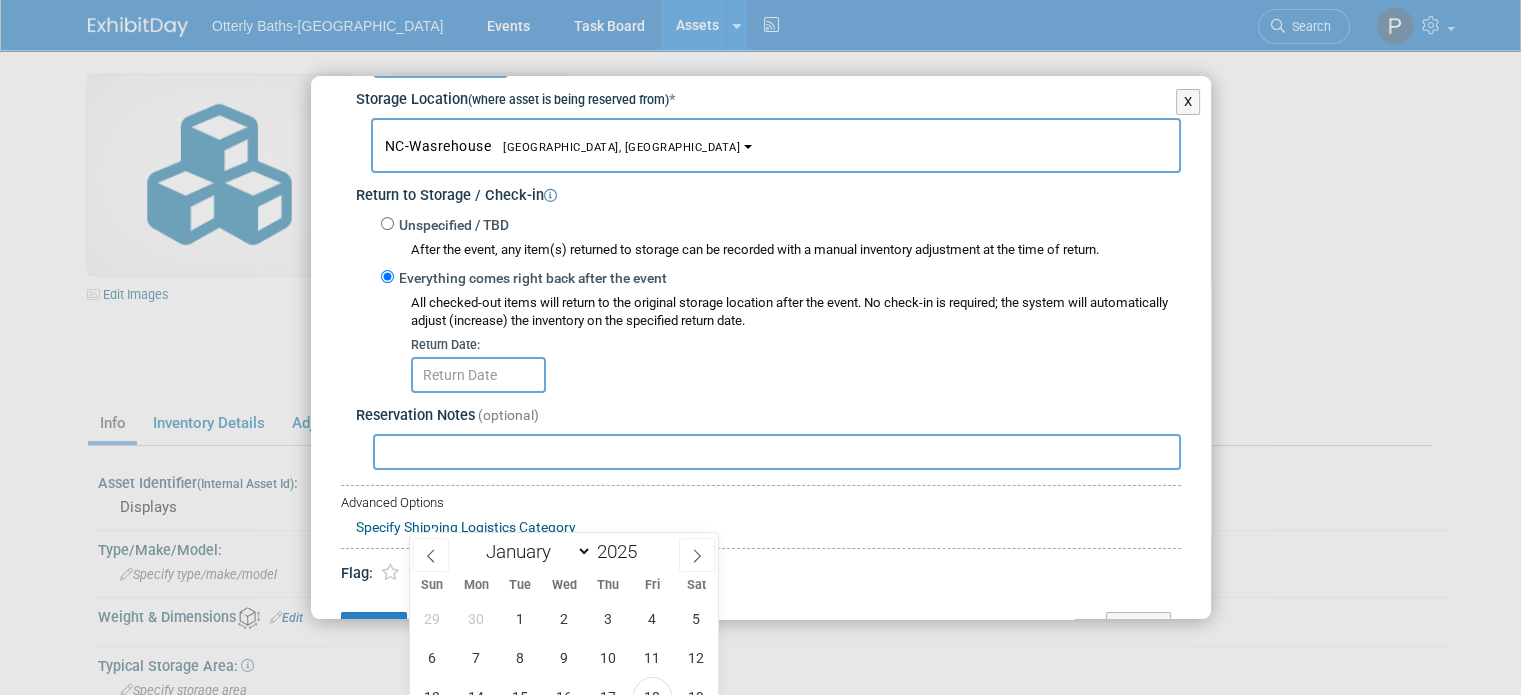 scroll, scrollTop: 308, scrollLeft: 0, axis: vertical 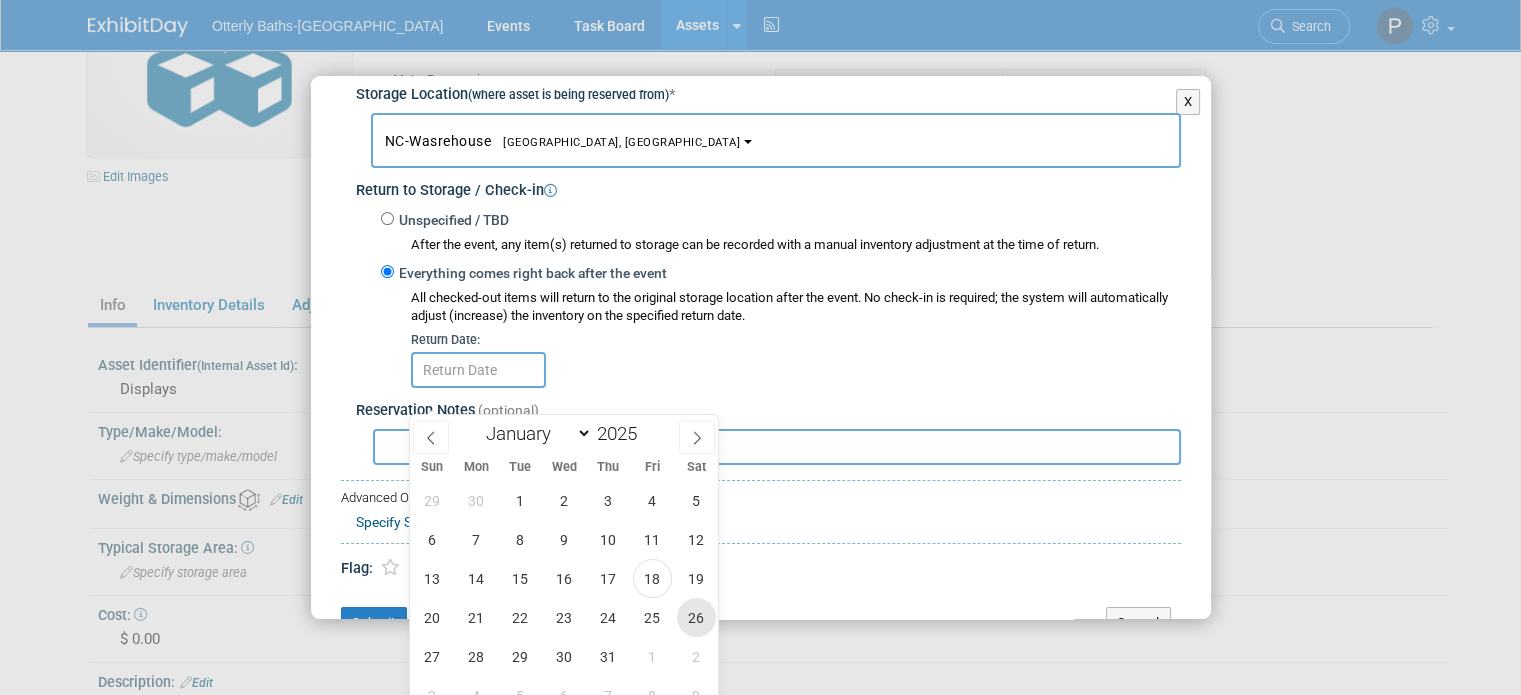 click on "26" at bounding box center [696, 617] 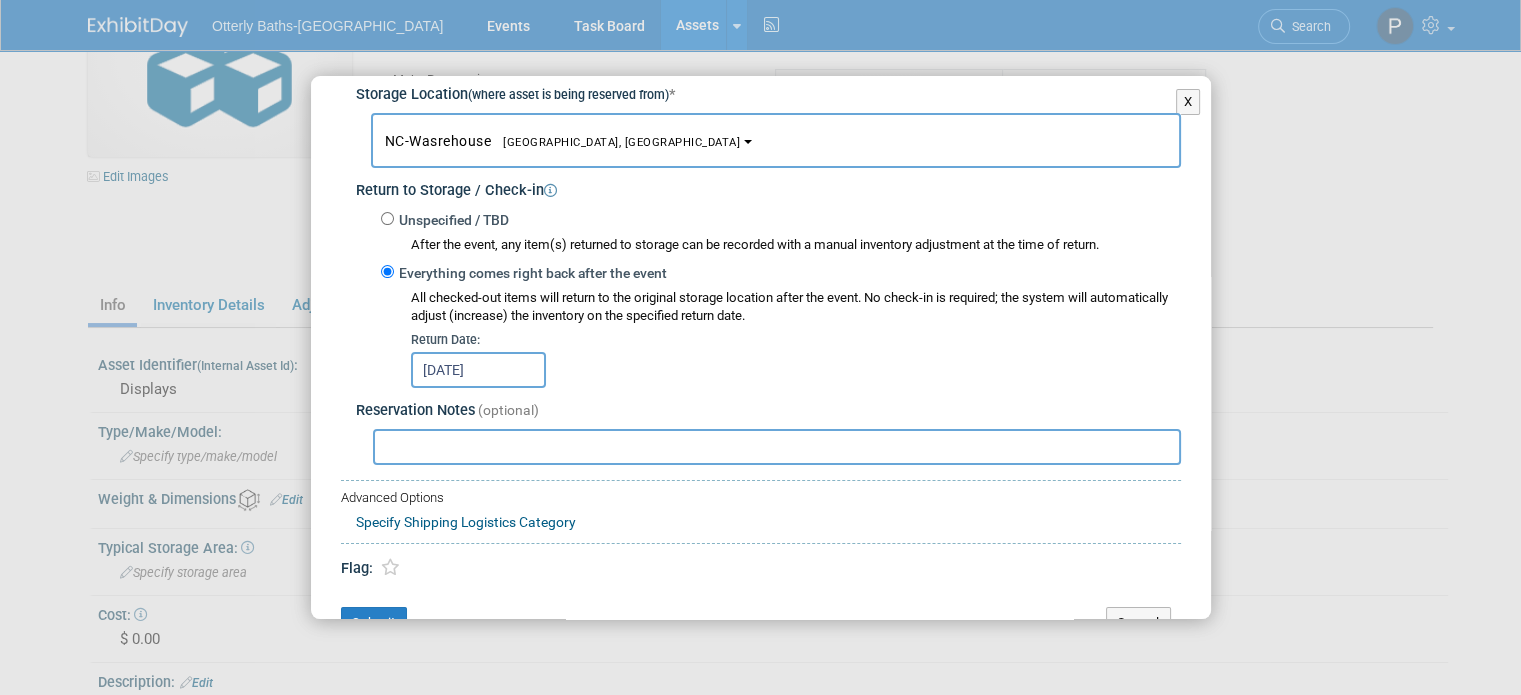 click at bounding box center [777, 447] 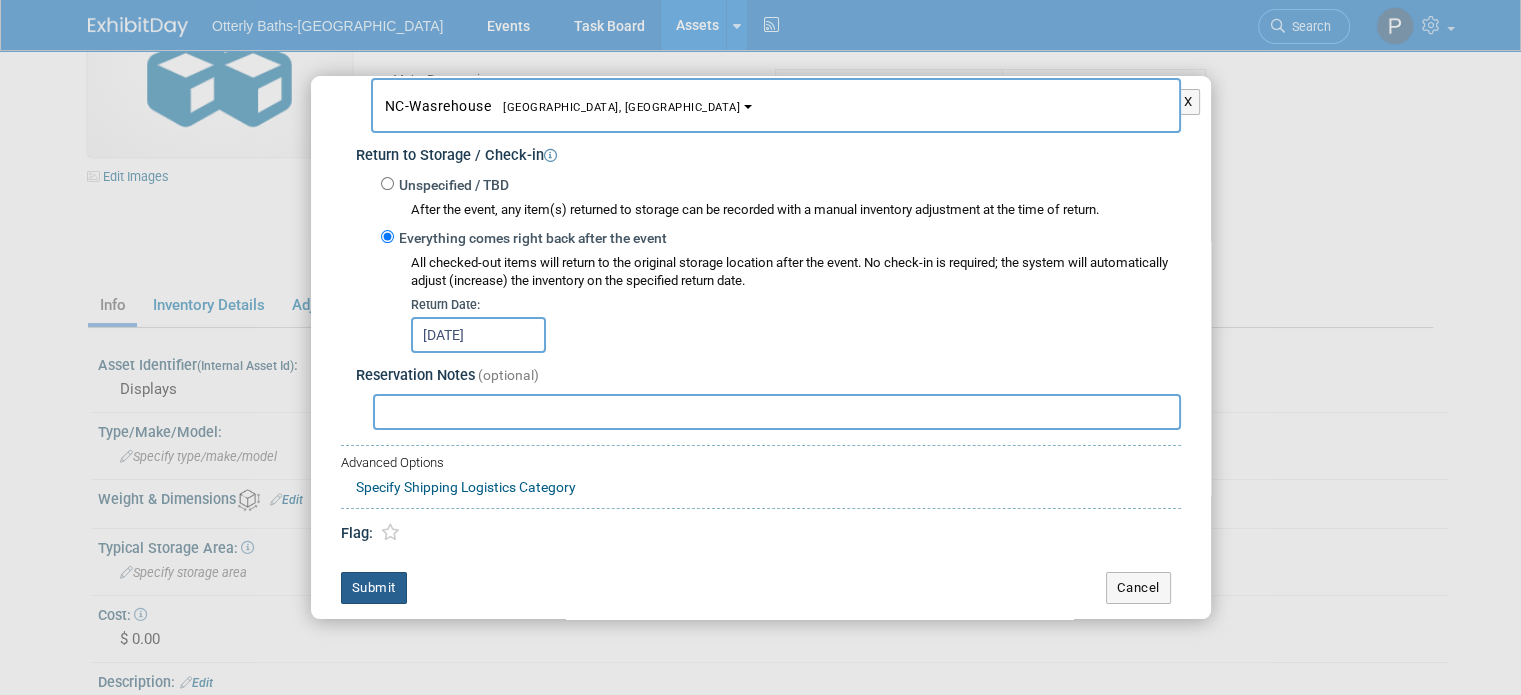 click on "Submit" at bounding box center [374, 588] 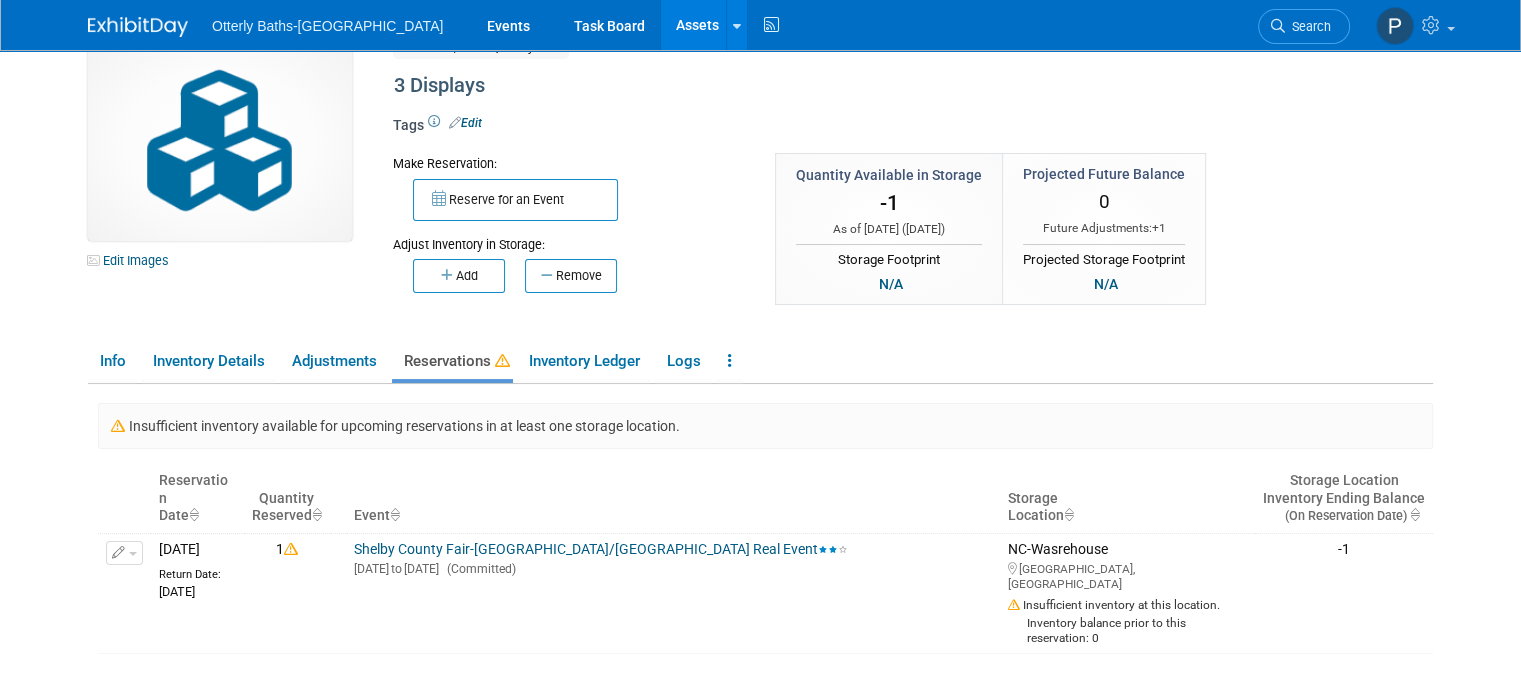 scroll, scrollTop: 0, scrollLeft: 0, axis: both 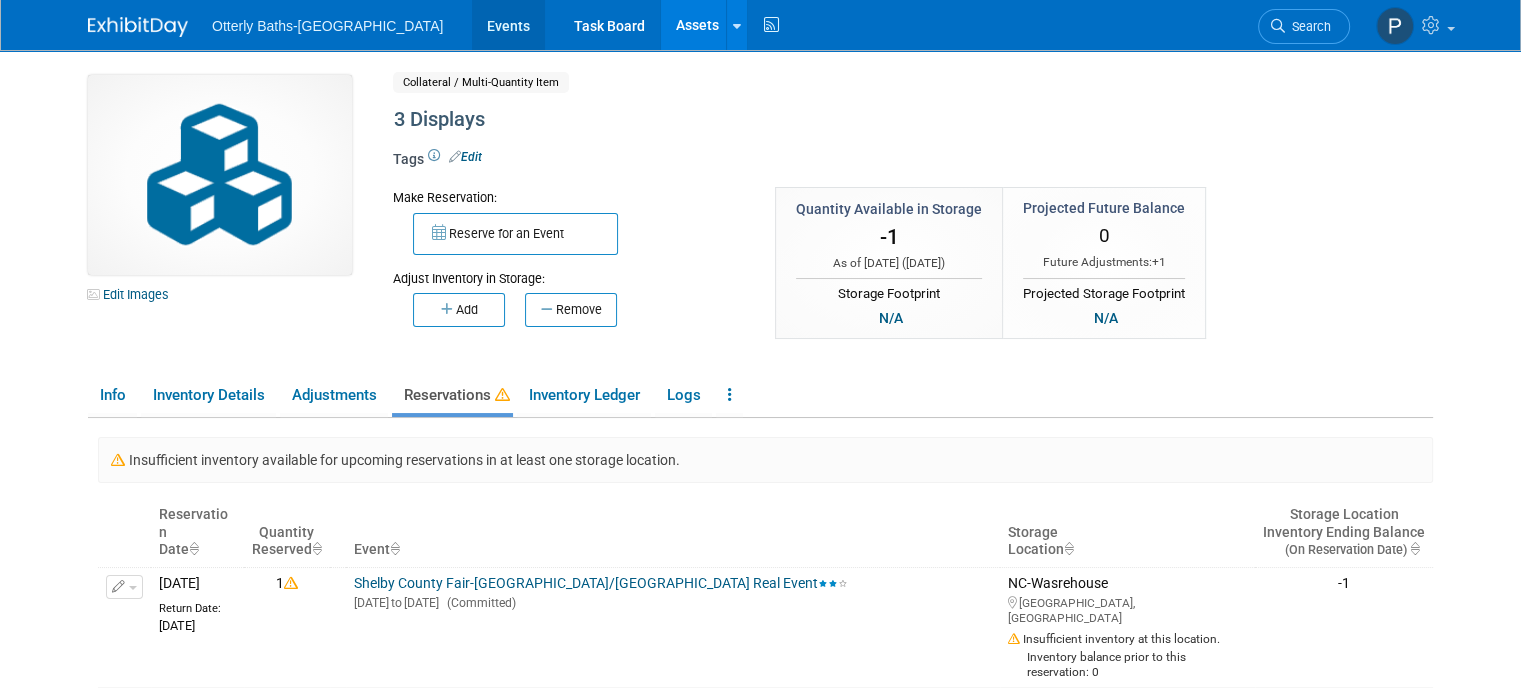 click on "Events" at bounding box center (508, 25) 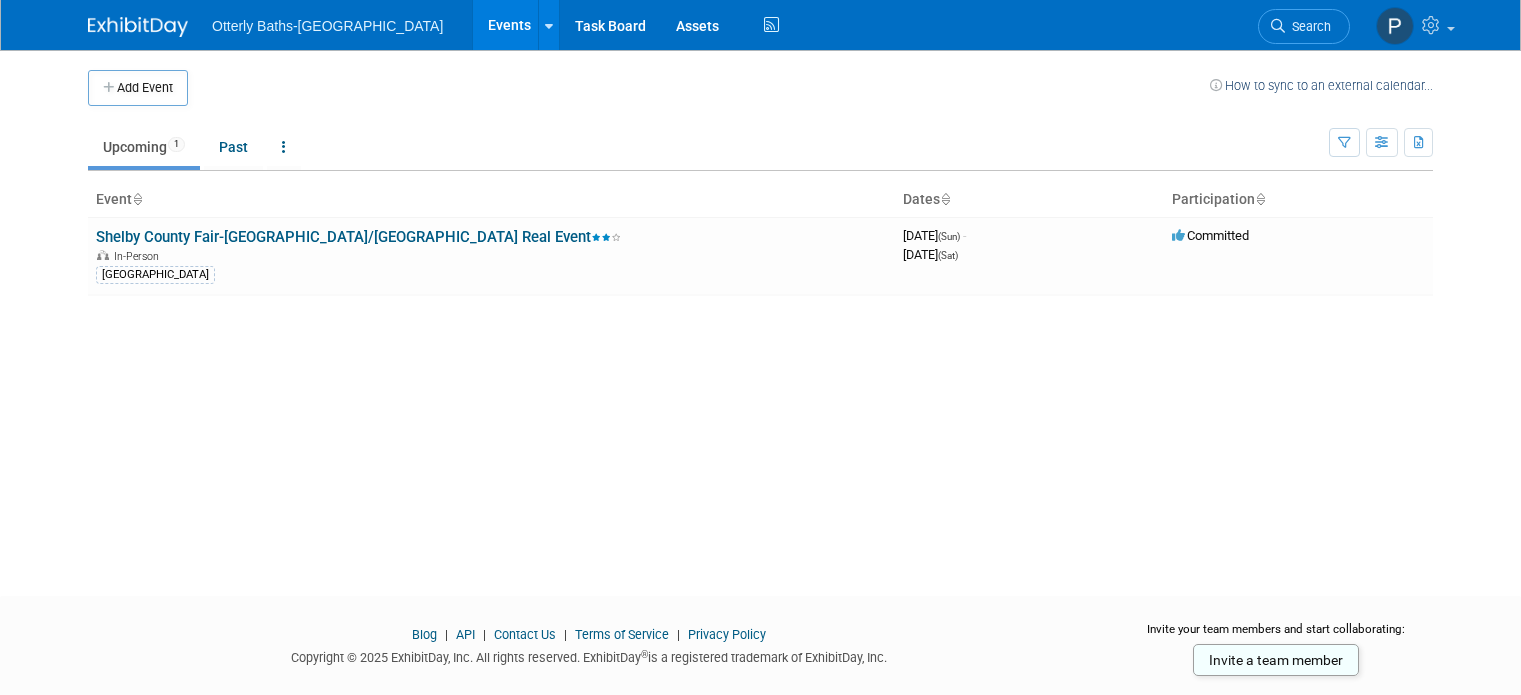 scroll, scrollTop: 0, scrollLeft: 0, axis: both 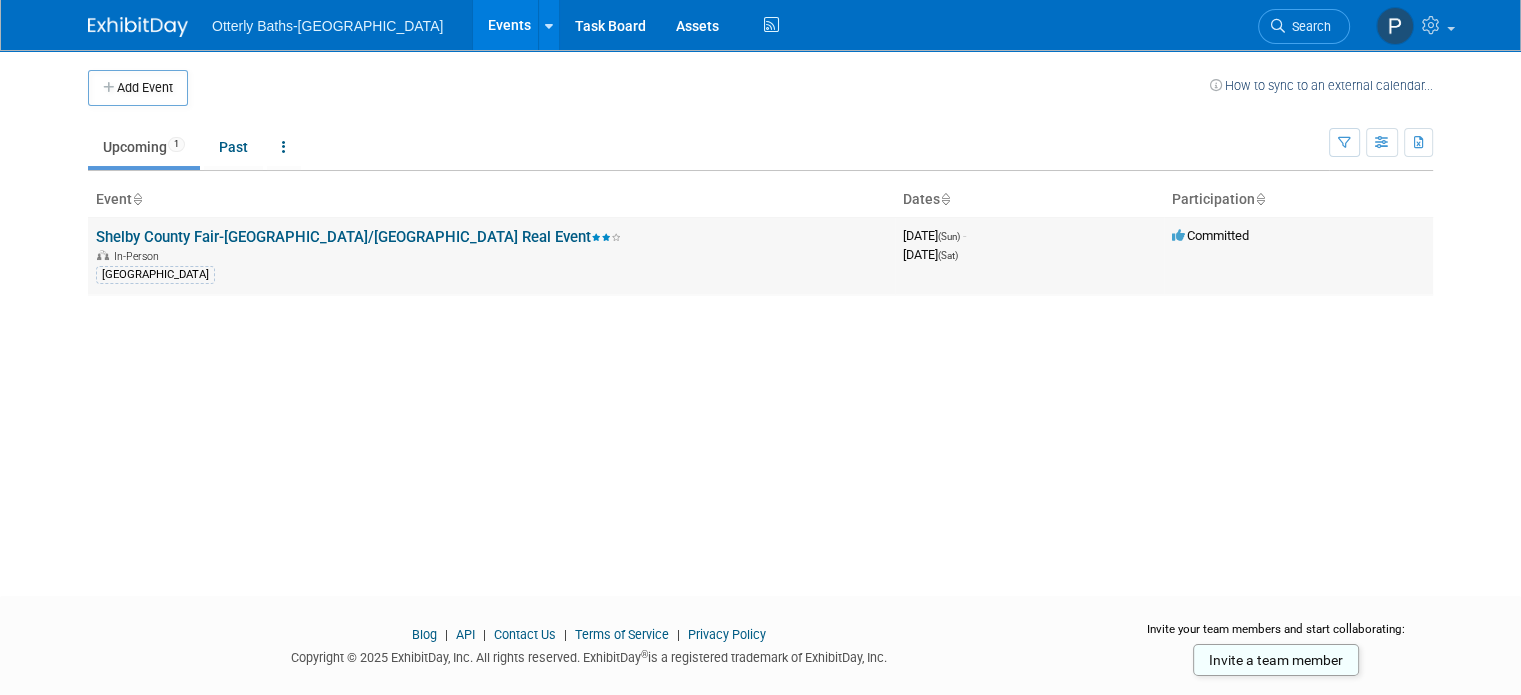 click on "Shelby County Fair-[GEOGRAPHIC_DATA]/[GEOGRAPHIC_DATA] Real Event" at bounding box center [358, 237] 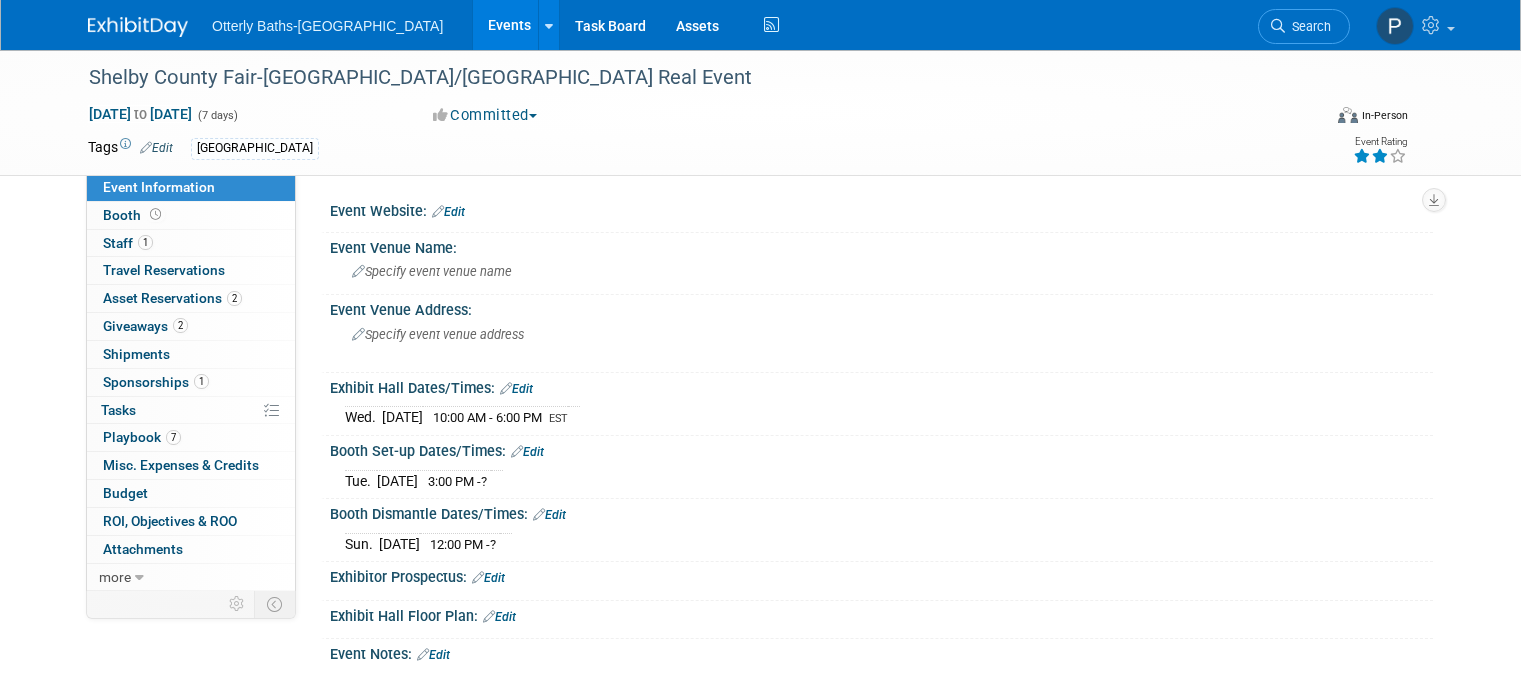 scroll, scrollTop: 0, scrollLeft: 0, axis: both 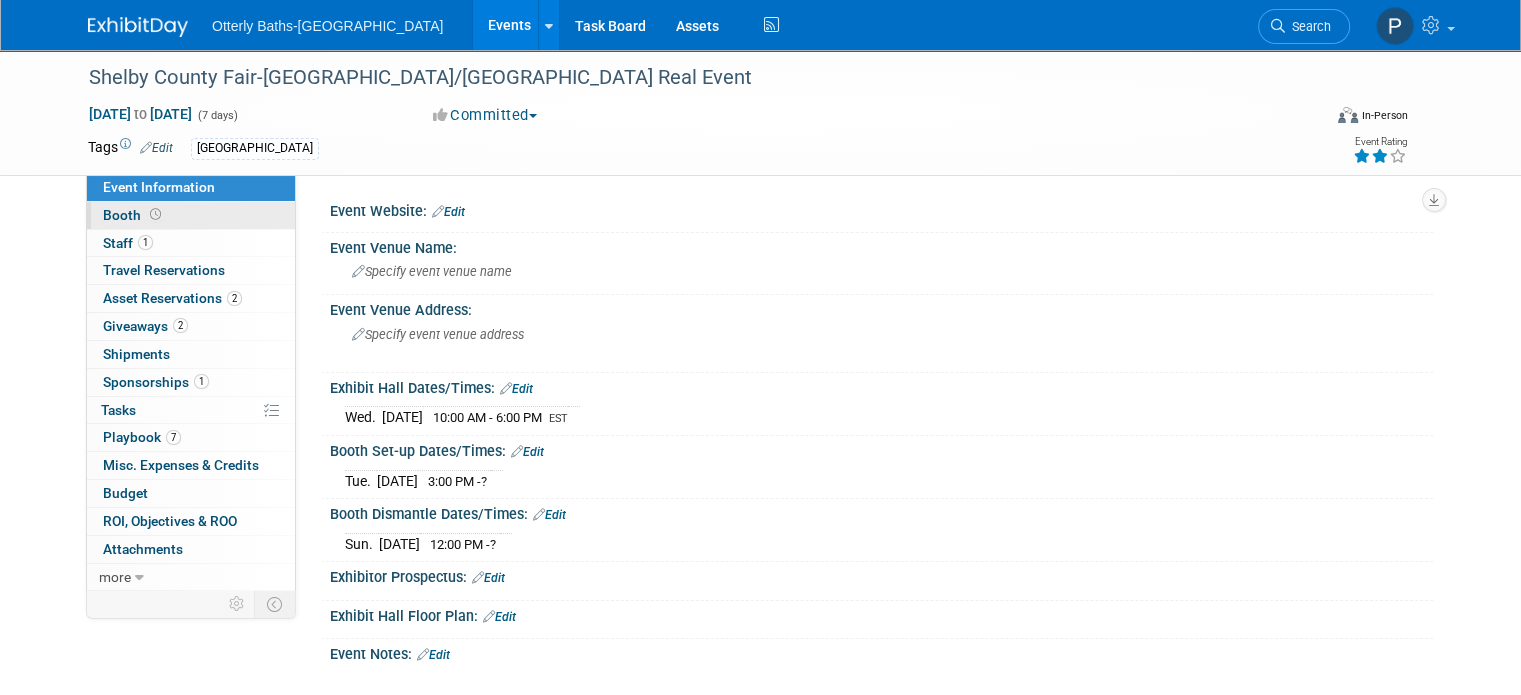 click on "Booth" at bounding box center [134, 215] 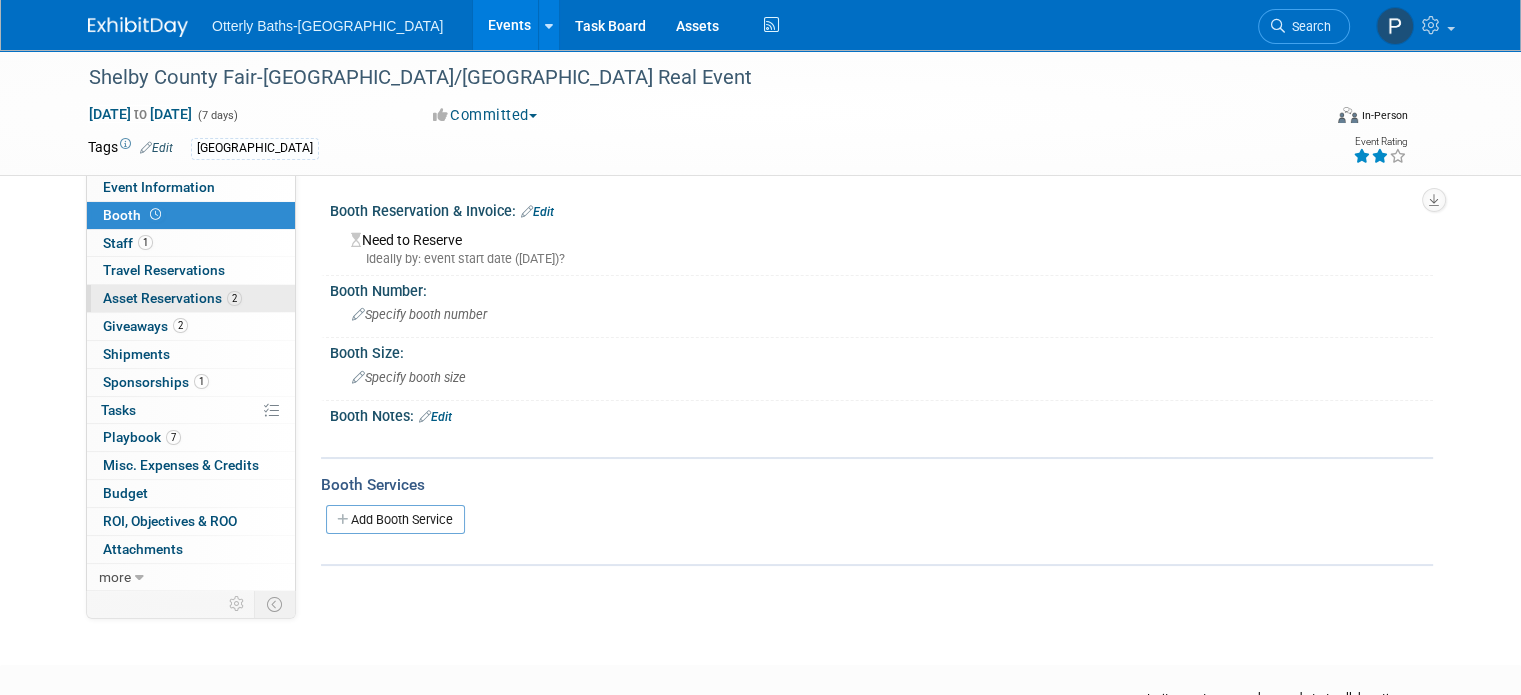 click on "Asset Reservations 2" at bounding box center [172, 298] 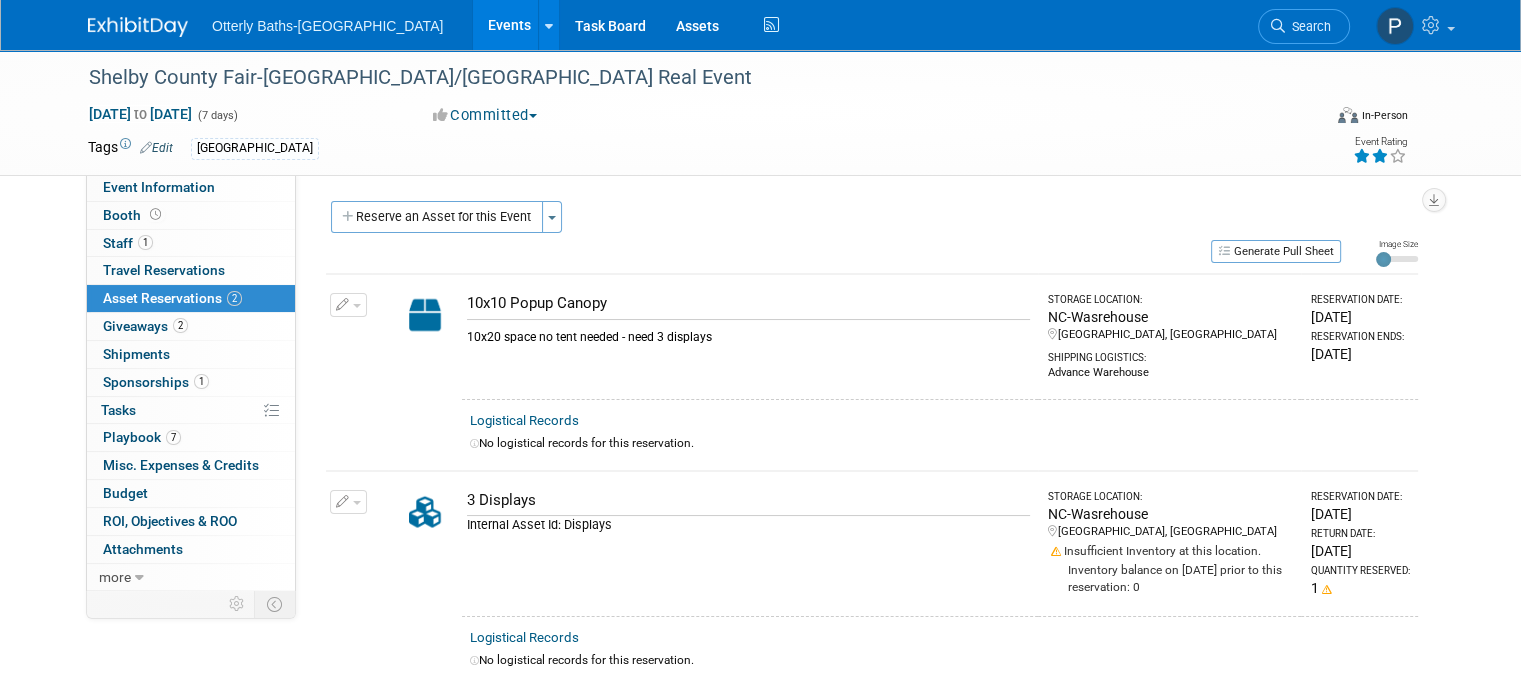 click at bounding box center (357, 306) 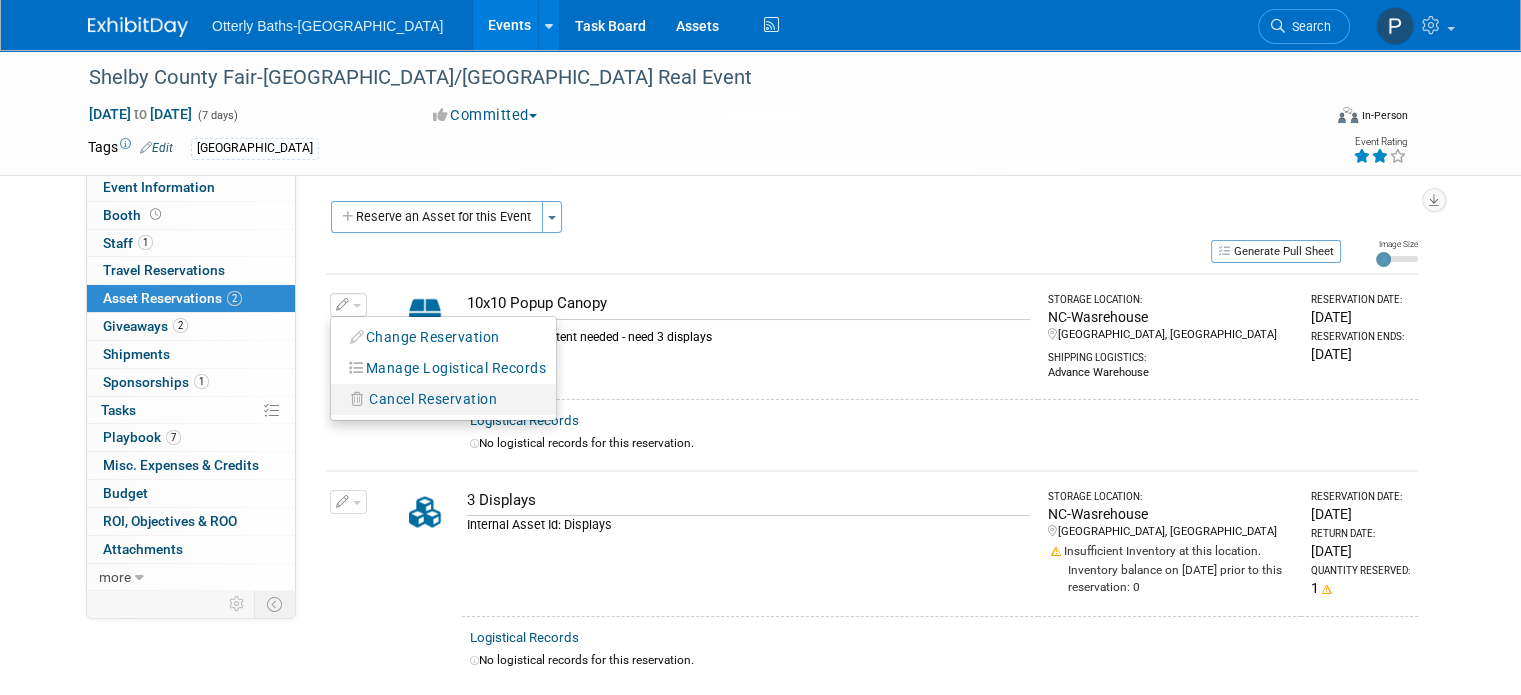 click on "Cancel Reservation" at bounding box center [433, 399] 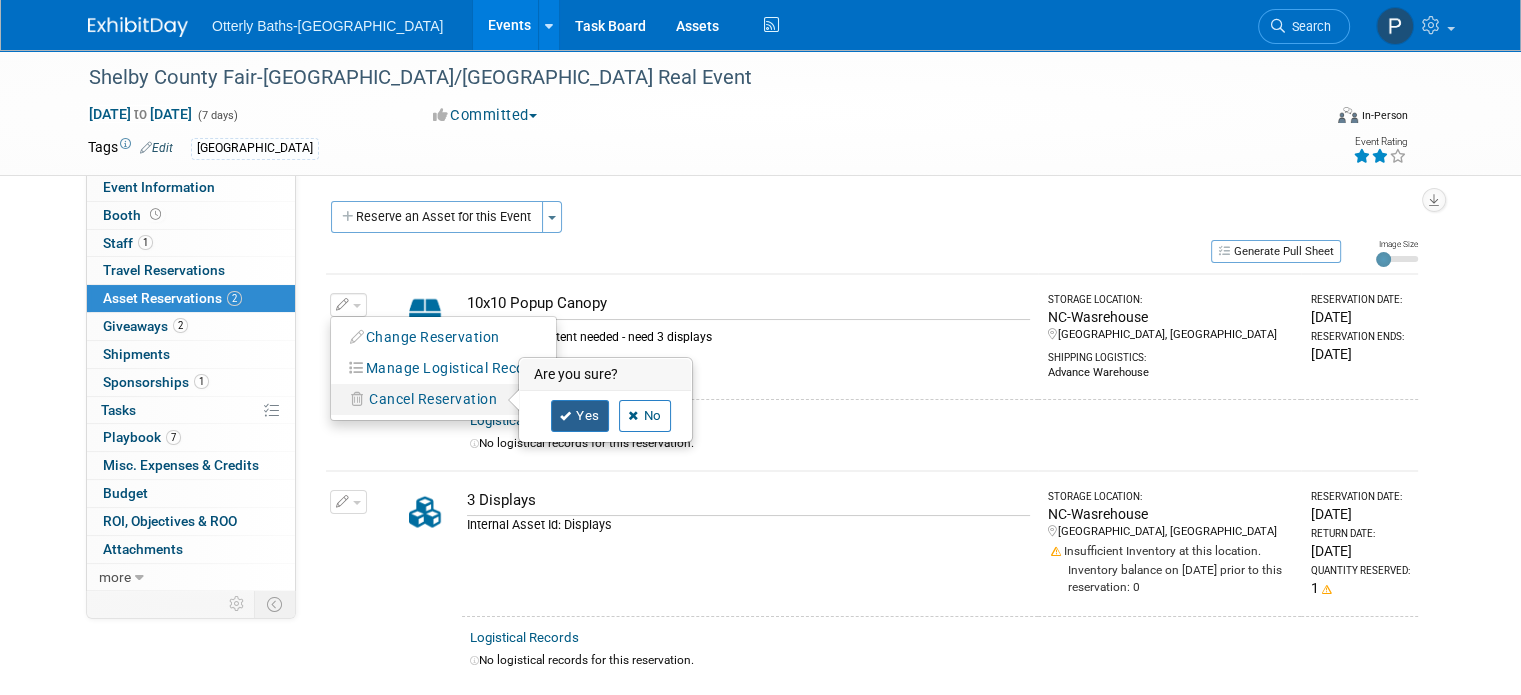 click on "Yes" at bounding box center (580, 416) 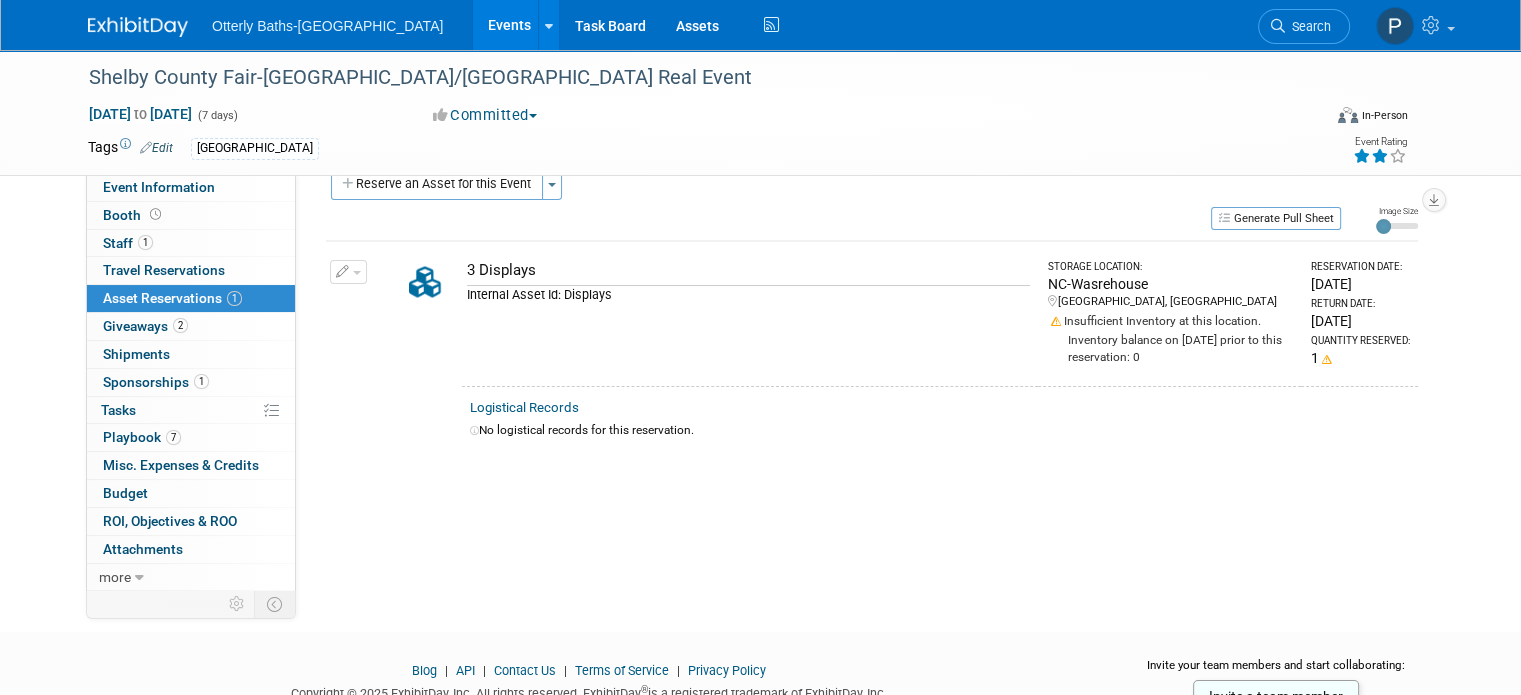 scroll, scrollTop: 0, scrollLeft: 0, axis: both 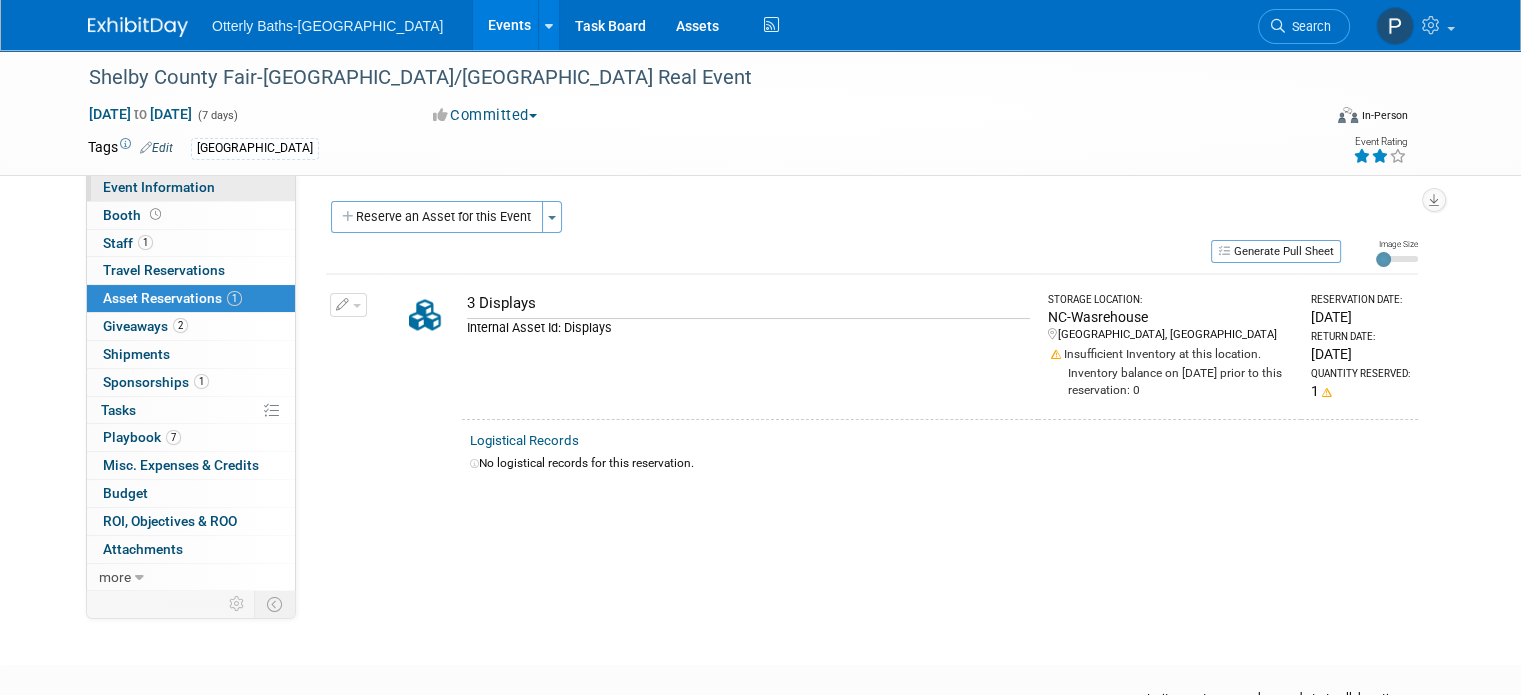 click on "Event Information" at bounding box center (159, 187) 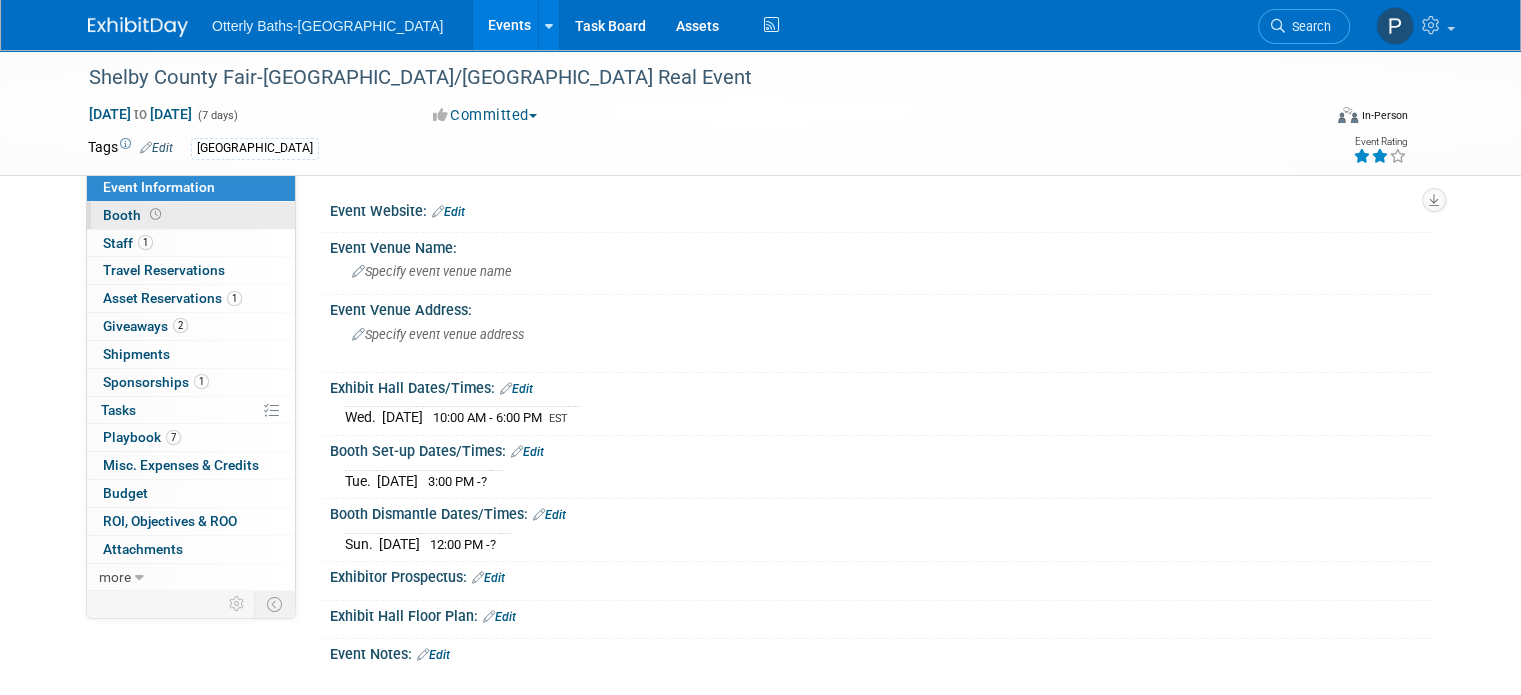 click on "Booth" at bounding box center [134, 215] 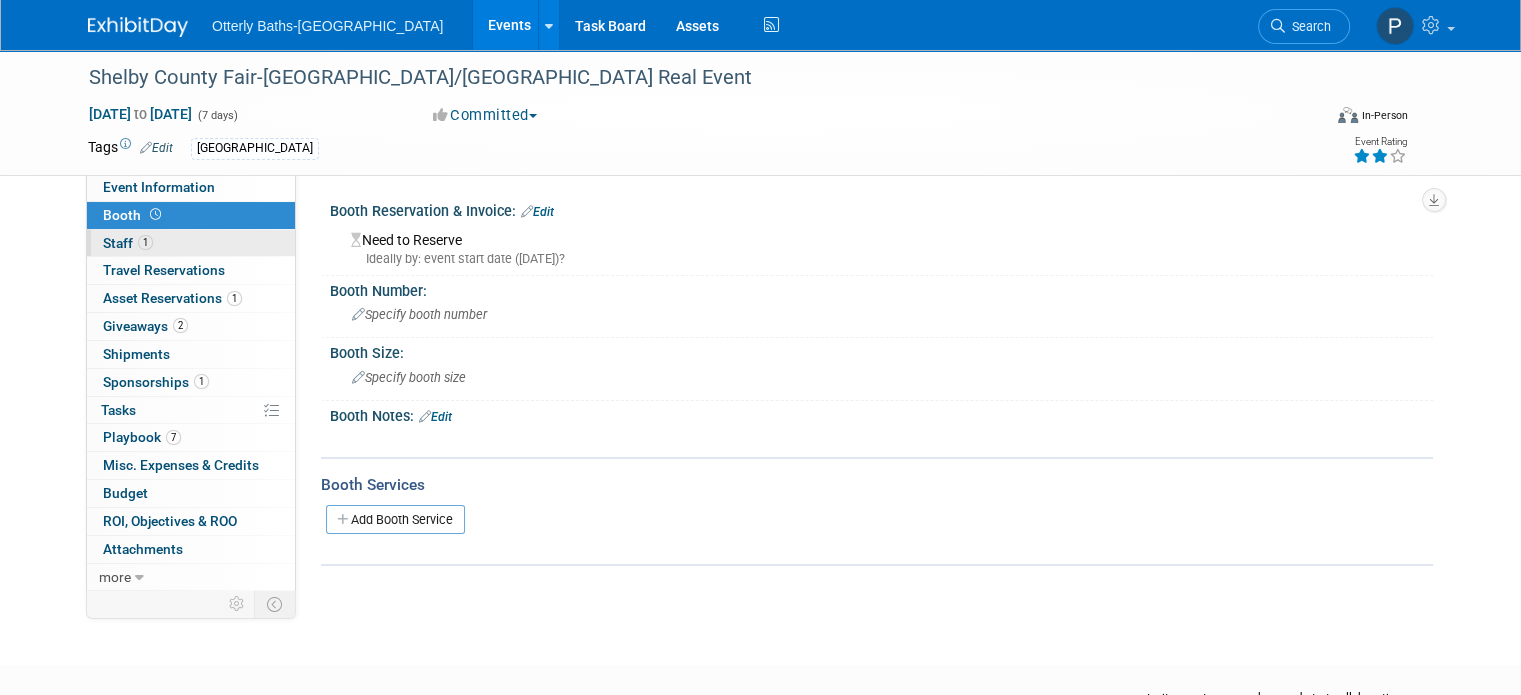 click on "Staff 1" at bounding box center (128, 243) 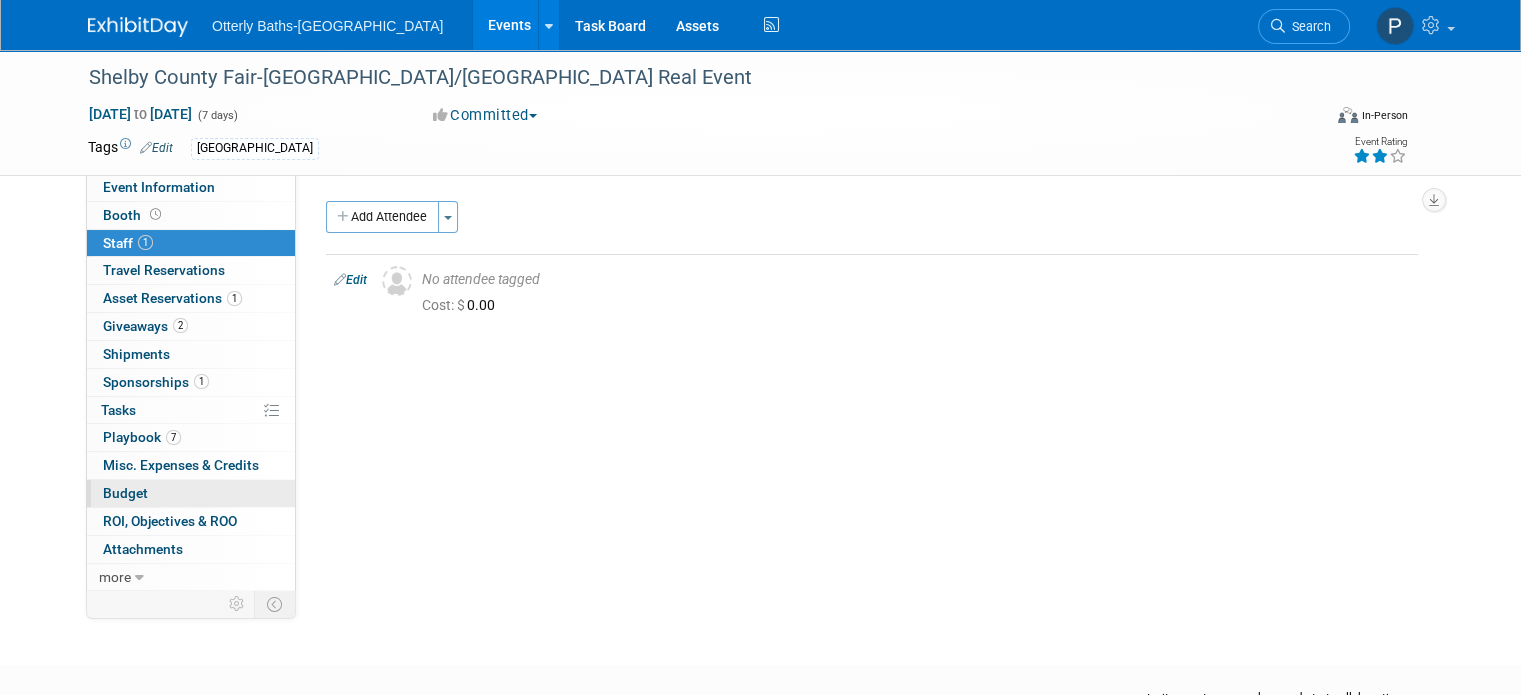 click on "Budget" at bounding box center [125, 493] 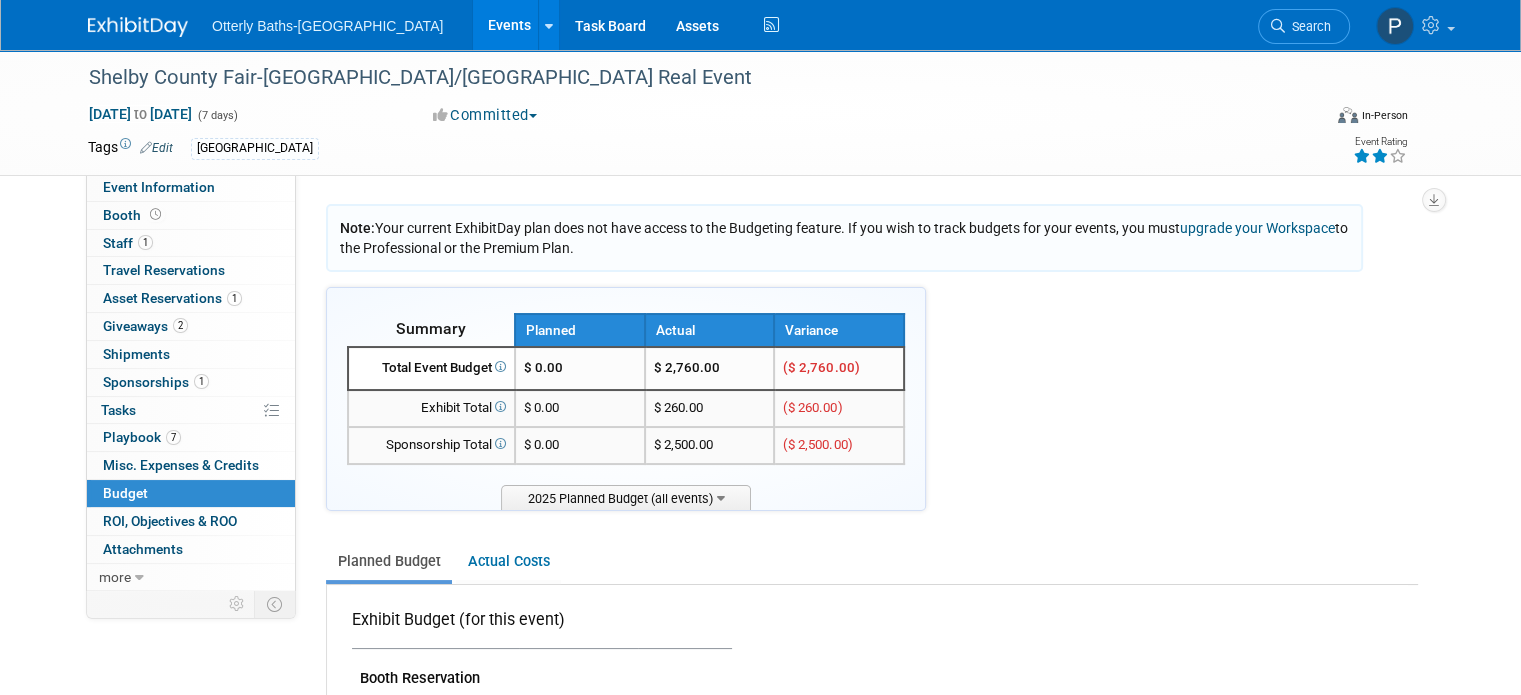 click on "$ 260.00" at bounding box center [710, 408] 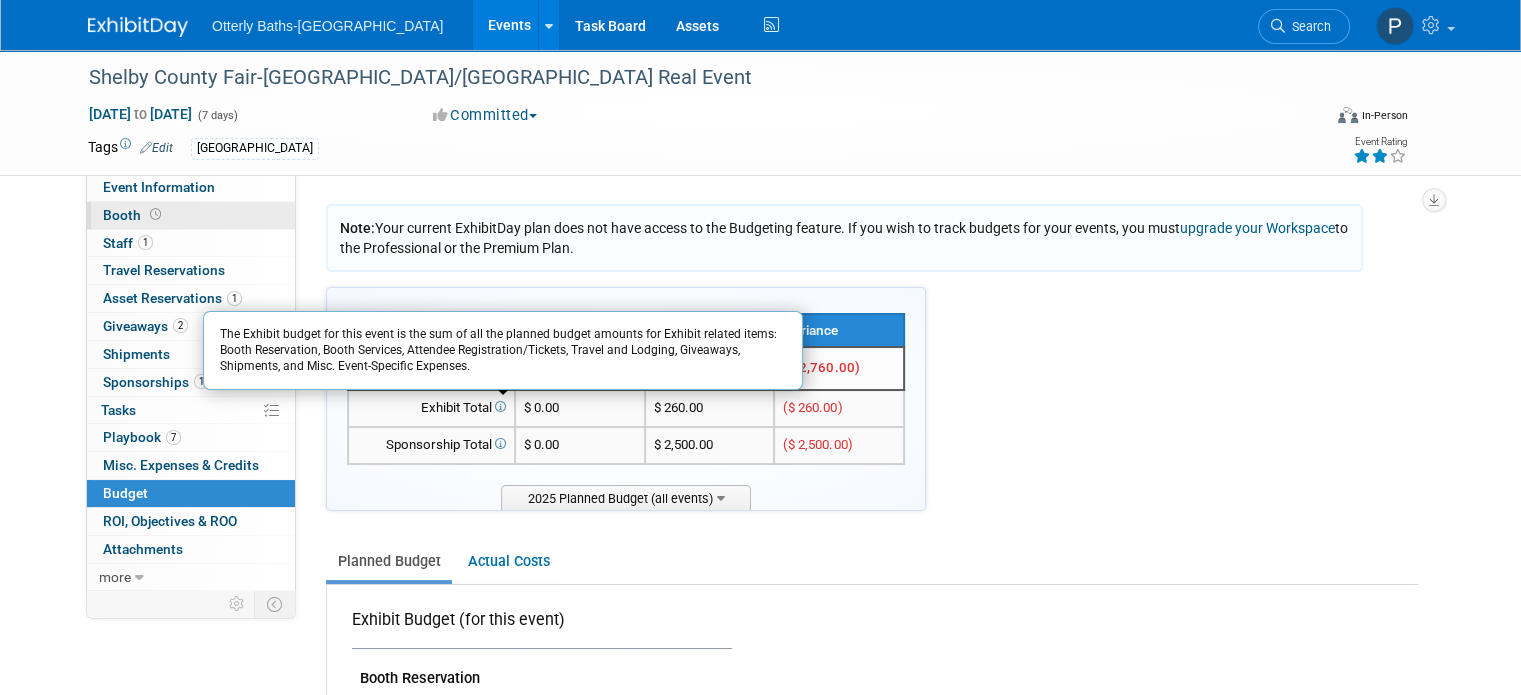 click on "Booth" at bounding box center (134, 215) 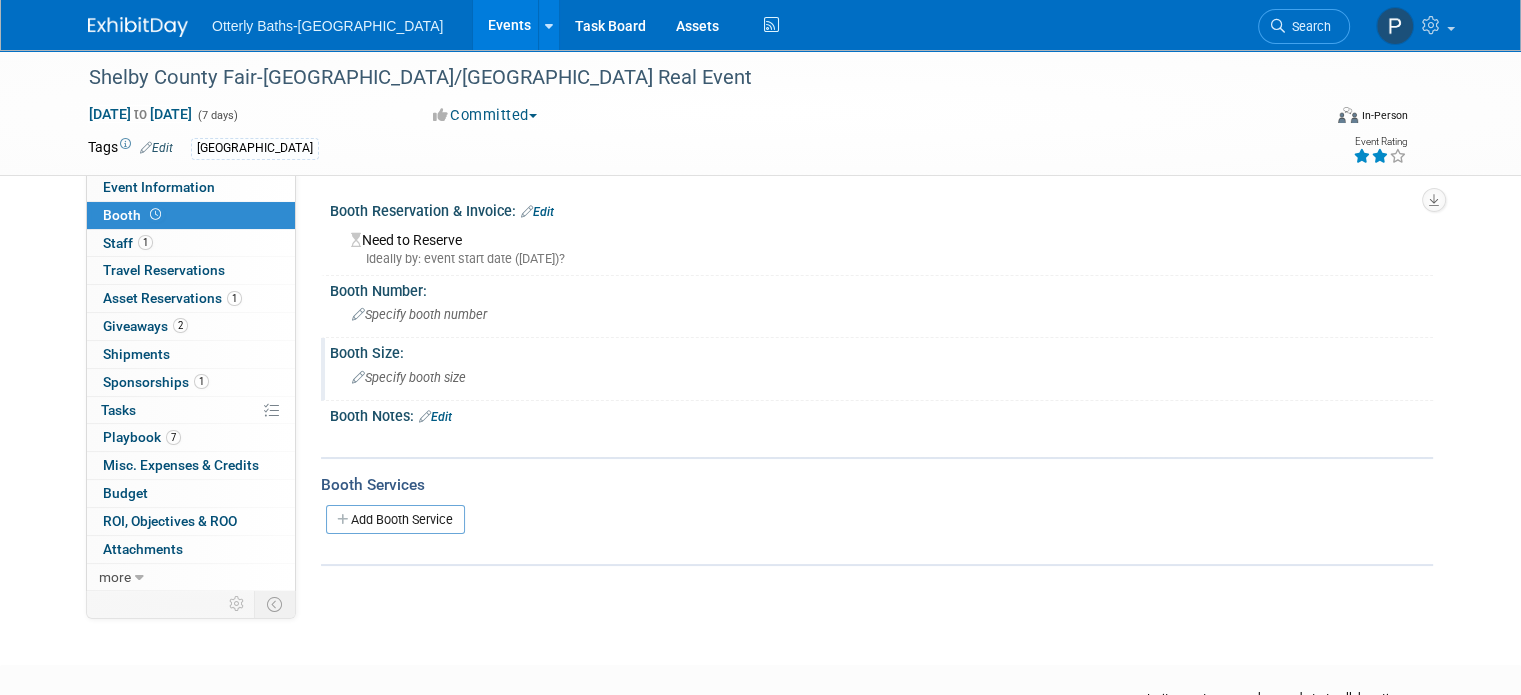 click on "Specify booth size" at bounding box center [409, 377] 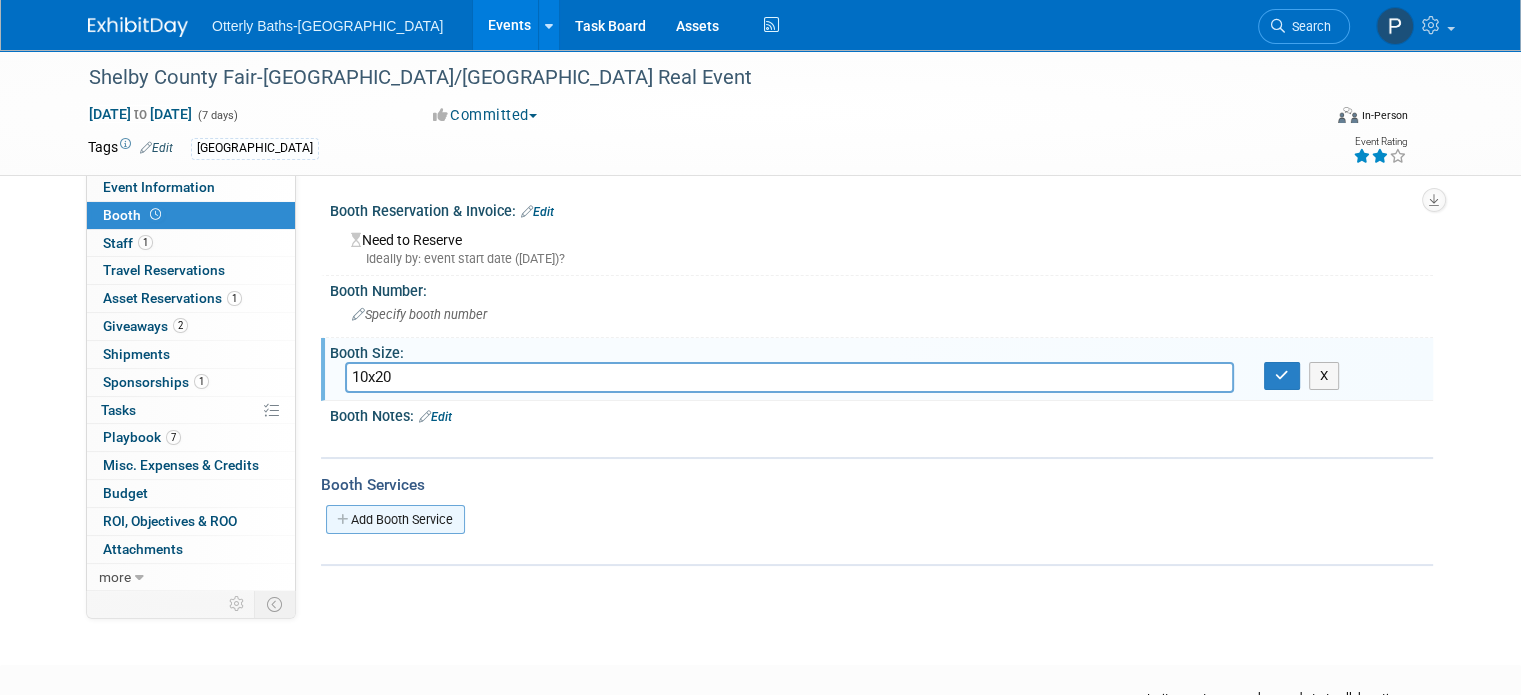 type on "10x20" 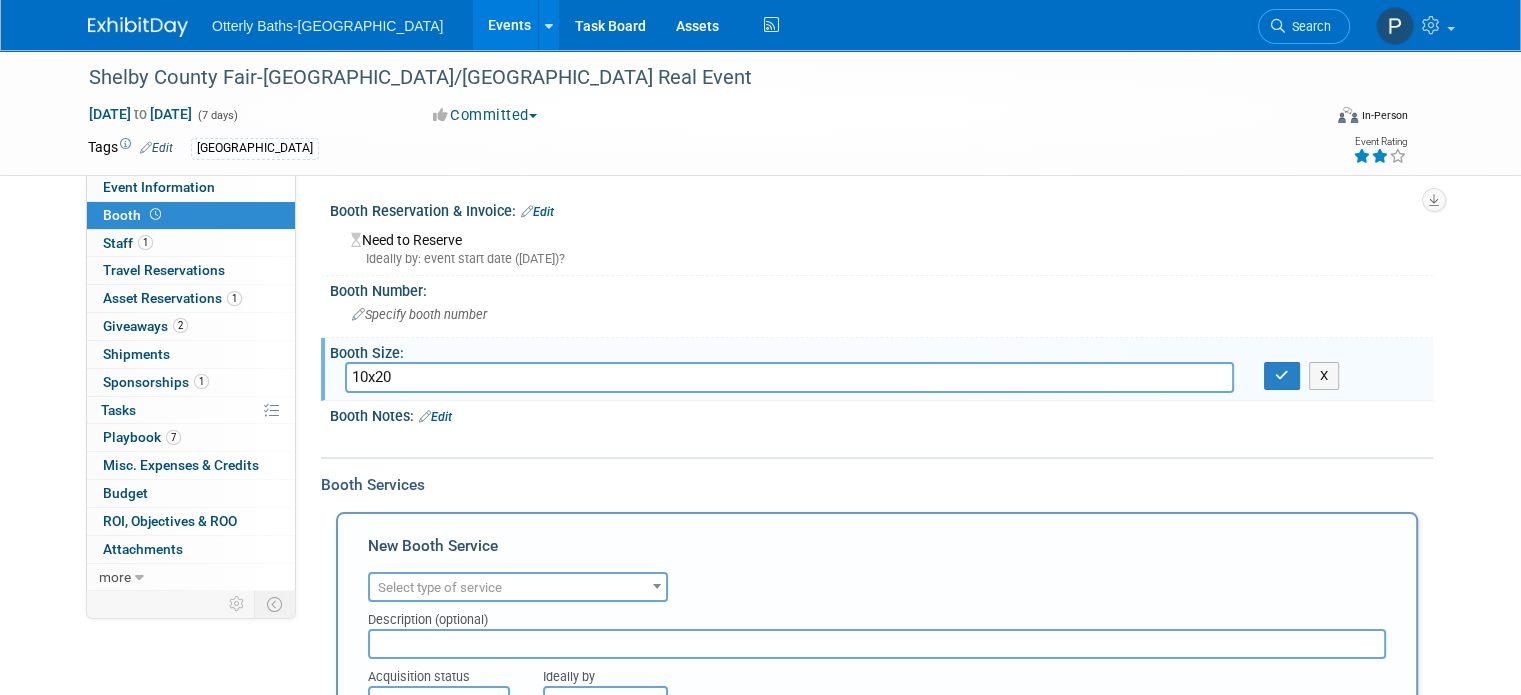 scroll, scrollTop: 0, scrollLeft: 0, axis: both 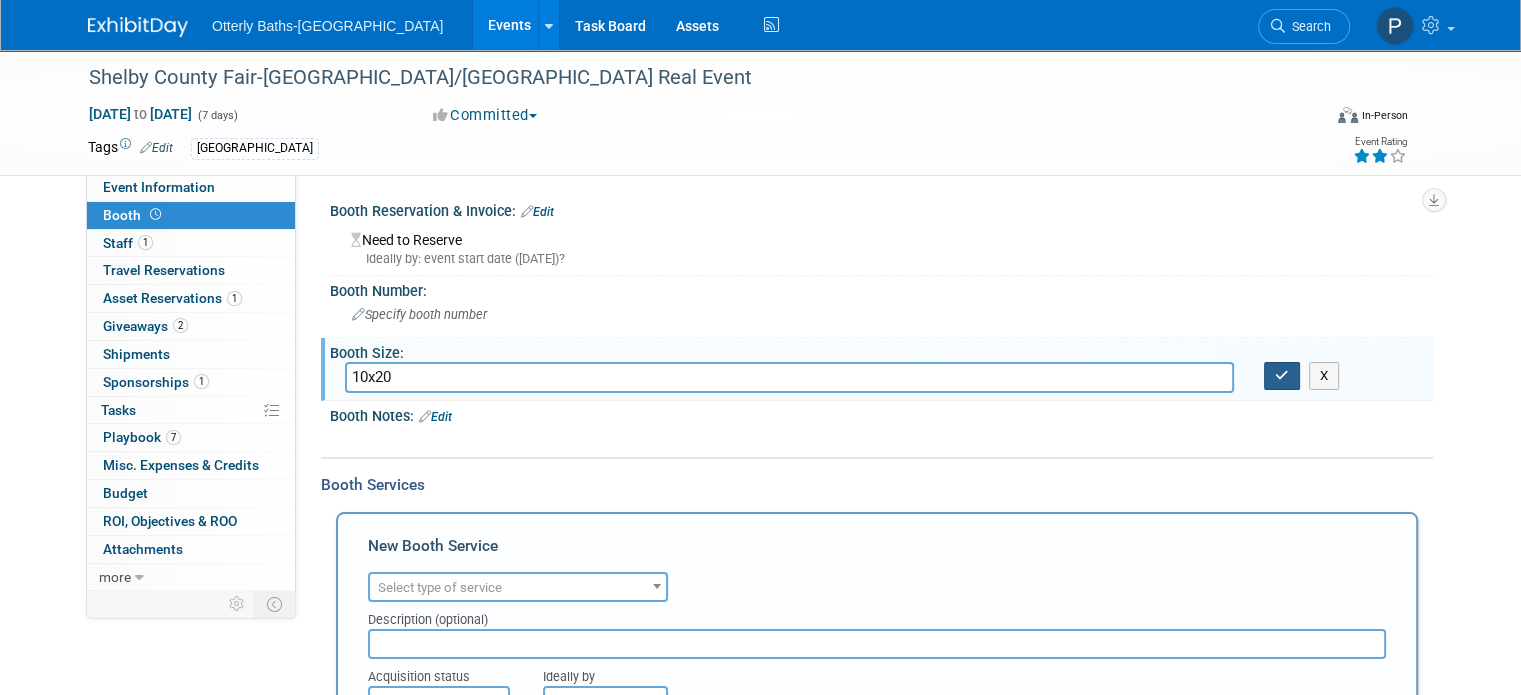 click at bounding box center (1282, 376) 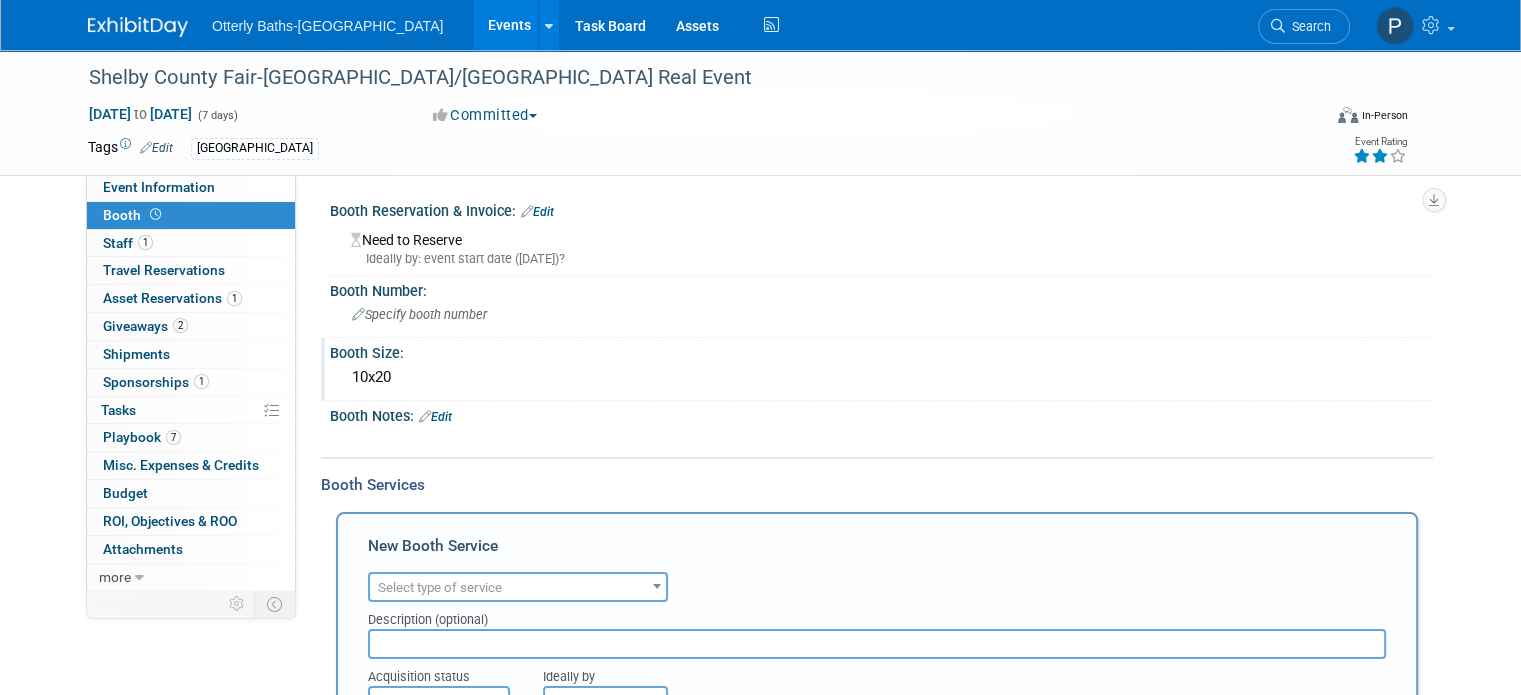click on "Booth" at bounding box center [134, 215] 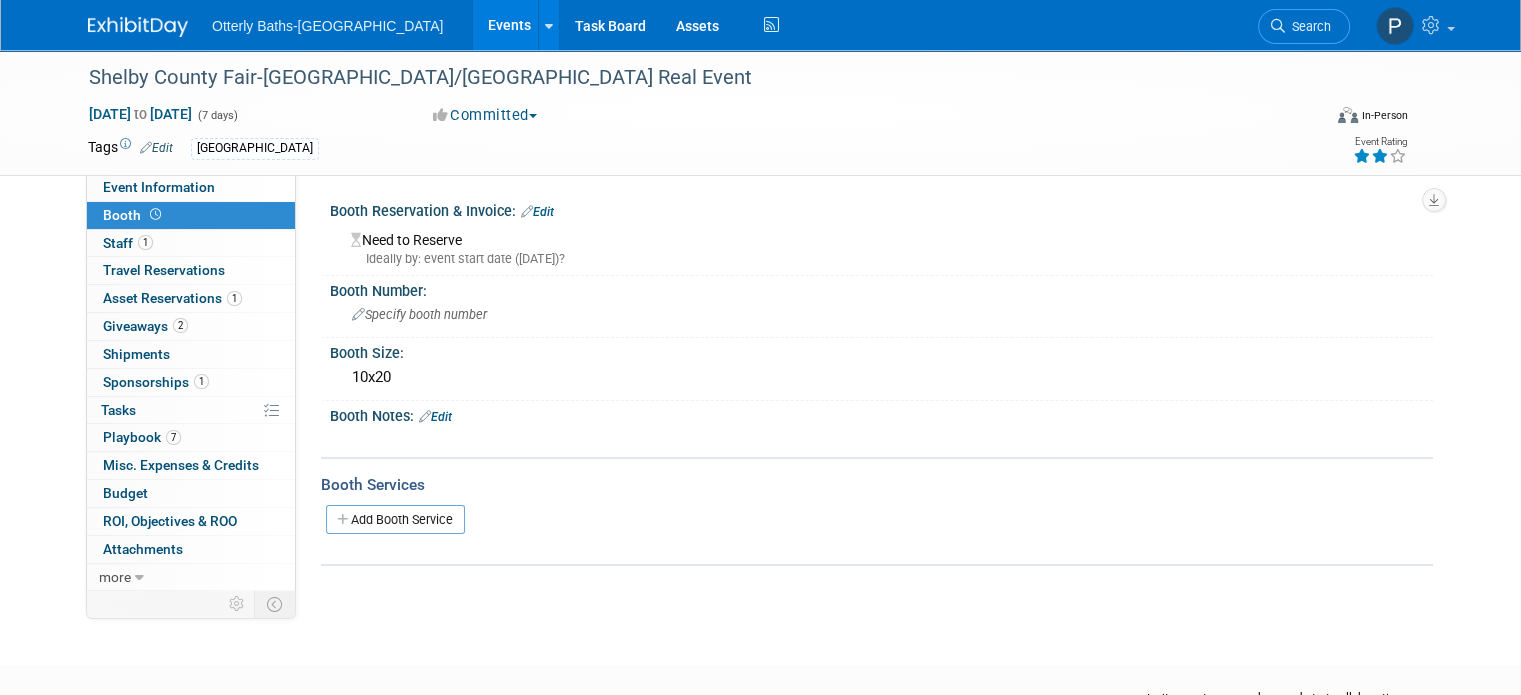click on "Edit" at bounding box center [537, 212] 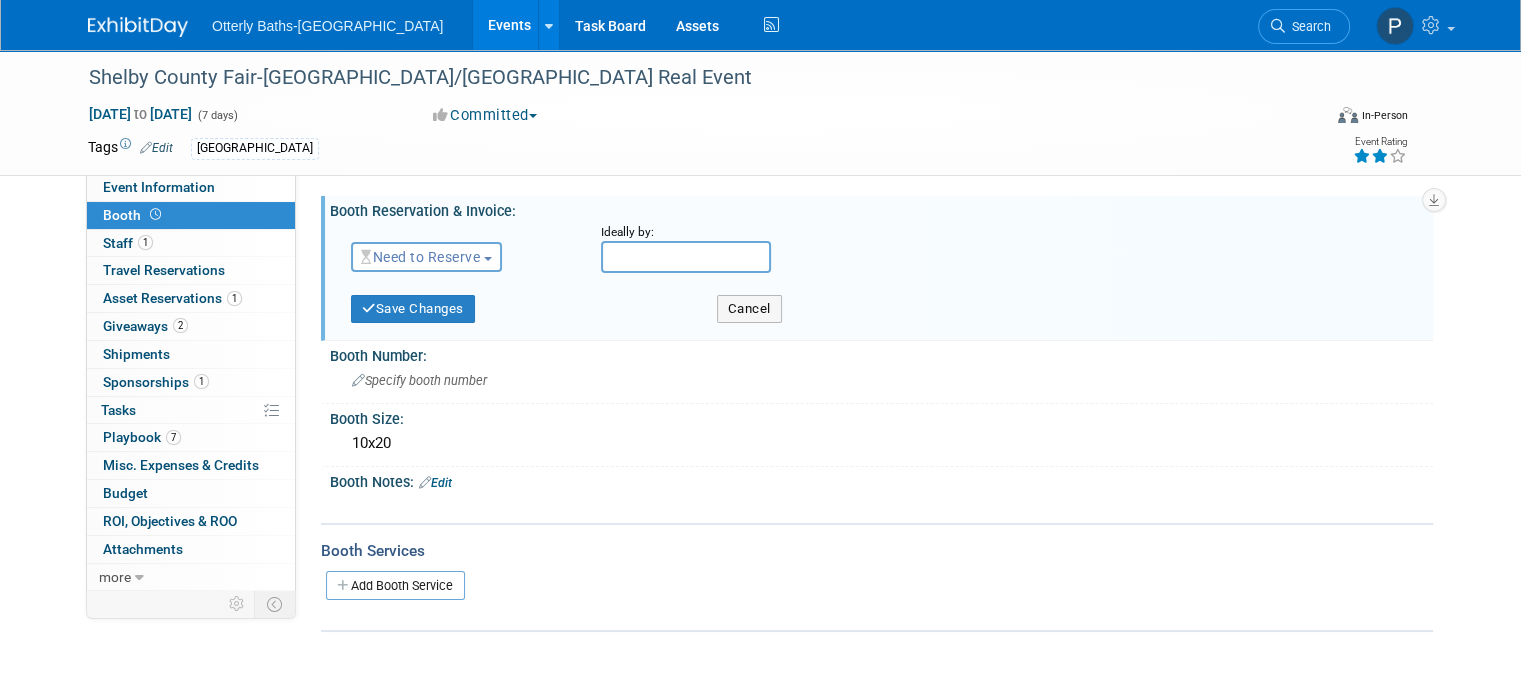 click on "Need to Reserve" at bounding box center (420, 257) 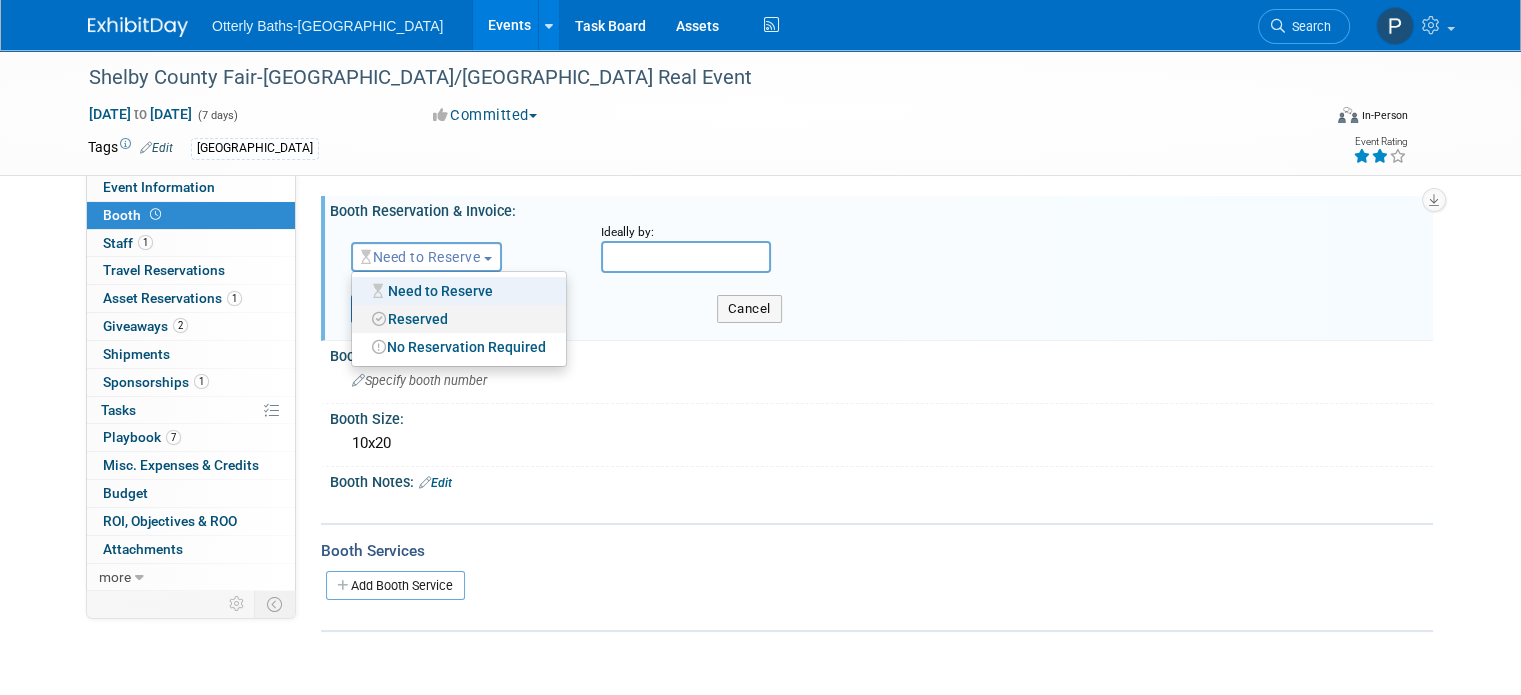 click on "Reserved" at bounding box center (459, 319) 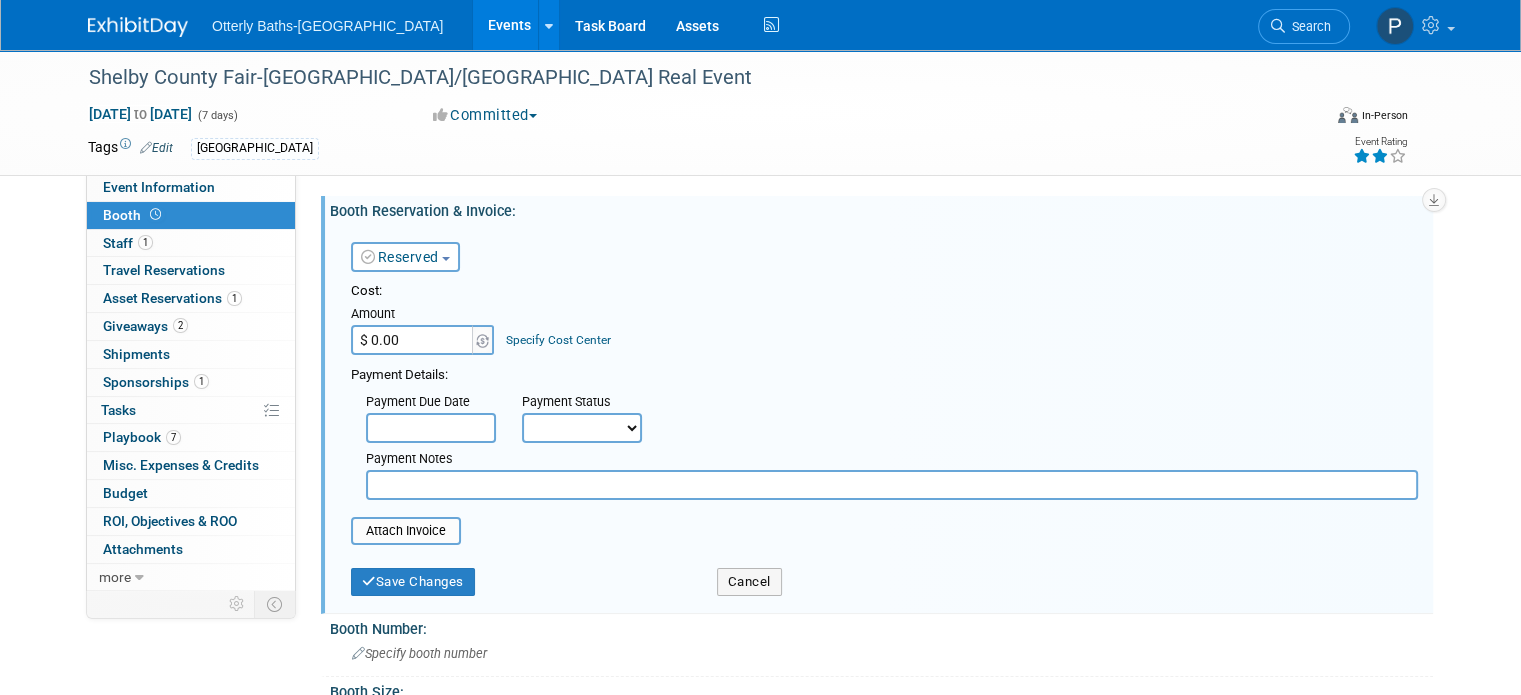 click on "$ 0.00" at bounding box center [413, 340] 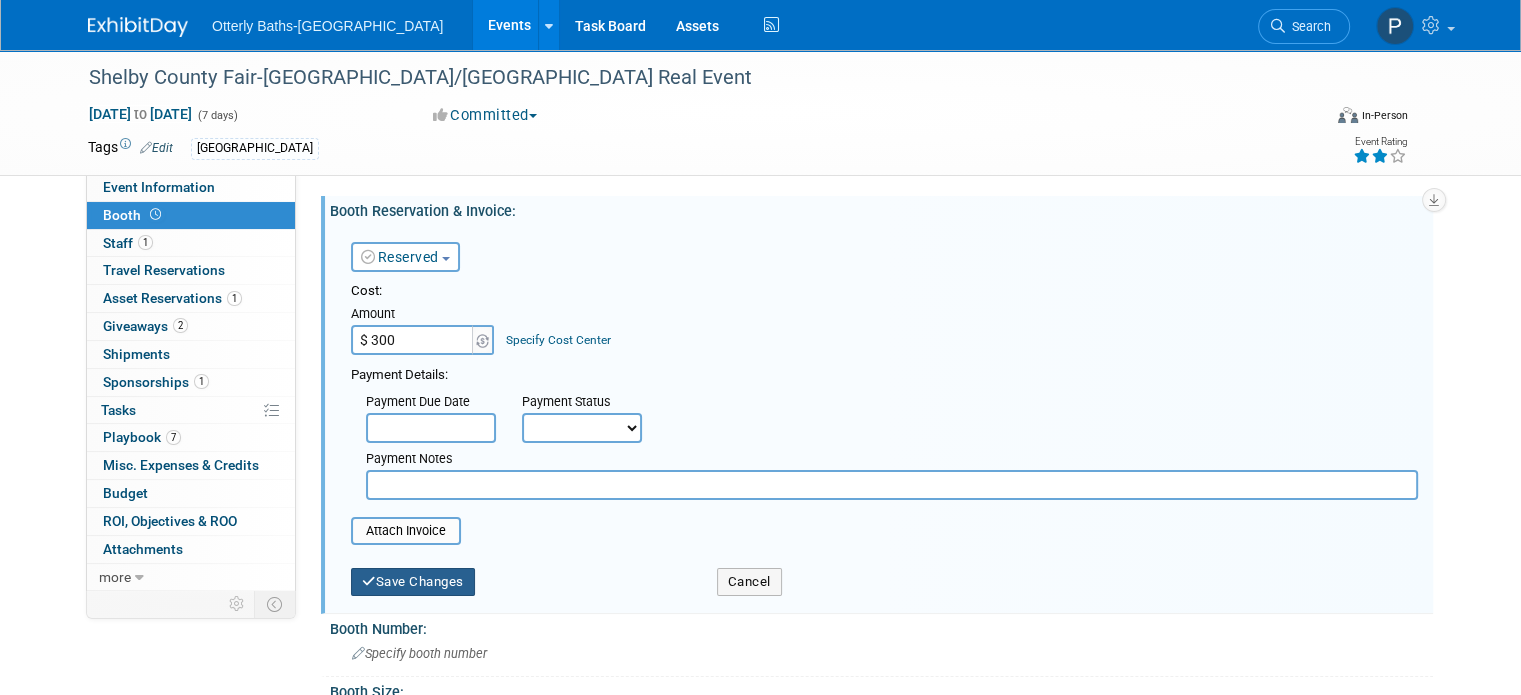 type on "$ 300.00" 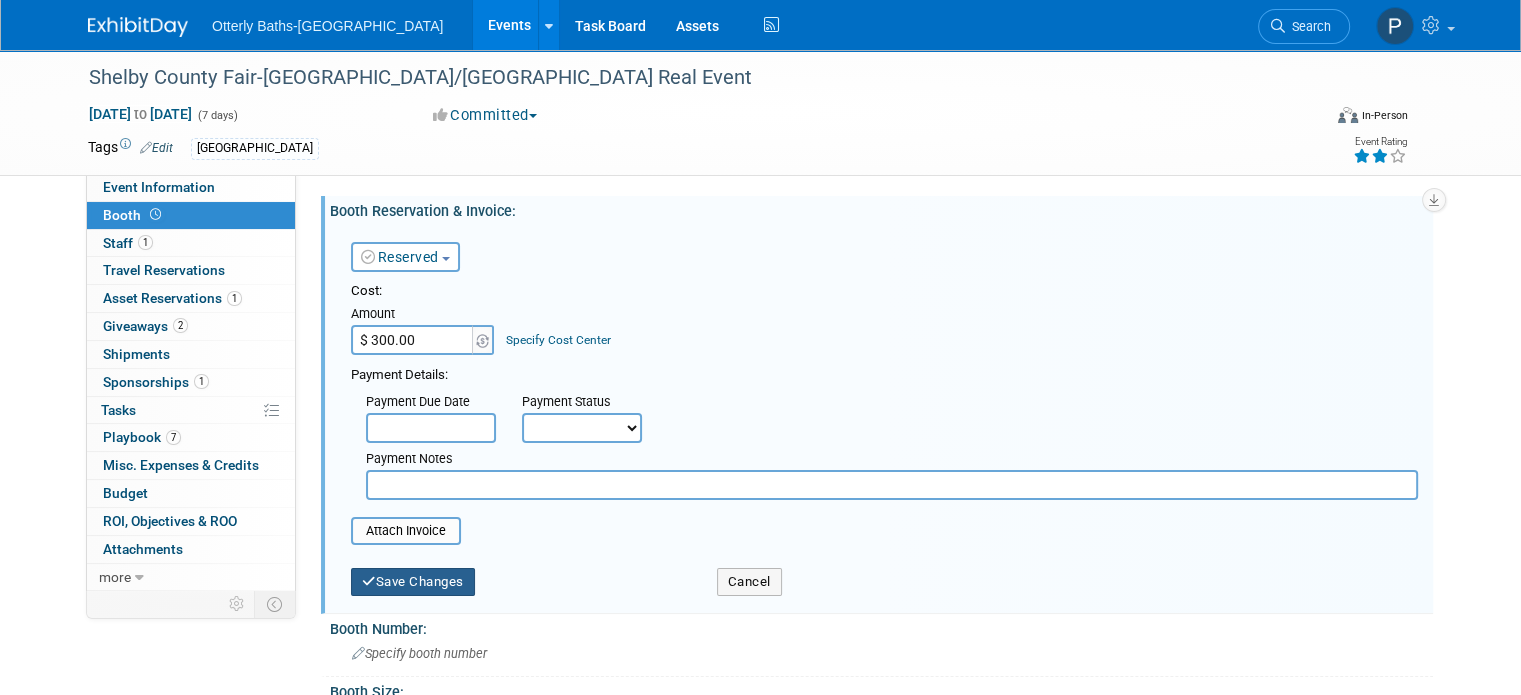 click on "Save Changes" at bounding box center [413, 582] 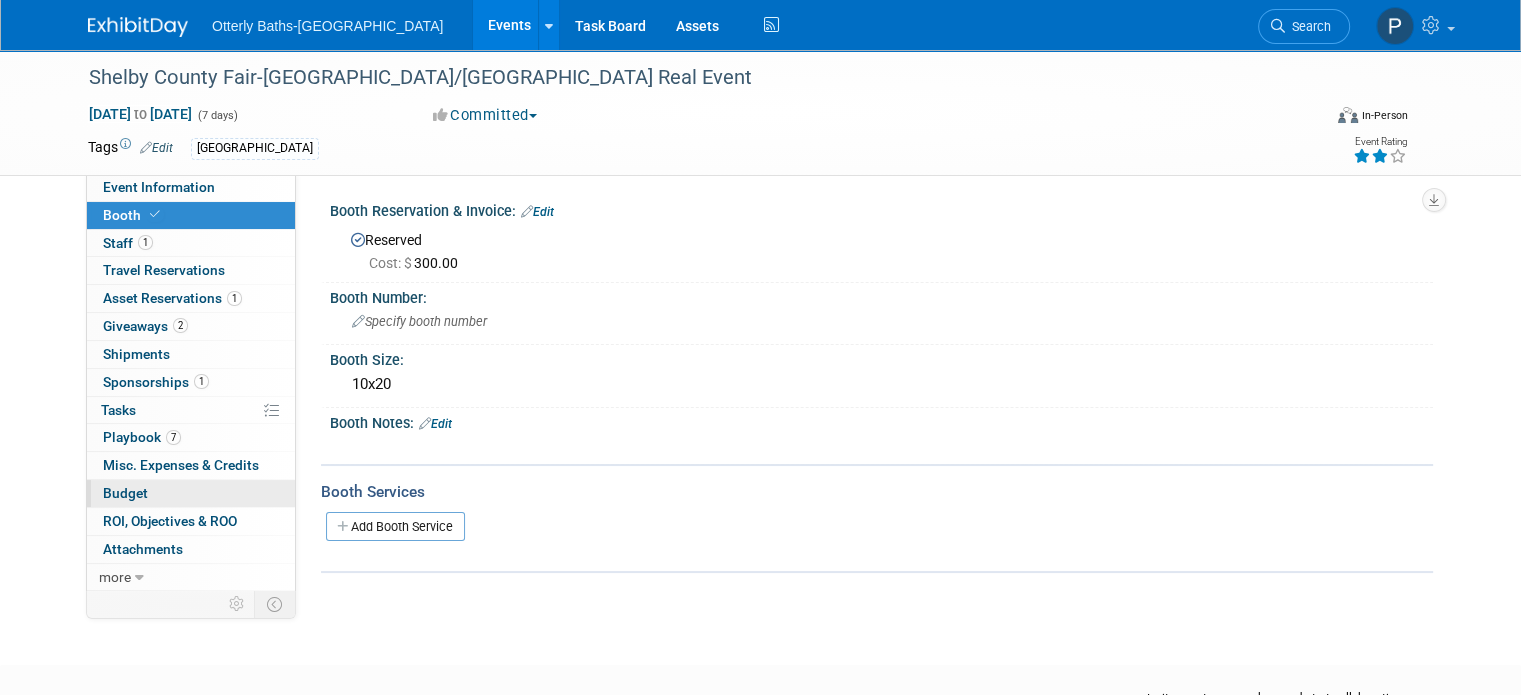 click on "Budget" at bounding box center (125, 493) 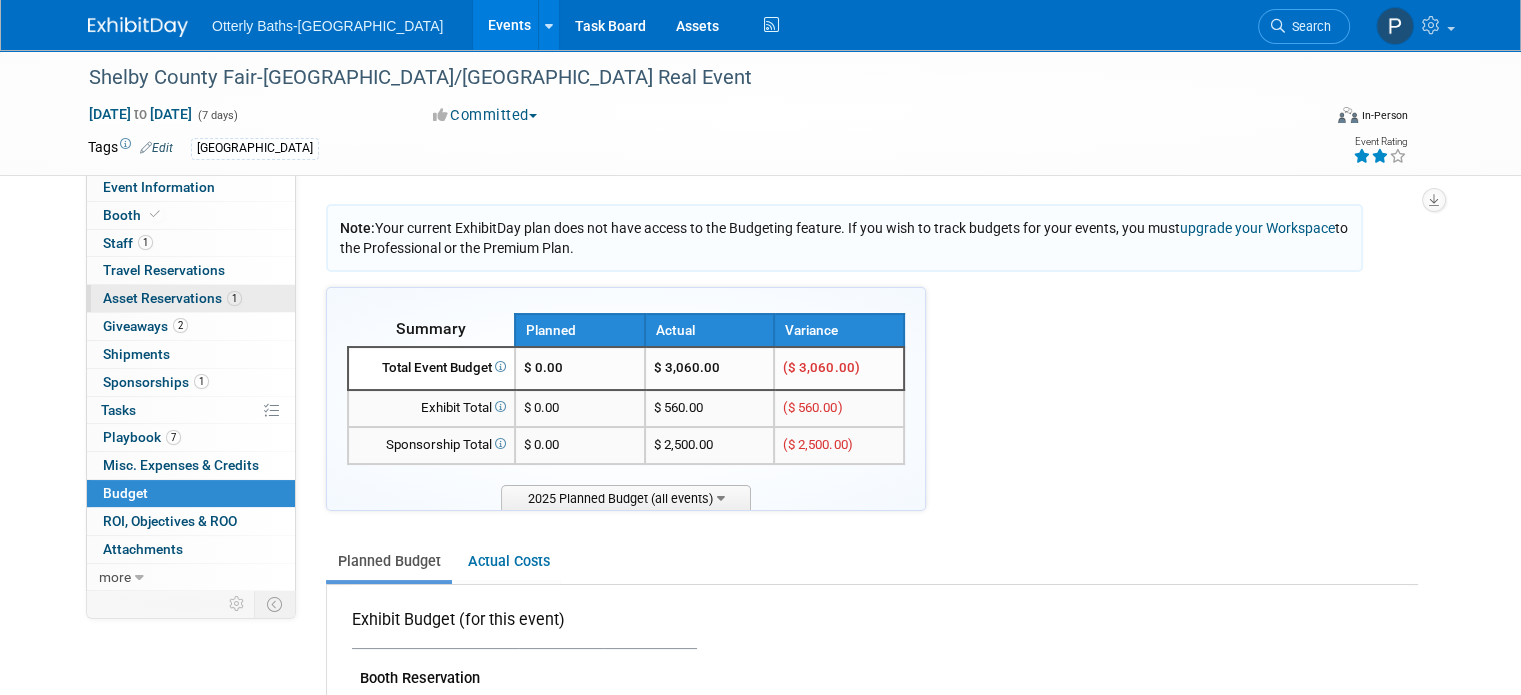 scroll, scrollTop: 0, scrollLeft: 0, axis: both 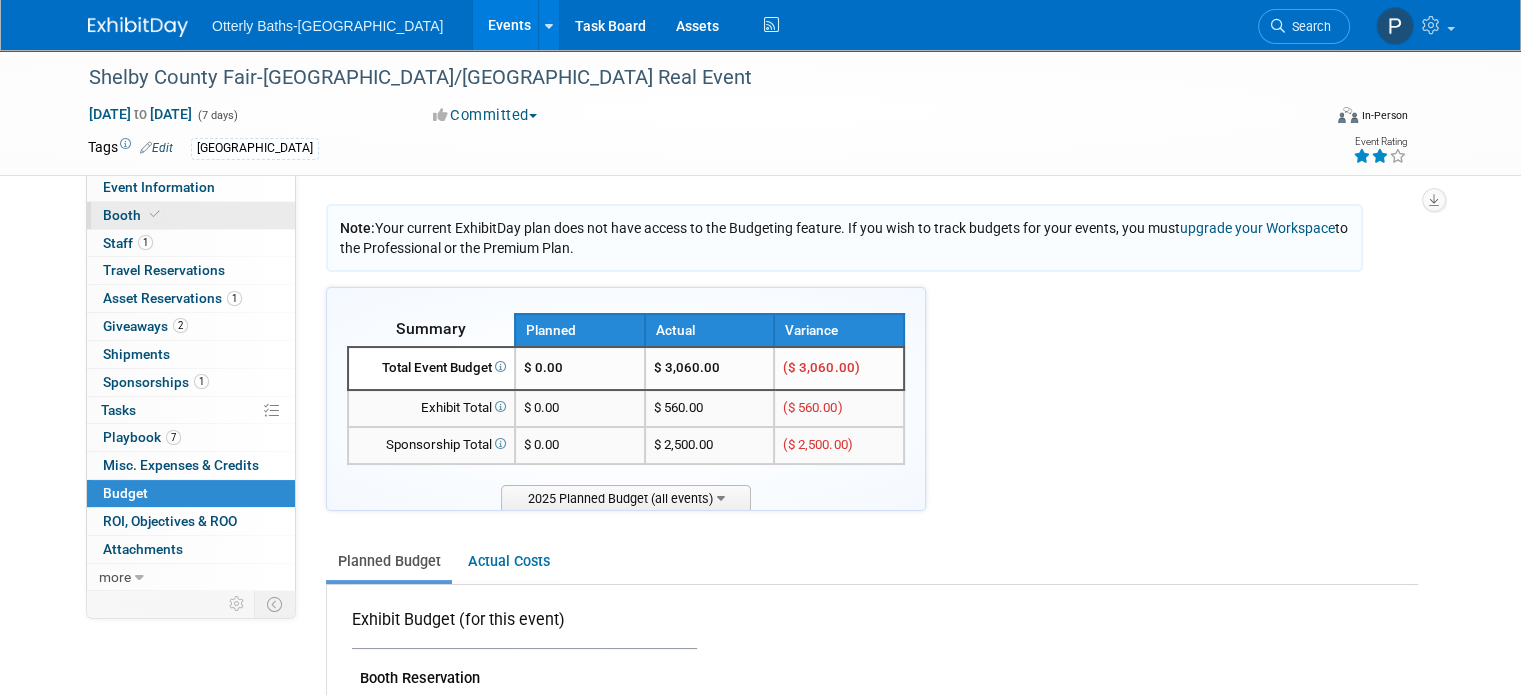 click on "Booth" at bounding box center [133, 215] 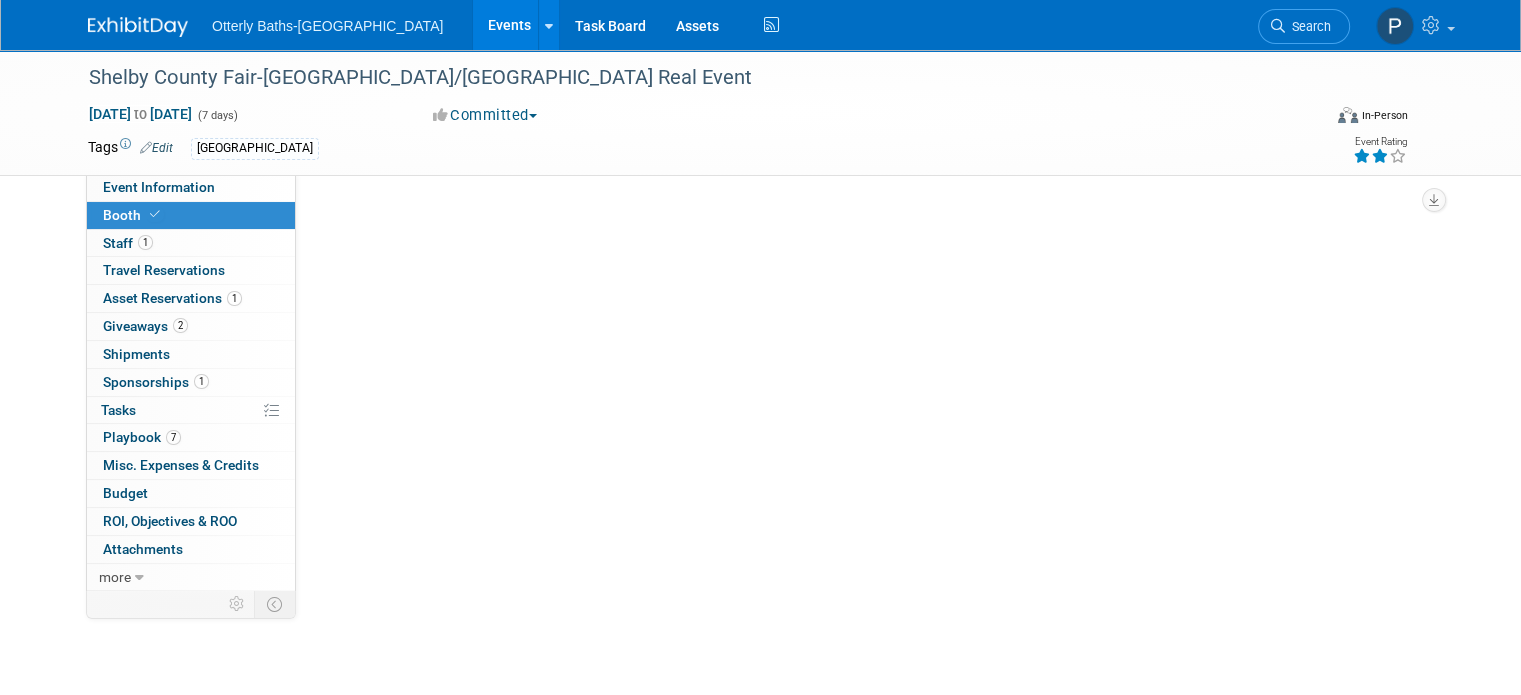 scroll, scrollTop: 0, scrollLeft: 0, axis: both 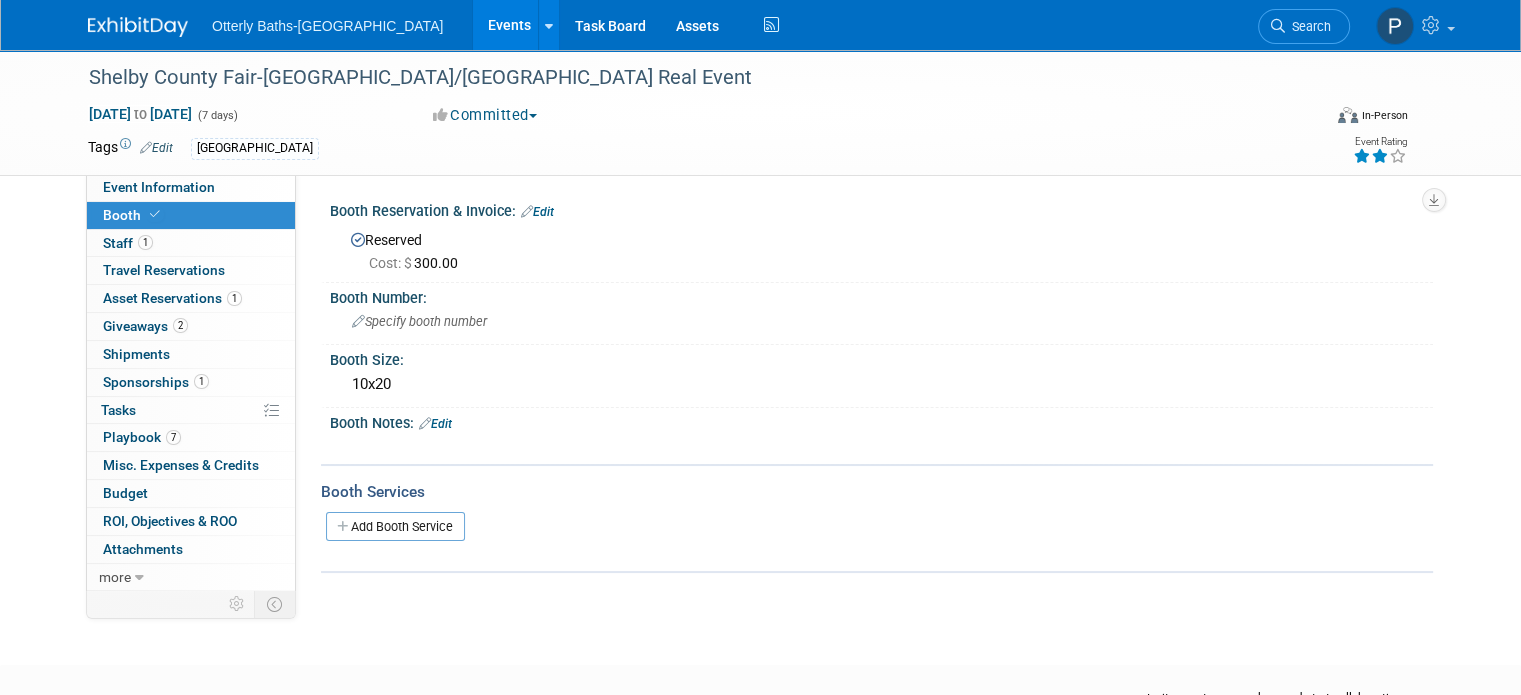 click on "Edit" at bounding box center [537, 212] 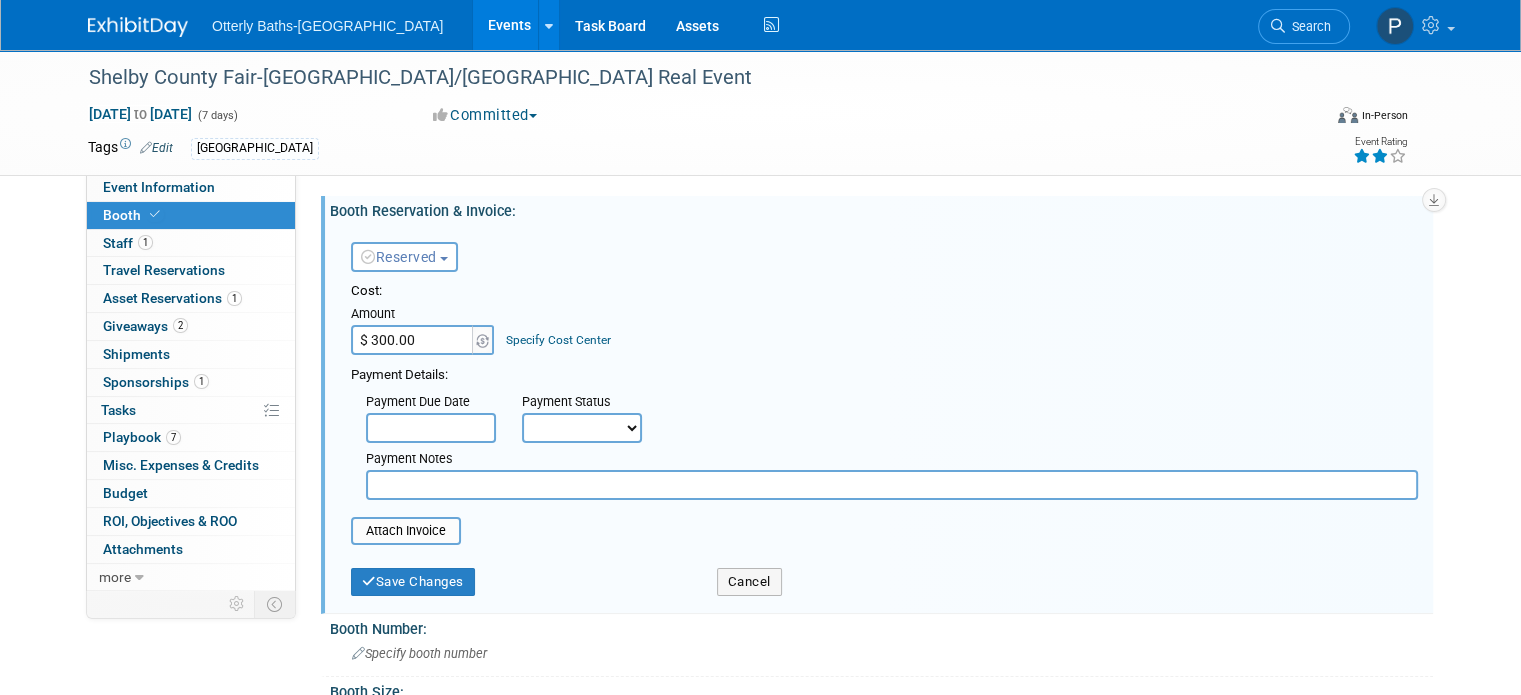 click on "$ 300.00" at bounding box center [413, 340] 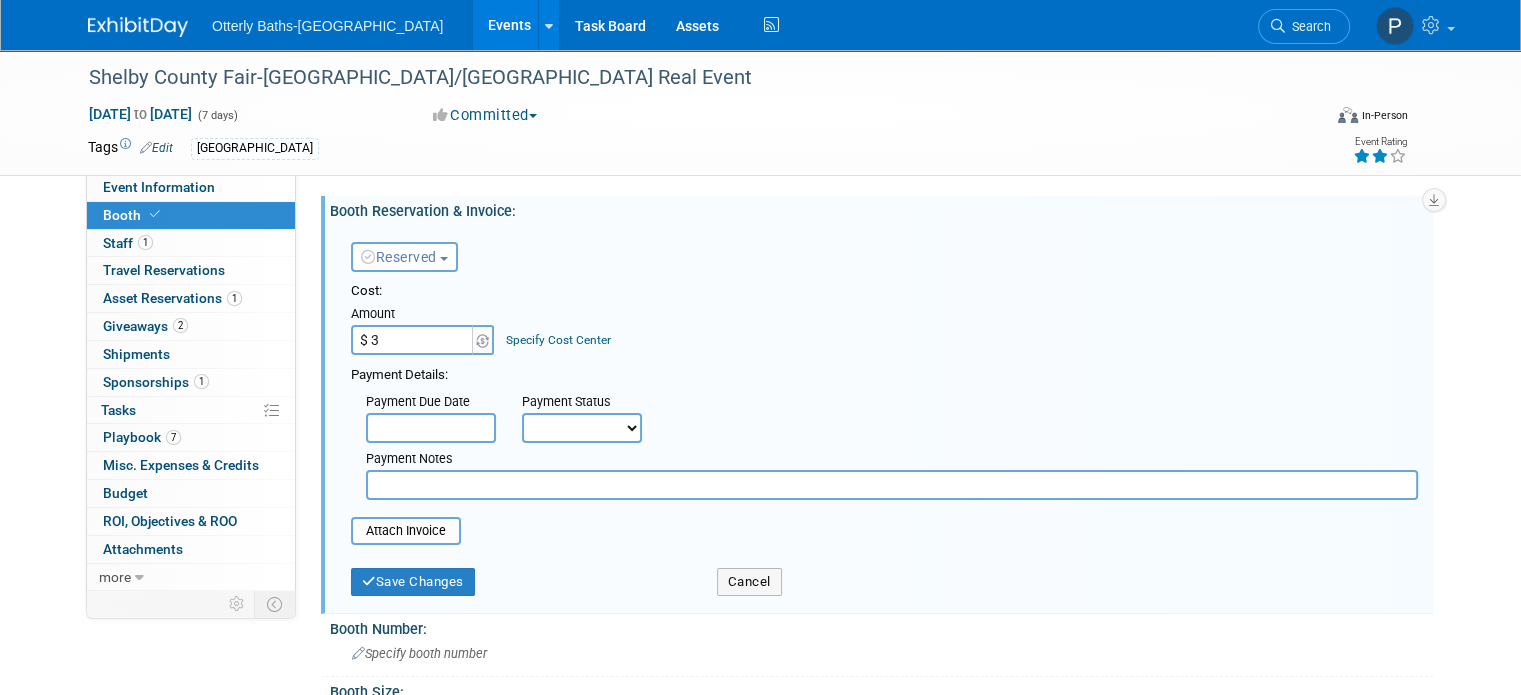 type on "$" 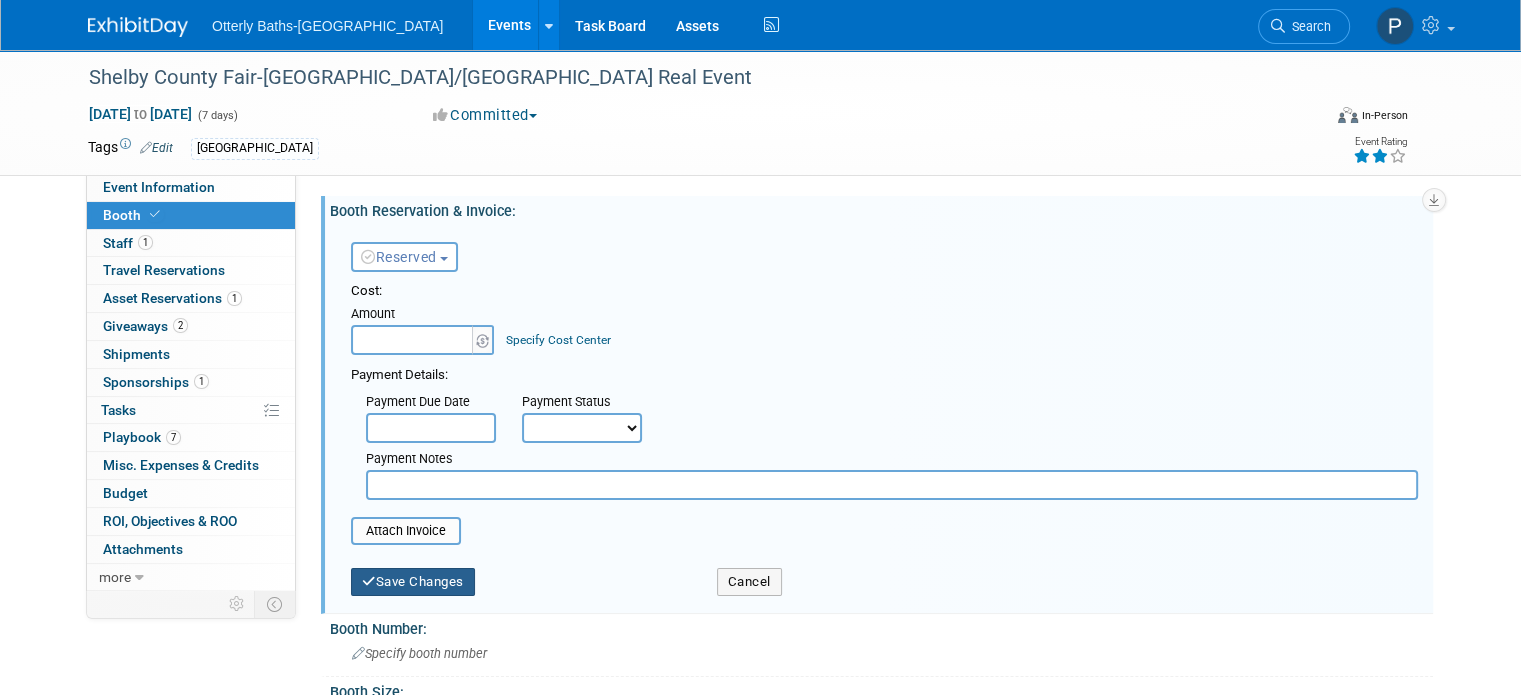 type on "$ 0.00" 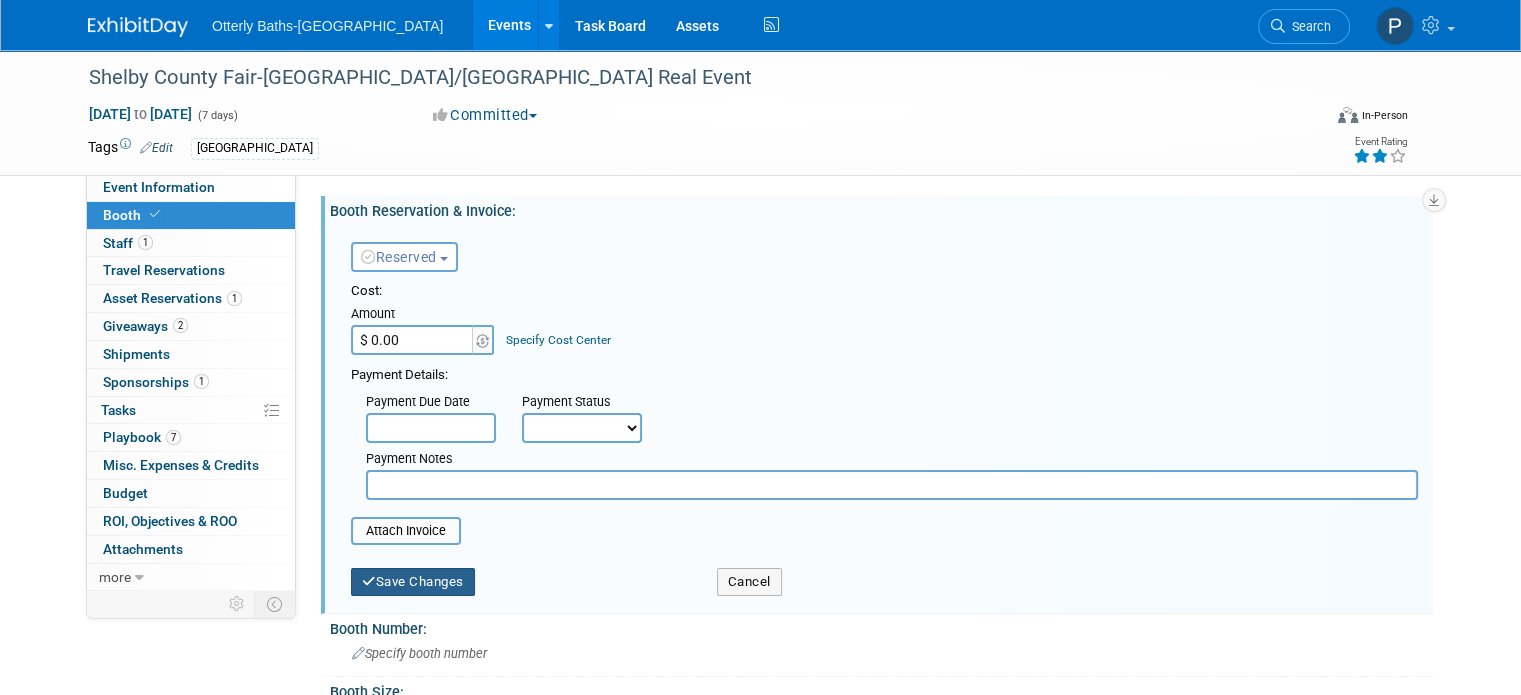 click on "Save Changes" at bounding box center [413, 582] 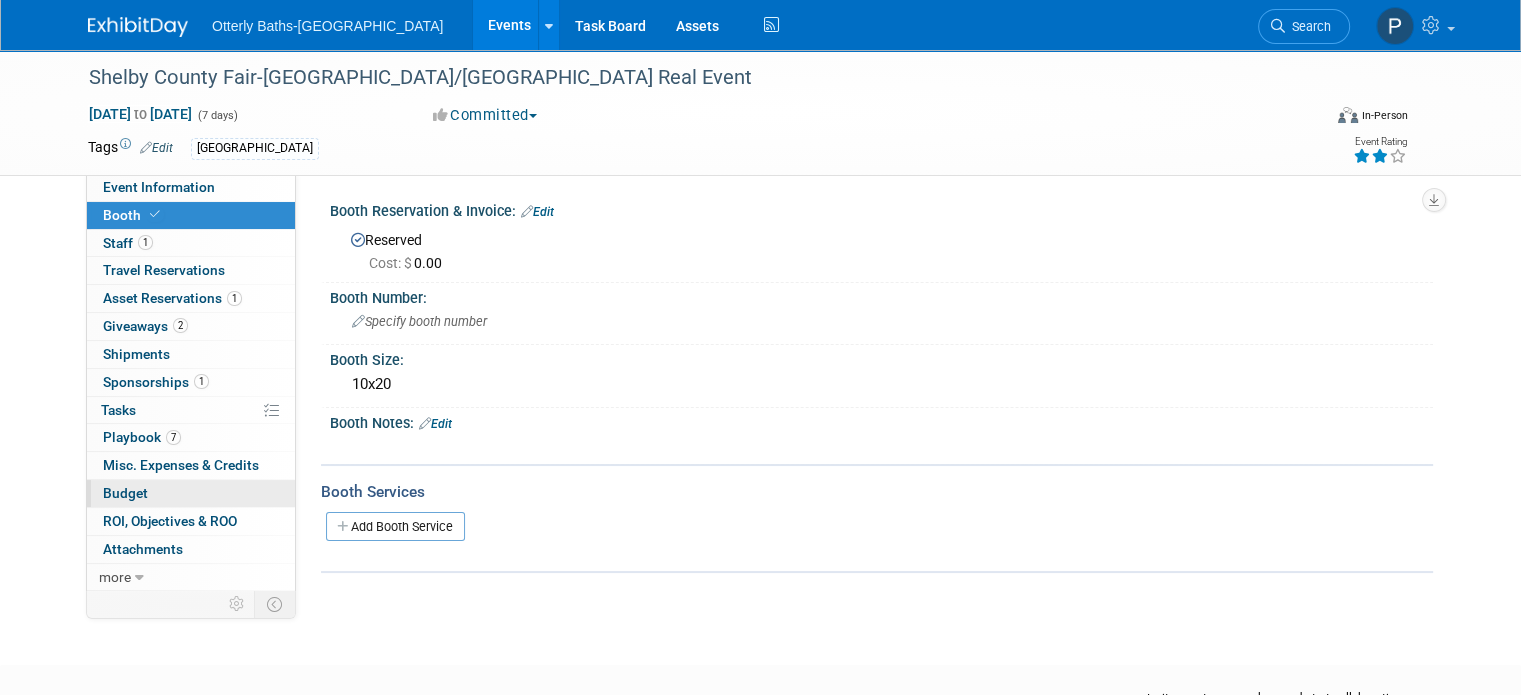 click on "Budget" at bounding box center [125, 493] 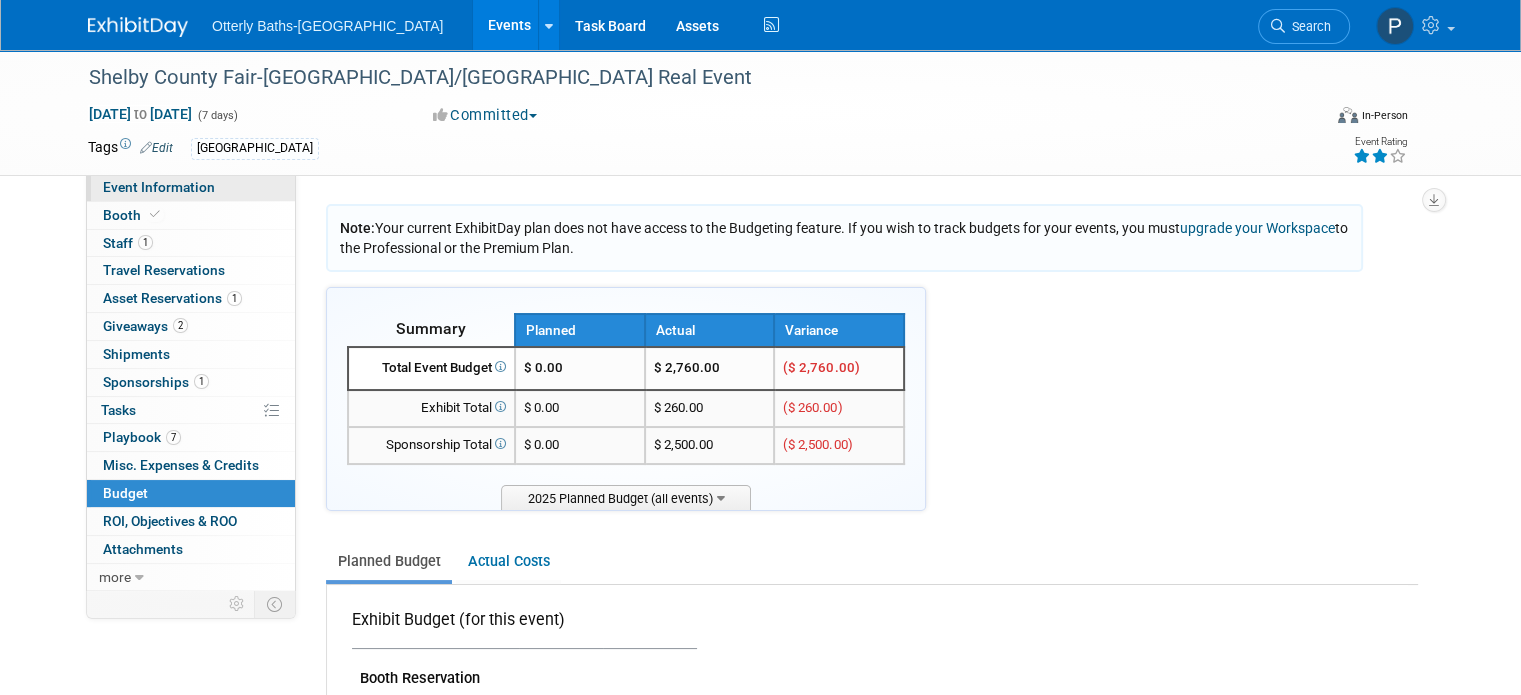 click on "Event Information" at bounding box center [159, 187] 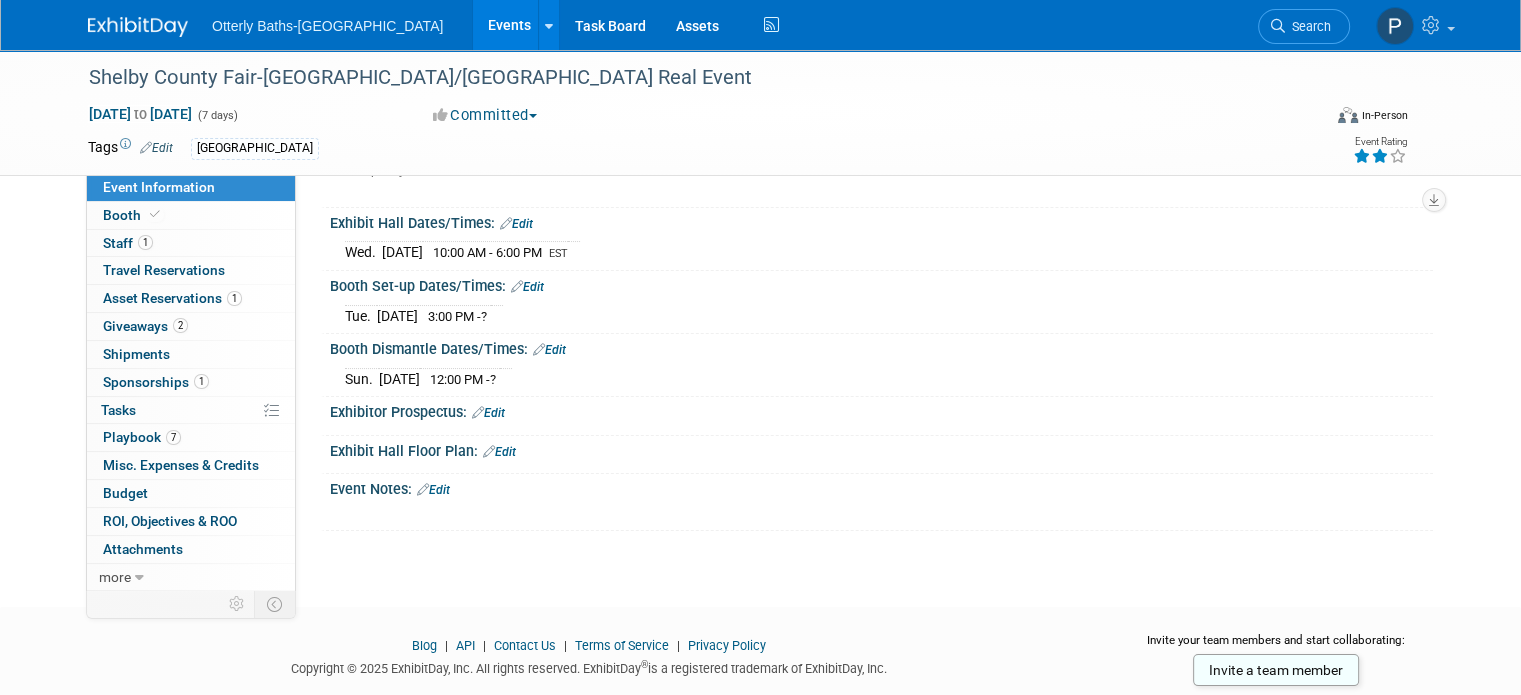 scroll, scrollTop: 211, scrollLeft: 0, axis: vertical 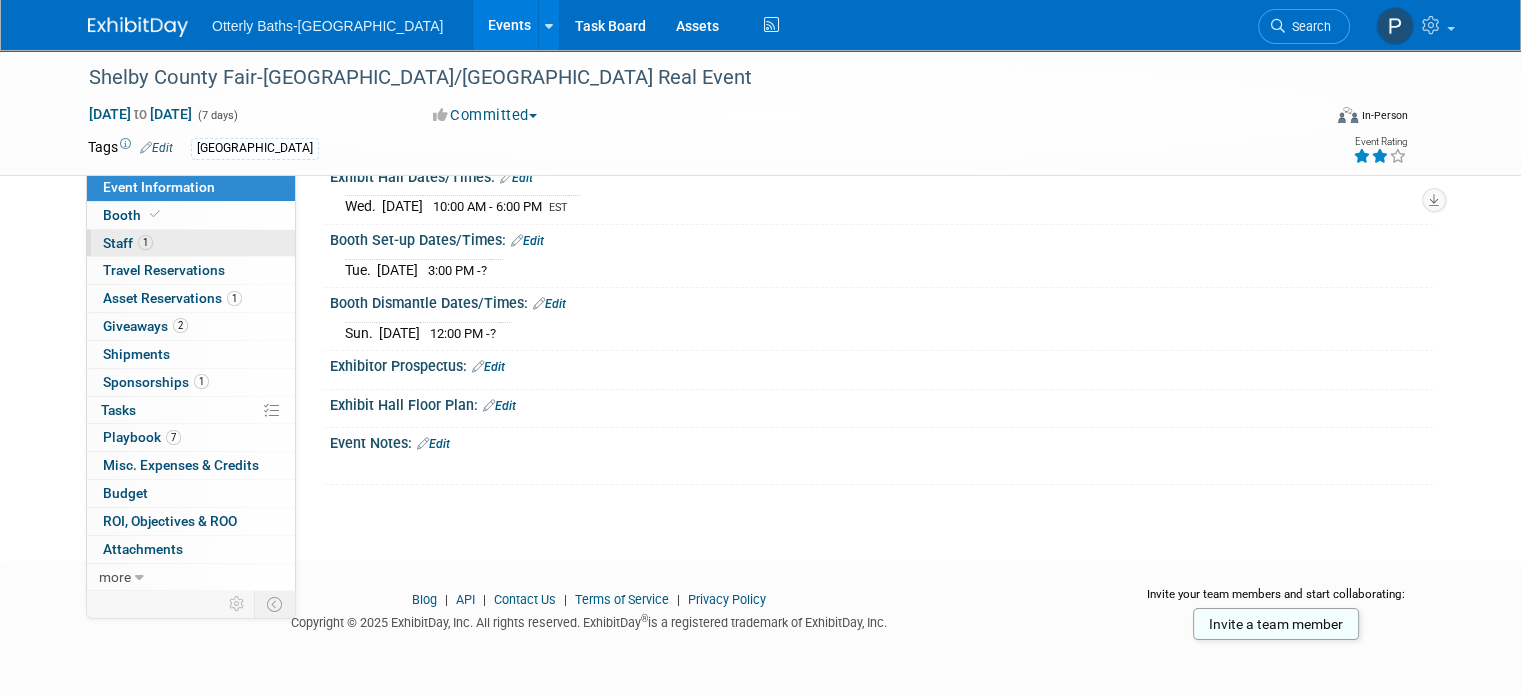 click on "Staff 1" at bounding box center (128, 243) 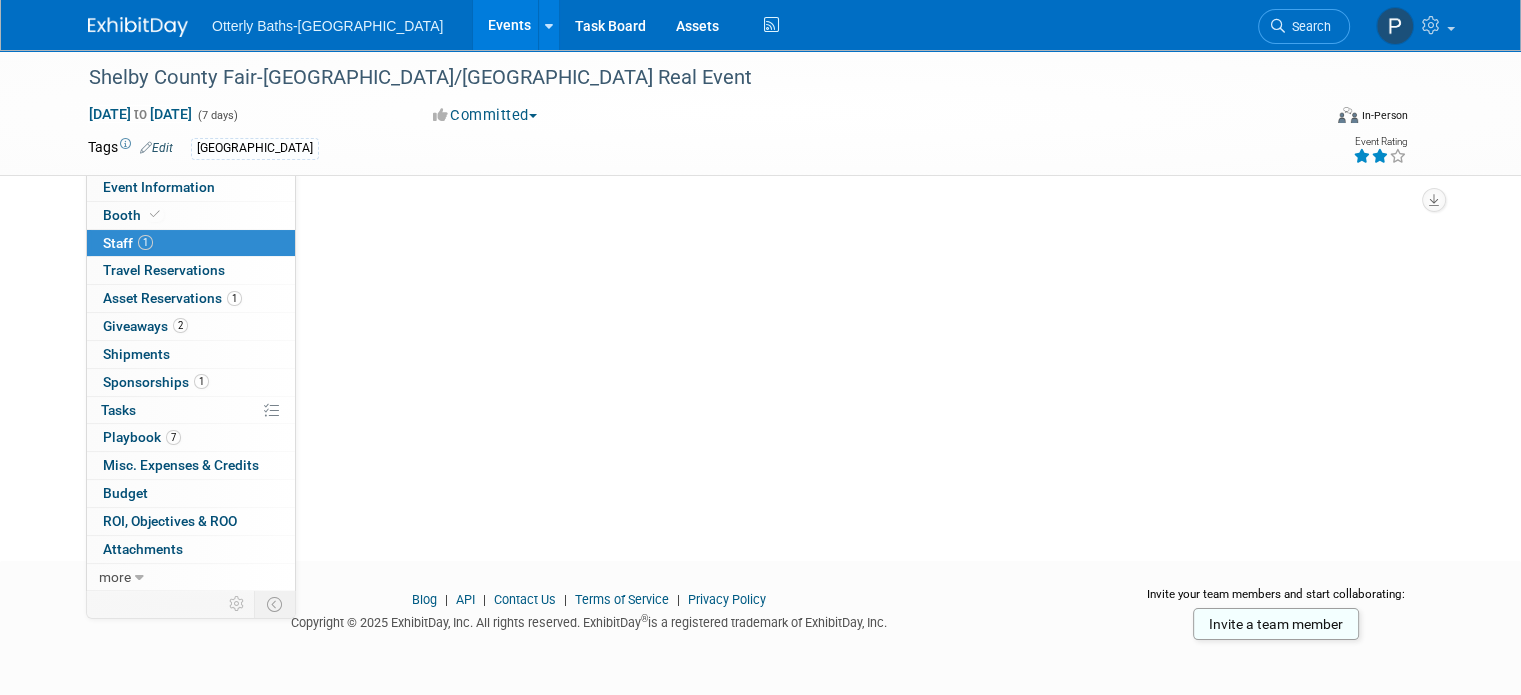 scroll, scrollTop: 0, scrollLeft: 0, axis: both 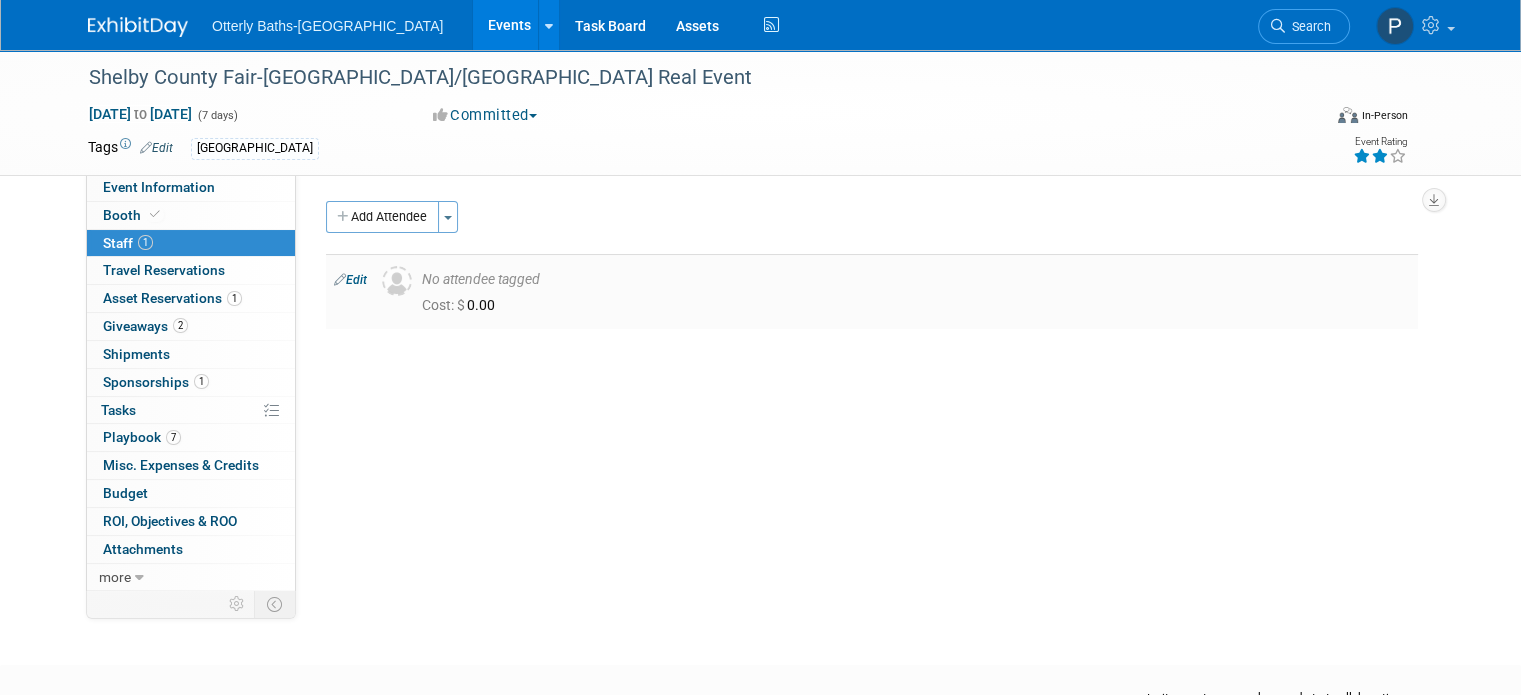click on "Edit" at bounding box center [350, 280] 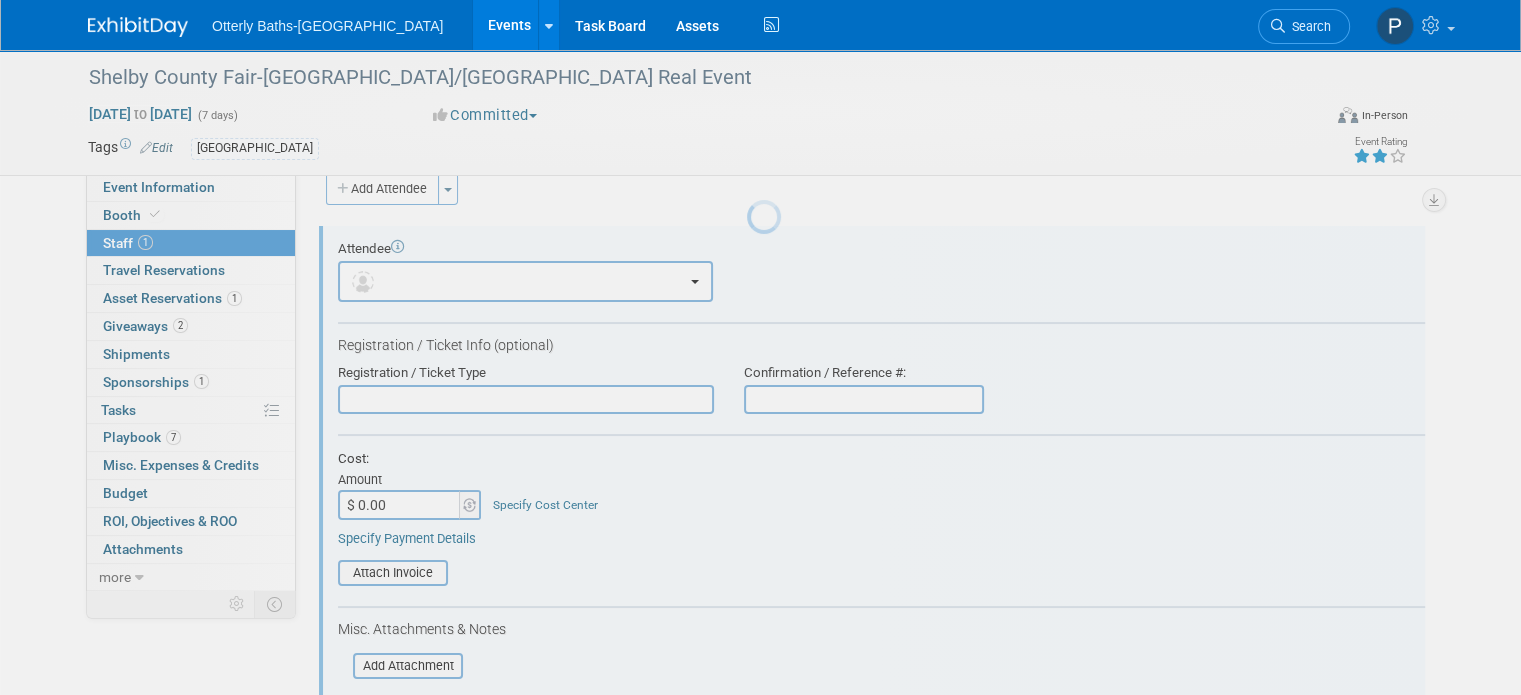 scroll, scrollTop: 0, scrollLeft: 0, axis: both 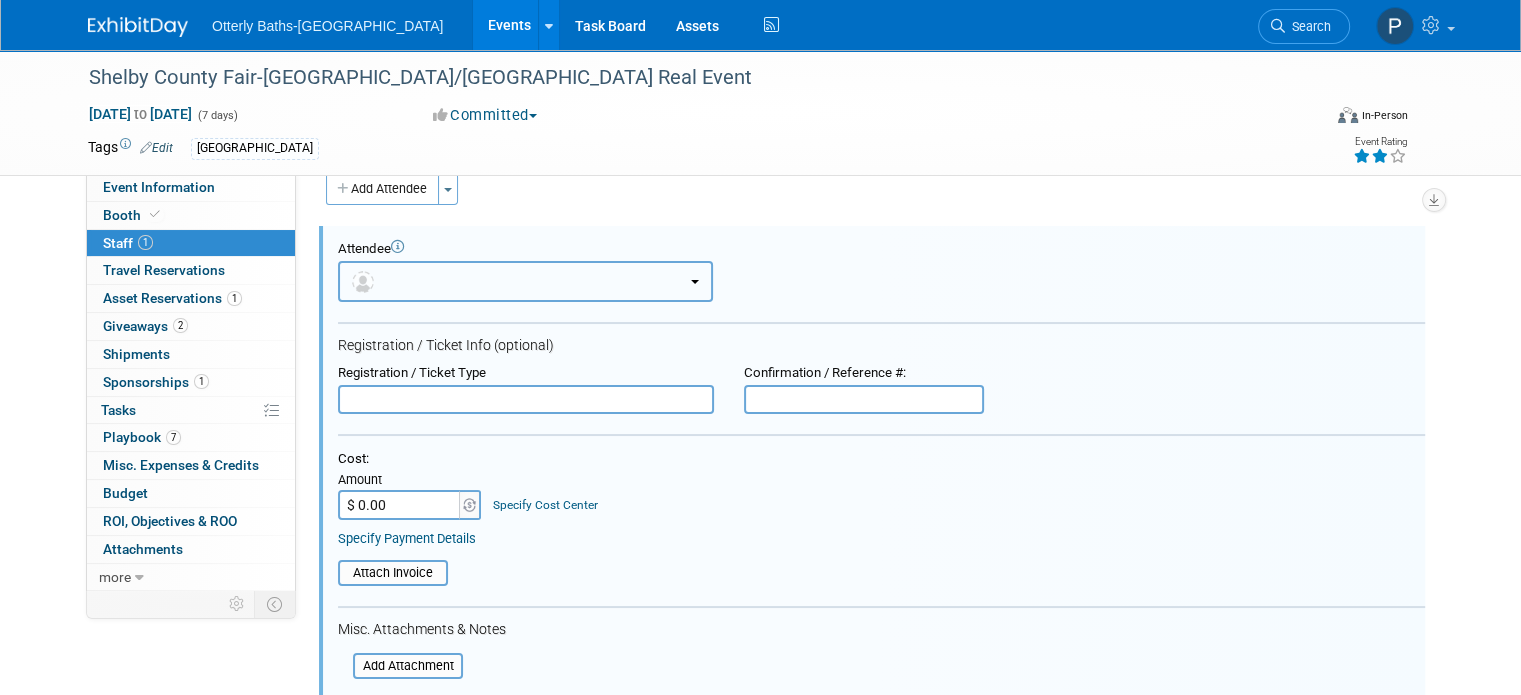 click at bounding box center (695, 282) 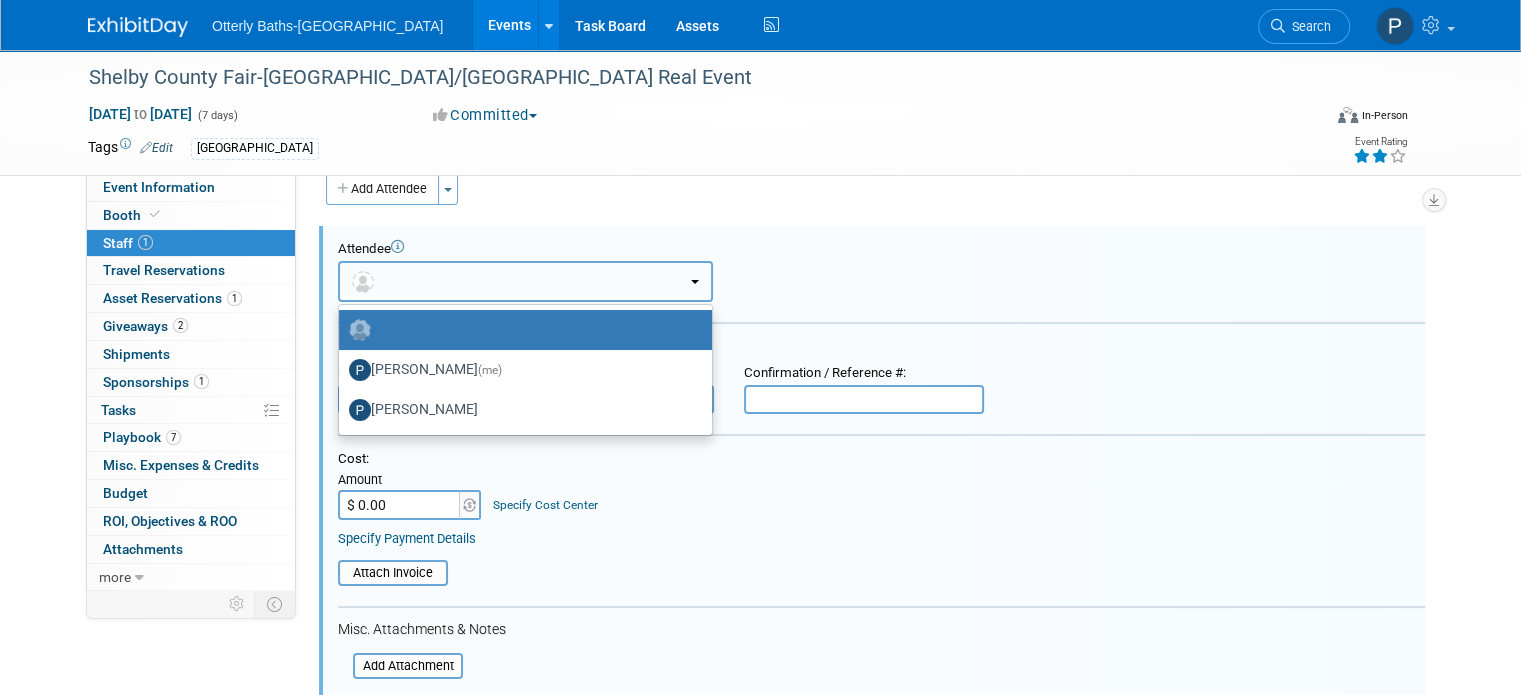 click at bounding box center (525, 281) 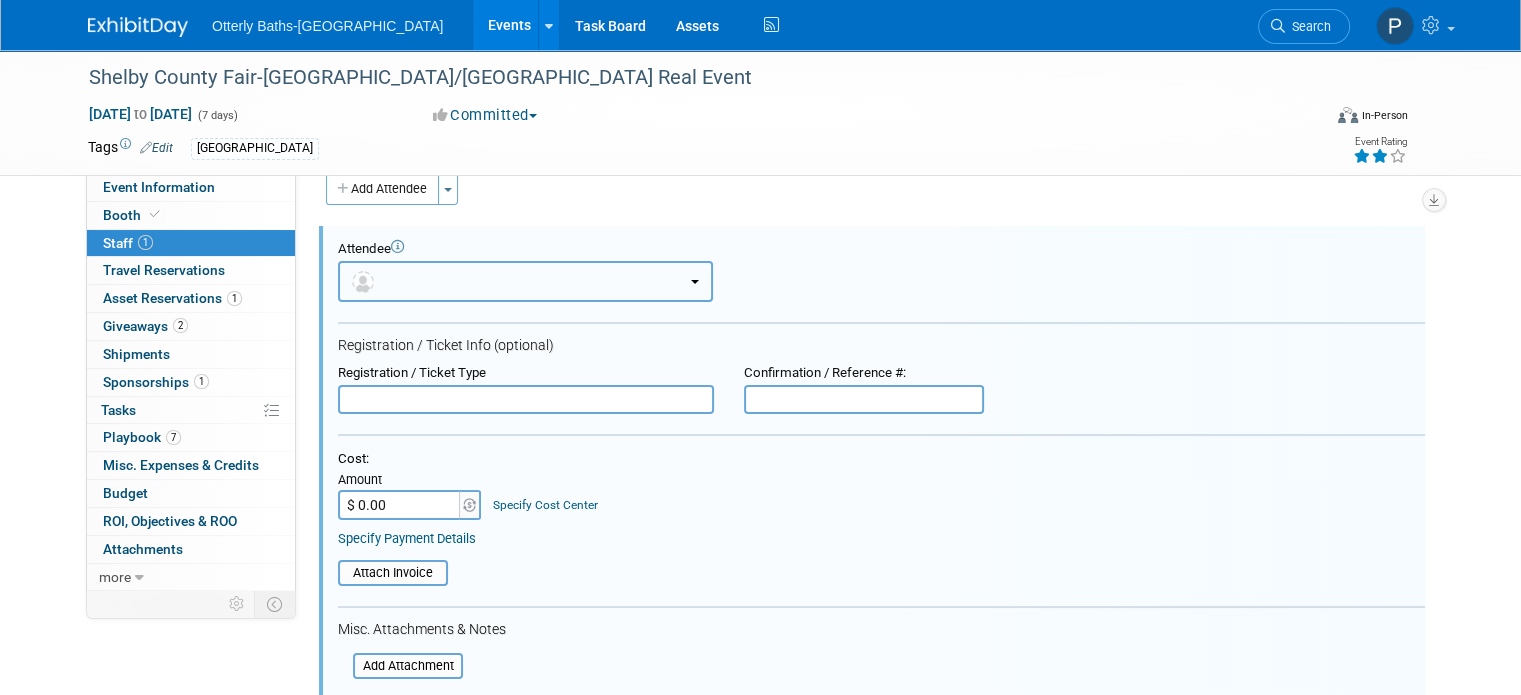 click at bounding box center (525, 281) 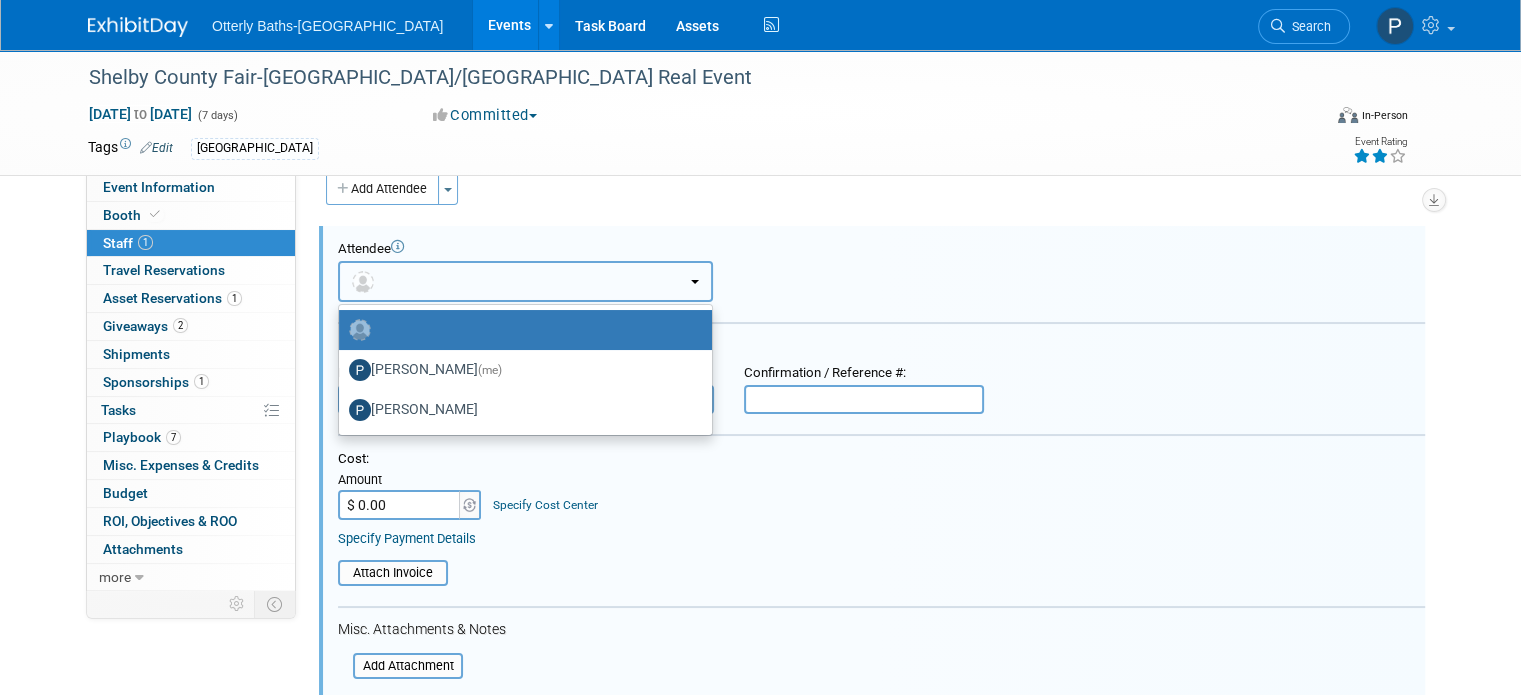 type 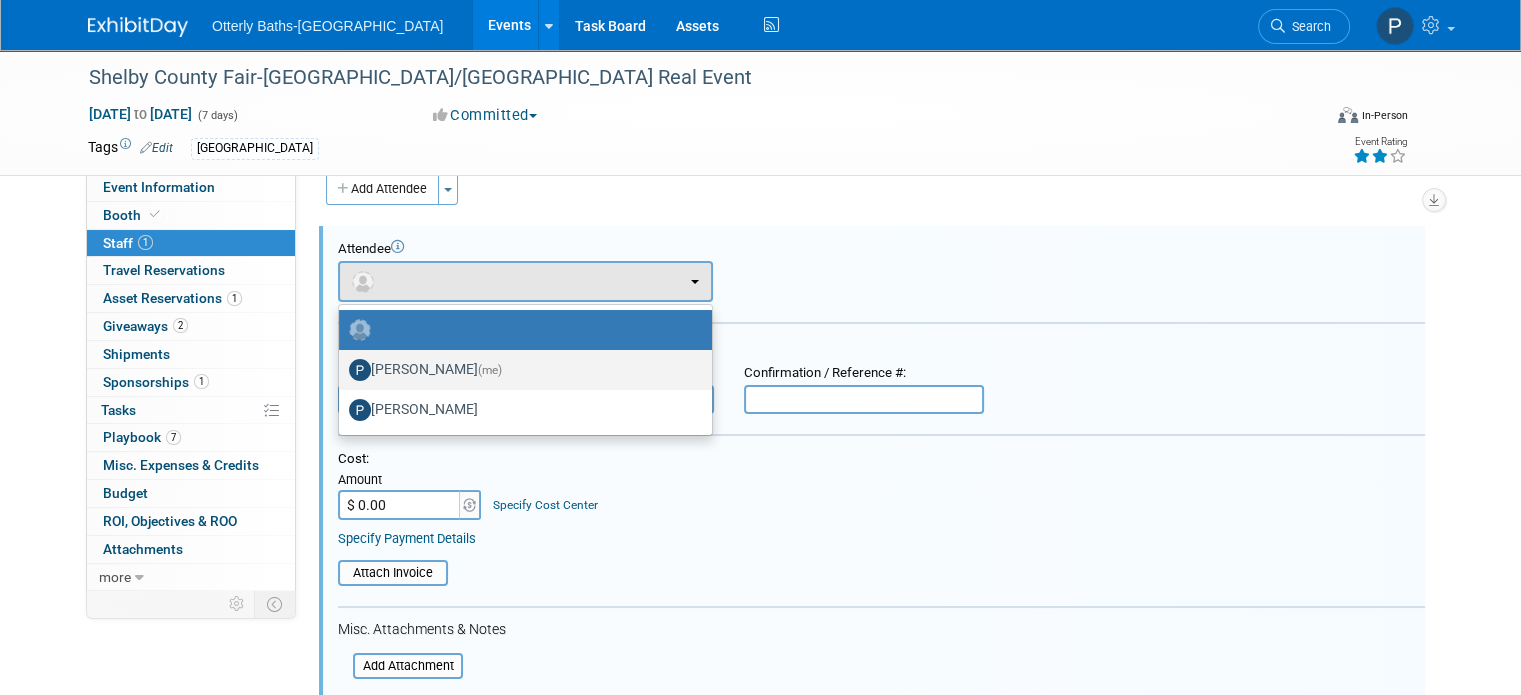 click on "Paula Ratcliffe
(me)" at bounding box center [520, 370] 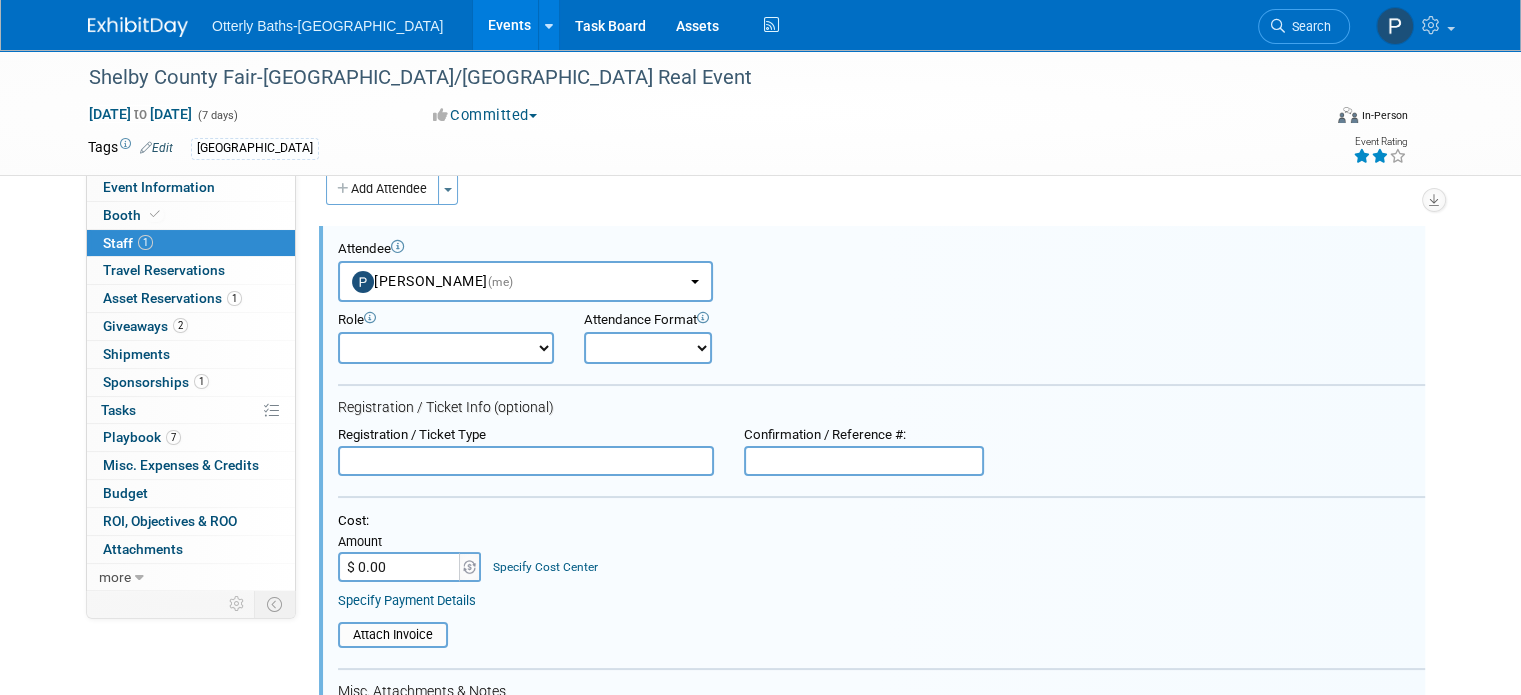 click on "Demonstrator
Host
Planner
Presenter
Sales Representative
Set-up/Dismantle Crew
Speaker" at bounding box center (446, 348) 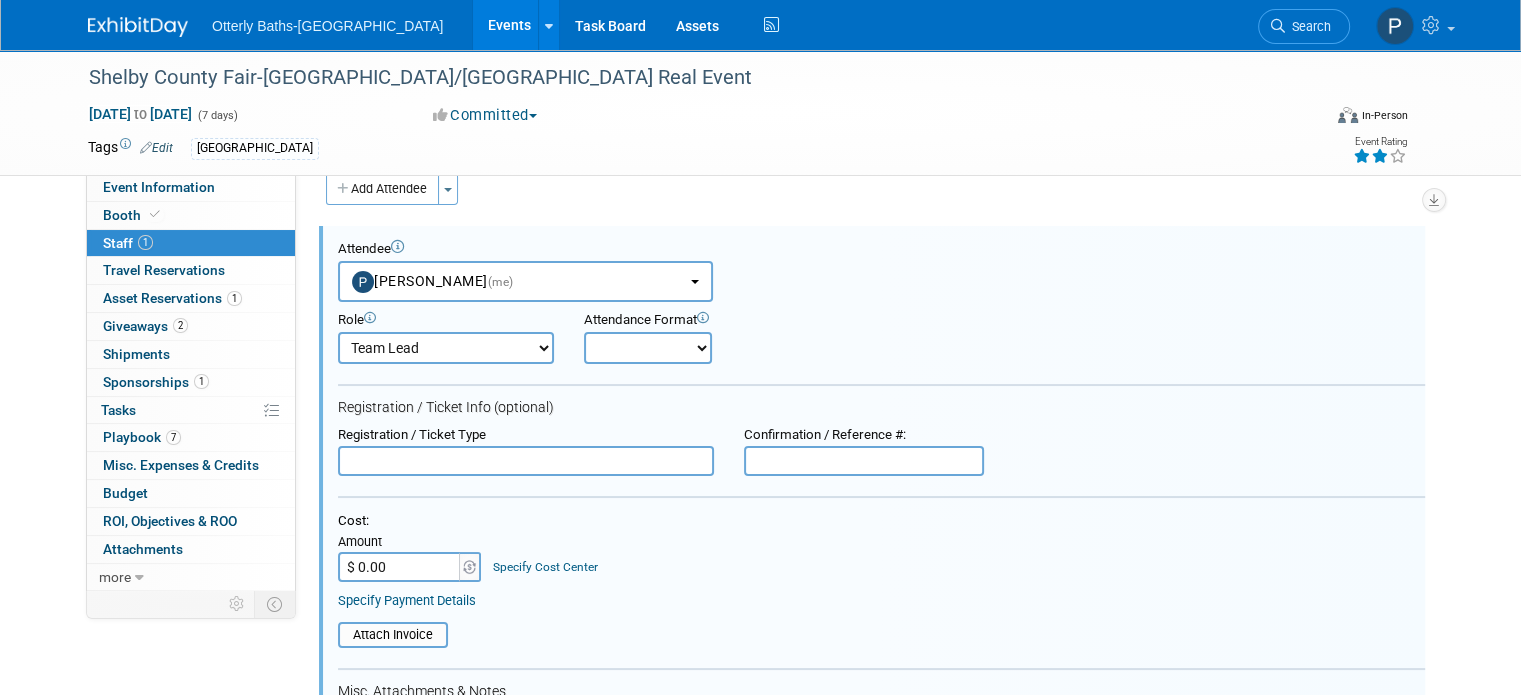click on "Demonstrator
Host
Planner
Presenter
Sales Representative
Set-up/Dismantle Crew
Speaker" at bounding box center [446, 348] 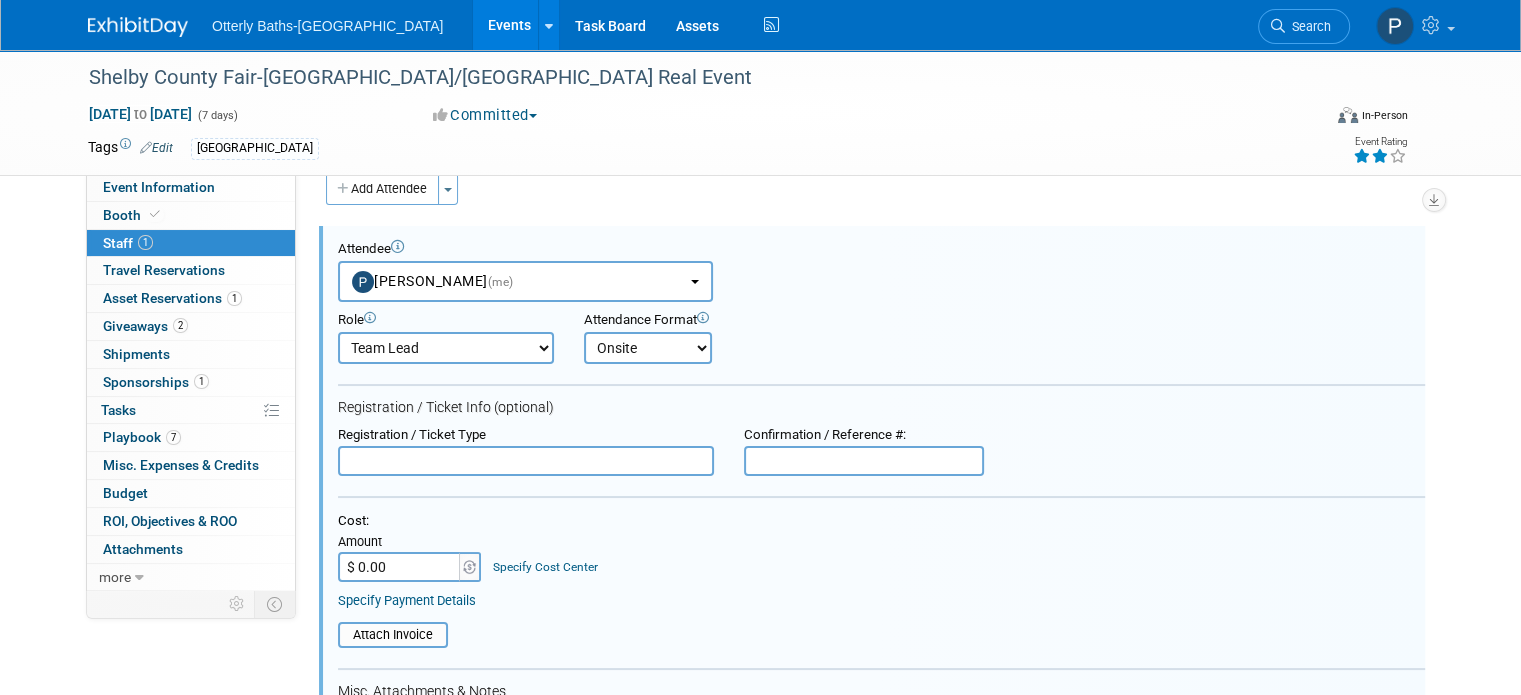 click on "Onsite
Remote" at bounding box center (648, 348) 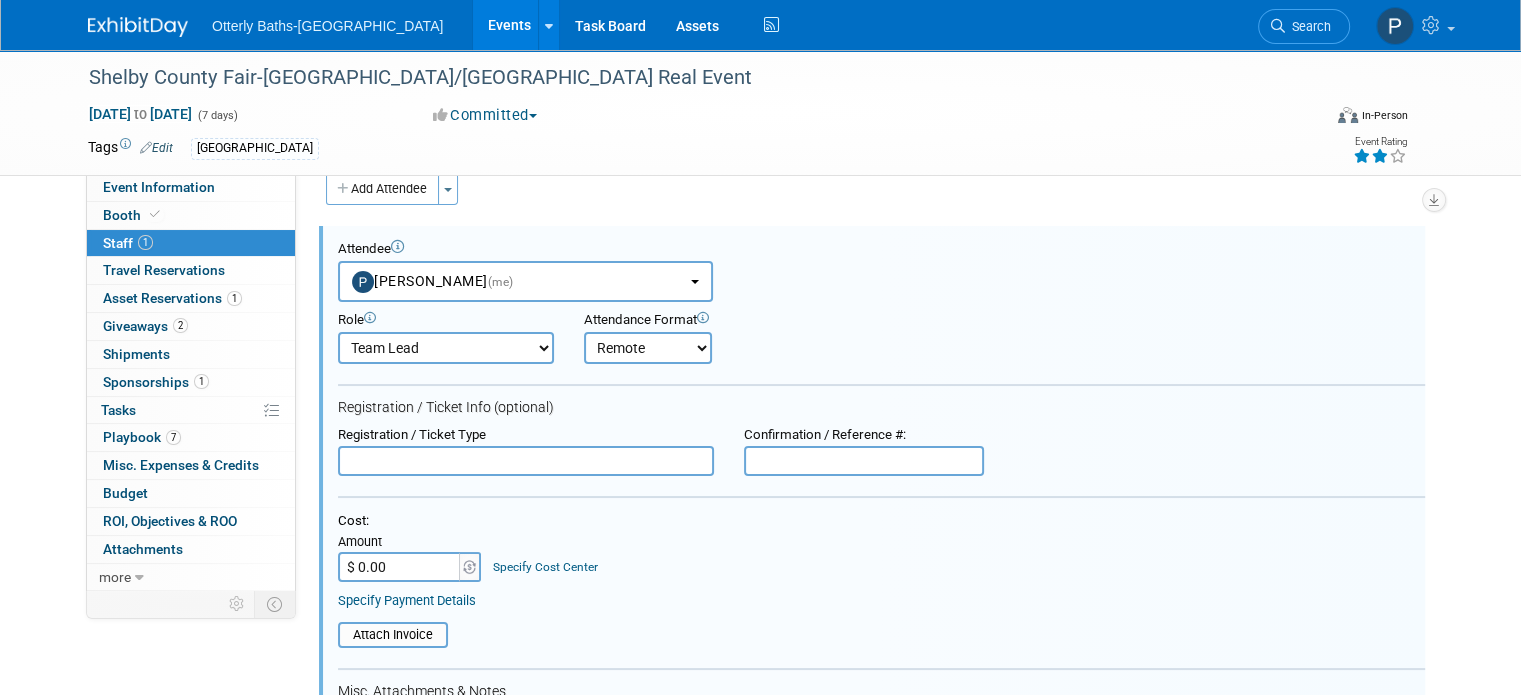 click on "Onsite
Remote" at bounding box center (648, 348) 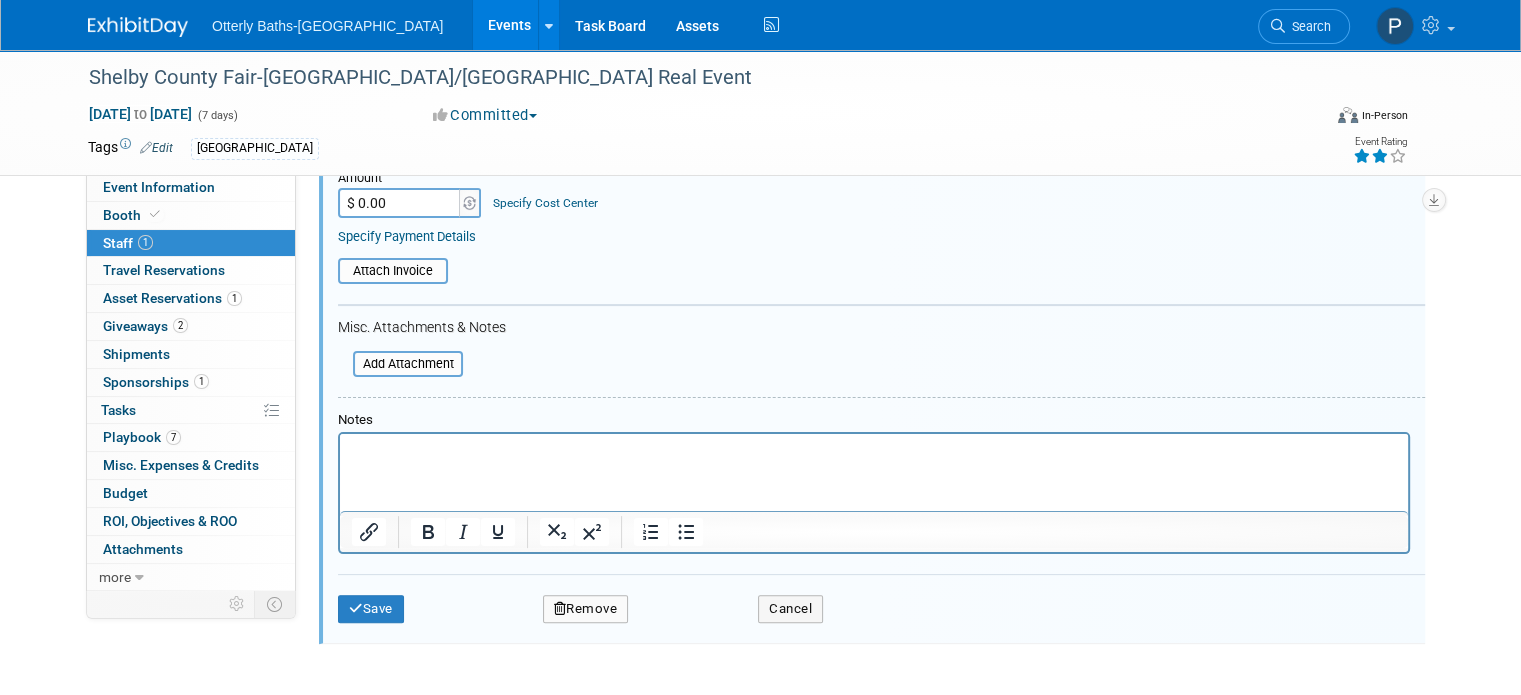 scroll, scrollTop: 394, scrollLeft: 0, axis: vertical 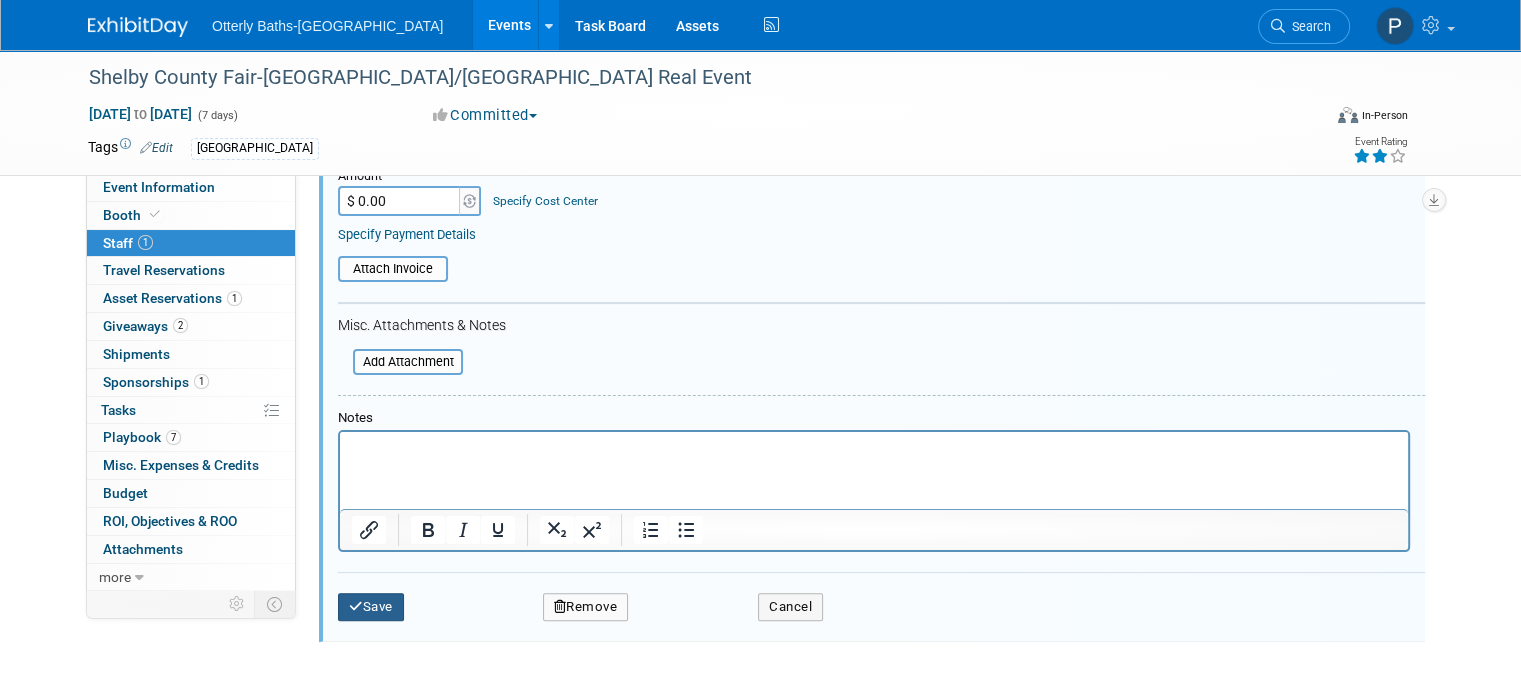 click on "Save" at bounding box center [371, 607] 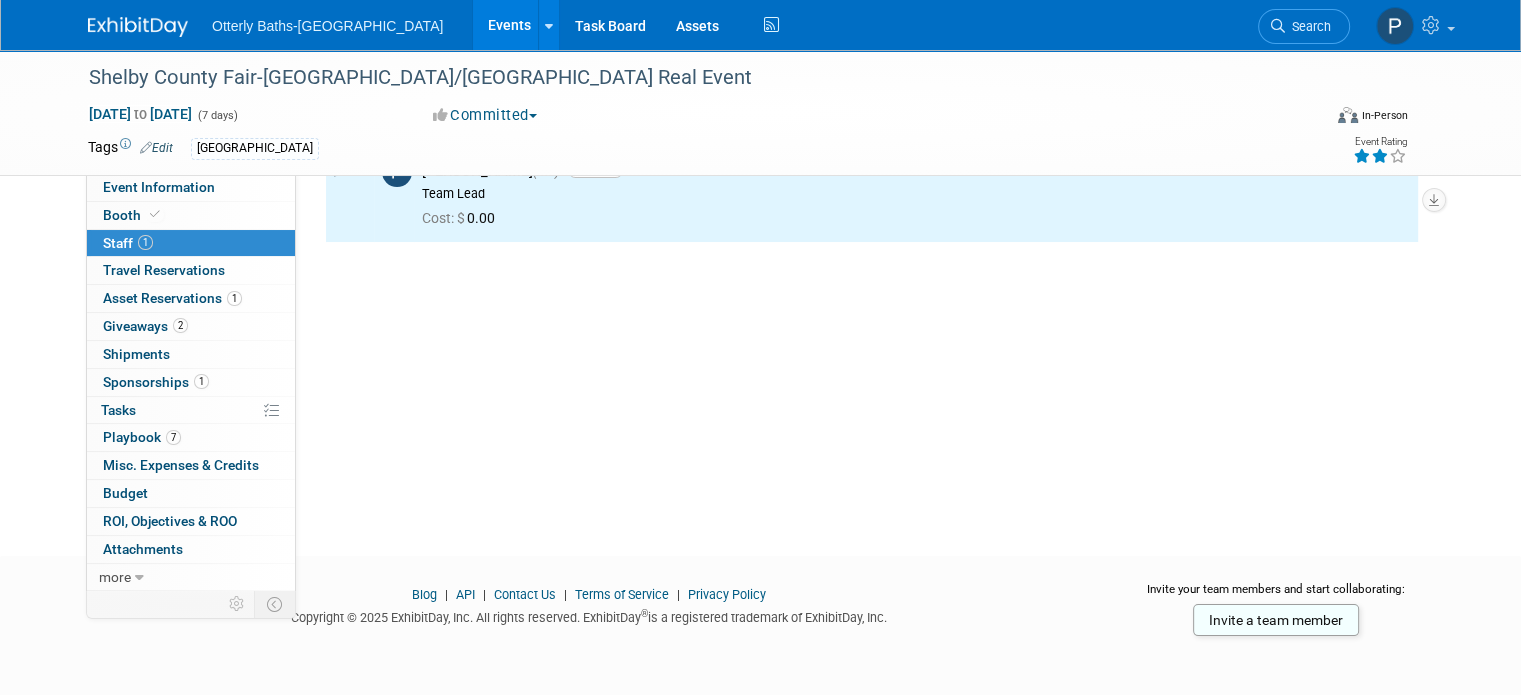 scroll, scrollTop: 0, scrollLeft: 0, axis: both 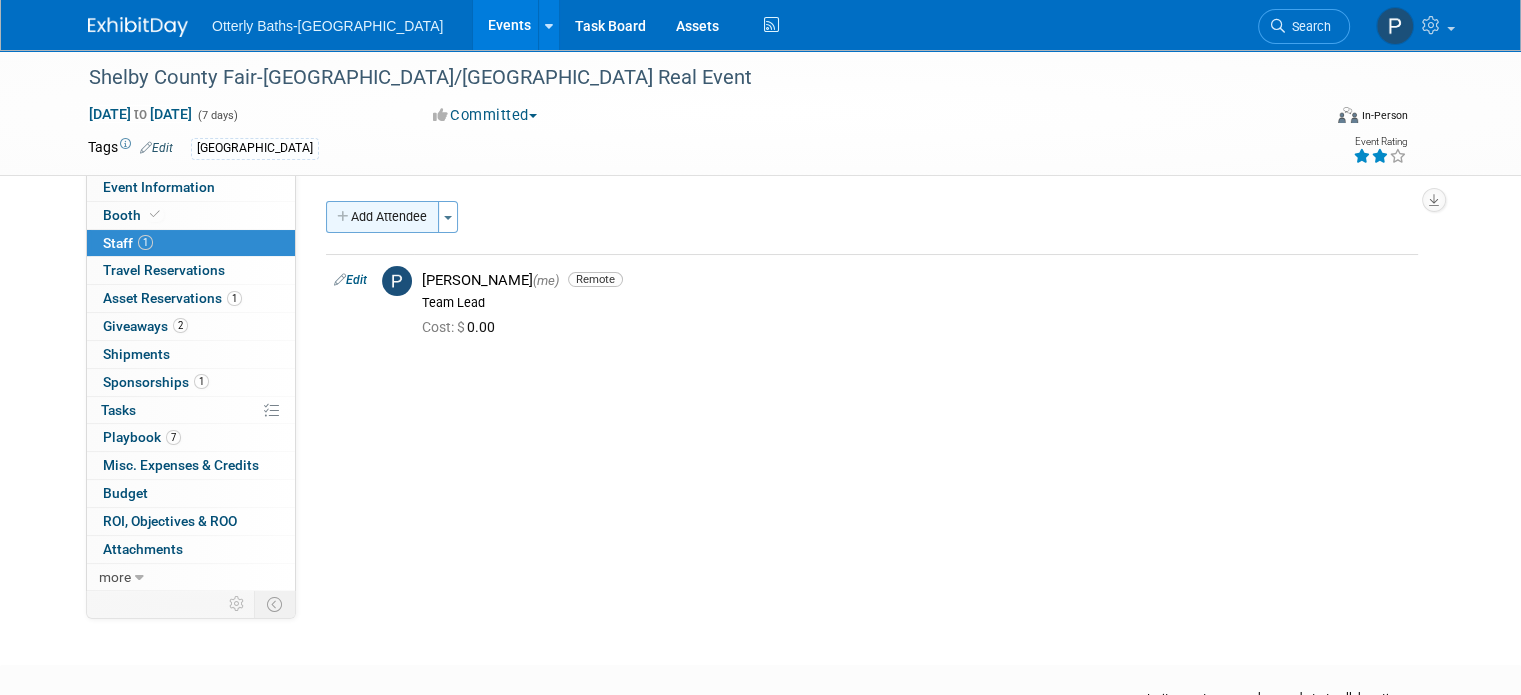 click on "Add Attendee" at bounding box center [382, 217] 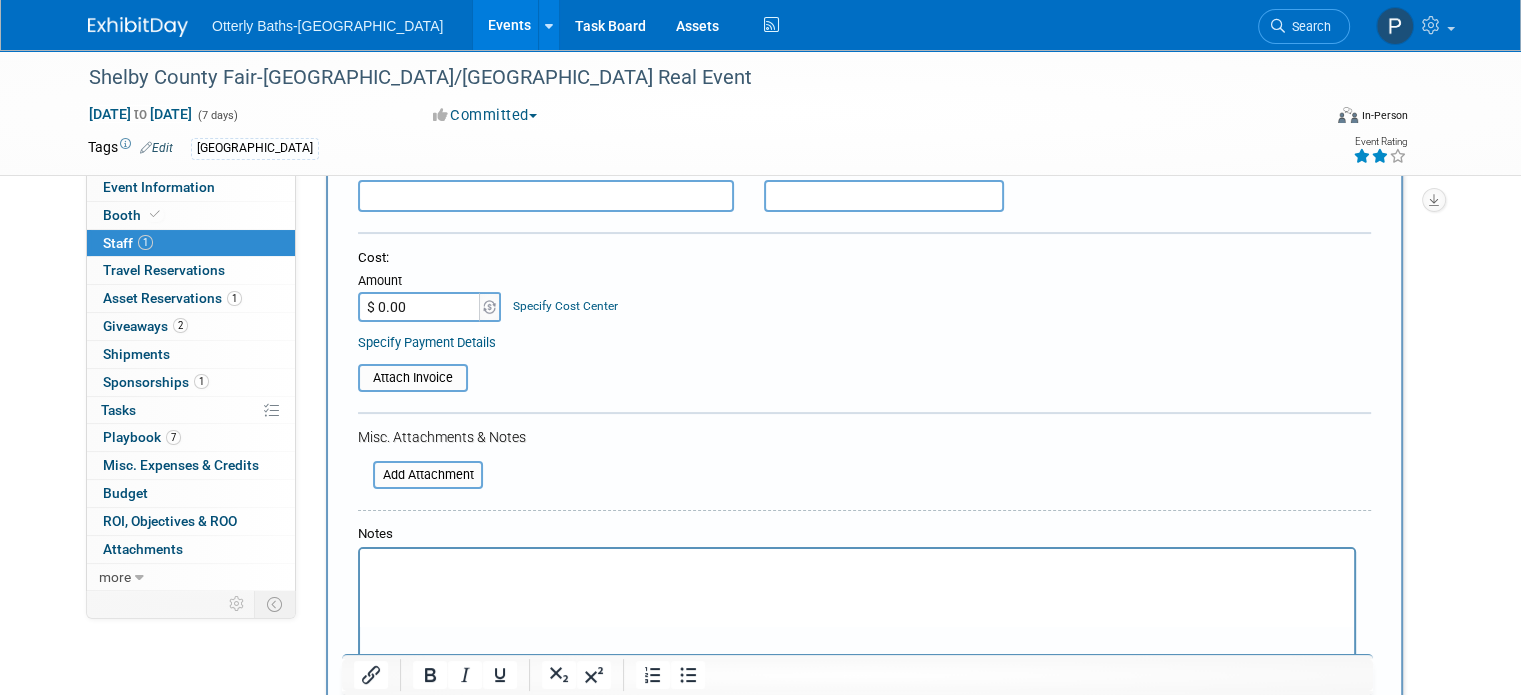 scroll, scrollTop: 0, scrollLeft: 0, axis: both 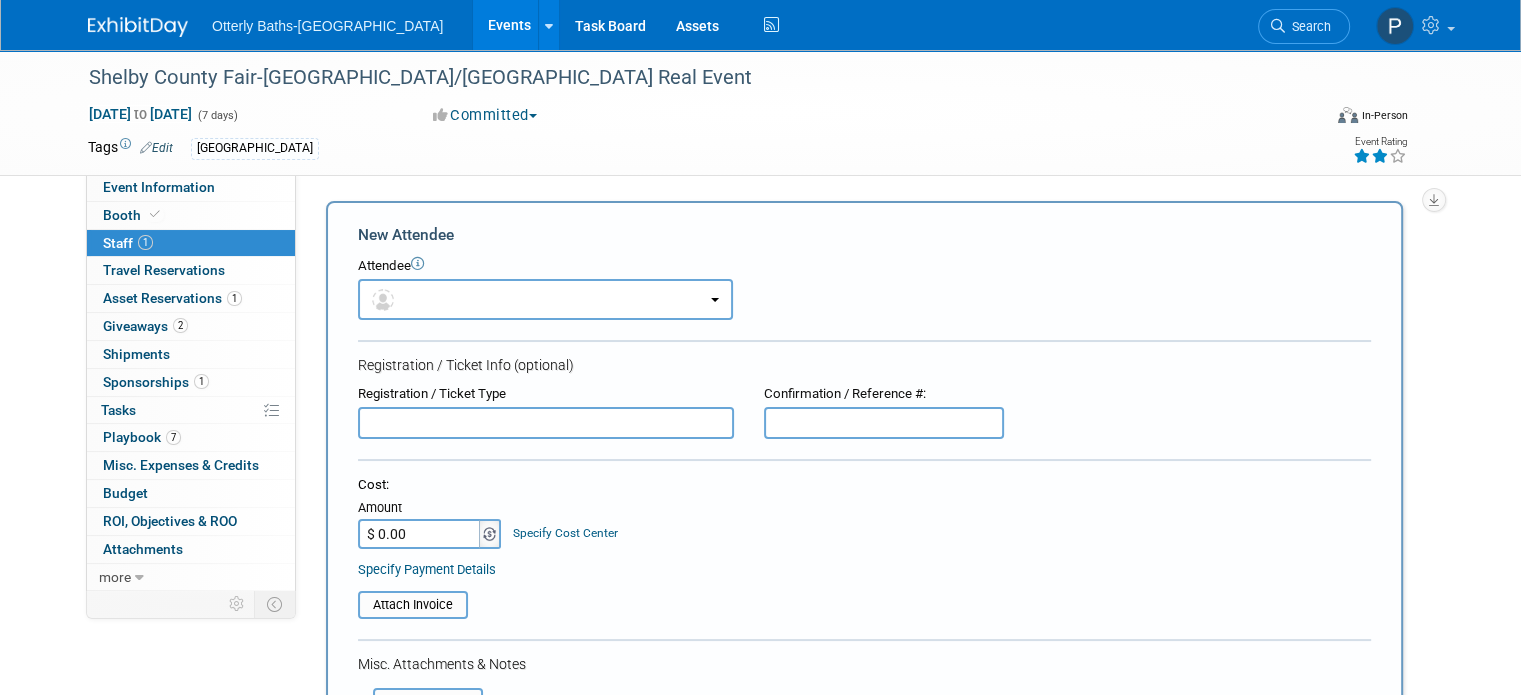 click at bounding box center (490, 534) 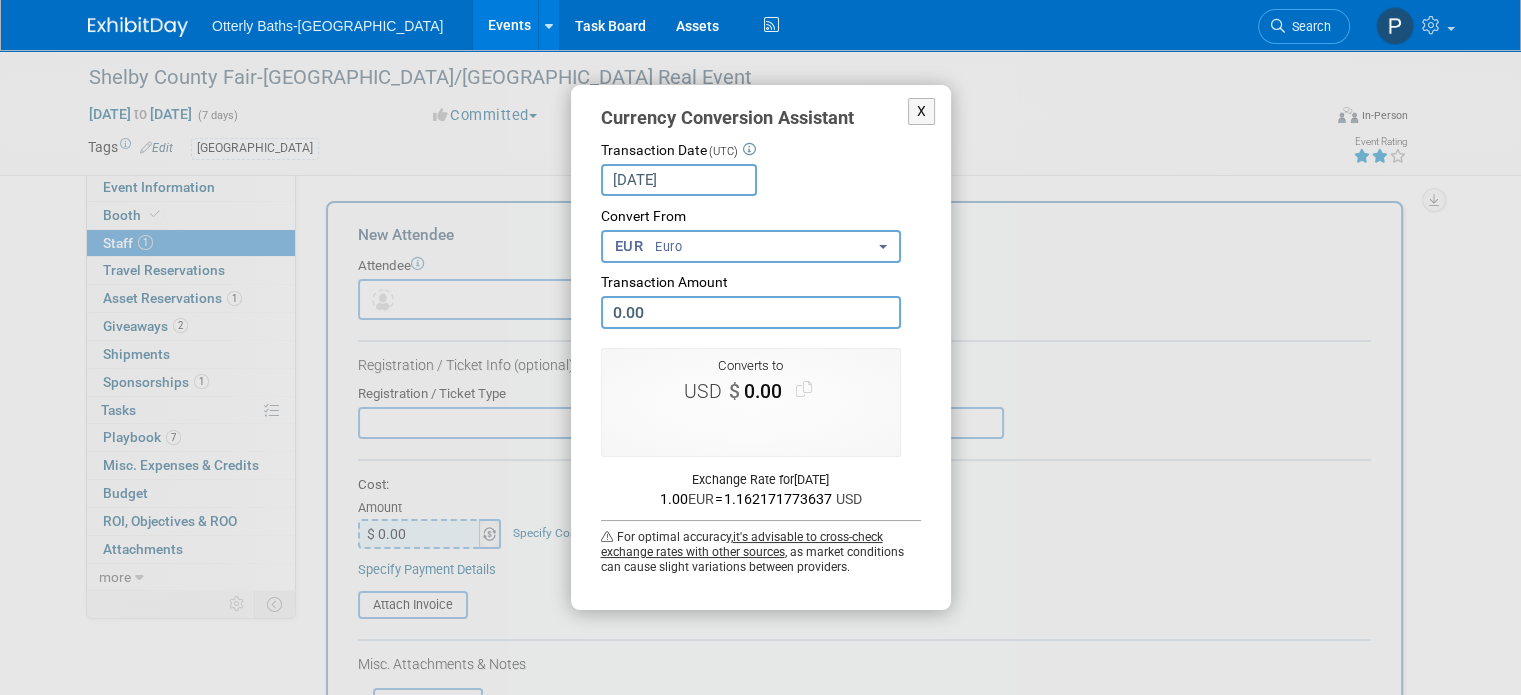 click on "X
Currency Conversion Assistant
Transaction Date  (UTC)
Jul 18, 2025
Loading Rates
Convert From
<span class='curr-dd-code'>VUV</span> <span class='curr-dd-name'>Vanuatu Vatu</span>
<span class='curr-dd-code'>WST</span> <span class='curr-dd-name'>Samoan Tala</span>
EUR" at bounding box center [761, 347] 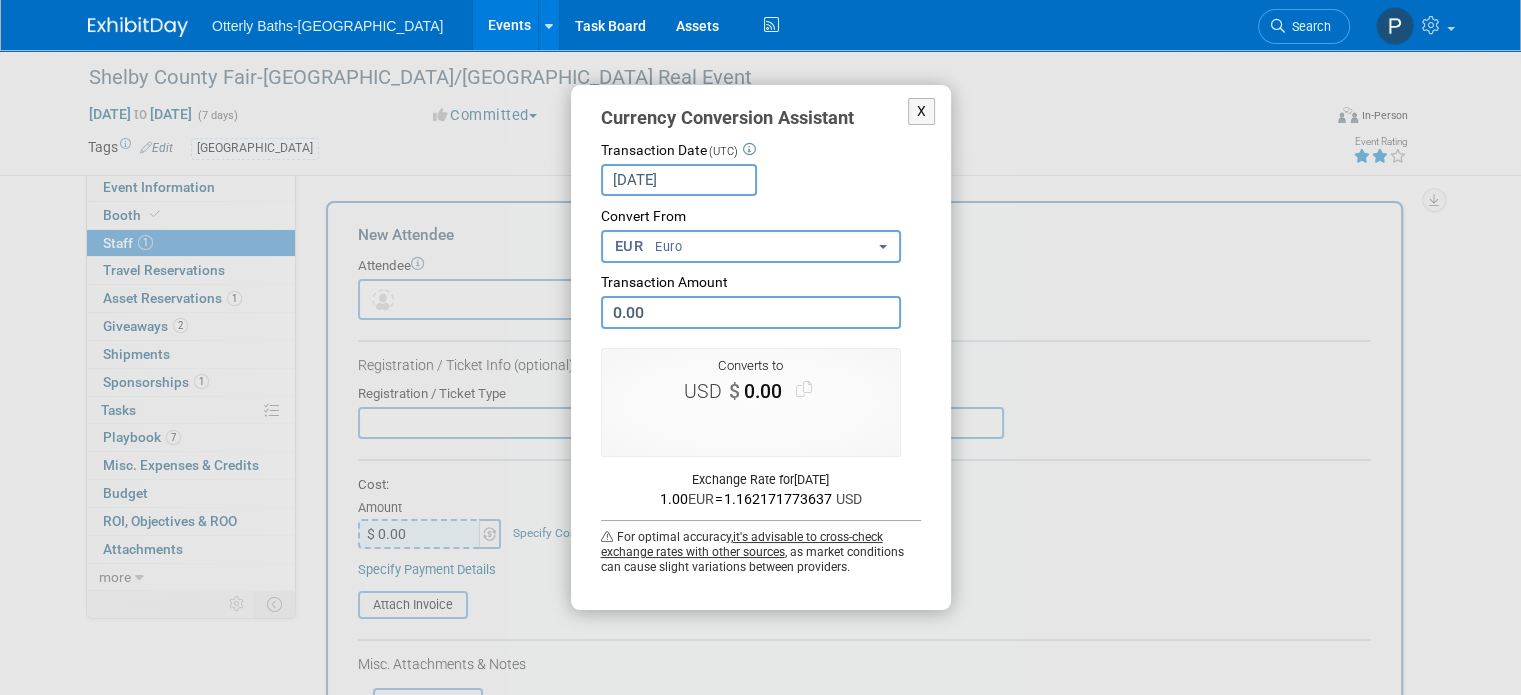 click on "EUR   Euro" at bounding box center (751, 246) 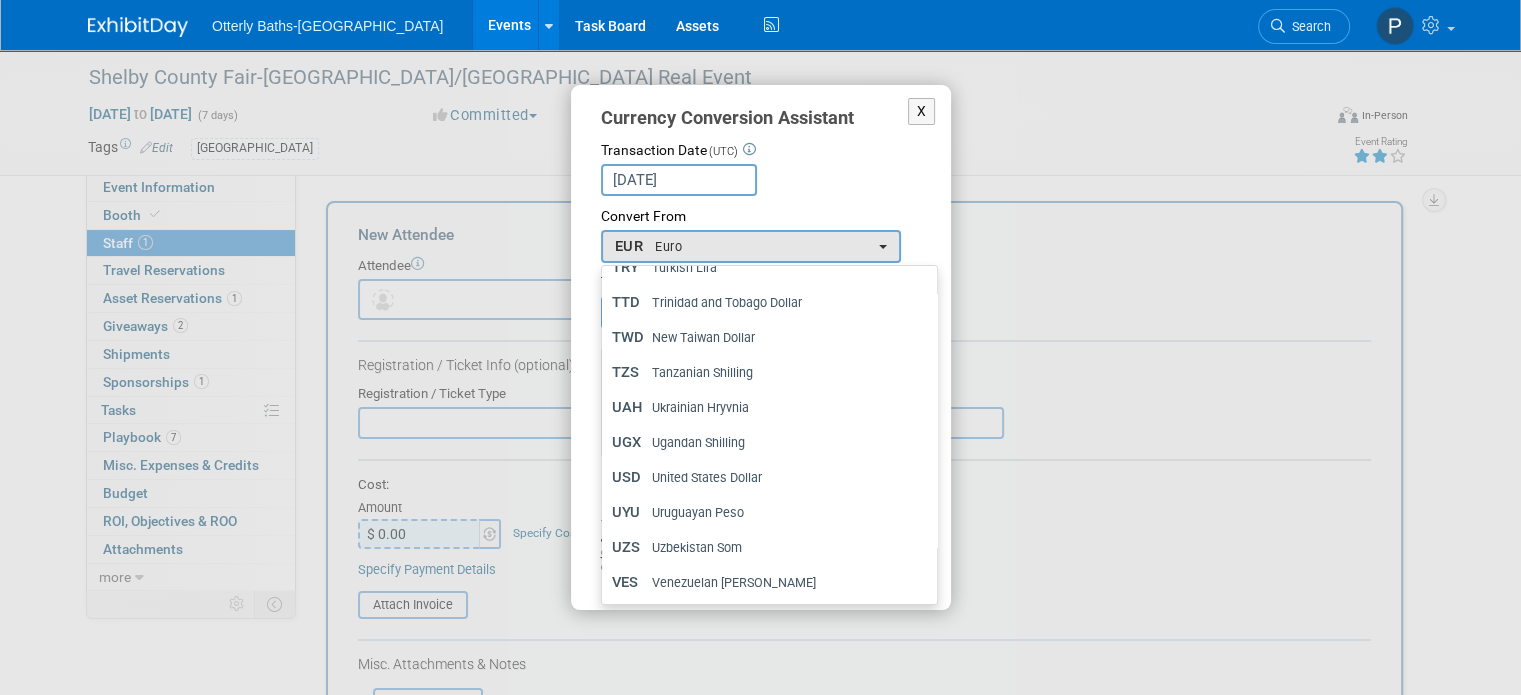 scroll, scrollTop: 5586, scrollLeft: 0, axis: vertical 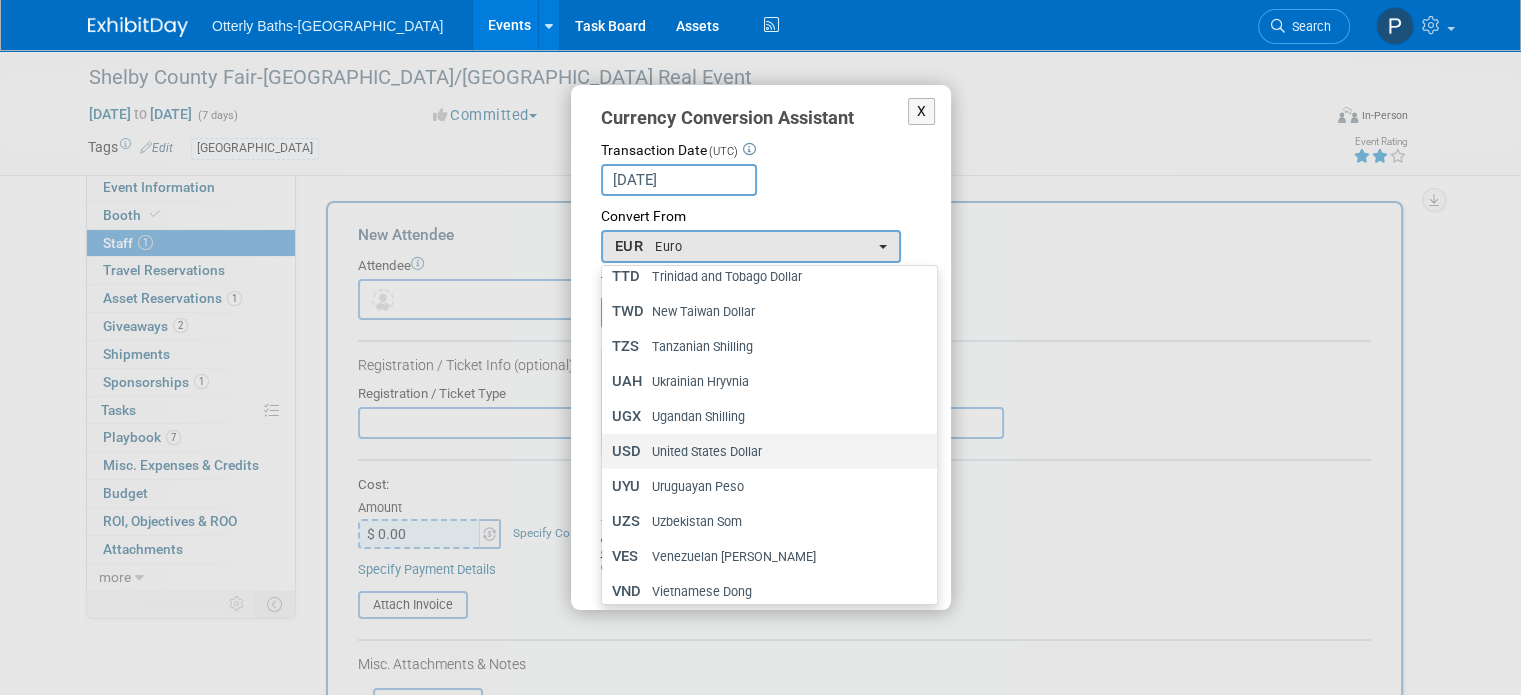 click on "United States Dollar" at bounding box center (706, 452) 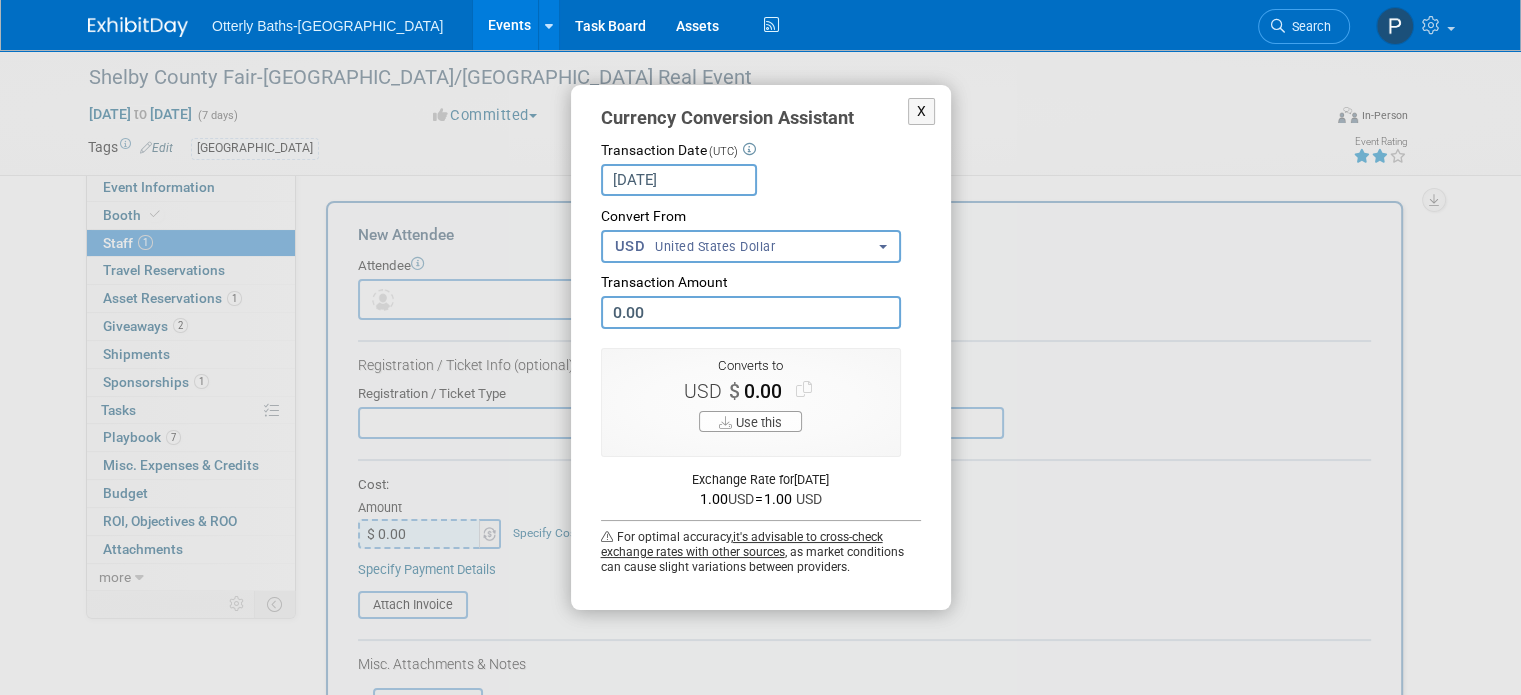 scroll, scrollTop: 0, scrollLeft: 0, axis: both 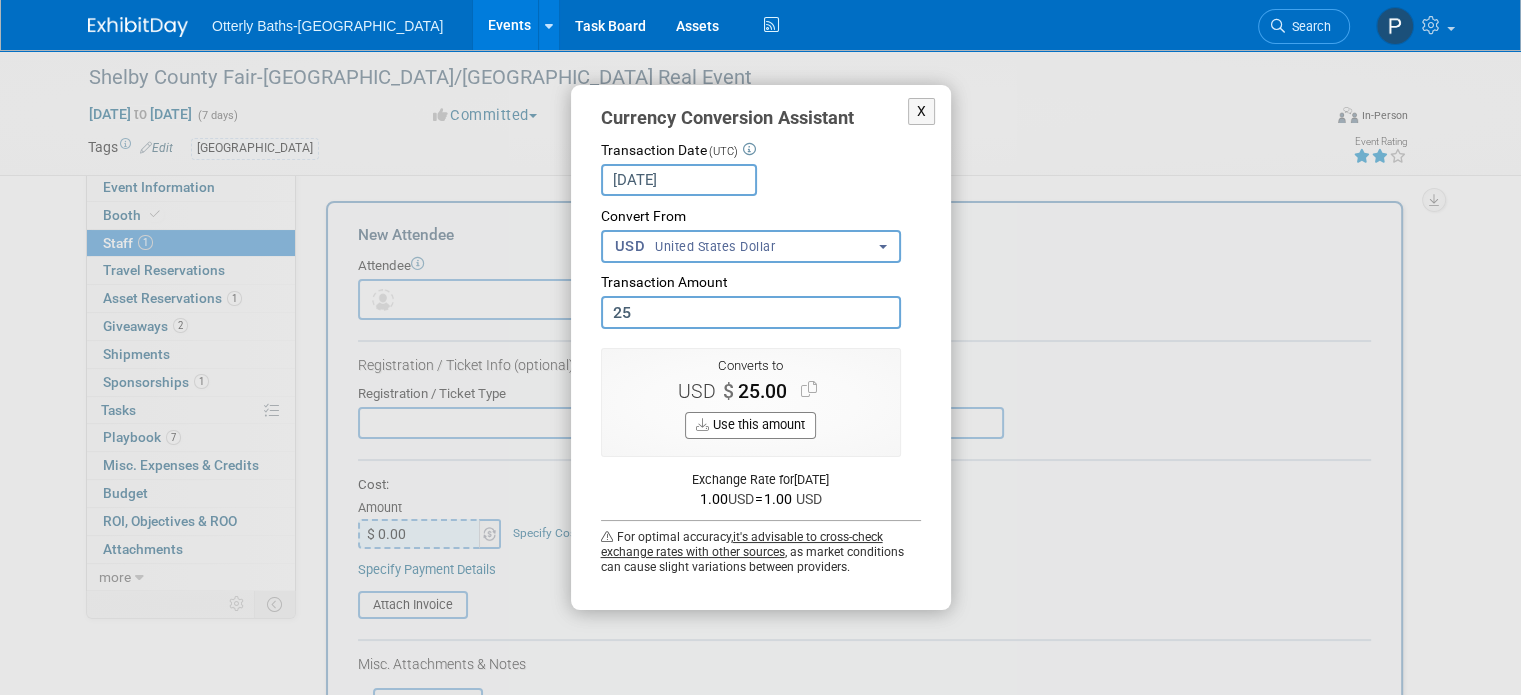 type on "2" 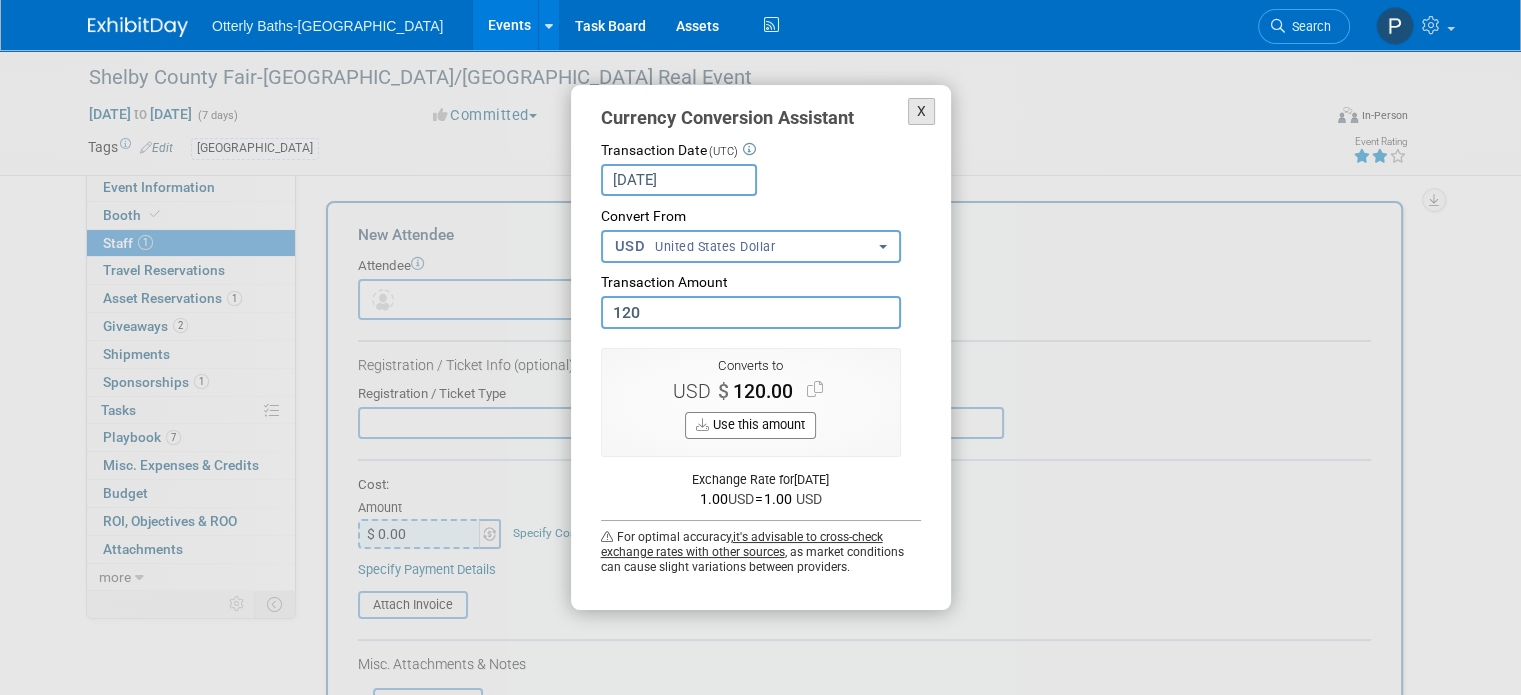 type on "120.00" 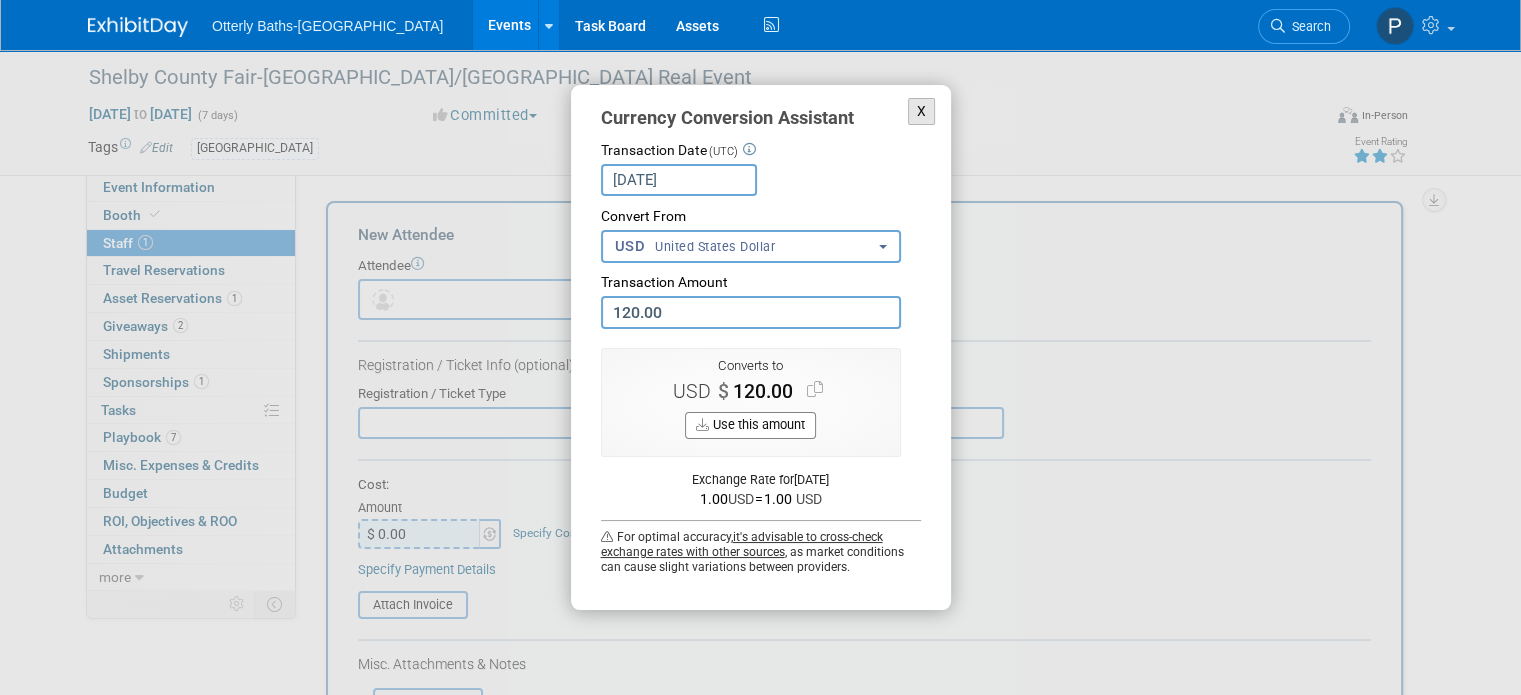 click on "X" at bounding box center (922, 111) 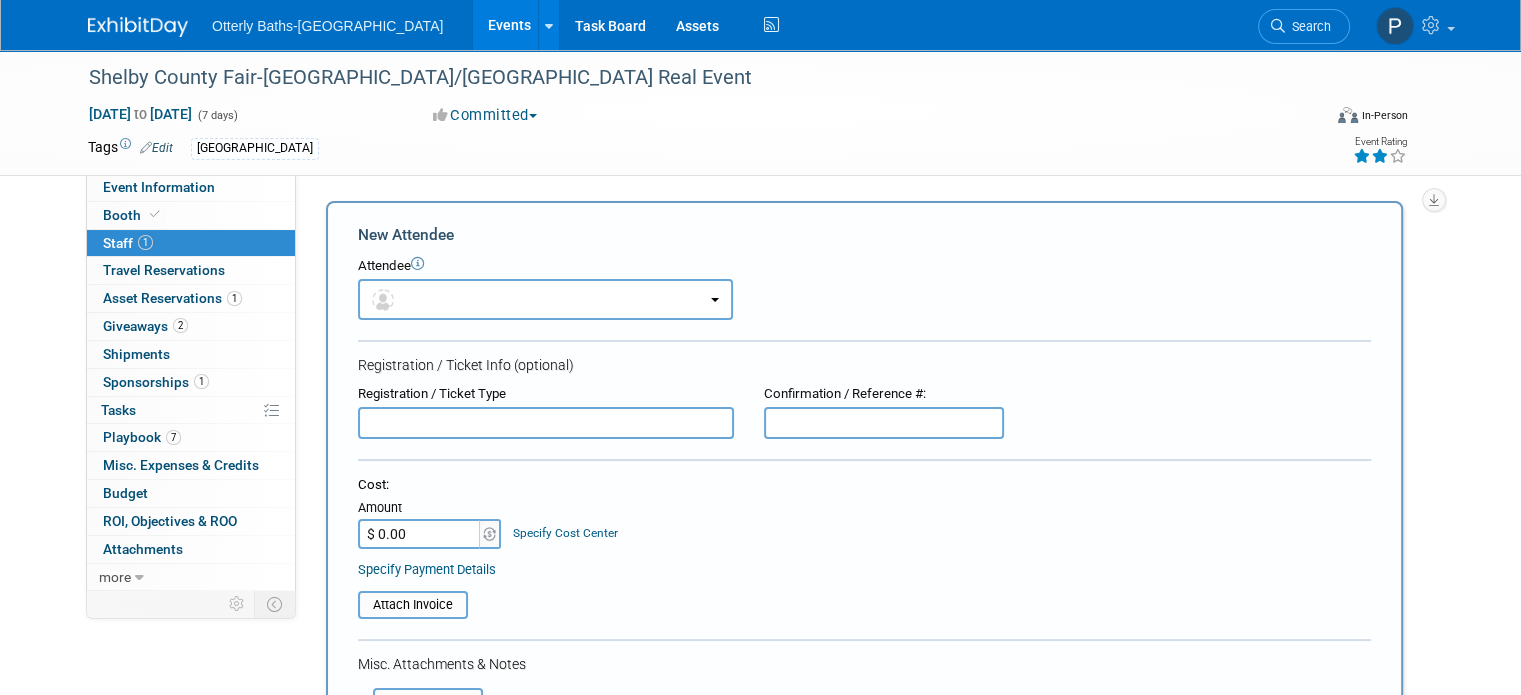click on "$ 0.00" at bounding box center (420, 534) 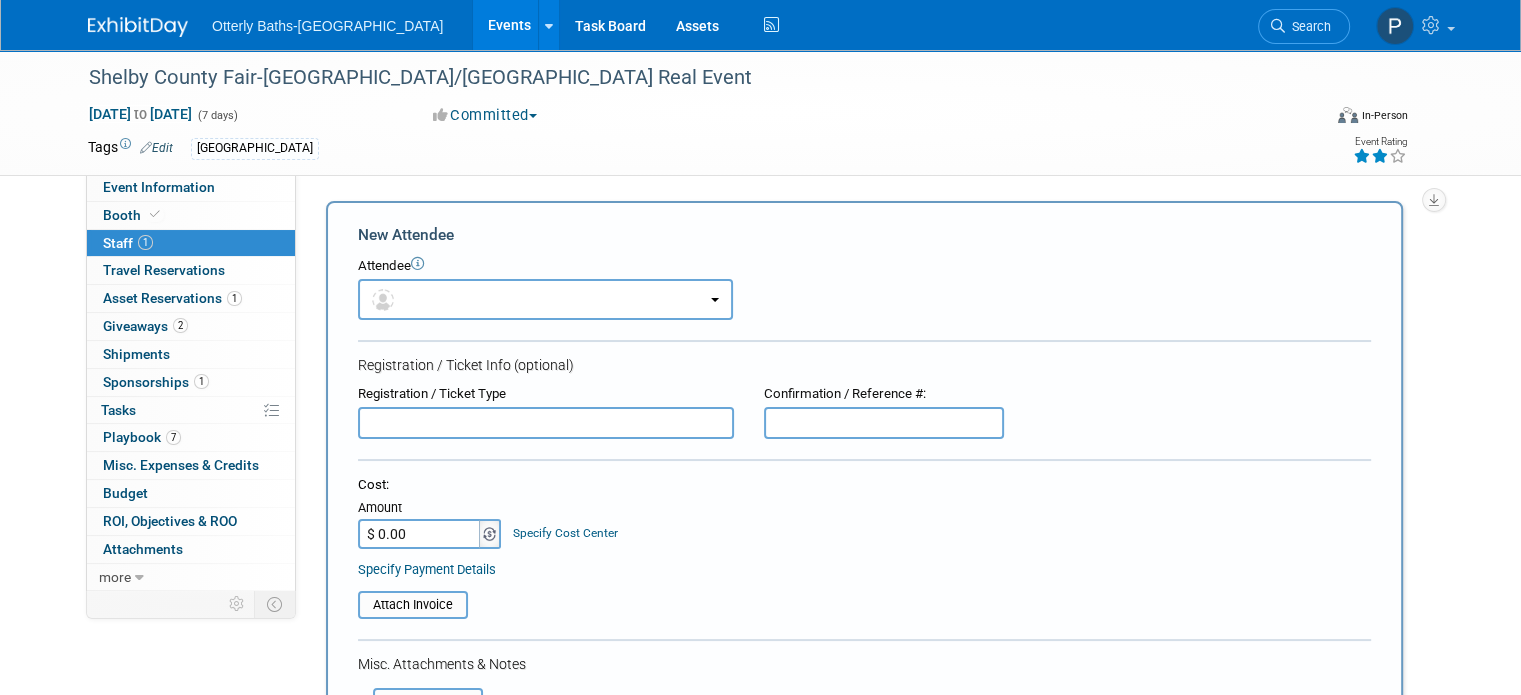 click at bounding box center [489, 534] 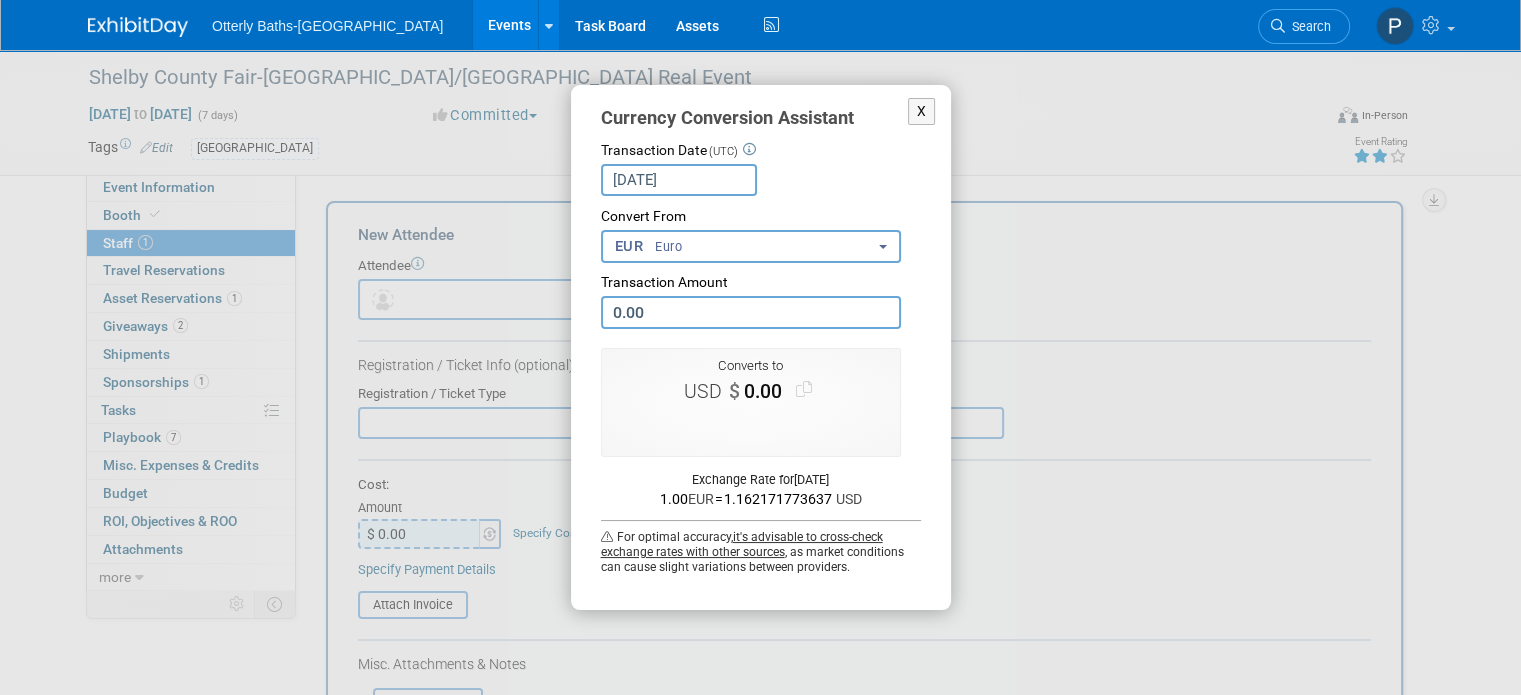 click on "X
Currency Conversion Assistant
Transaction Date  (UTC)
Jul 18, 2025
Loading Rates
Convert From
<span class='curr-dd-code'>VUV</span> <span class='curr-dd-name'>Vanuatu Vatu</span>
<span class='curr-dd-code'>WST</span> <span class='curr-dd-name'>Samoan Tala</span>
EUR" at bounding box center [761, 347] 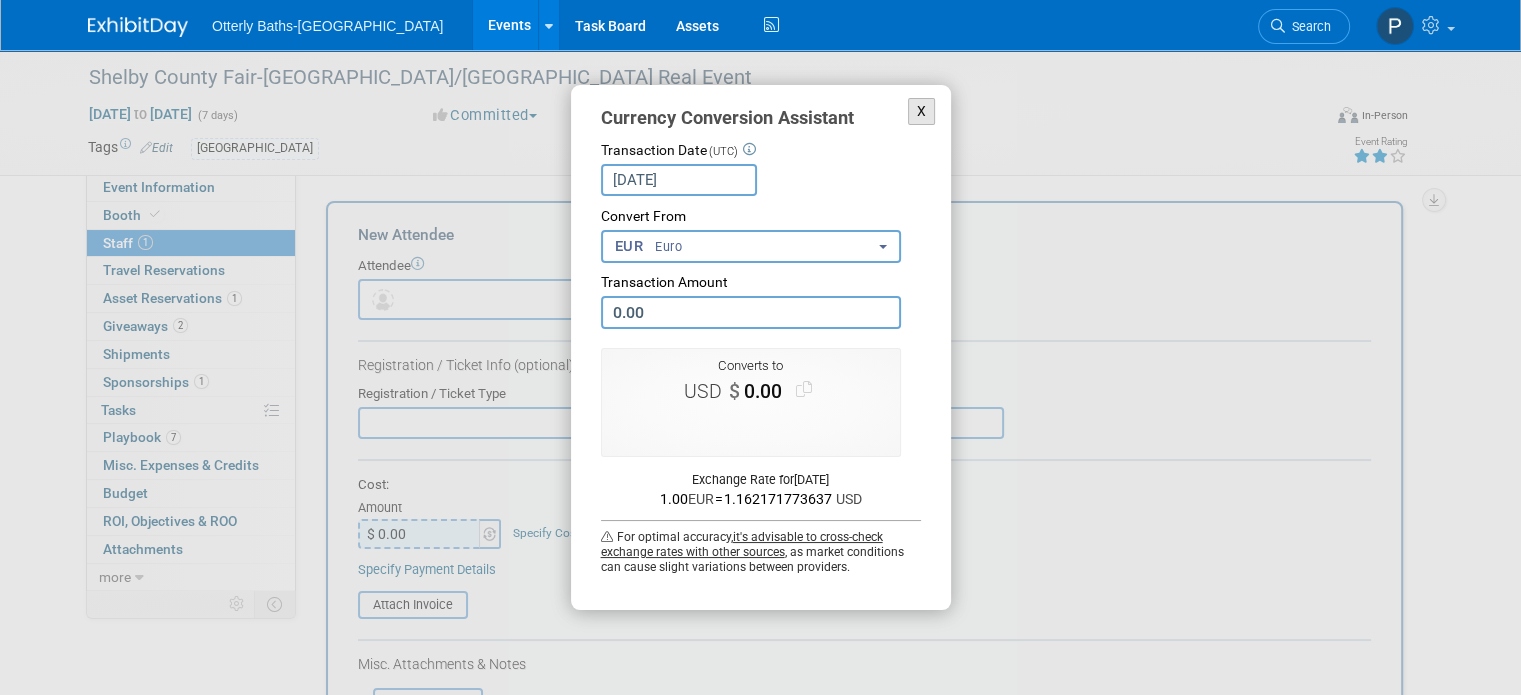 click on "X" at bounding box center [922, 111] 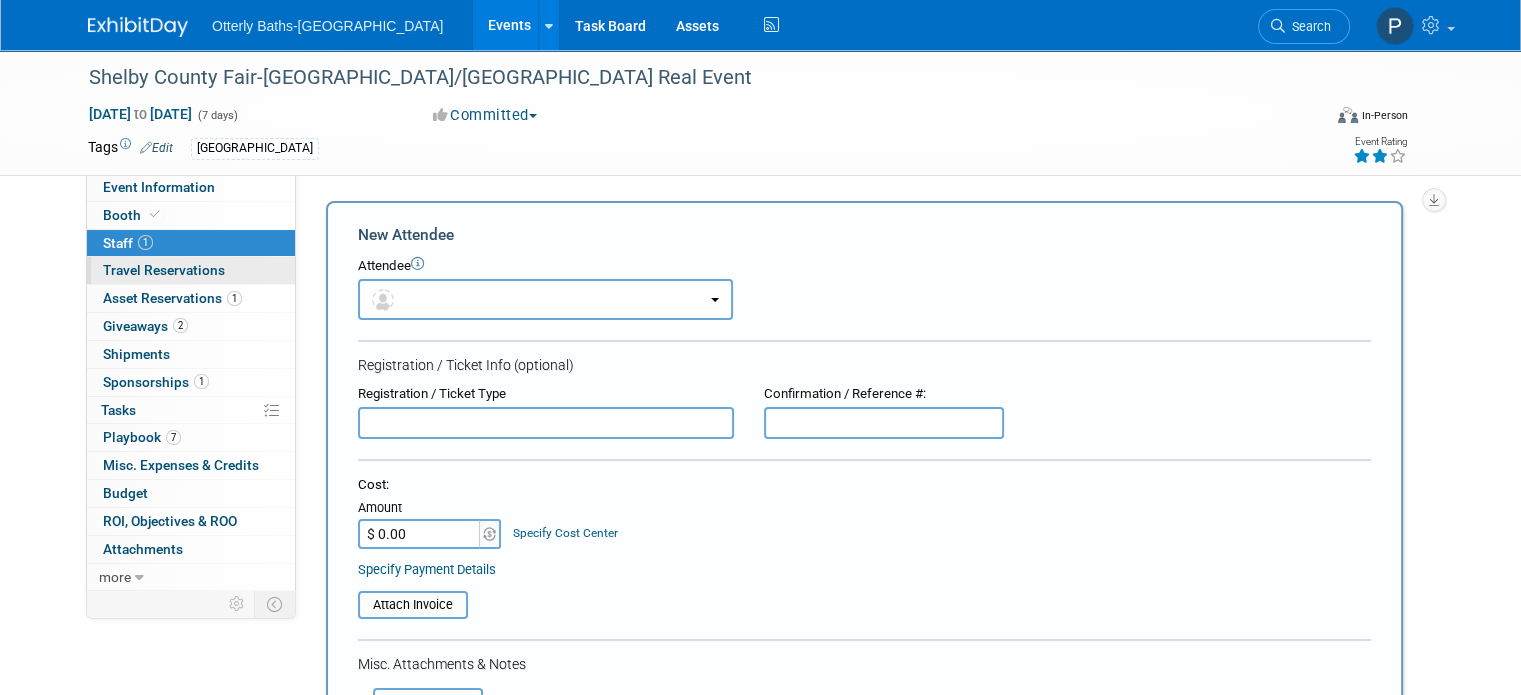 click on "Travel Reservations 0" at bounding box center (164, 270) 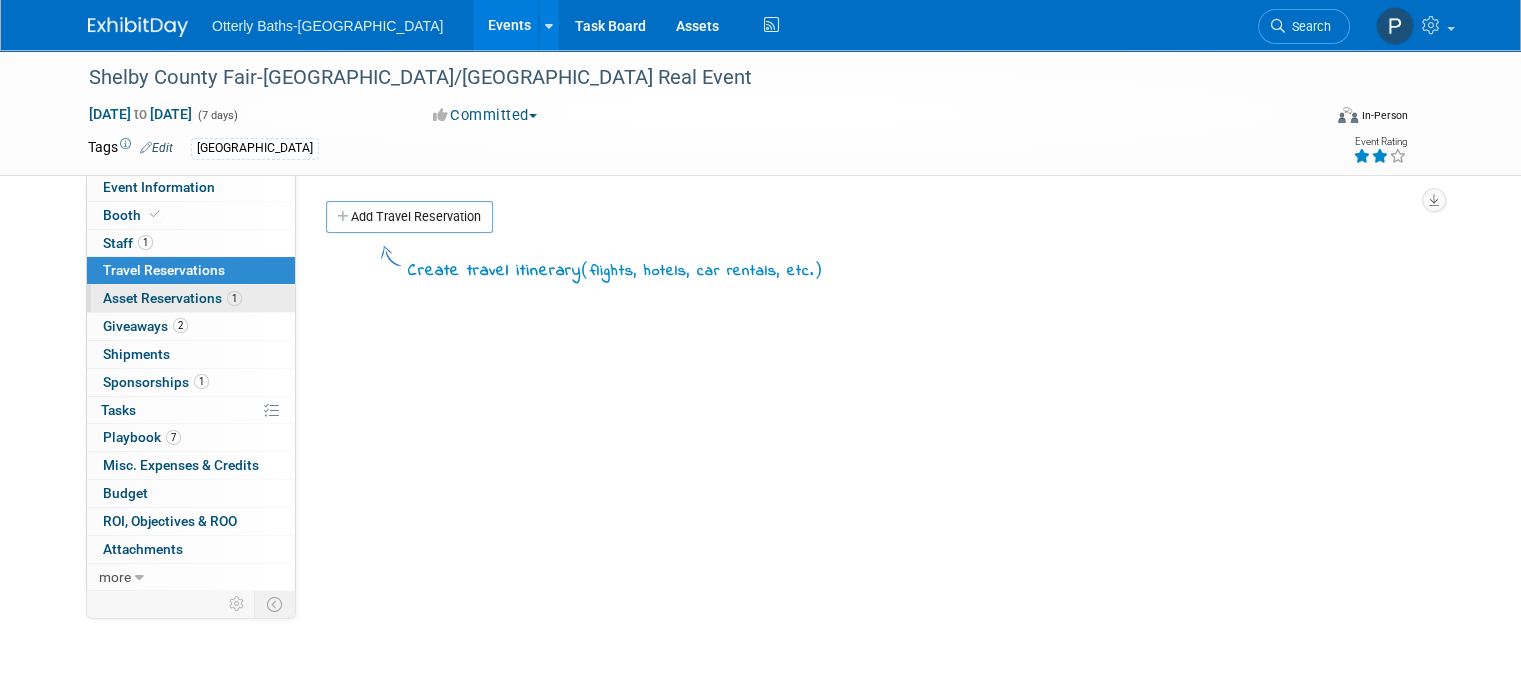 click on "Asset Reservations 1" at bounding box center (172, 298) 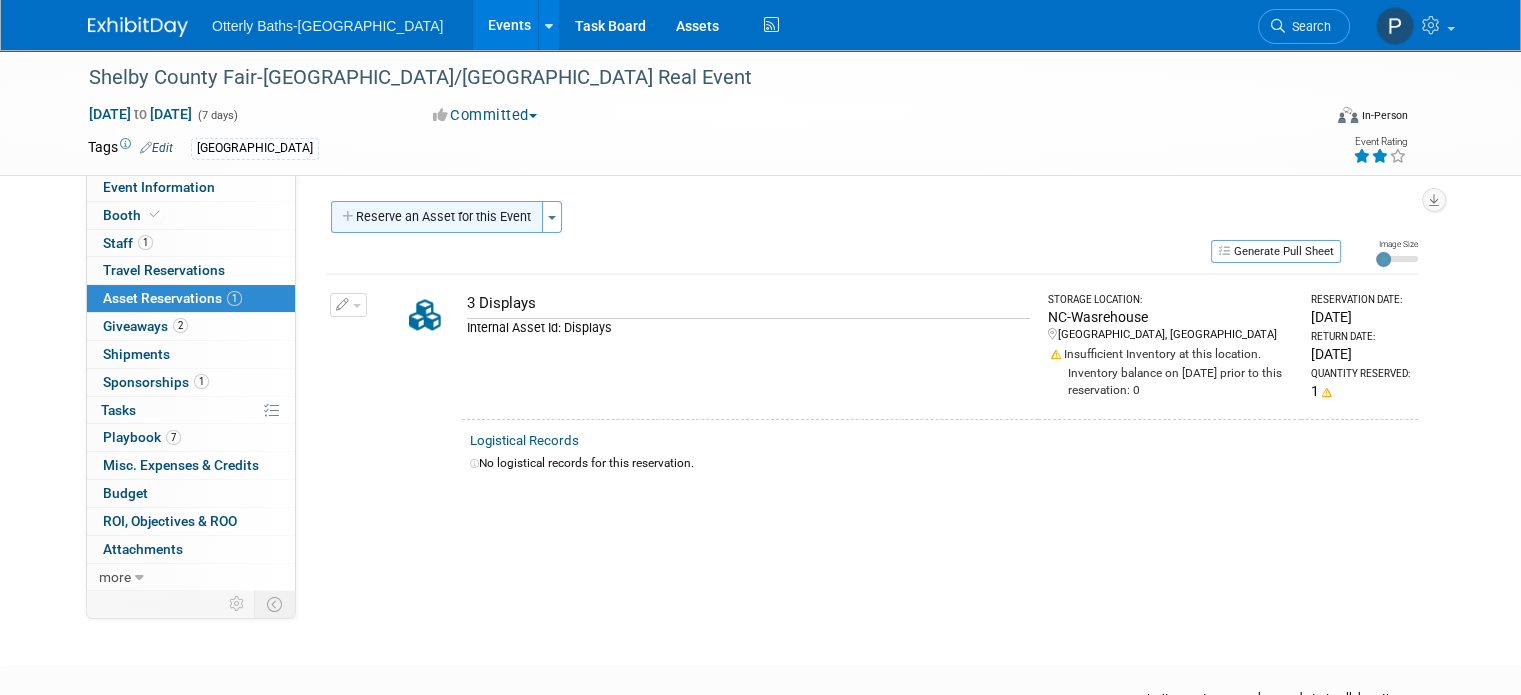 click at bounding box center (349, 217) 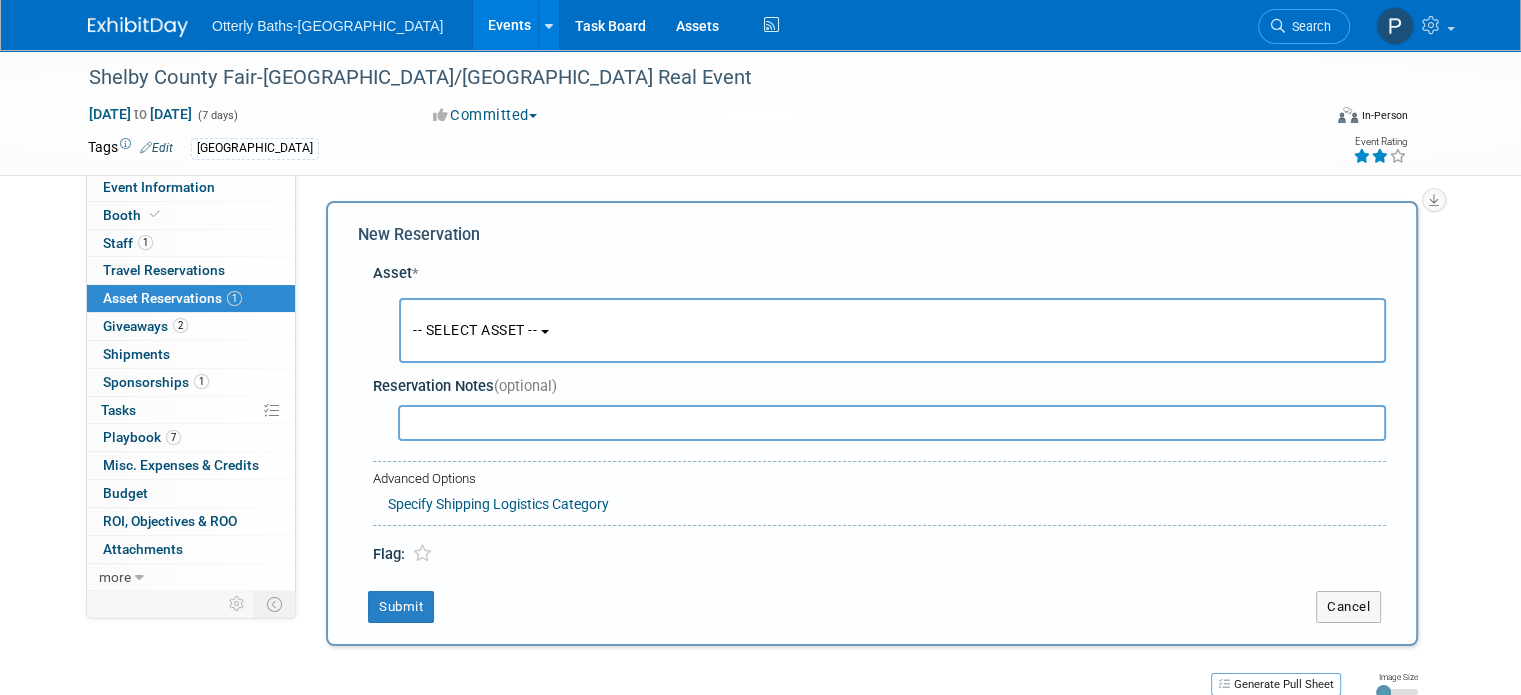 scroll, scrollTop: 18, scrollLeft: 0, axis: vertical 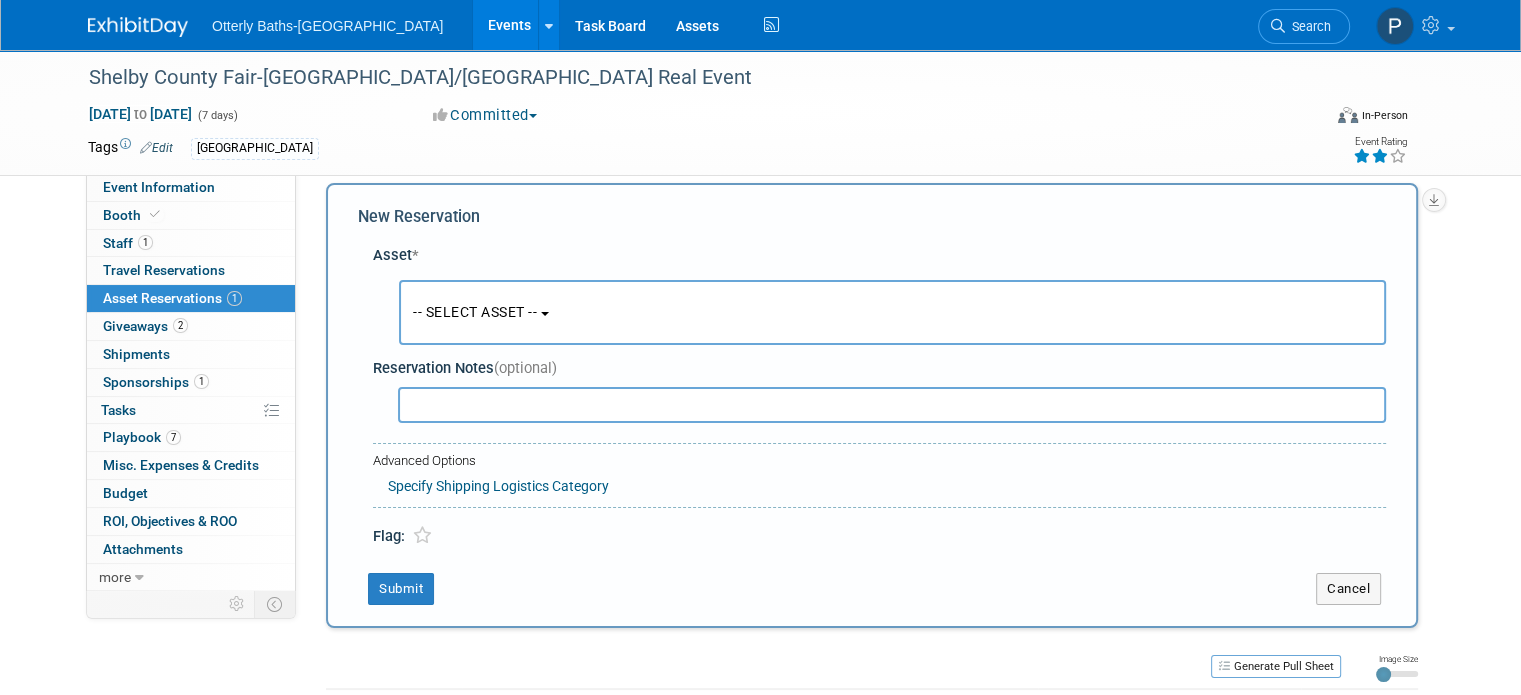 click on "-- SELECT ASSET --" at bounding box center (892, 312) 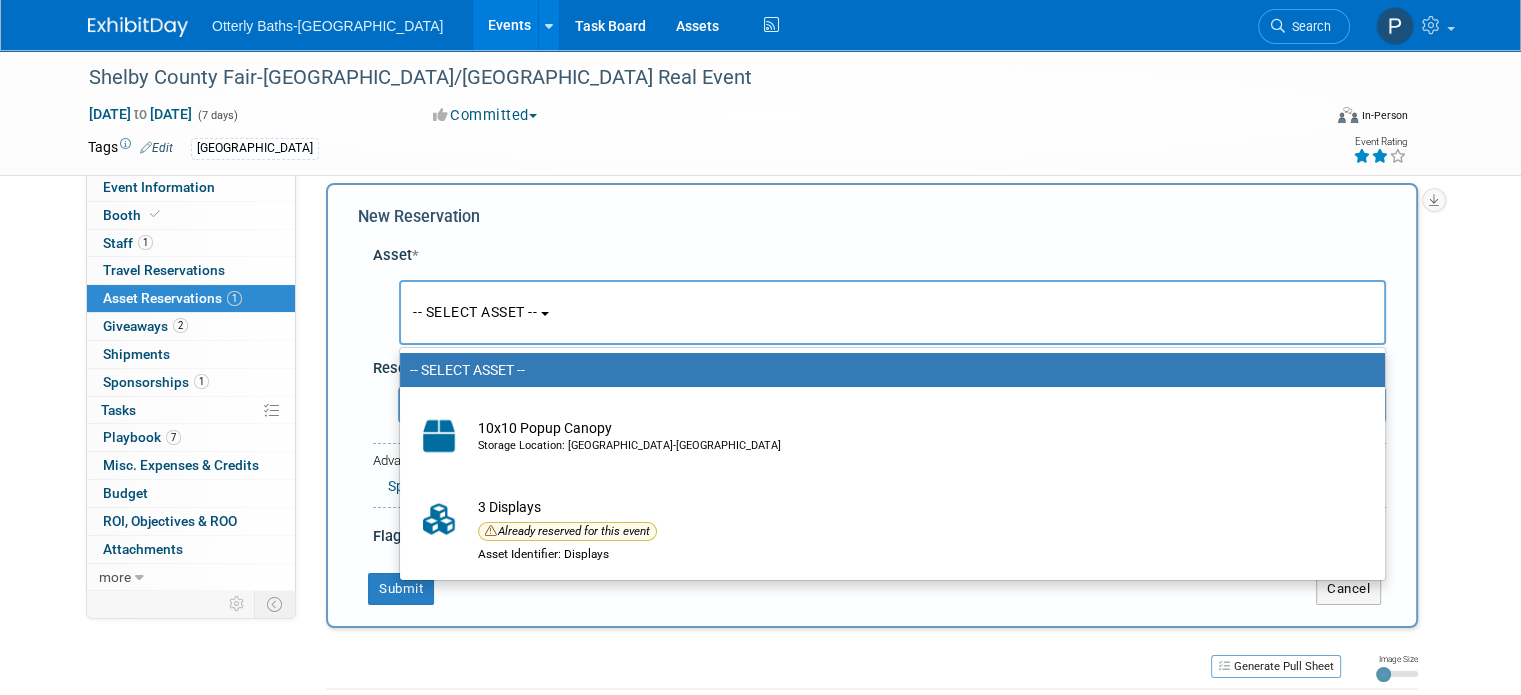 click on "New Reservation
Asset  *
-- SELECT ASSET --
<table style='display: inline-block; border-style:none;'><tr><td style='white-space: nowrap; width: 1%; vertical-align: top;'><img src='https://www.exhibitday.com/images/Capital-Asset-Icon-2.png' class='assetListImage   noBorder ' /></td><td style='padding-left: 10px; width: 99%;'>10x10 Popup Canopy<div style='font-size: 0.78em;'>Storage Location: NC-Wasrehouse</div></td></tr></table>" at bounding box center (872, 405) 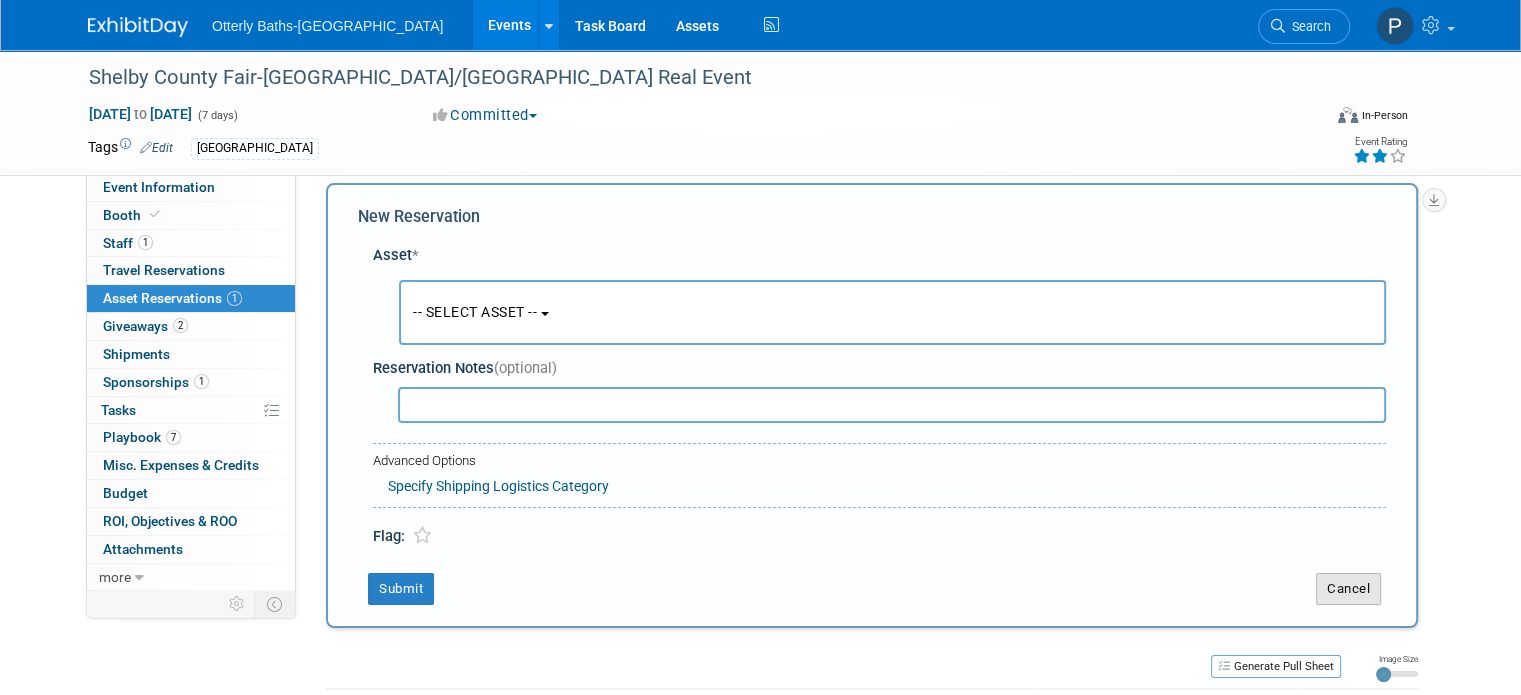 click on "Cancel" at bounding box center [1348, 589] 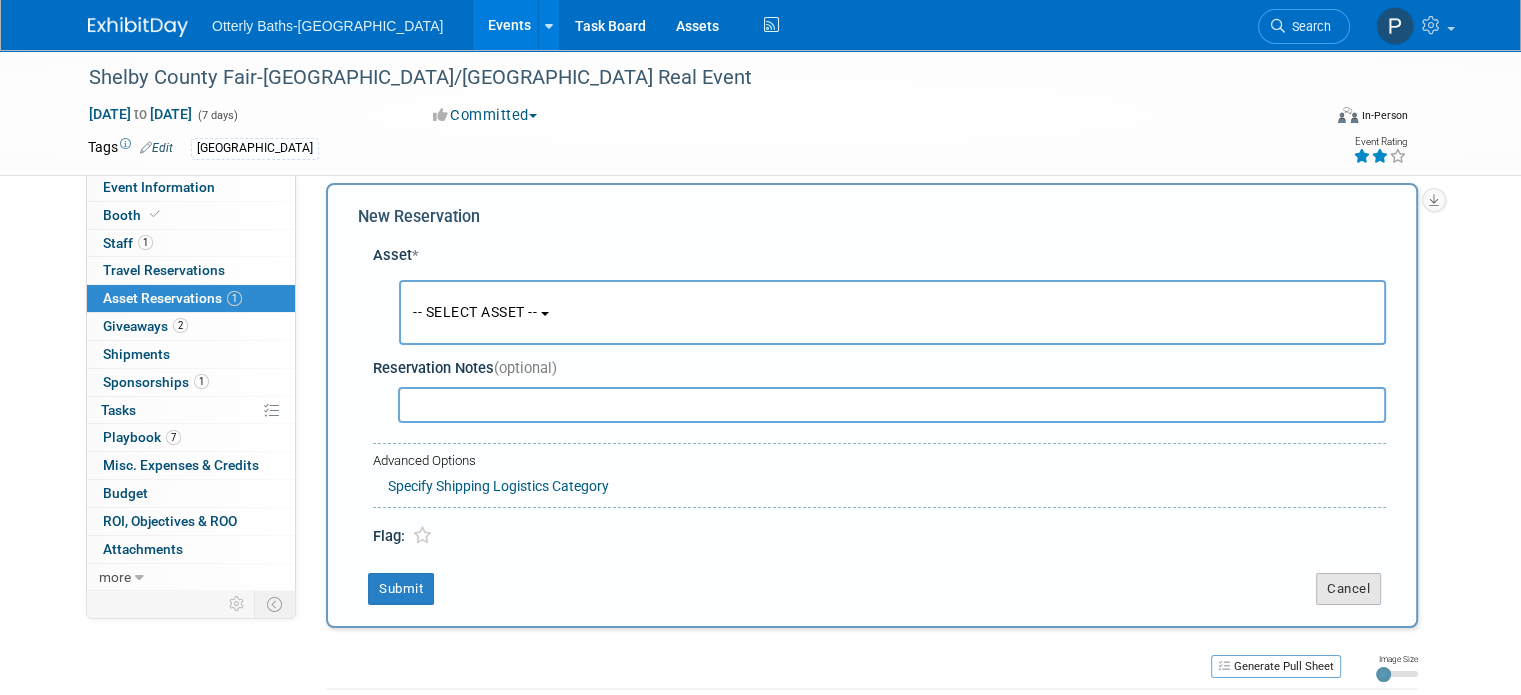 scroll, scrollTop: 0, scrollLeft: 0, axis: both 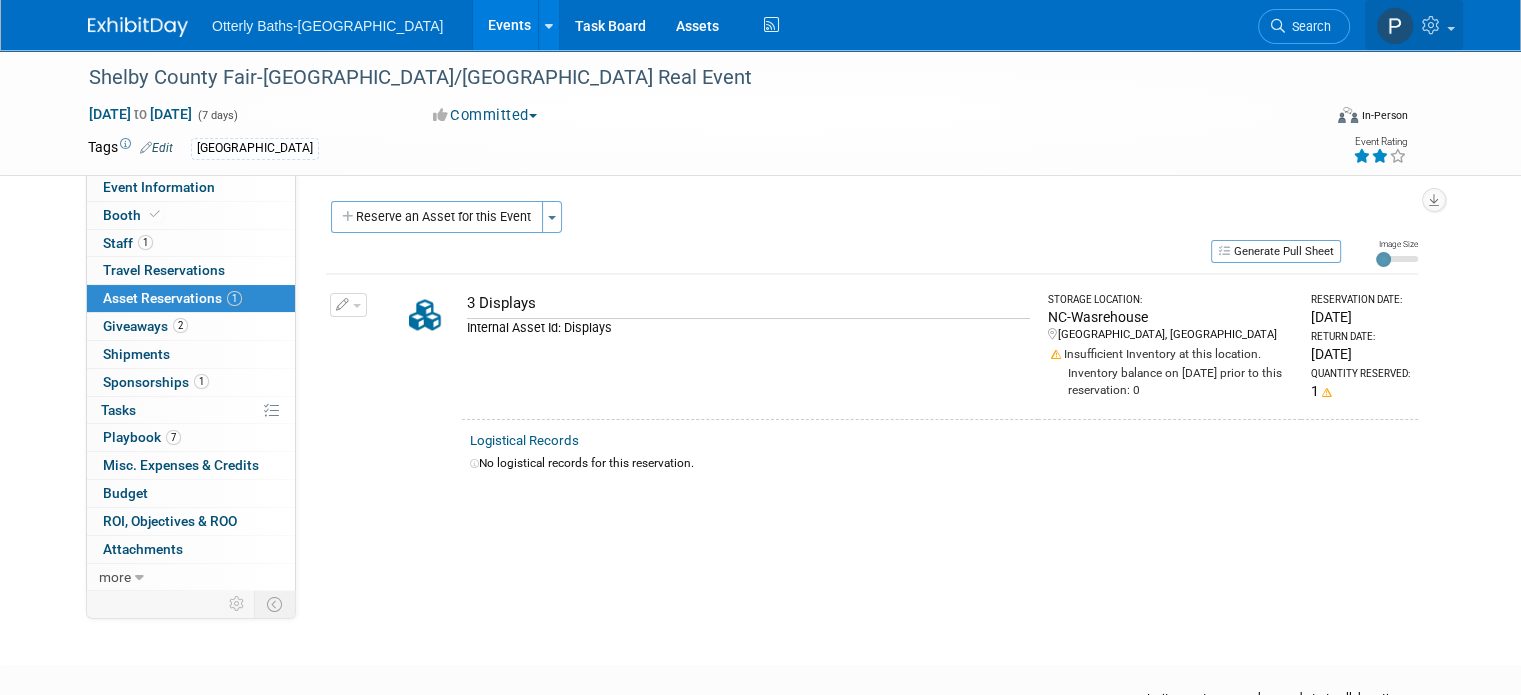 click at bounding box center (1433, 25) 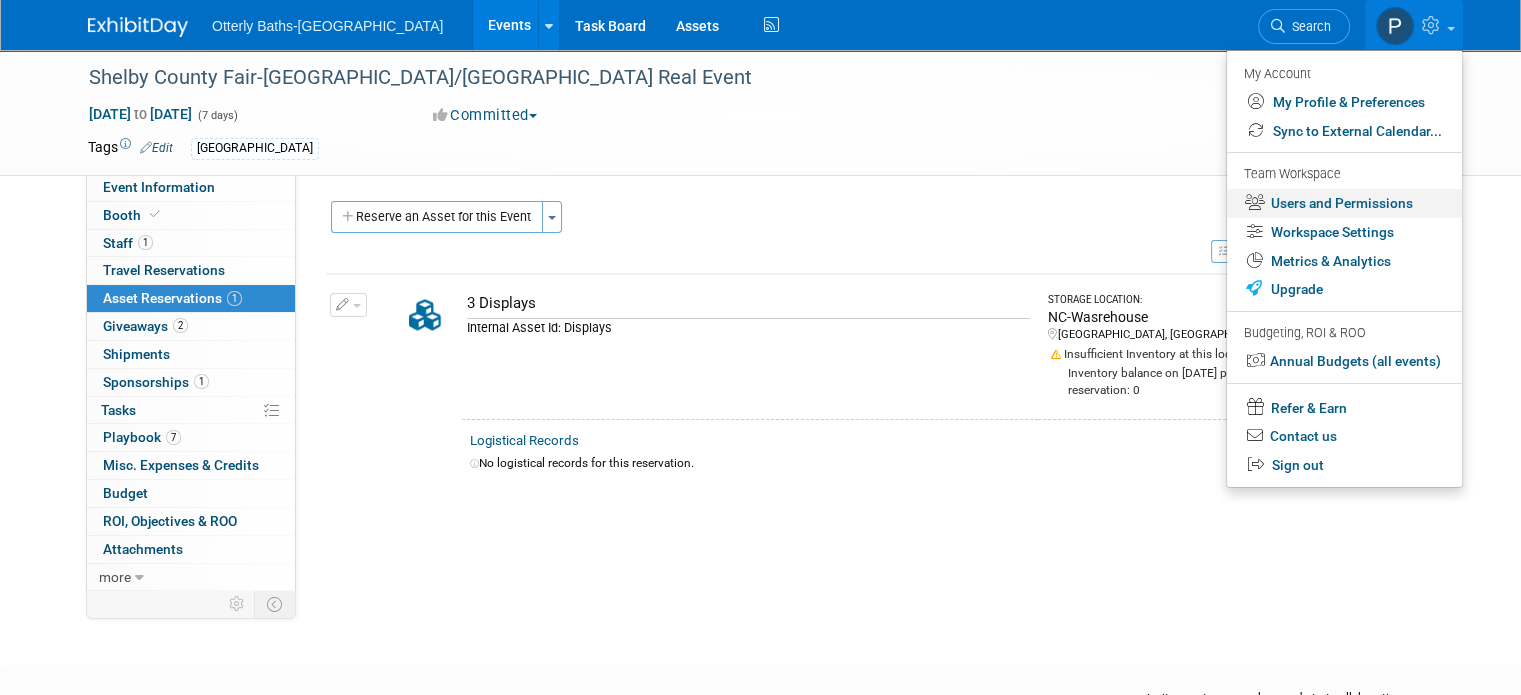 click on "Users and Permissions" at bounding box center (1344, 203) 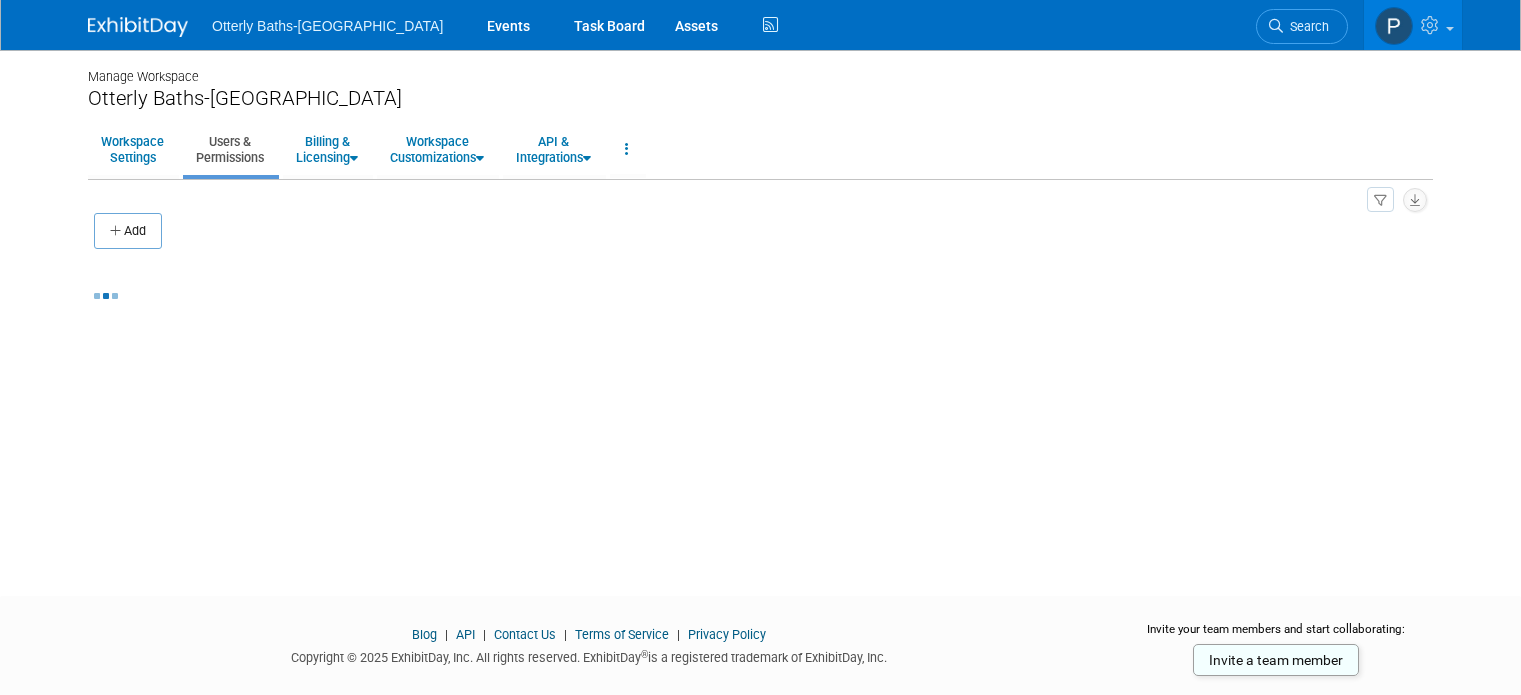 scroll, scrollTop: 0, scrollLeft: 0, axis: both 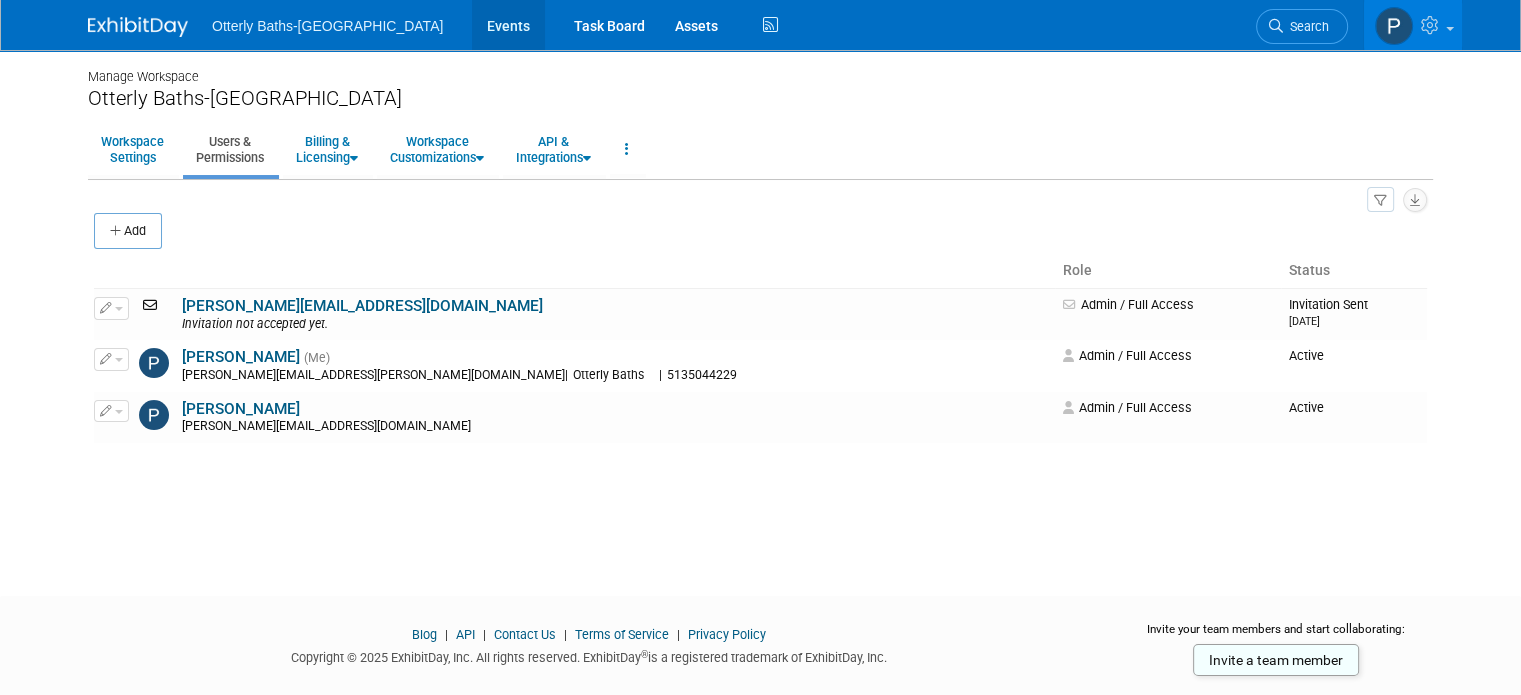 click on "Events" at bounding box center (508, 25) 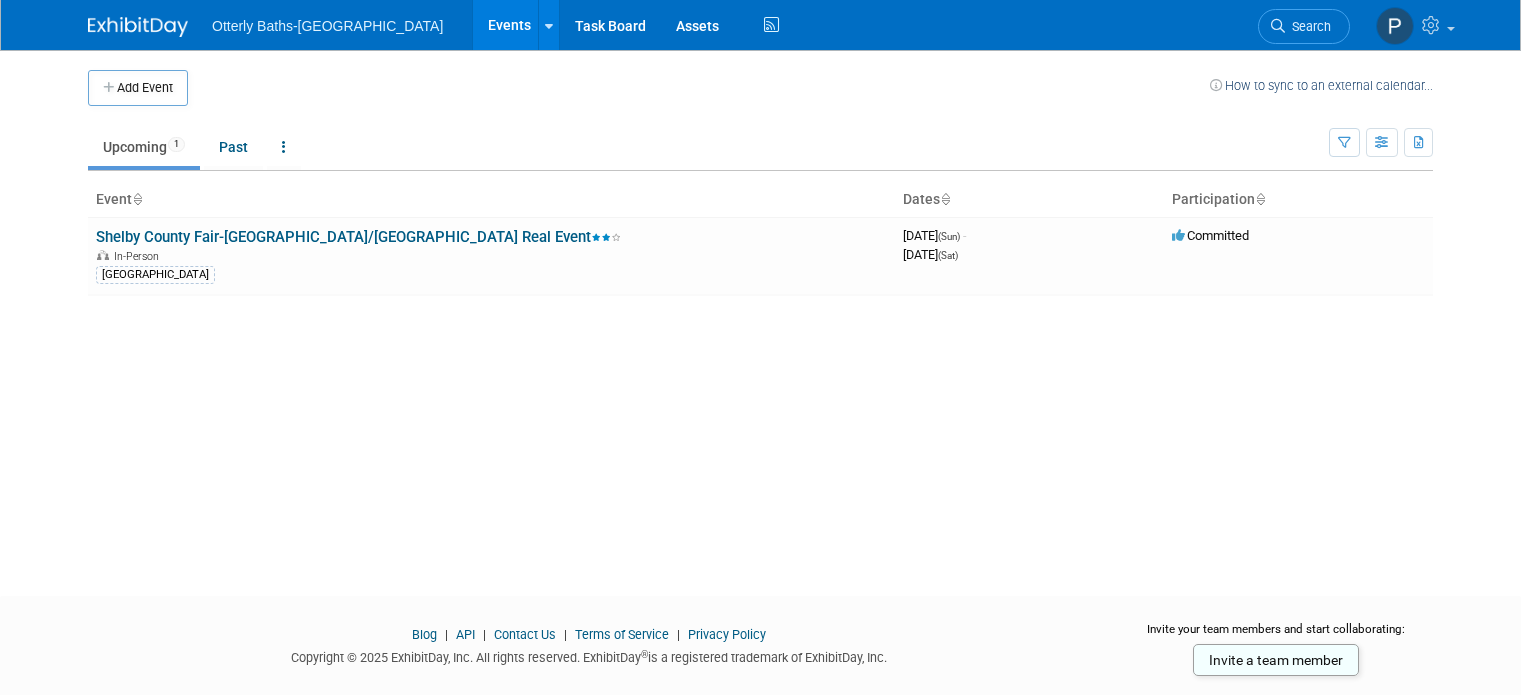 scroll, scrollTop: 0, scrollLeft: 0, axis: both 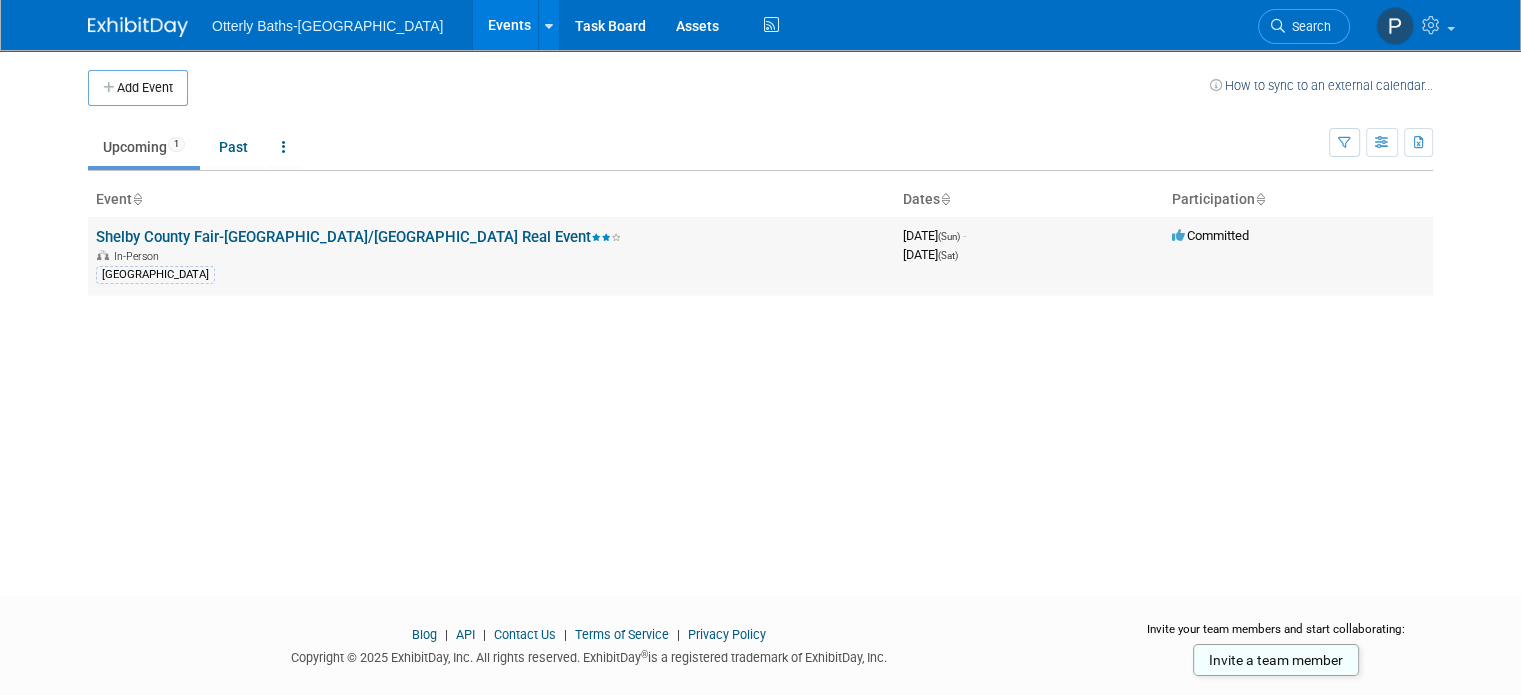 click on "Shelby County Fair-[GEOGRAPHIC_DATA]/[GEOGRAPHIC_DATA] Real Event" at bounding box center [358, 237] 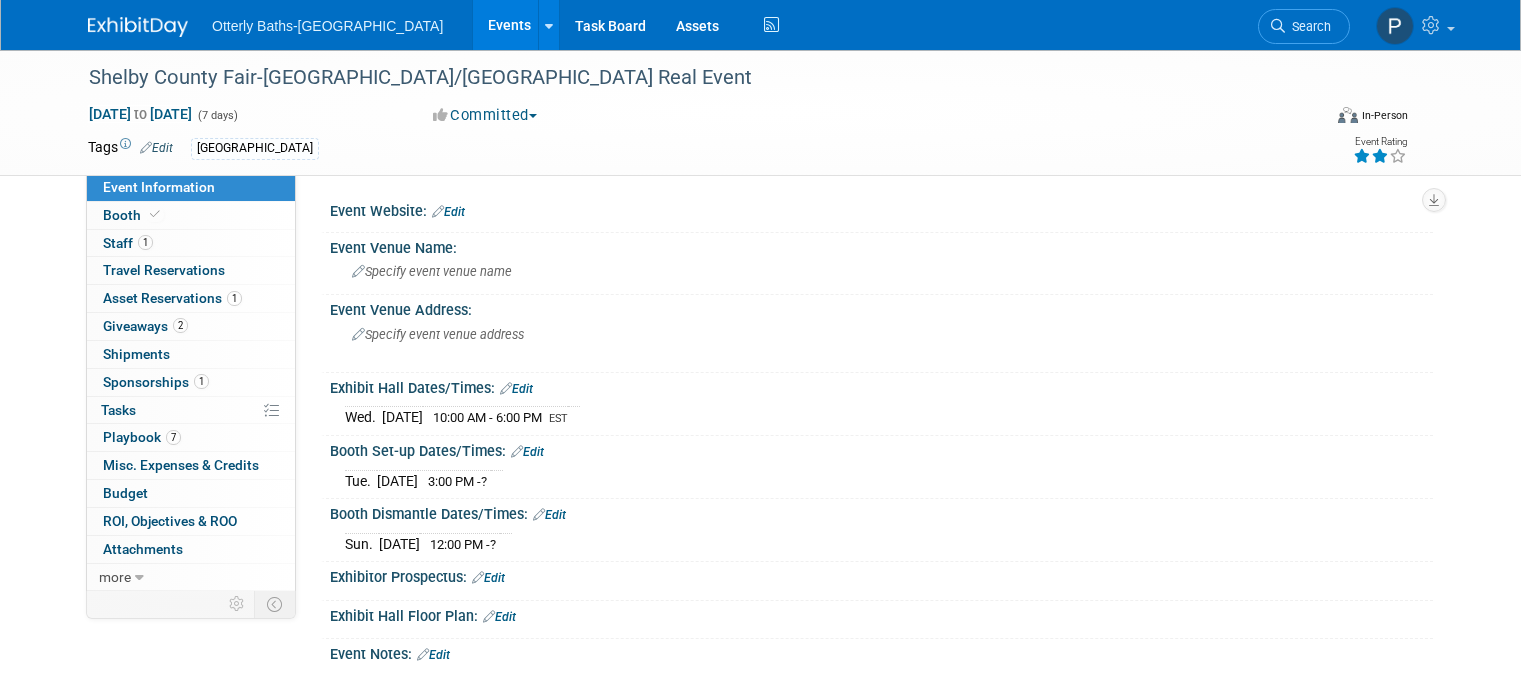 scroll, scrollTop: 0, scrollLeft: 0, axis: both 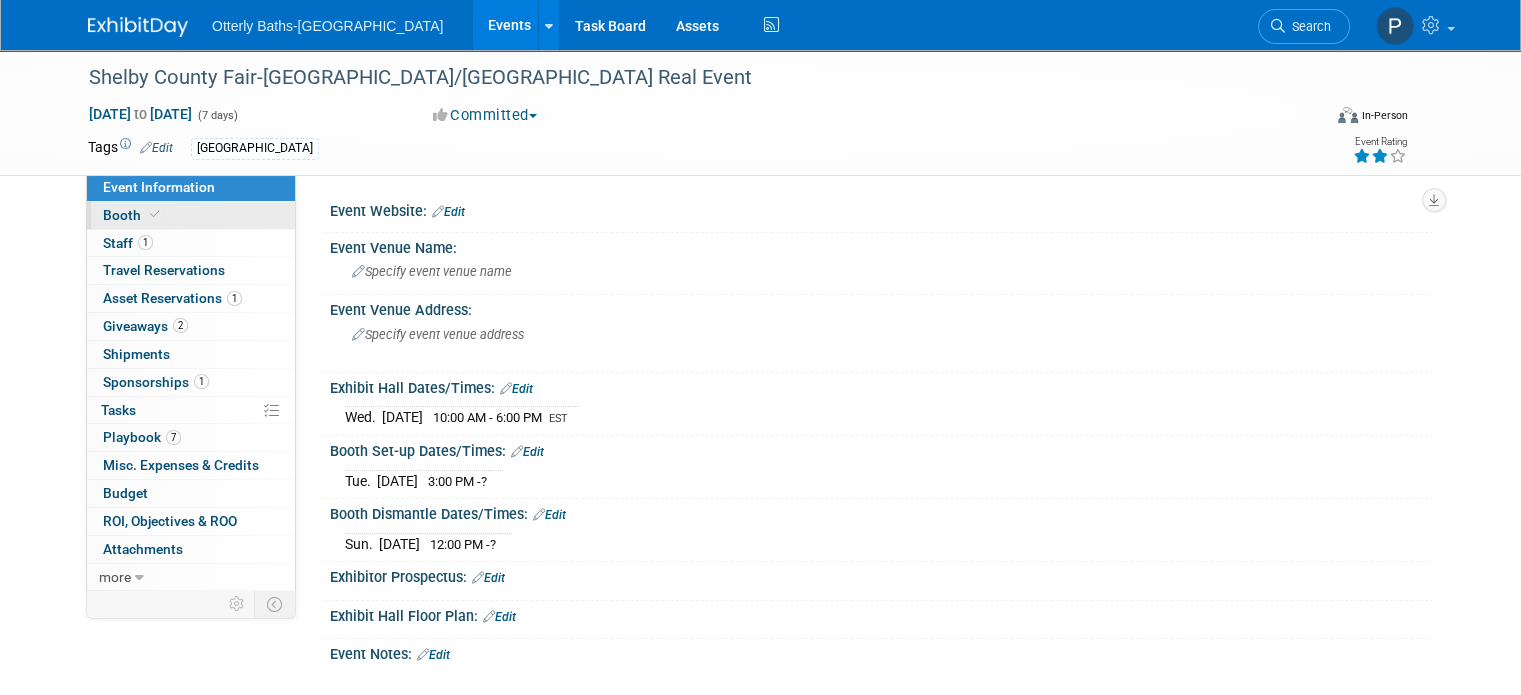 click on "Booth" at bounding box center [133, 215] 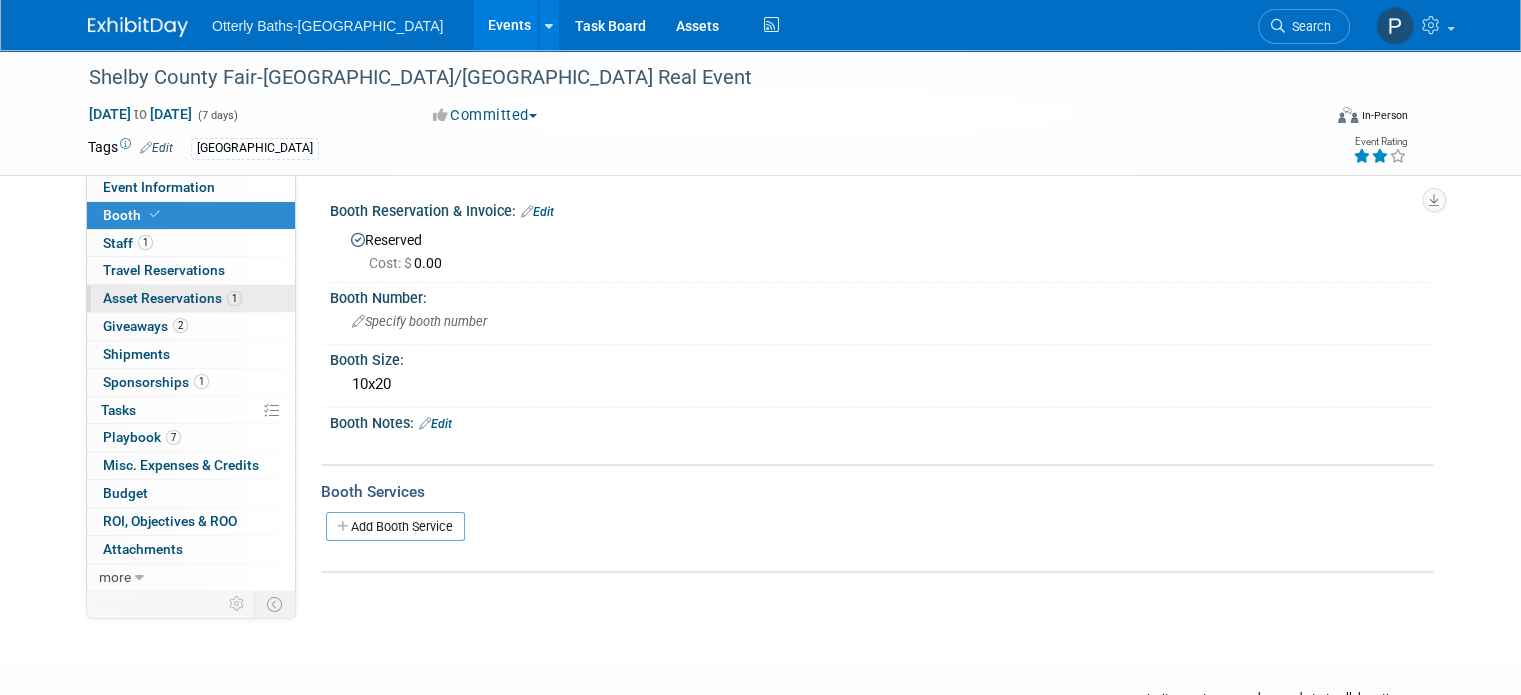 click on "Asset Reservations 1" at bounding box center (172, 298) 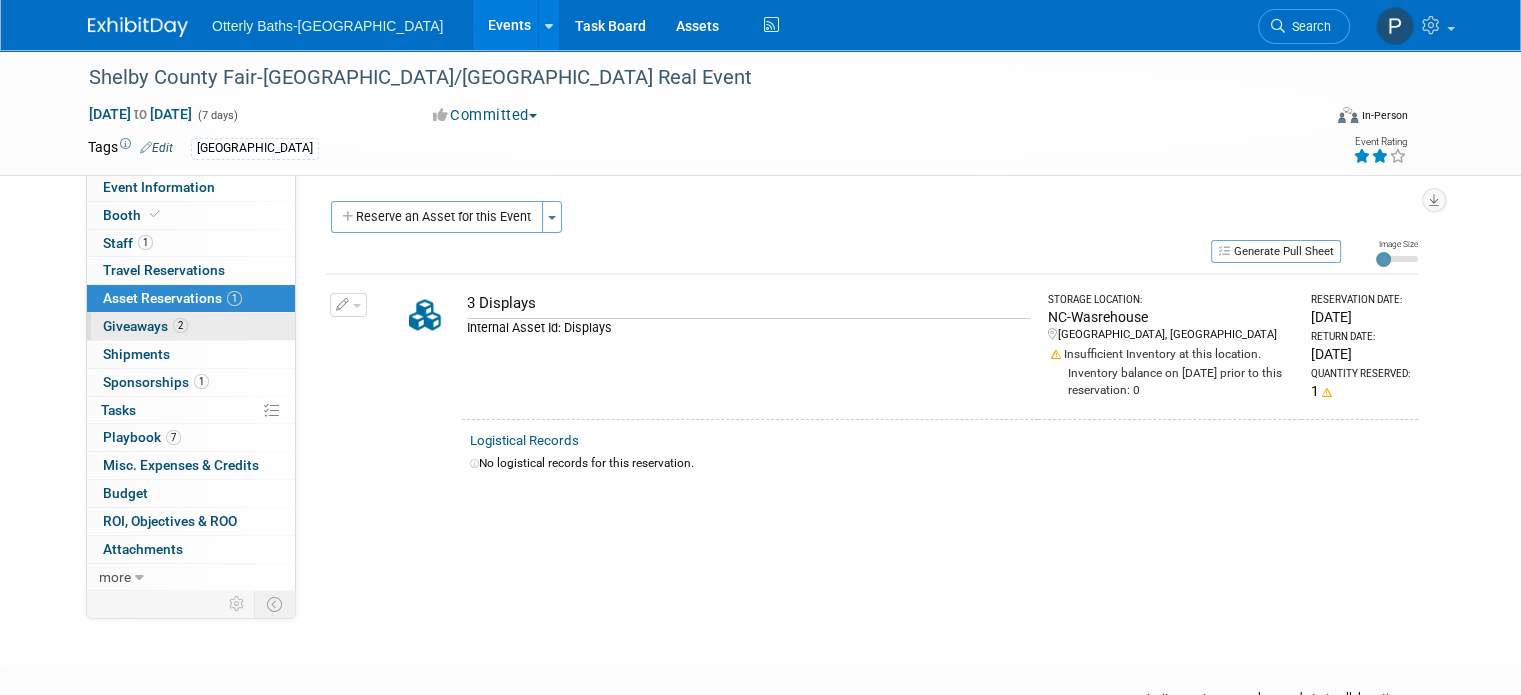 click on "2
Giveaways 2" at bounding box center [191, 326] 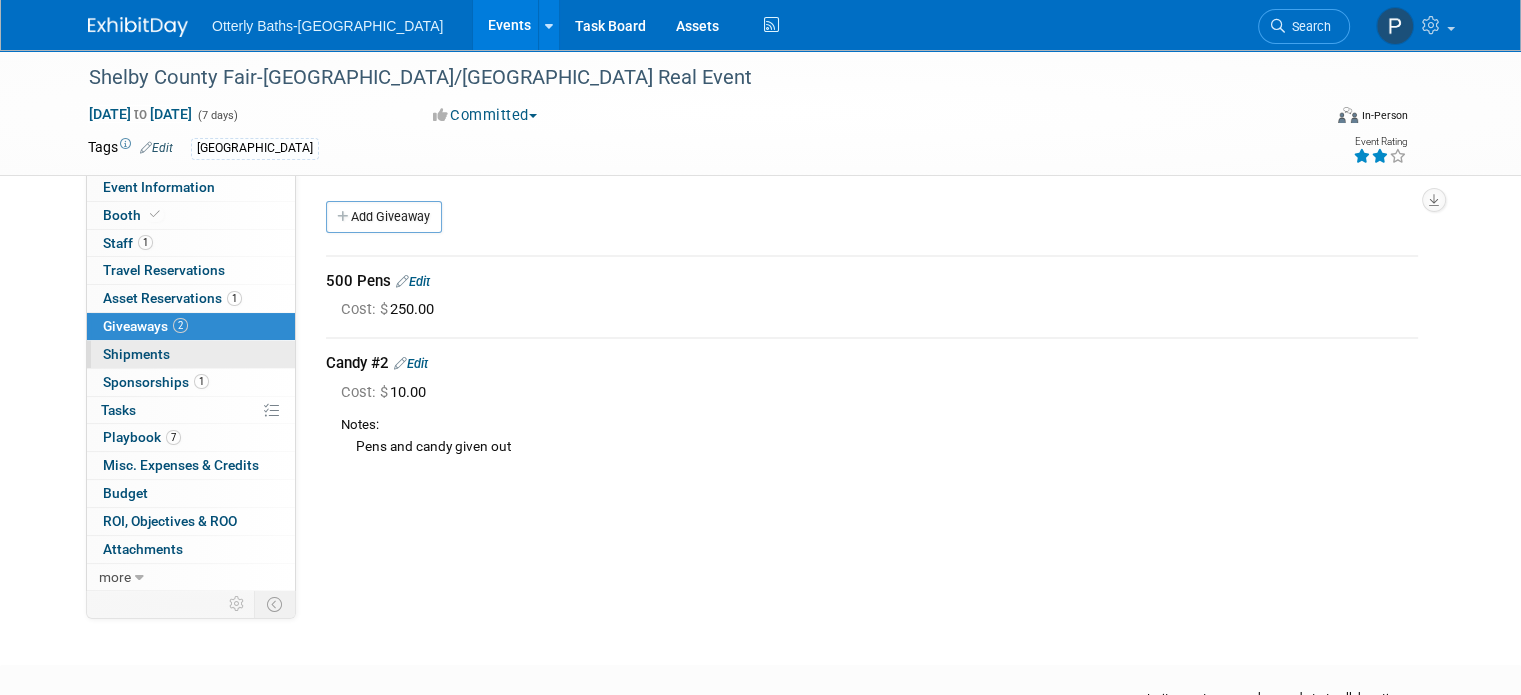 click on "Shipments 0" at bounding box center (136, 354) 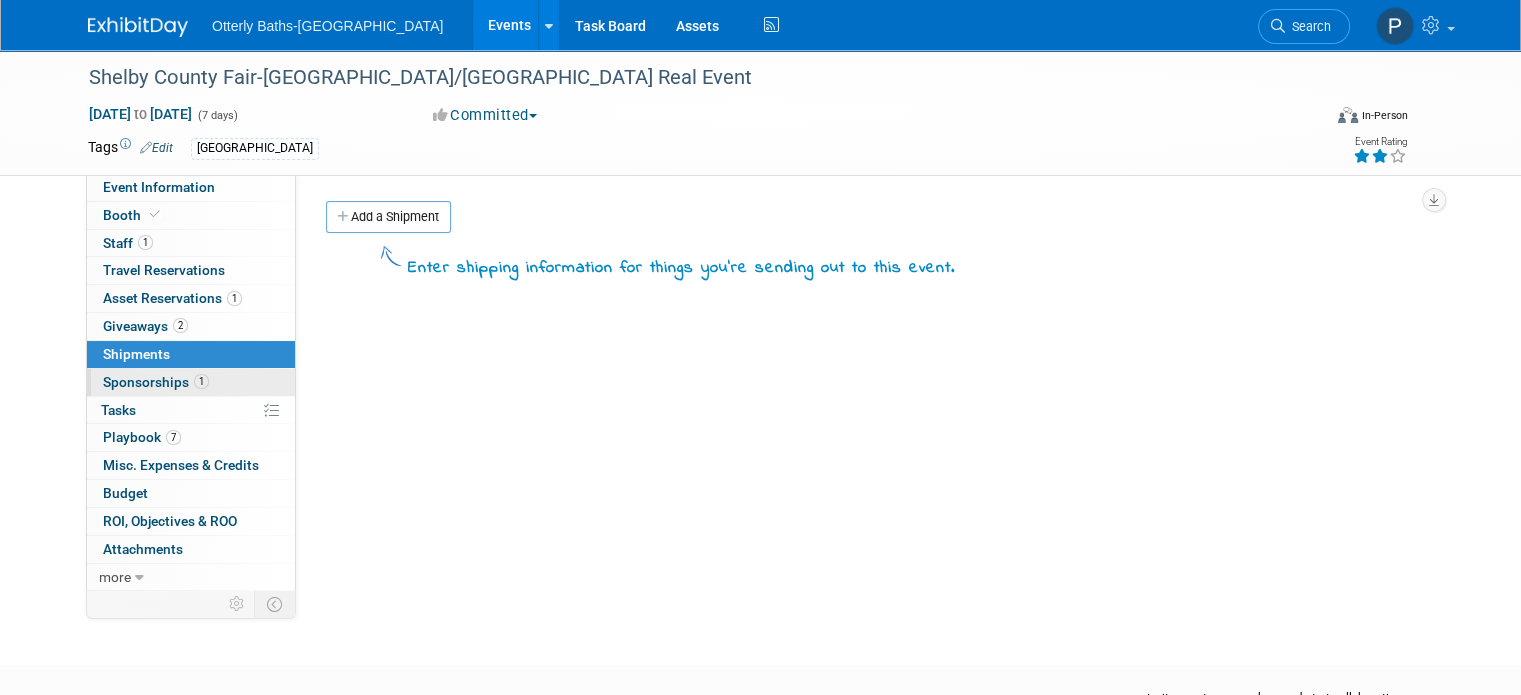 click on "Sponsorships 1" at bounding box center [156, 382] 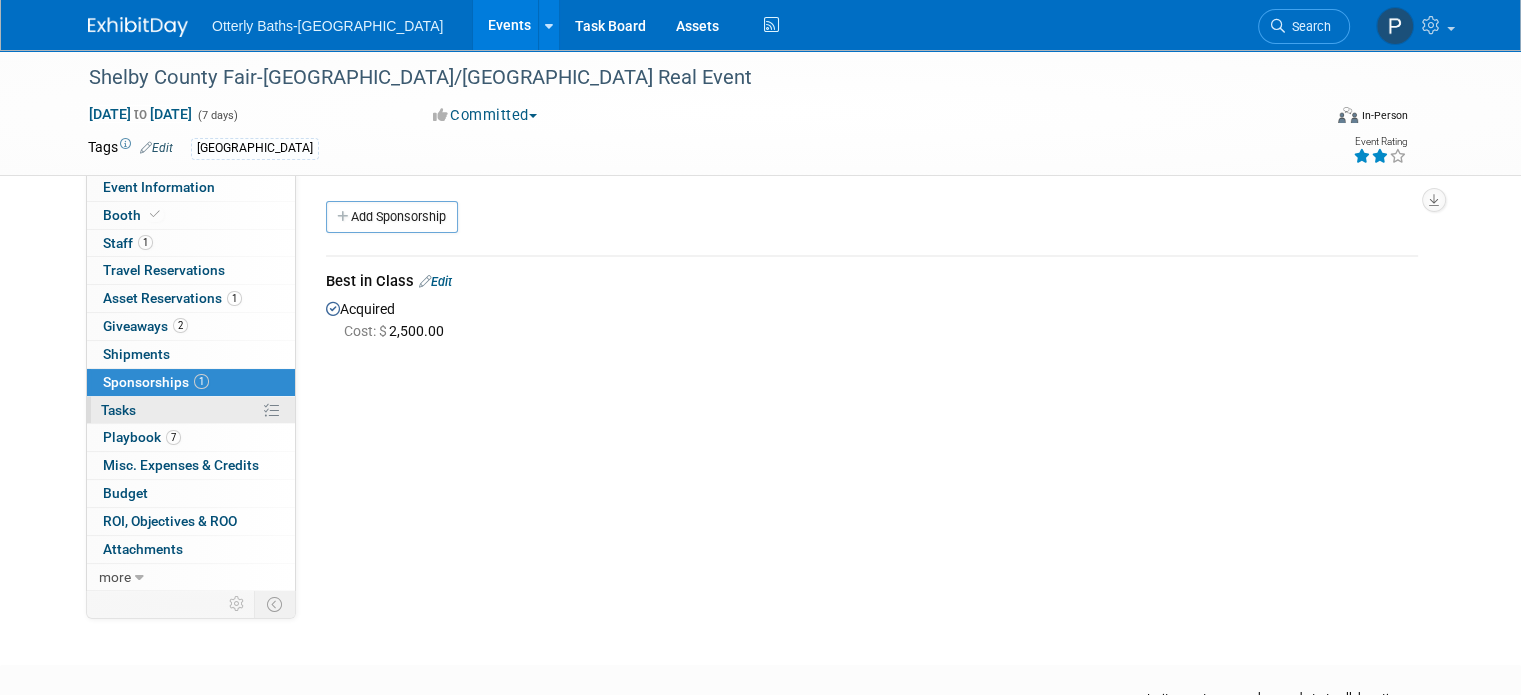 click on "Tasks 0%" at bounding box center (118, 410) 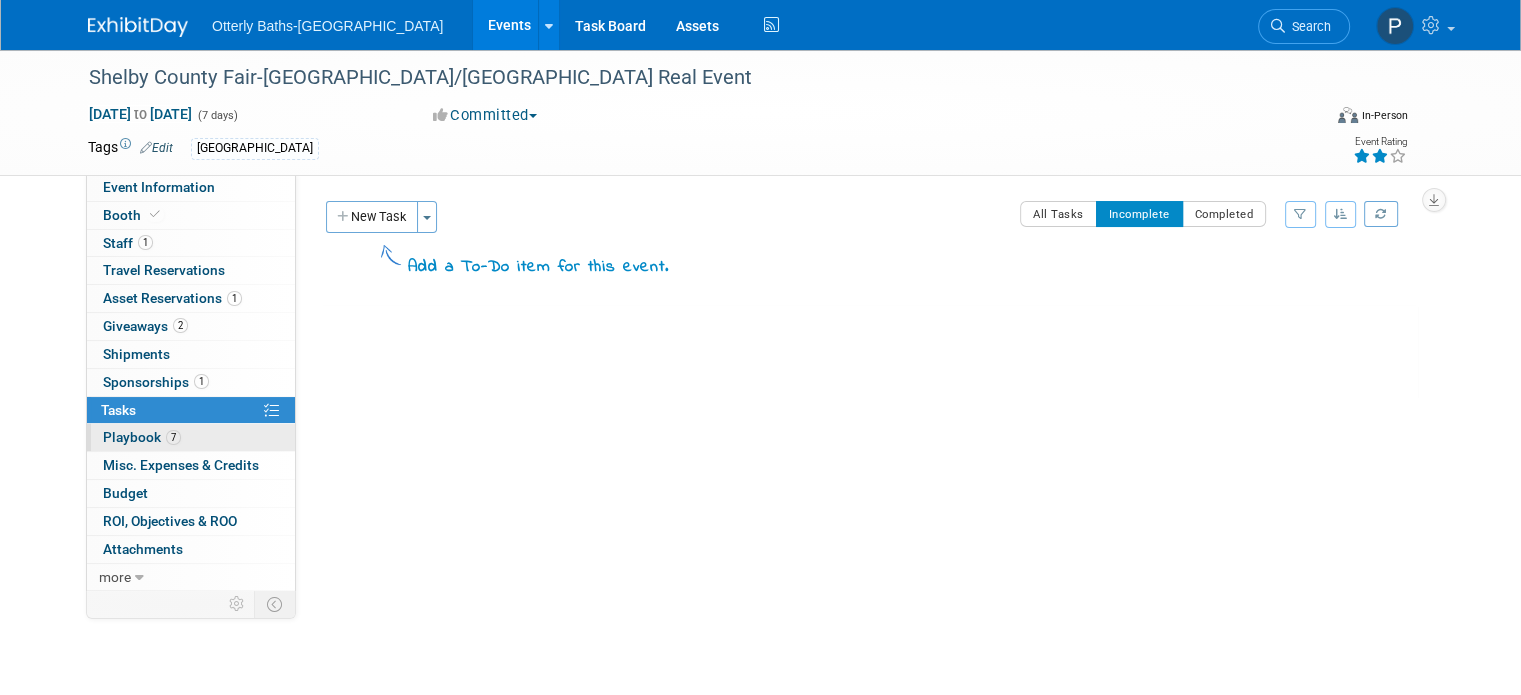 click on "Playbook 7" at bounding box center [142, 437] 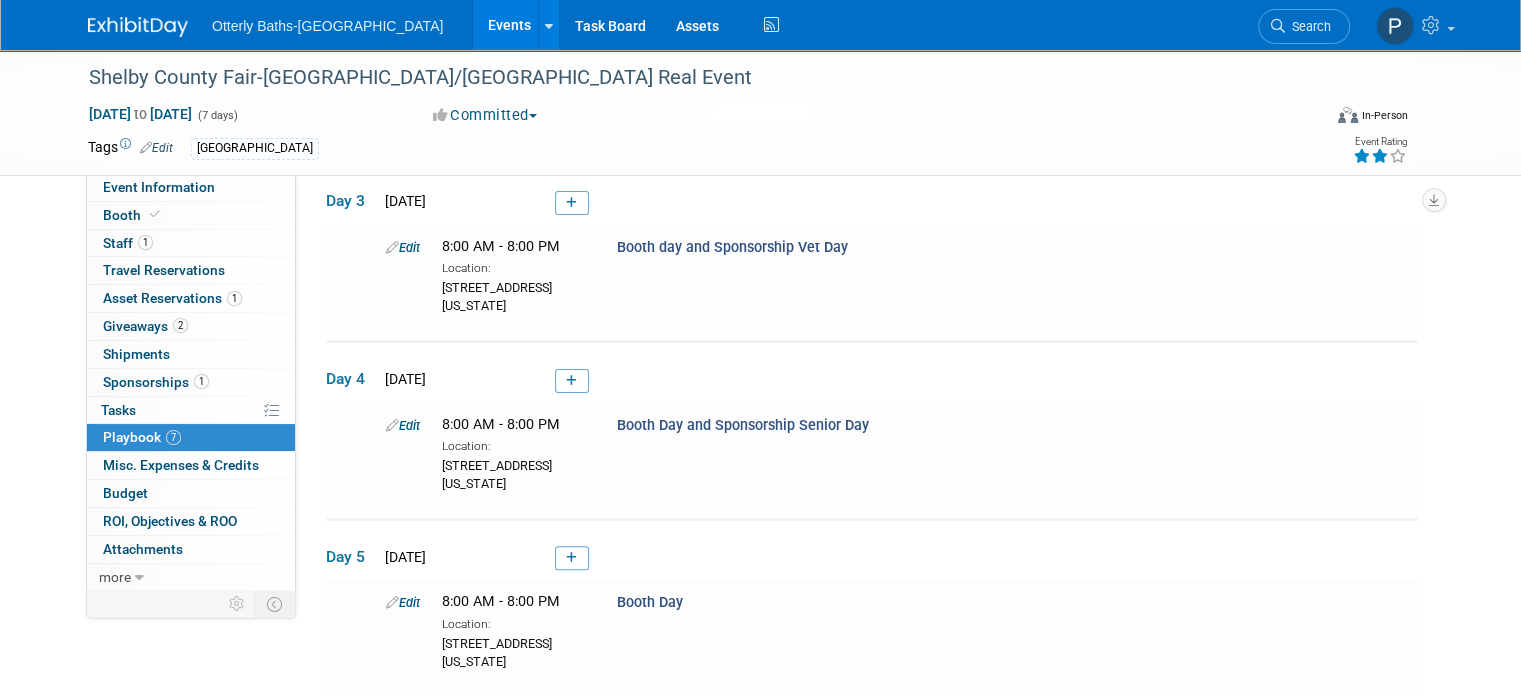 scroll, scrollTop: 442, scrollLeft: 0, axis: vertical 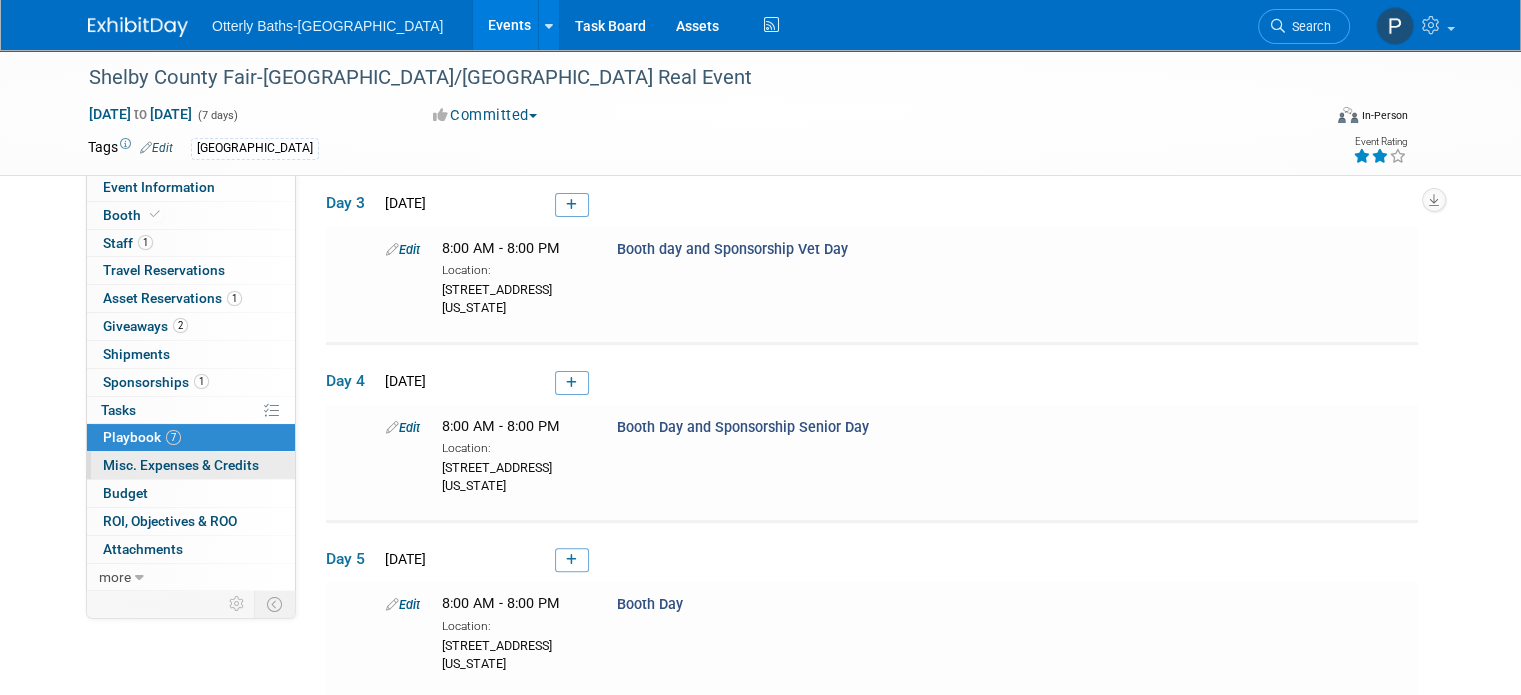 click on "Misc. Expenses & Credits 0" at bounding box center [181, 465] 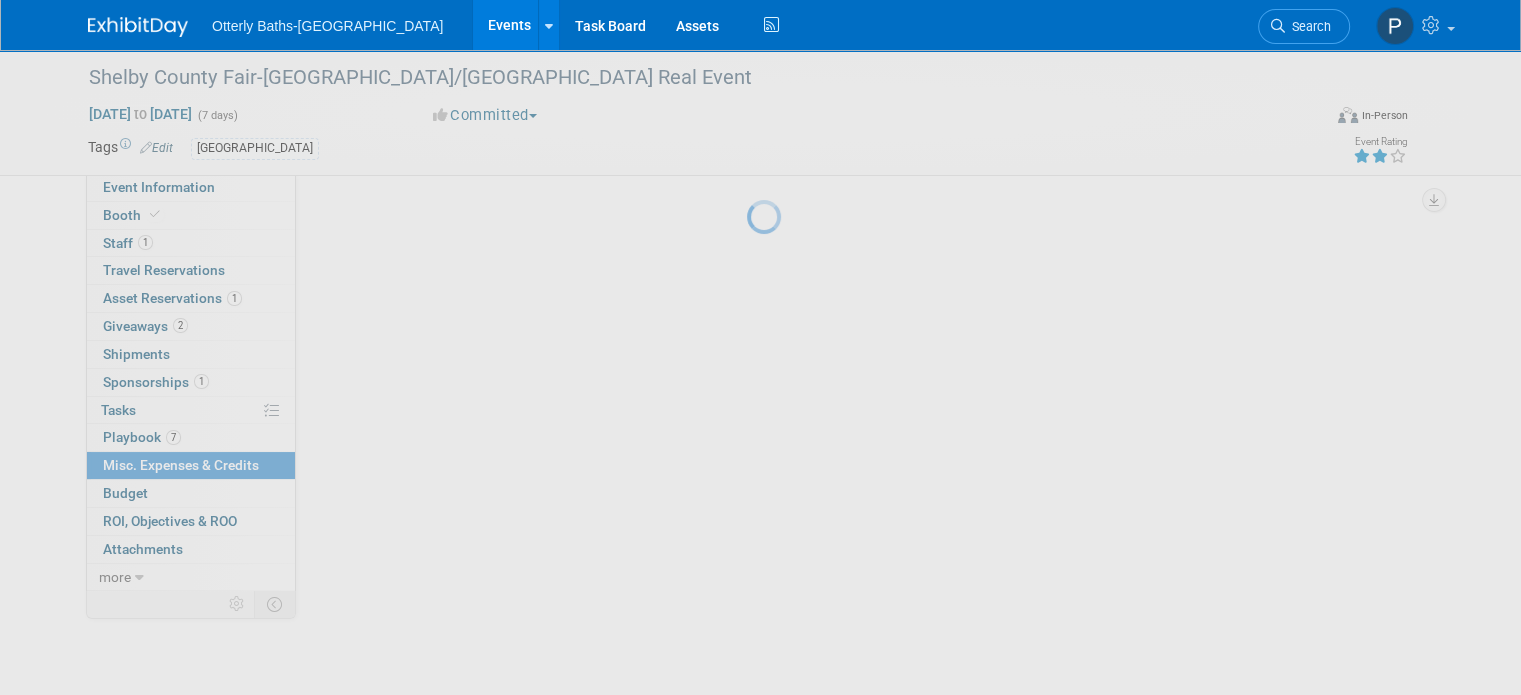 scroll, scrollTop: 0, scrollLeft: 0, axis: both 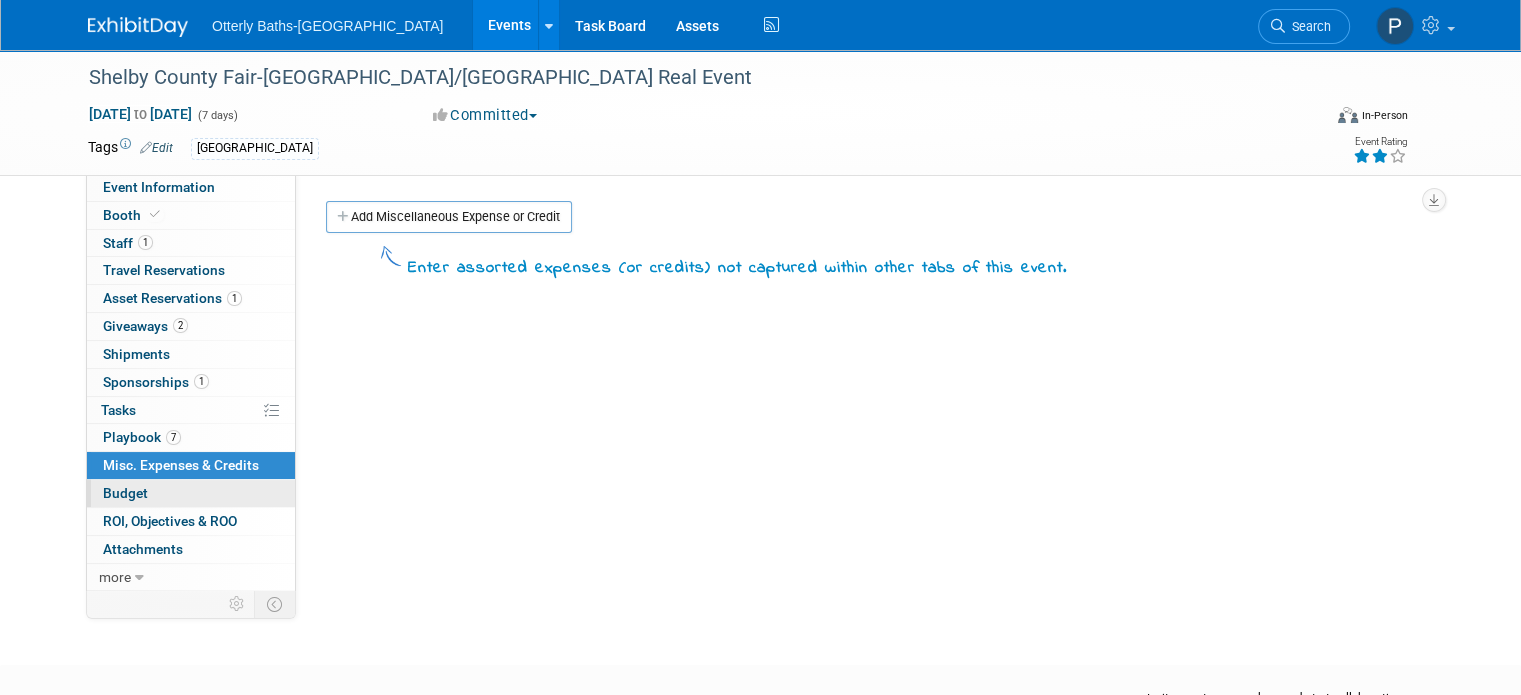 click on "Budget" at bounding box center (191, 493) 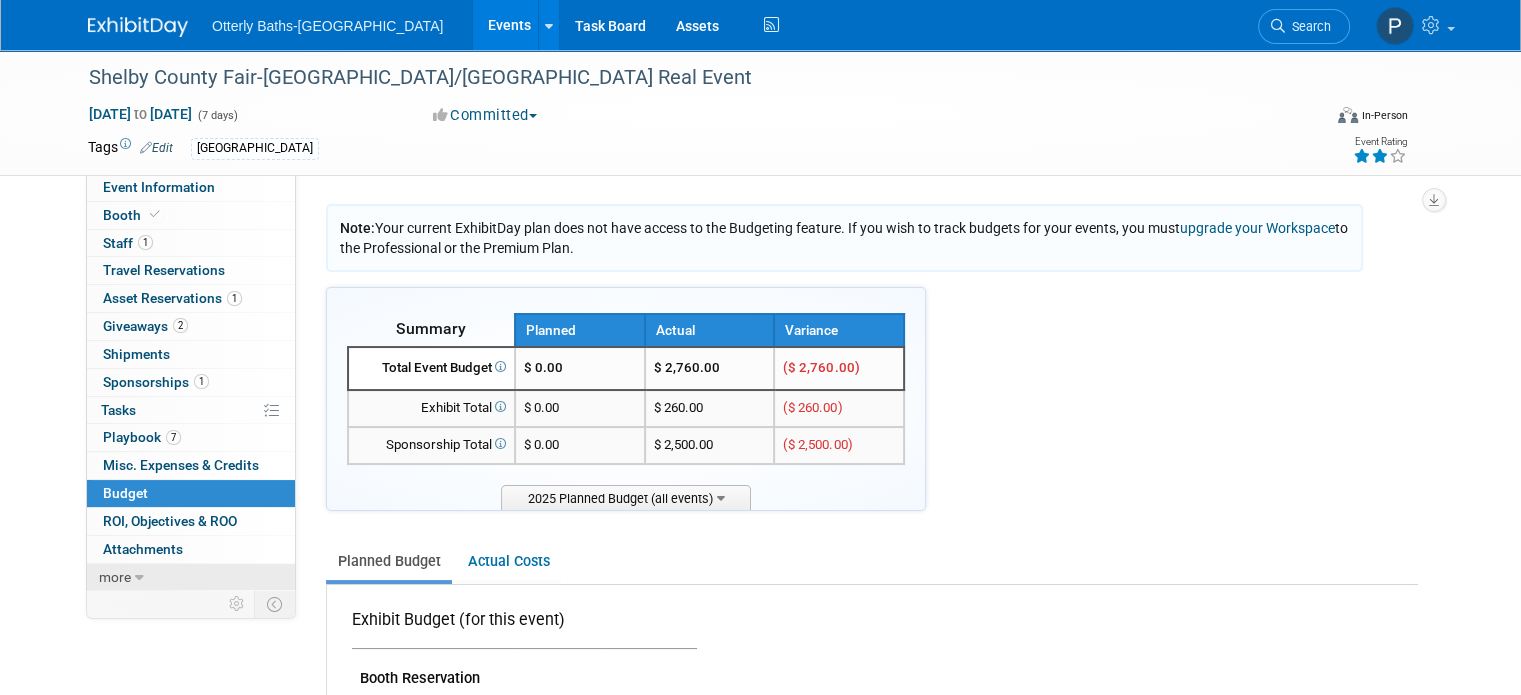 click on "more" at bounding box center [115, 577] 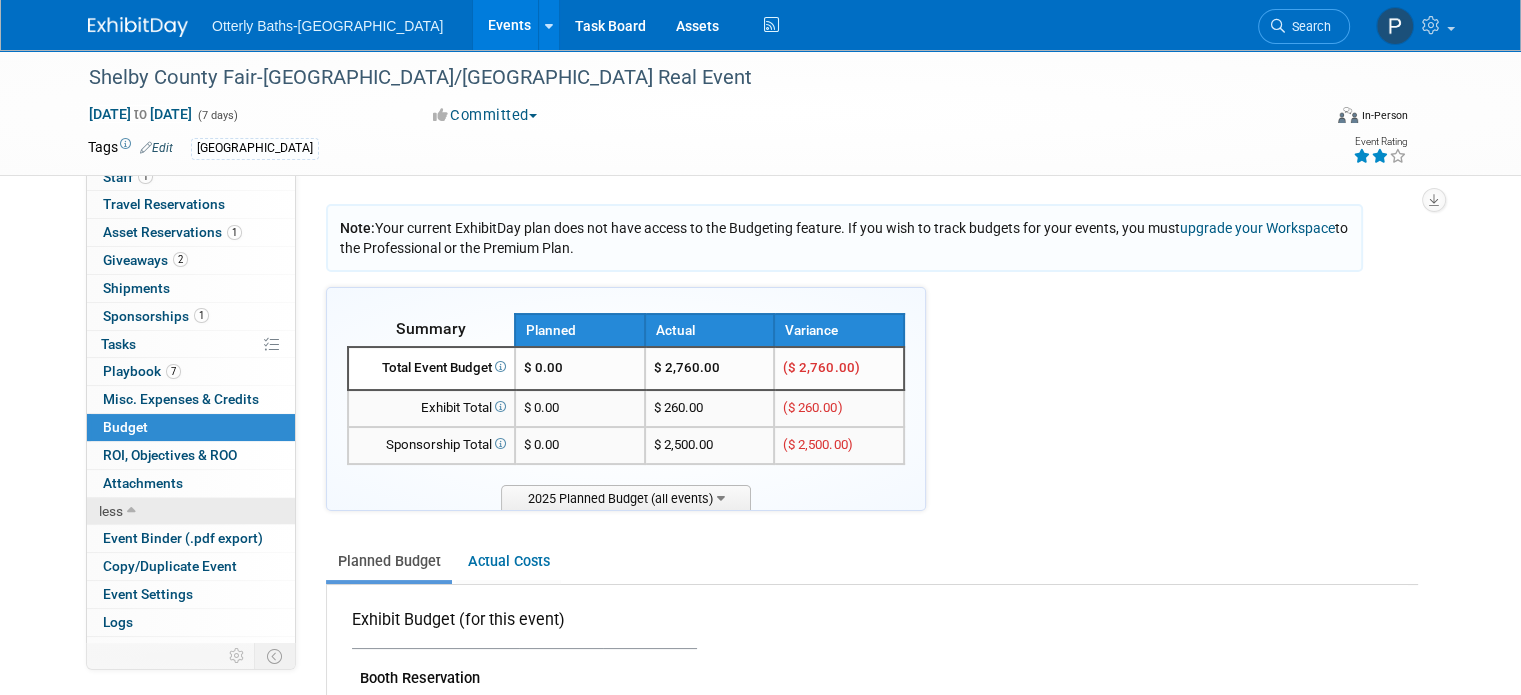 scroll, scrollTop: 83, scrollLeft: 0, axis: vertical 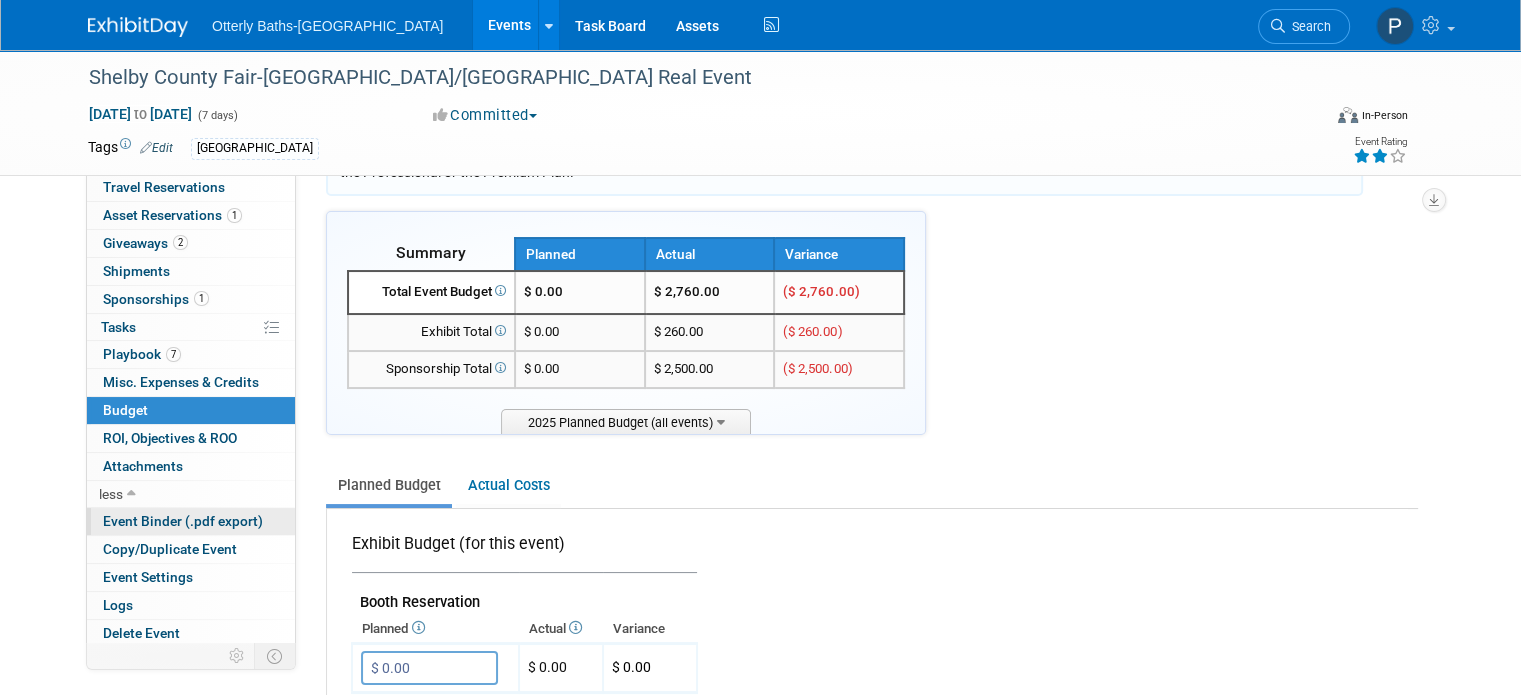 click on "Event Binder (.pdf export)" at bounding box center (183, 521) 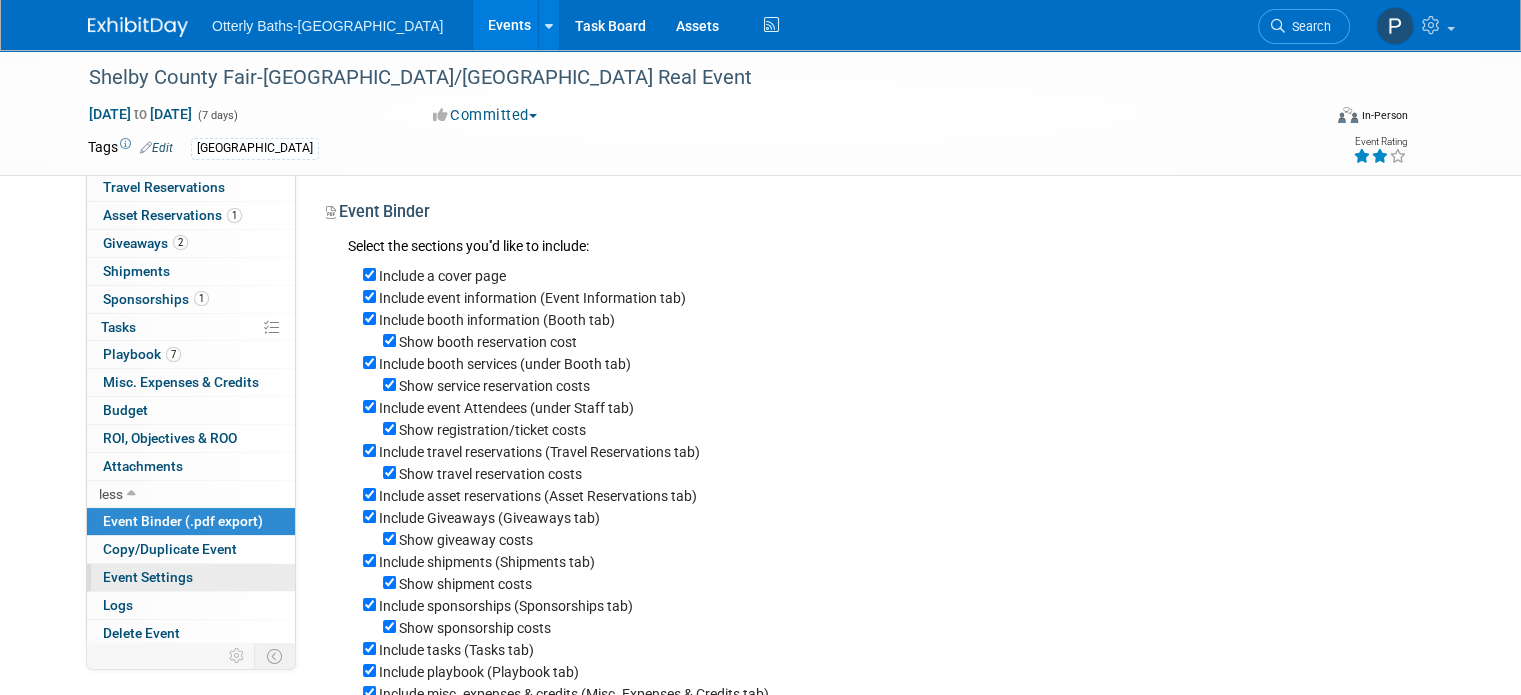 click on "Event Settings" at bounding box center (148, 577) 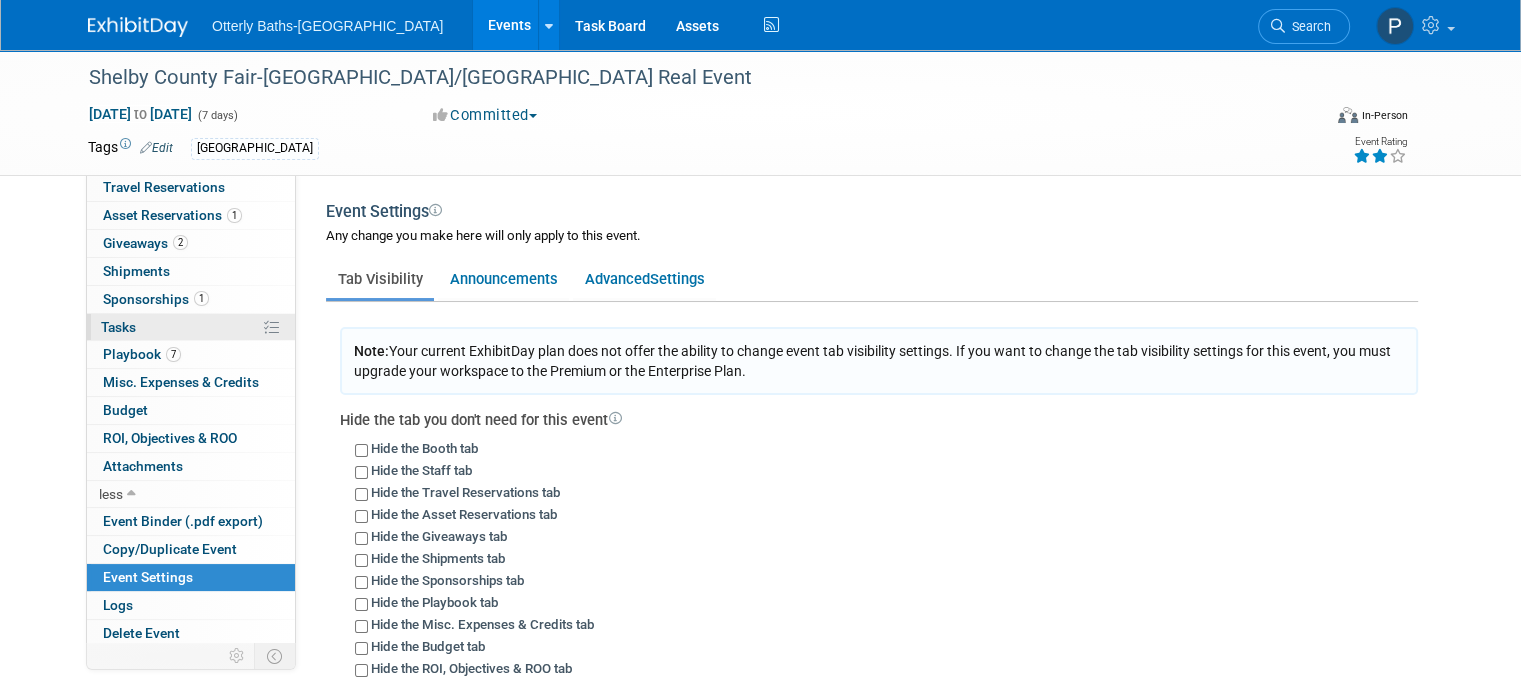 click on "Tasks 0%" at bounding box center [118, 327] 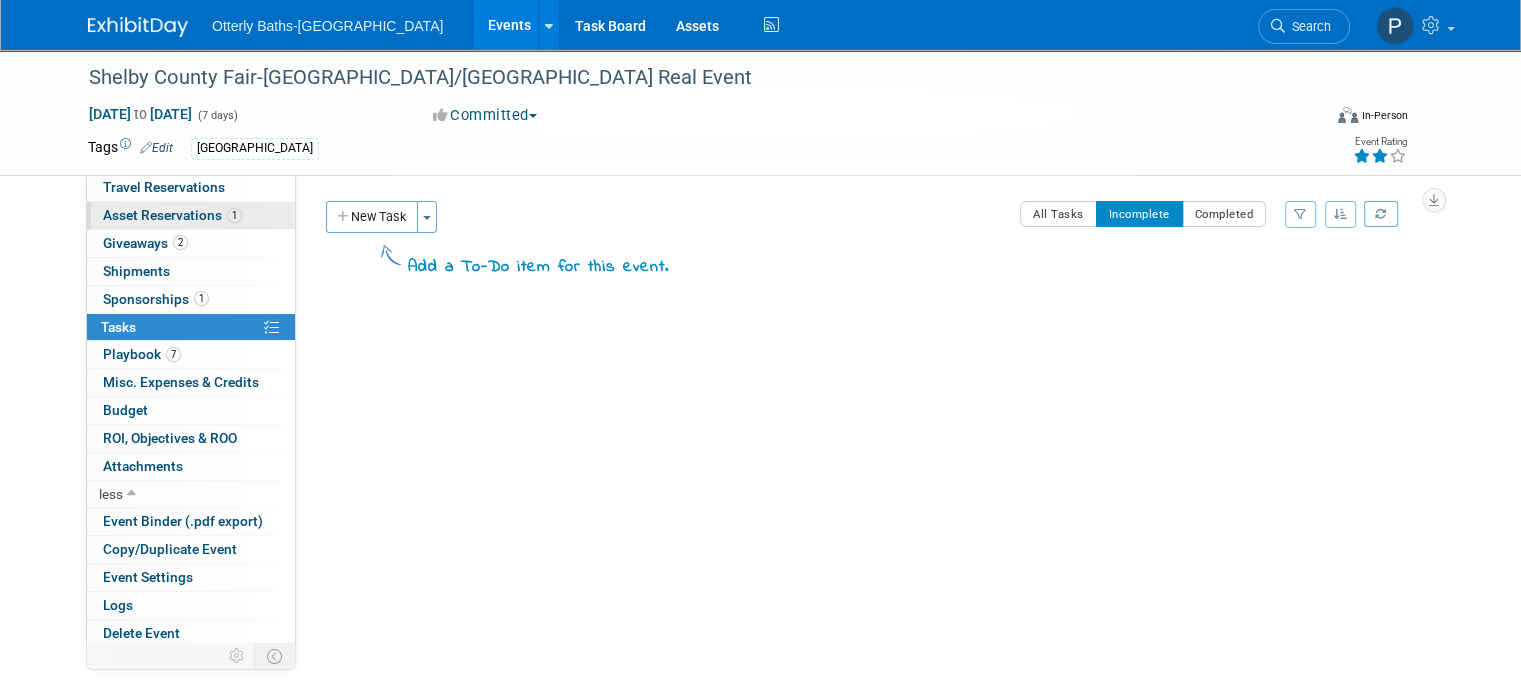 scroll, scrollTop: 0, scrollLeft: 0, axis: both 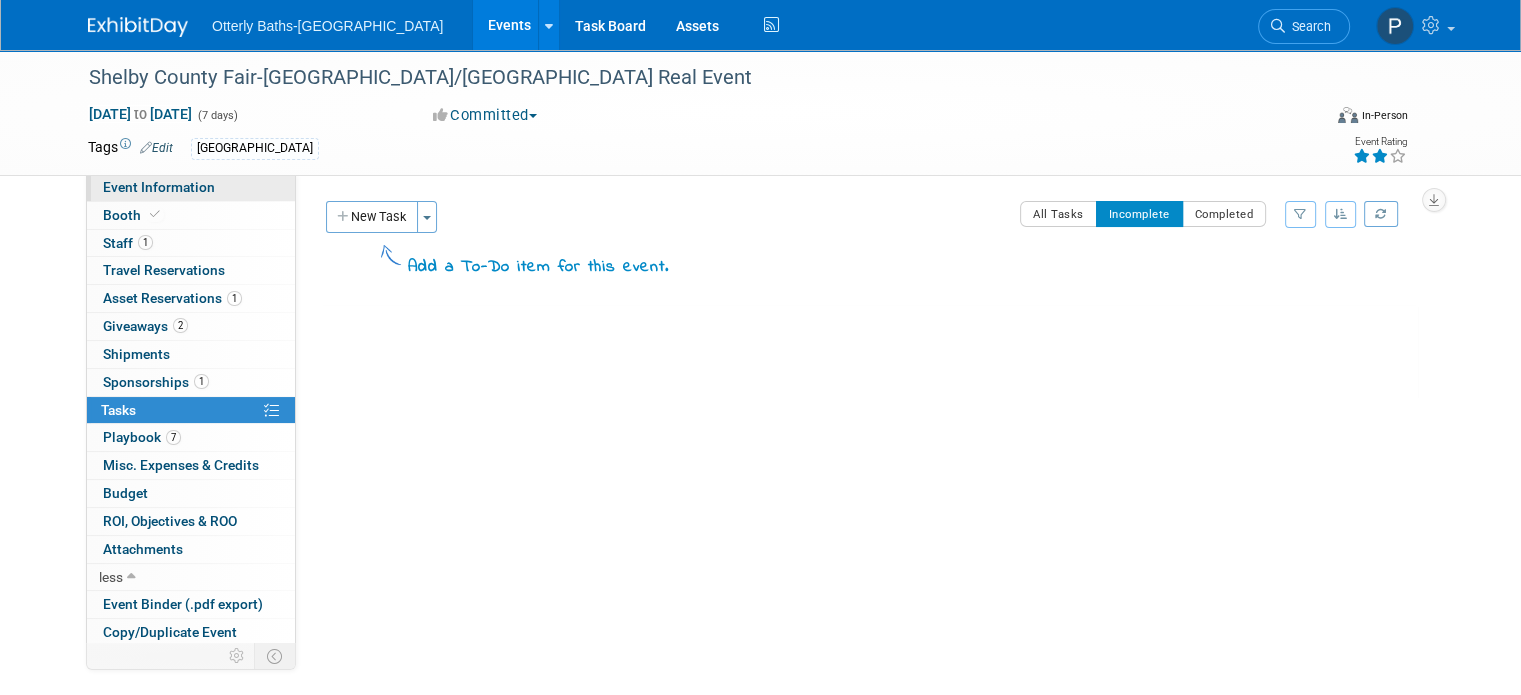 click on "Event Information" at bounding box center (159, 187) 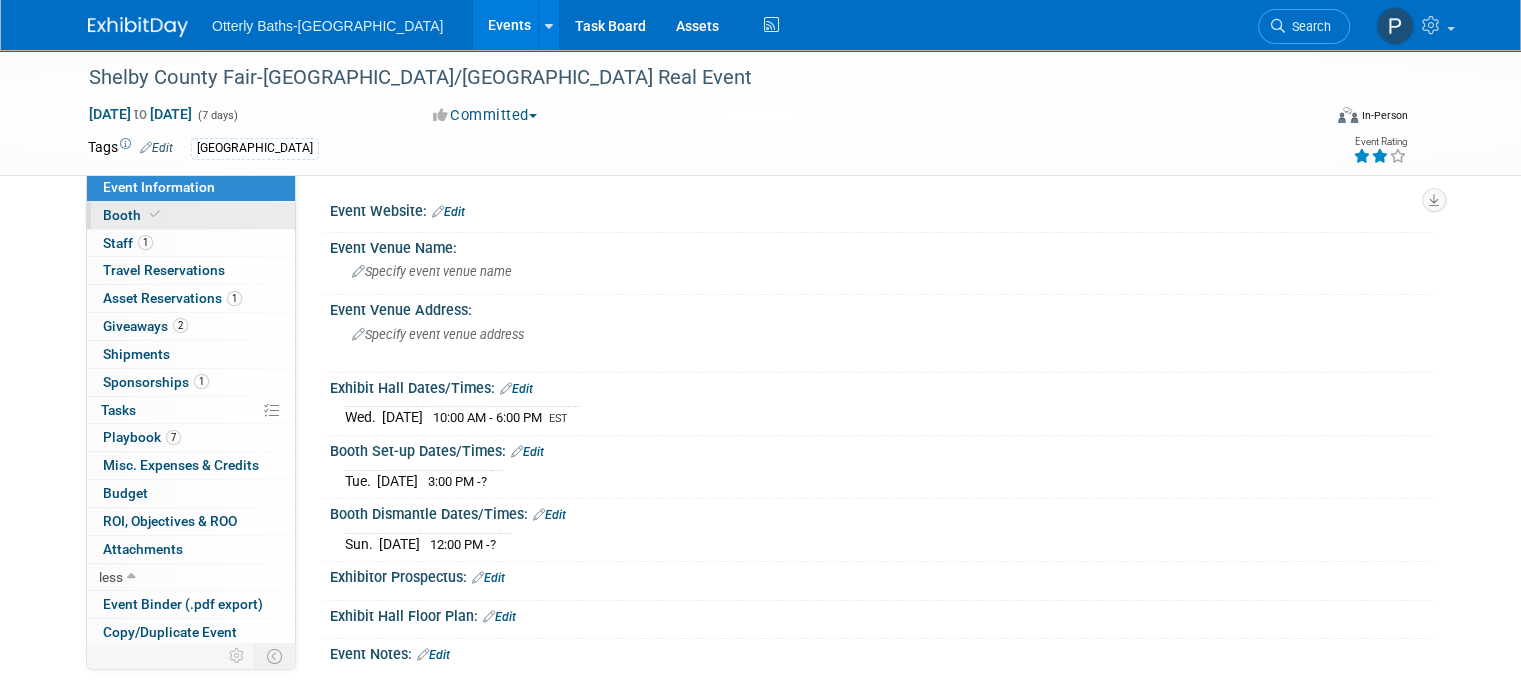 click on "Booth" at bounding box center (133, 215) 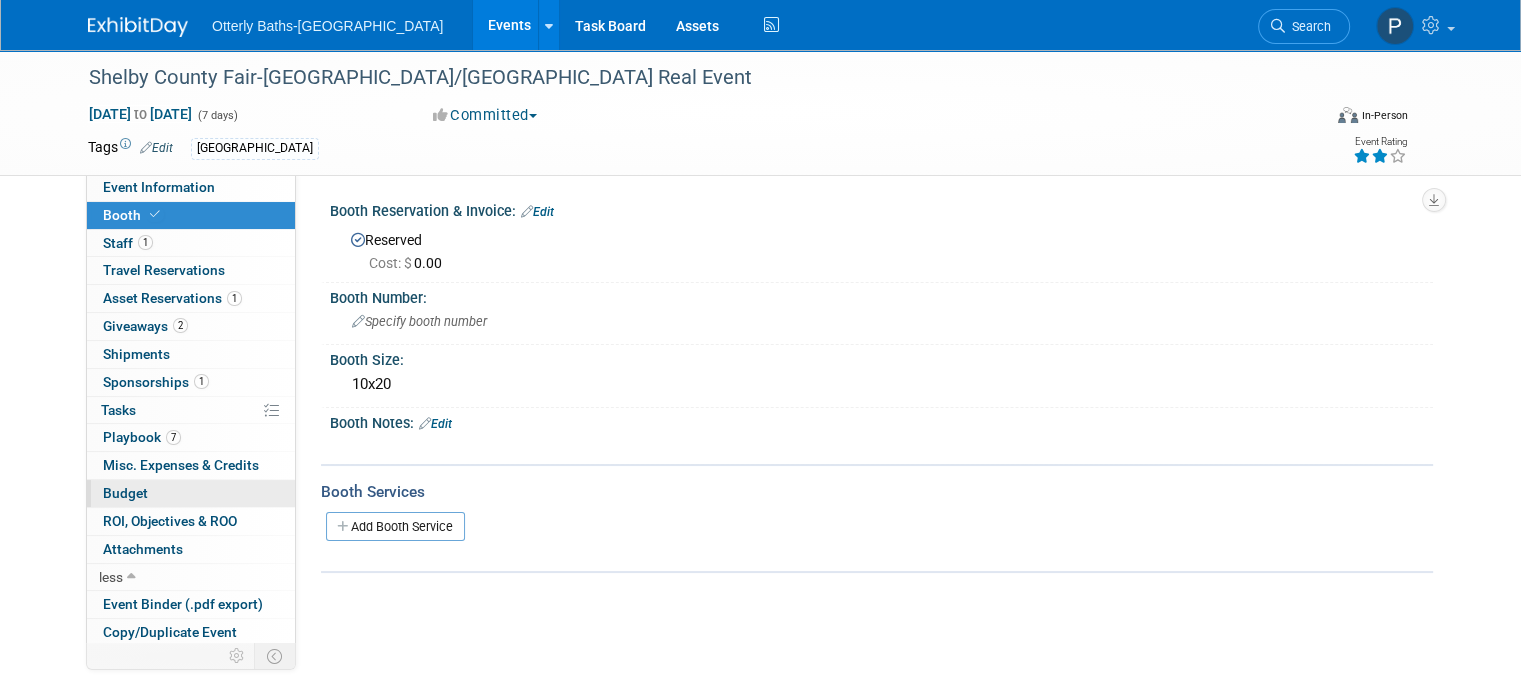 click on "Budget" at bounding box center (125, 493) 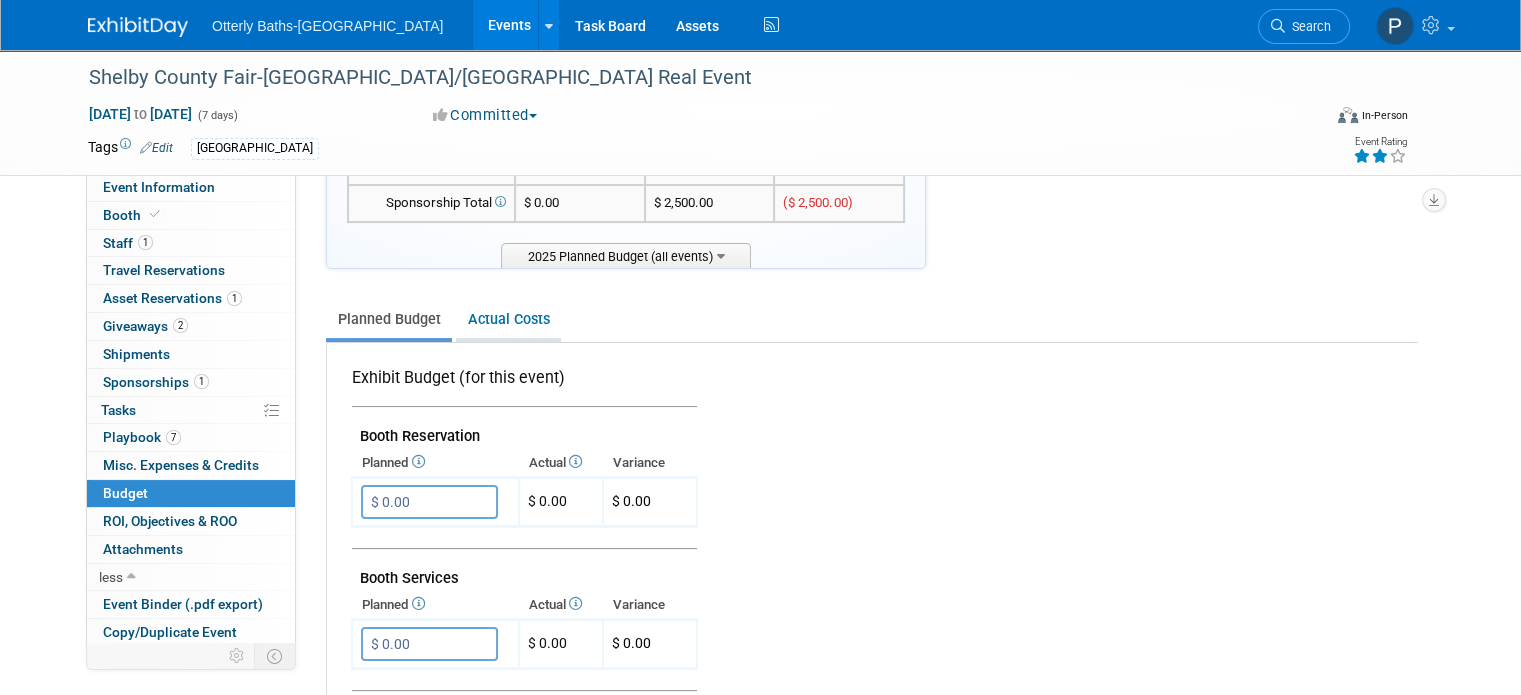 scroll, scrollTop: 243, scrollLeft: 0, axis: vertical 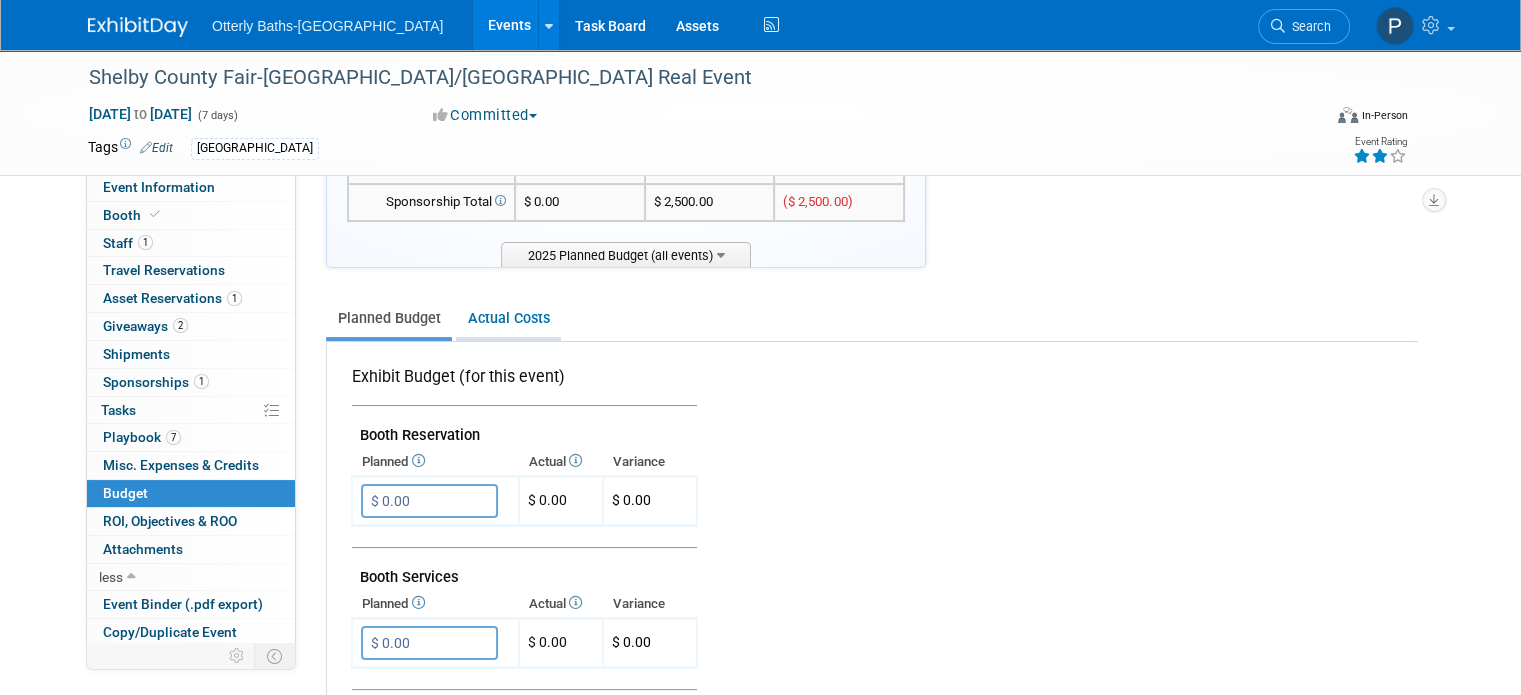 click on "Actual Costs" at bounding box center [508, 318] 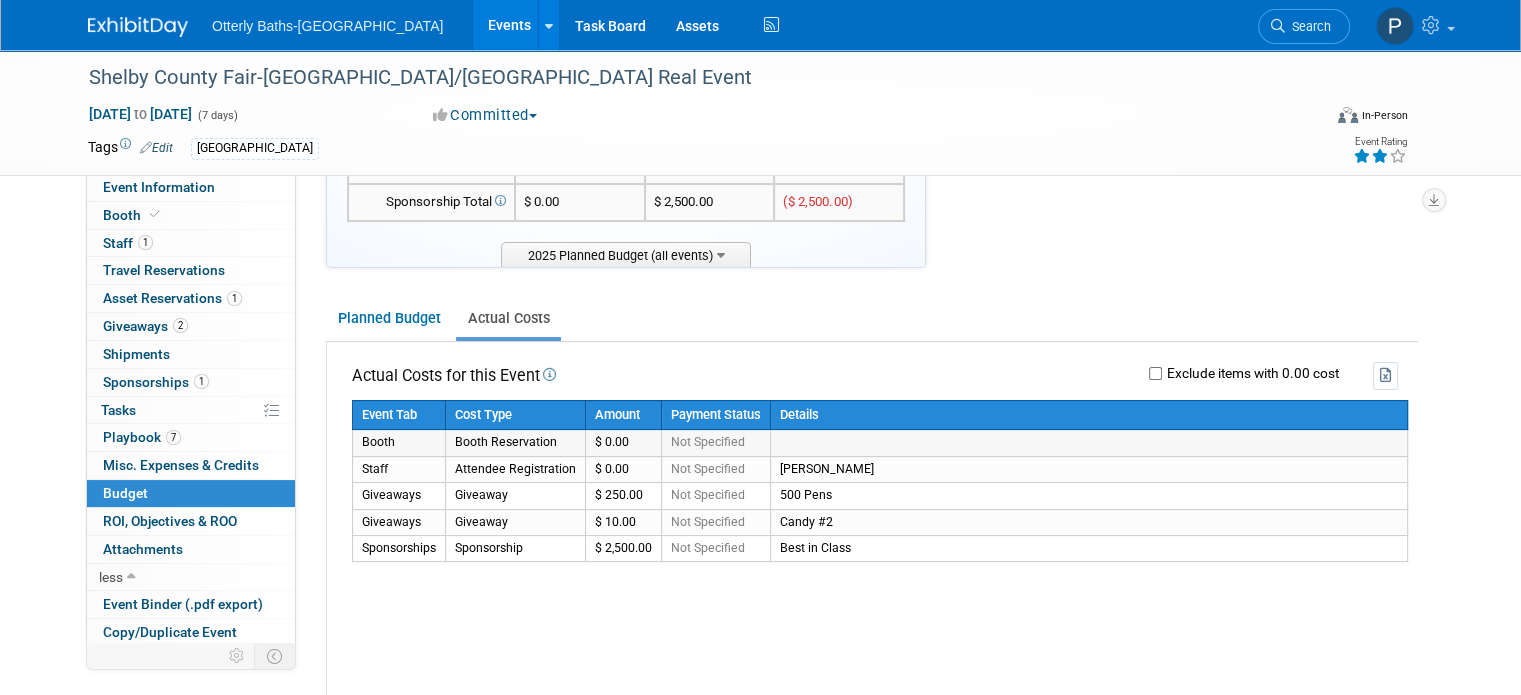 click on "$  0.00" at bounding box center [624, 443] 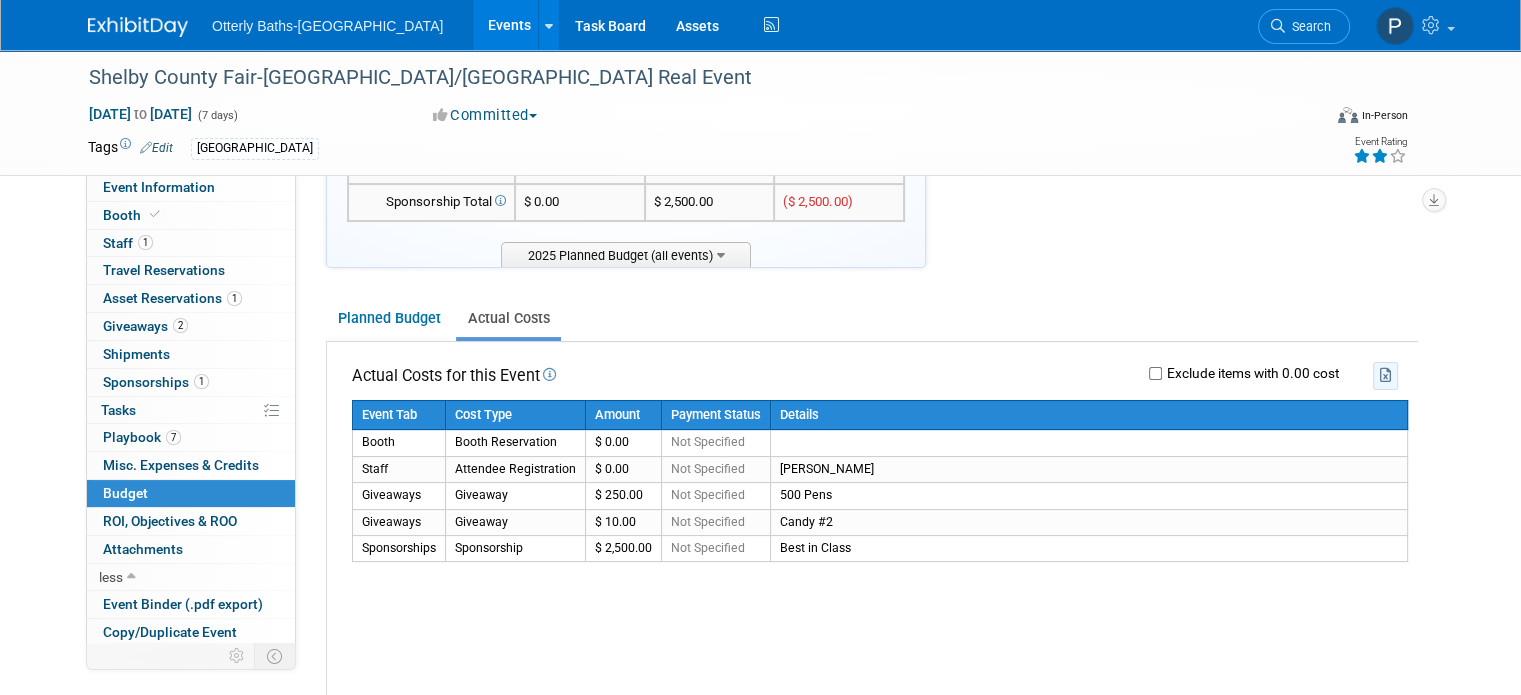 click at bounding box center [1386, 375] 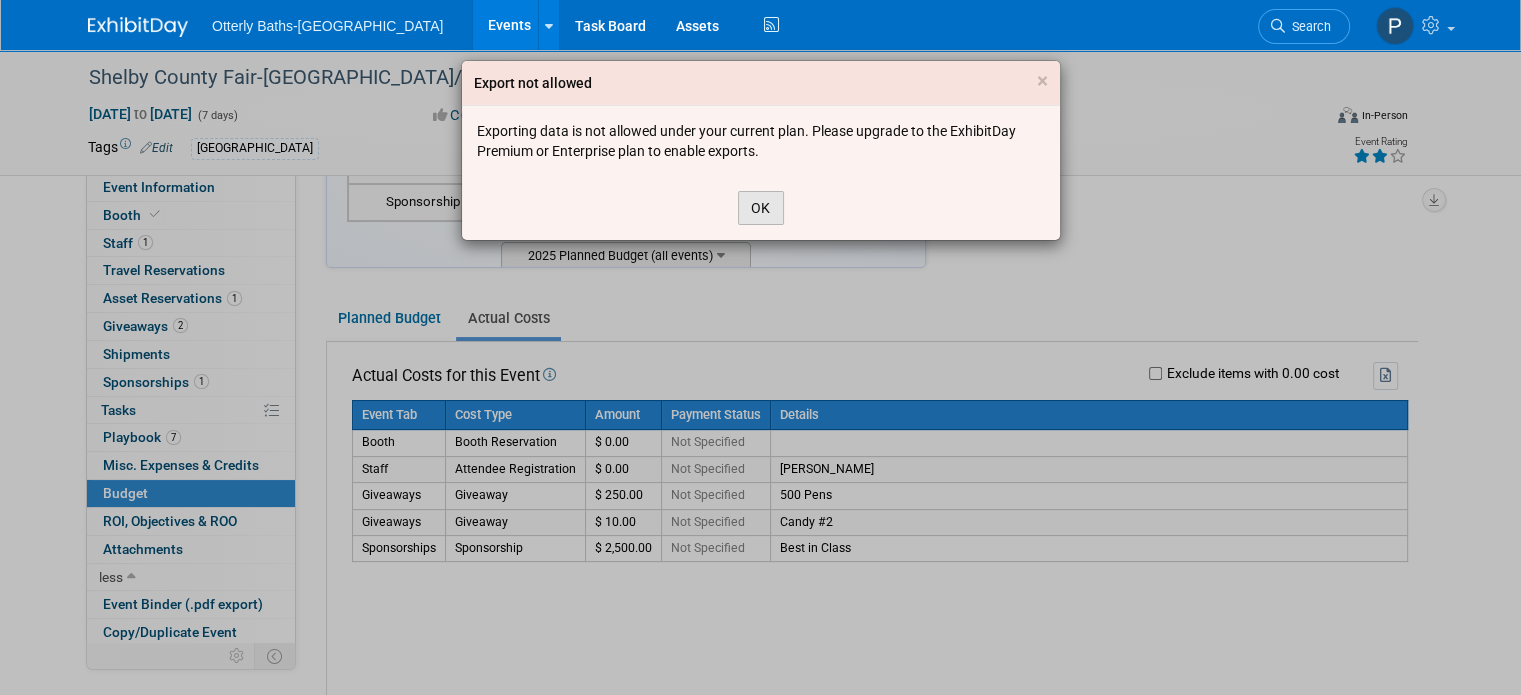 click on "OK" at bounding box center [761, 208] 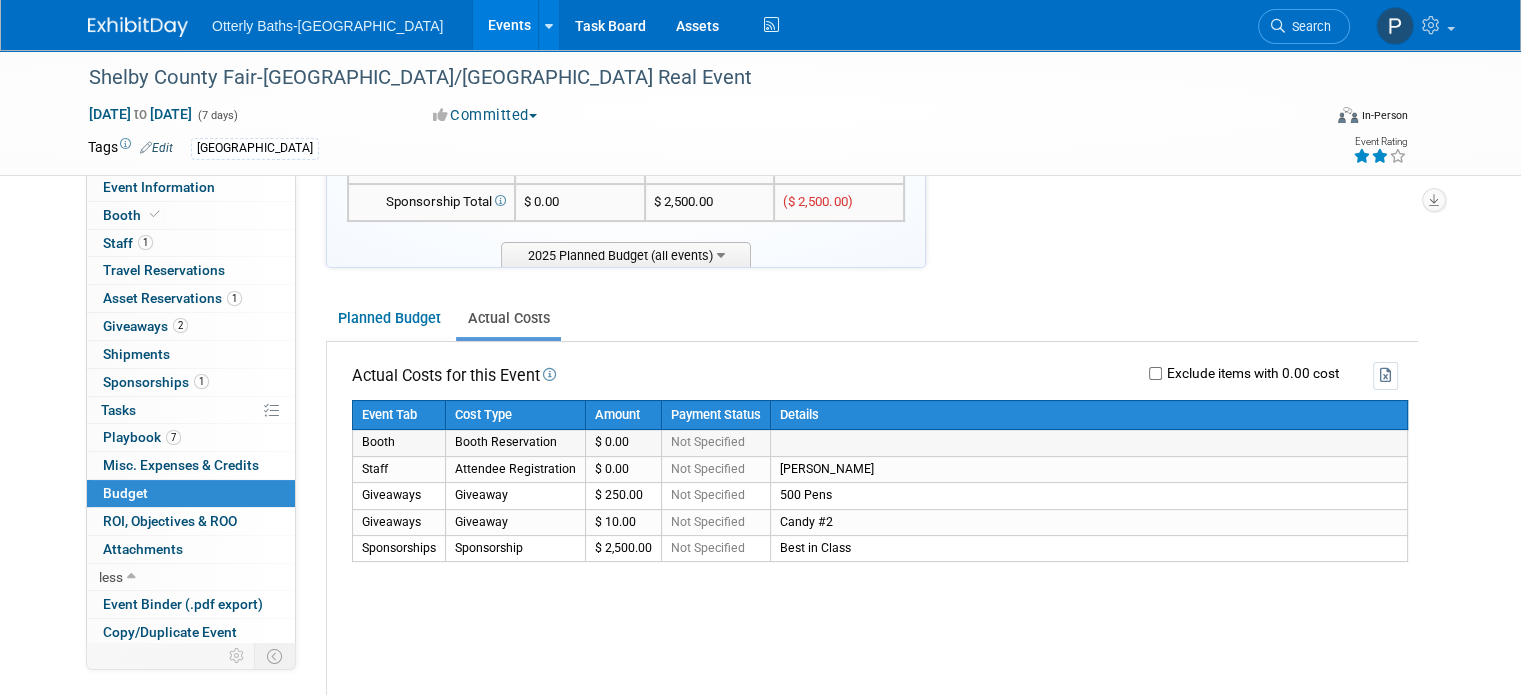 click on "$  0.00" at bounding box center (624, 443) 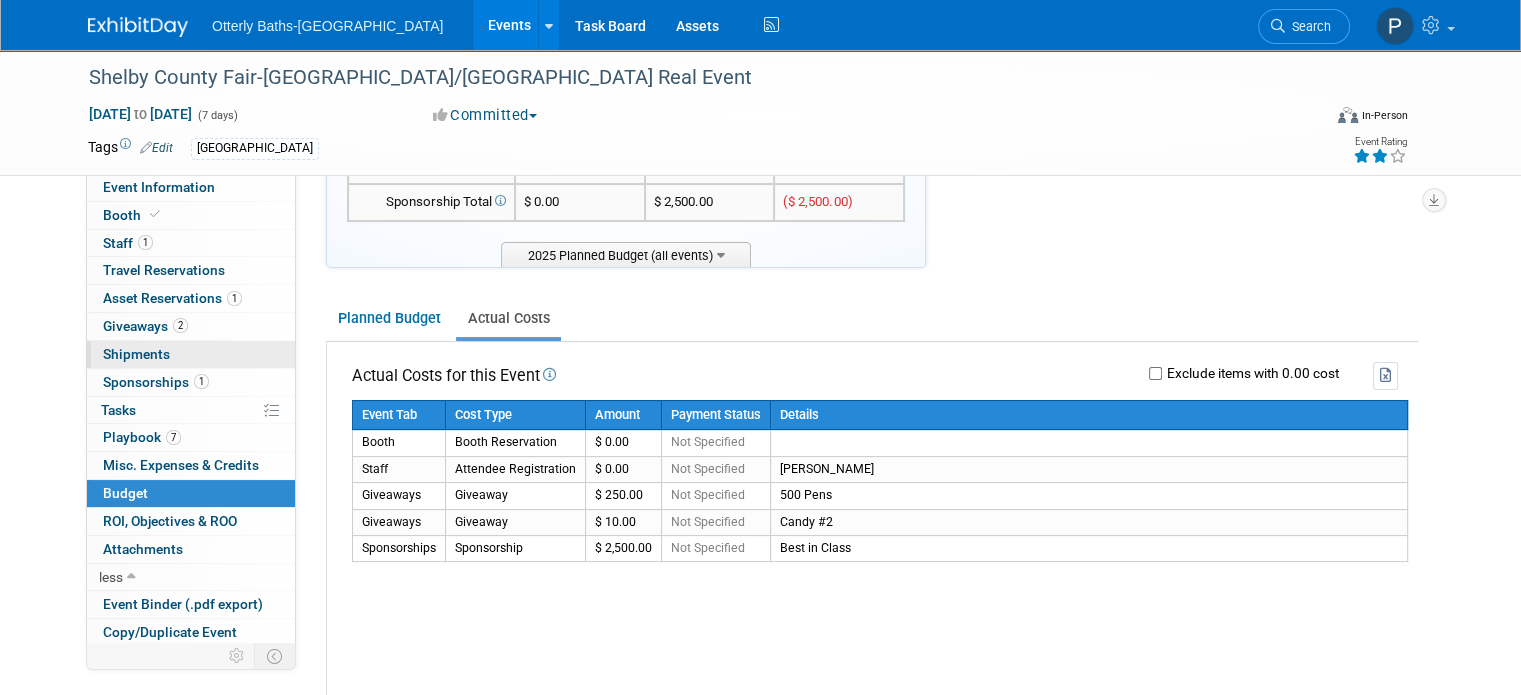 click on "Shipments 0" at bounding box center (136, 354) 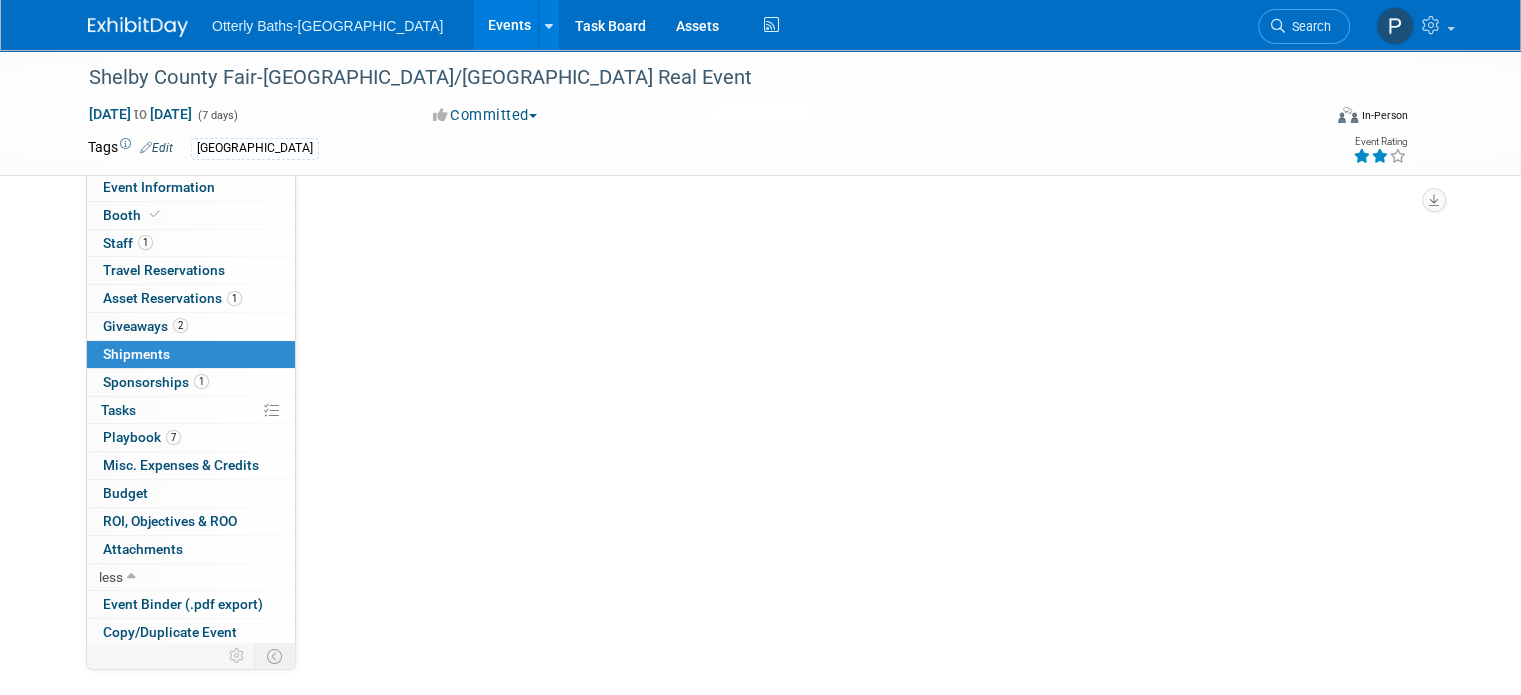 scroll, scrollTop: 0, scrollLeft: 0, axis: both 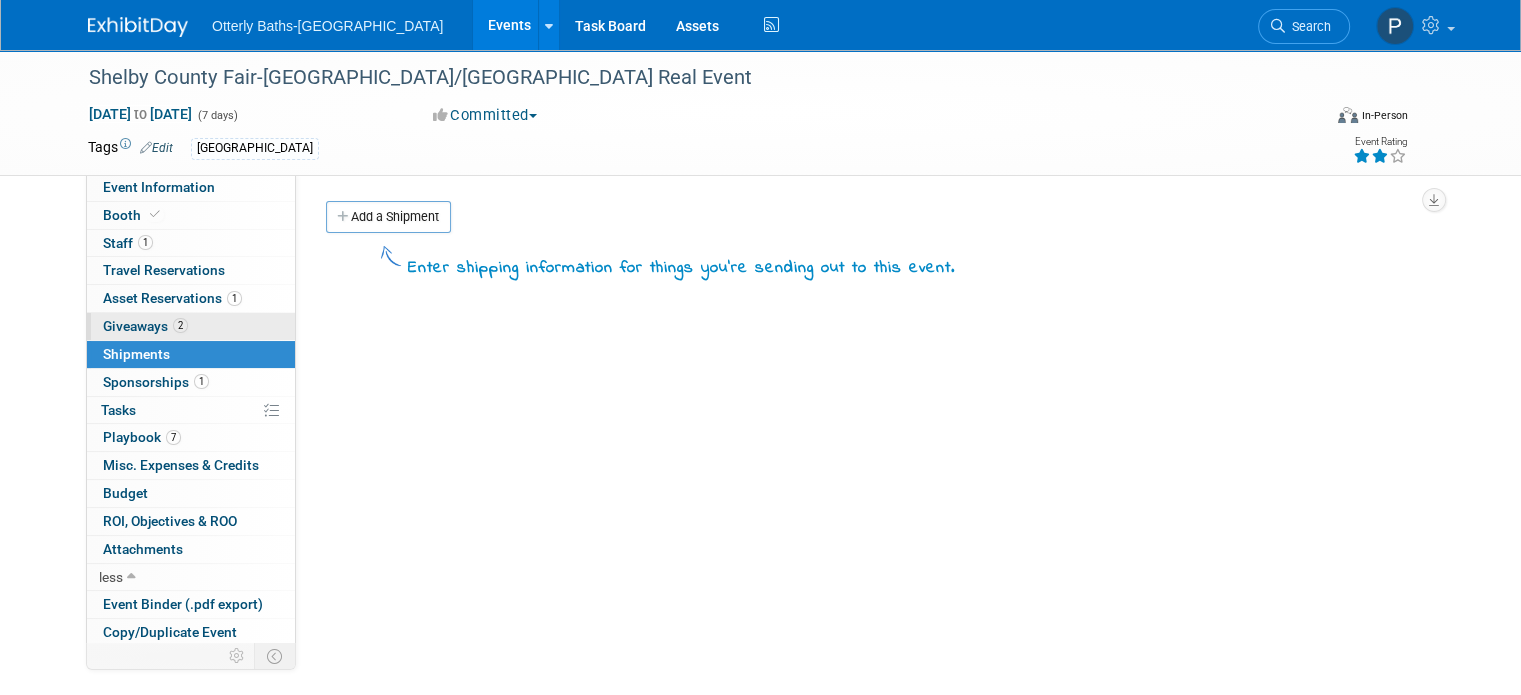 click on "Giveaways 2" at bounding box center (145, 326) 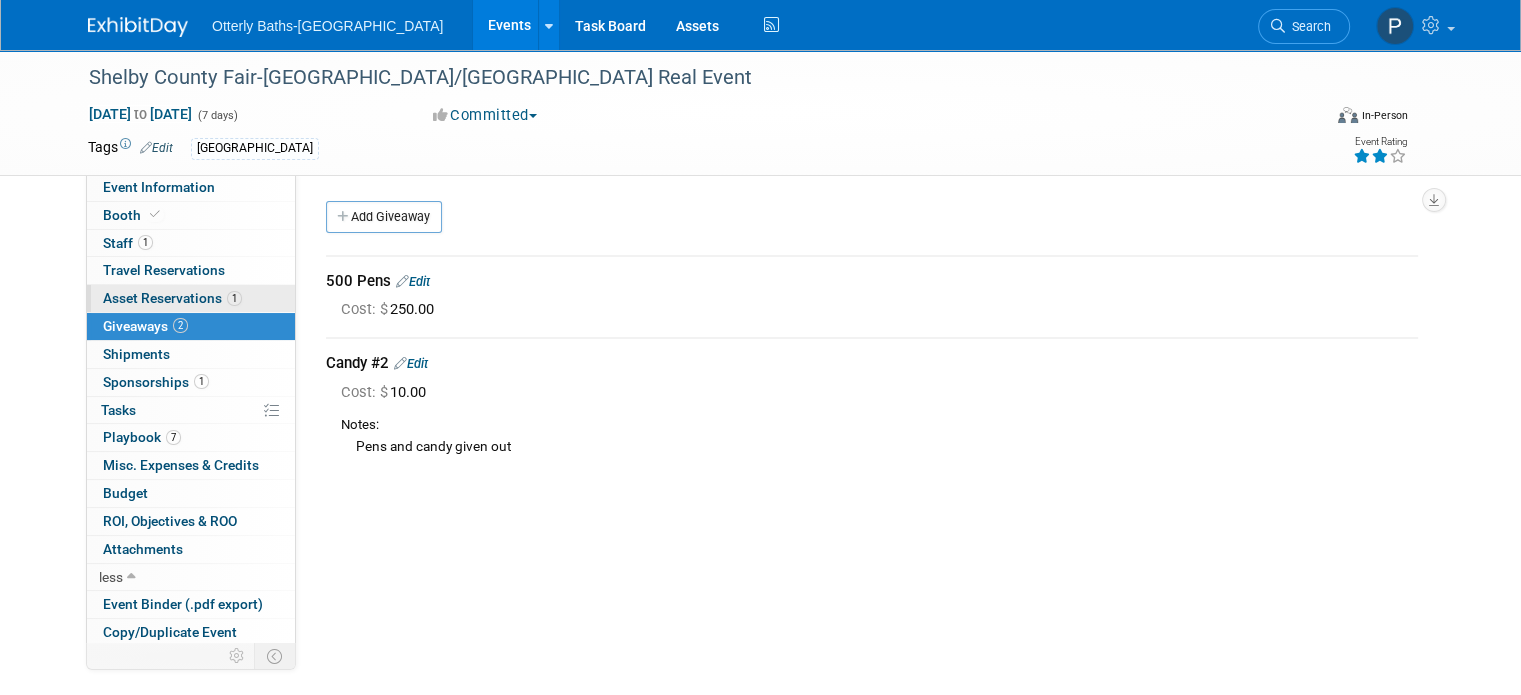 click on "Asset Reservations 1" at bounding box center [172, 298] 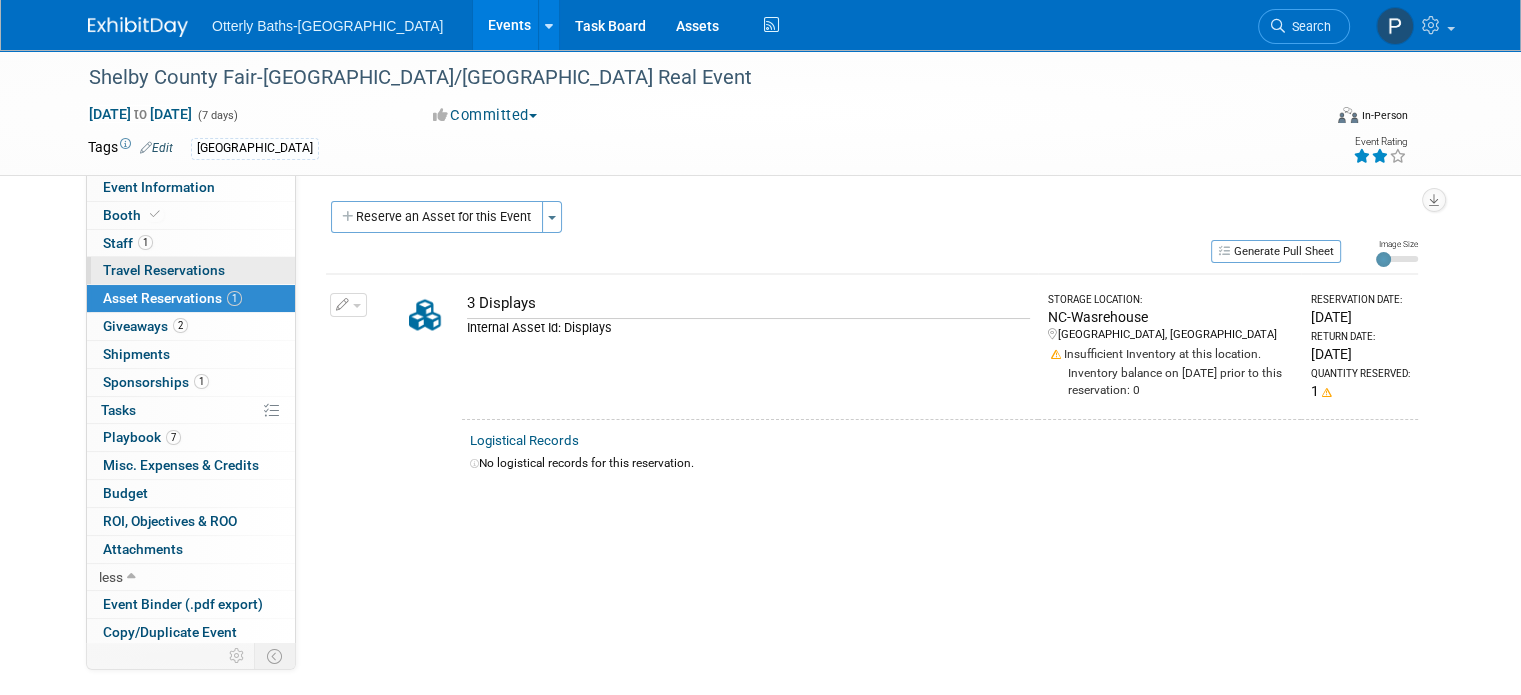 click on "Travel Reservations 0" at bounding box center [164, 270] 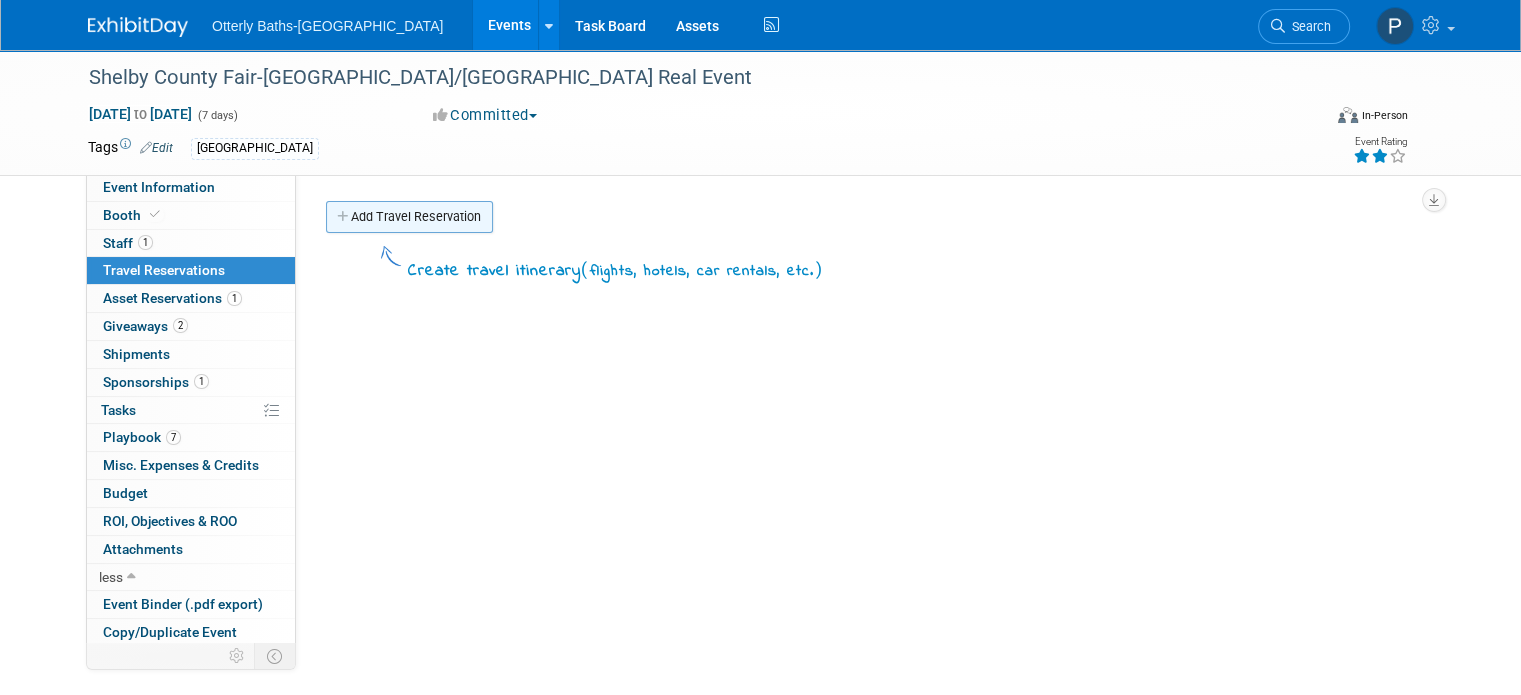 click on "Add Travel Reservation" at bounding box center [409, 217] 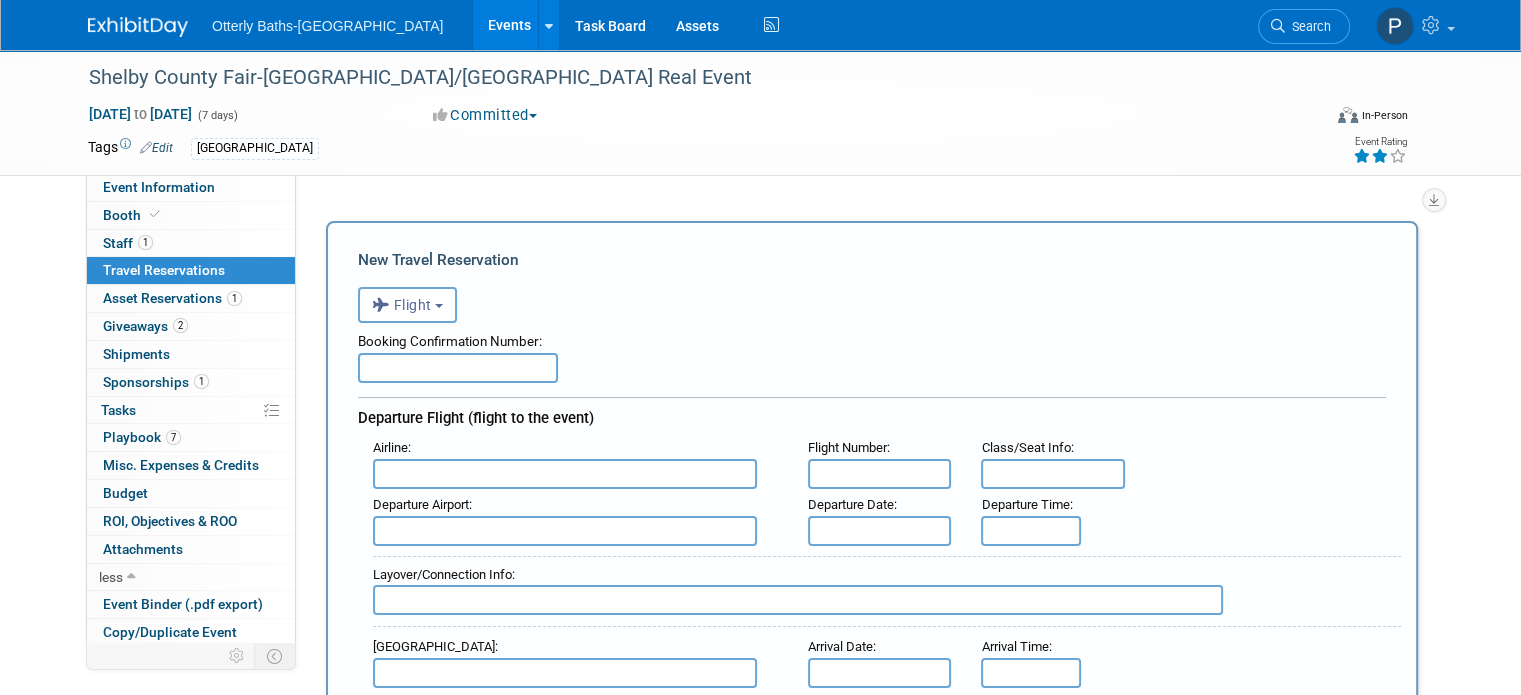 scroll, scrollTop: 0, scrollLeft: 0, axis: both 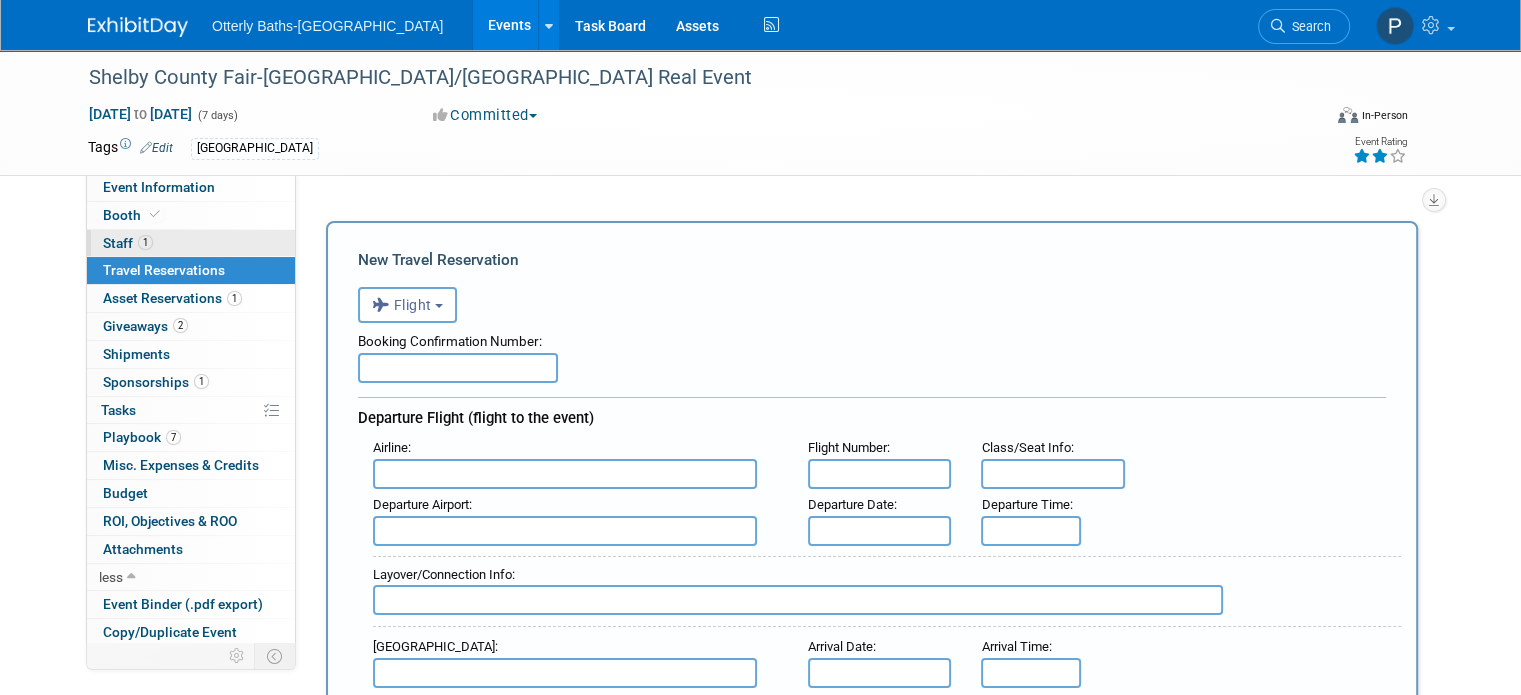 click on "Staff 1" at bounding box center (128, 243) 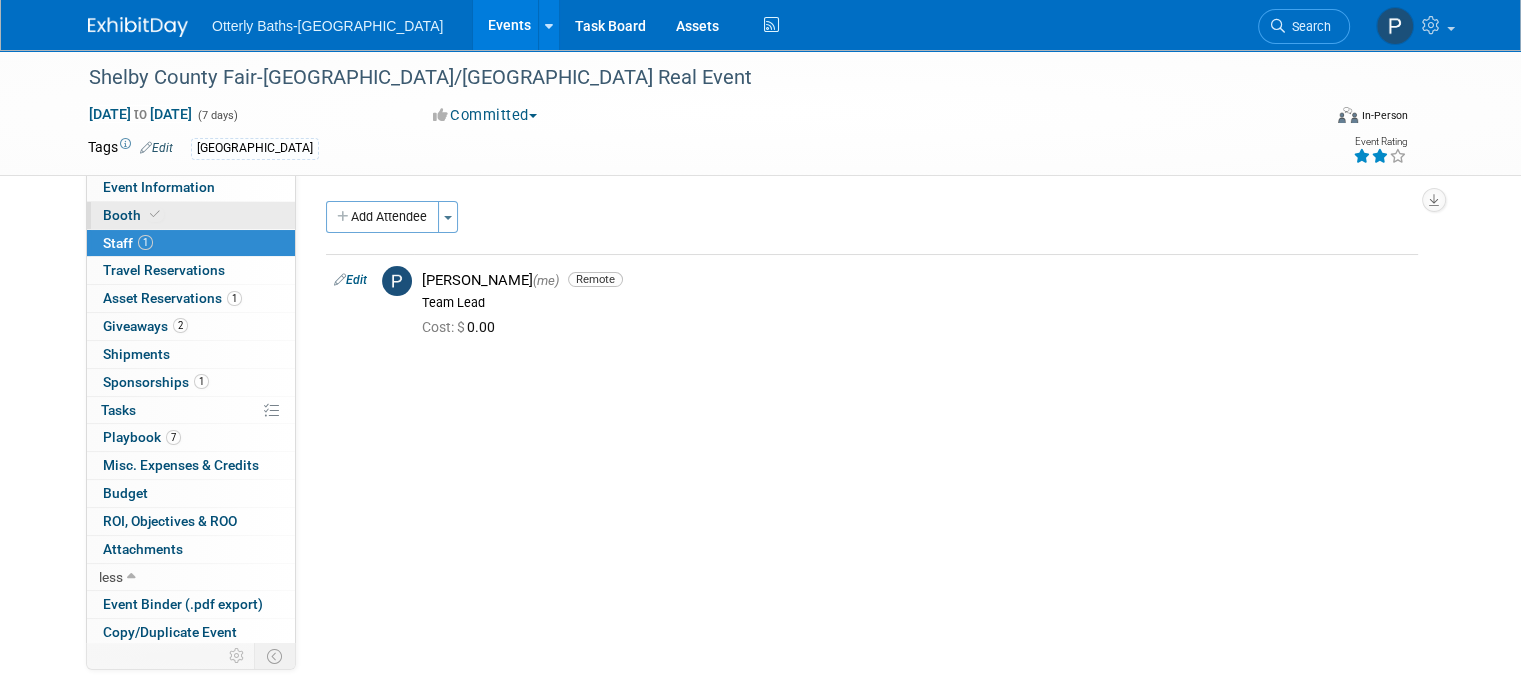 click on "Booth" at bounding box center (133, 215) 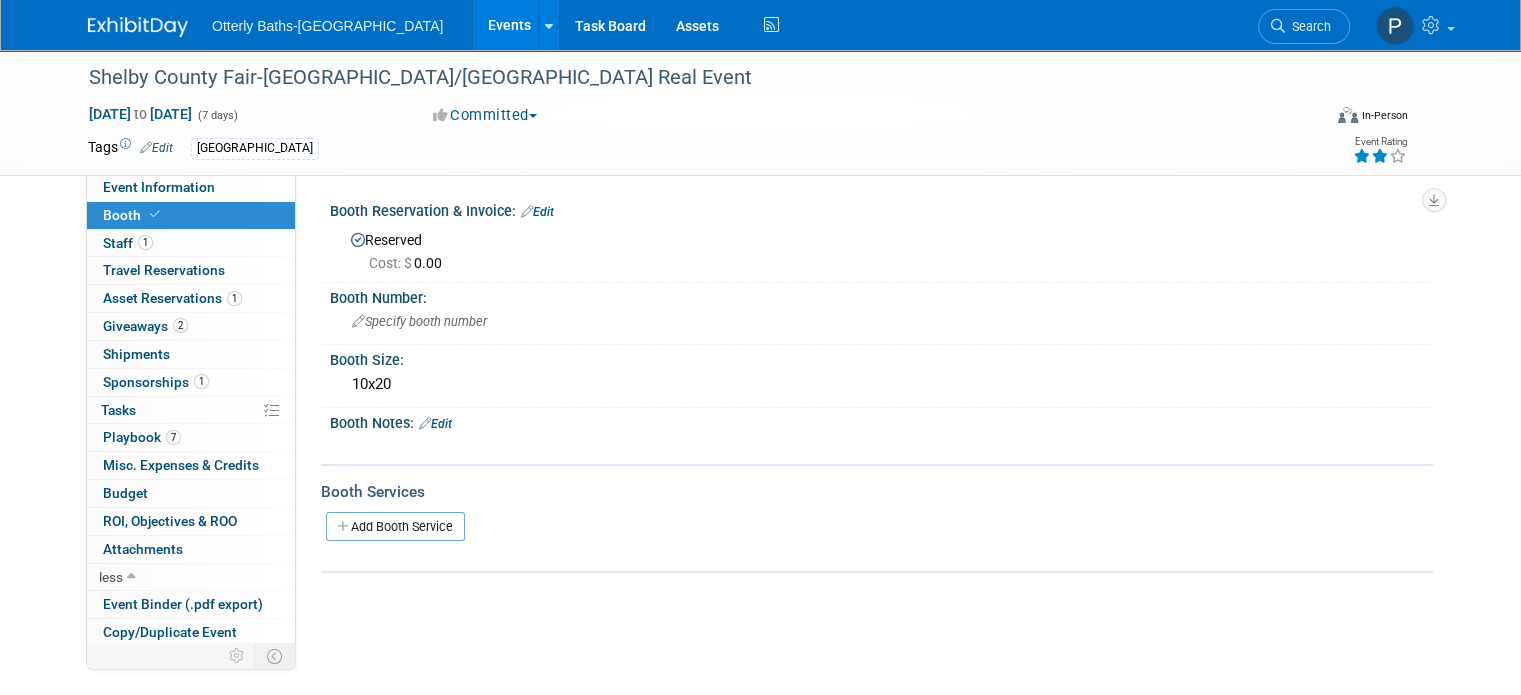 click on "Cost: $  0.00" at bounding box center [409, 263] 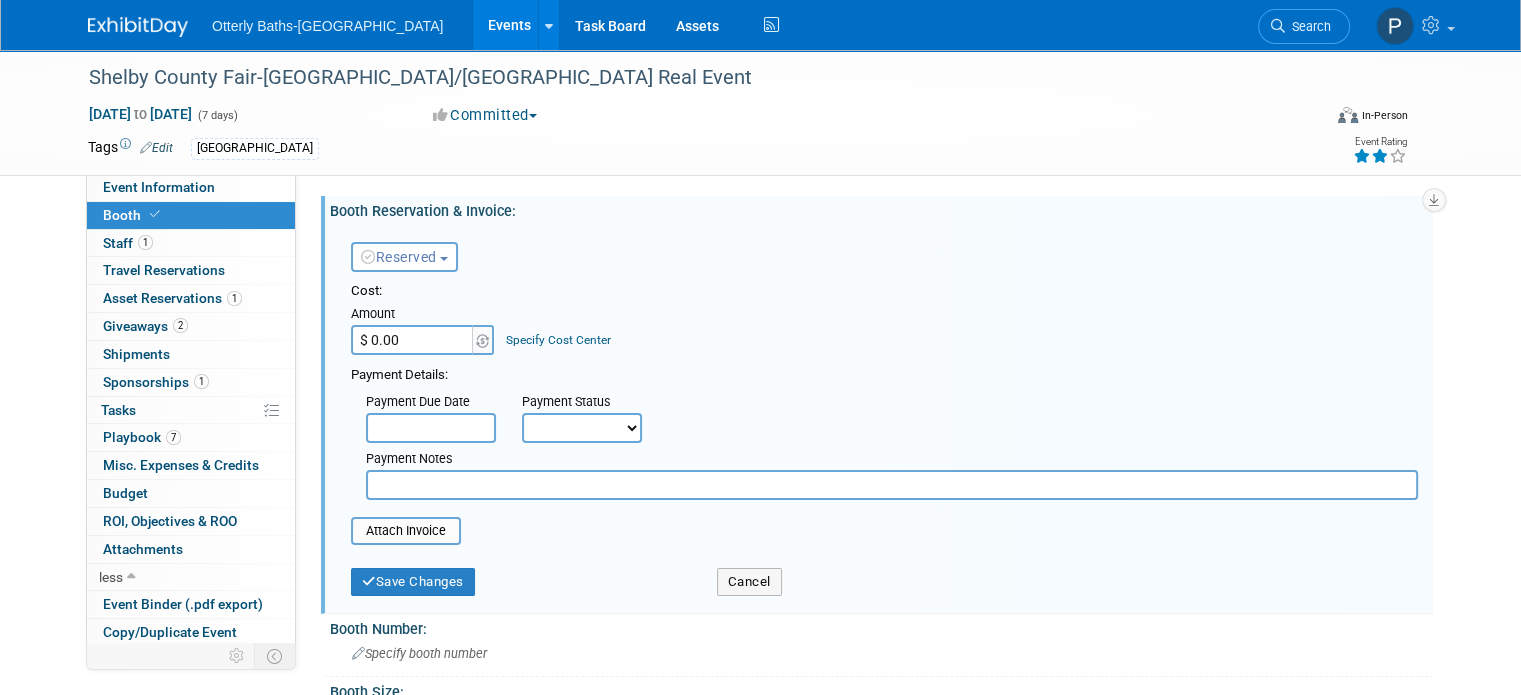 click on "$ 0.00" at bounding box center (413, 340) 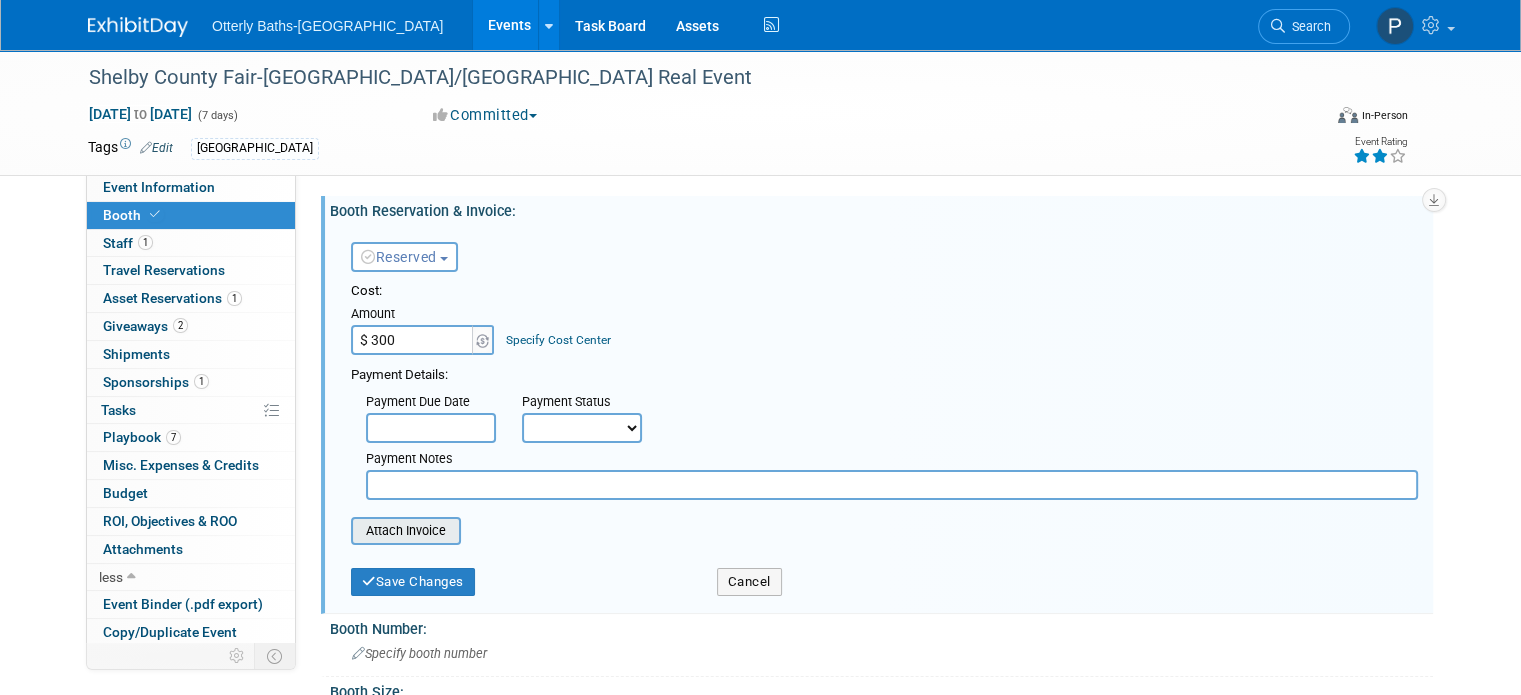 type on "$ 300.00" 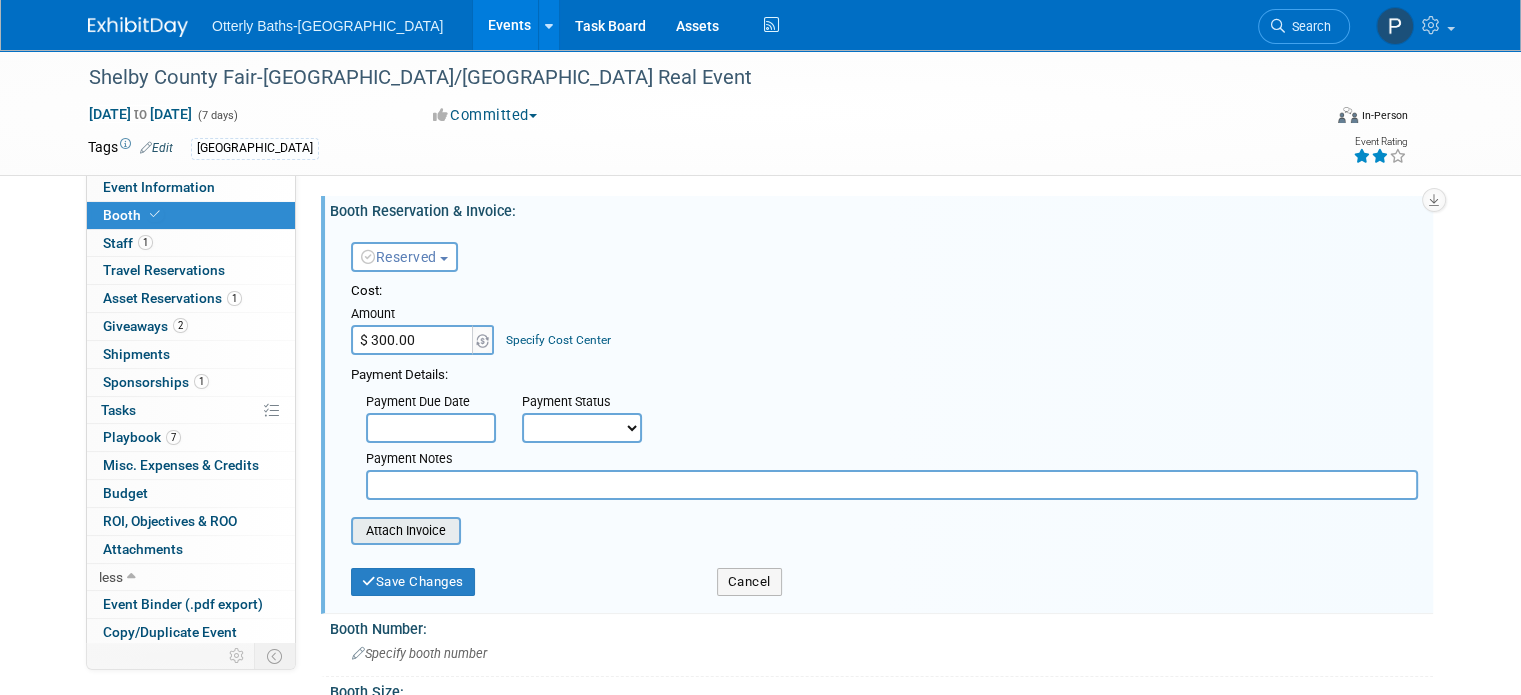 click at bounding box center (340, 531) 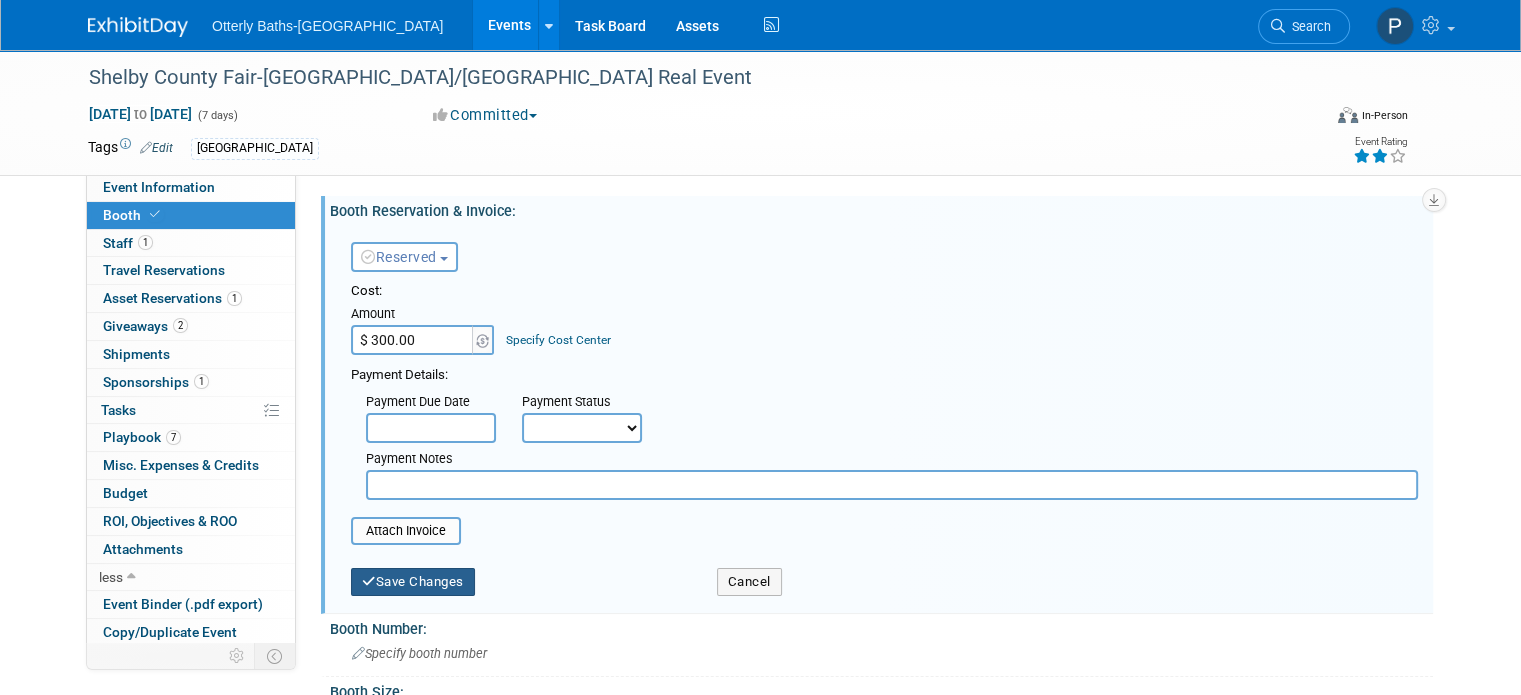 click on "Save Changes" at bounding box center (413, 582) 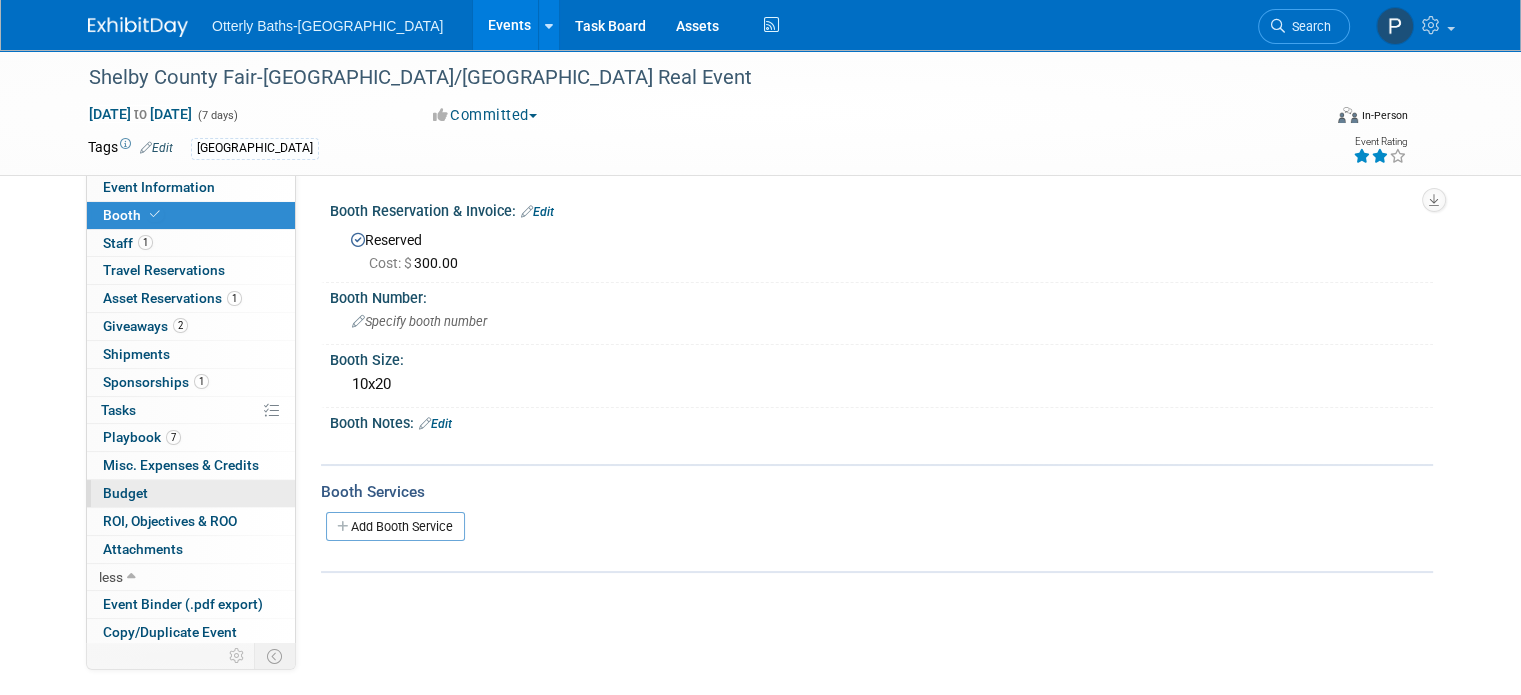 click on "Budget" at bounding box center [191, 493] 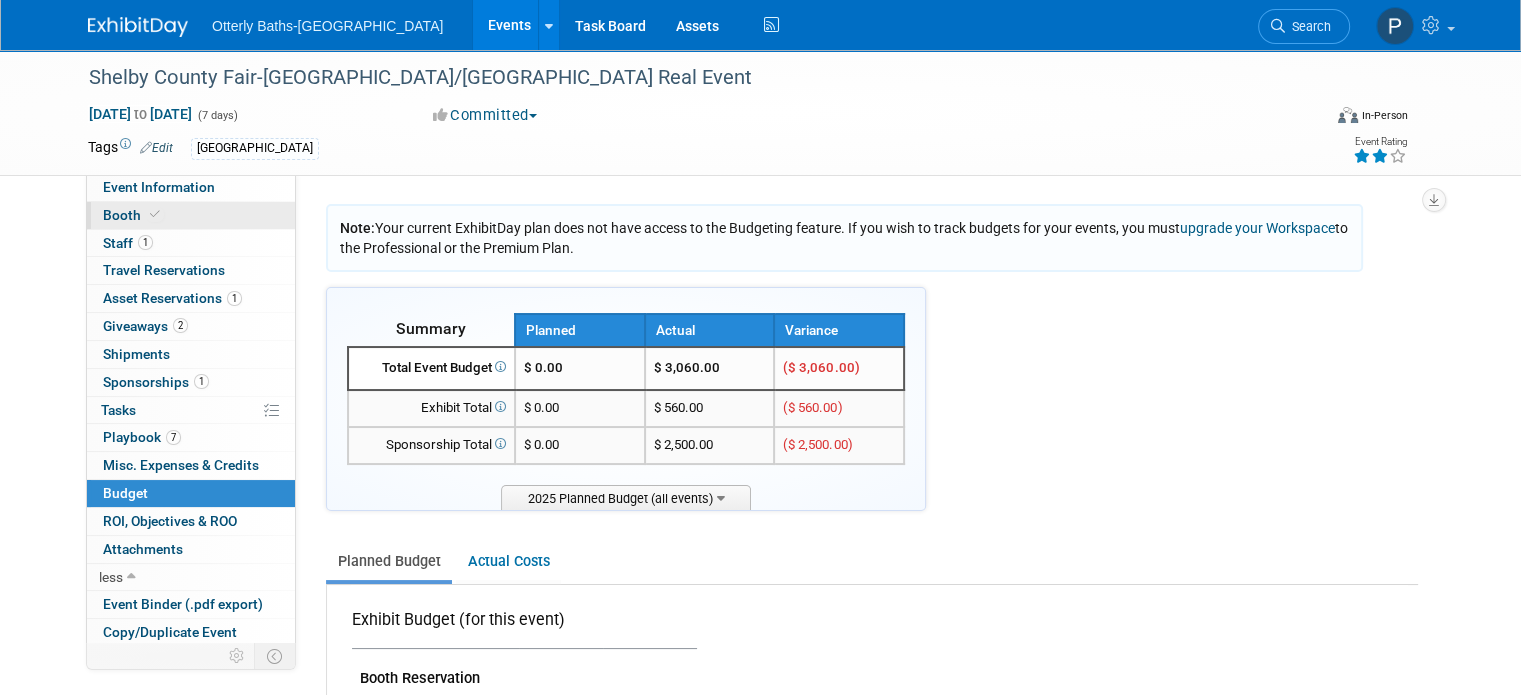 click on "Booth" at bounding box center [133, 215] 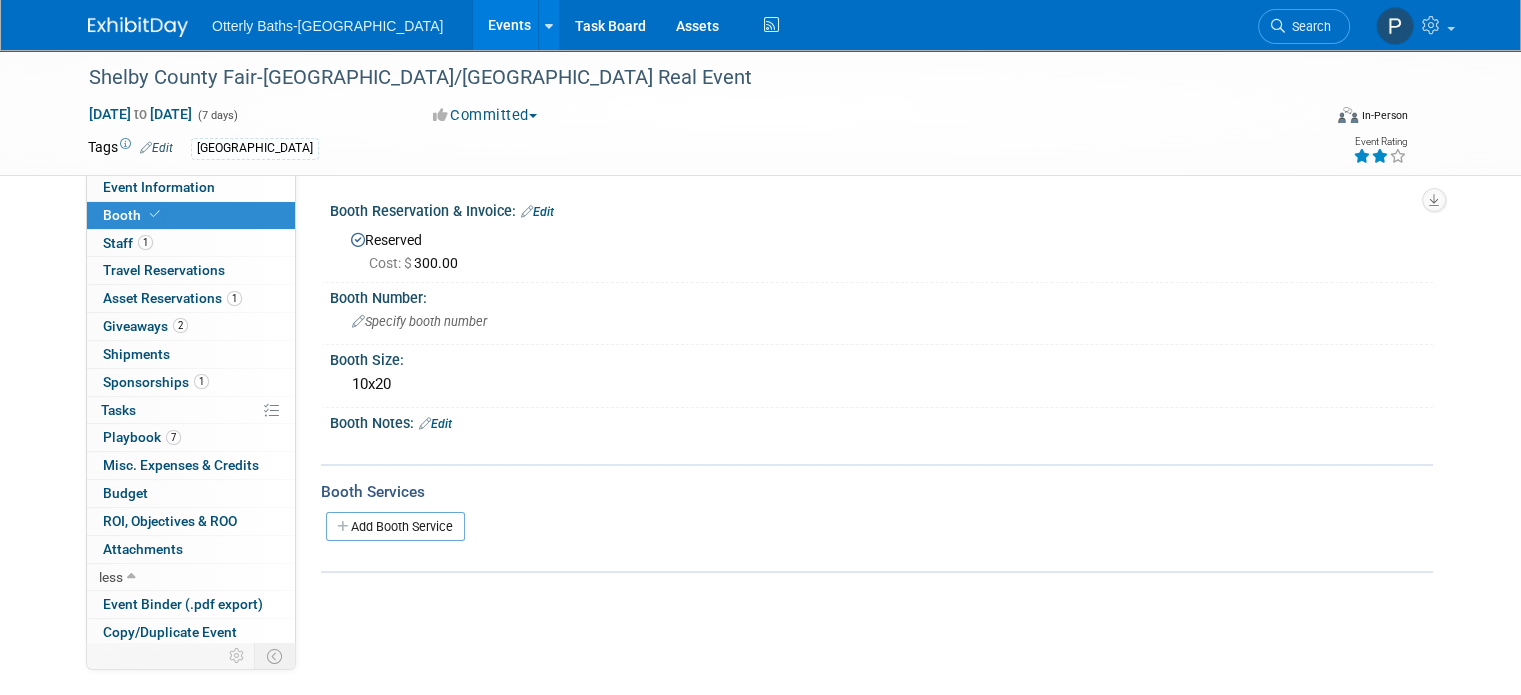 click on "Edit" at bounding box center (537, 212) 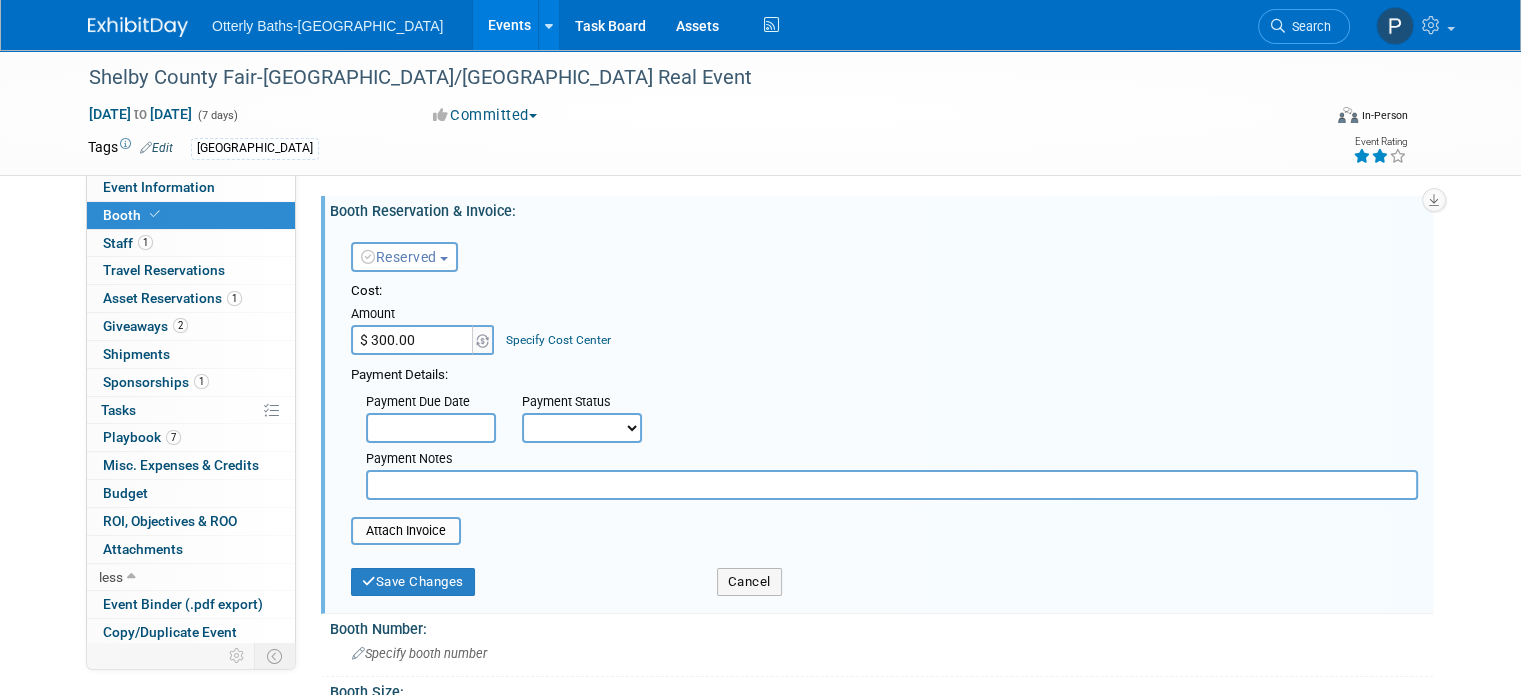 click on "$ 300.00" at bounding box center [413, 340] 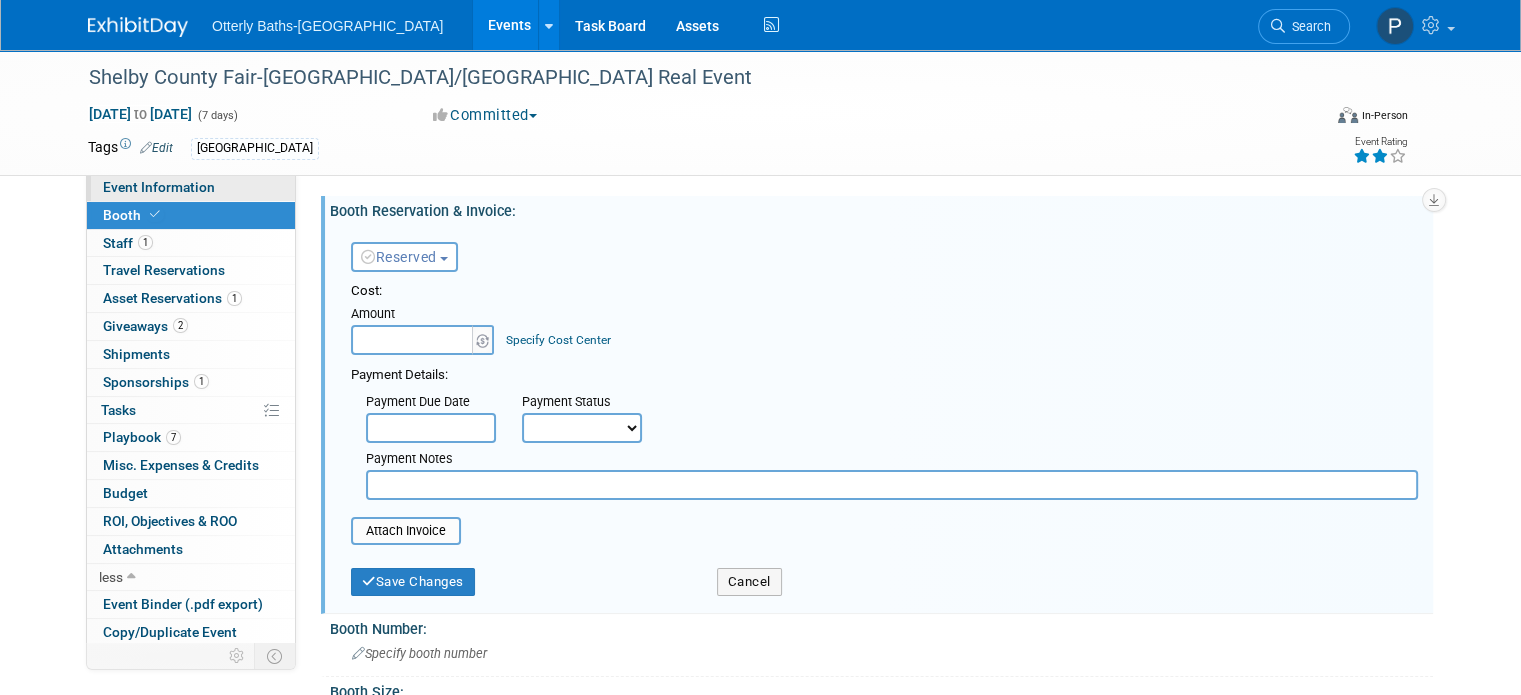type on "$ 0.00" 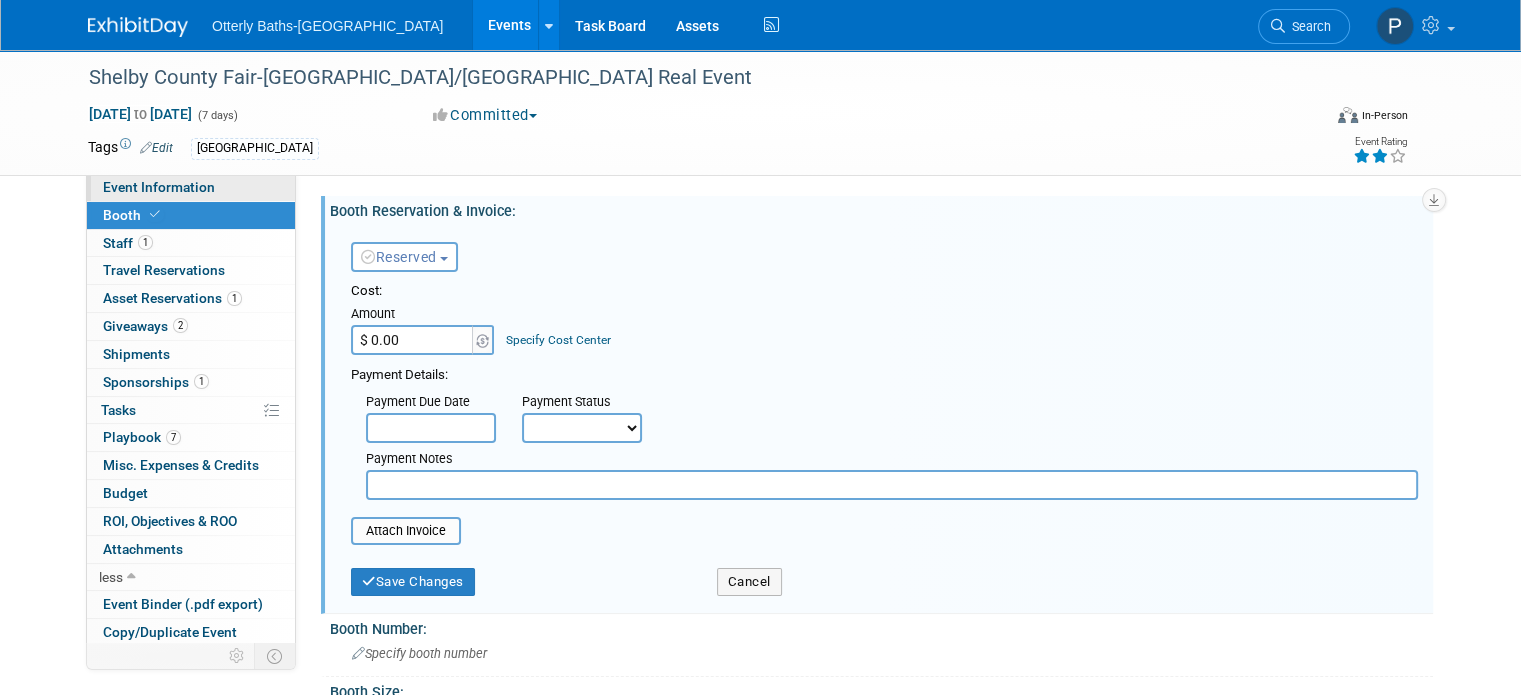 click on "Event Information" at bounding box center [159, 187] 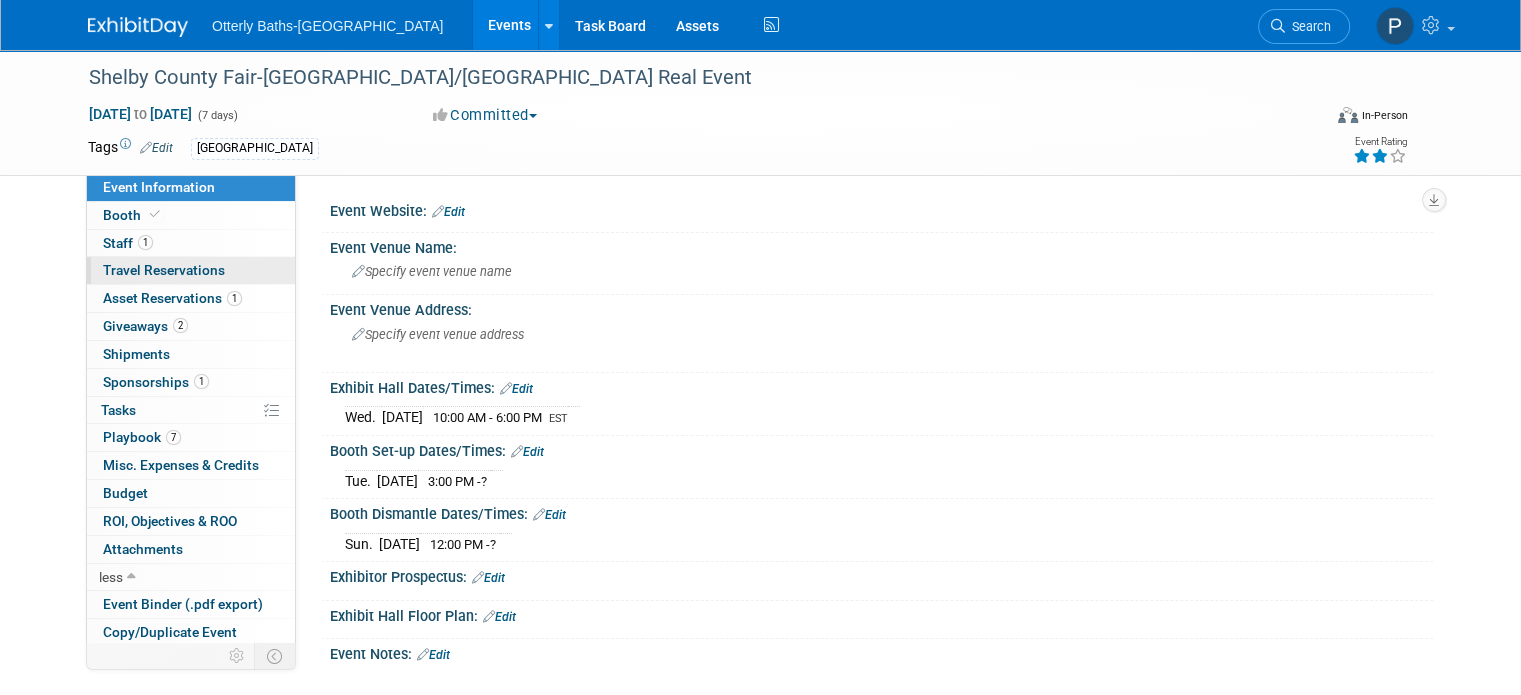 click on "Travel Reservations 0" at bounding box center (164, 270) 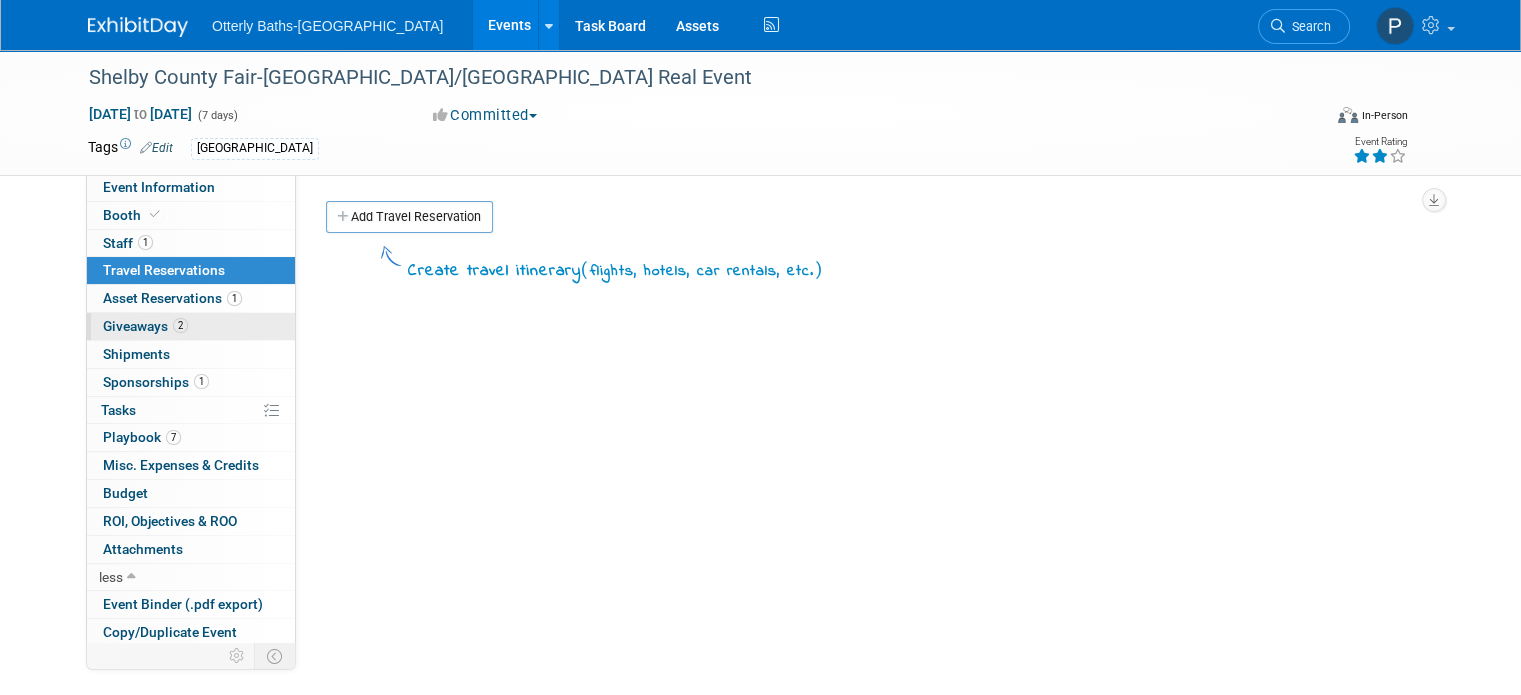 click on "Giveaways 2" at bounding box center [145, 326] 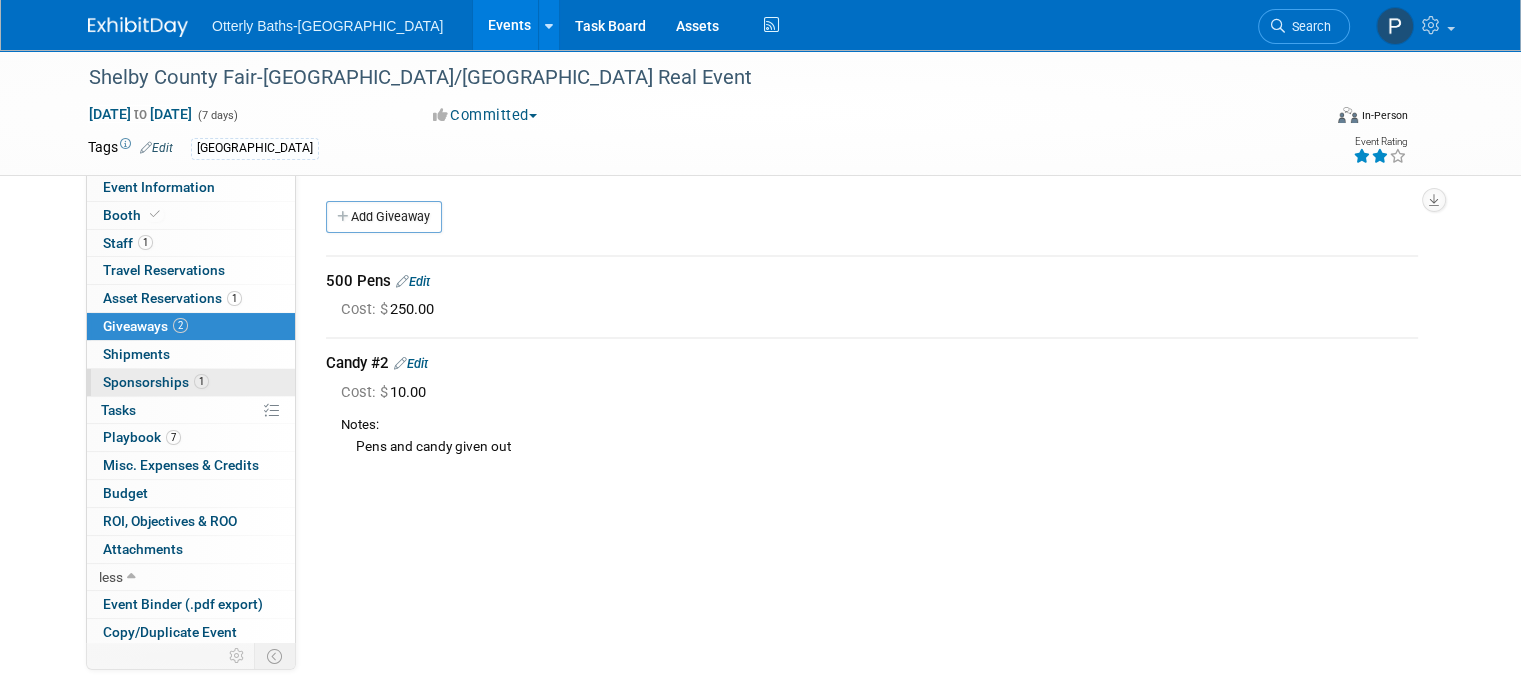 click on "Sponsorships 1" at bounding box center [156, 382] 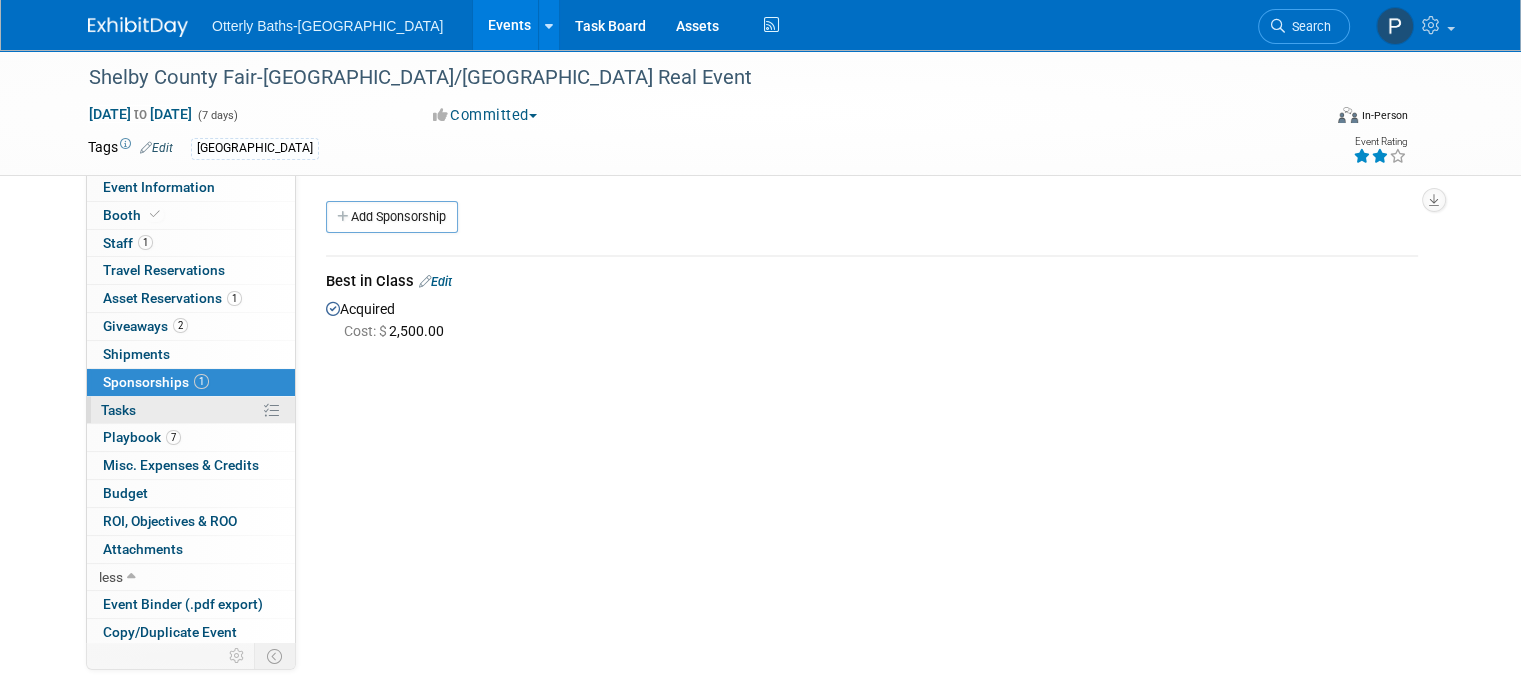 click on "Tasks 0%" at bounding box center (118, 410) 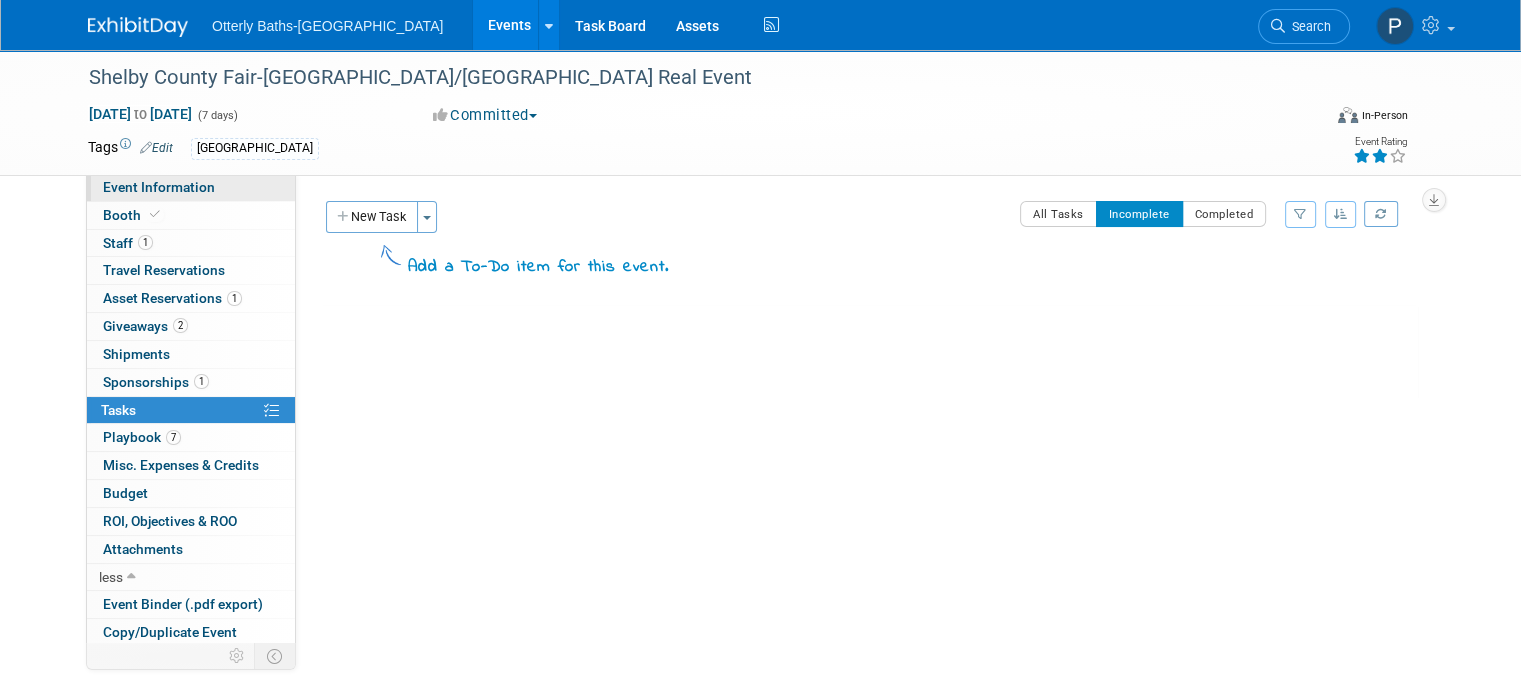 click on "Event Information" at bounding box center [159, 187] 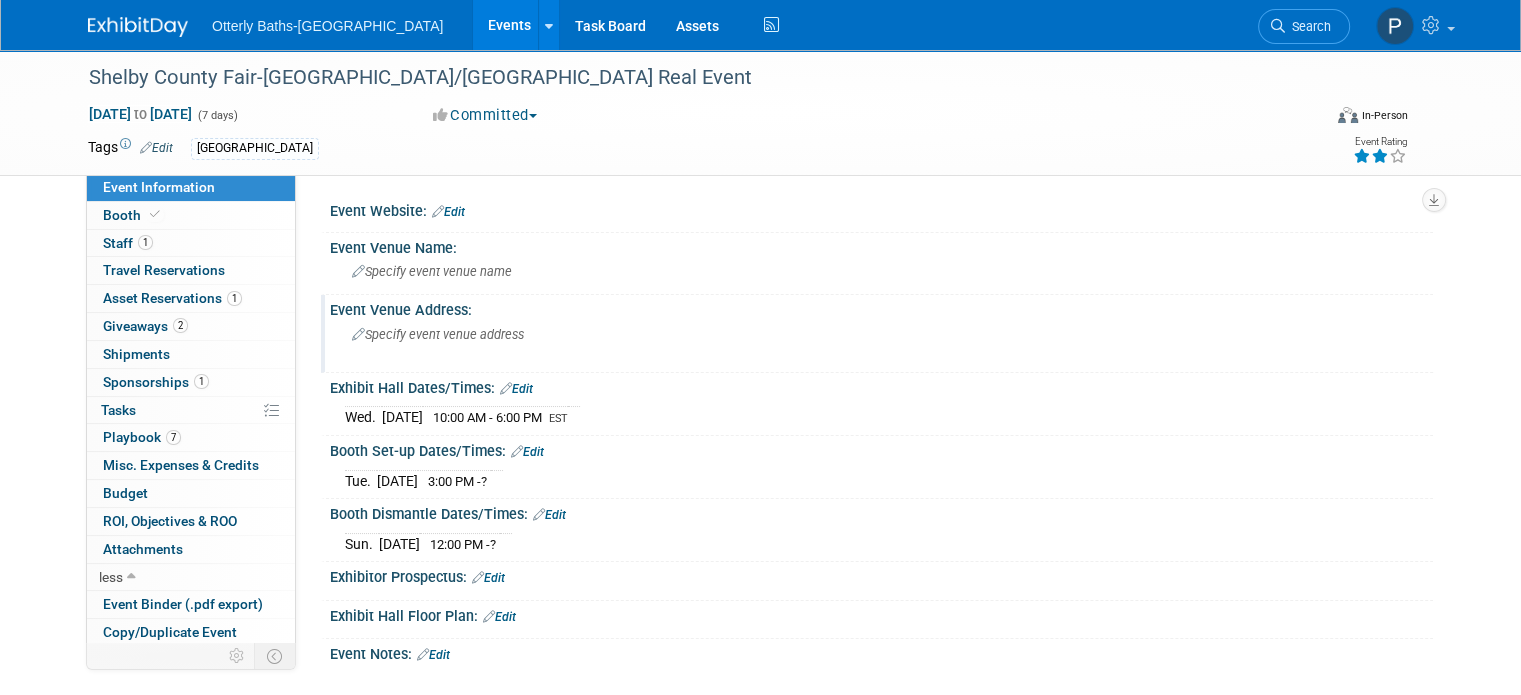 click on "Specify event venue address" at bounding box center [560, 342] 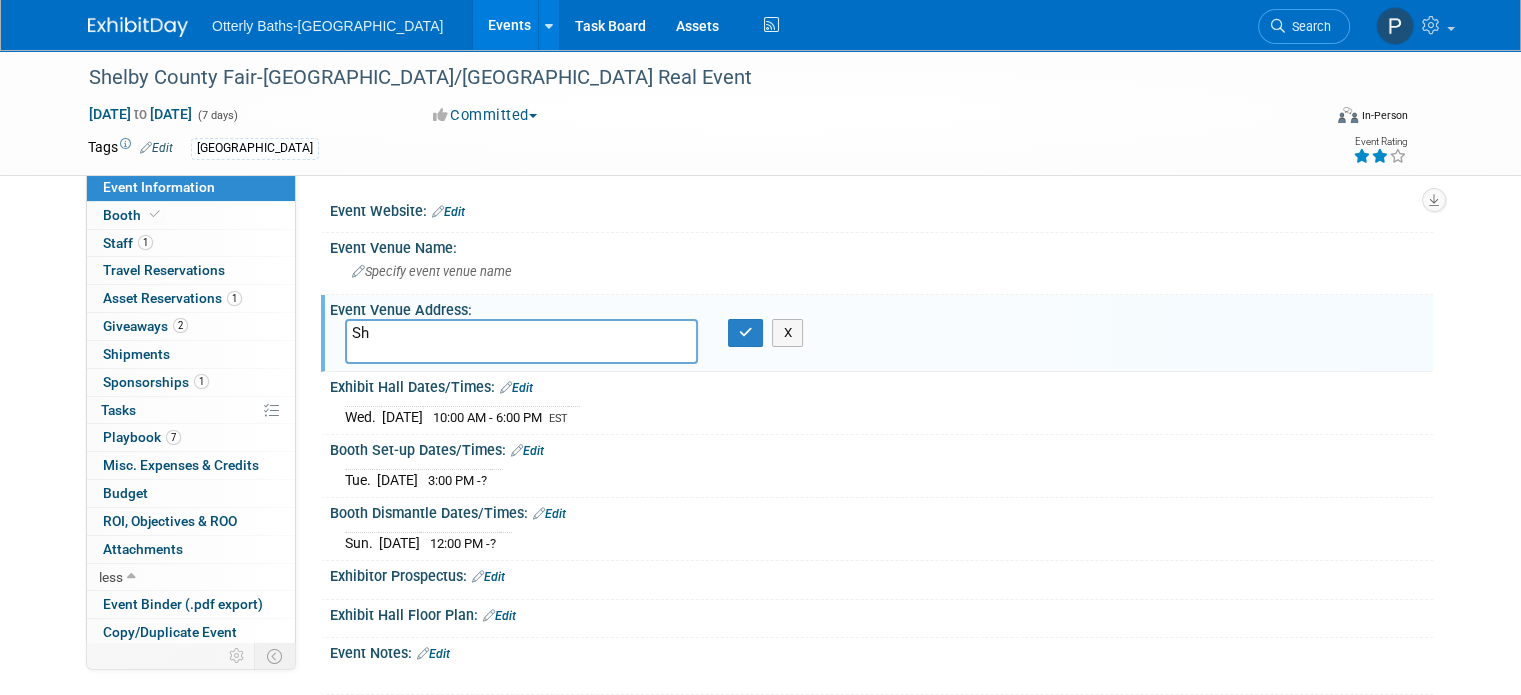 type on "S" 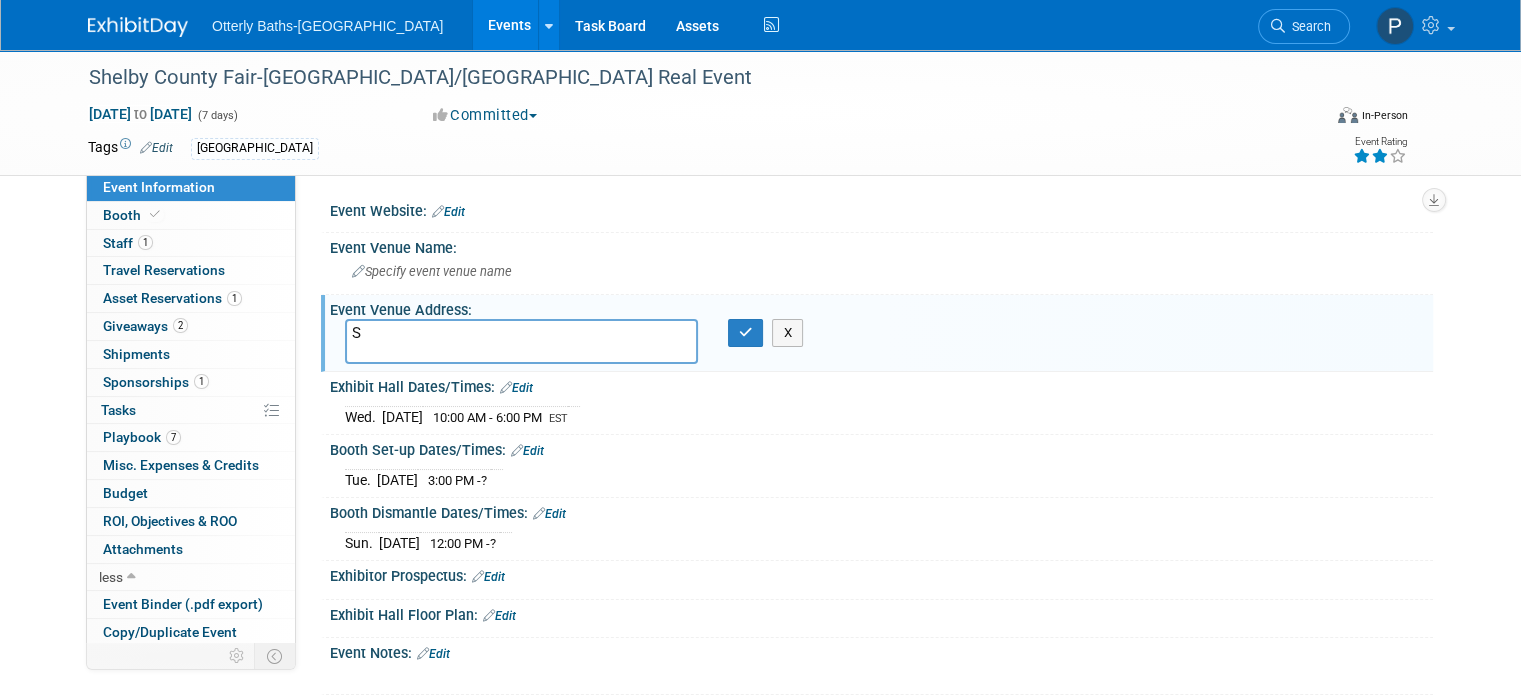 type 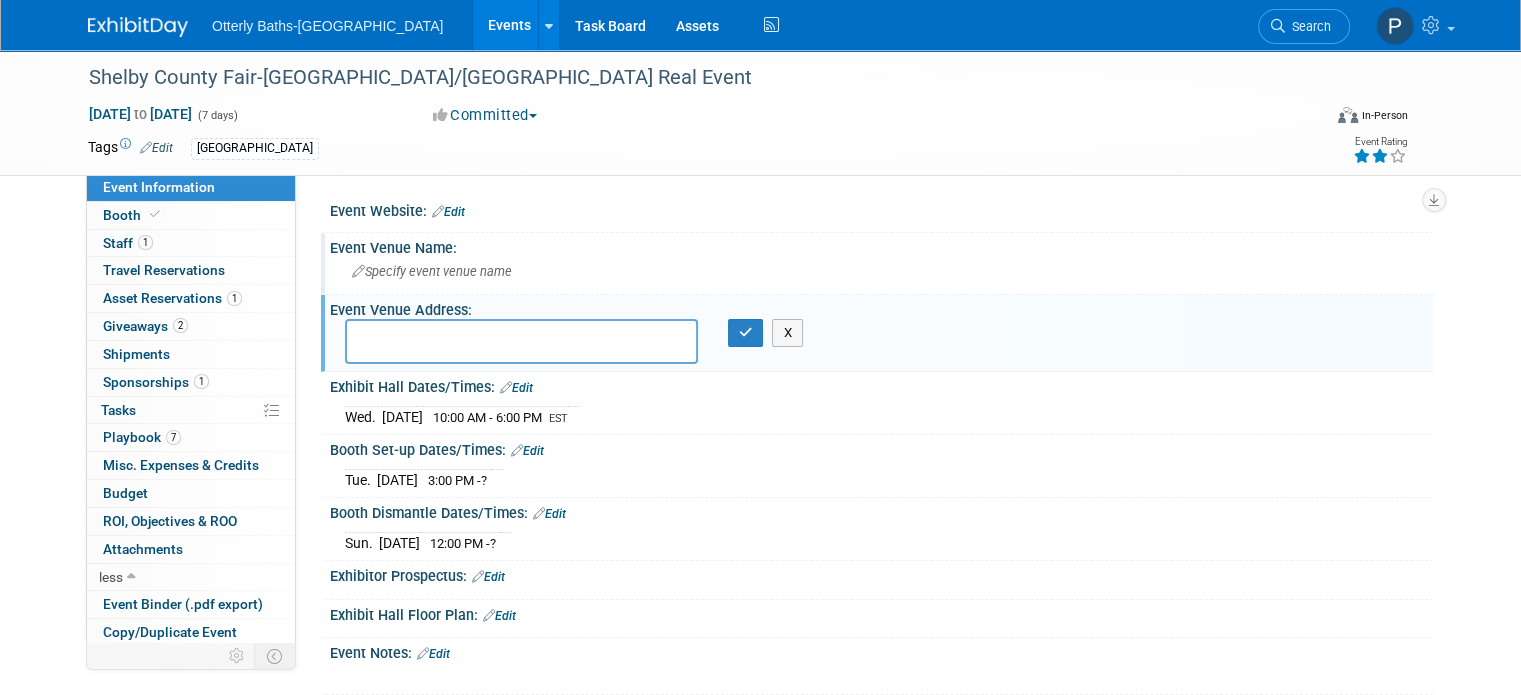 click on "Specify event venue name" at bounding box center (432, 271) 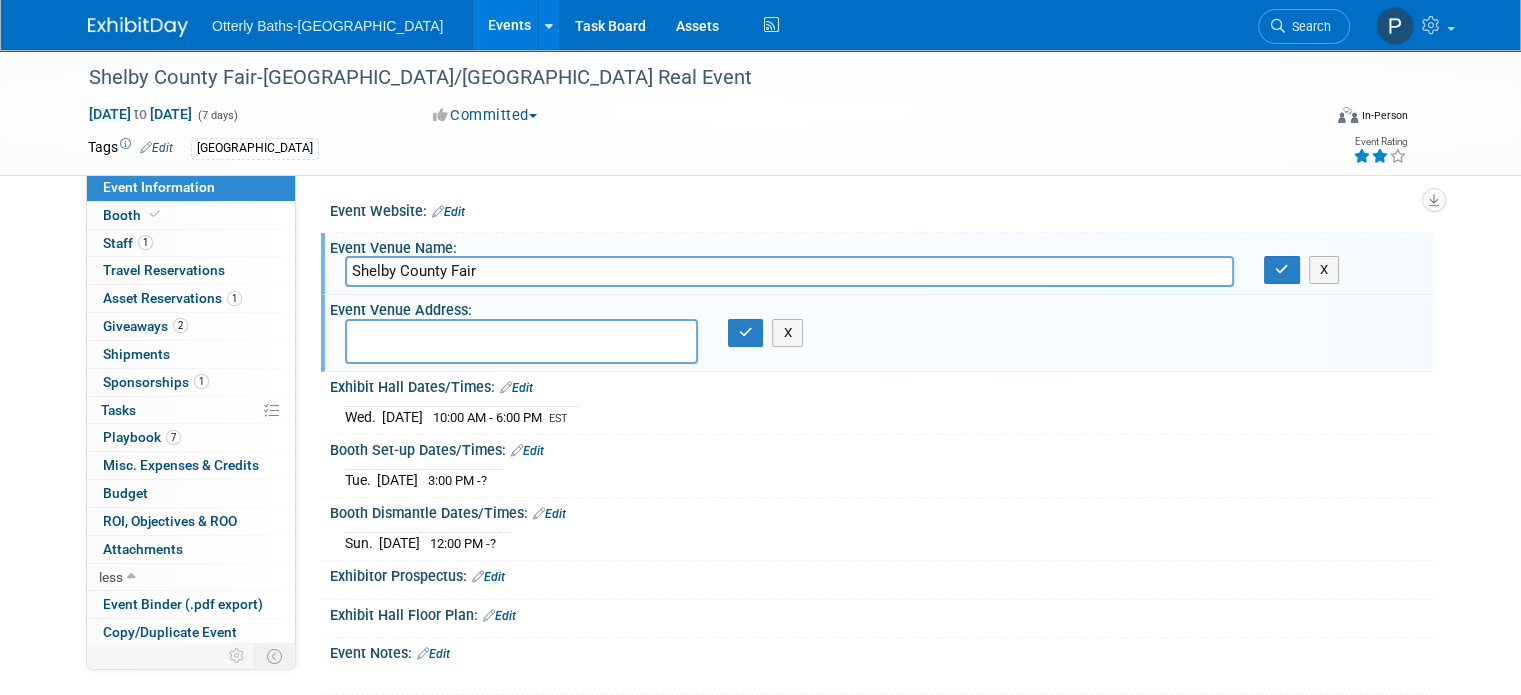 type on "Shelby County Fair" 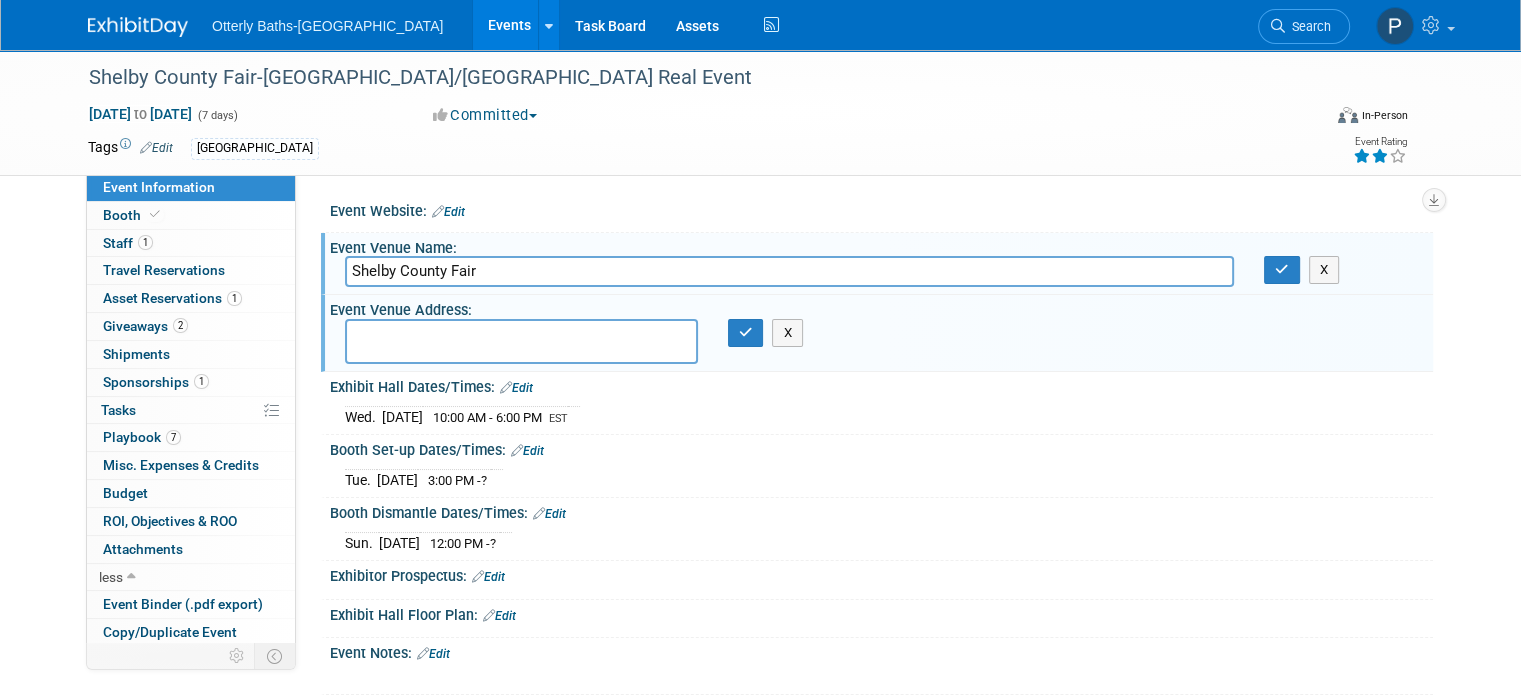 click at bounding box center (521, 341) 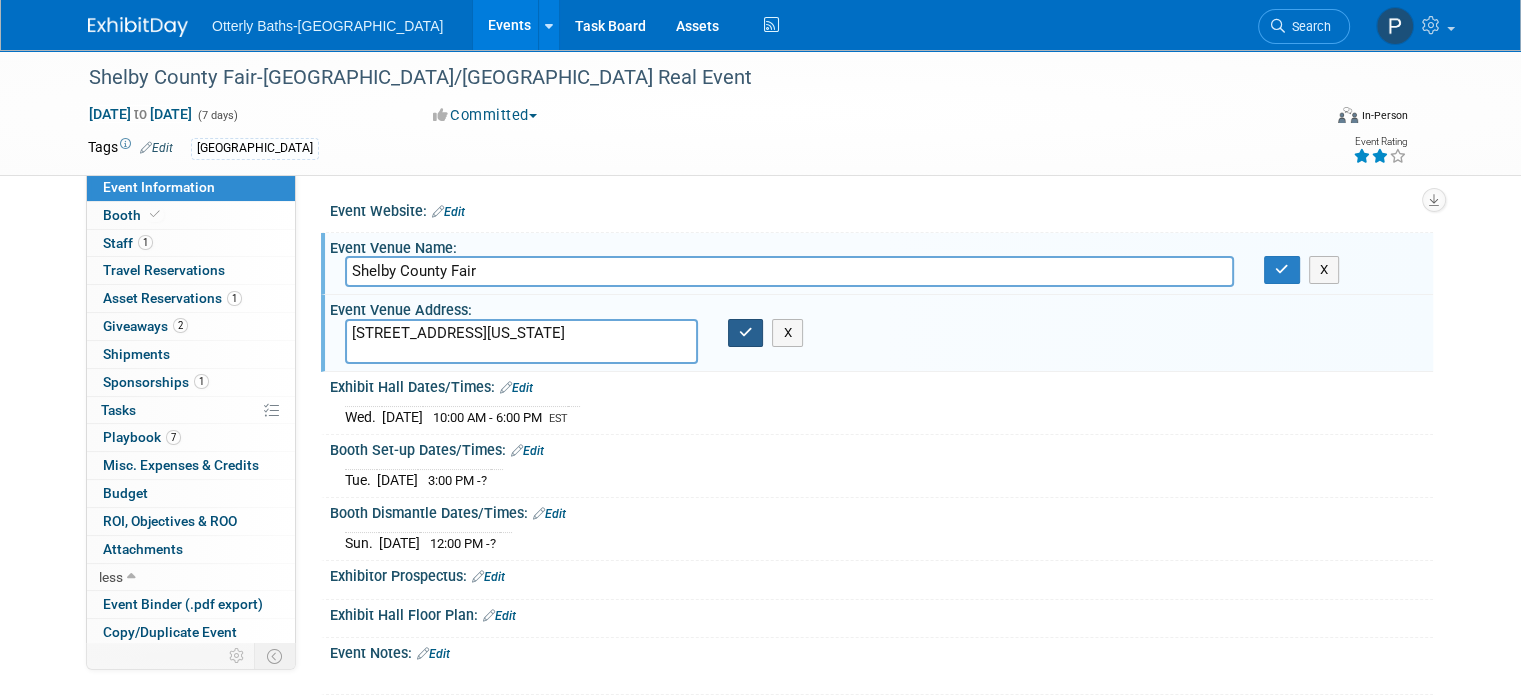 type on "[STREET_ADDRESS][US_STATE]" 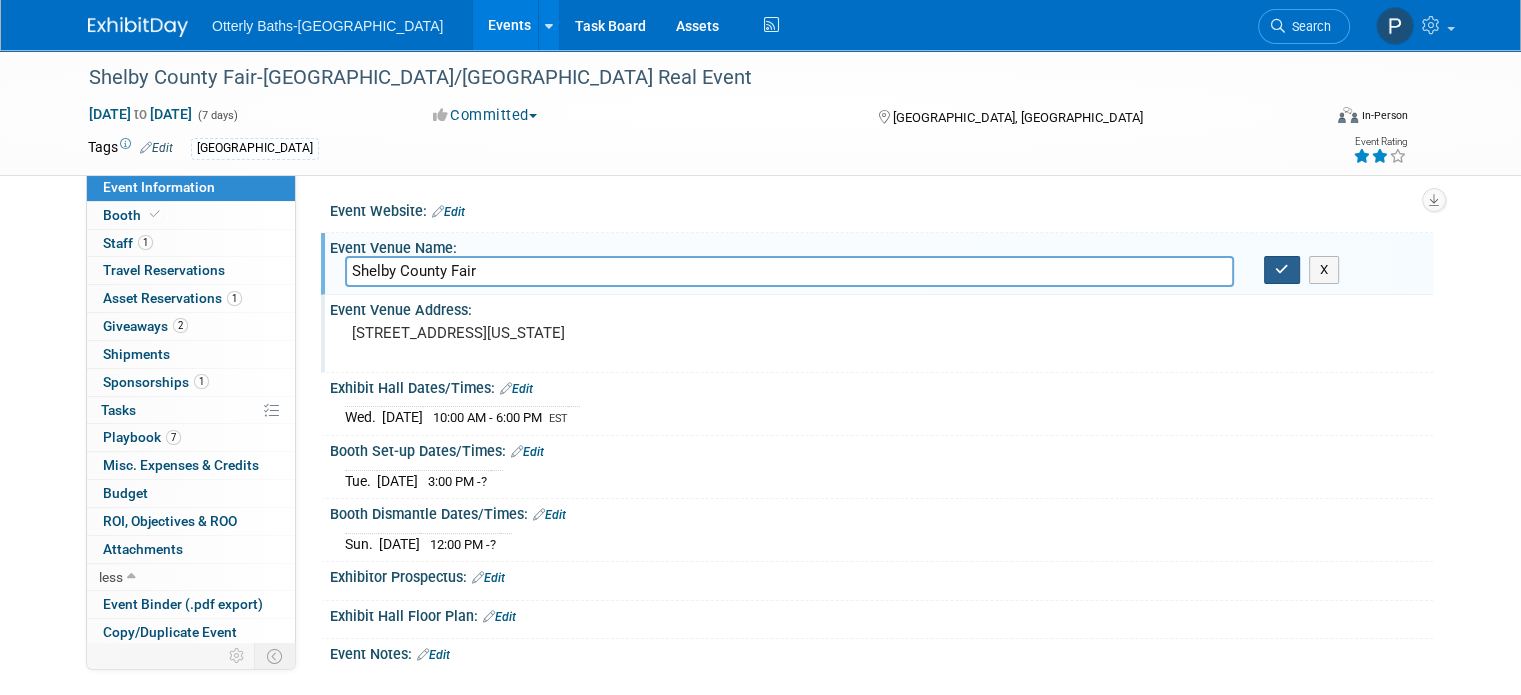 click at bounding box center [1282, 270] 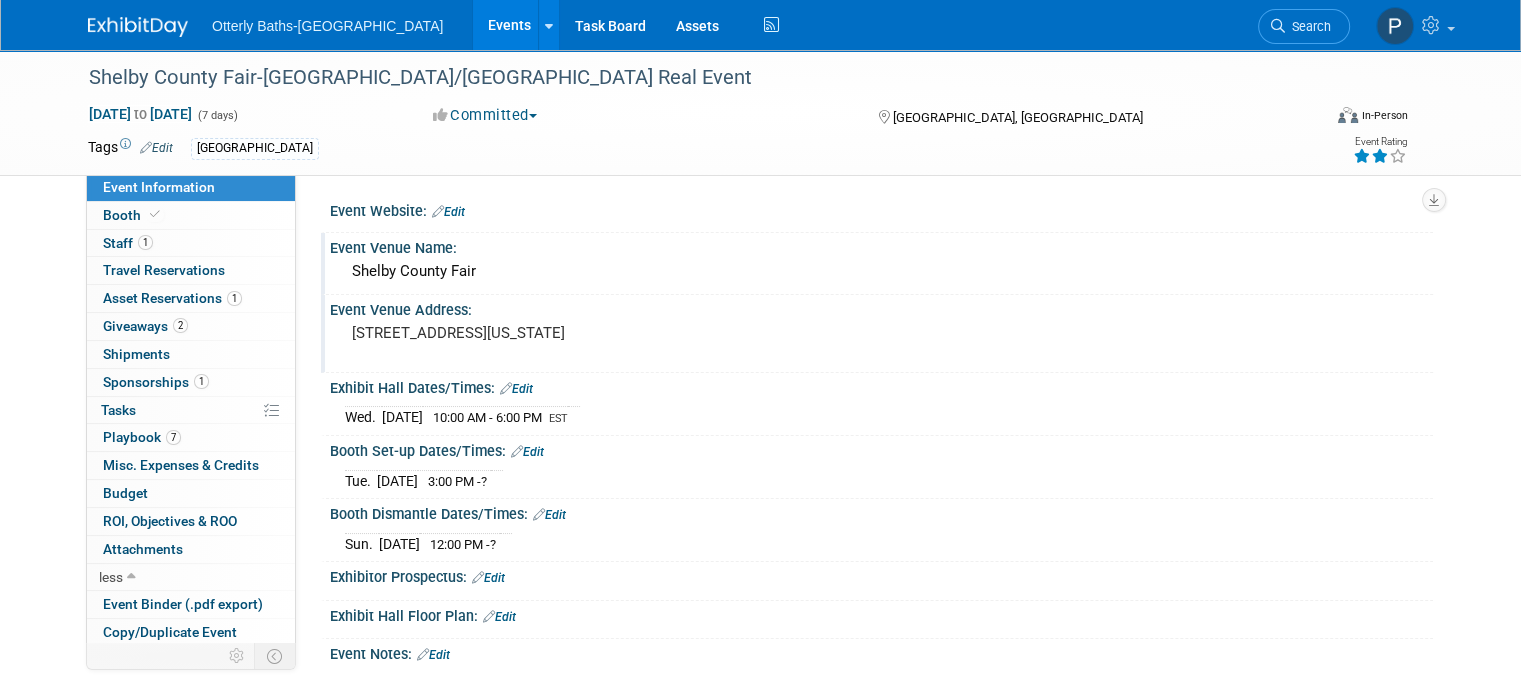 click on "Edit" at bounding box center (516, 389) 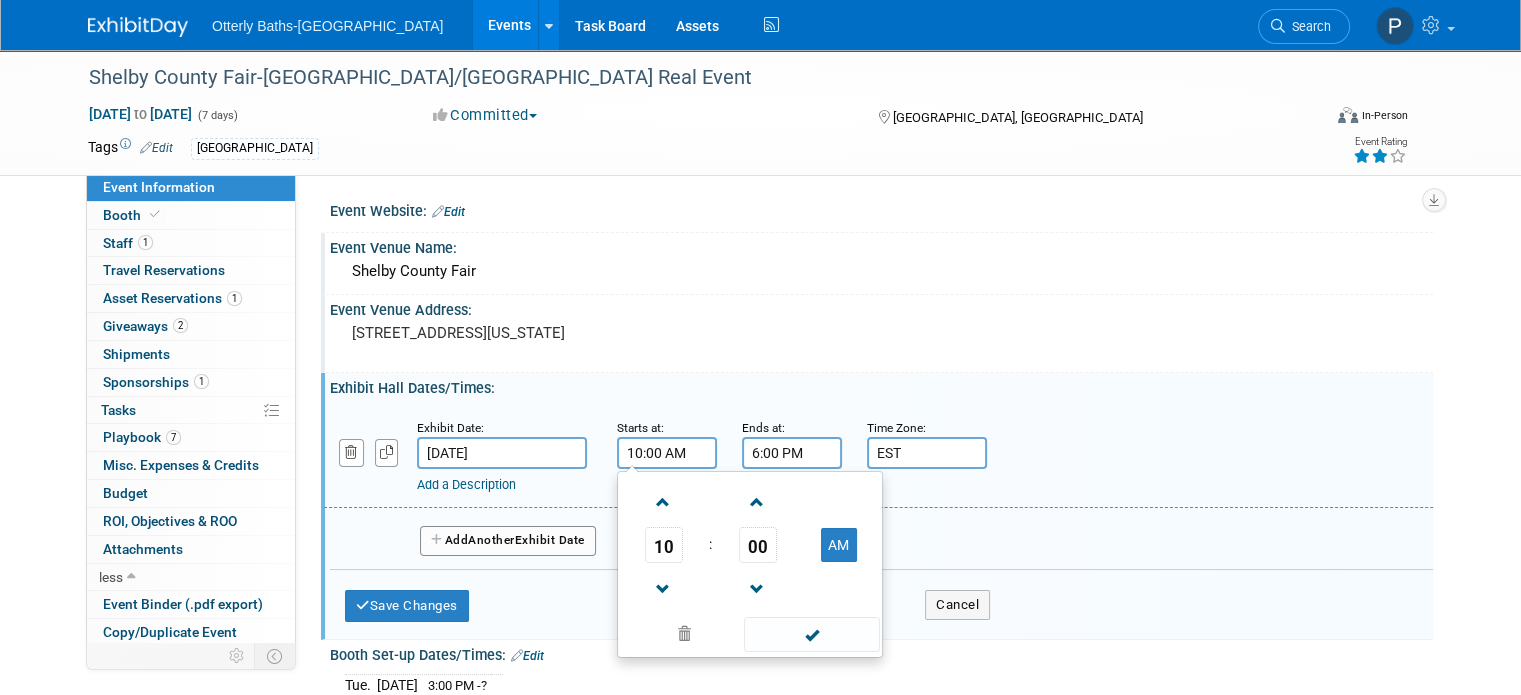click on "10:00 AM" at bounding box center (667, 453) 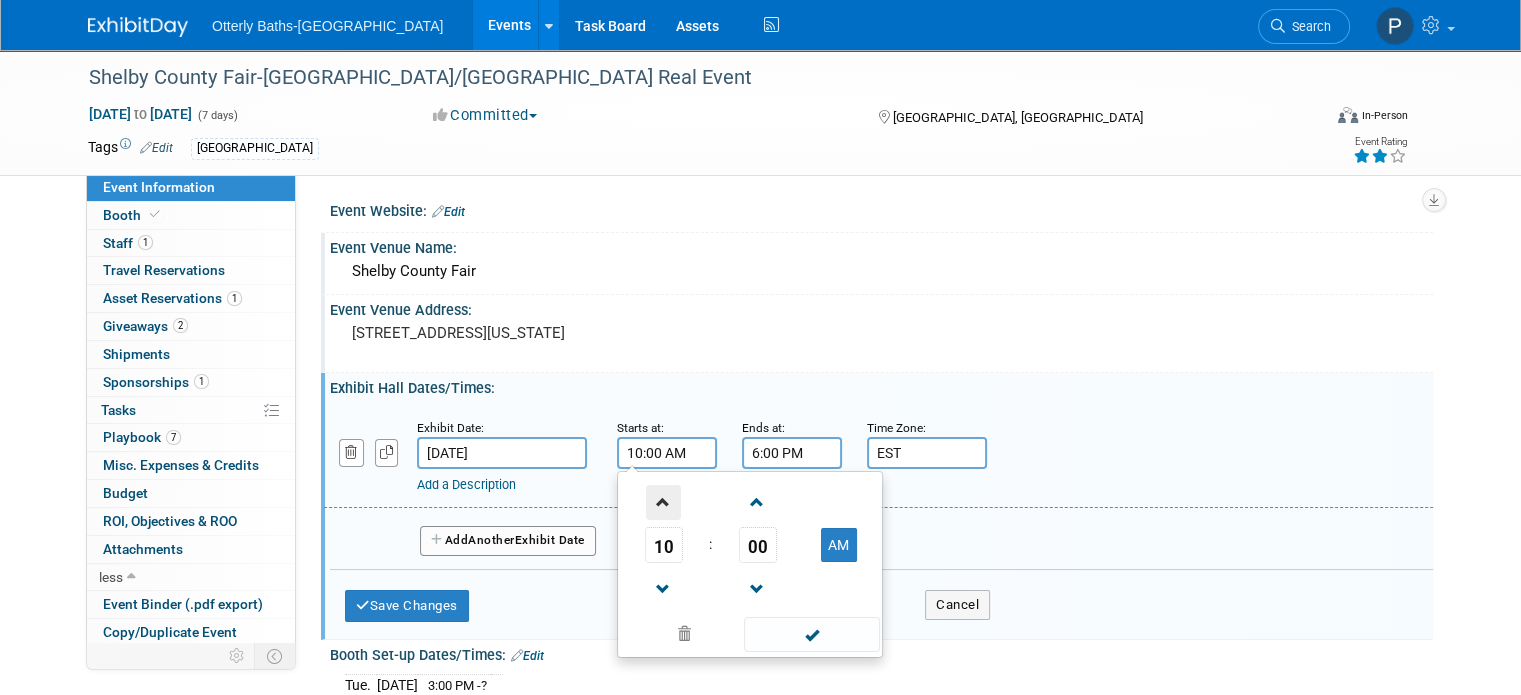 click at bounding box center (663, 502) 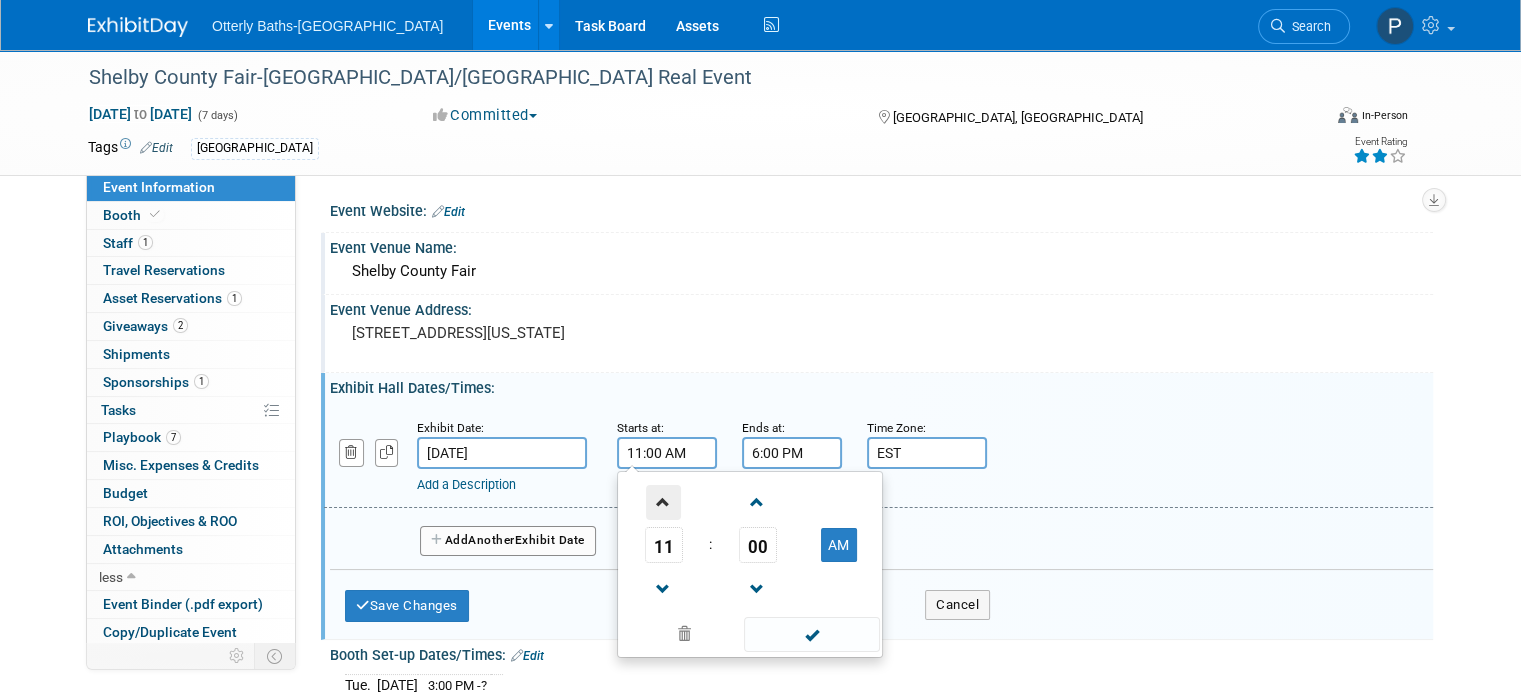 click at bounding box center (663, 502) 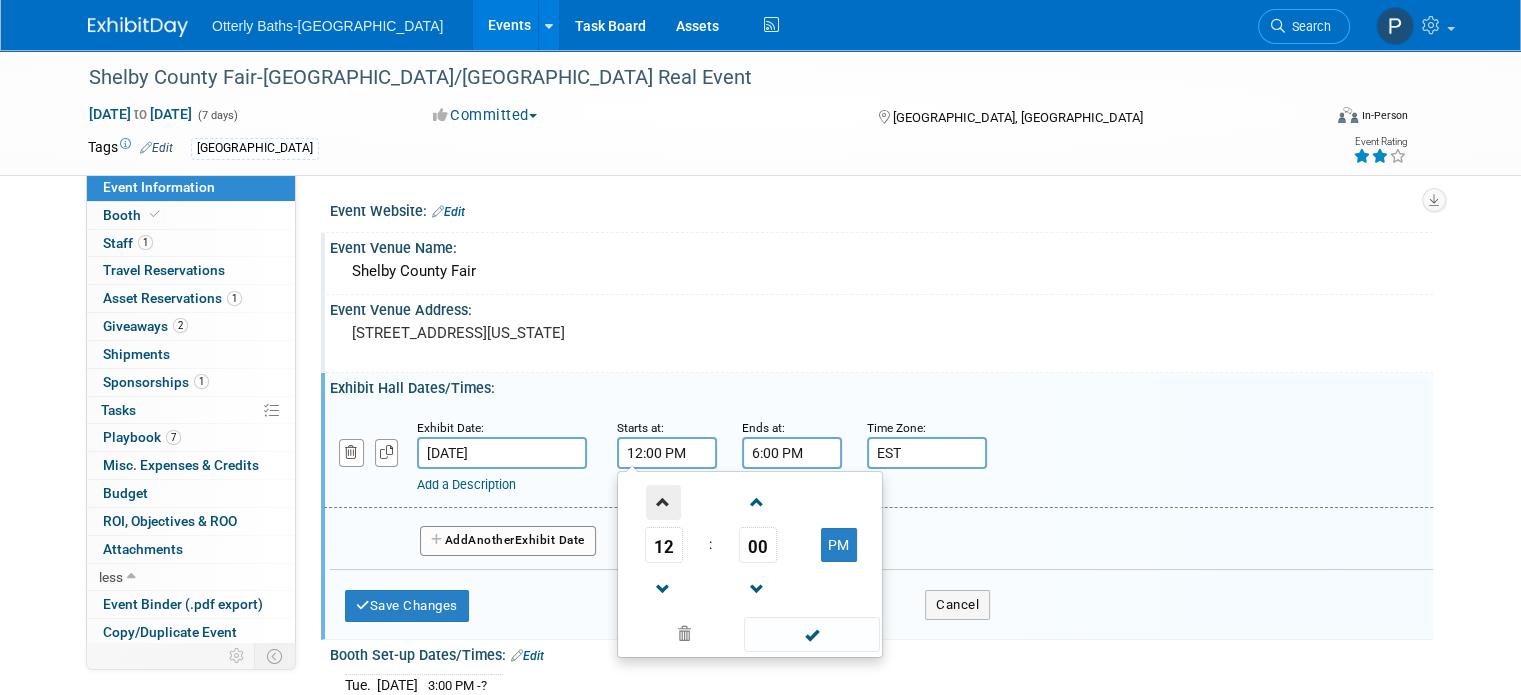 click at bounding box center [663, 502] 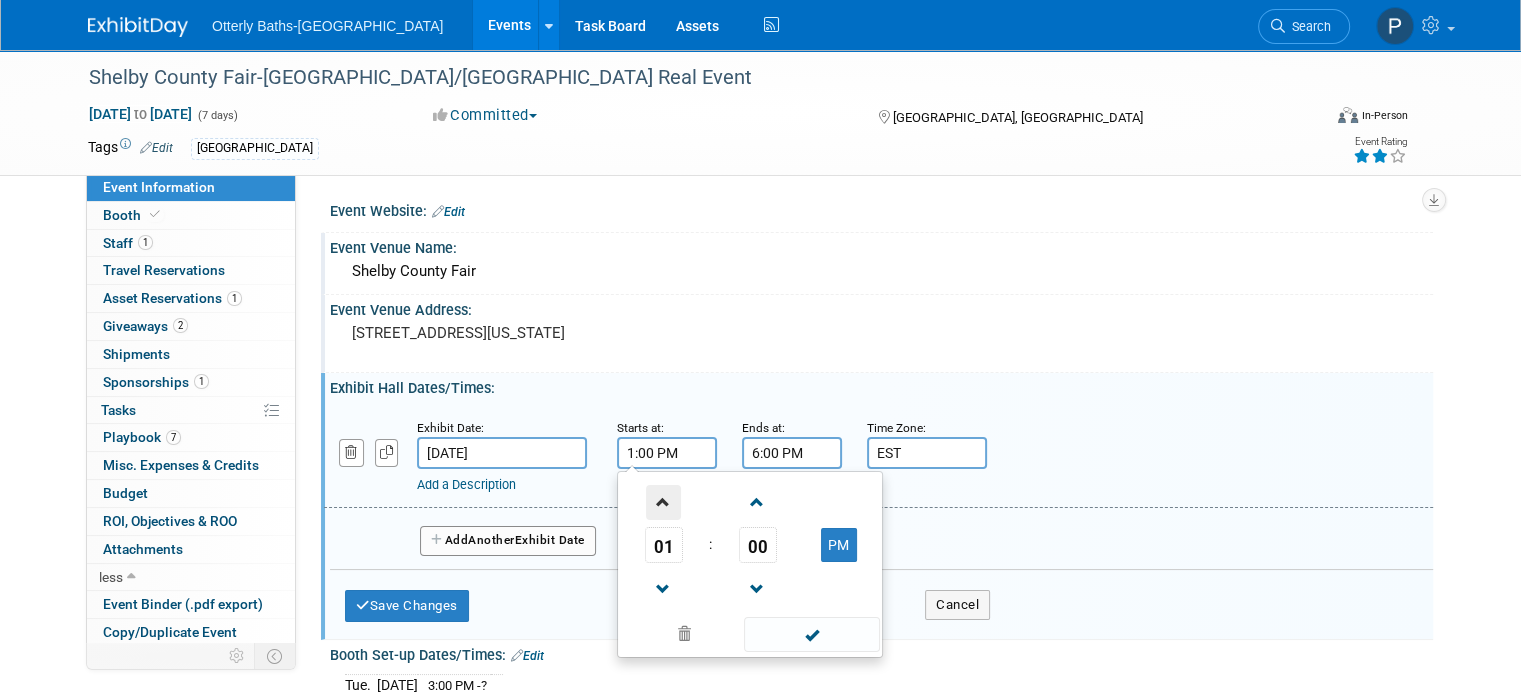 click at bounding box center [663, 502] 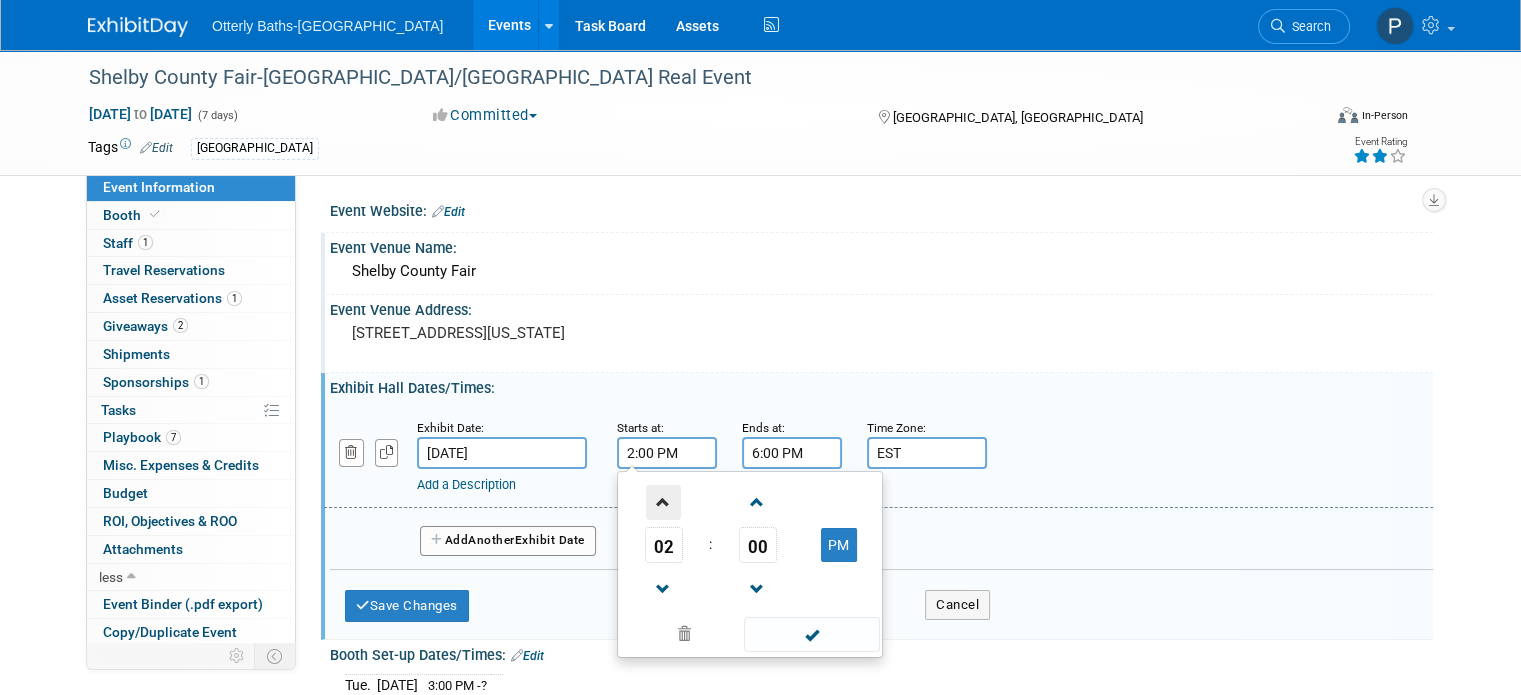 click at bounding box center (663, 502) 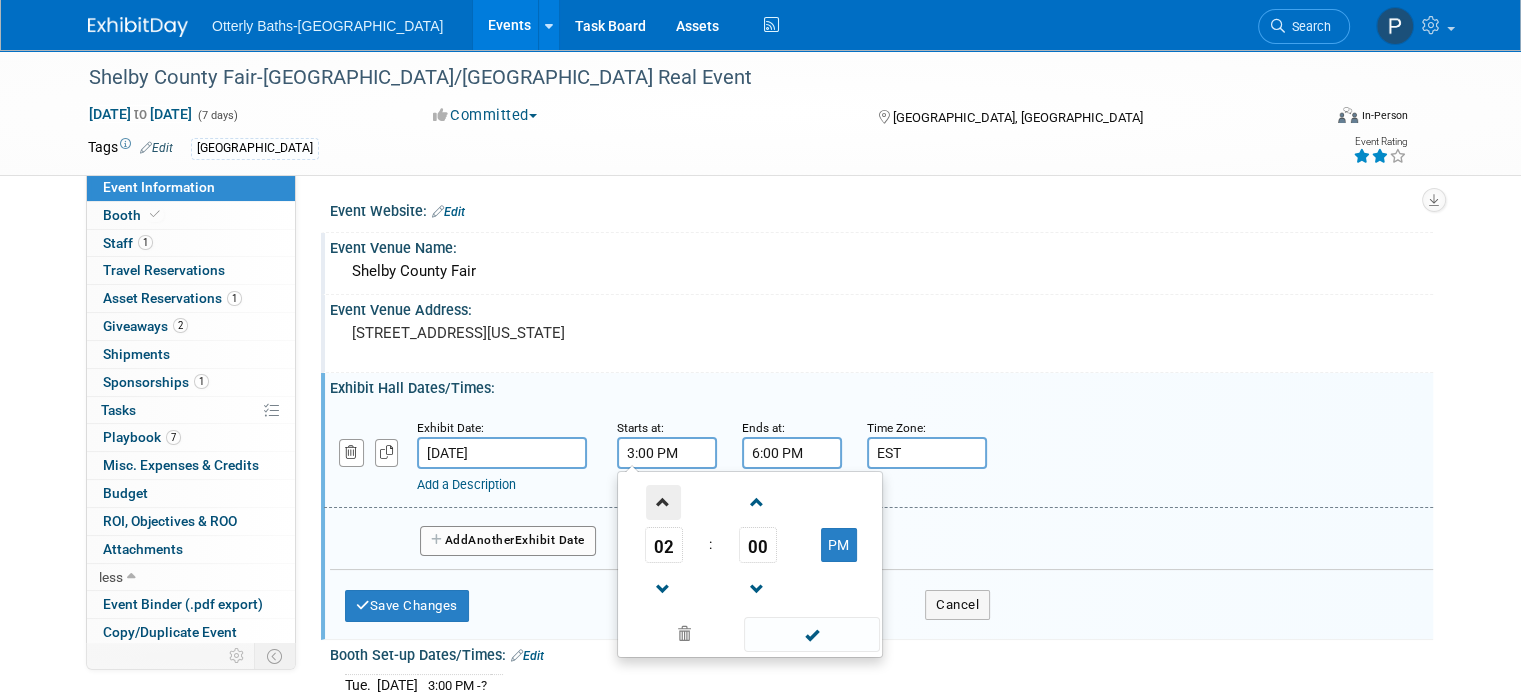 click at bounding box center [663, 502] 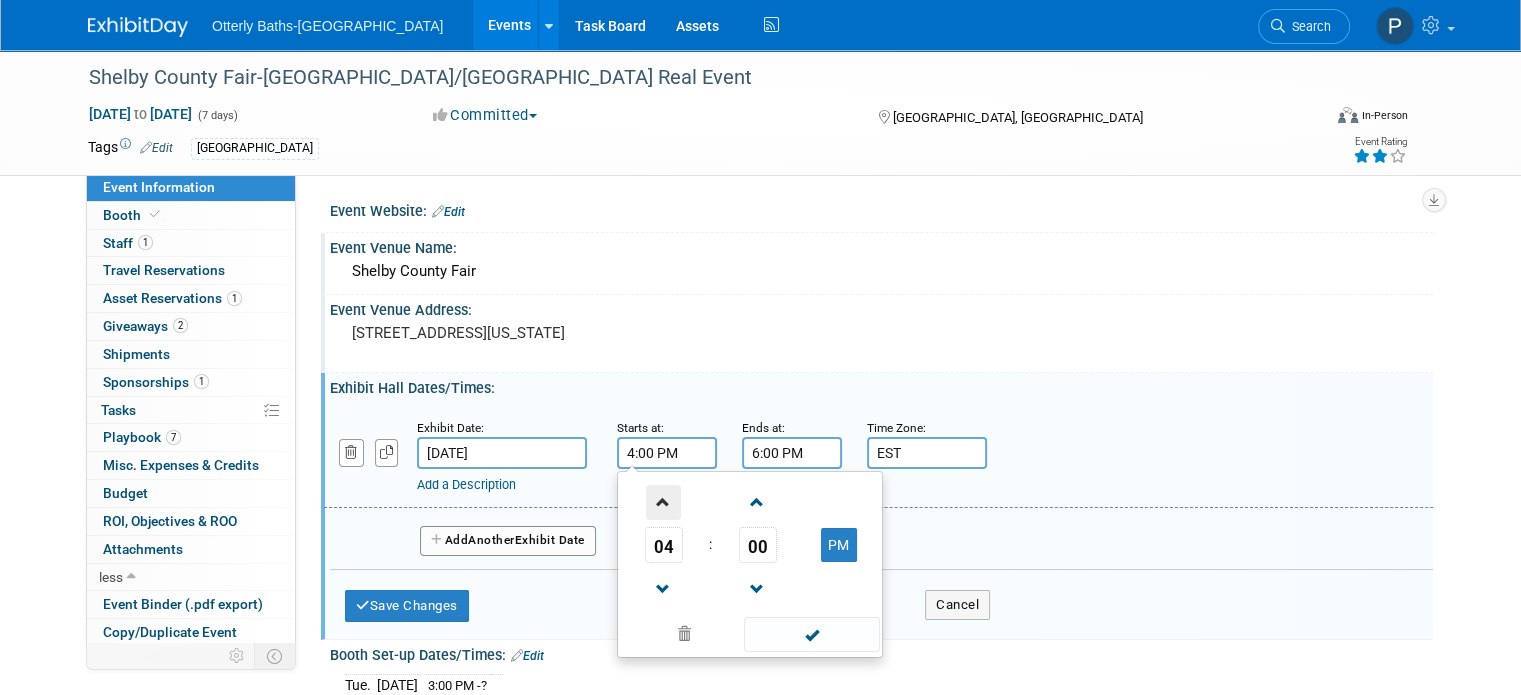 click at bounding box center [663, 502] 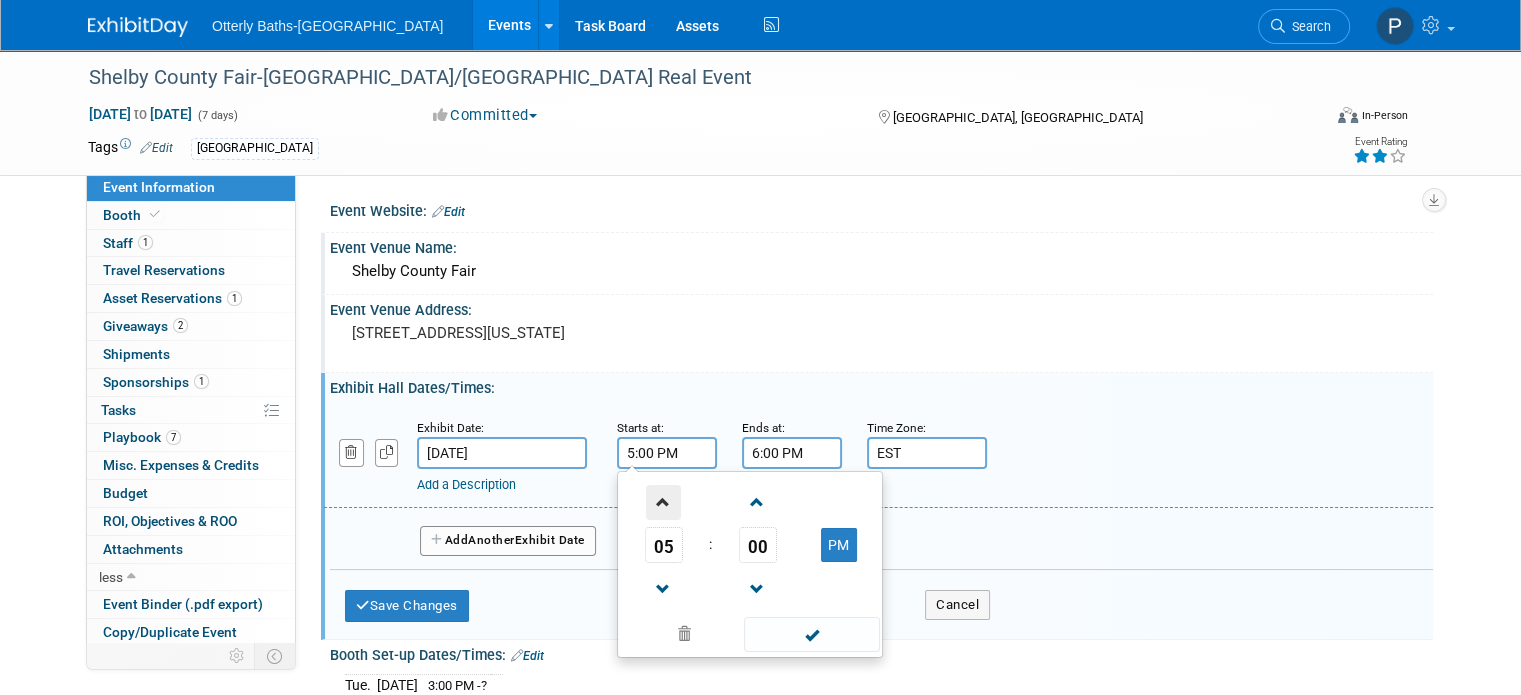 click at bounding box center [663, 502] 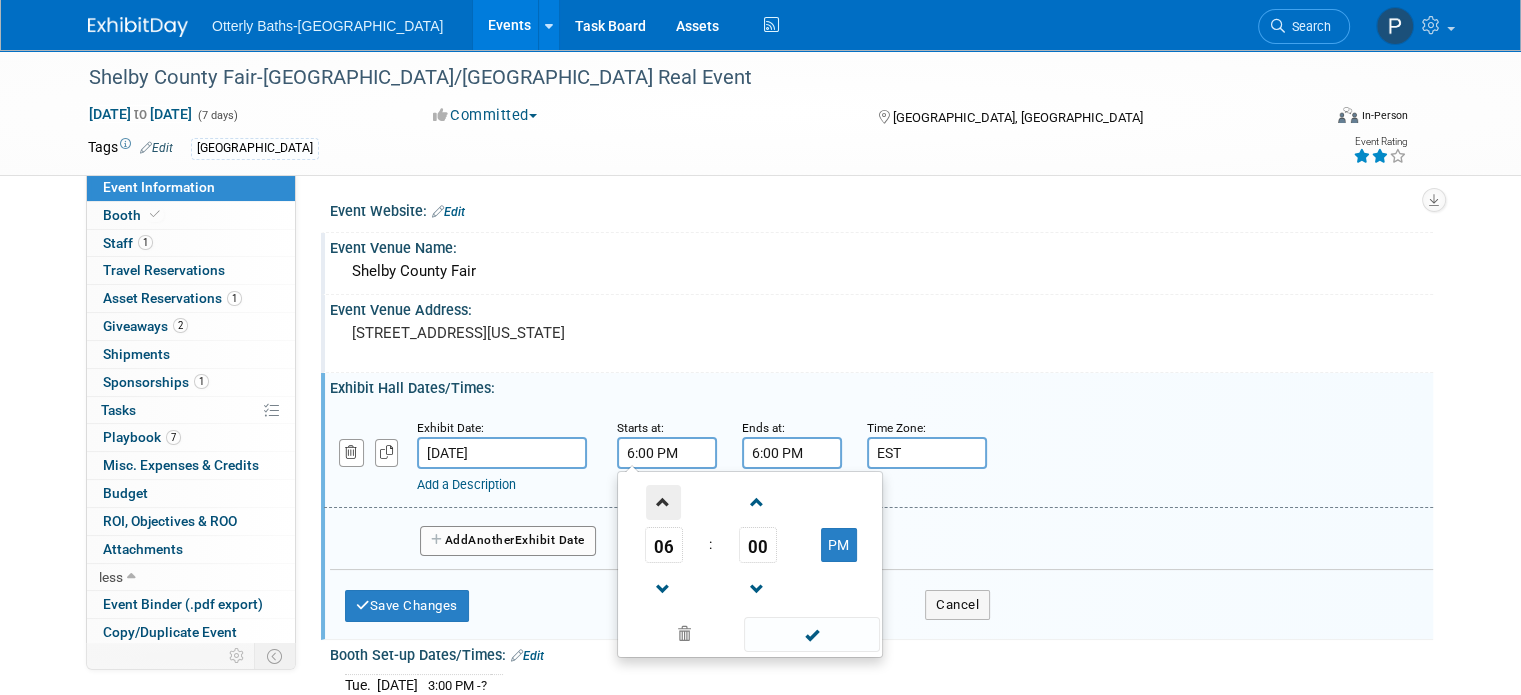 click at bounding box center [663, 502] 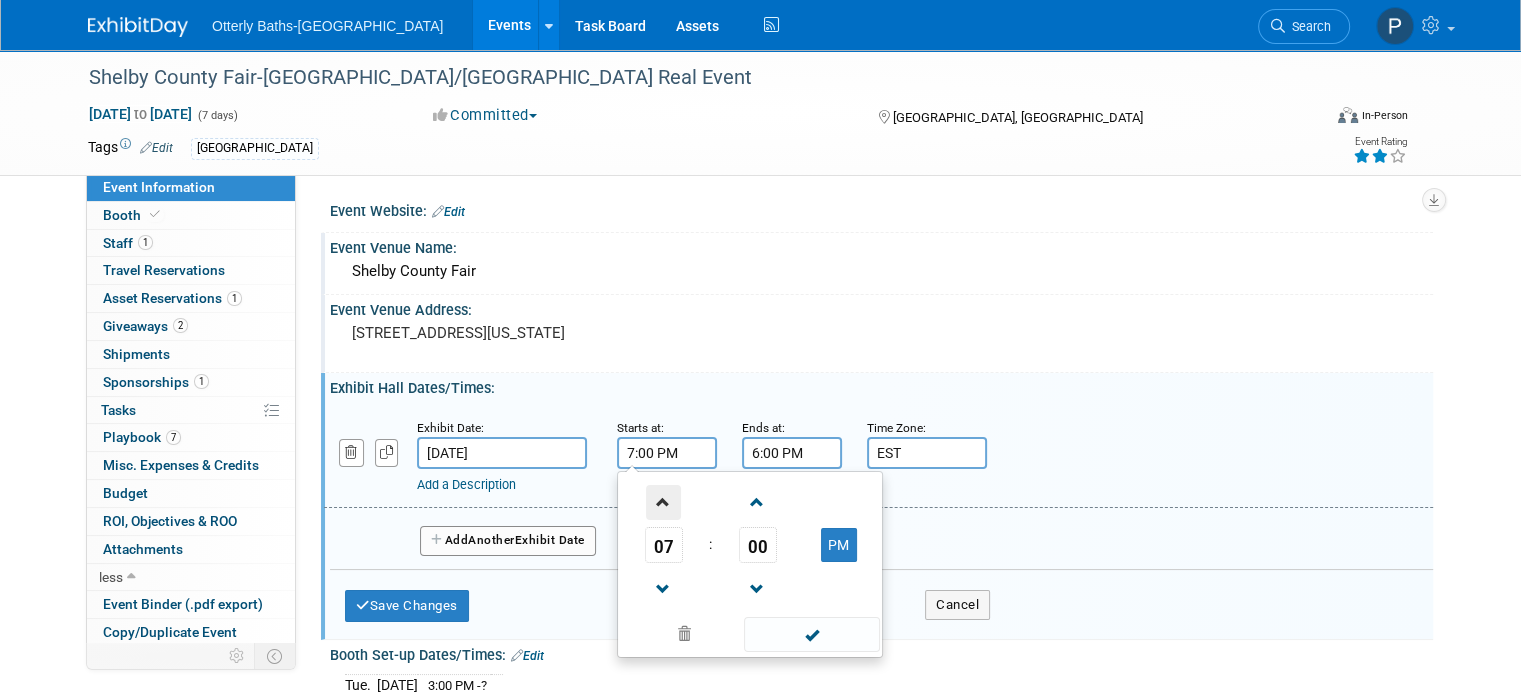 click at bounding box center (663, 502) 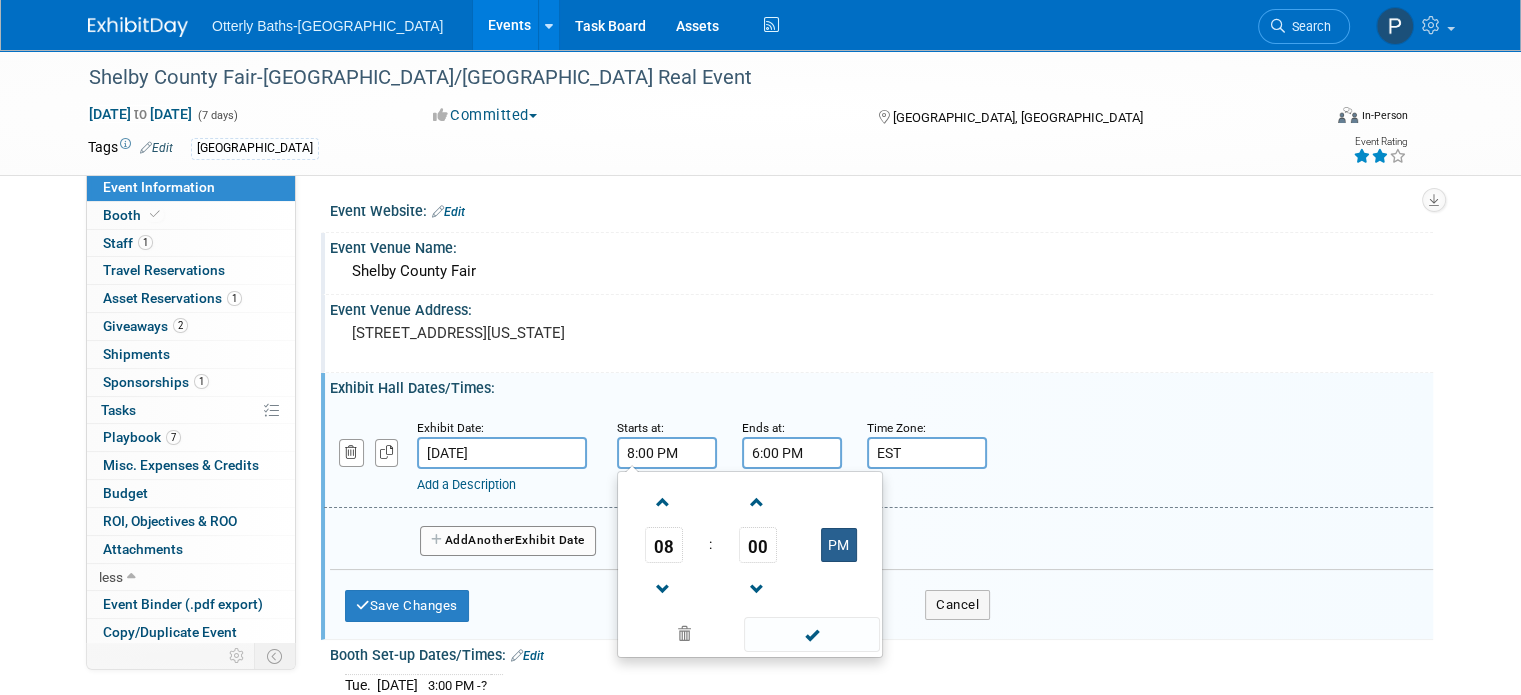 click on "PM" at bounding box center [839, 545] 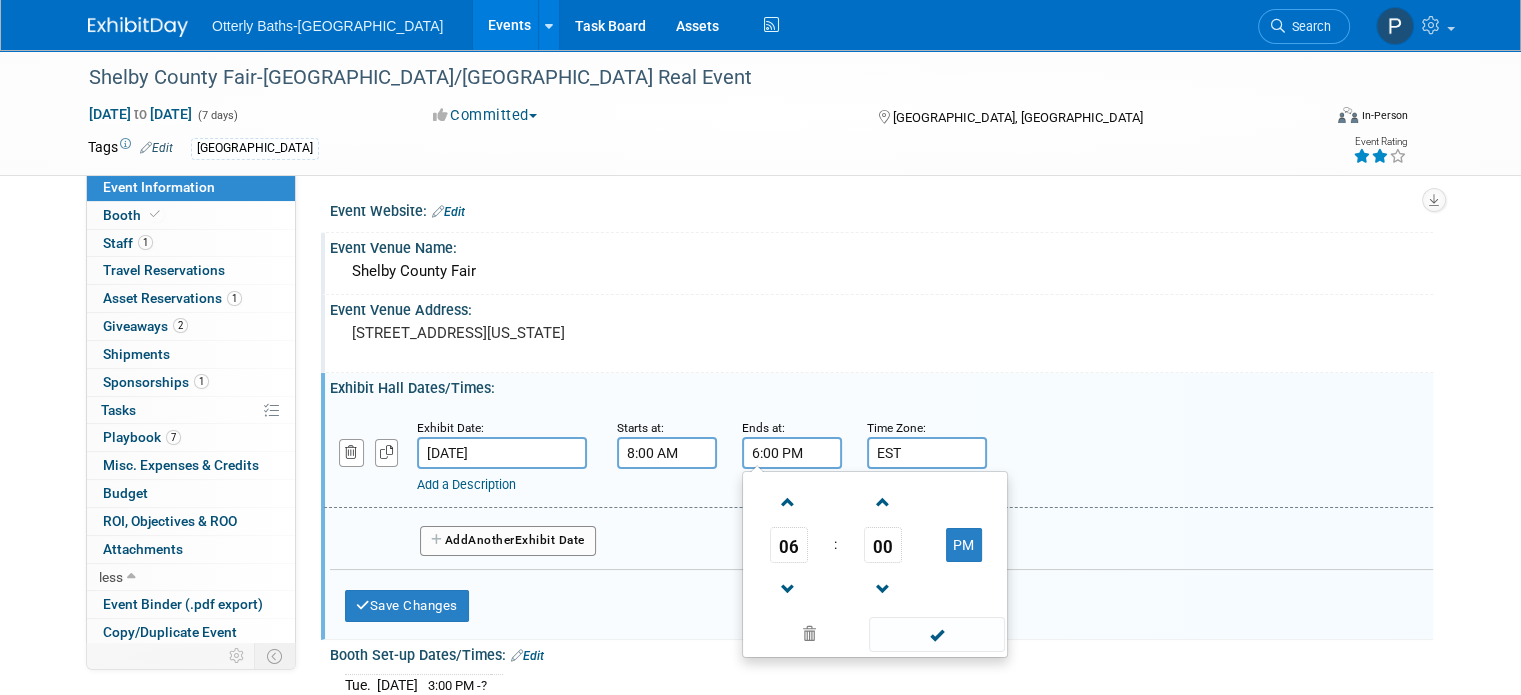 click on "6:00 PM" at bounding box center (792, 453) 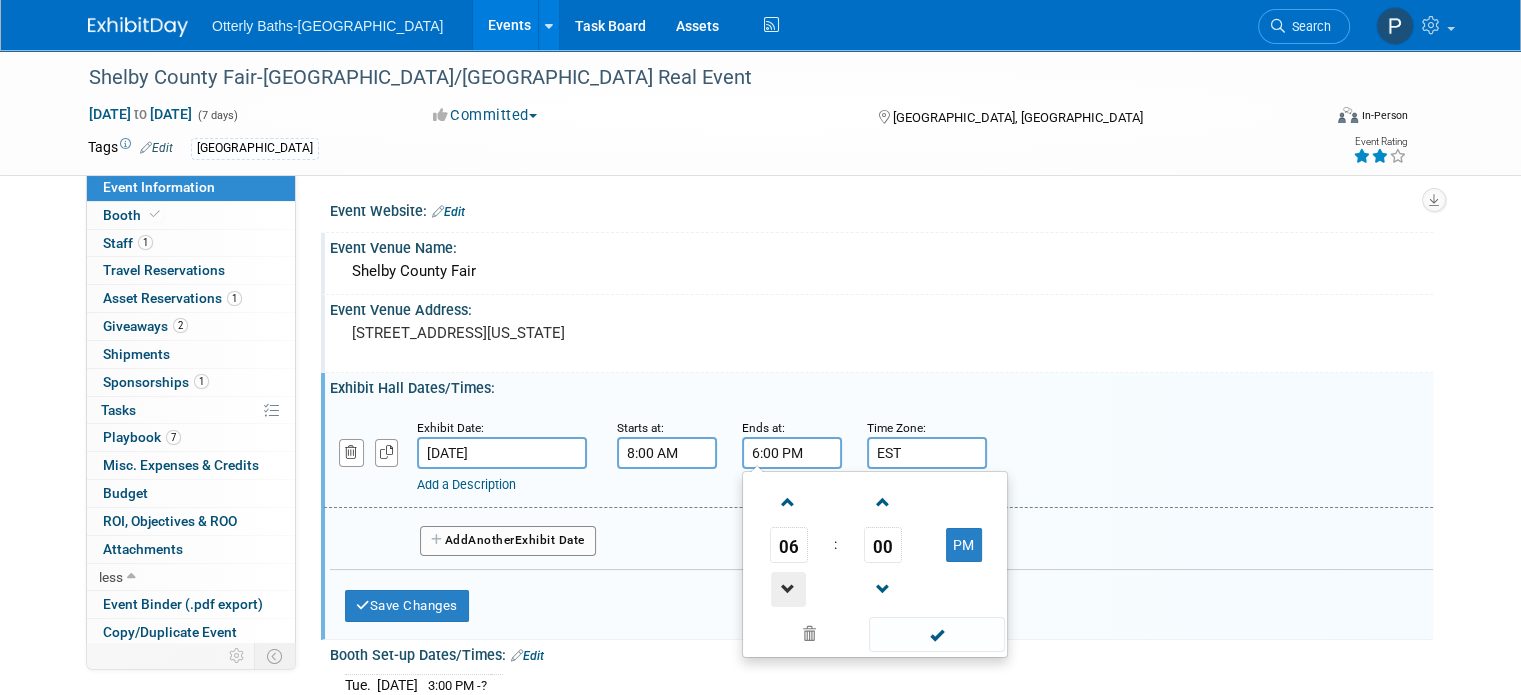 click at bounding box center [788, 589] 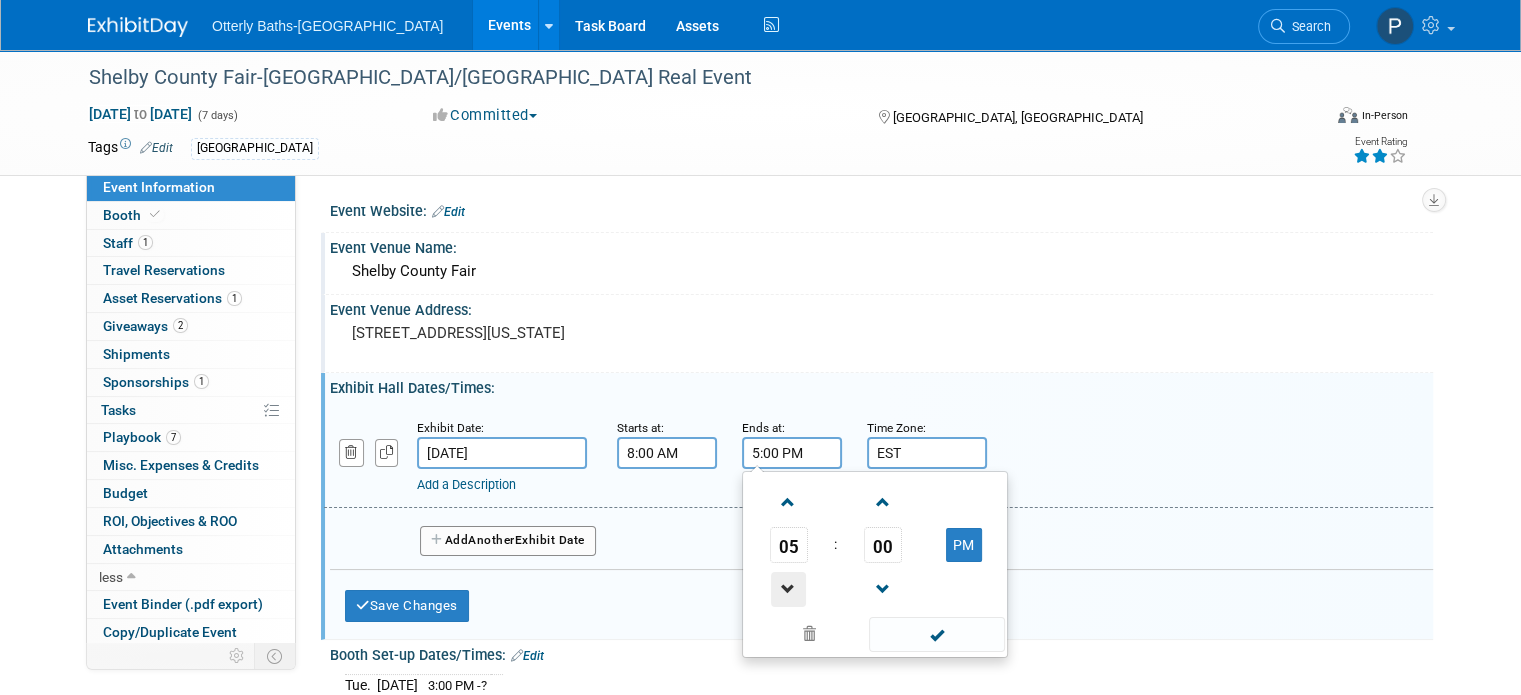 click at bounding box center (788, 589) 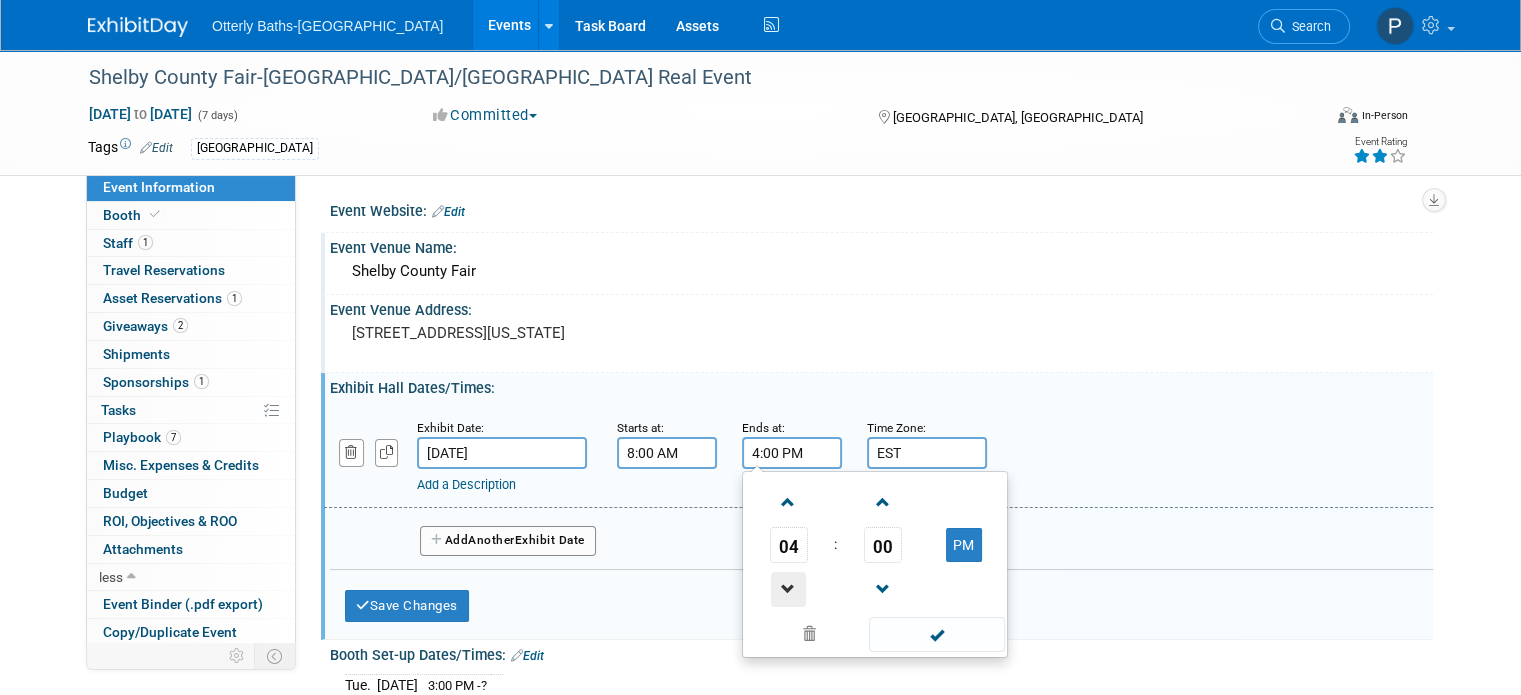 click at bounding box center (788, 589) 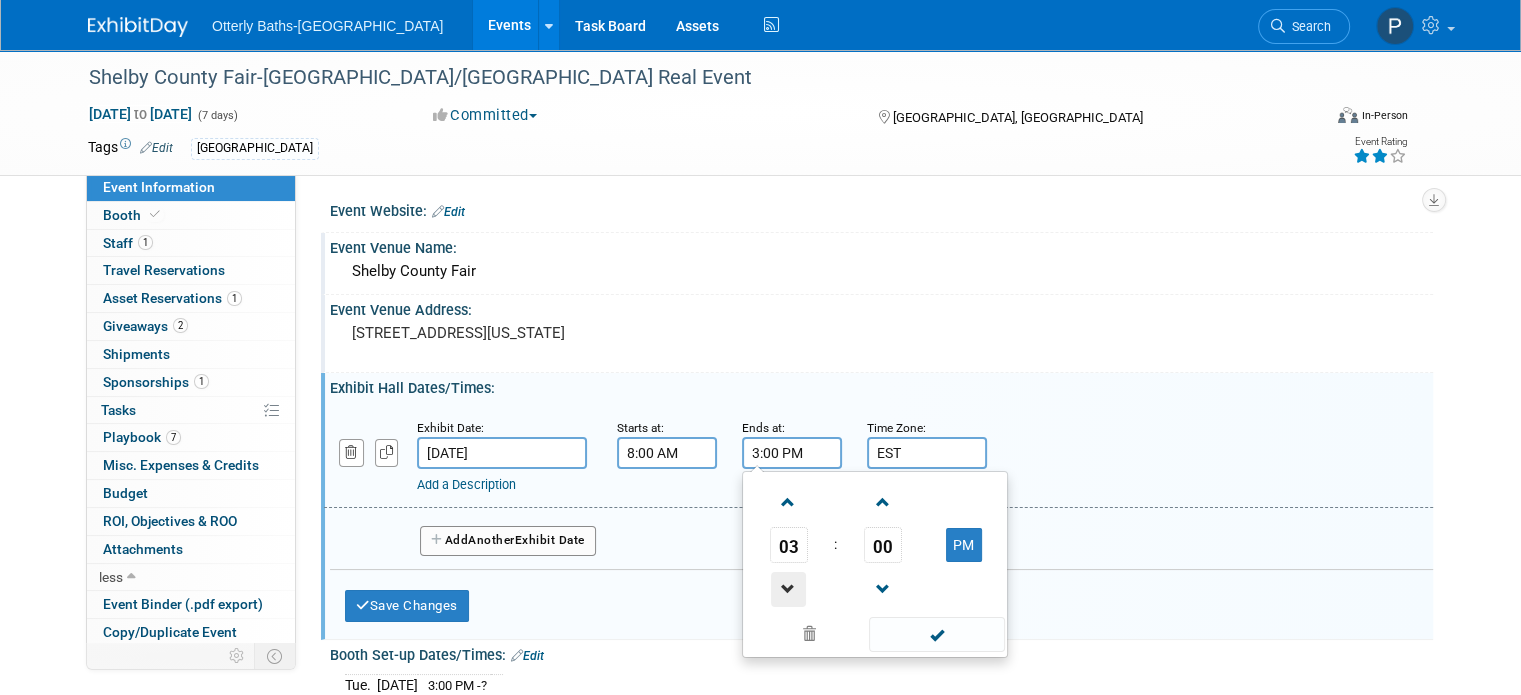 click at bounding box center (788, 589) 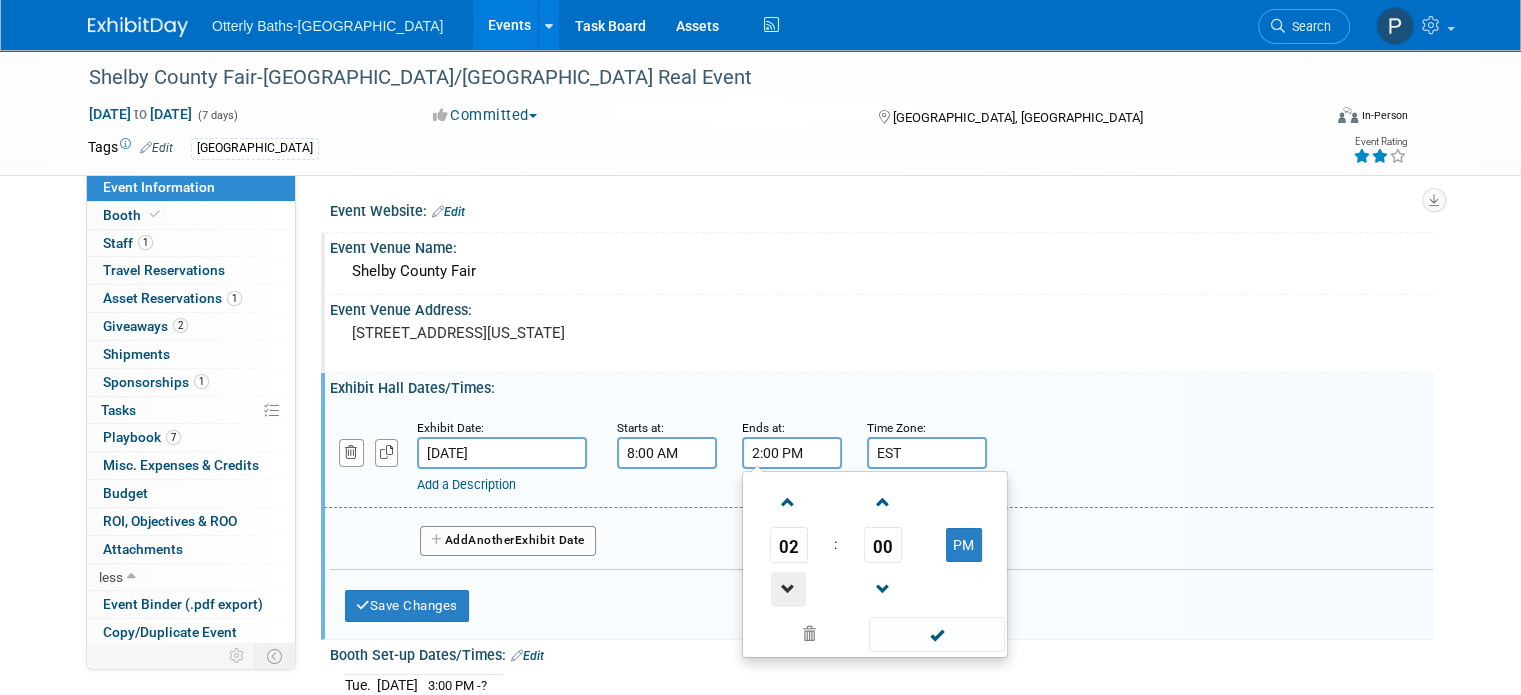 click at bounding box center (788, 589) 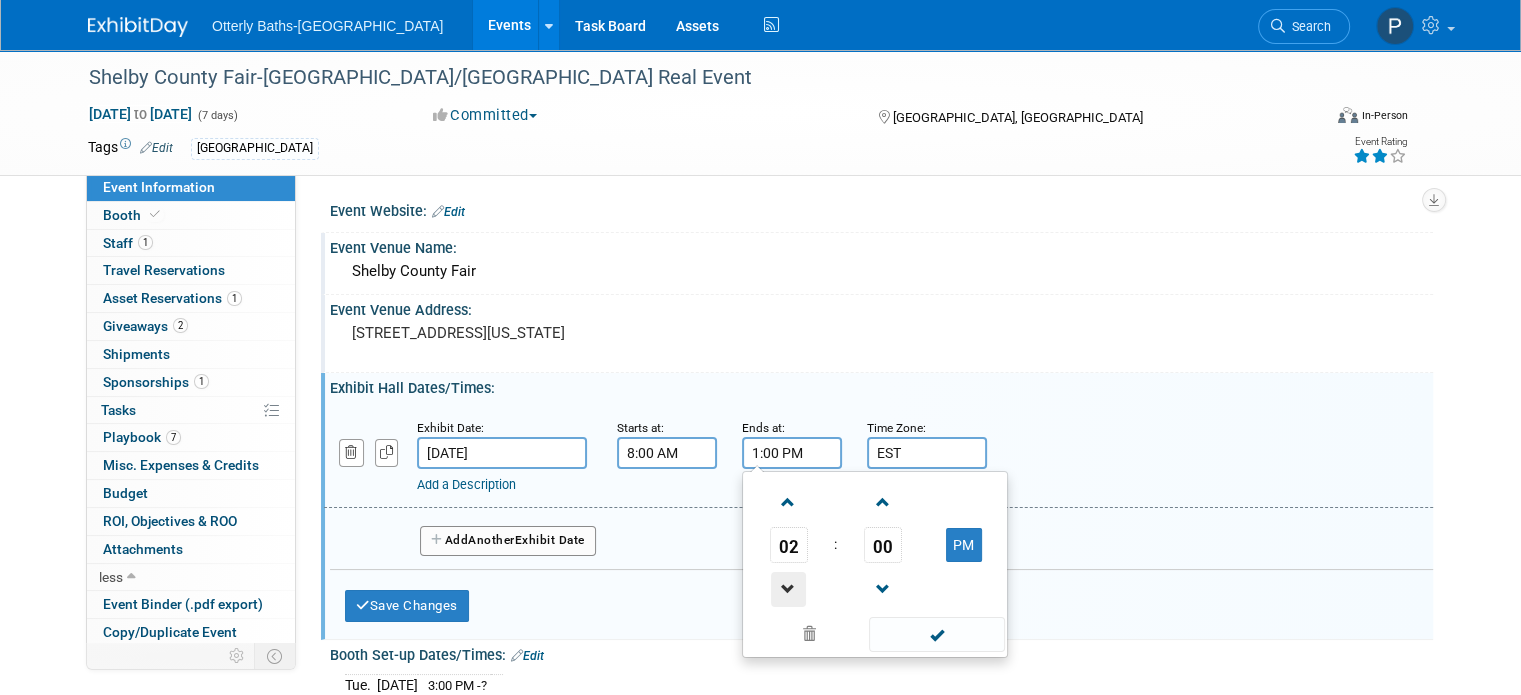 click at bounding box center (788, 589) 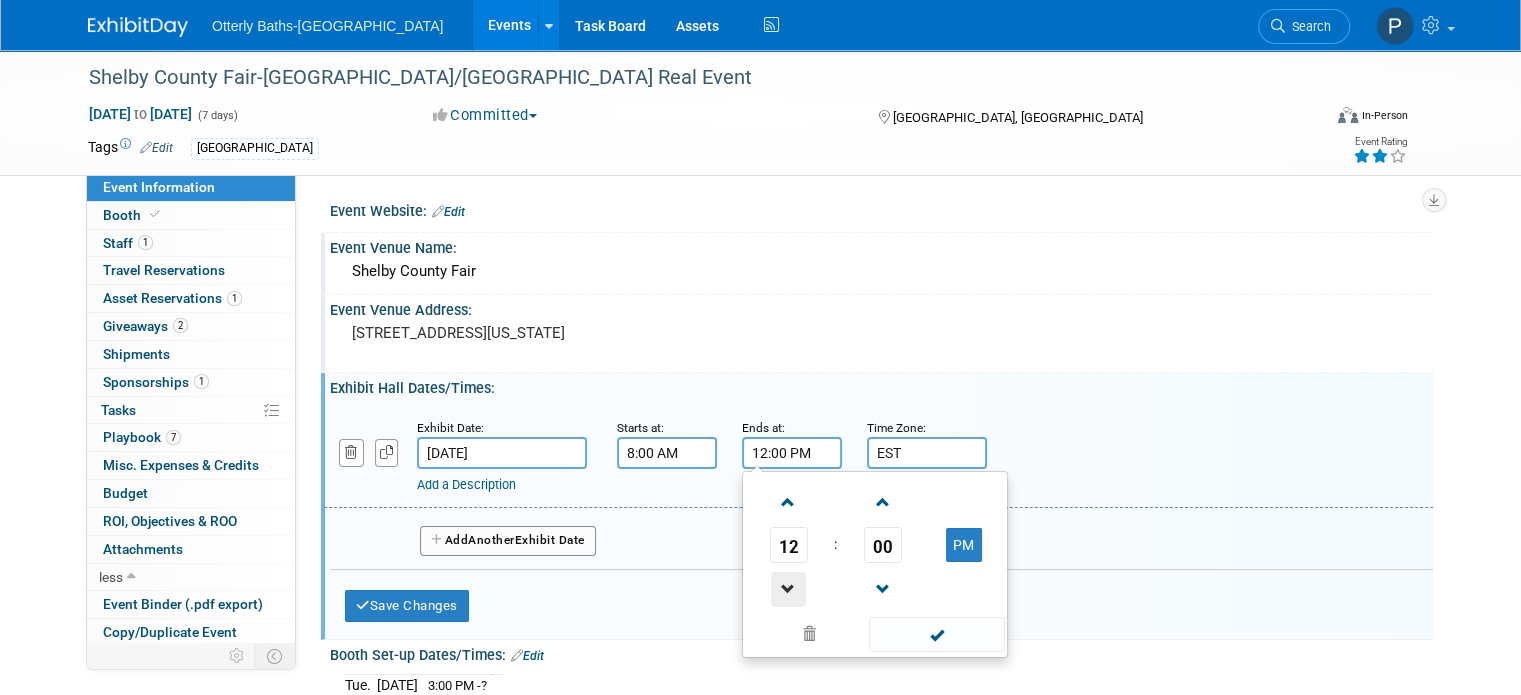 click at bounding box center (788, 589) 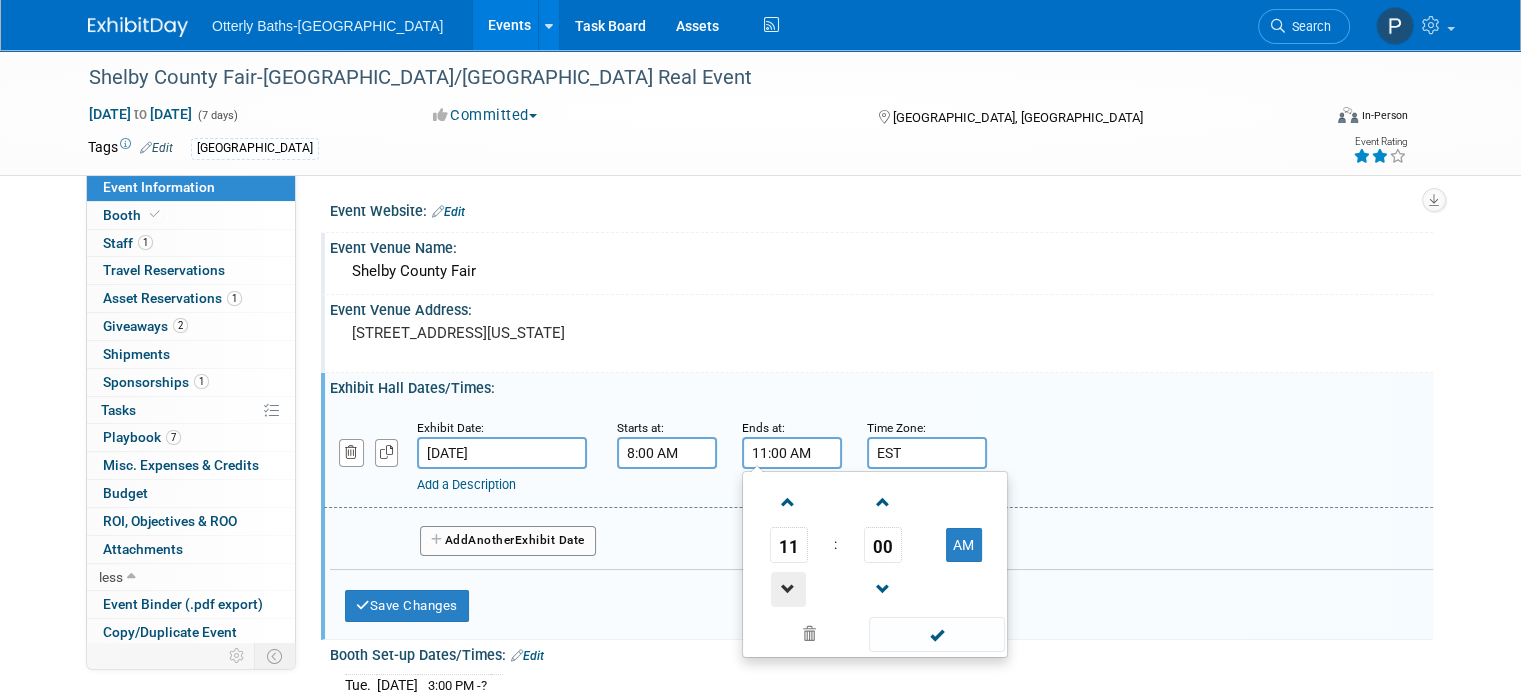 click at bounding box center [788, 589] 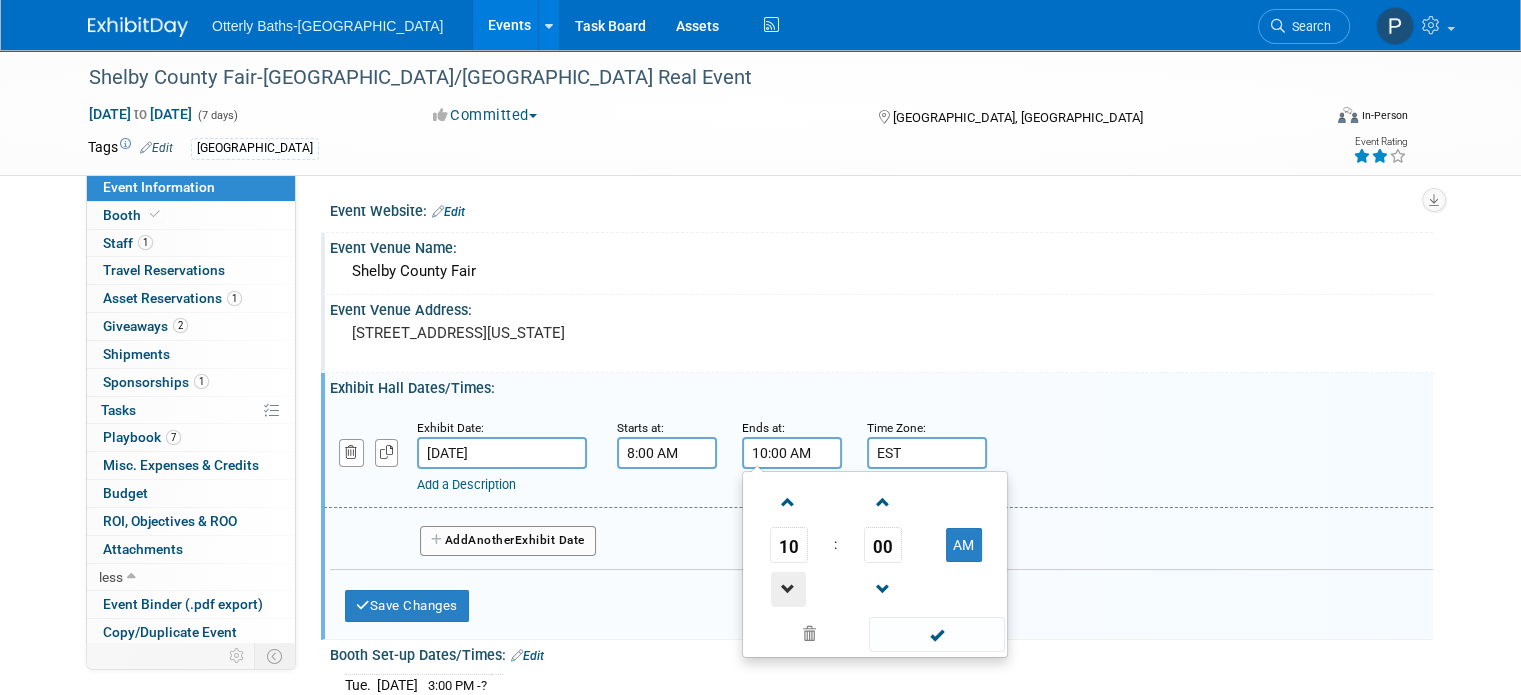 click at bounding box center (788, 589) 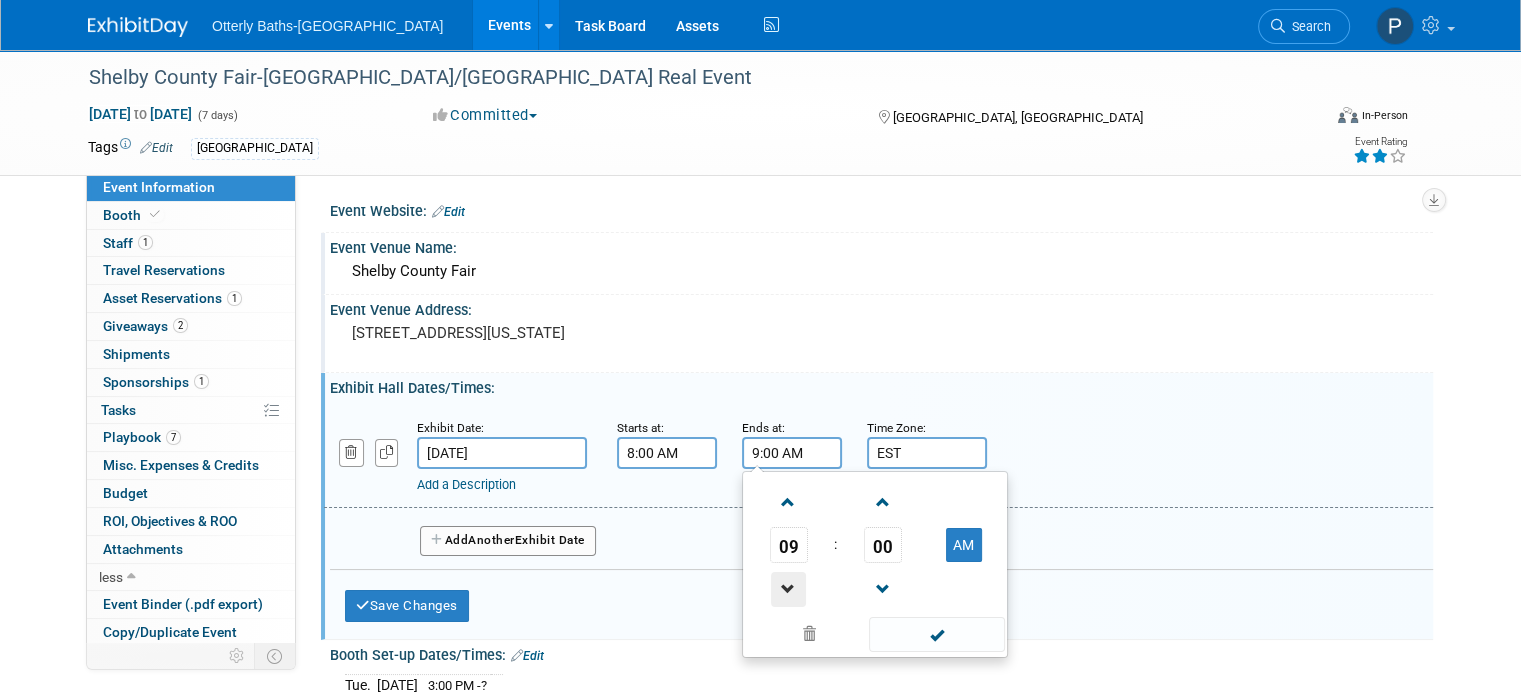 click at bounding box center (788, 589) 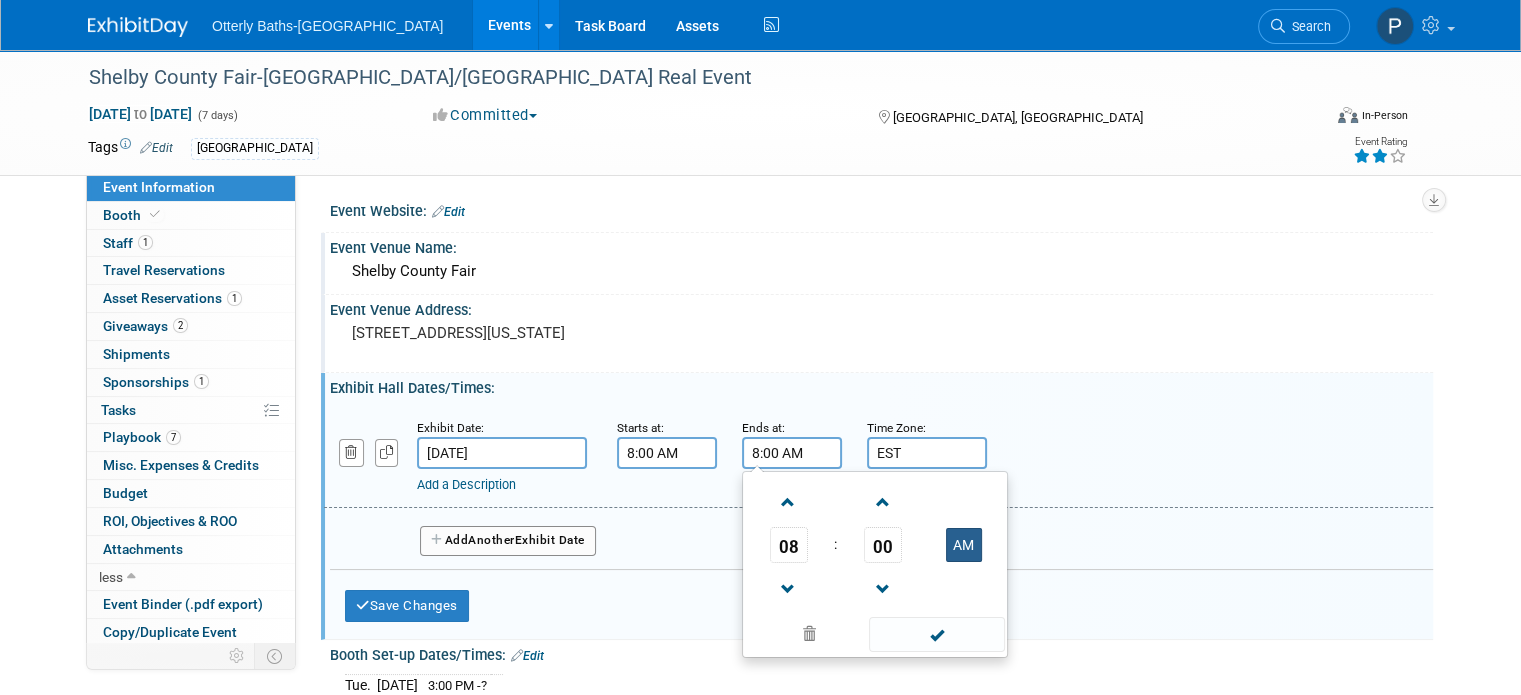 click on "AM" at bounding box center [964, 545] 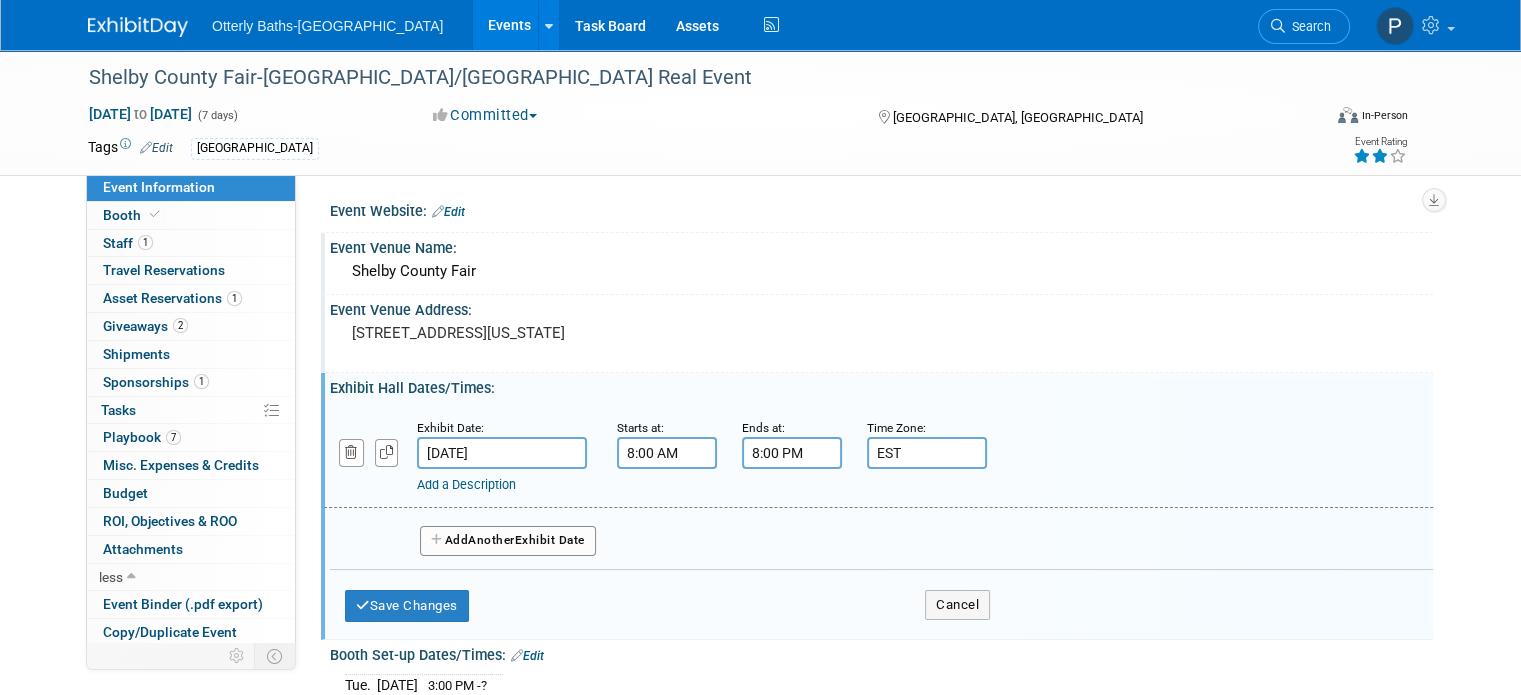 click on "Add a Description" at bounding box center (830, 485) 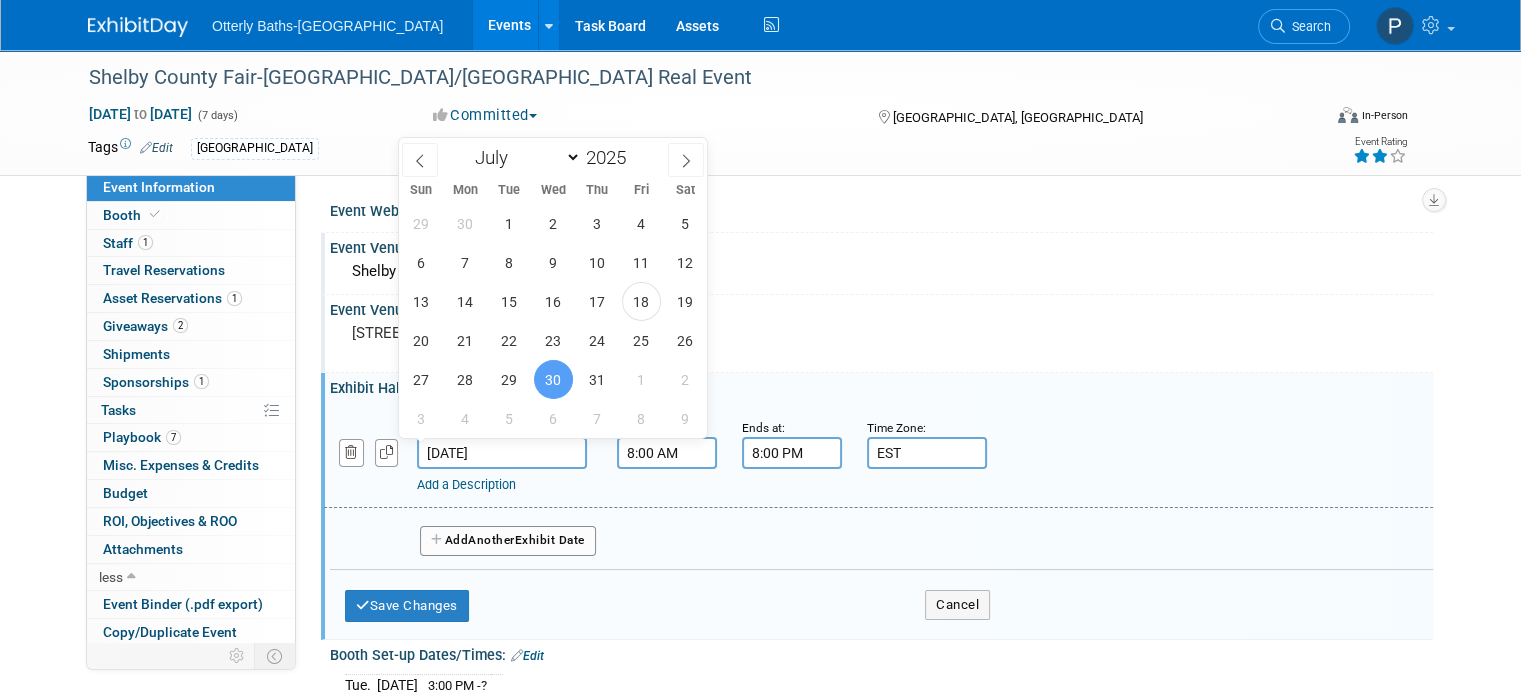 click on "[DATE]" at bounding box center [502, 453] 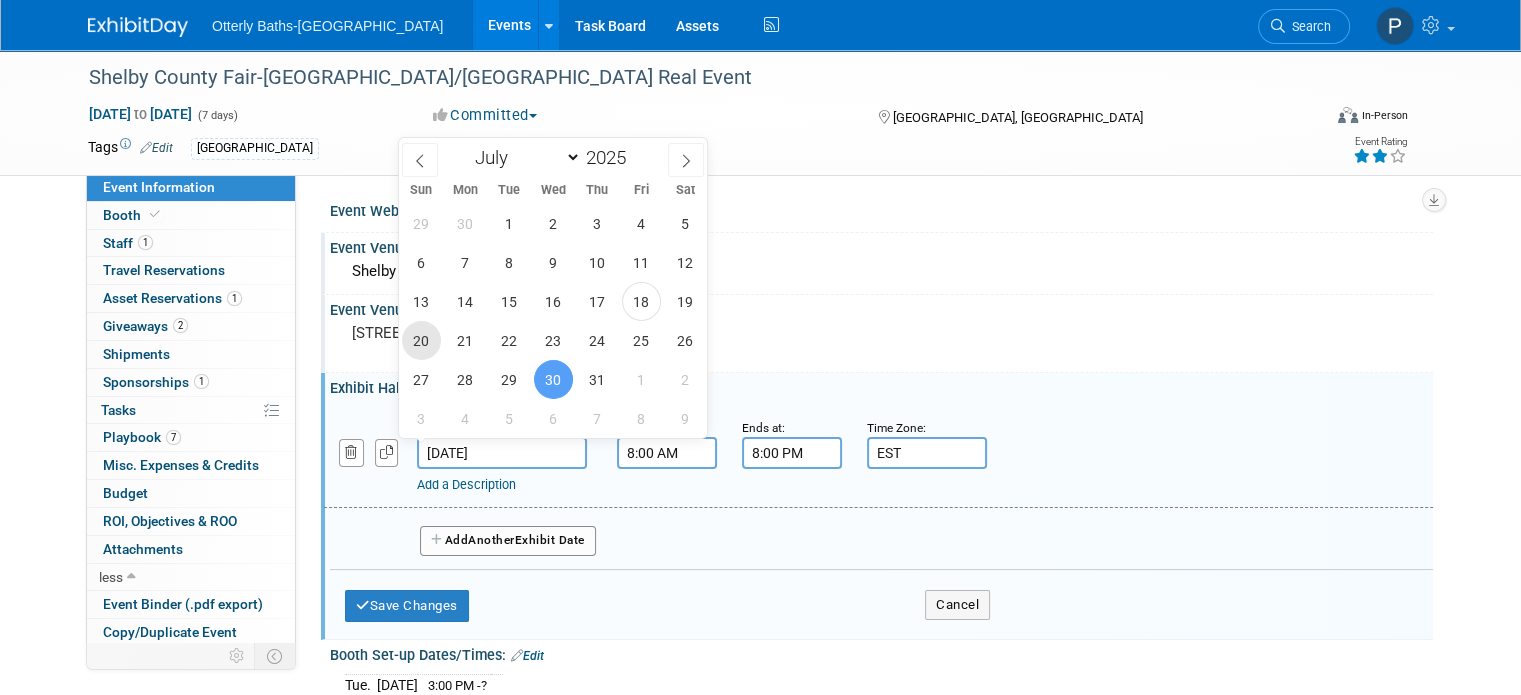 click on "20" at bounding box center [421, 340] 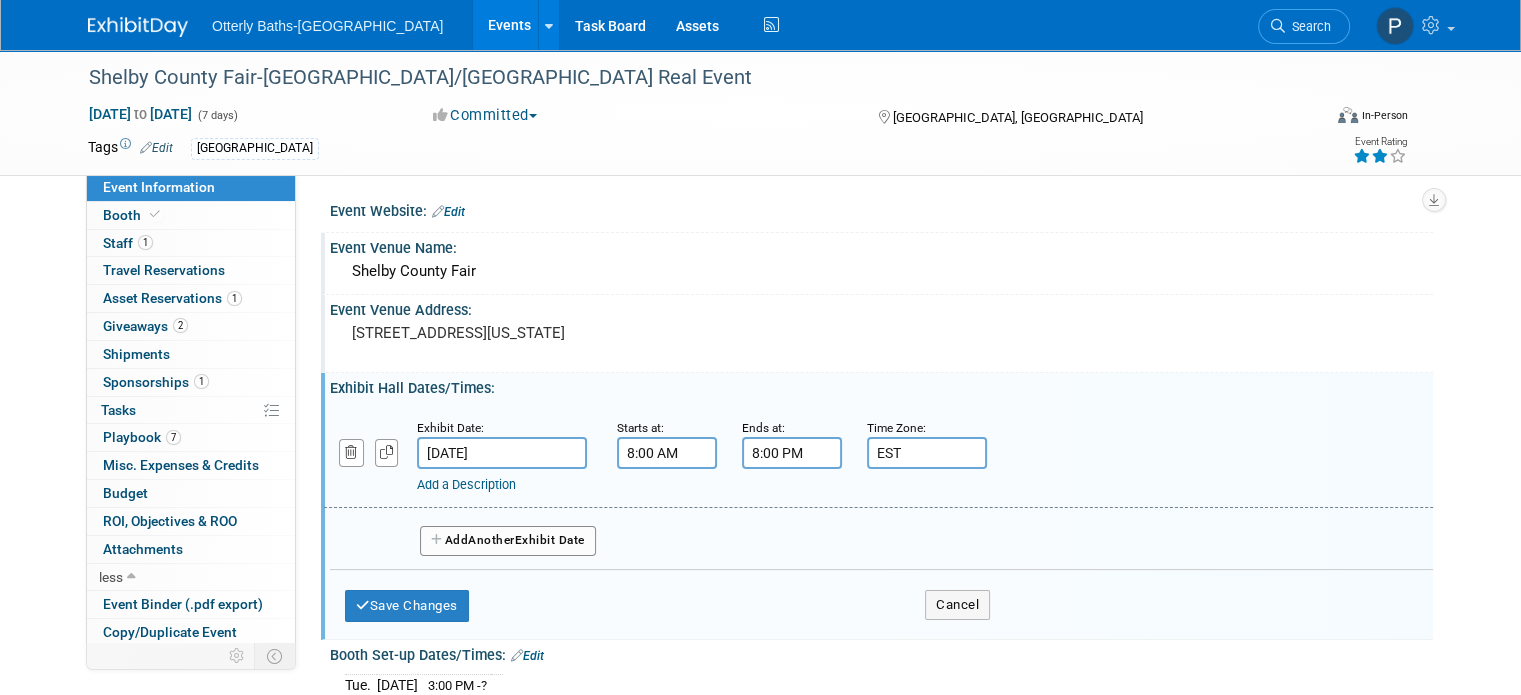 click on "Another" at bounding box center [491, 540] 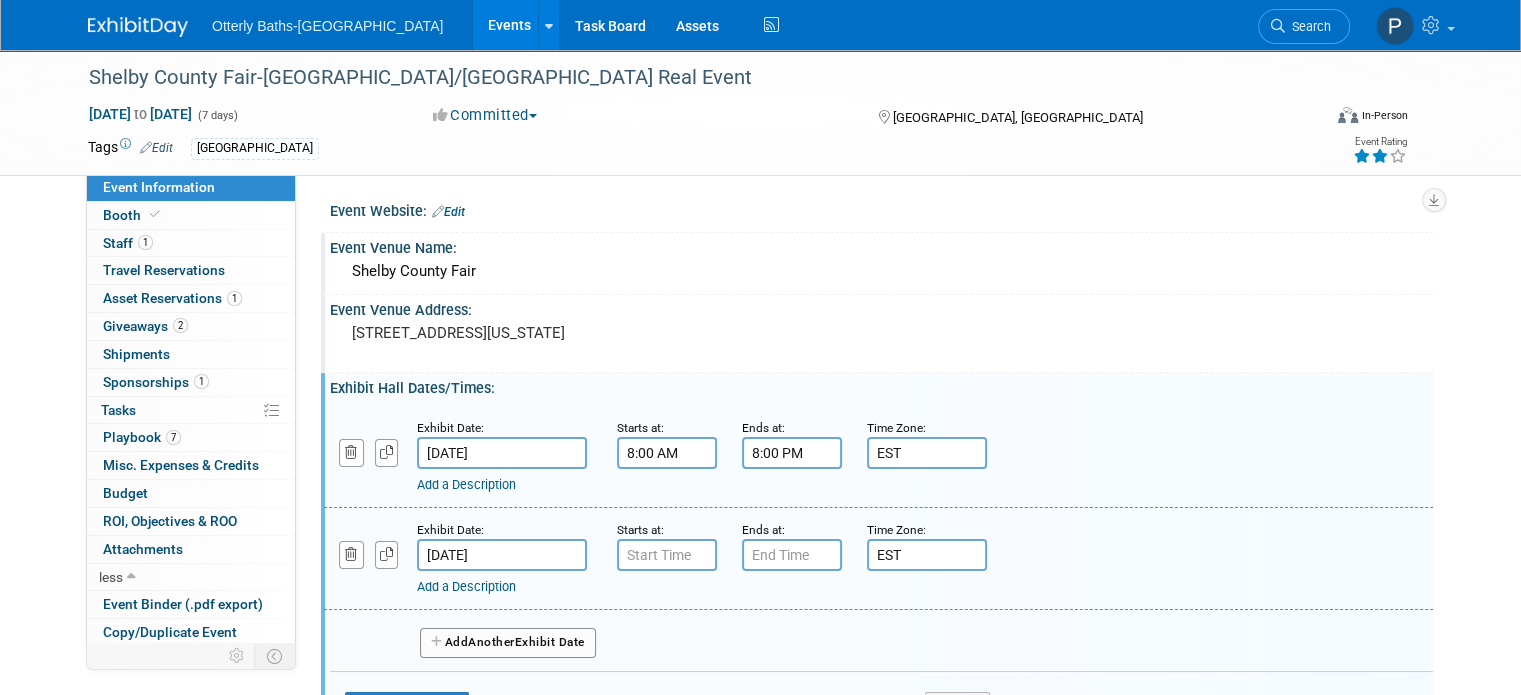 click on "Add  Another  Exhibit Date" at bounding box center [508, 643] 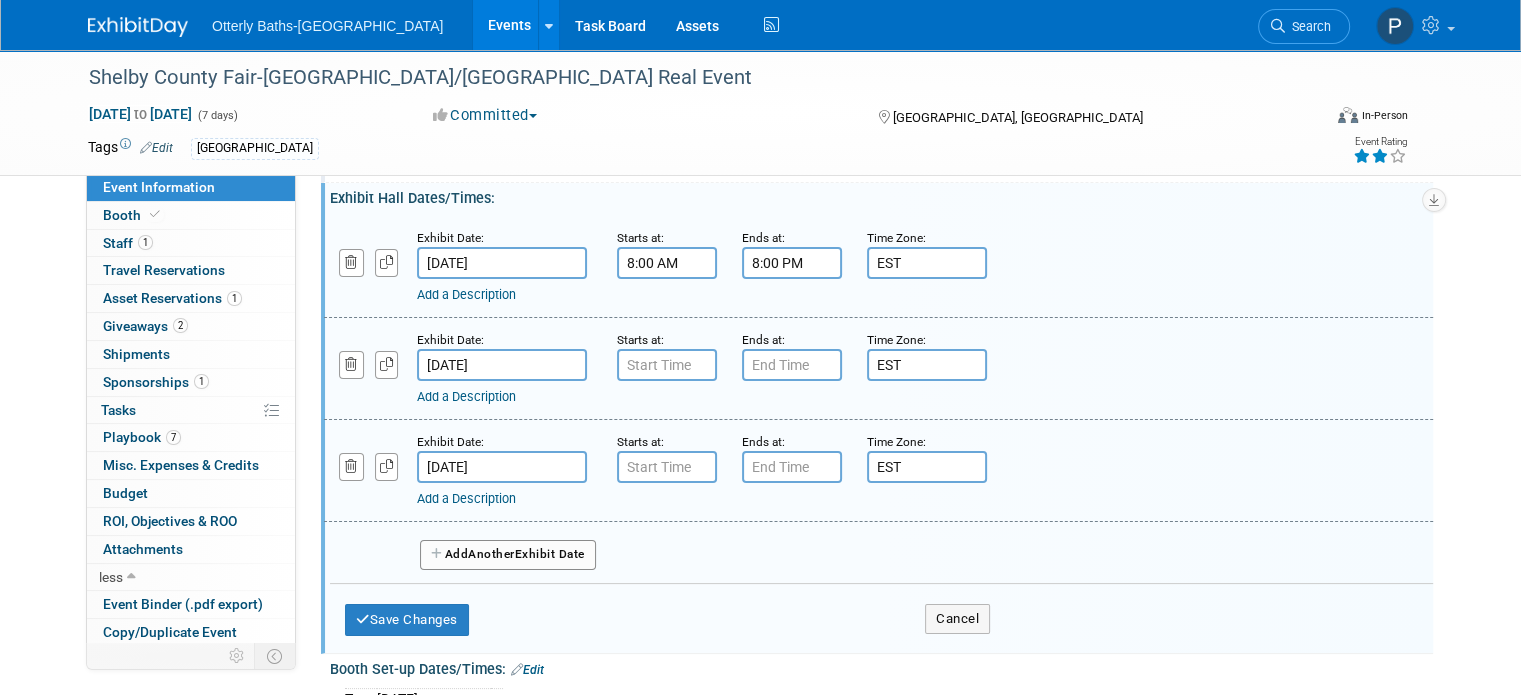 scroll, scrollTop: 192, scrollLeft: 0, axis: vertical 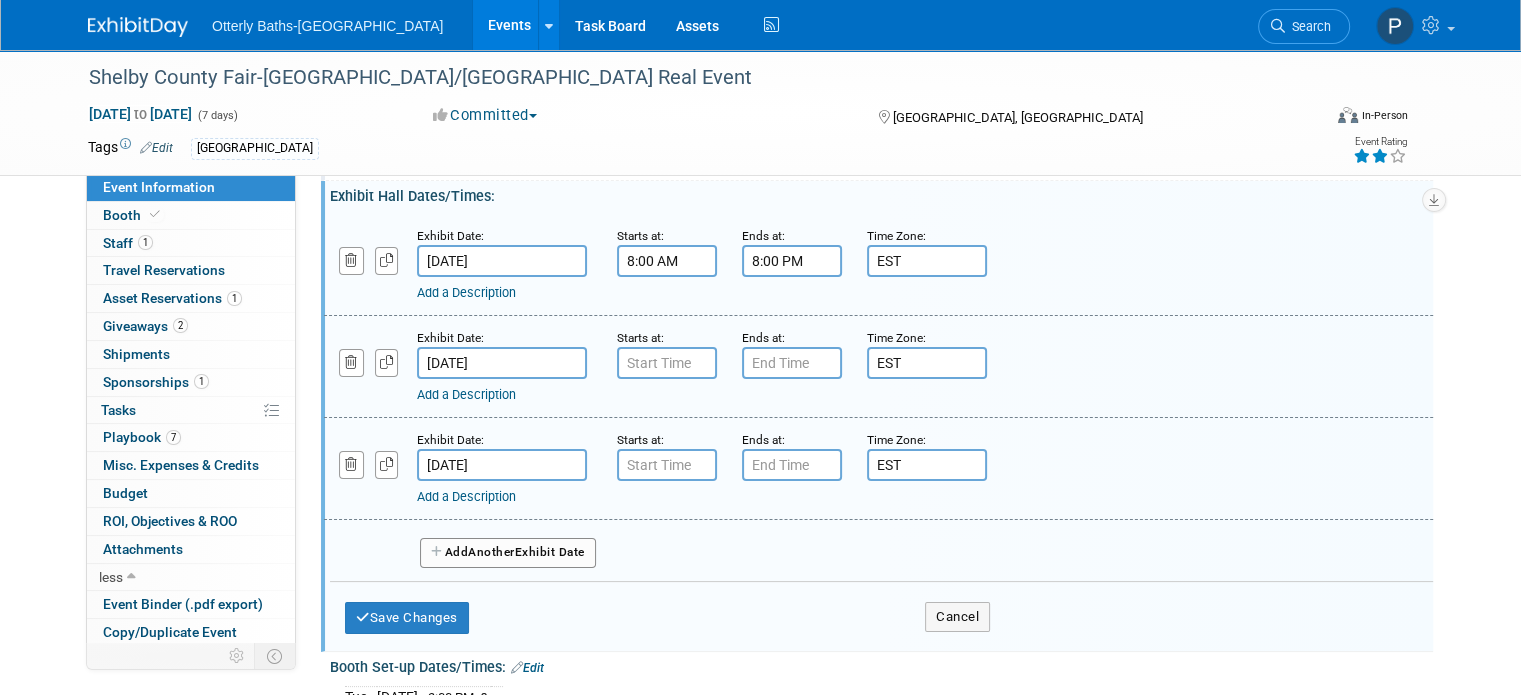 click on "Add  Another  Exhibit Date" at bounding box center (508, 553) 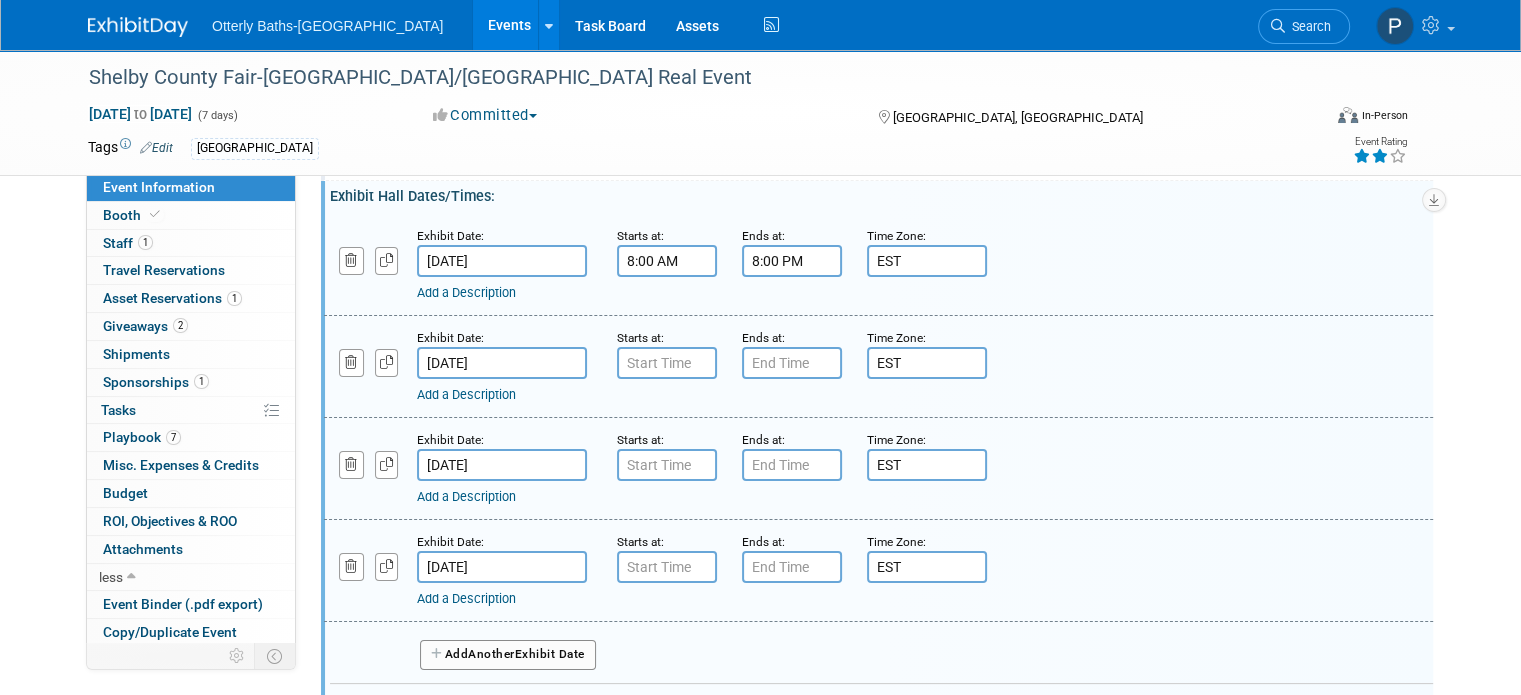 click on "Add  Another  Exhibit Date" at bounding box center [881, 648] 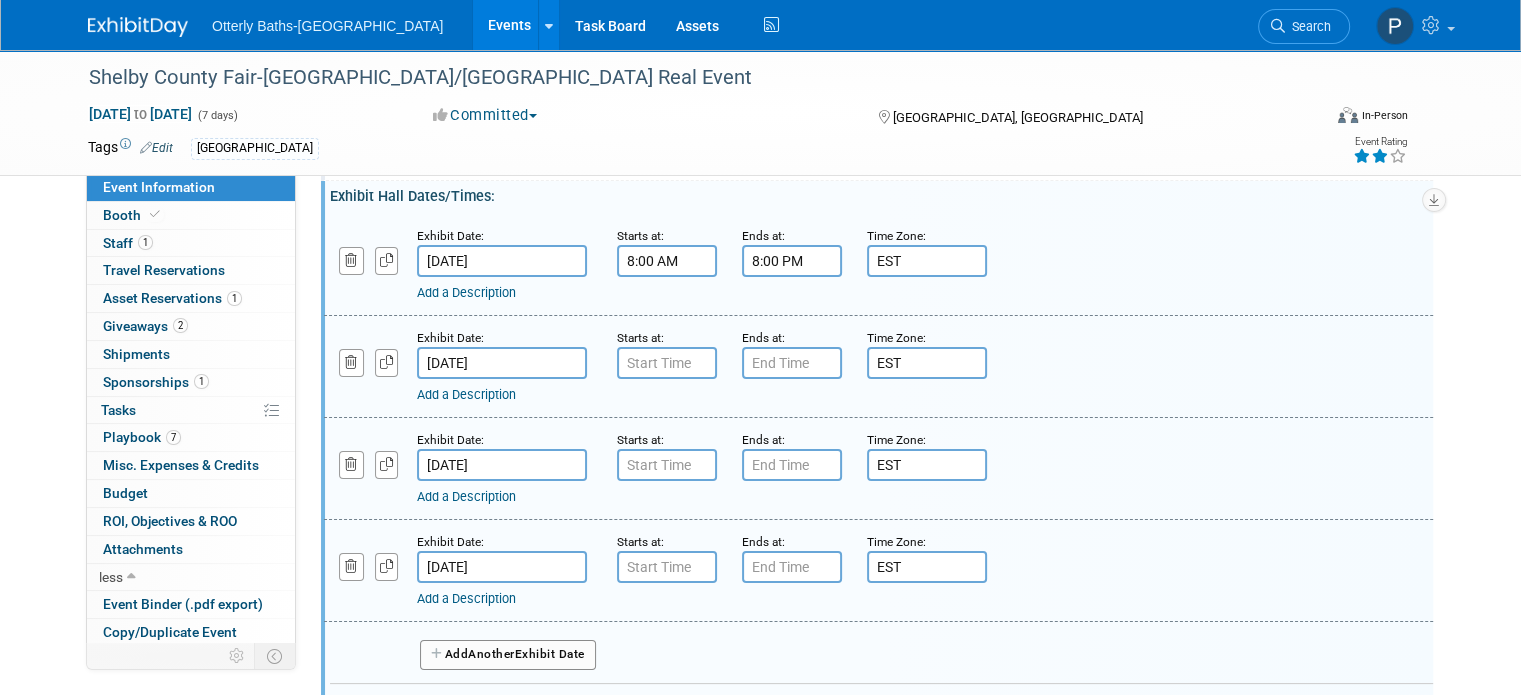 click on "Another" at bounding box center [491, 654] 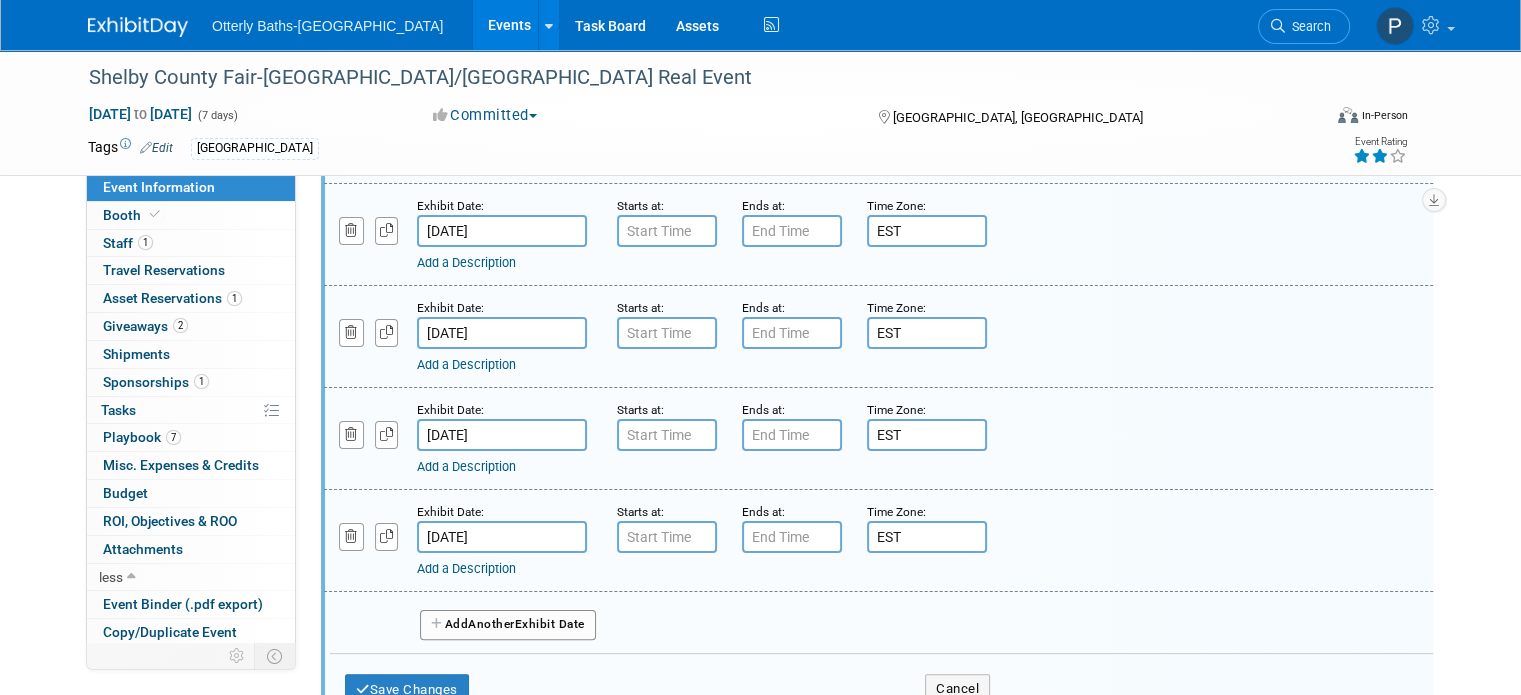 scroll, scrollTop: 326, scrollLeft: 0, axis: vertical 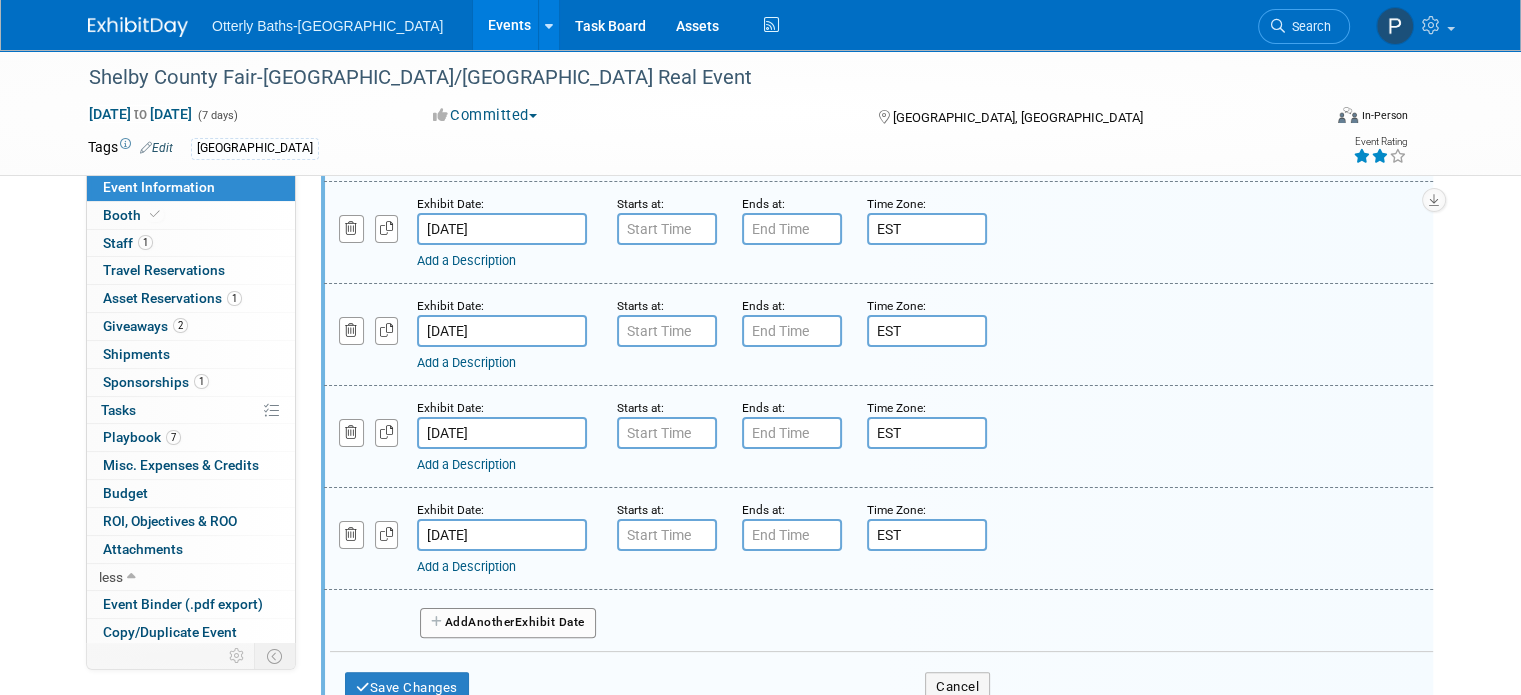 click on "Add  Another  Exhibit Date" at bounding box center (508, 623) 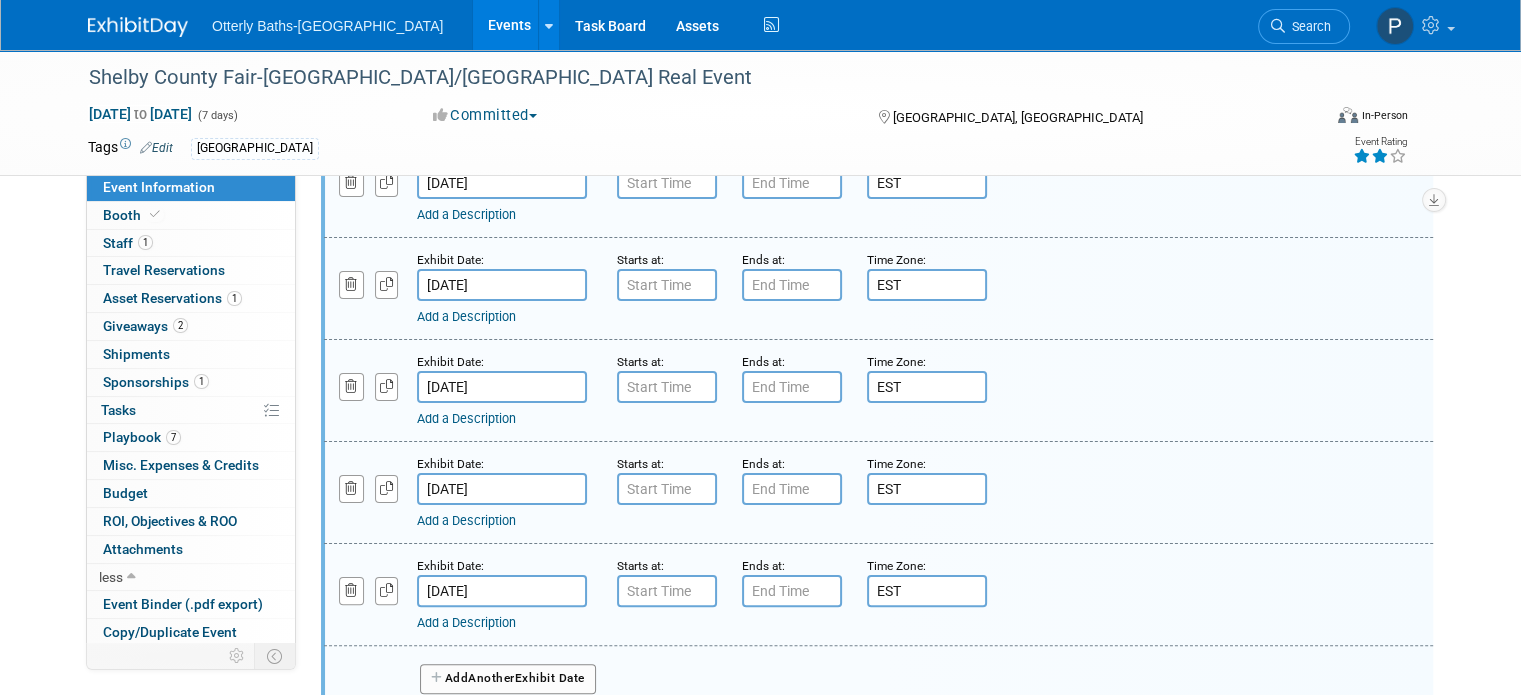 scroll, scrollTop: 380, scrollLeft: 0, axis: vertical 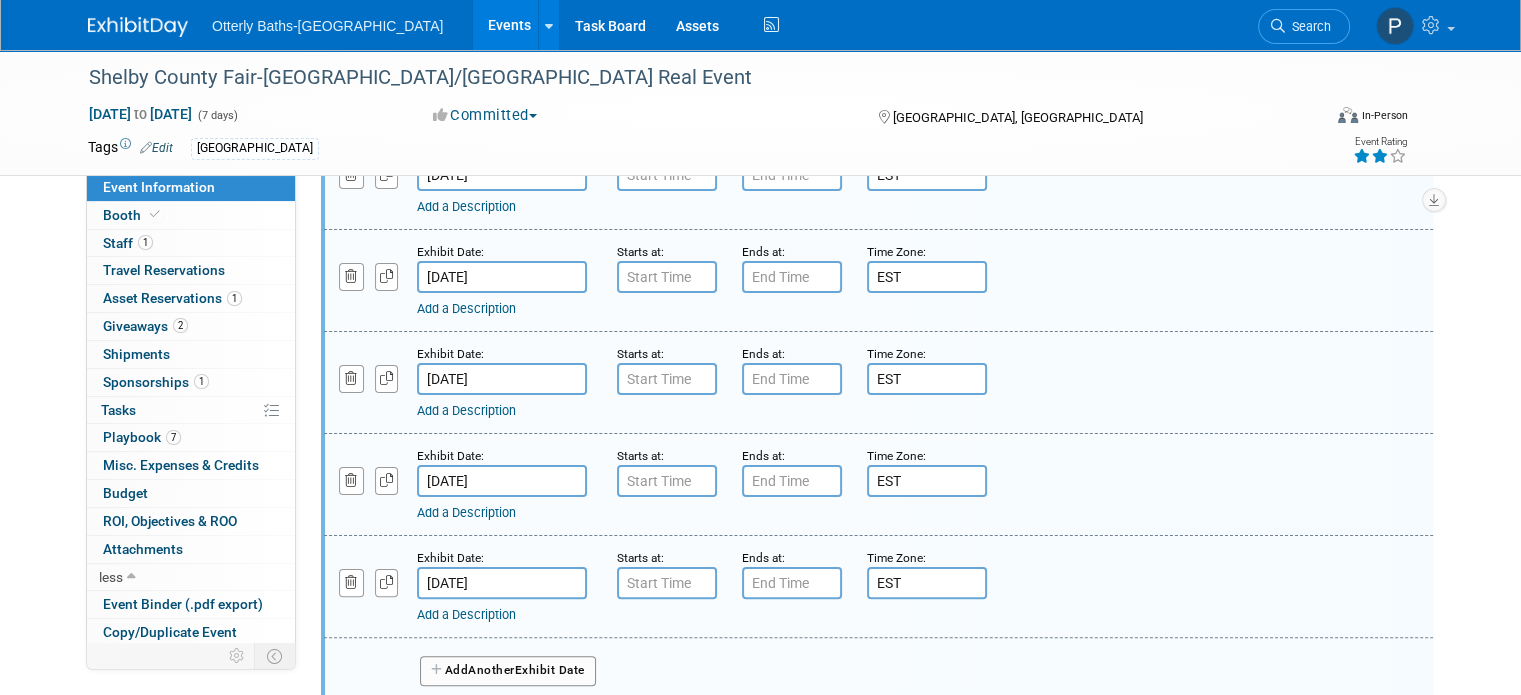click on "Another" at bounding box center [491, 670] 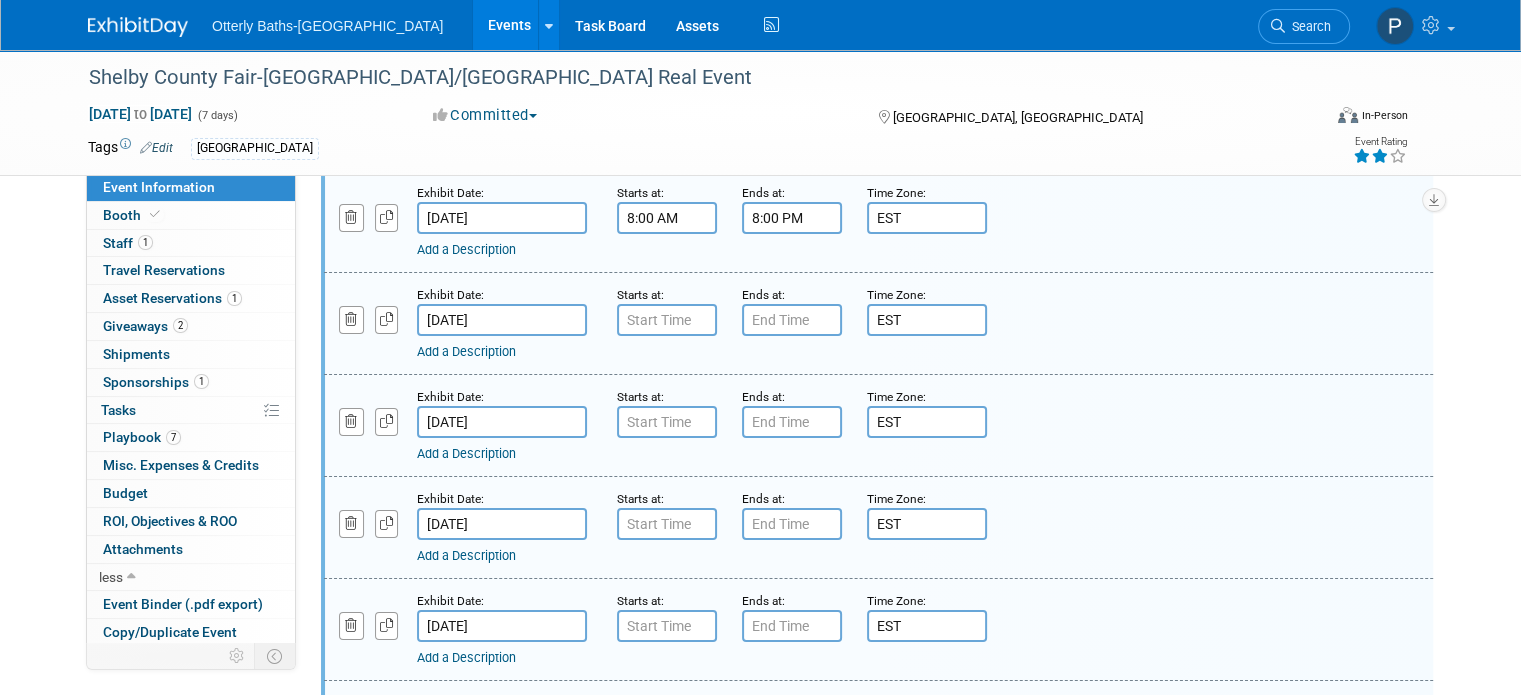 scroll, scrollTop: 200, scrollLeft: 0, axis: vertical 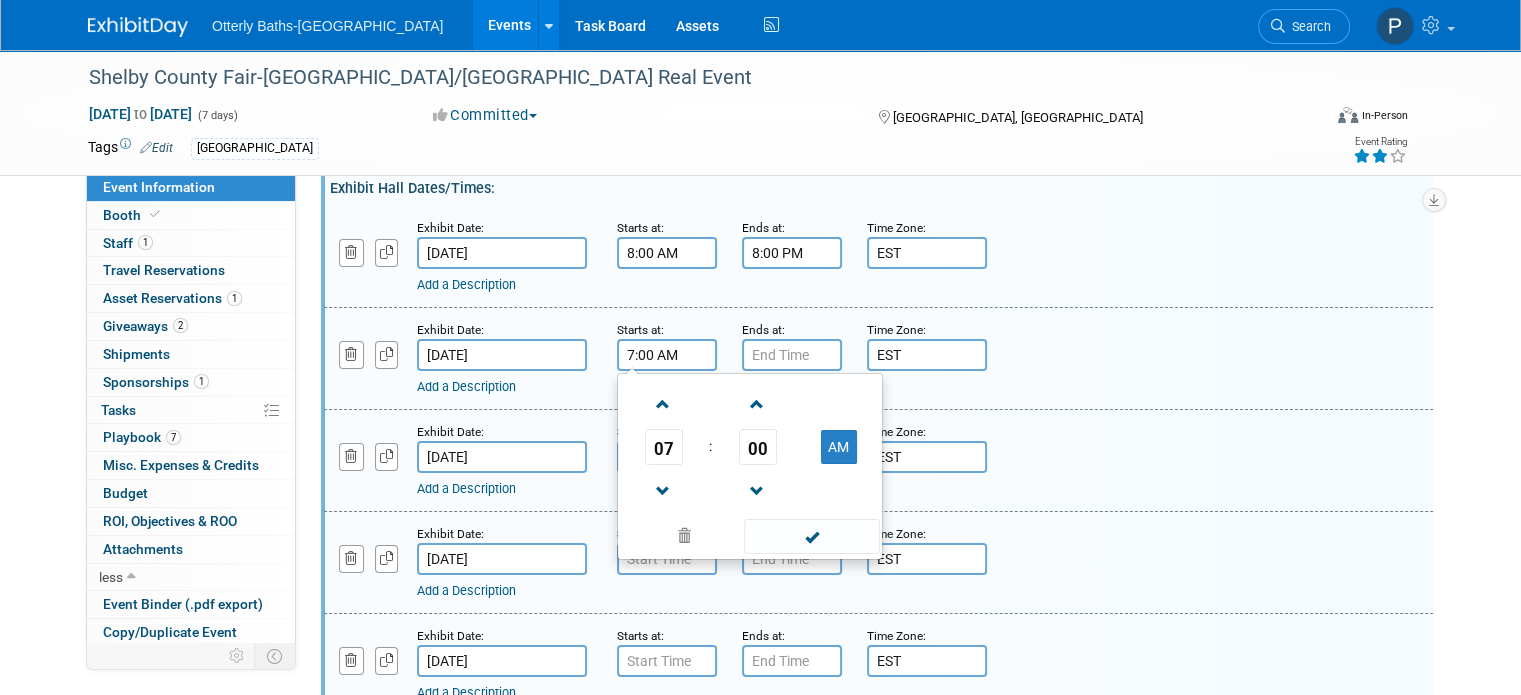 click on "7:00 AM" at bounding box center (667, 355) 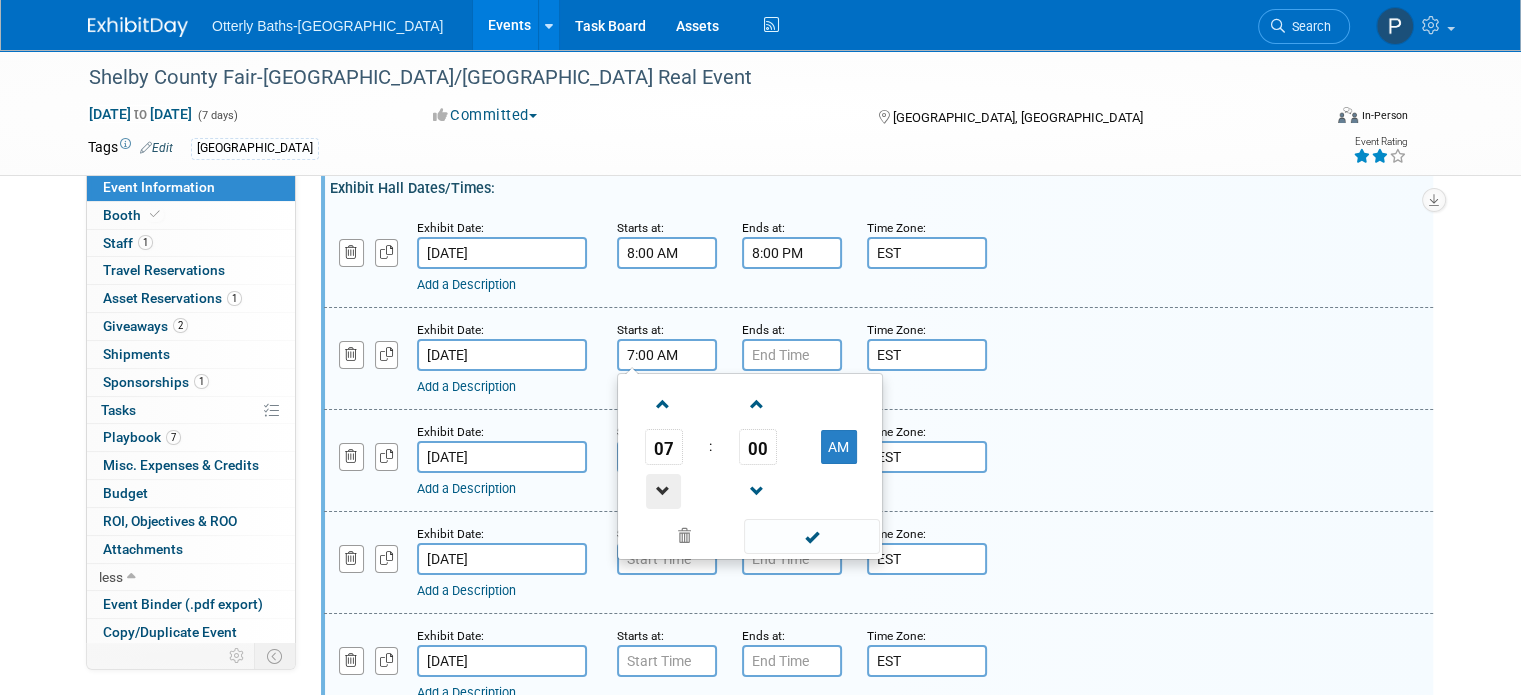 click at bounding box center [663, 491] 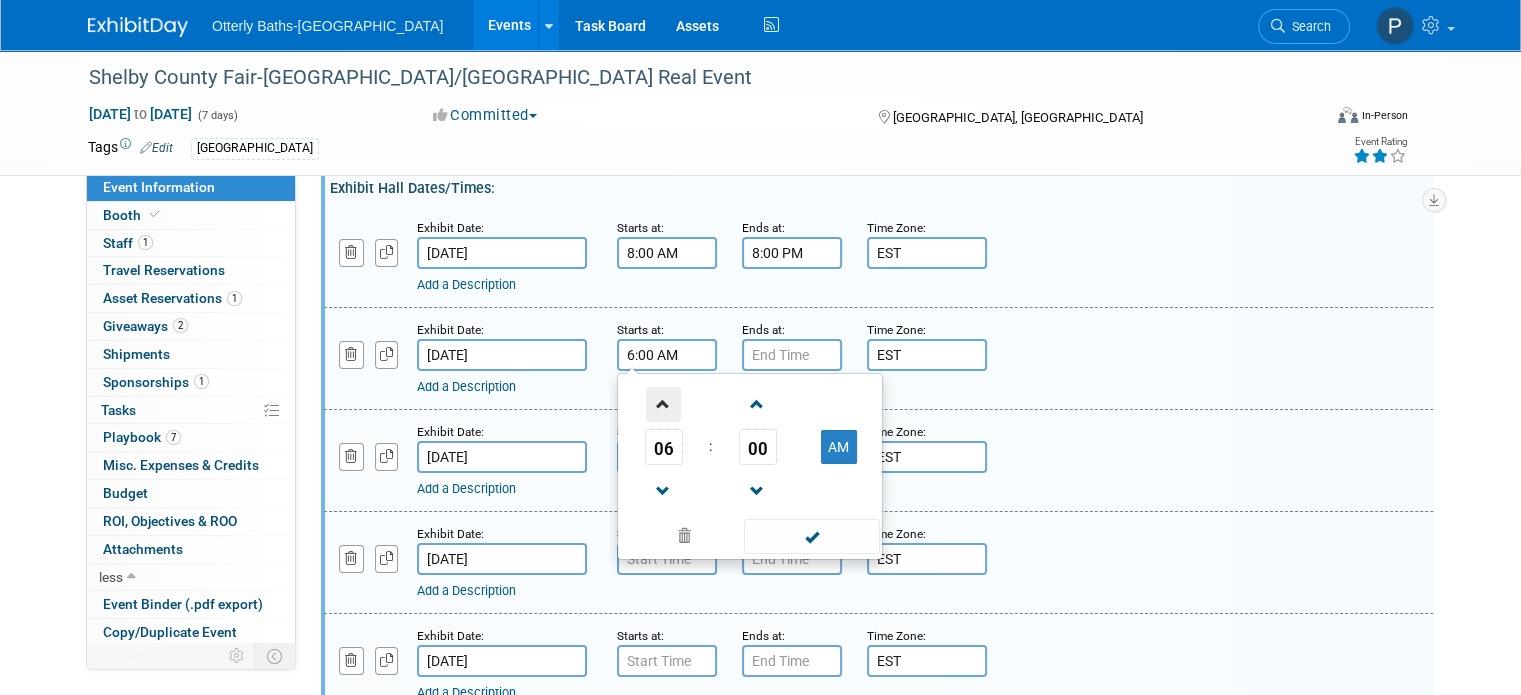 click at bounding box center (663, 404) 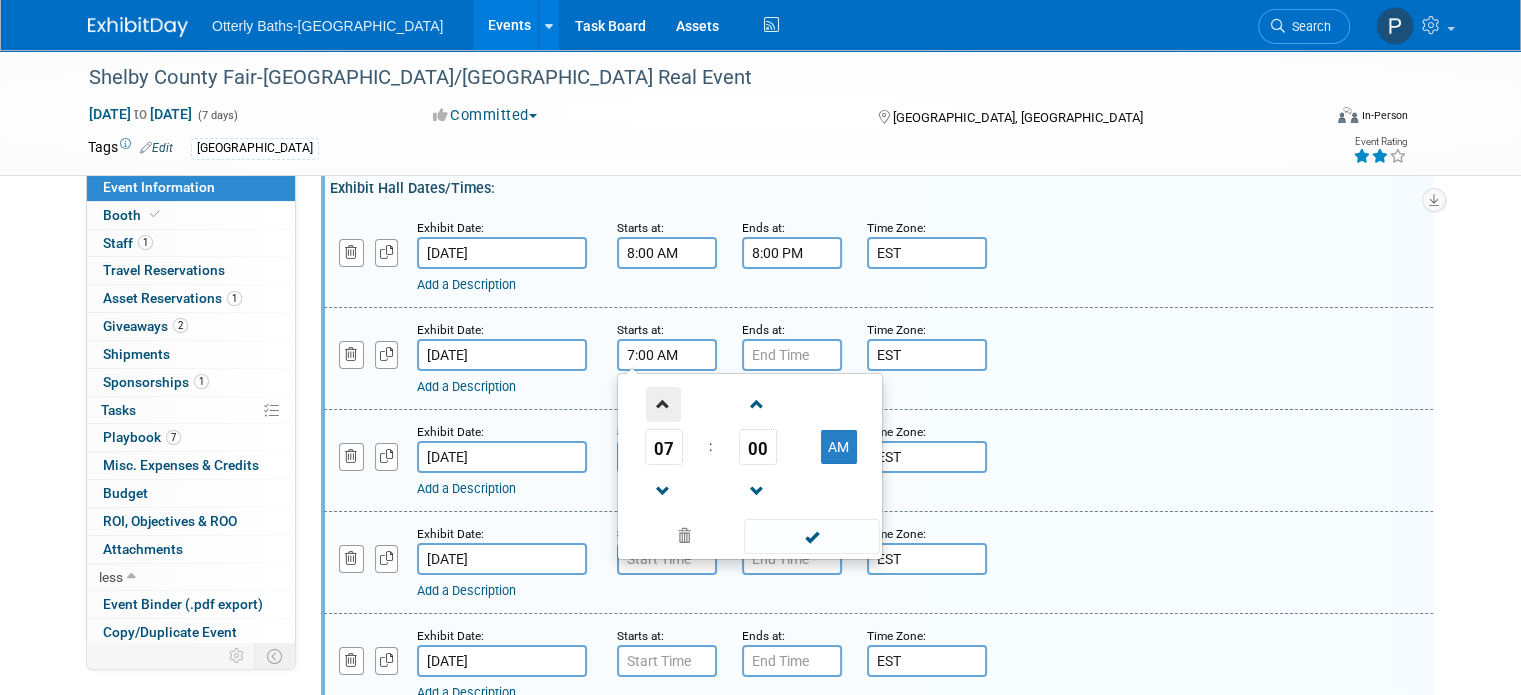 click at bounding box center [663, 404] 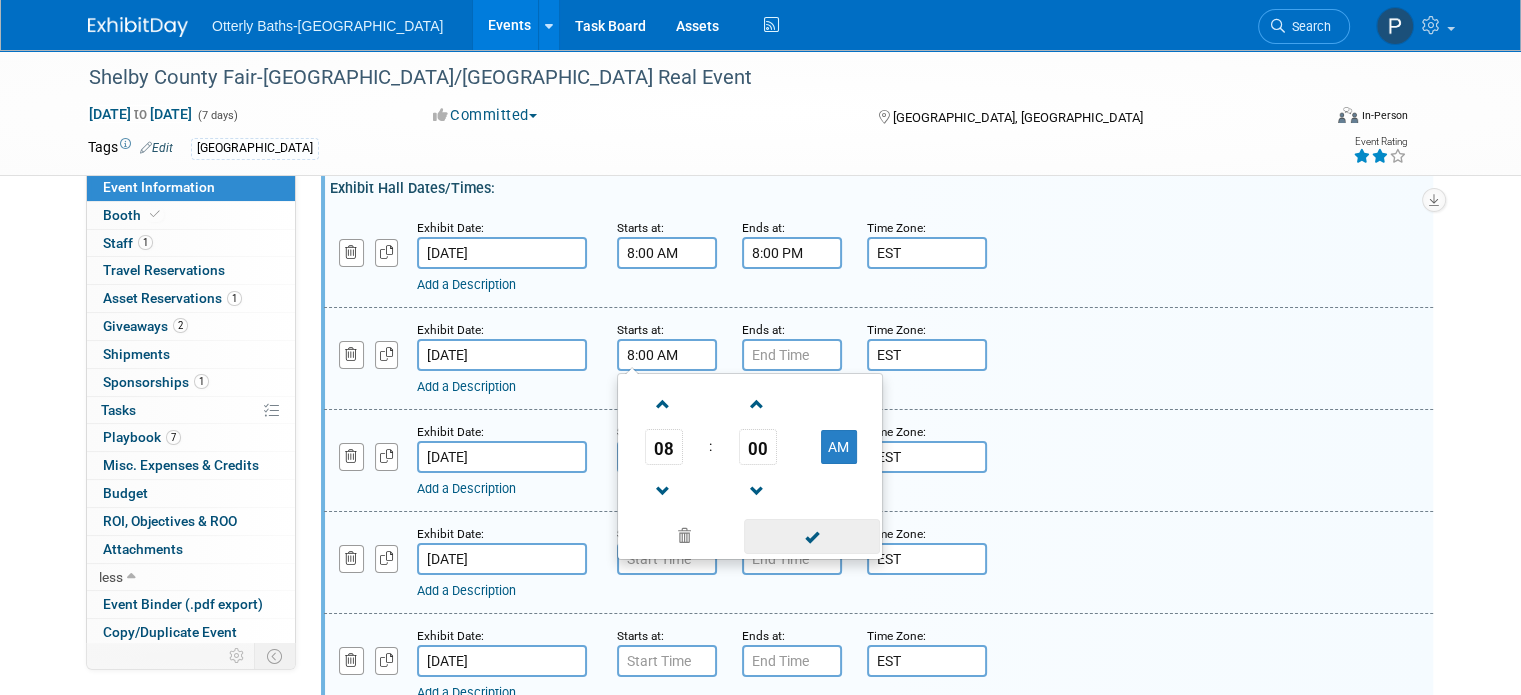 click at bounding box center [811, 536] 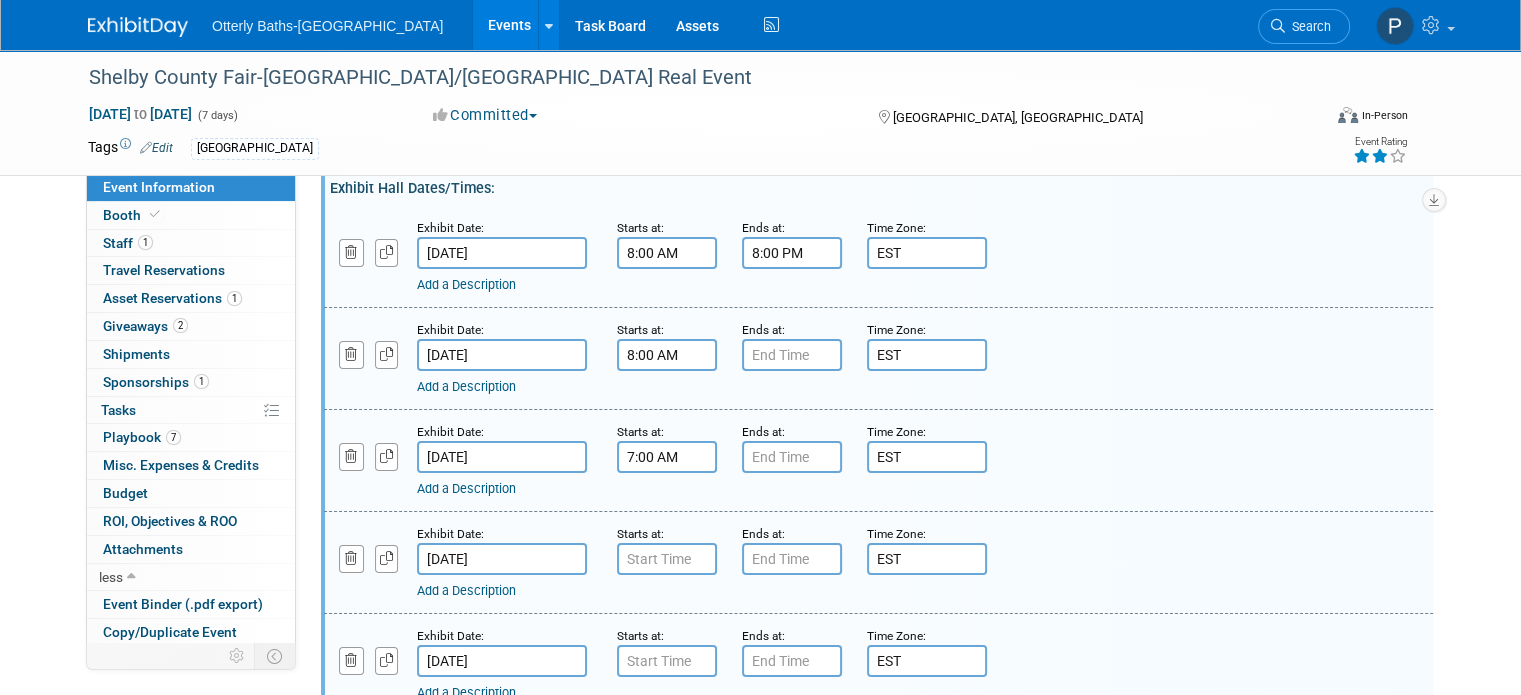 click on "7:00 AM" at bounding box center [667, 457] 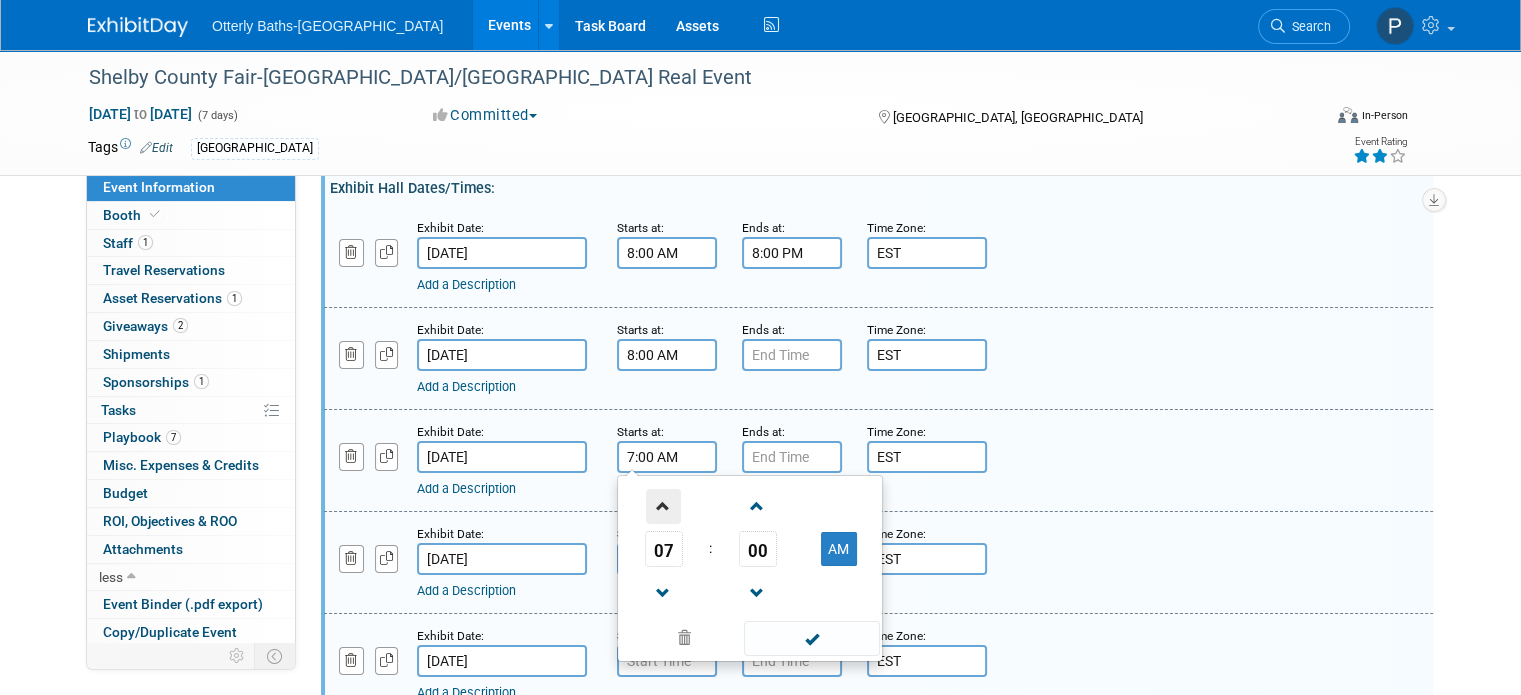 click at bounding box center (663, 506) 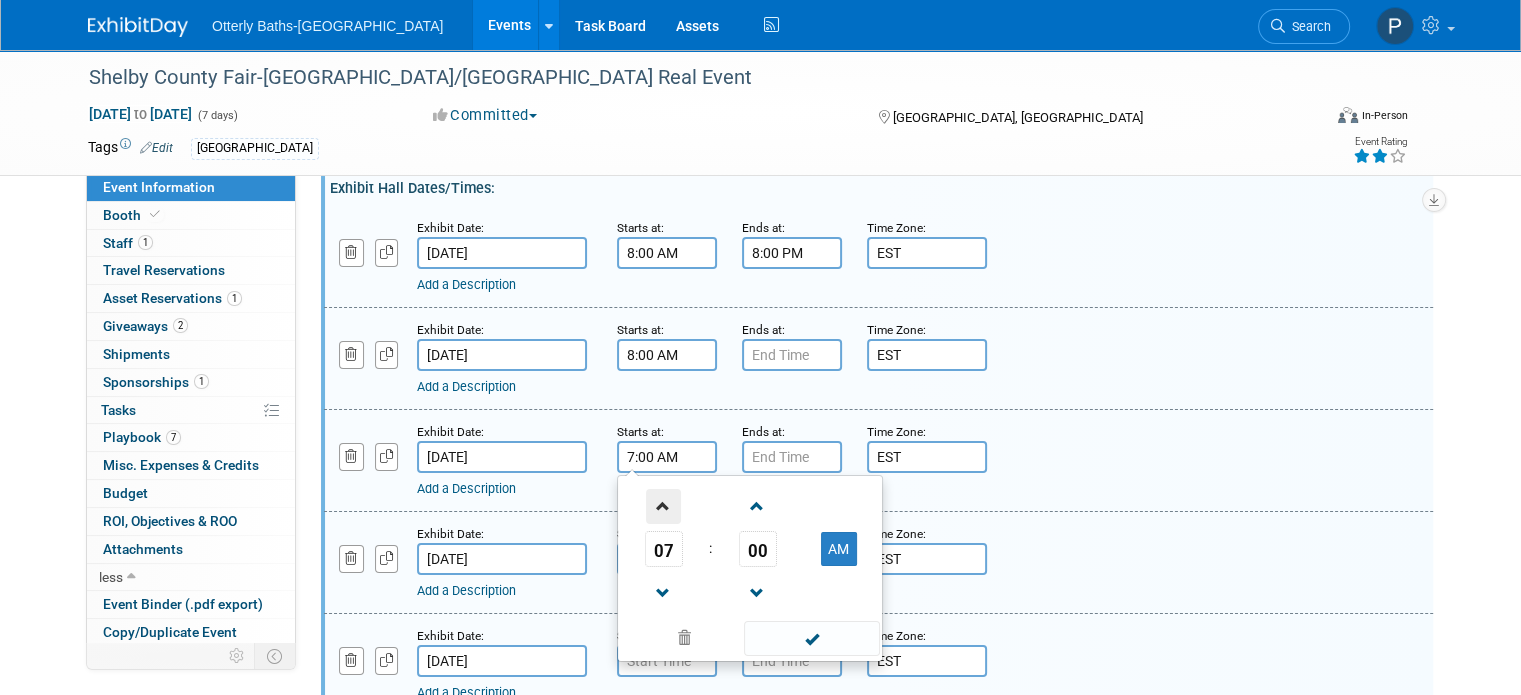 type on "8:00 AM" 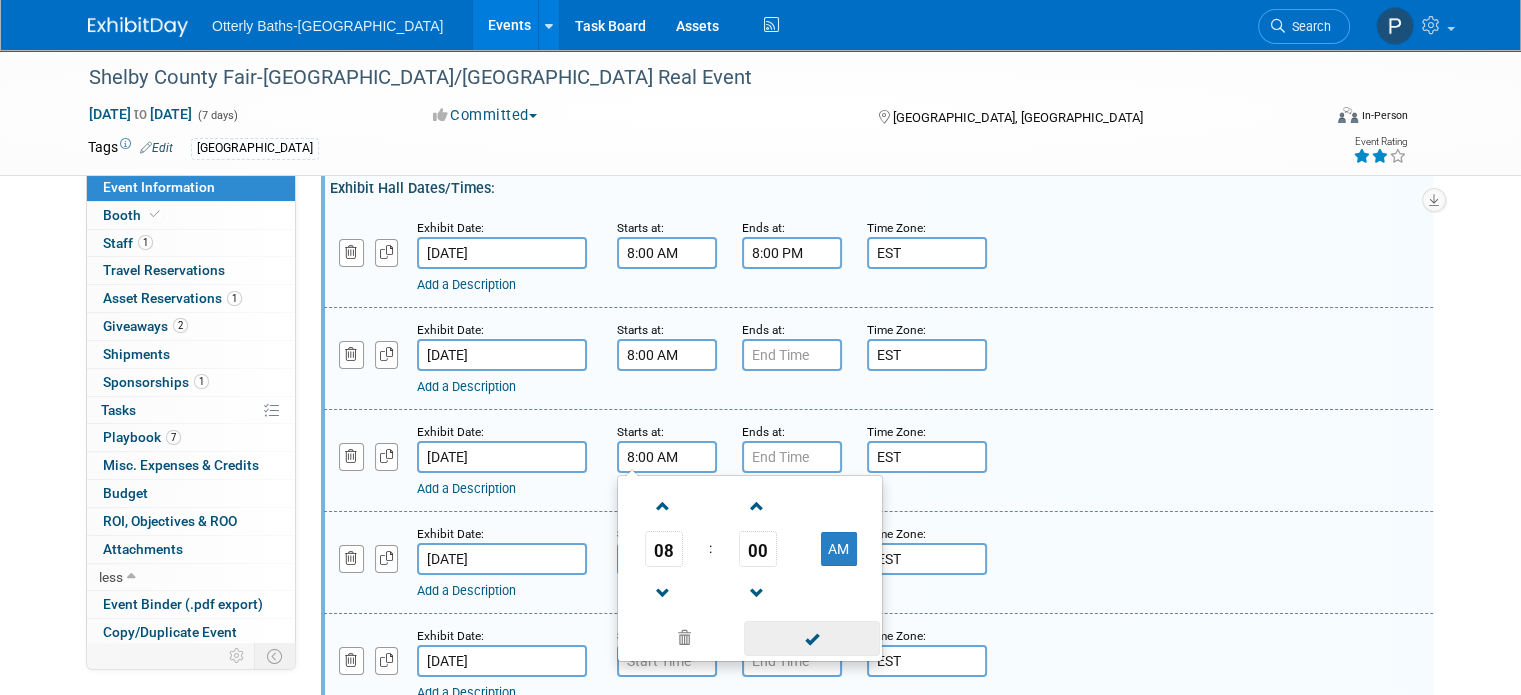 click at bounding box center [811, 638] 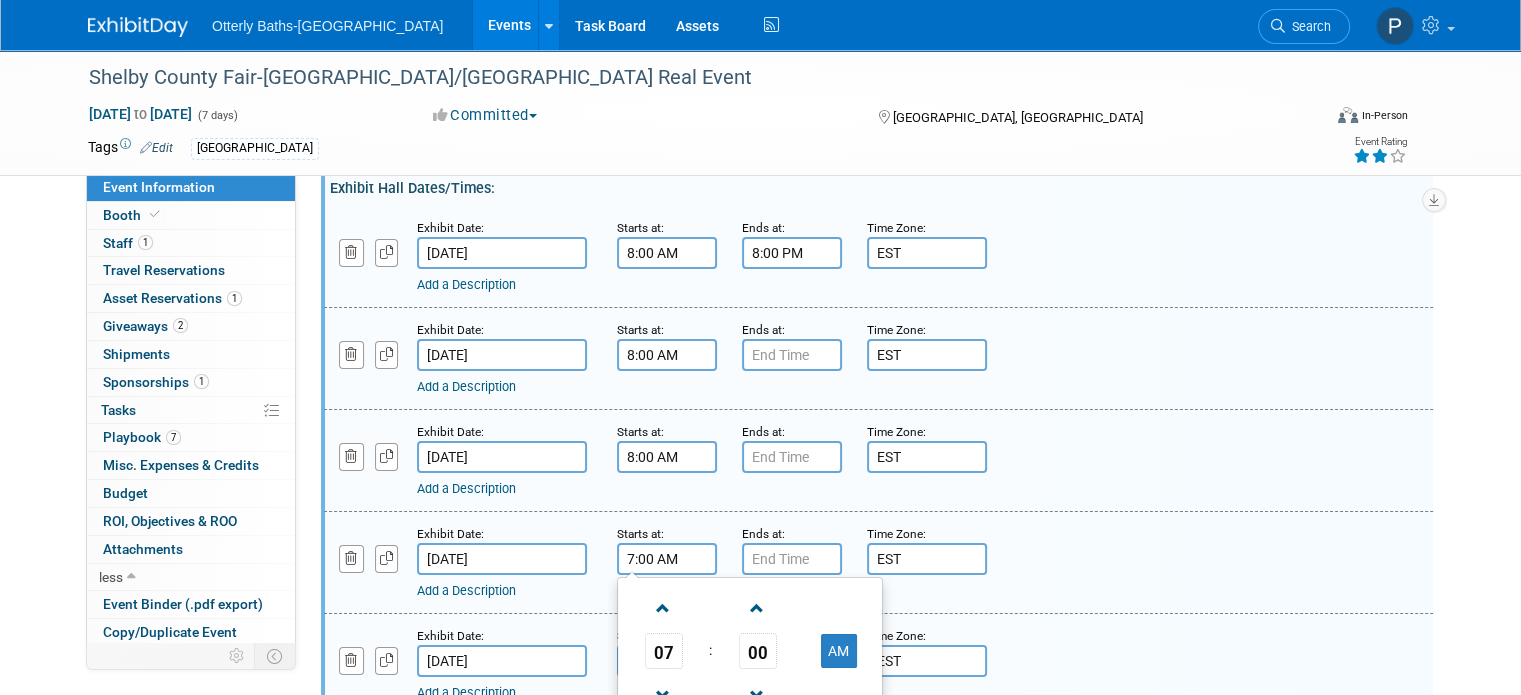 click on "7:00 AM" at bounding box center (667, 559) 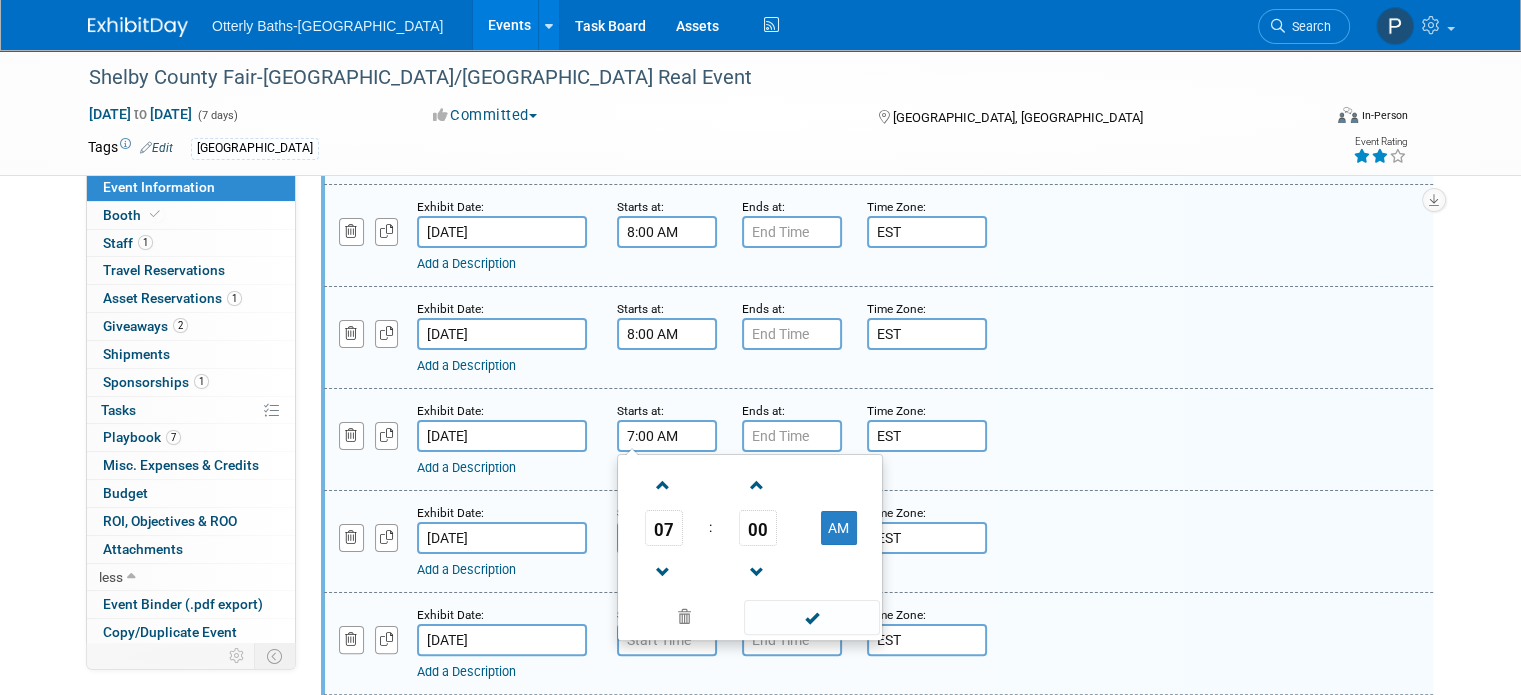 scroll, scrollTop: 332, scrollLeft: 0, axis: vertical 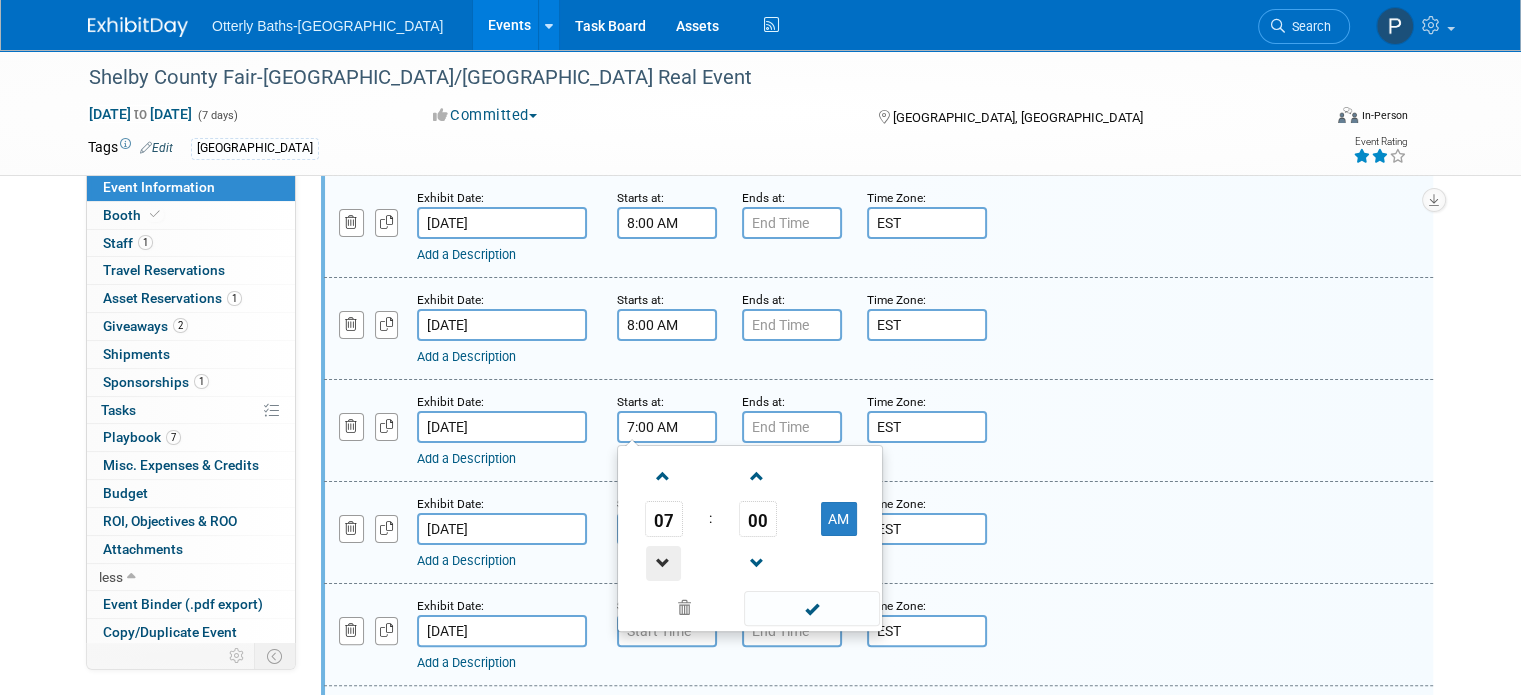 click at bounding box center [663, 563] 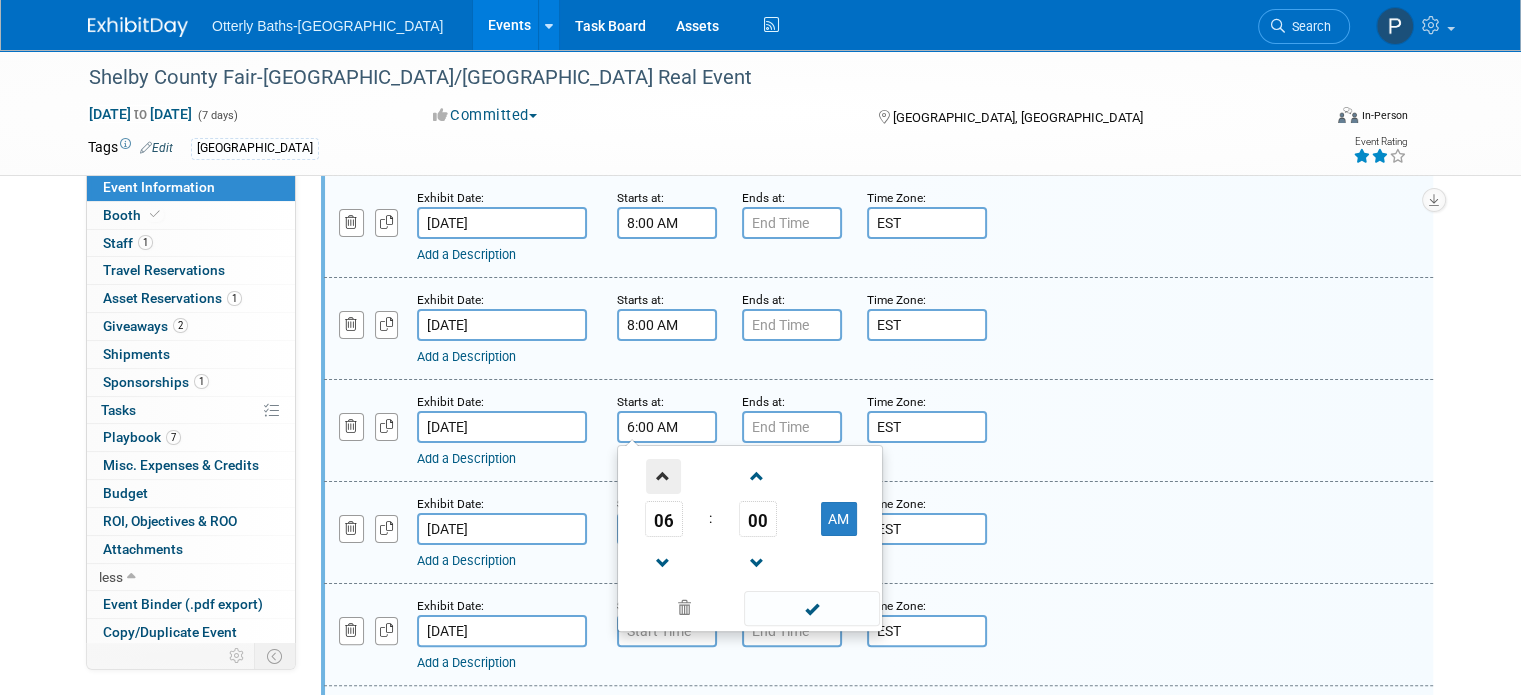 click at bounding box center [663, 476] 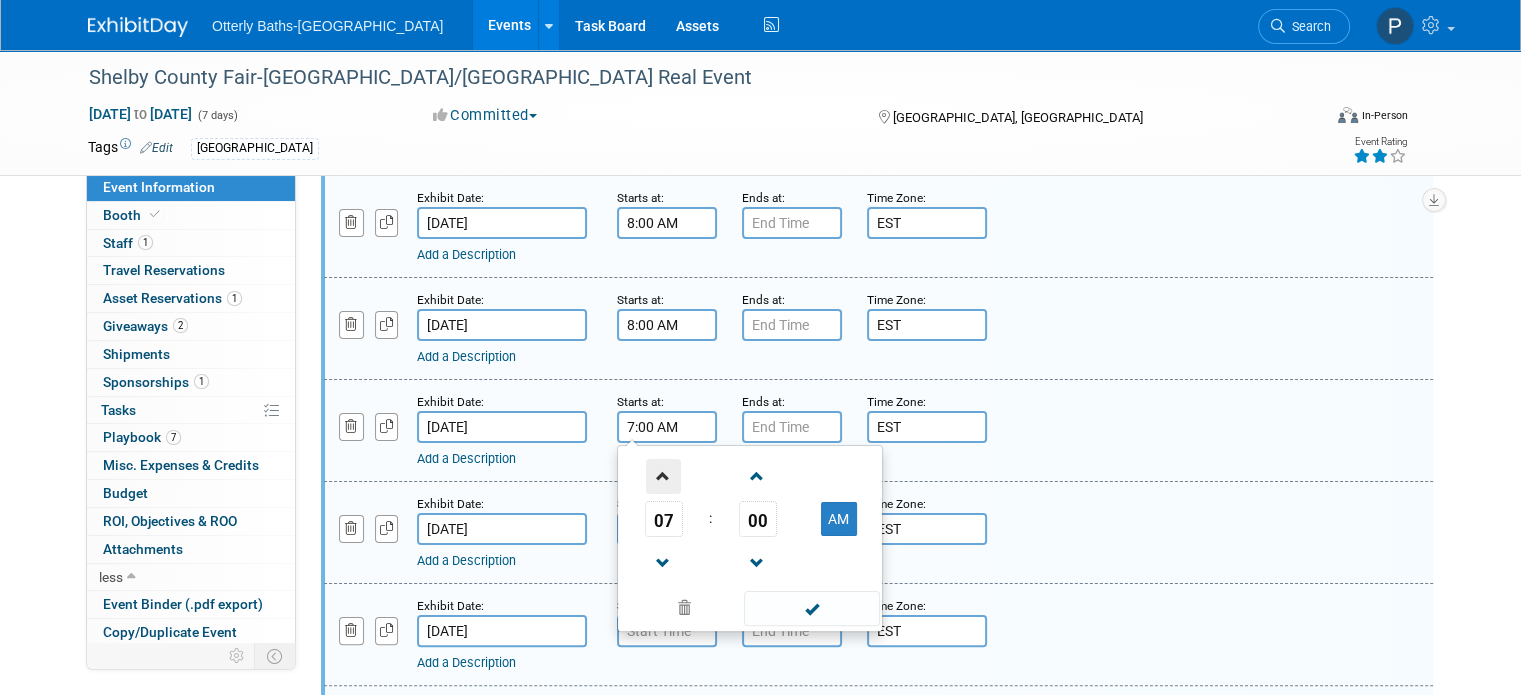 click at bounding box center (663, 476) 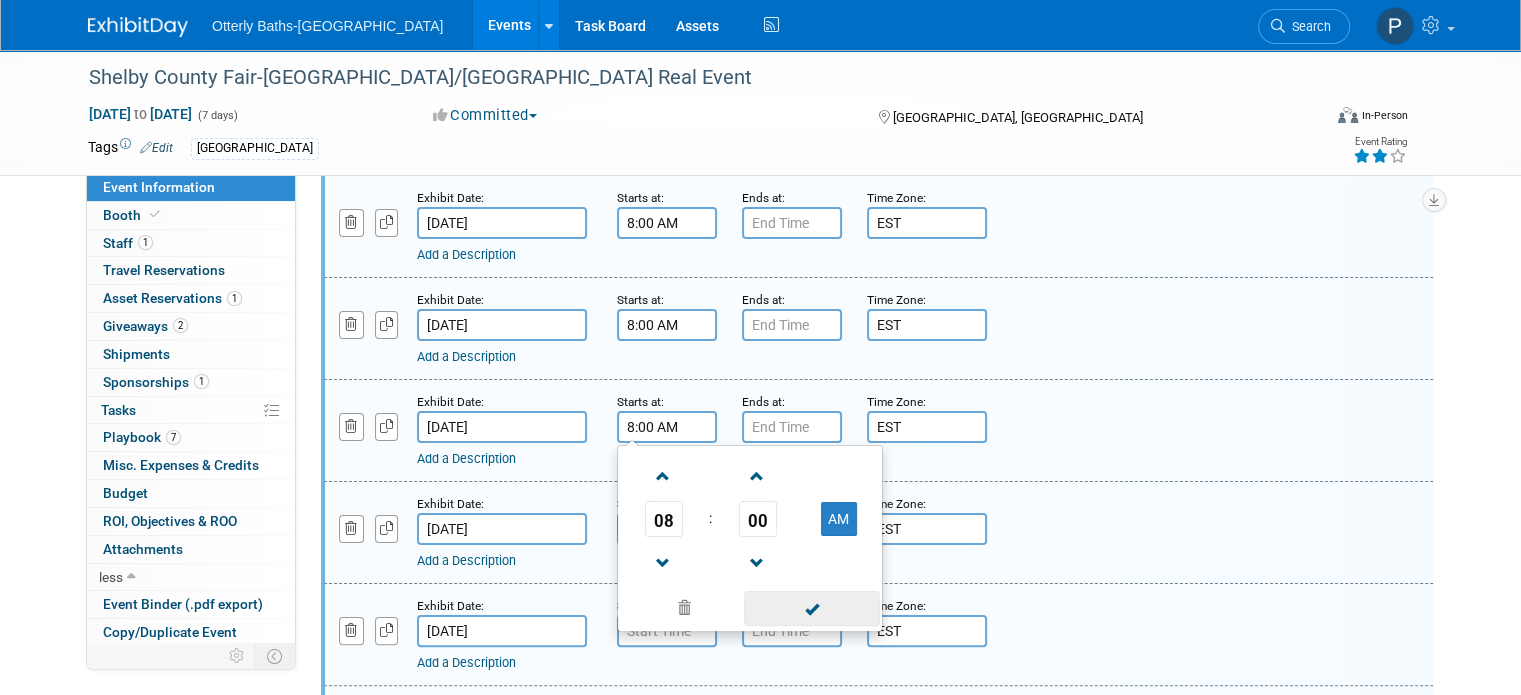 click at bounding box center (811, 608) 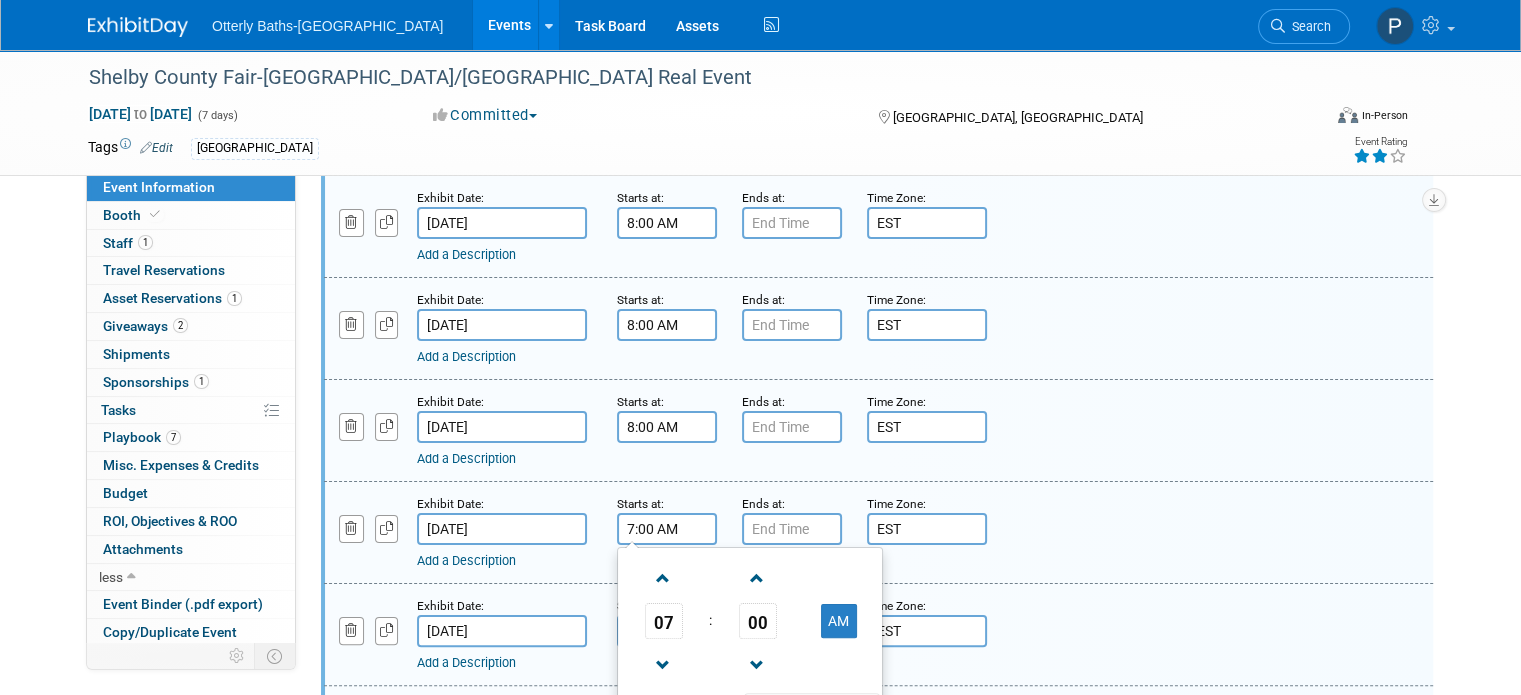 click on "7:00 AM" at bounding box center [667, 529] 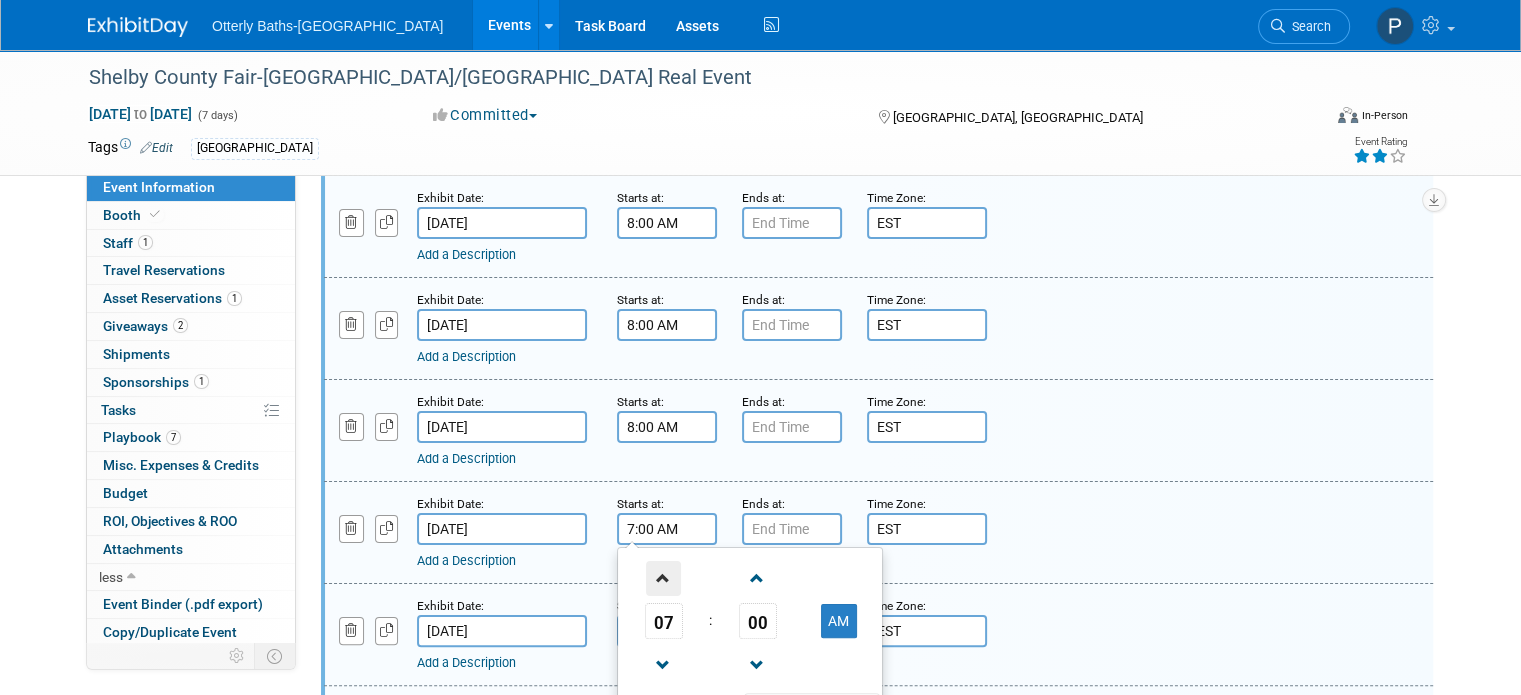 click at bounding box center [663, 578] 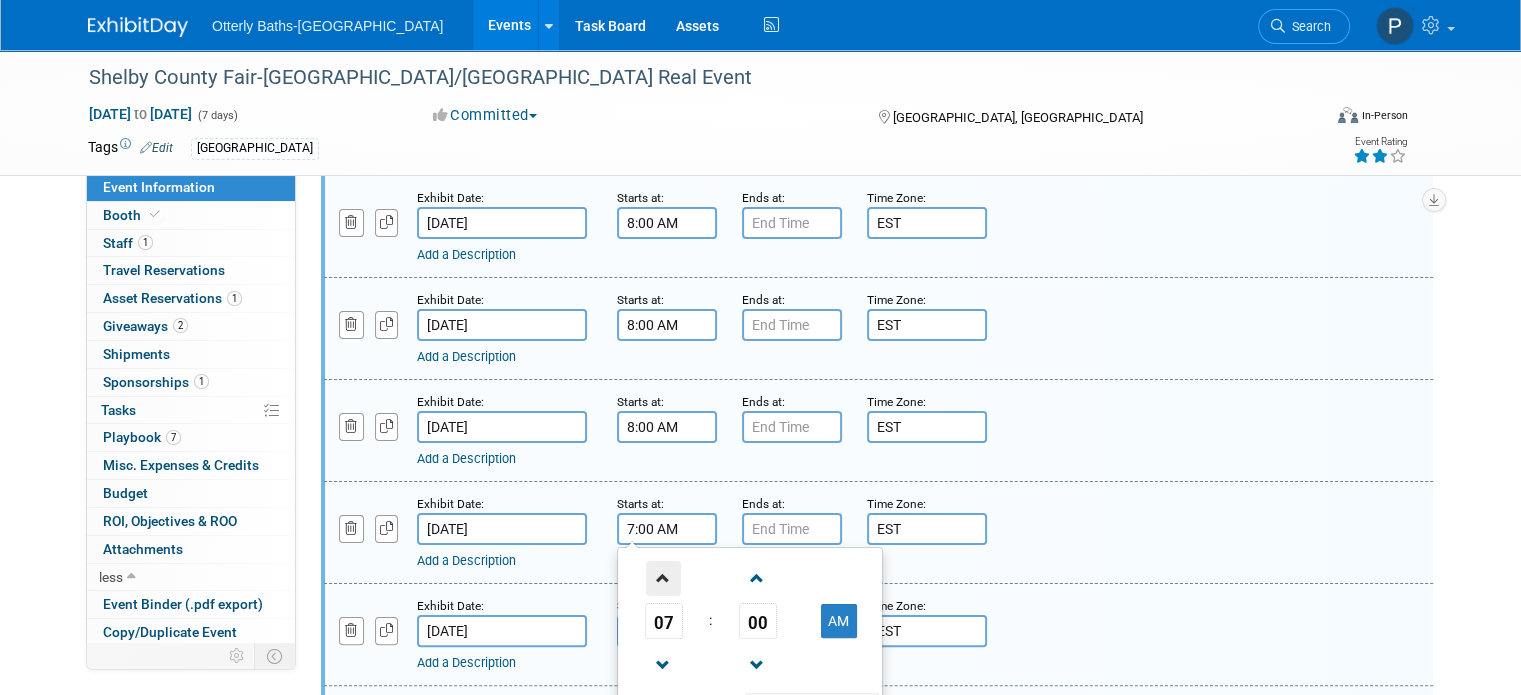 type on "8:00 AM" 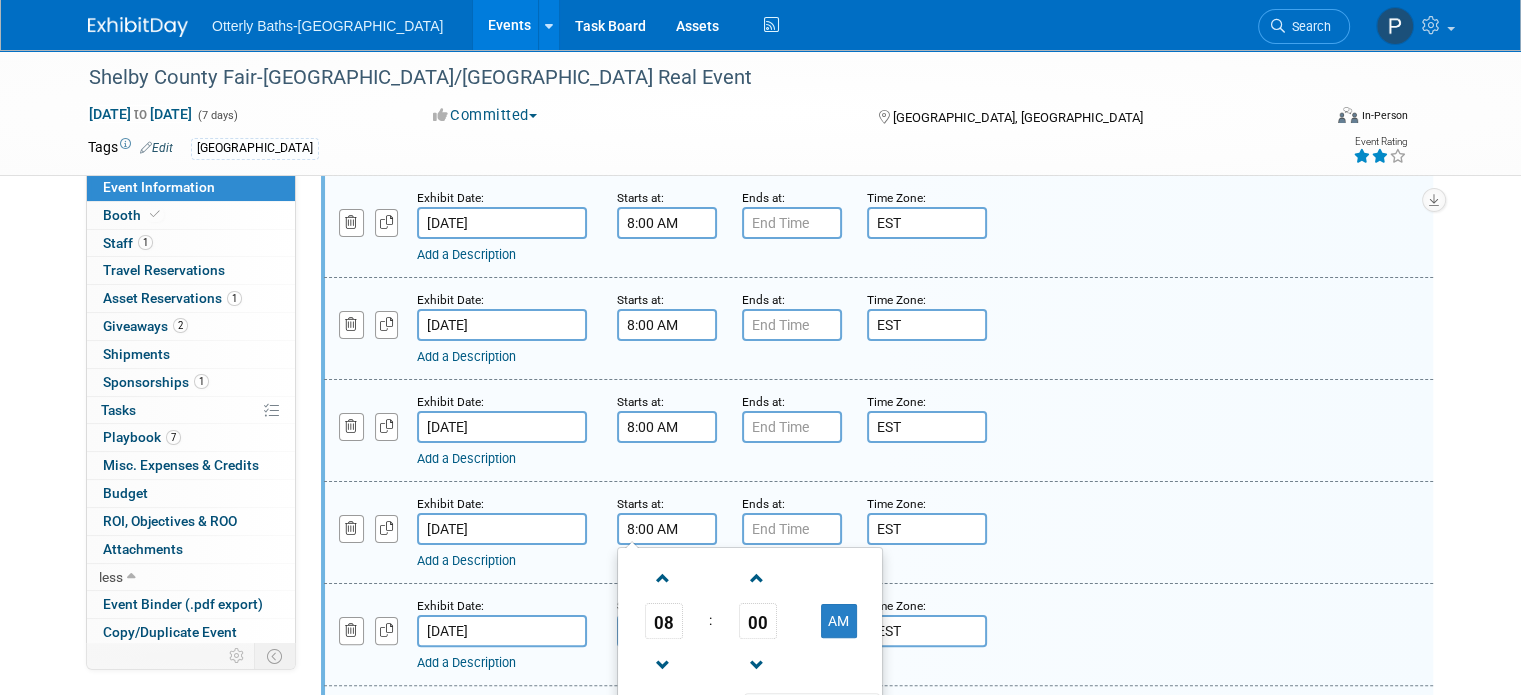 scroll, scrollTop: 420, scrollLeft: 0, axis: vertical 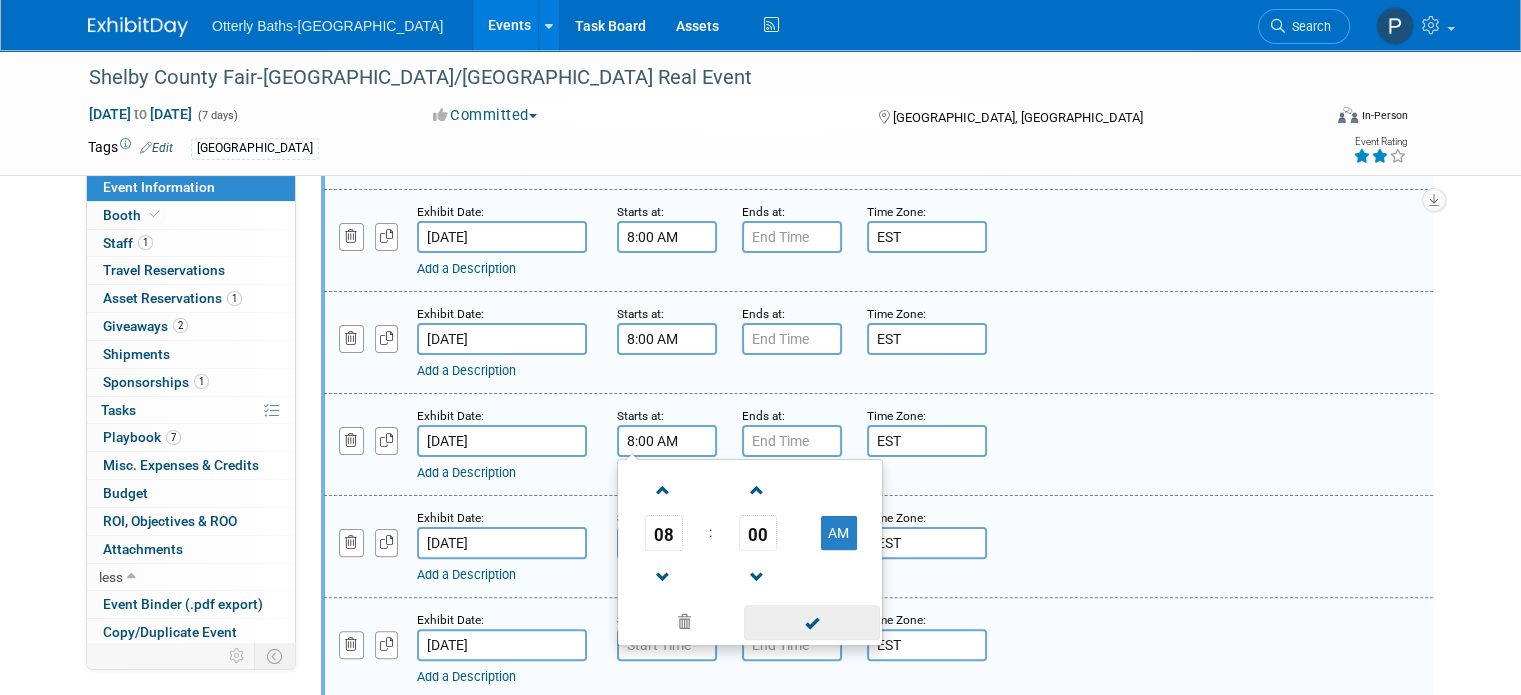 click at bounding box center [811, 622] 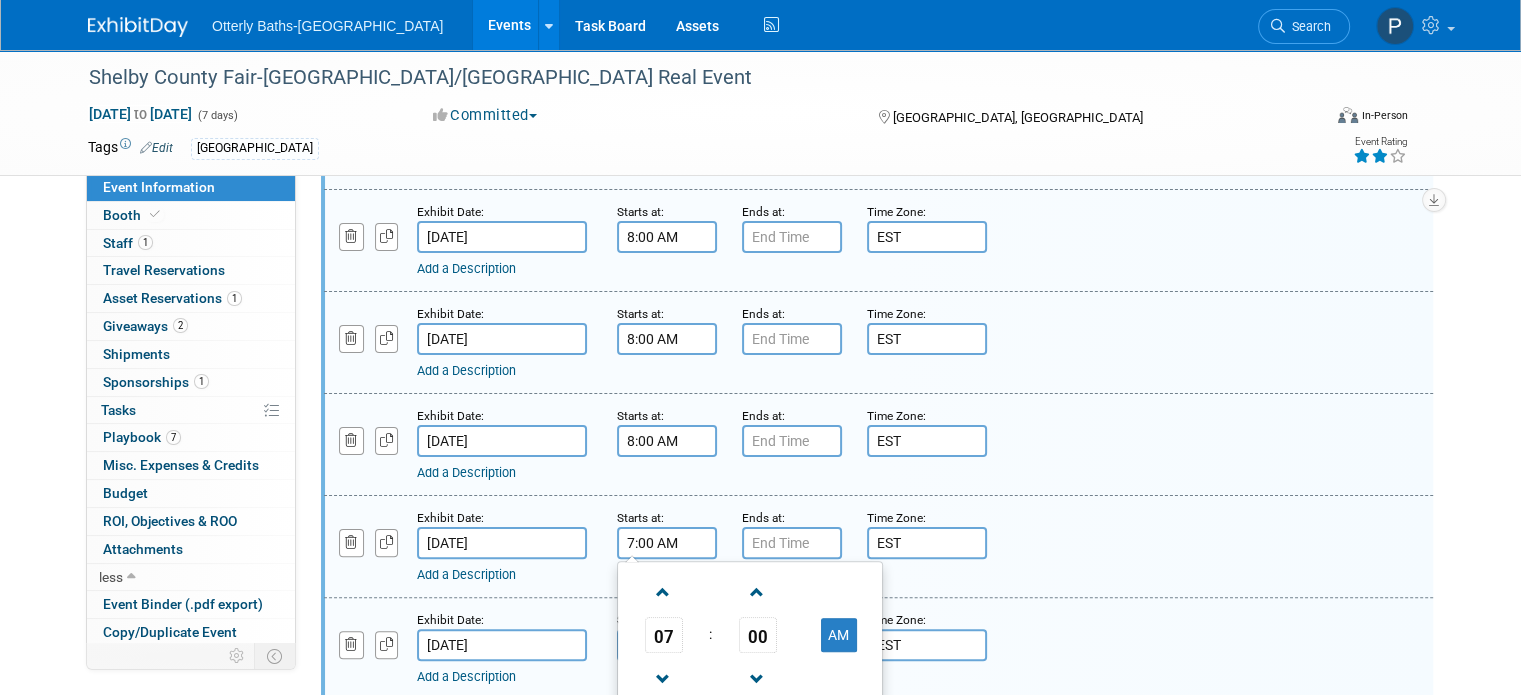 click on "7:00 AM" at bounding box center (667, 543) 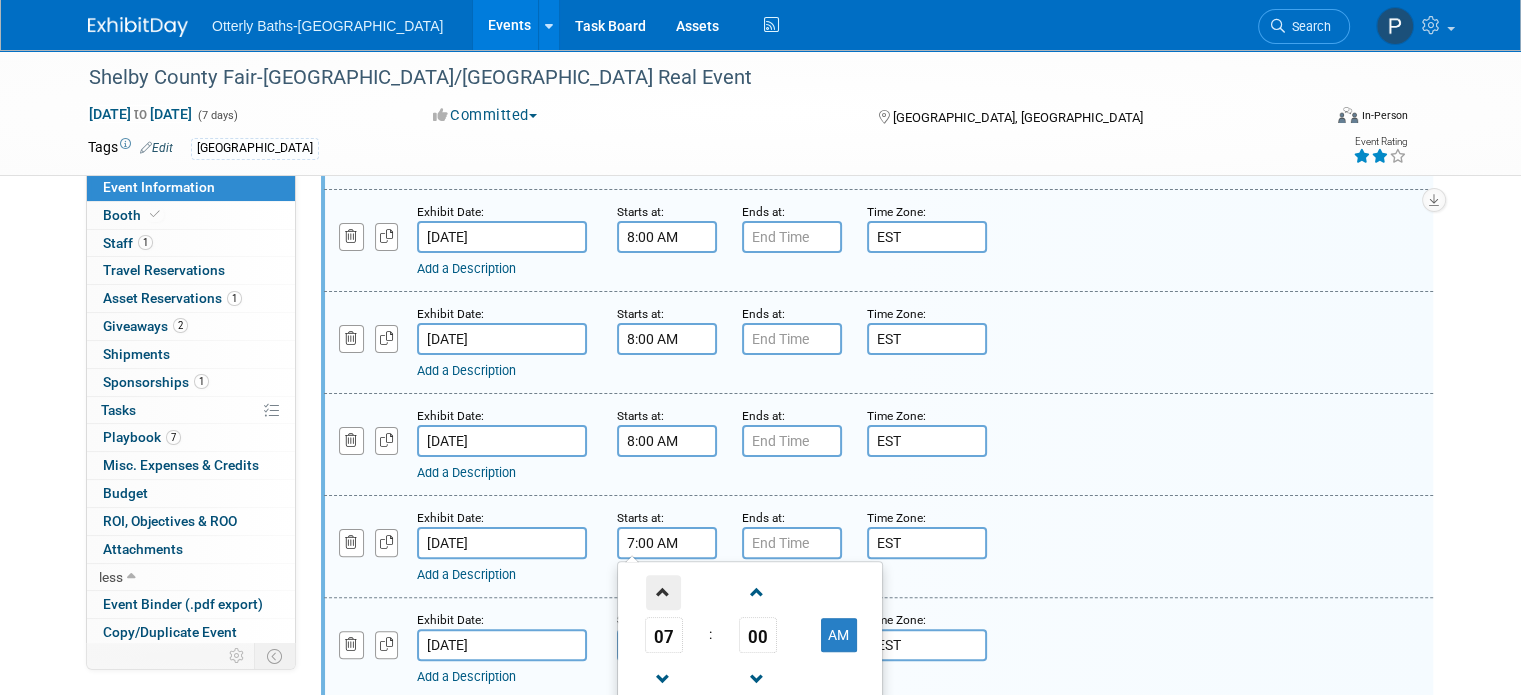 click at bounding box center (663, 592) 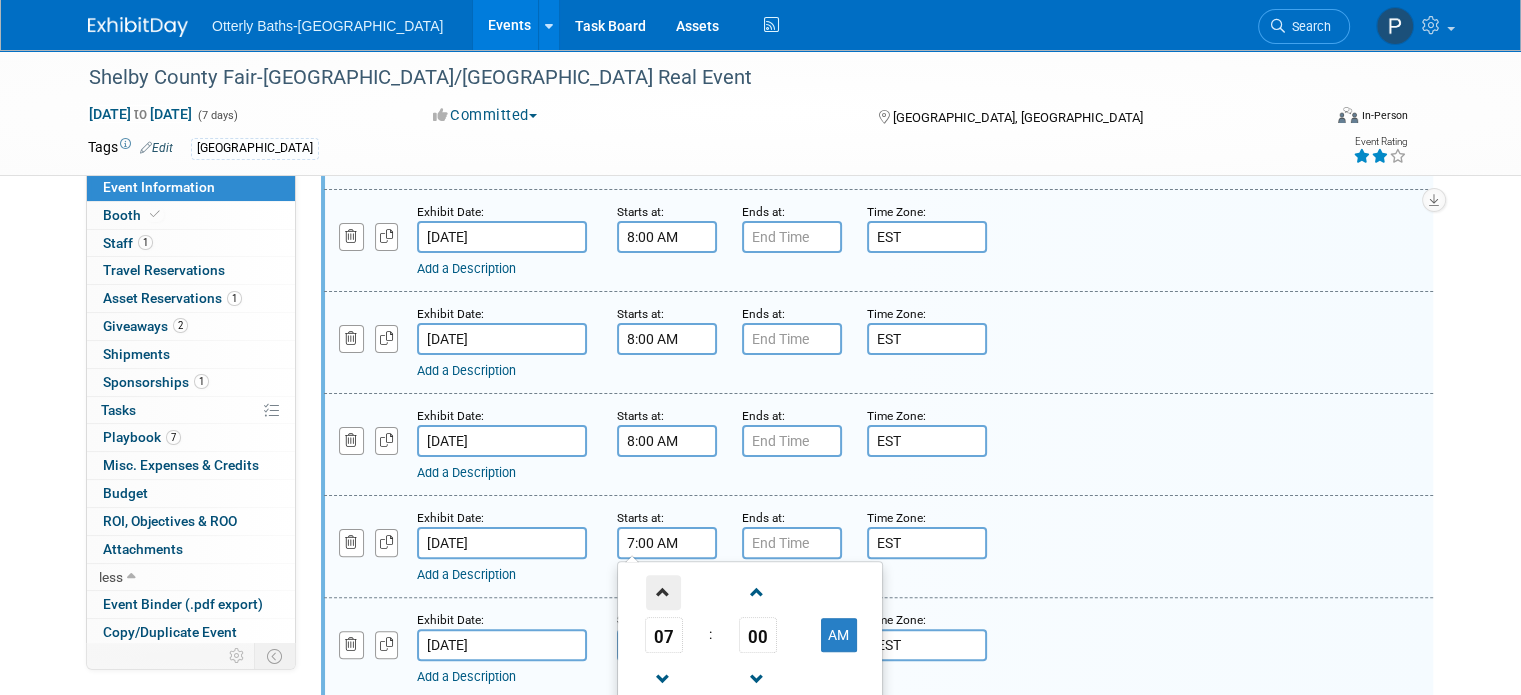 type on "8:00 AM" 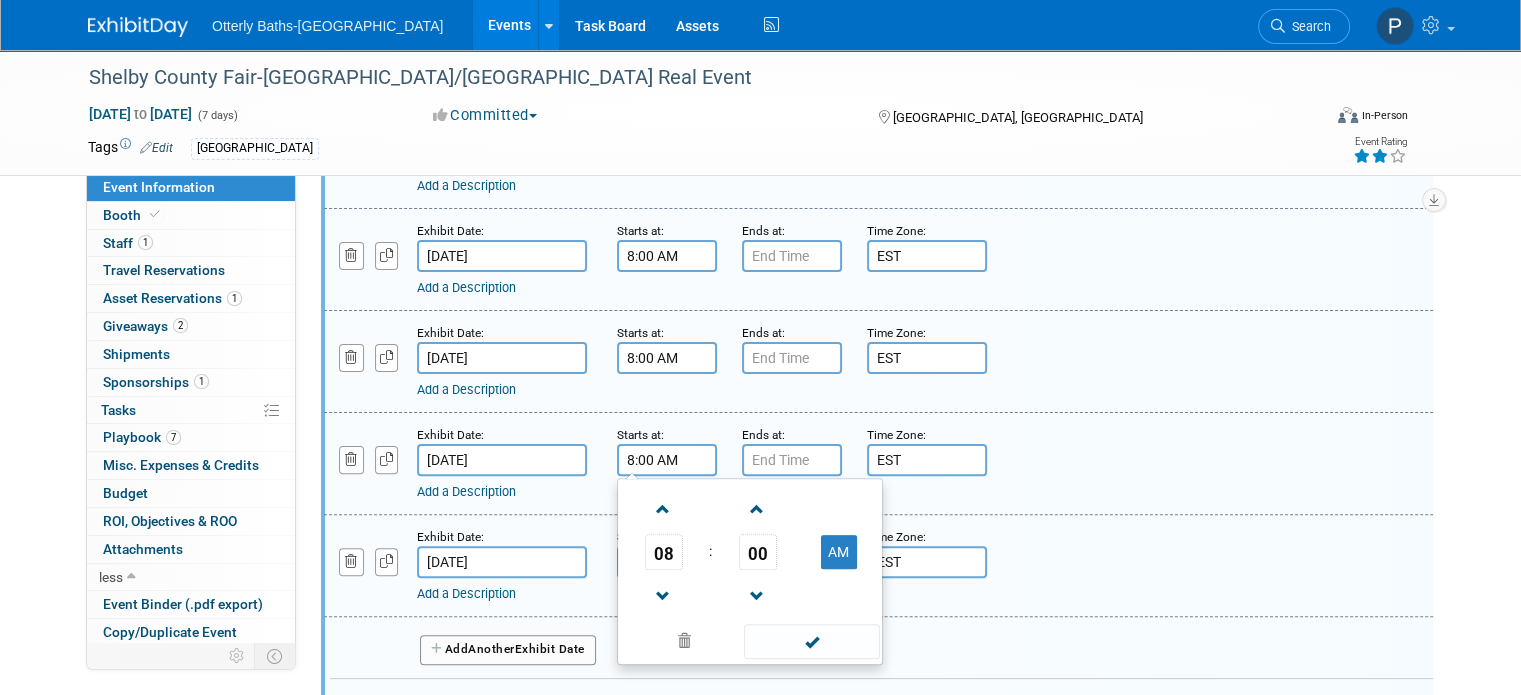 scroll, scrollTop: 504, scrollLeft: 0, axis: vertical 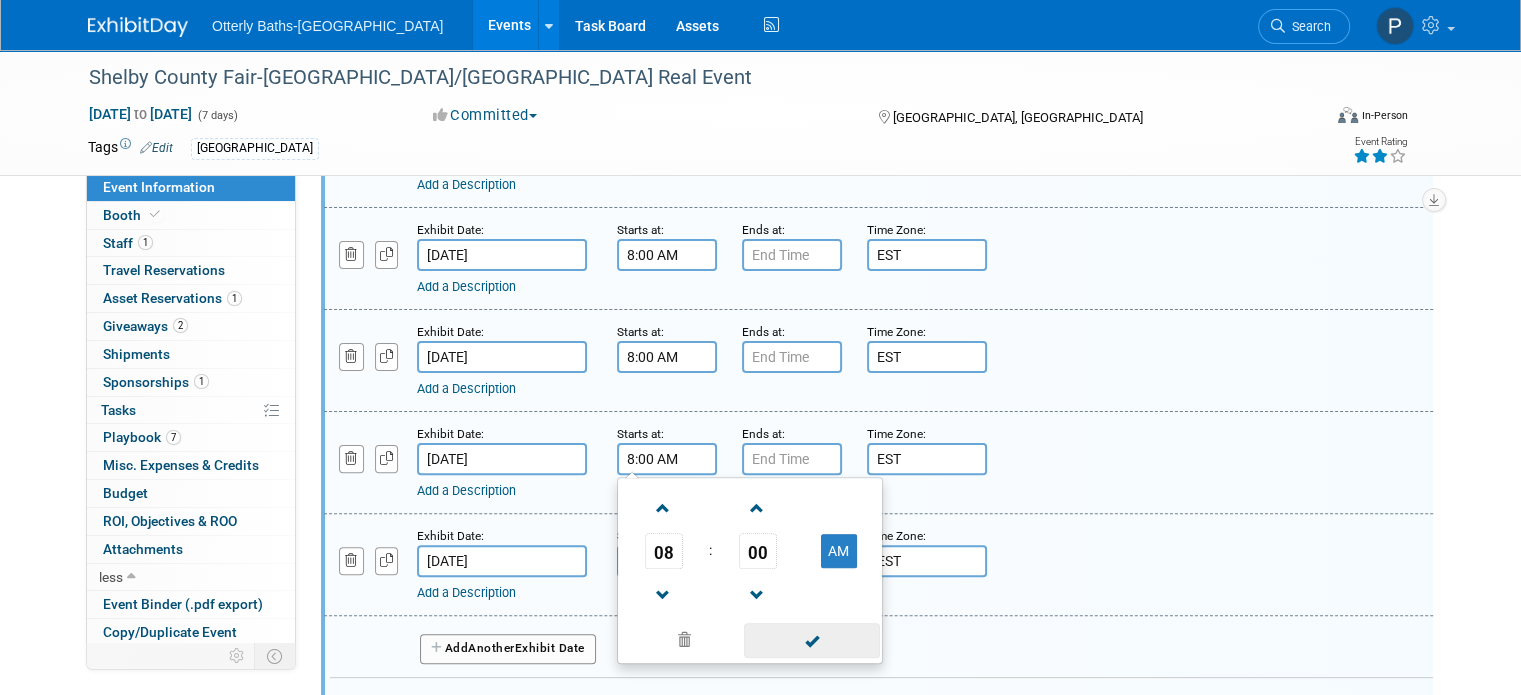 click at bounding box center [811, 640] 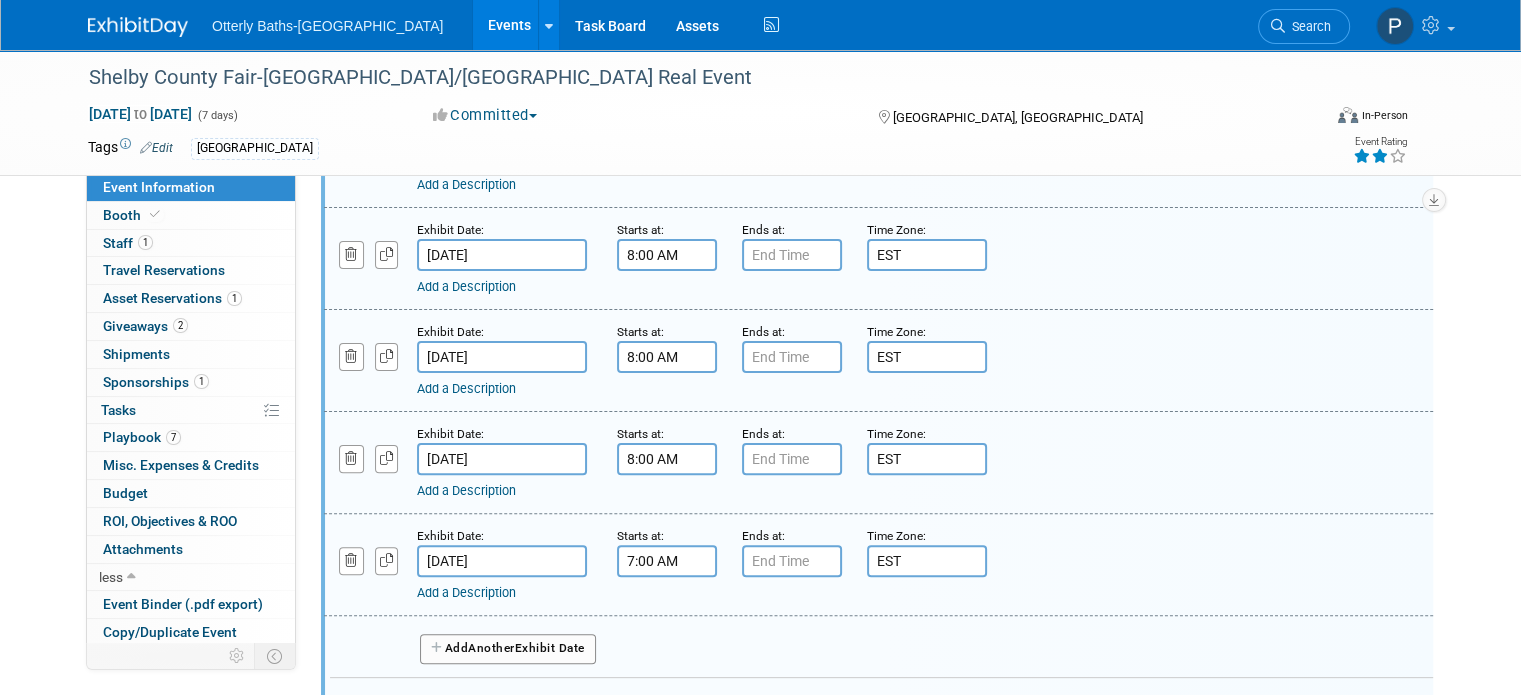 click on "7:00 AM" at bounding box center (667, 561) 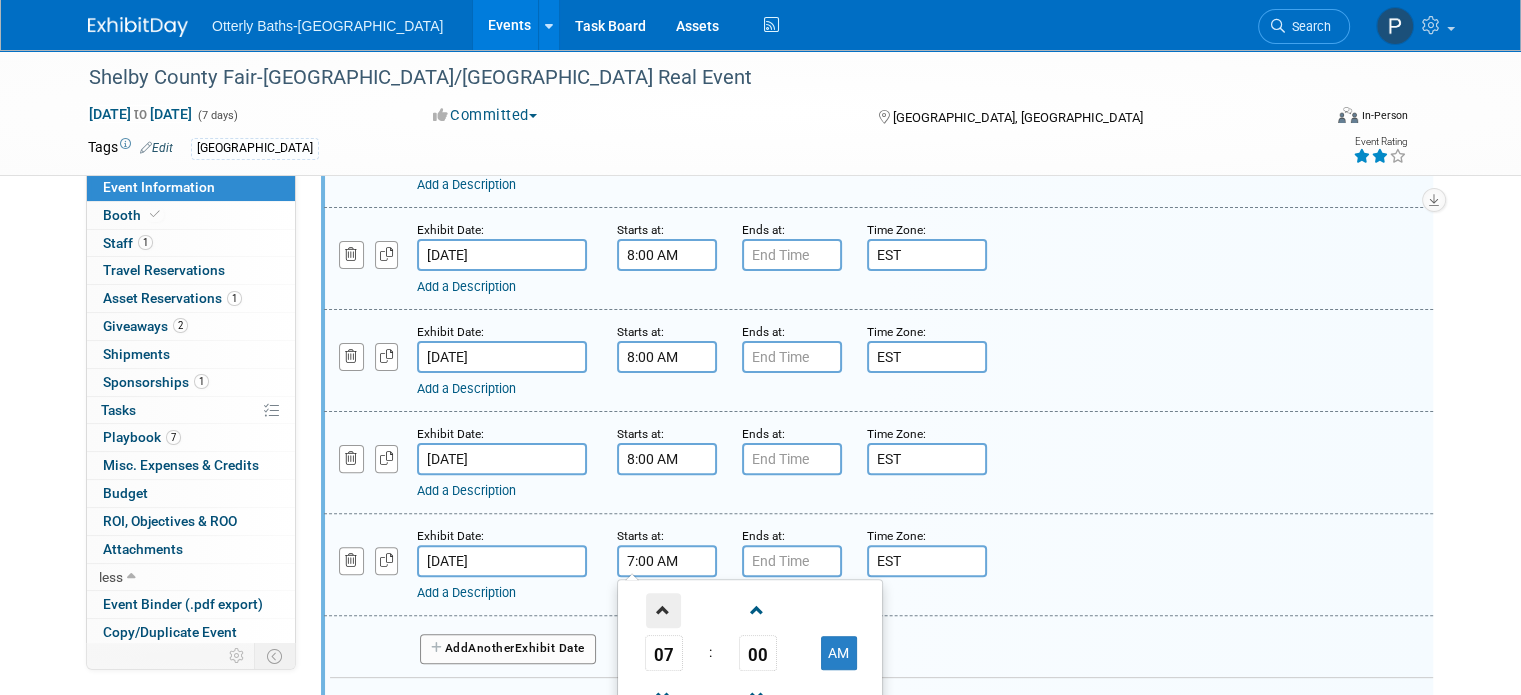 click at bounding box center [663, 610] 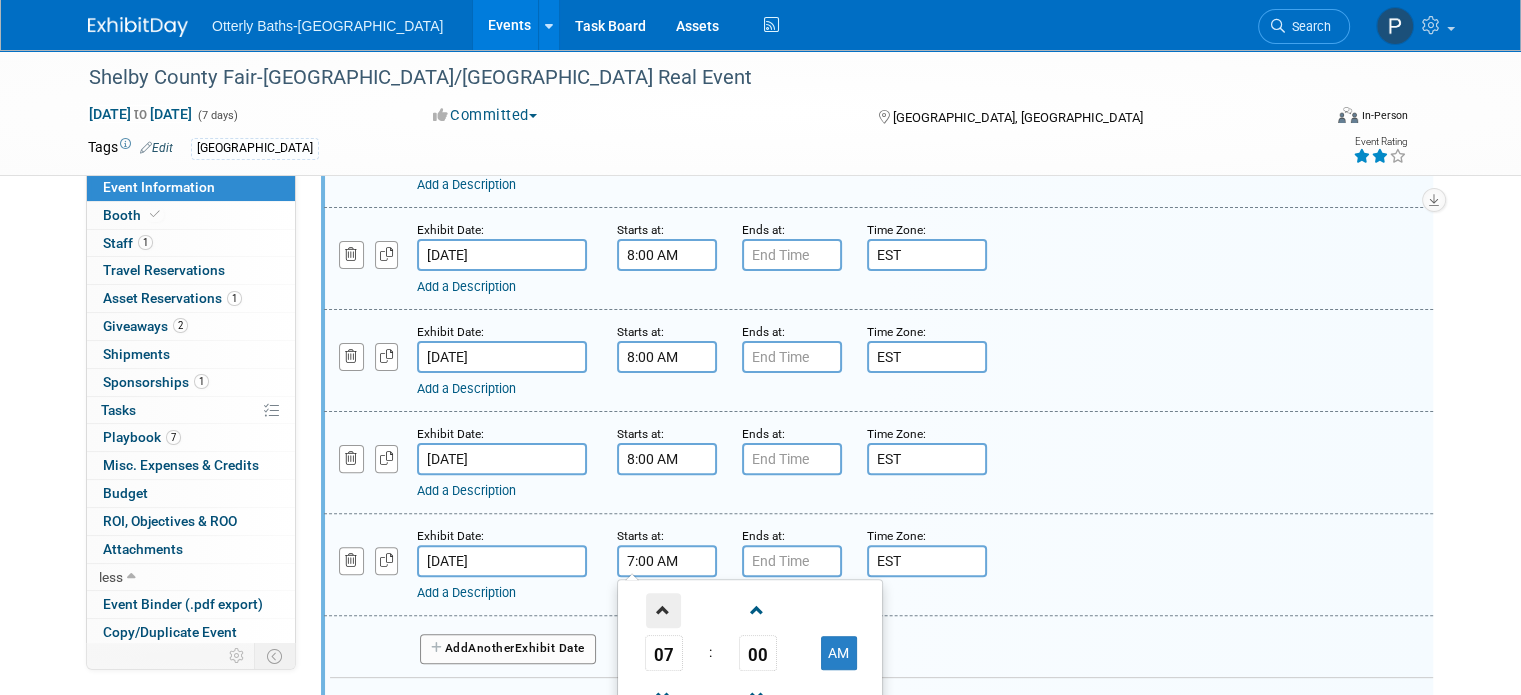 type on "8:00 AM" 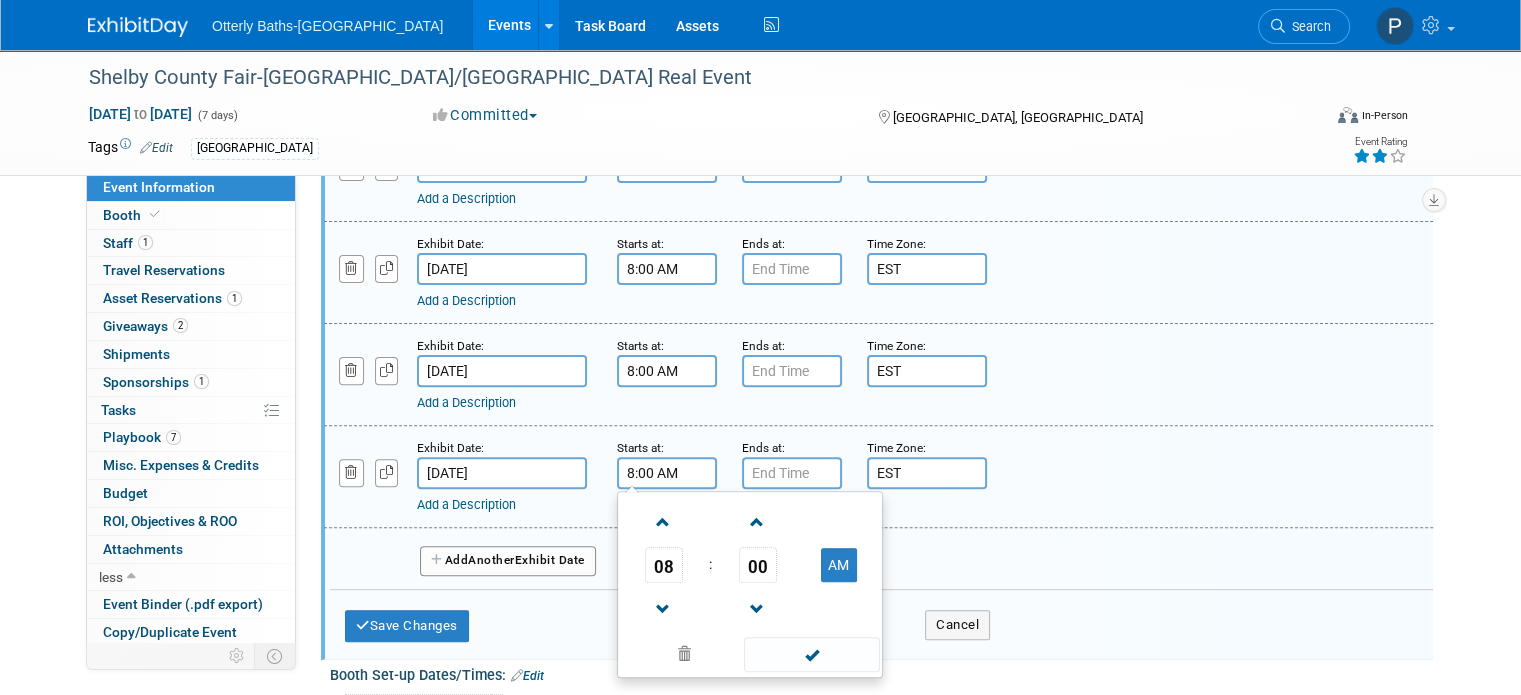 scroll, scrollTop: 614, scrollLeft: 0, axis: vertical 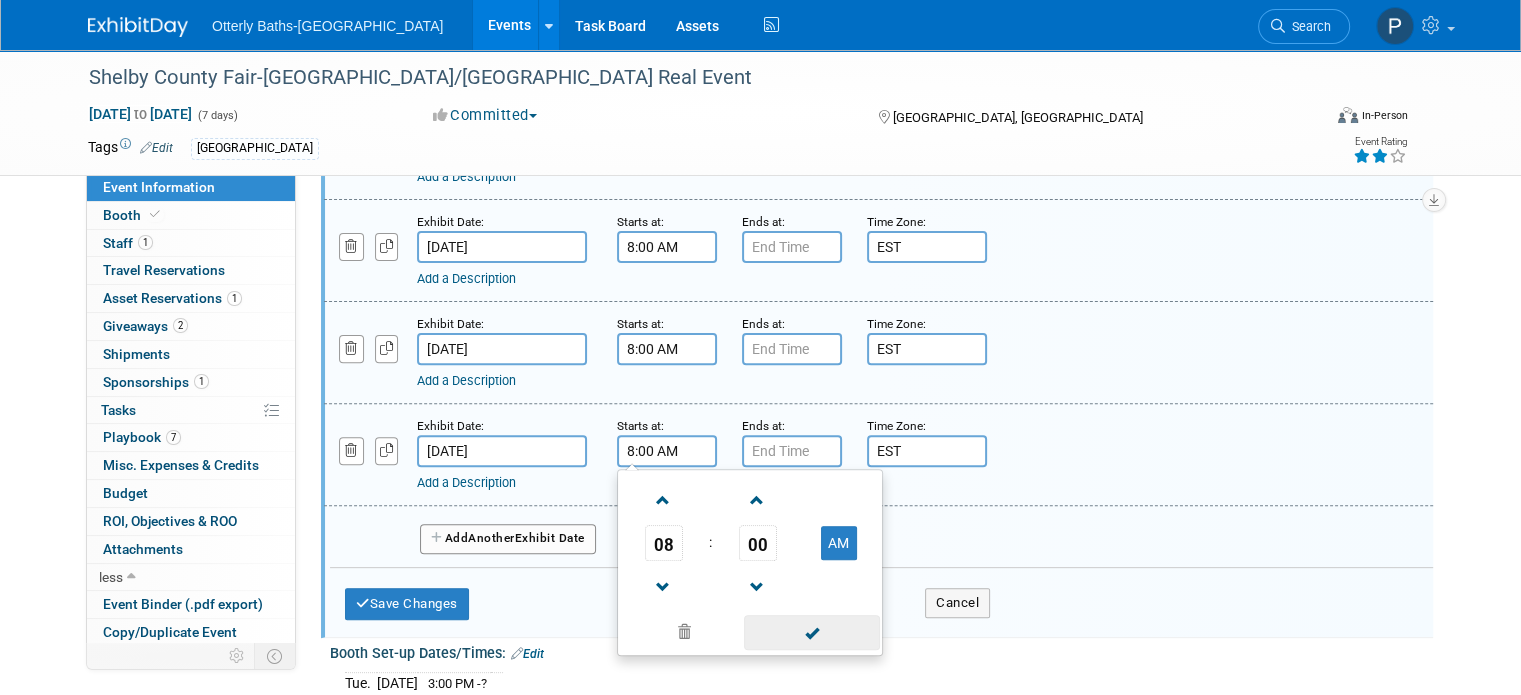 click at bounding box center (811, 632) 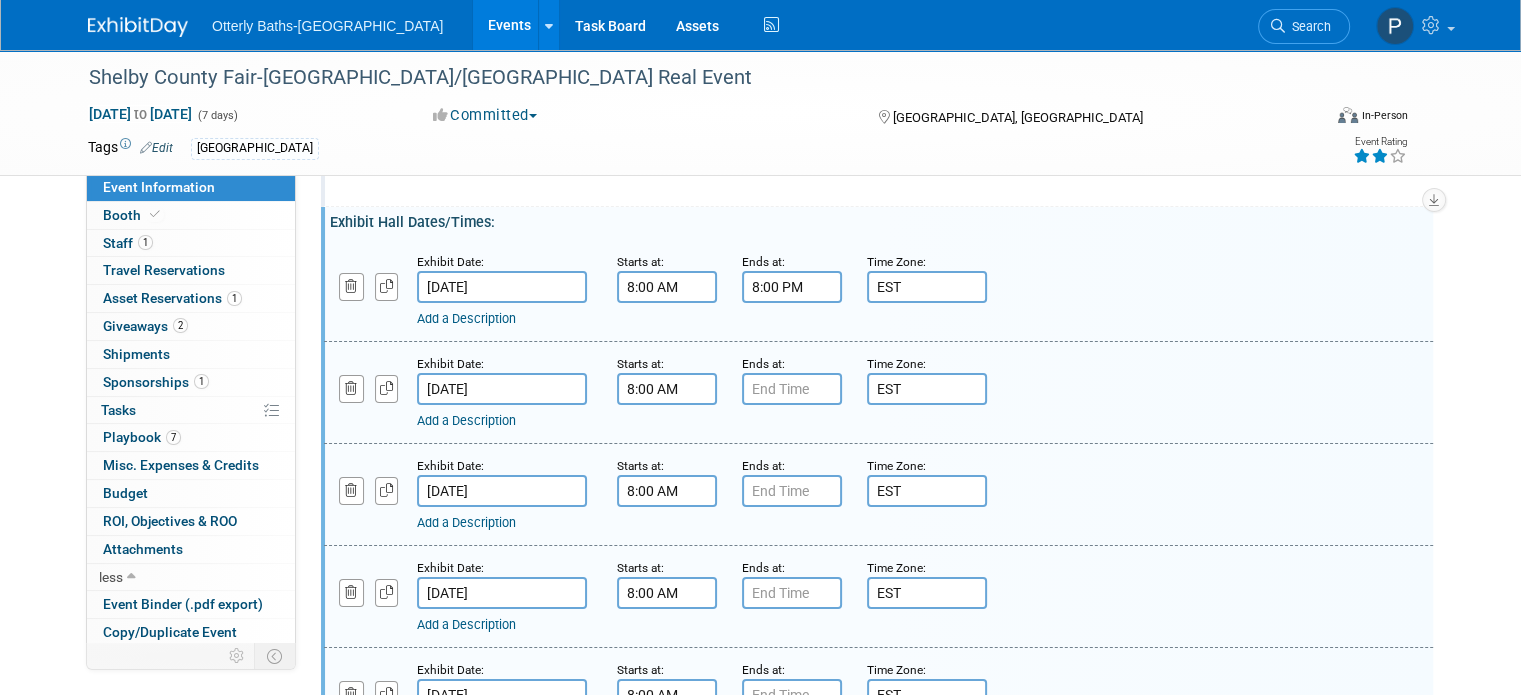 scroll, scrollTop: 164, scrollLeft: 0, axis: vertical 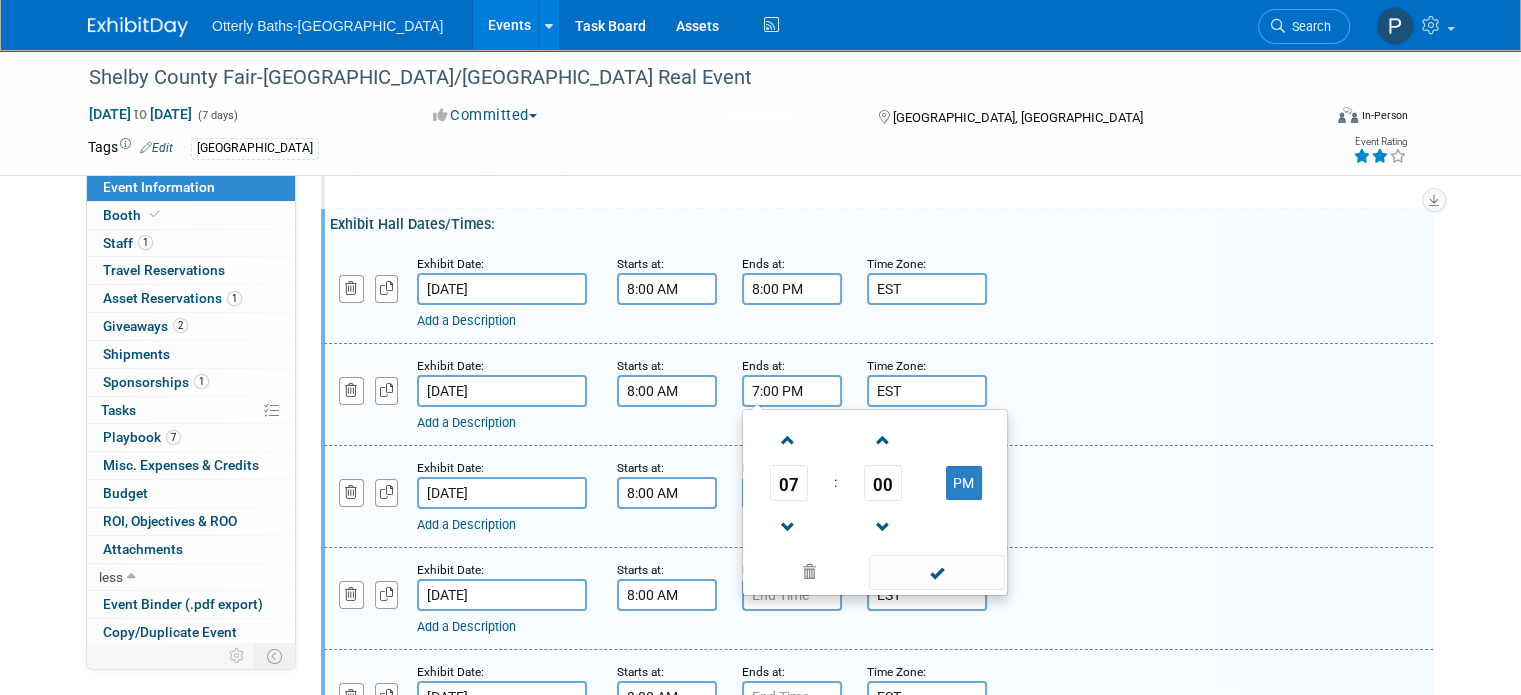 click on "7:00 PM" at bounding box center (792, 391) 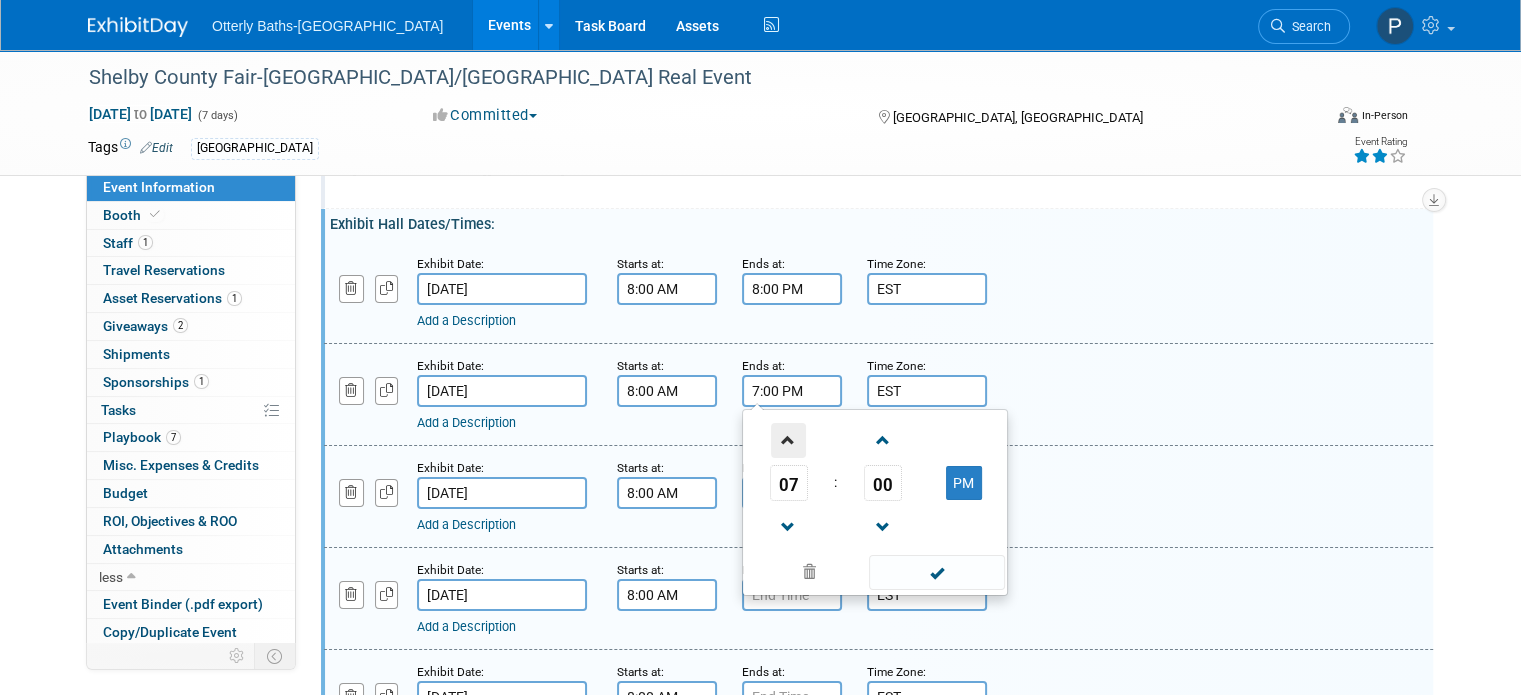 click at bounding box center (788, 440) 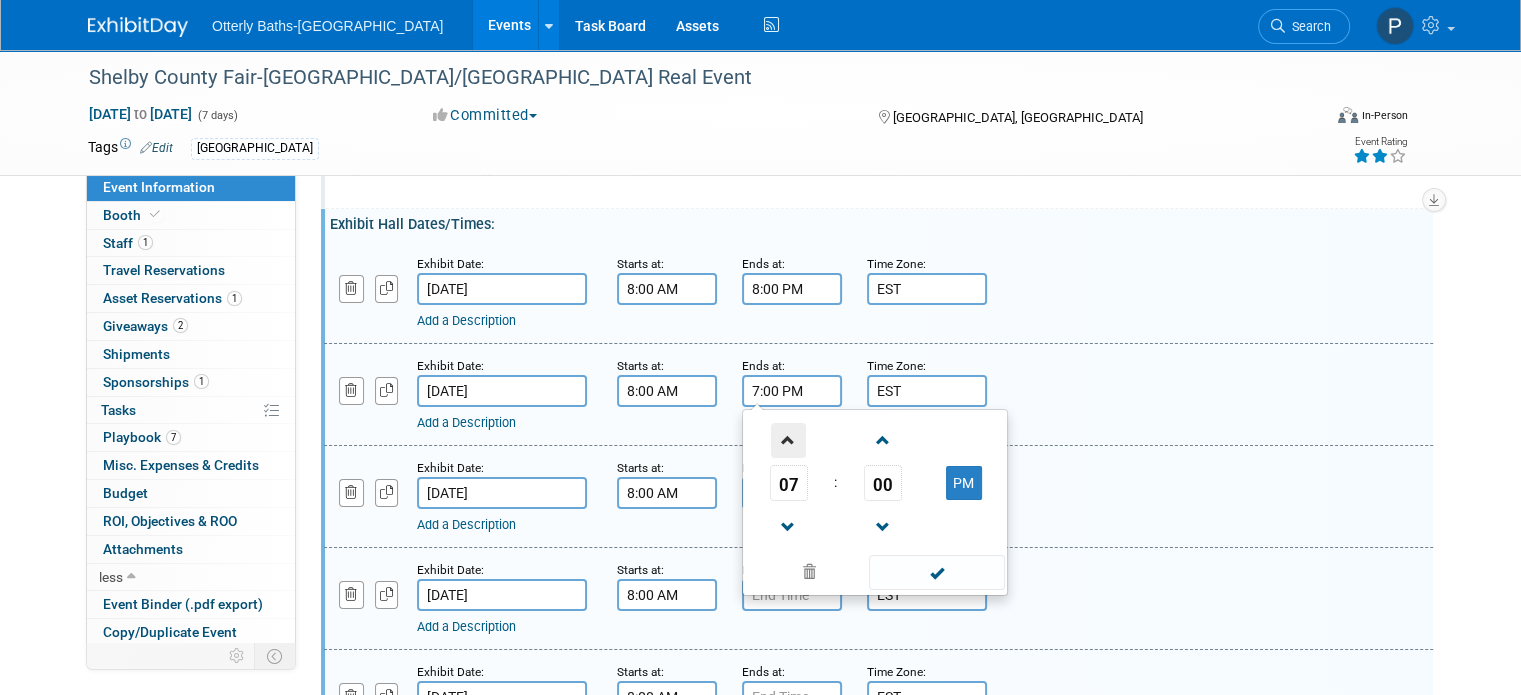 type on "8:00 PM" 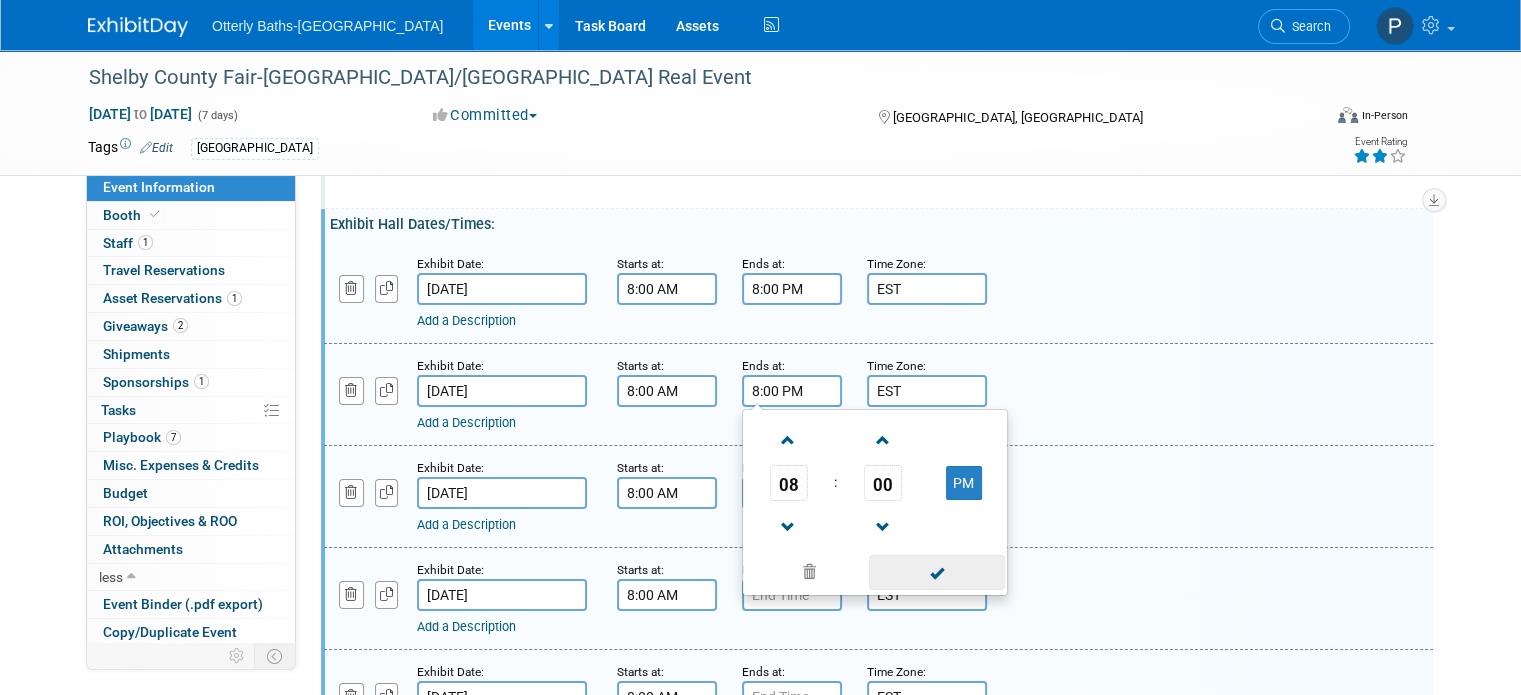 click at bounding box center [936, 572] 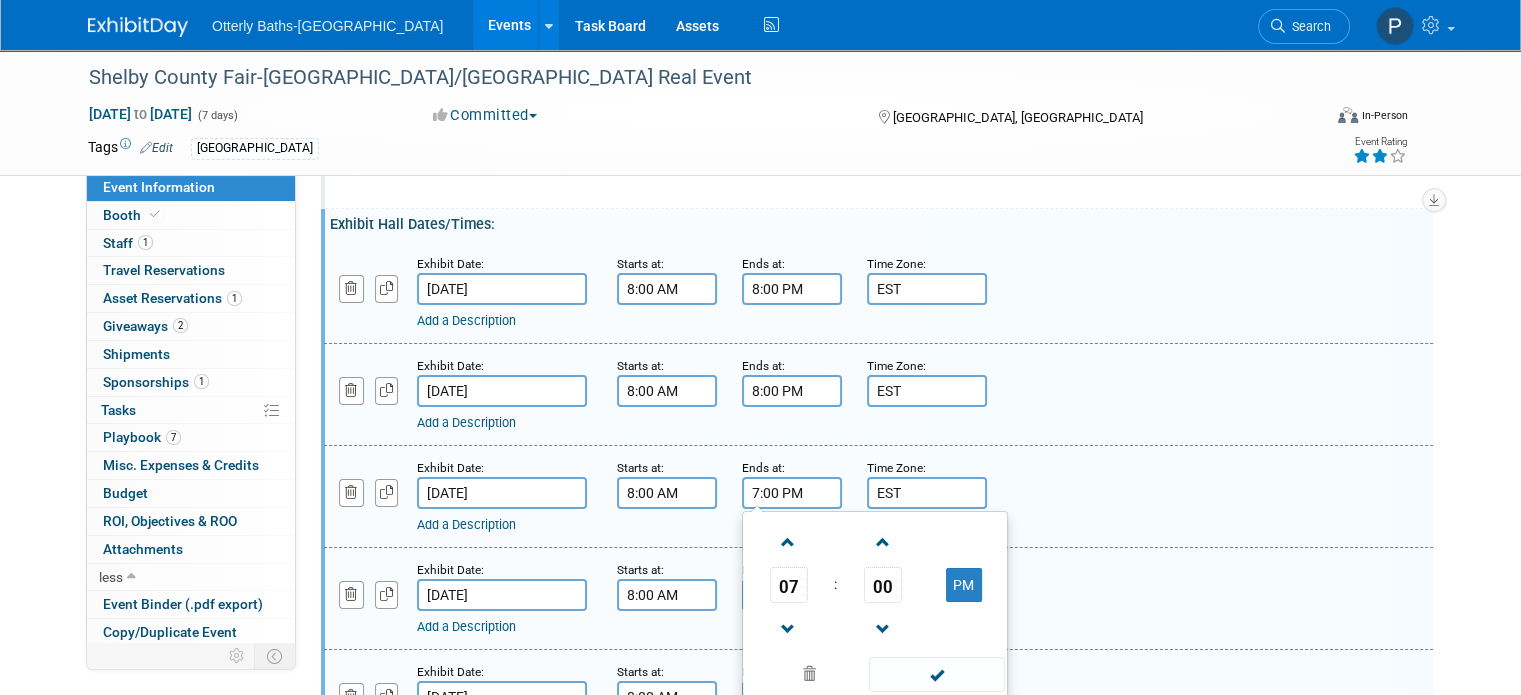 click on "7:00 PM" at bounding box center [792, 493] 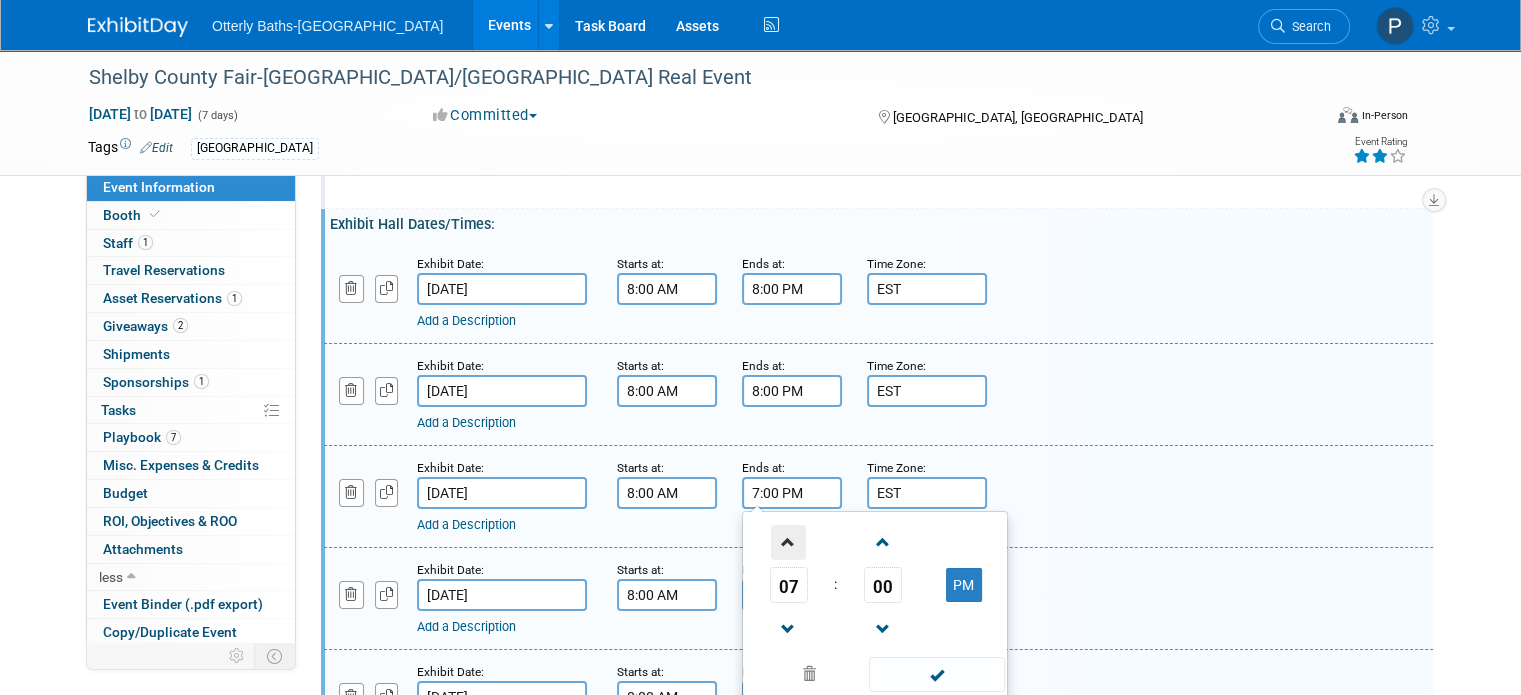 click at bounding box center (788, 542) 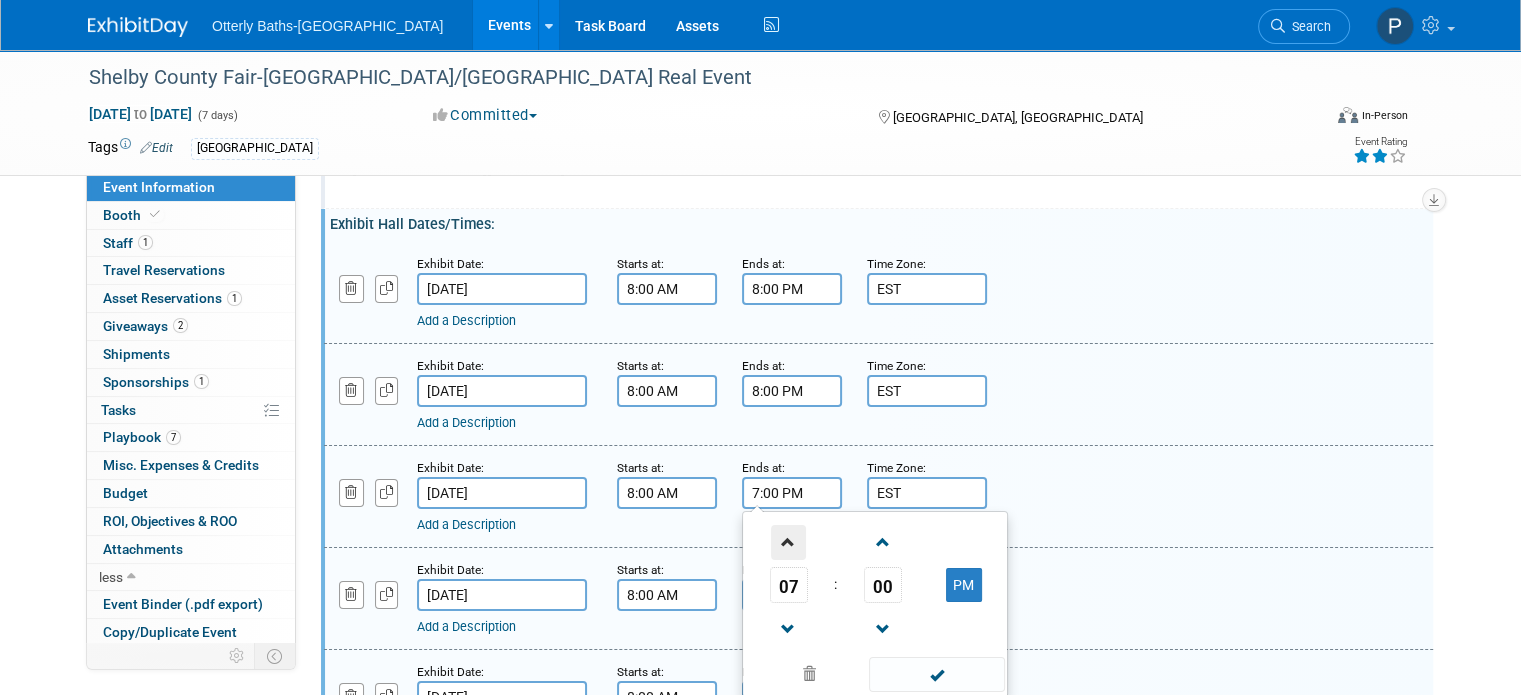 type on "8:00 PM" 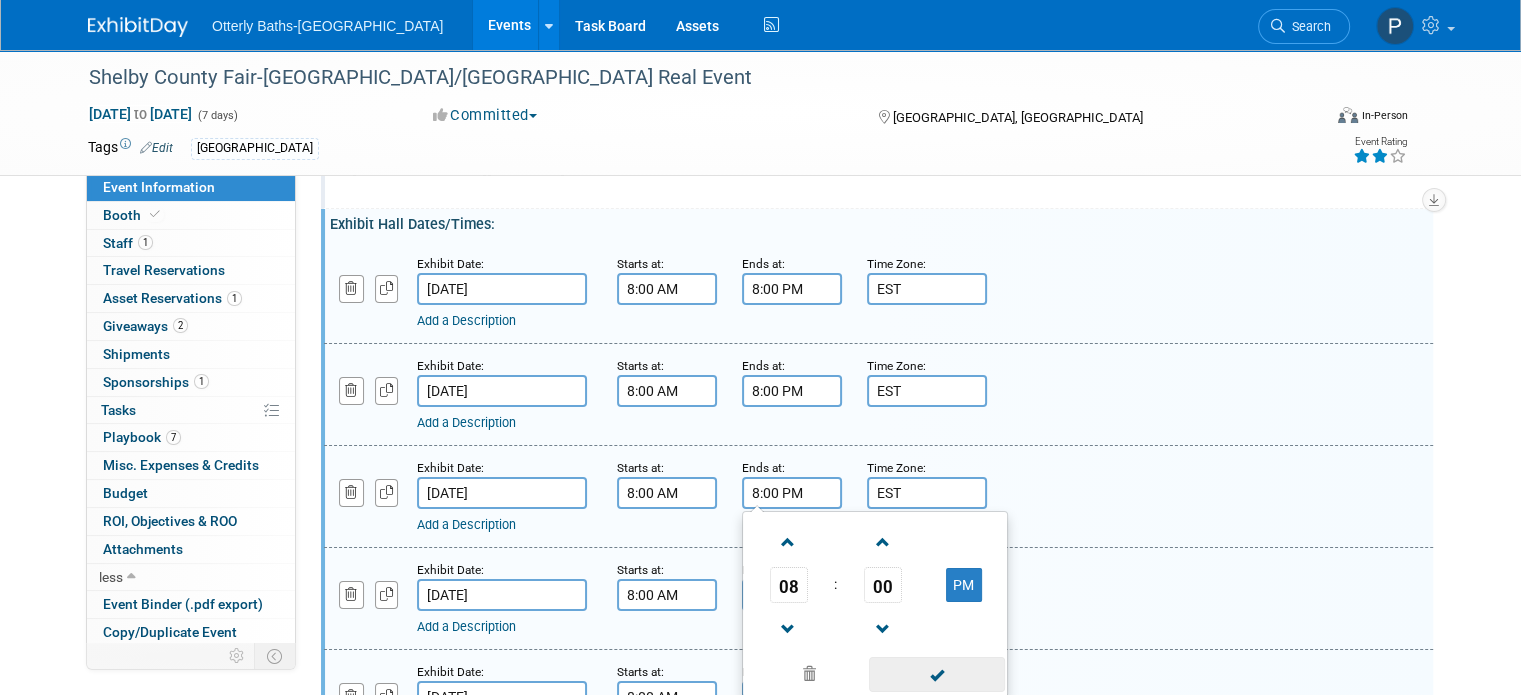 click at bounding box center (936, 674) 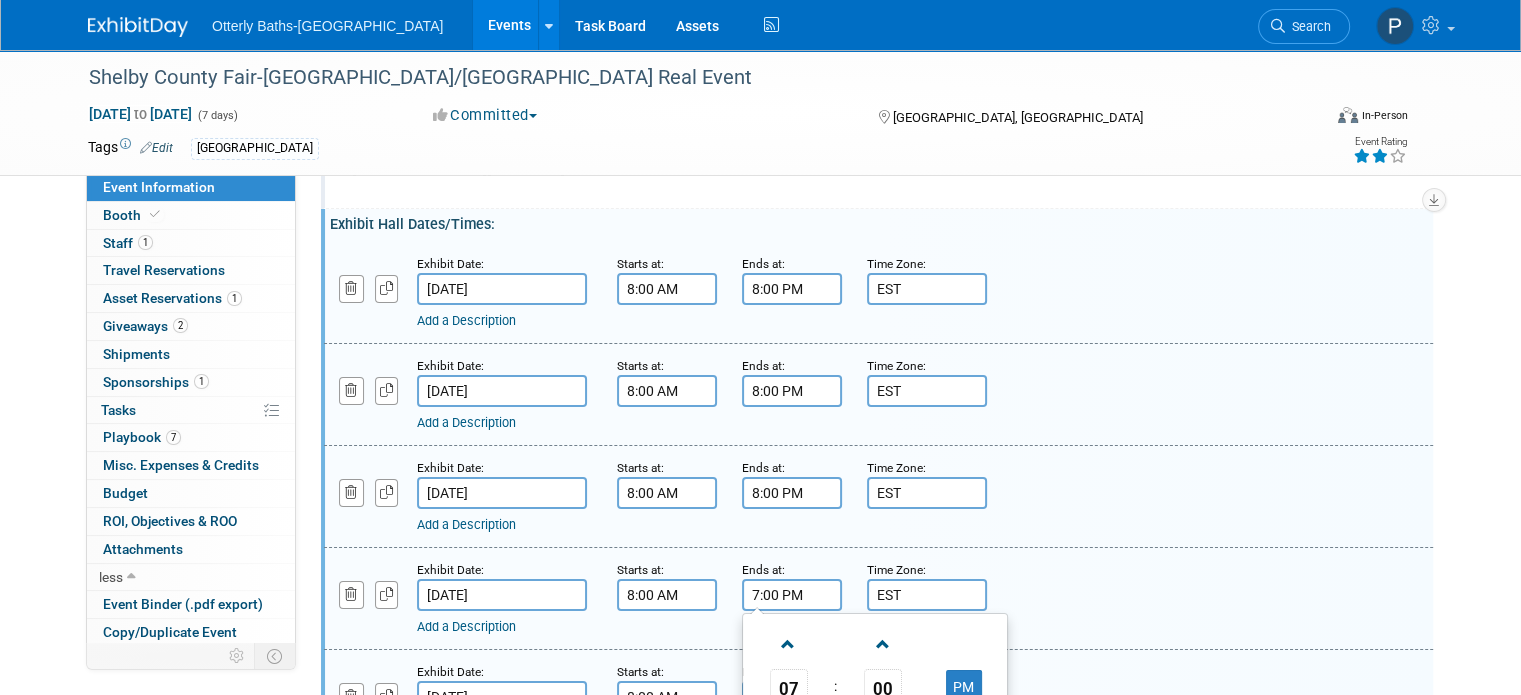 click on "7:00 PM" at bounding box center [792, 595] 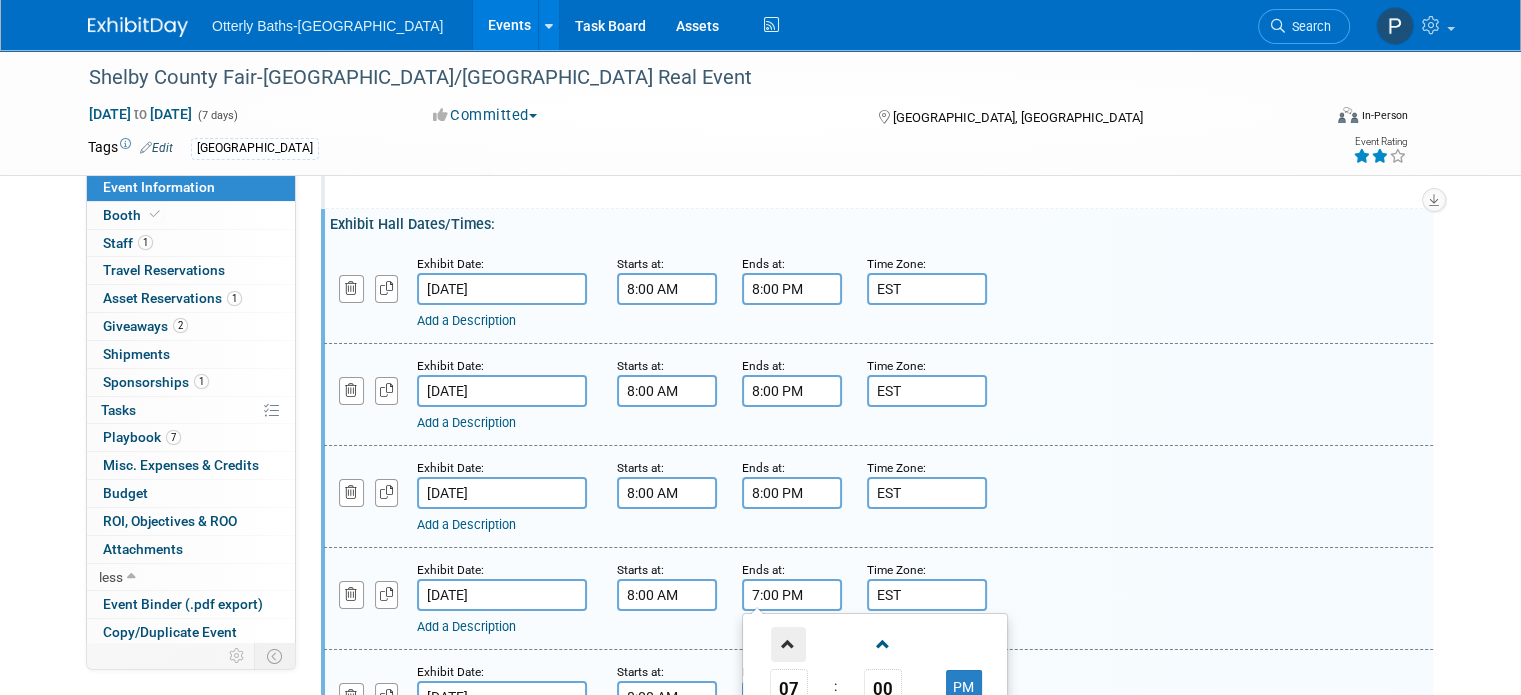 click at bounding box center [788, 644] 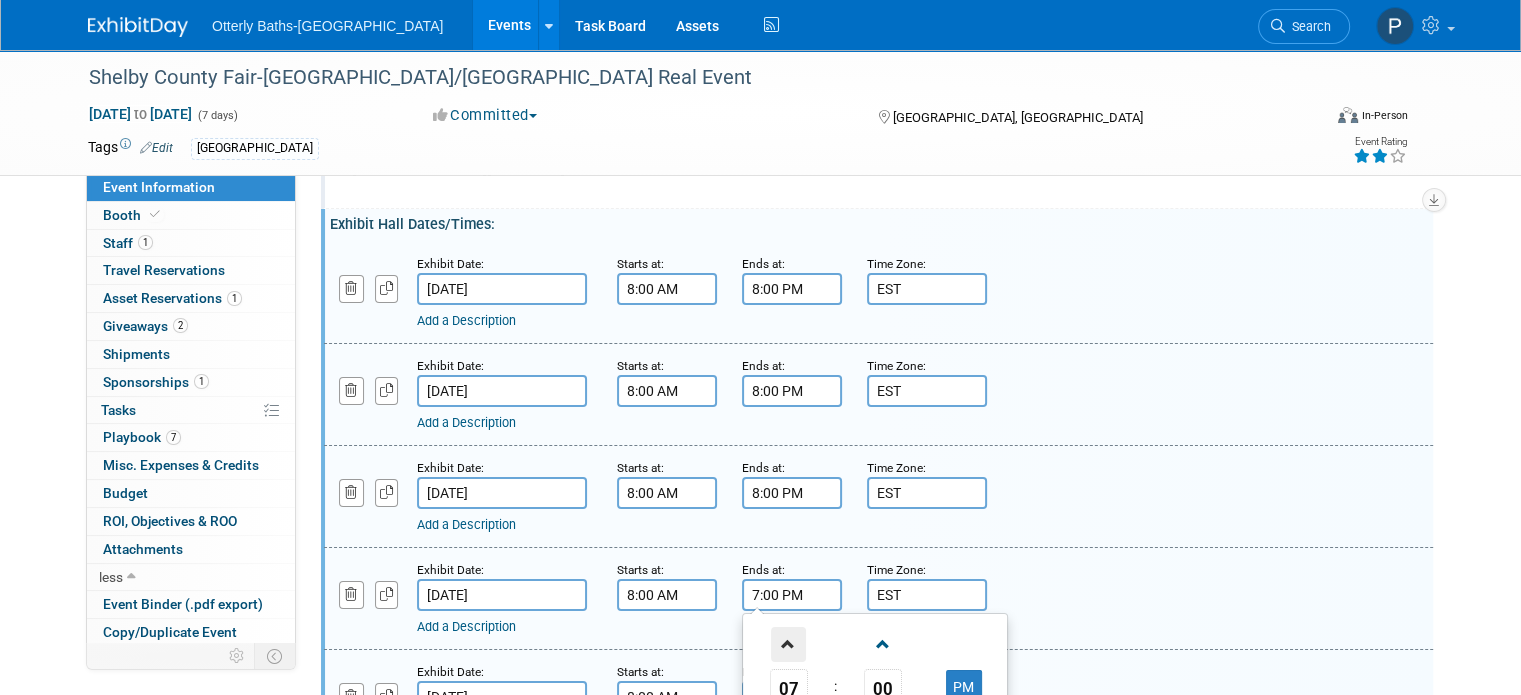 type on "8:00 PM" 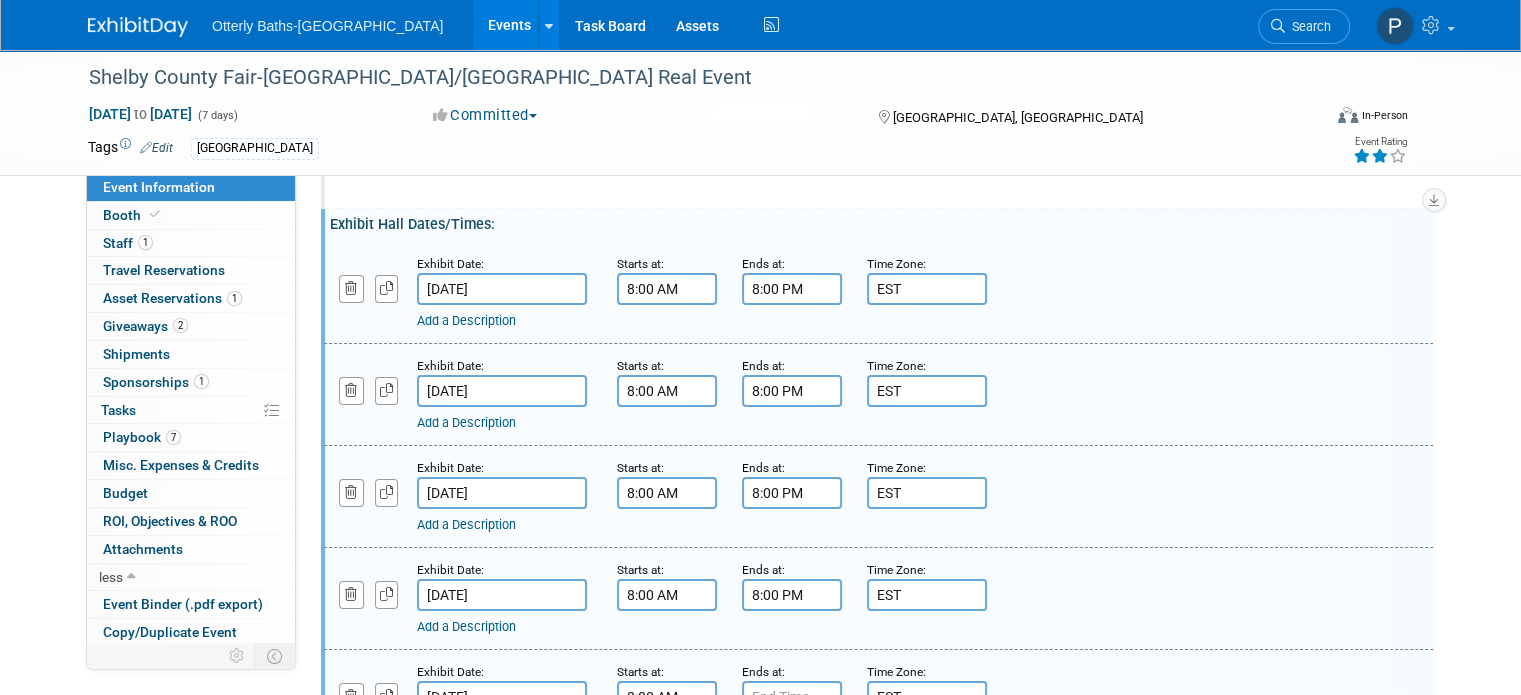 click on "Add a Description
Description:" at bounding box center [878, 597] 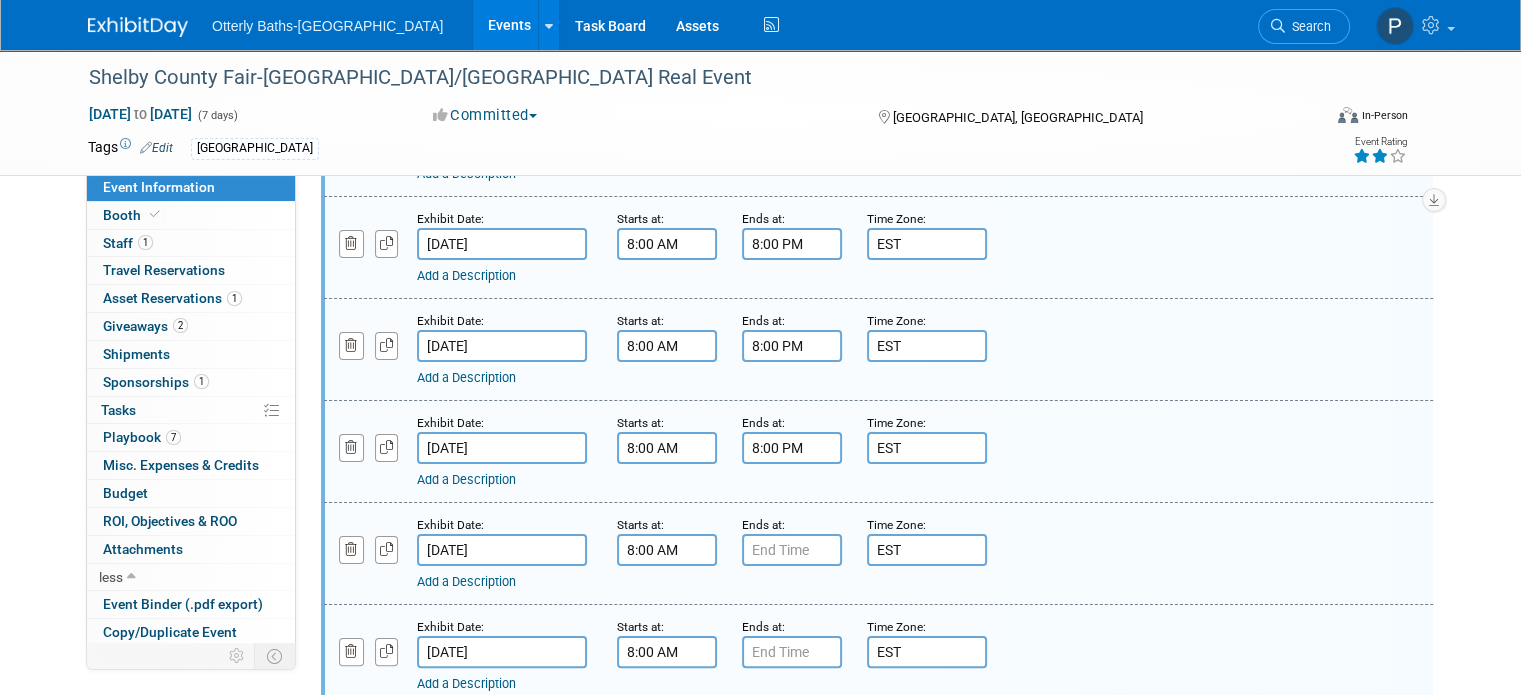 scroll, scrollTop: 323, scrollLeft: 0, axis: vertical 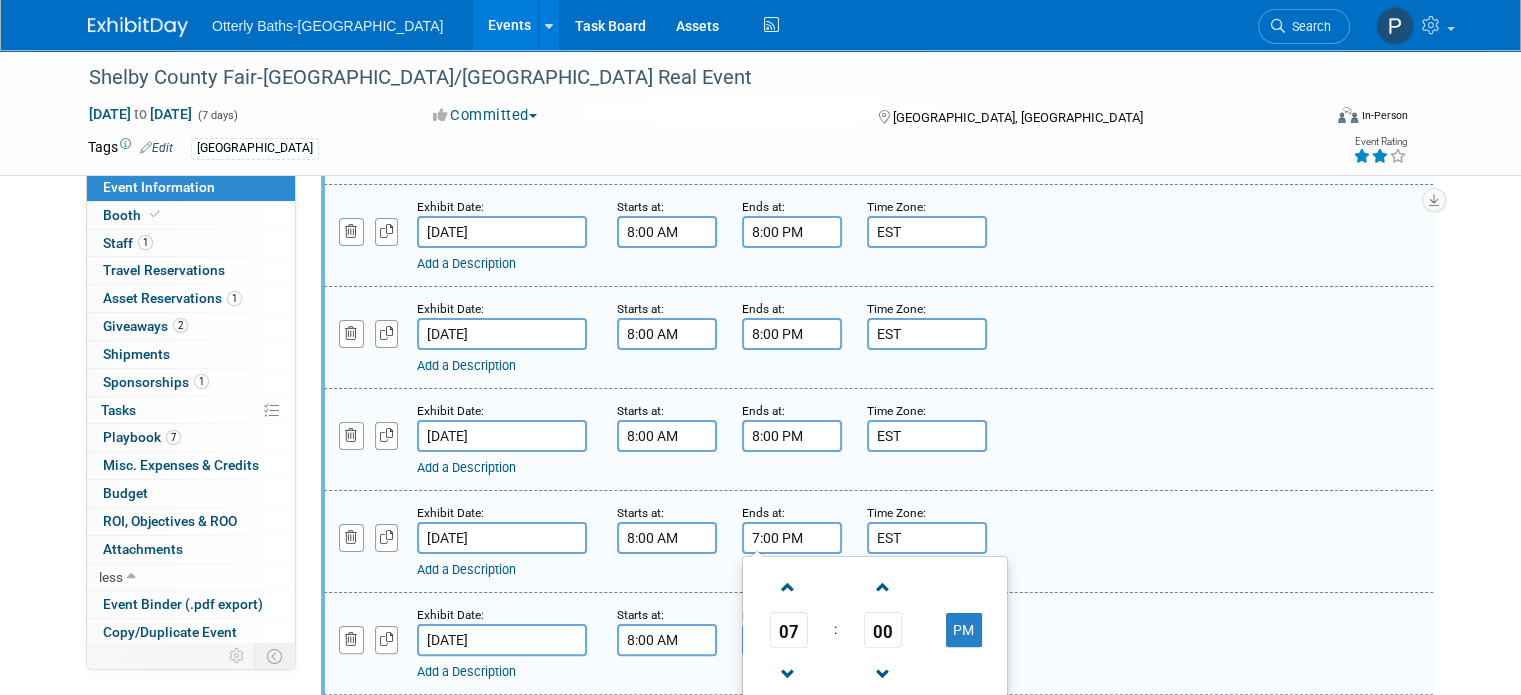 click on "7:00 PM" at bounding box center [792, 538] 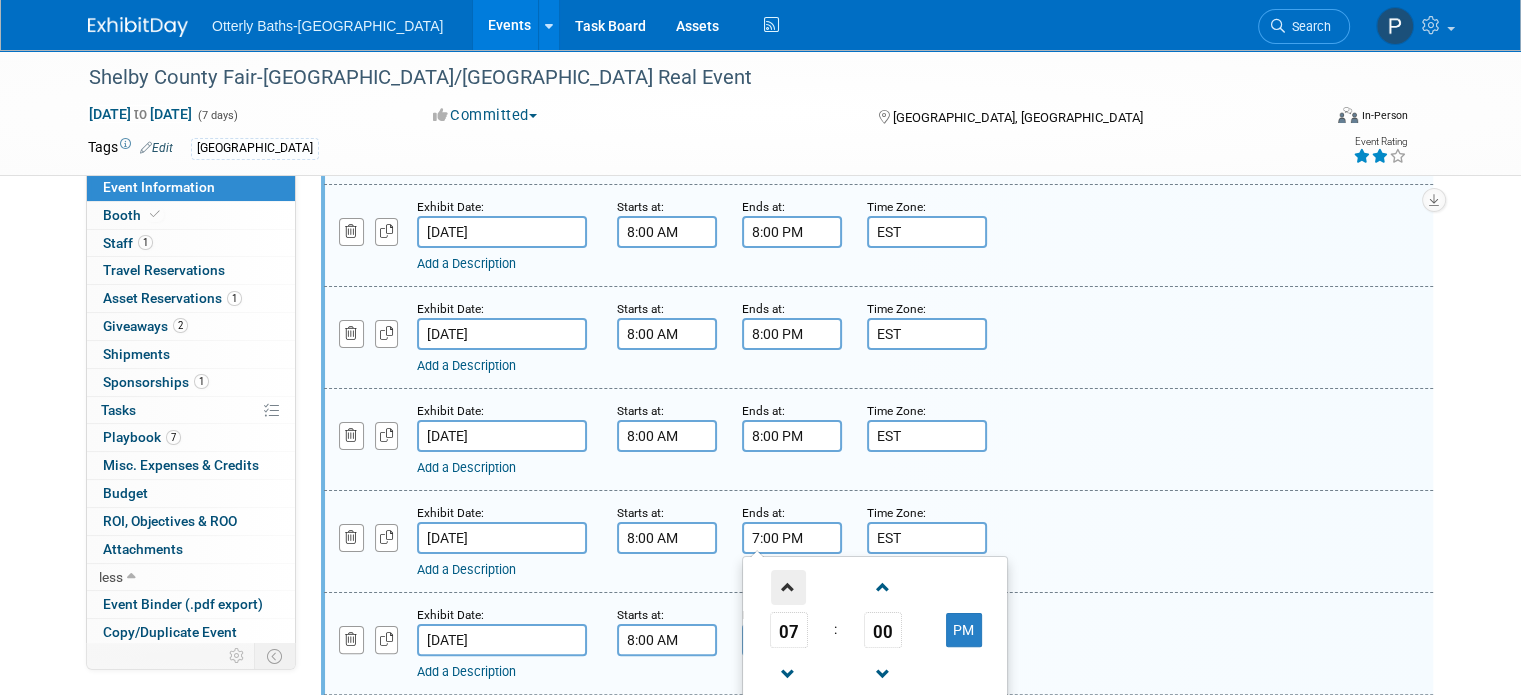 click at bounding box center (788, 587) 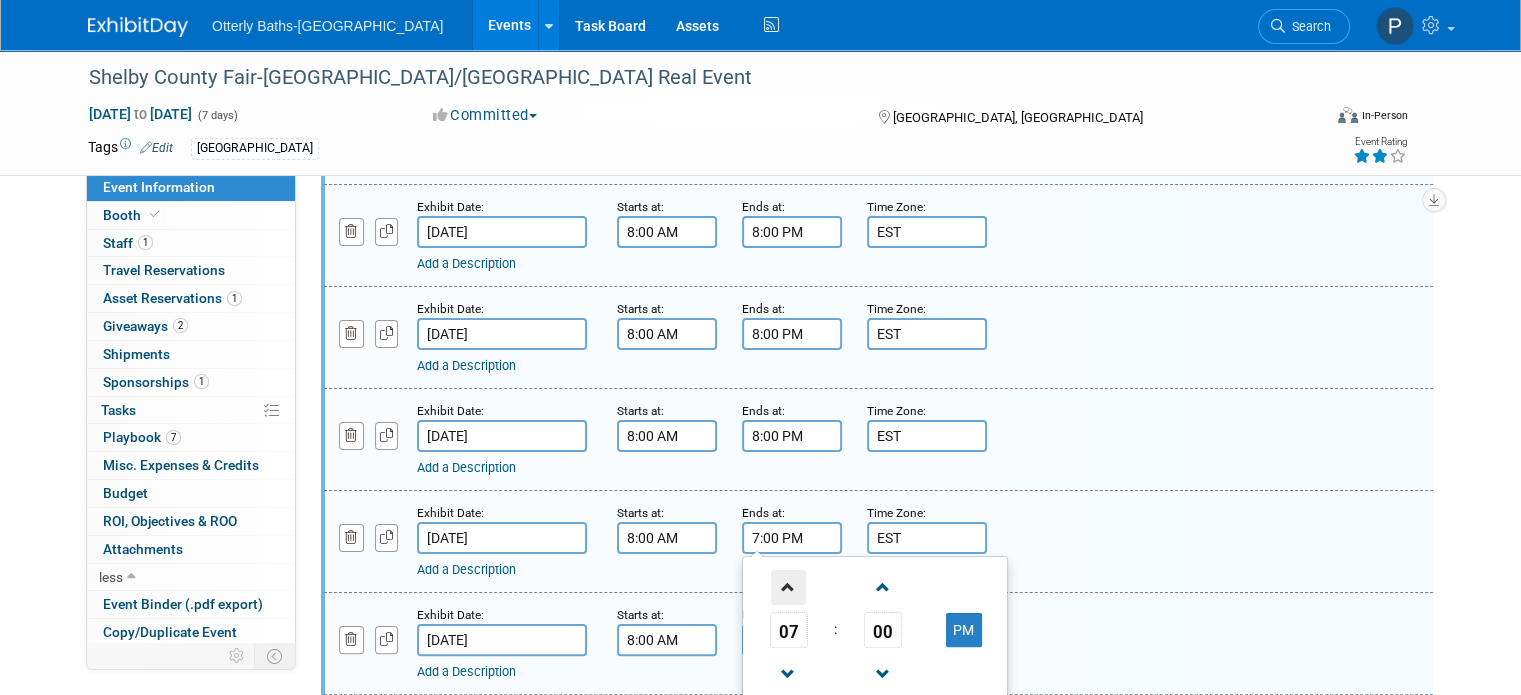 type on "8:00 PM" 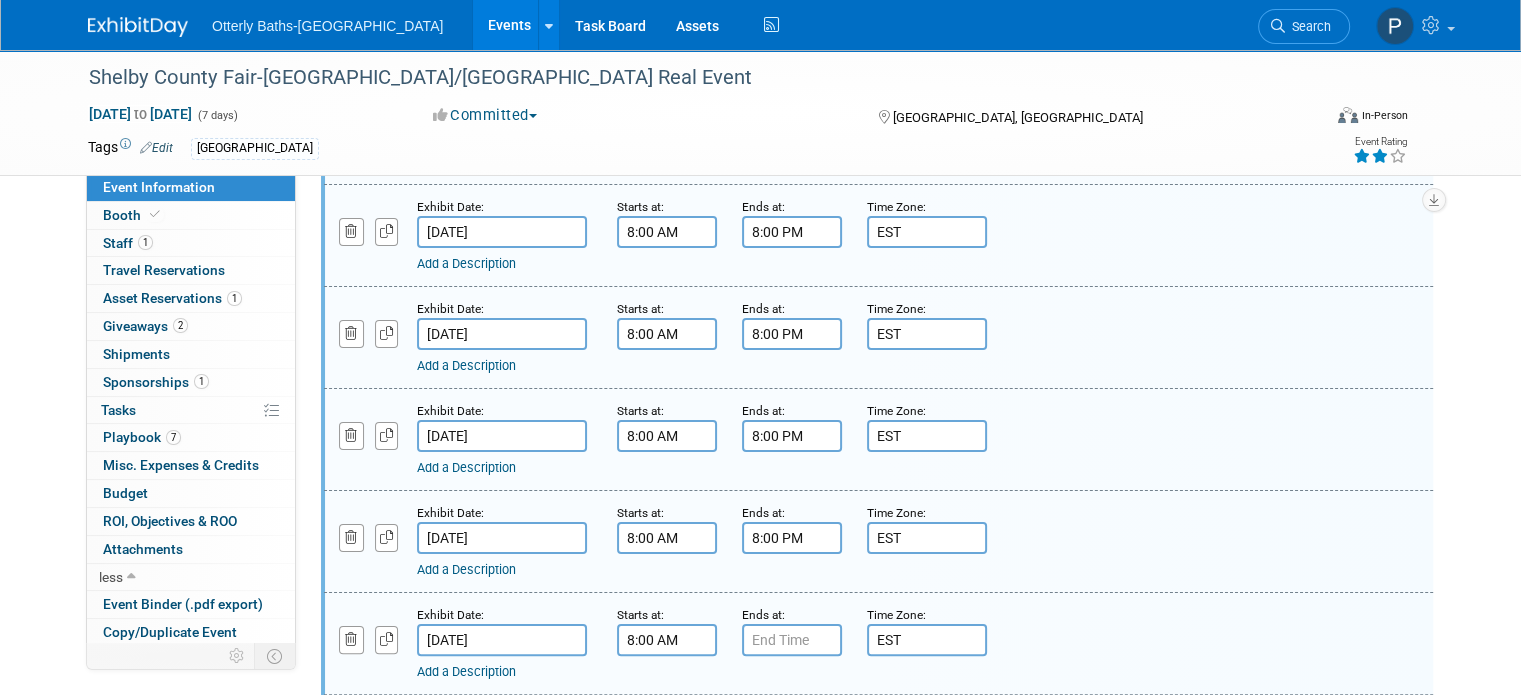 click on "Add a Description
Description:" at bounding box center [878, 540] 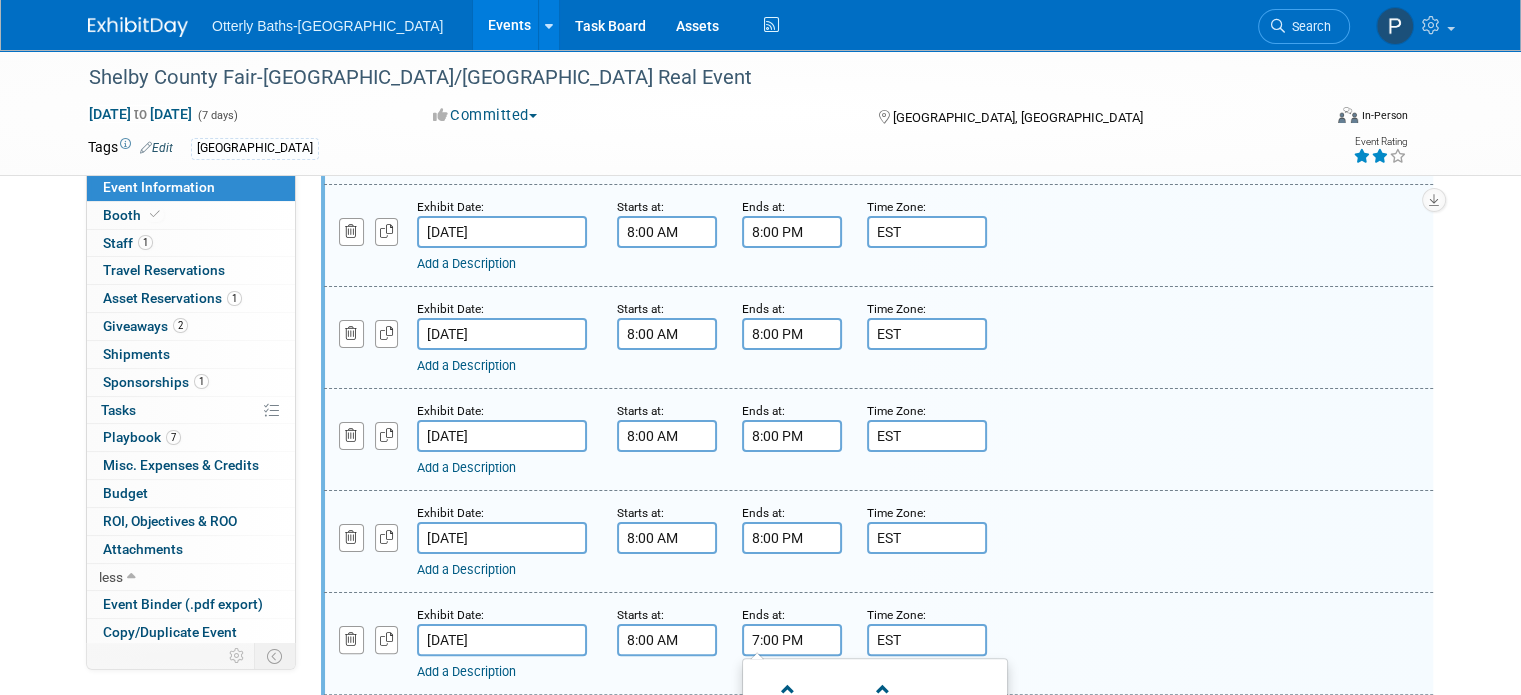 click on "7:00 PM" at bounding box center (792, 640) 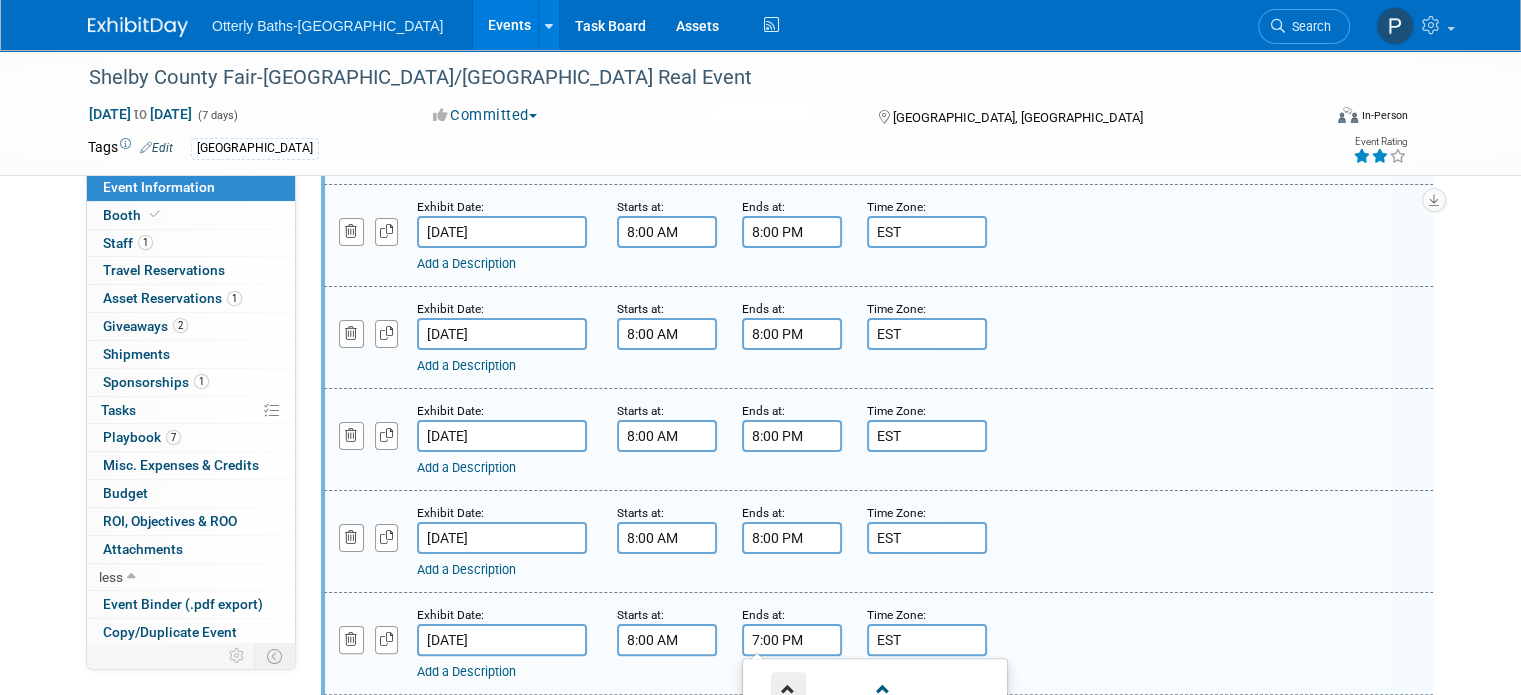 click at bounding box center (788, 689) 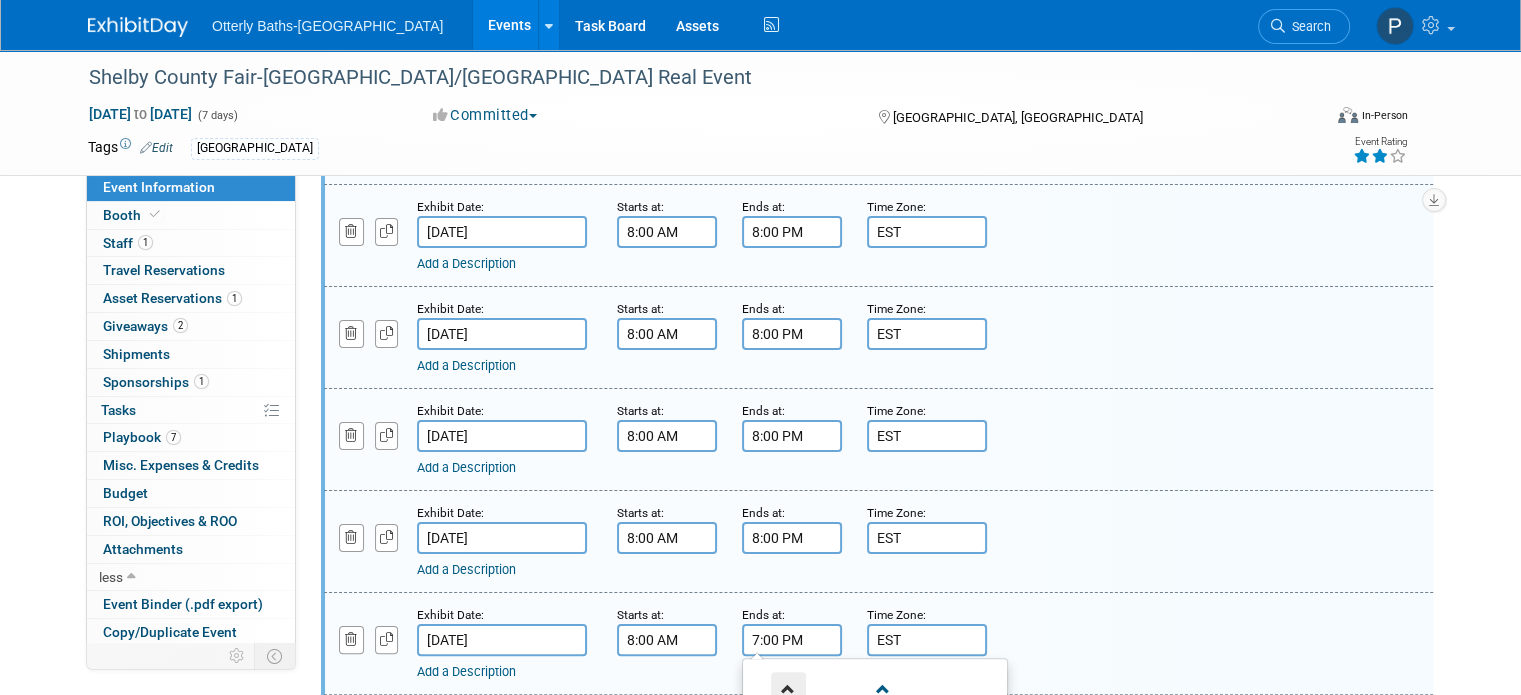 type on "8:00 PM" 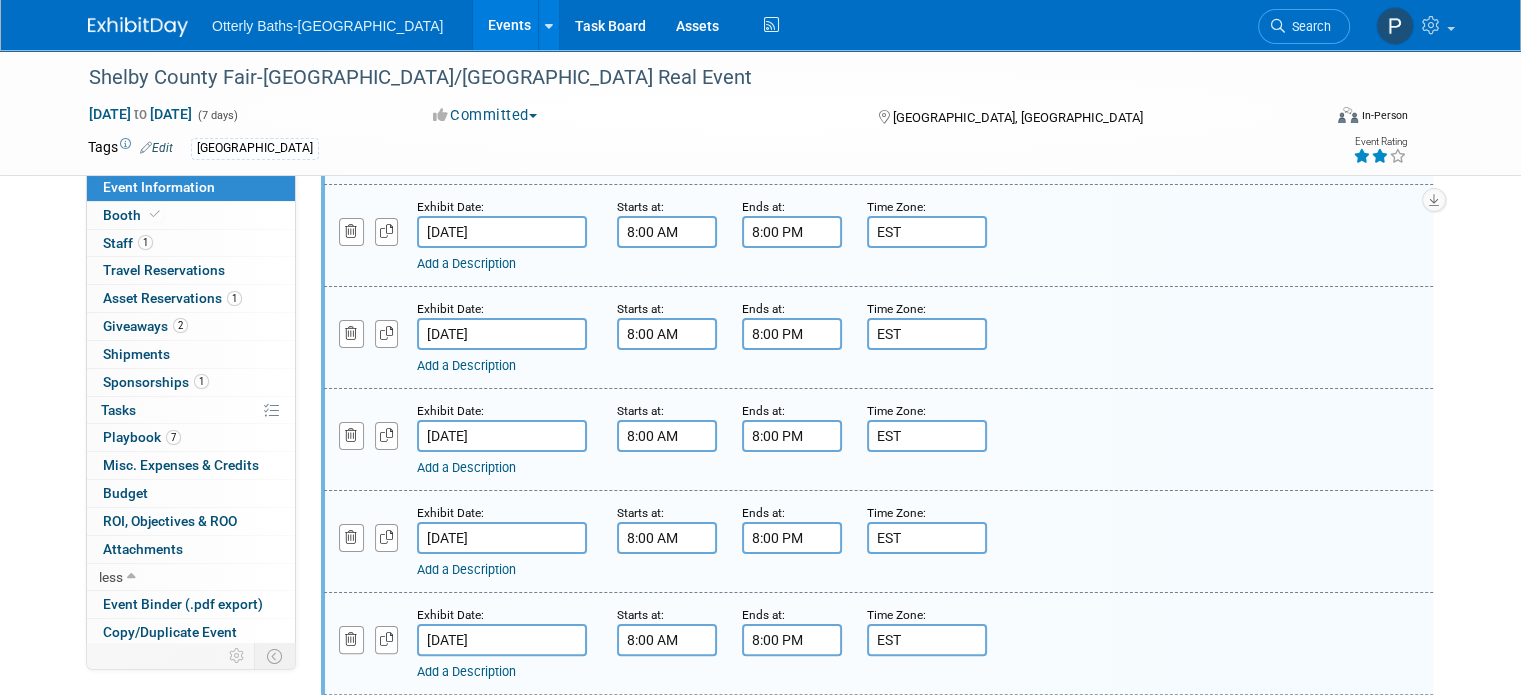 click on "Add a Description" at bounding box center (830, 570) 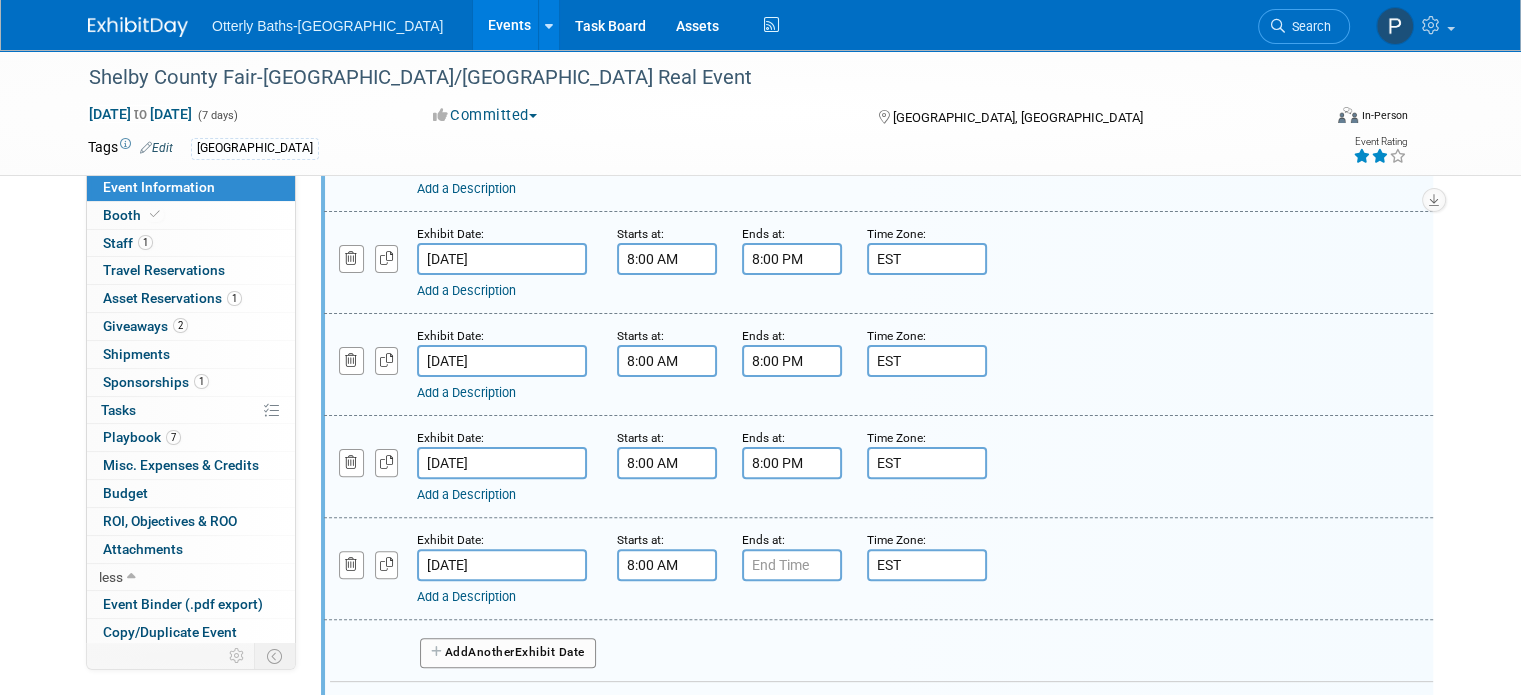 scroll, scrollTop: 502, scrollLeft: 0, axis: vertical 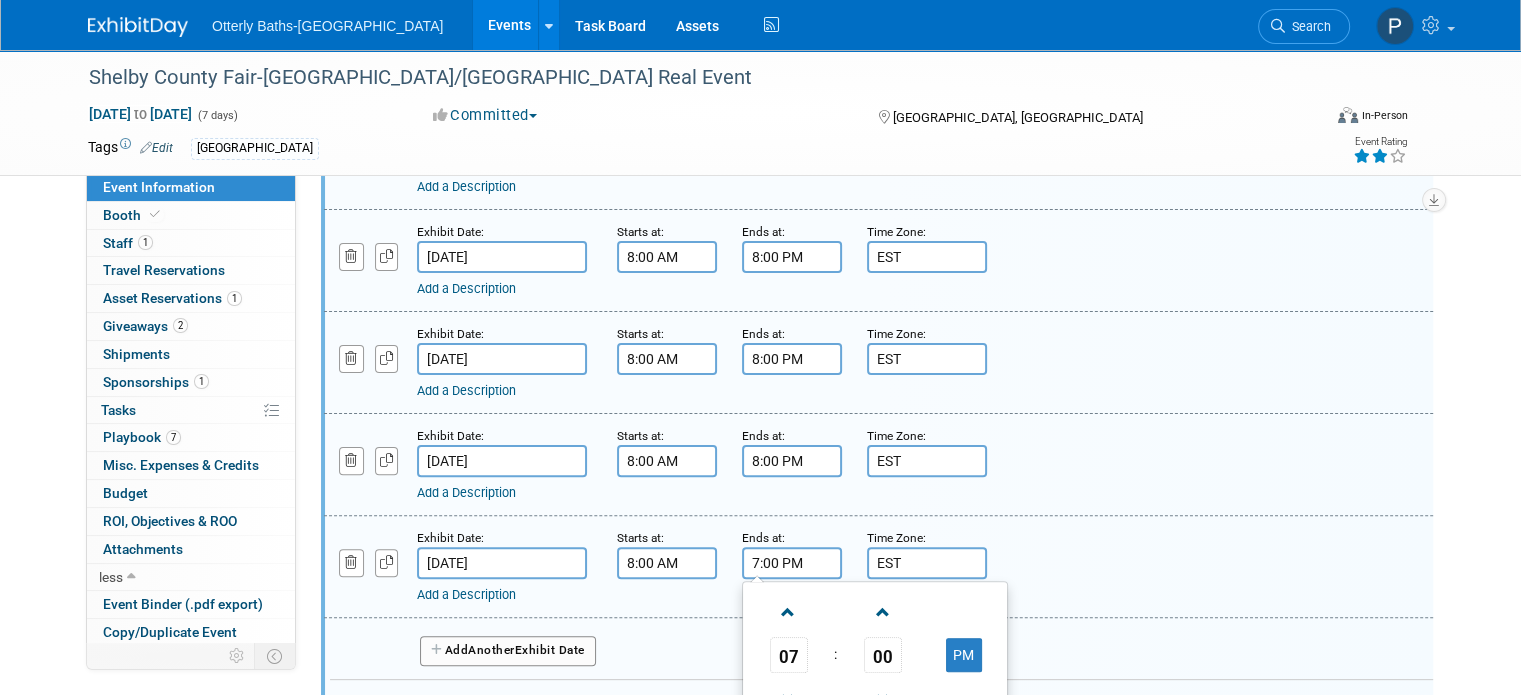 click on "7:00 PM" at bounding box center (792, 563) 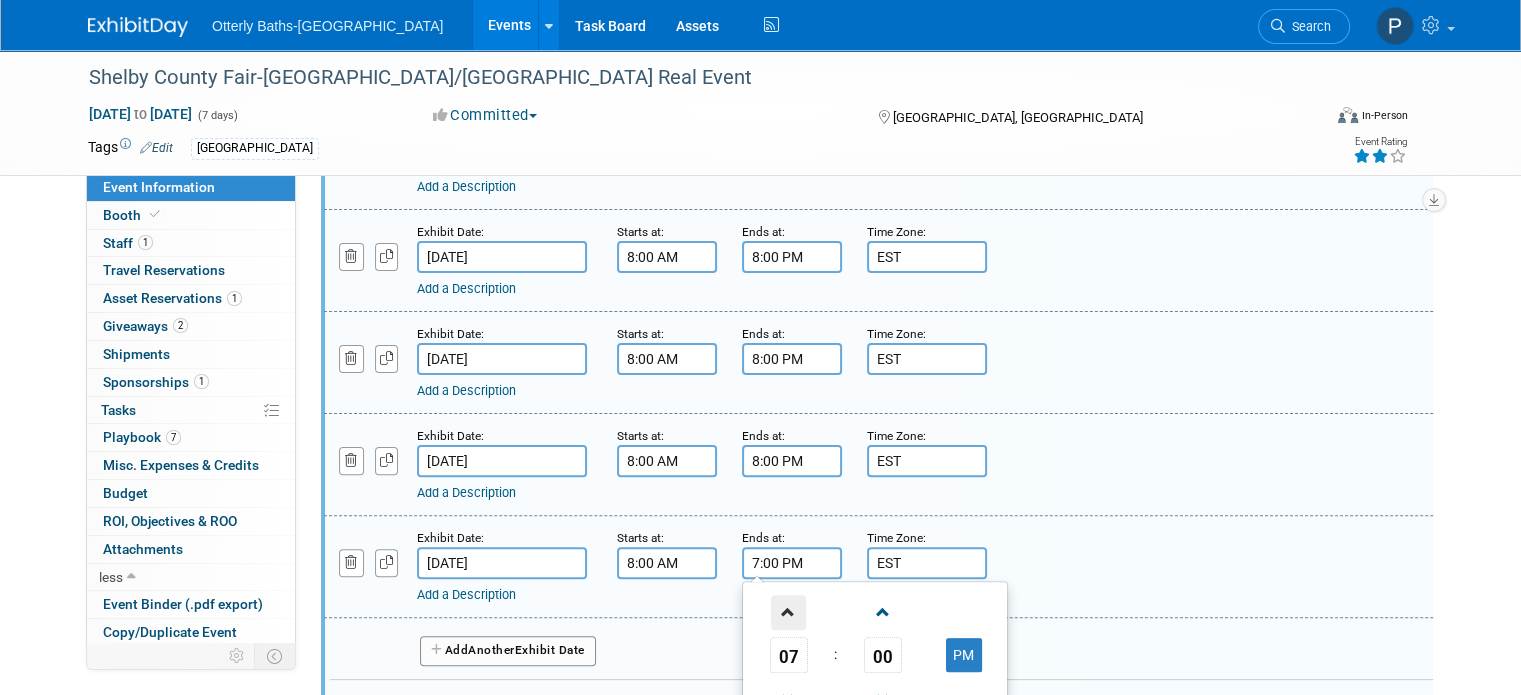 click at bounding box center [788, 612] 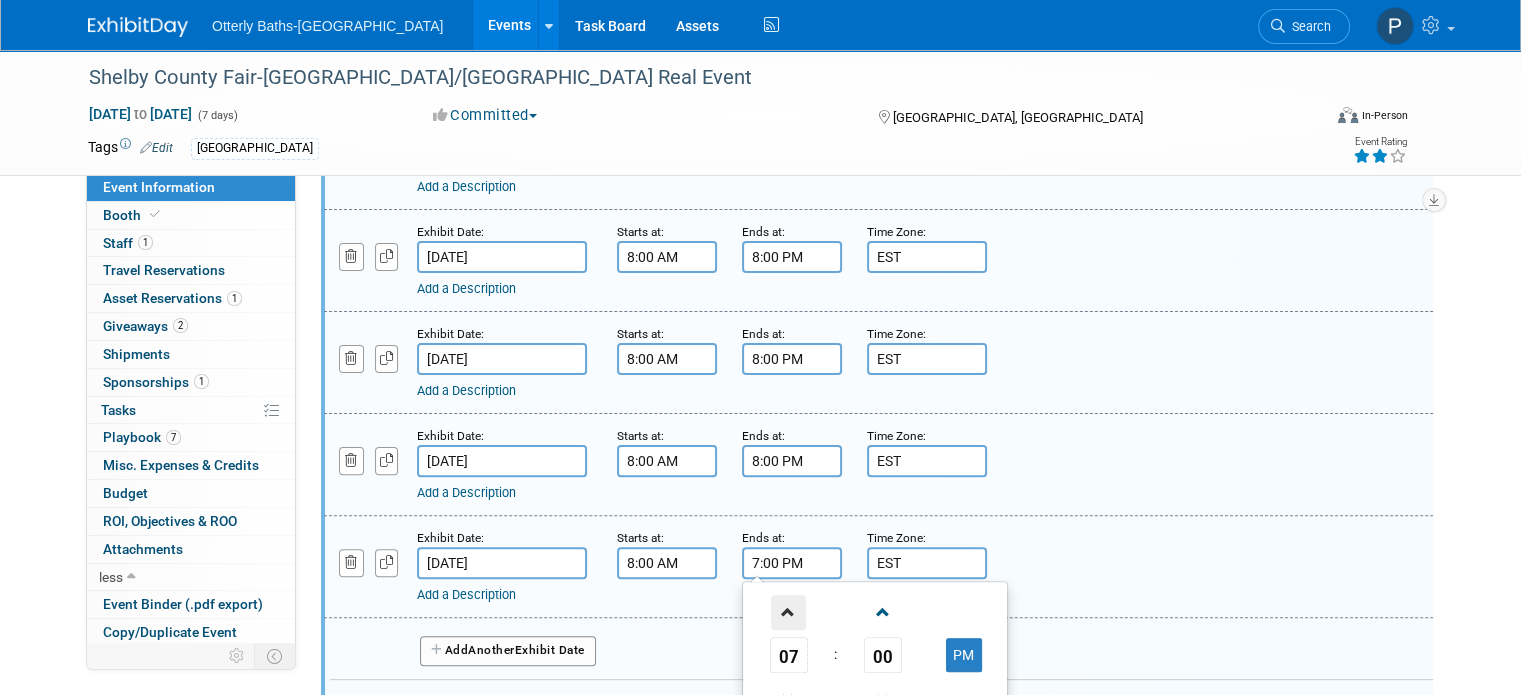 type on "8:00 PM" 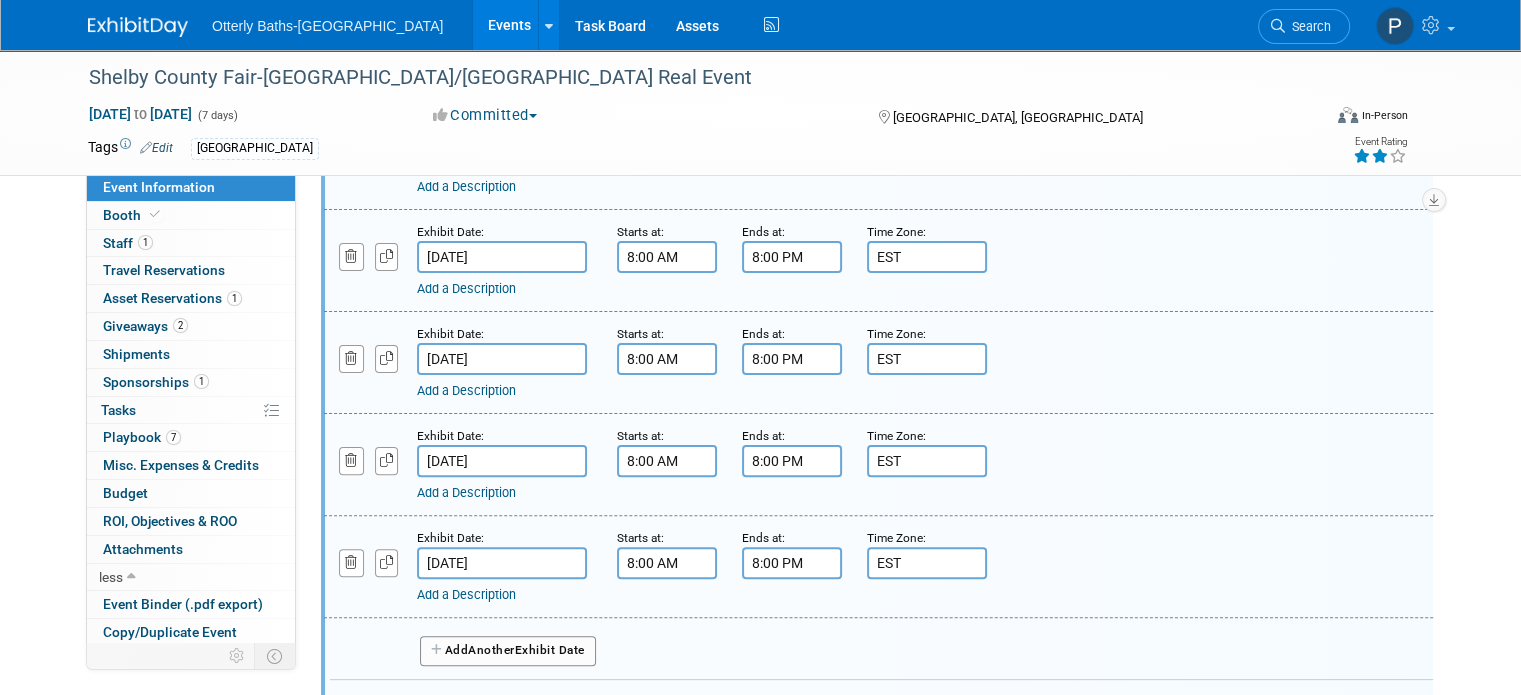 click on "Add a Description
Description:" at bounding box center [878, 565] 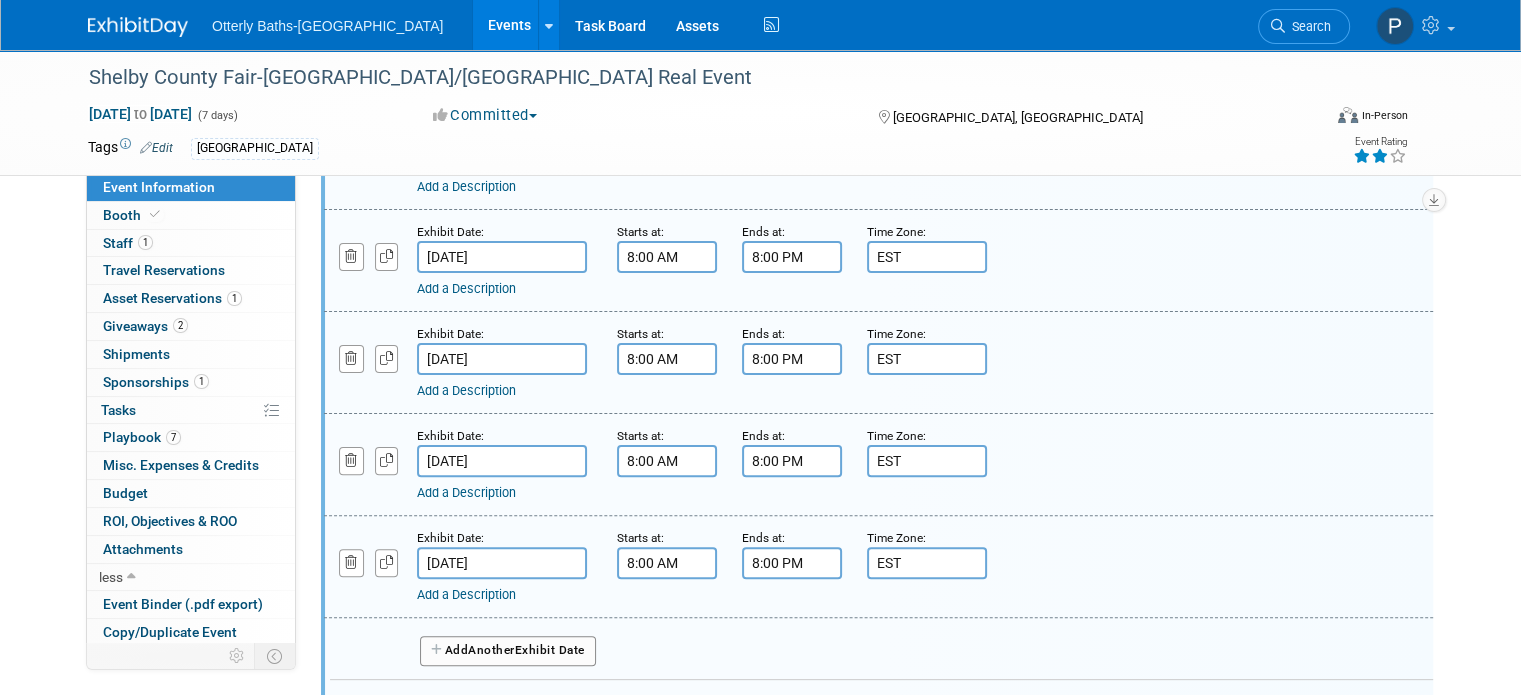 scroll, scrollTop: 627, scrollLeft: 0, axis: vertical 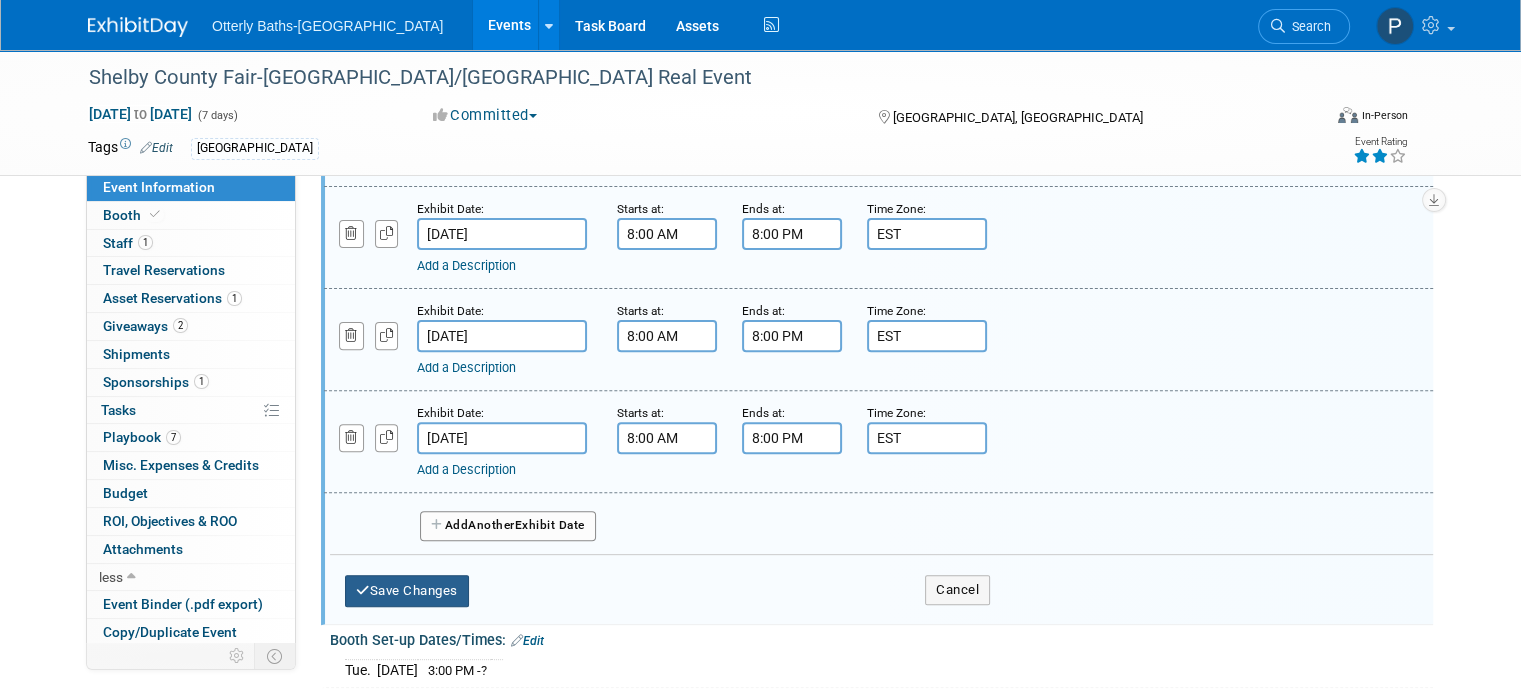 click on "Save Changes" at bounding box center [407, 591] 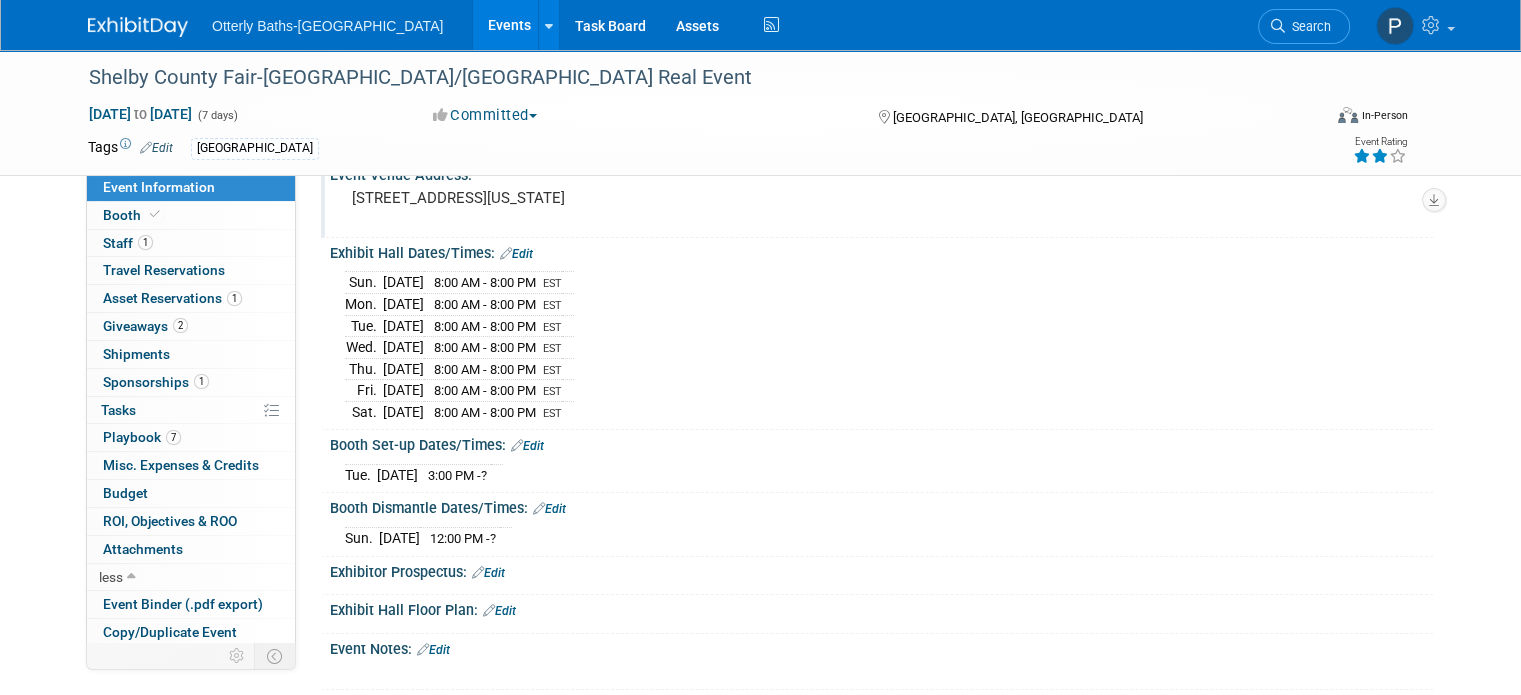 scroll, scrollTop: 0, scrollLeft: 0, axis: both 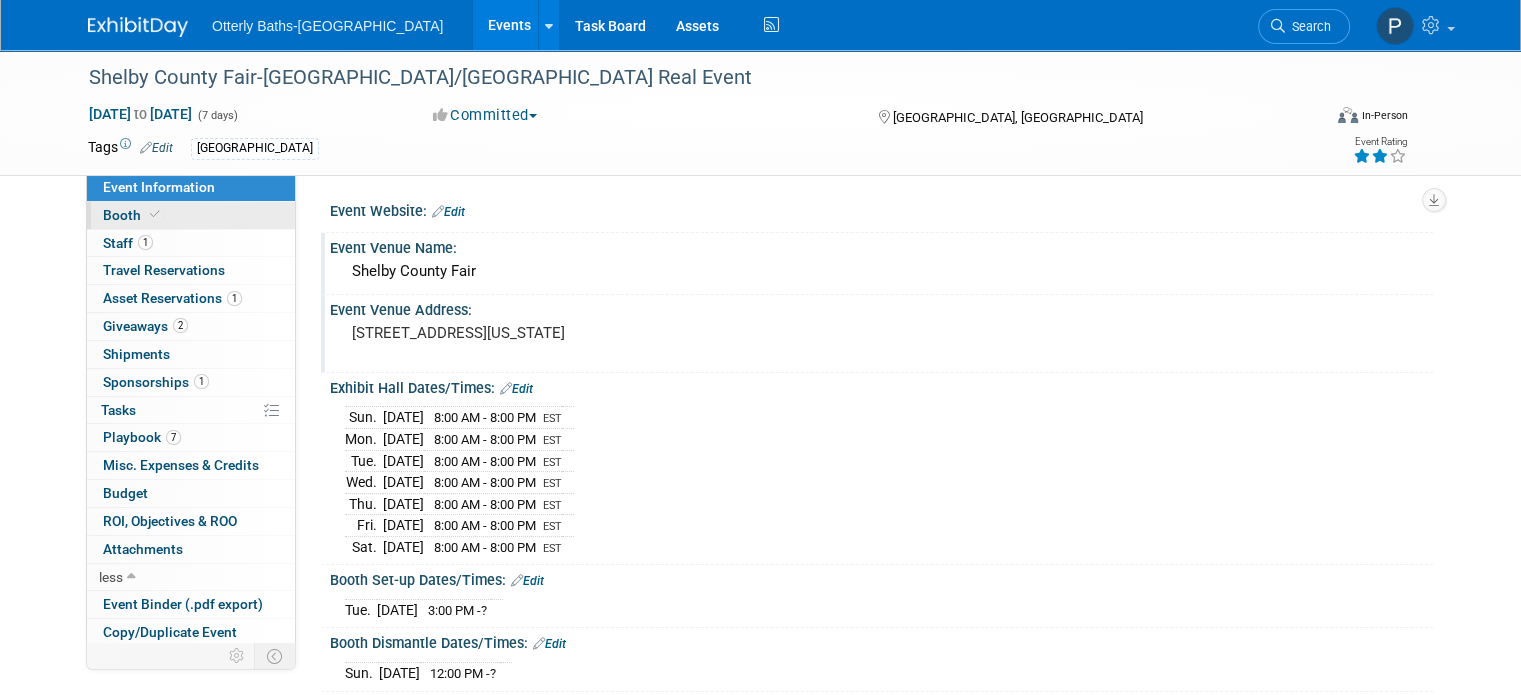 click on "Booth" at bounding box center [191, 215] 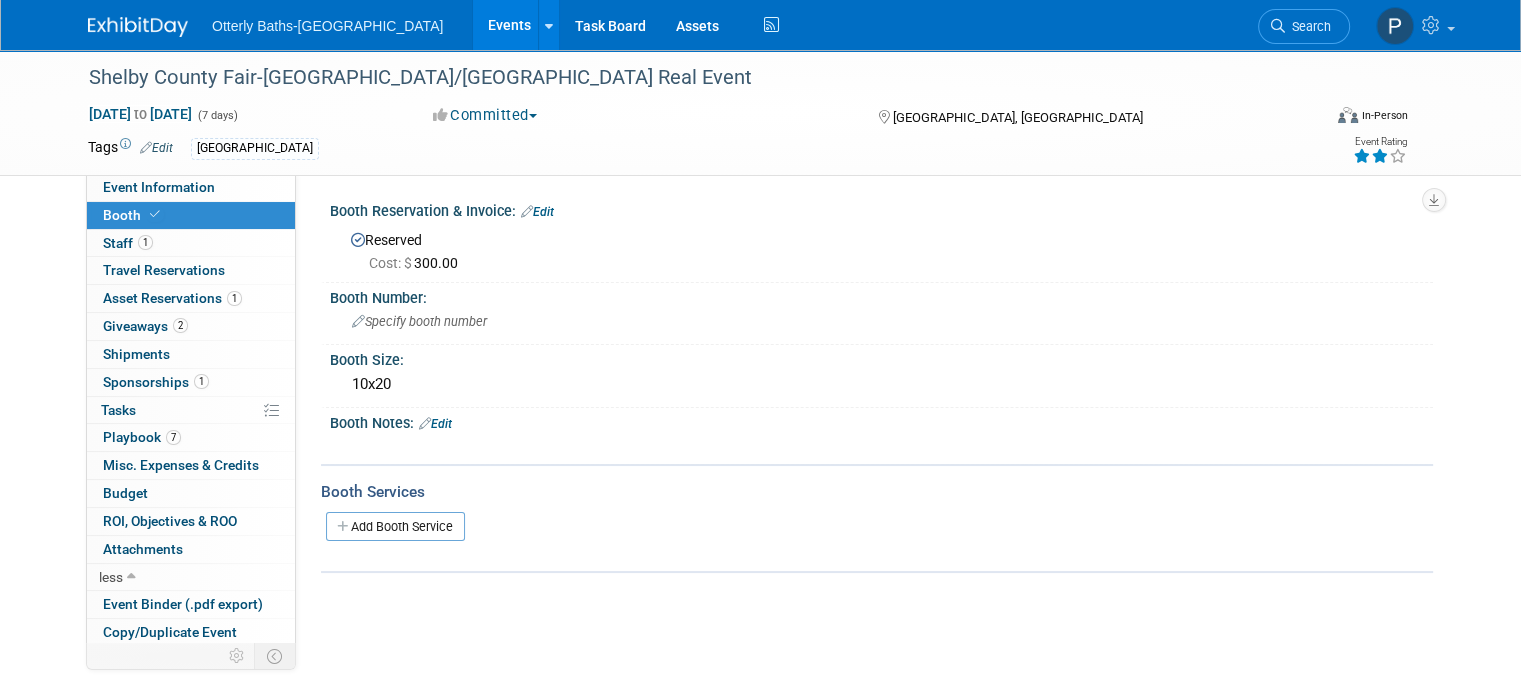 click on "Edit" at bounding box center (537, 212) 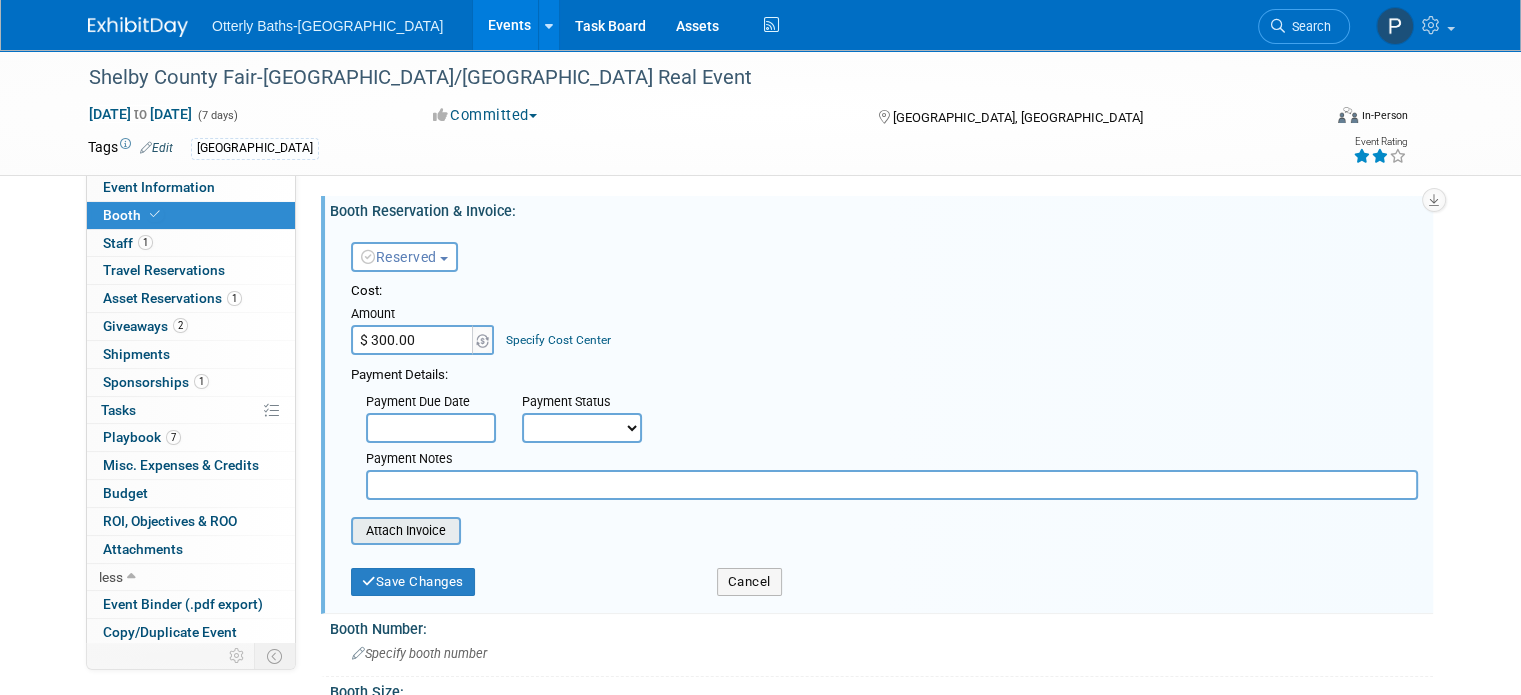 click at bounding box center [340, 531] 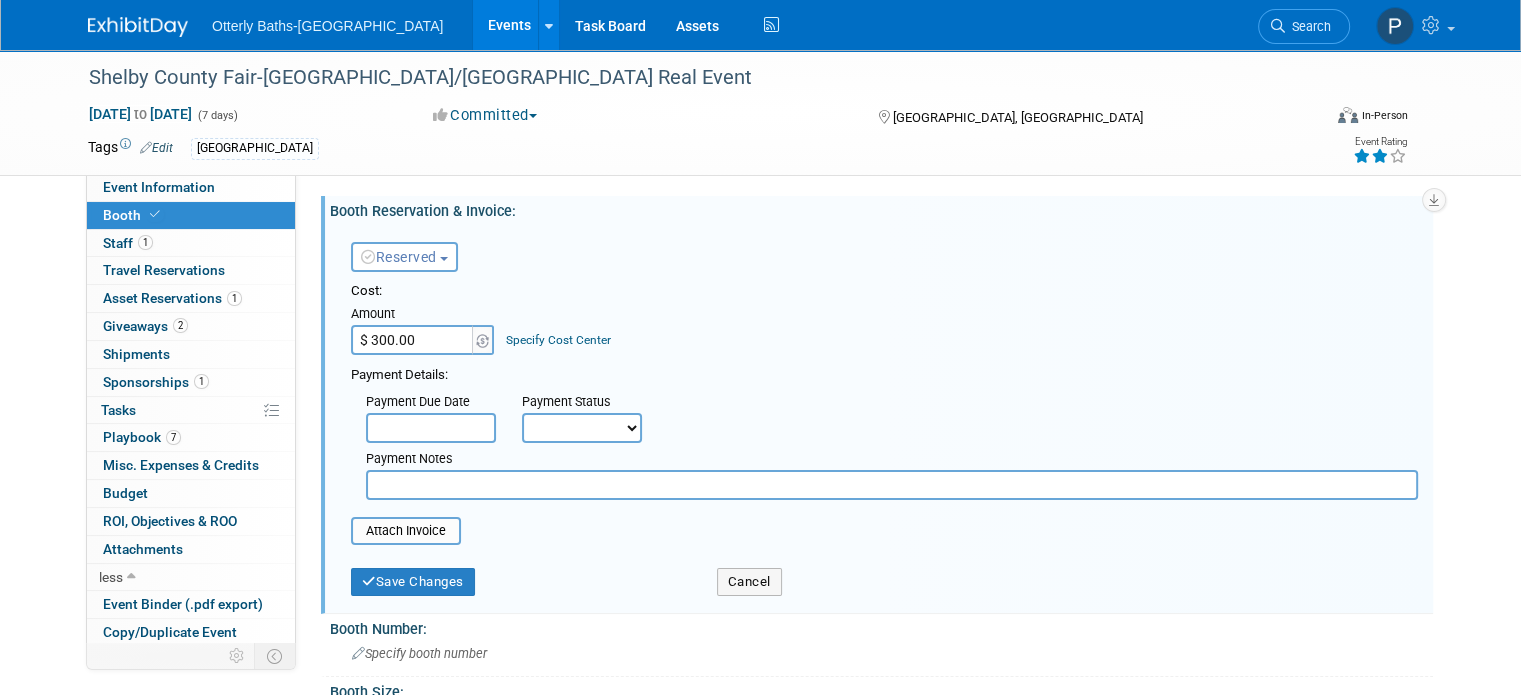 click on "Payment Details:" at bounding box center (884, 373) 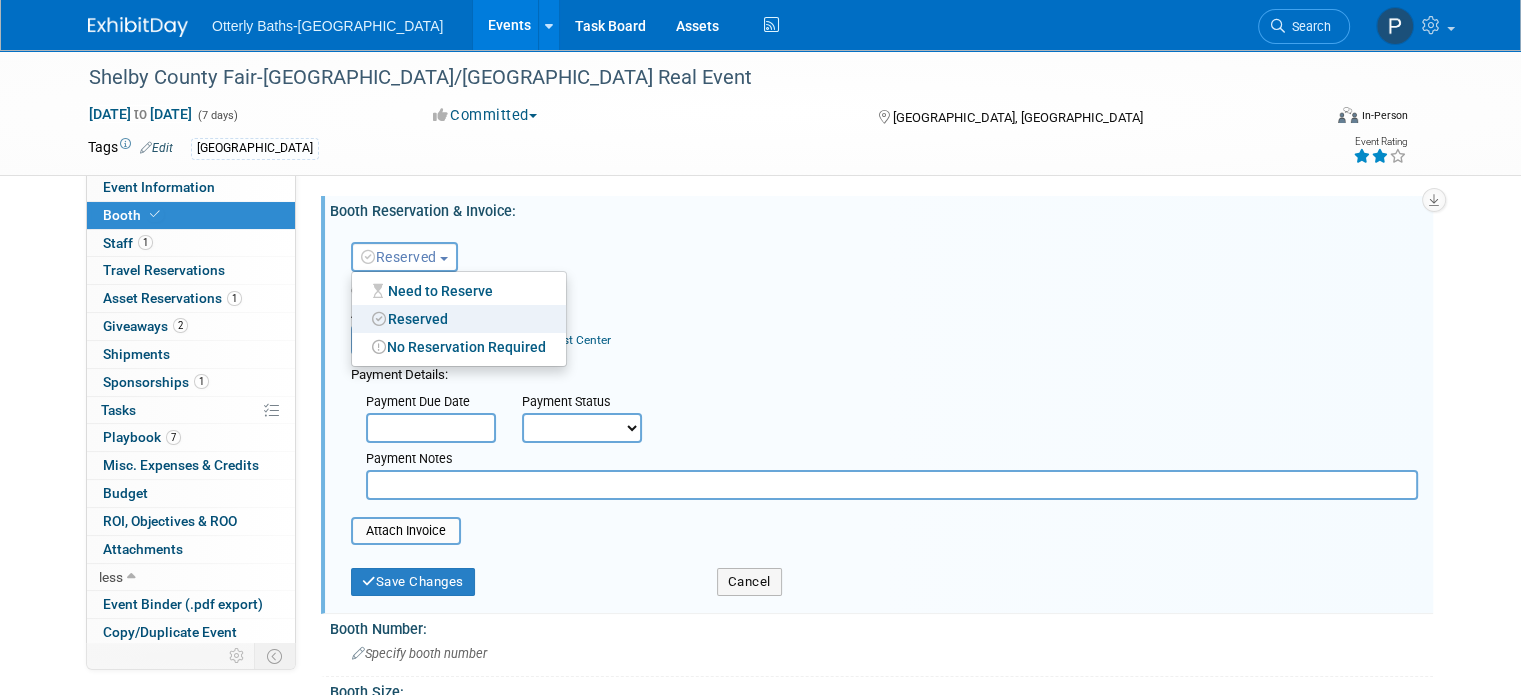 click on "Reserved
Need to Reserve
Reserved
No Reservation Required
Ideally by:" at bounding box center (884, 253) 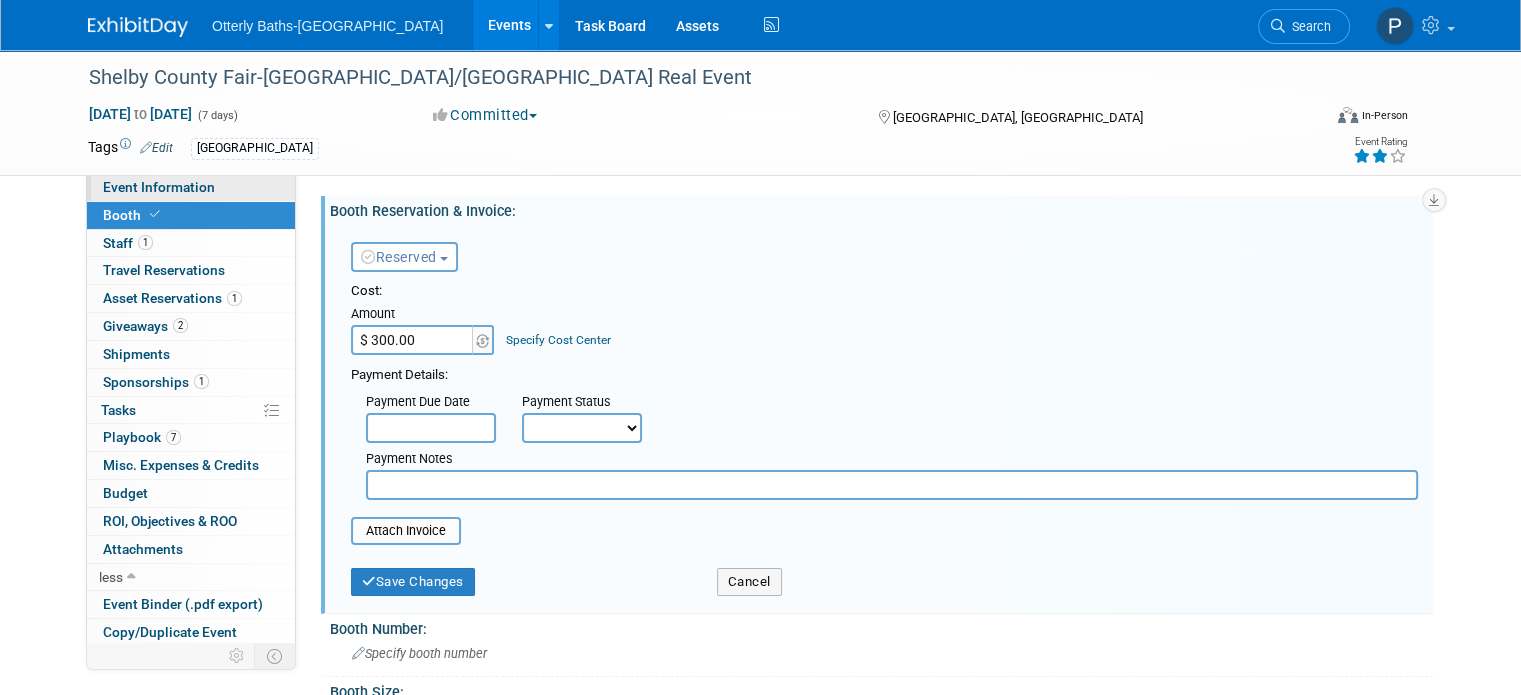 click on "Event Information" at bounding box center [159, 187] 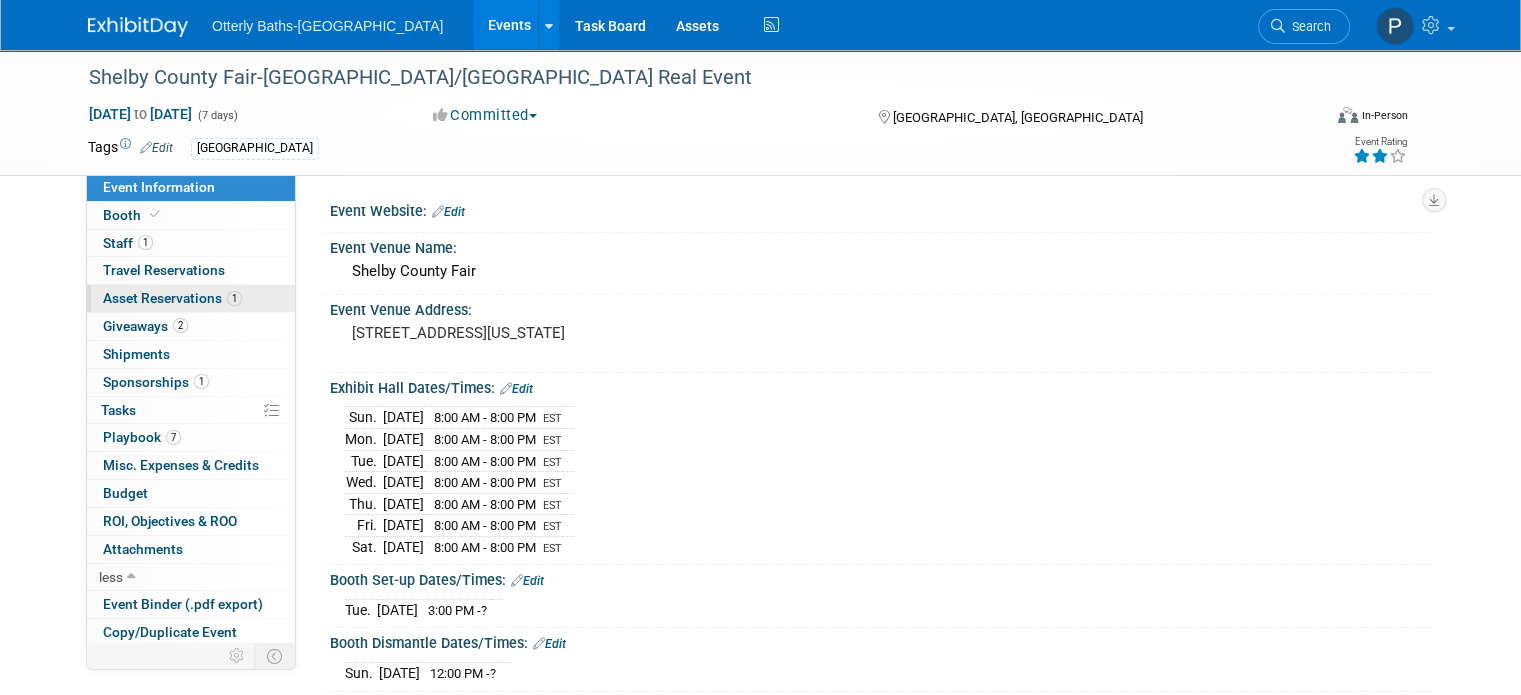 click on "Asset Reservations 1" at bounding box center [172, 298] 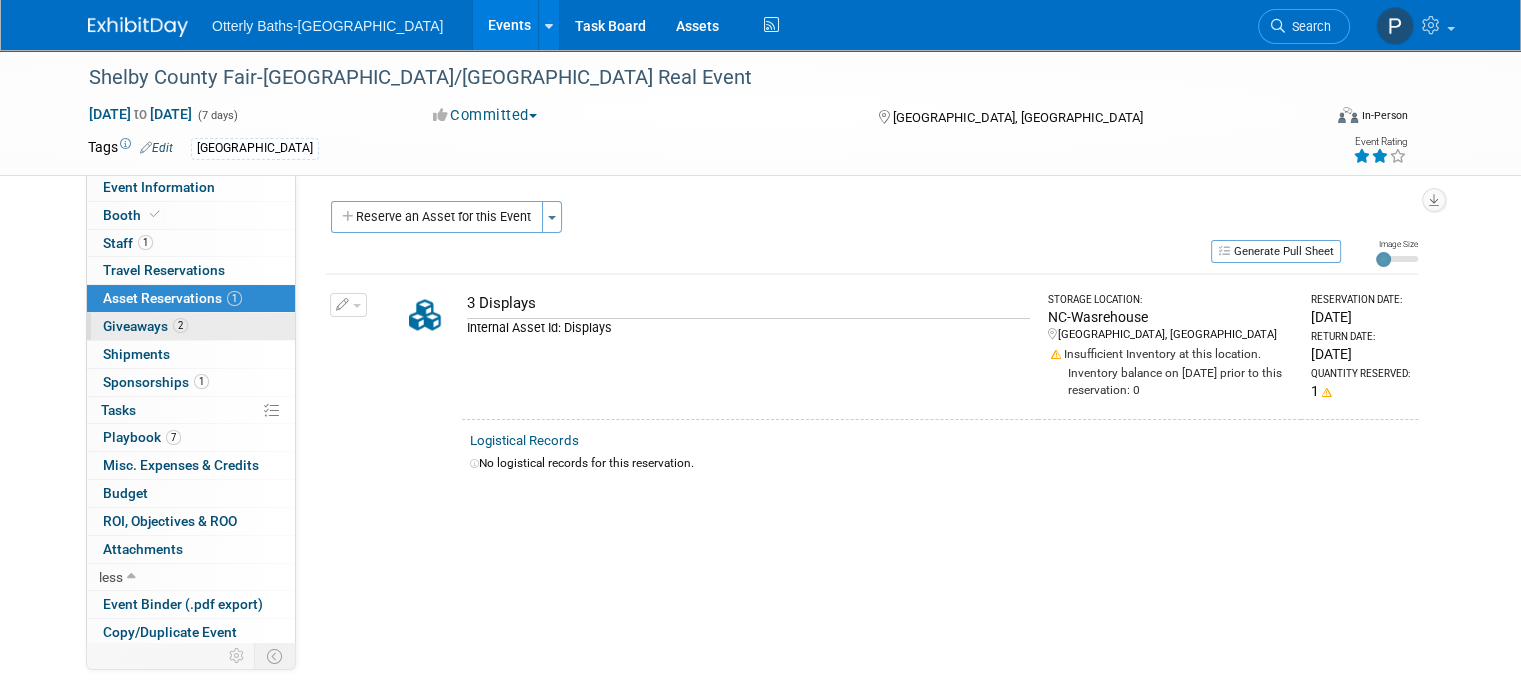 click on "Giveaways 2" at bounding box center [145, 326] 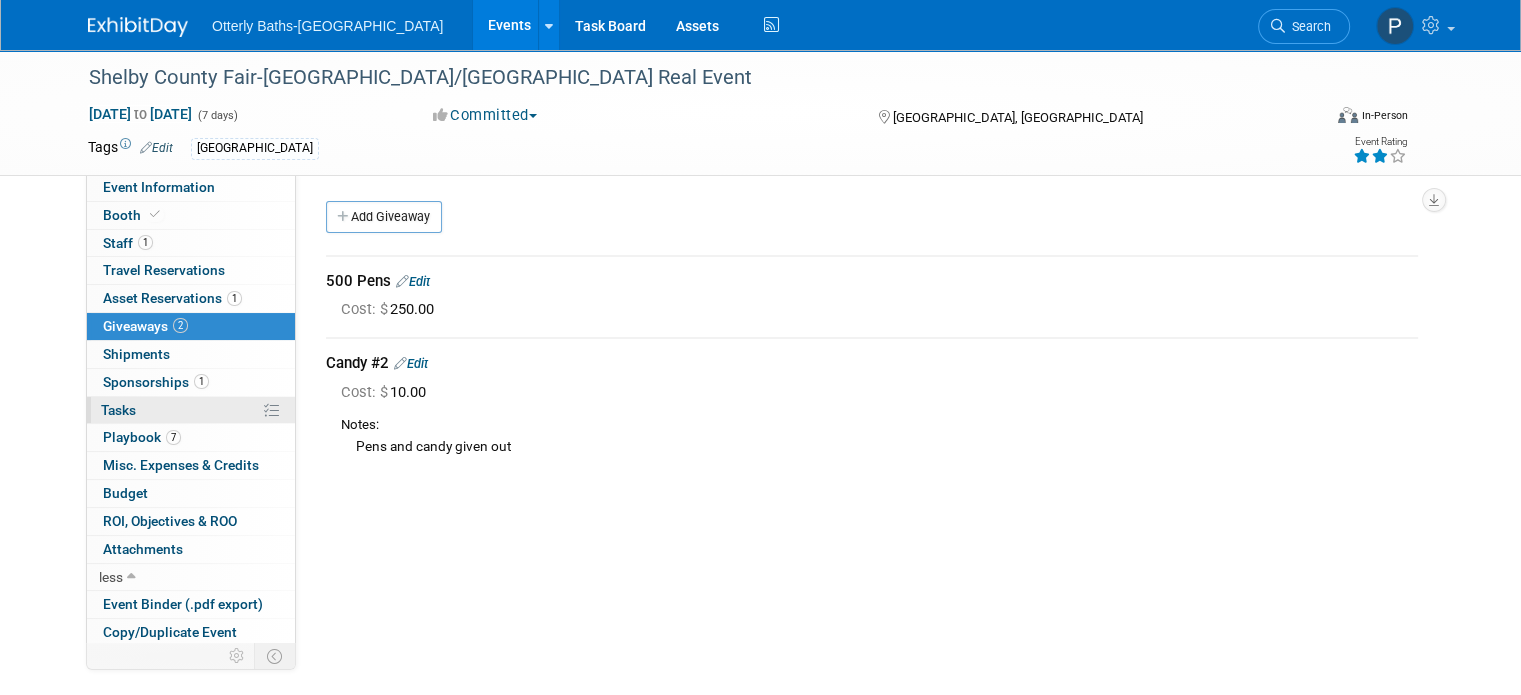 click on "Tasks 0%" at bounding box center (118, 410) 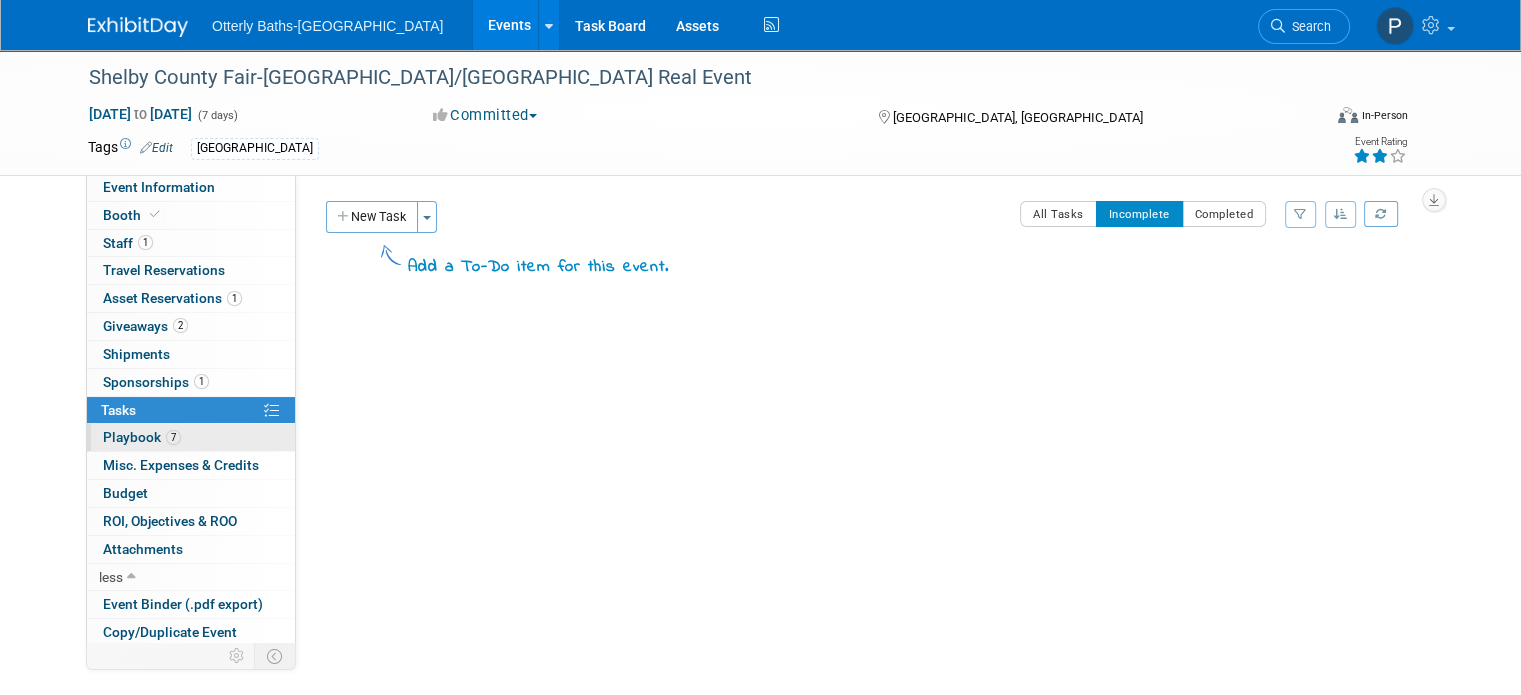 click on "Playbook 7" at bounding box center (142, 437) 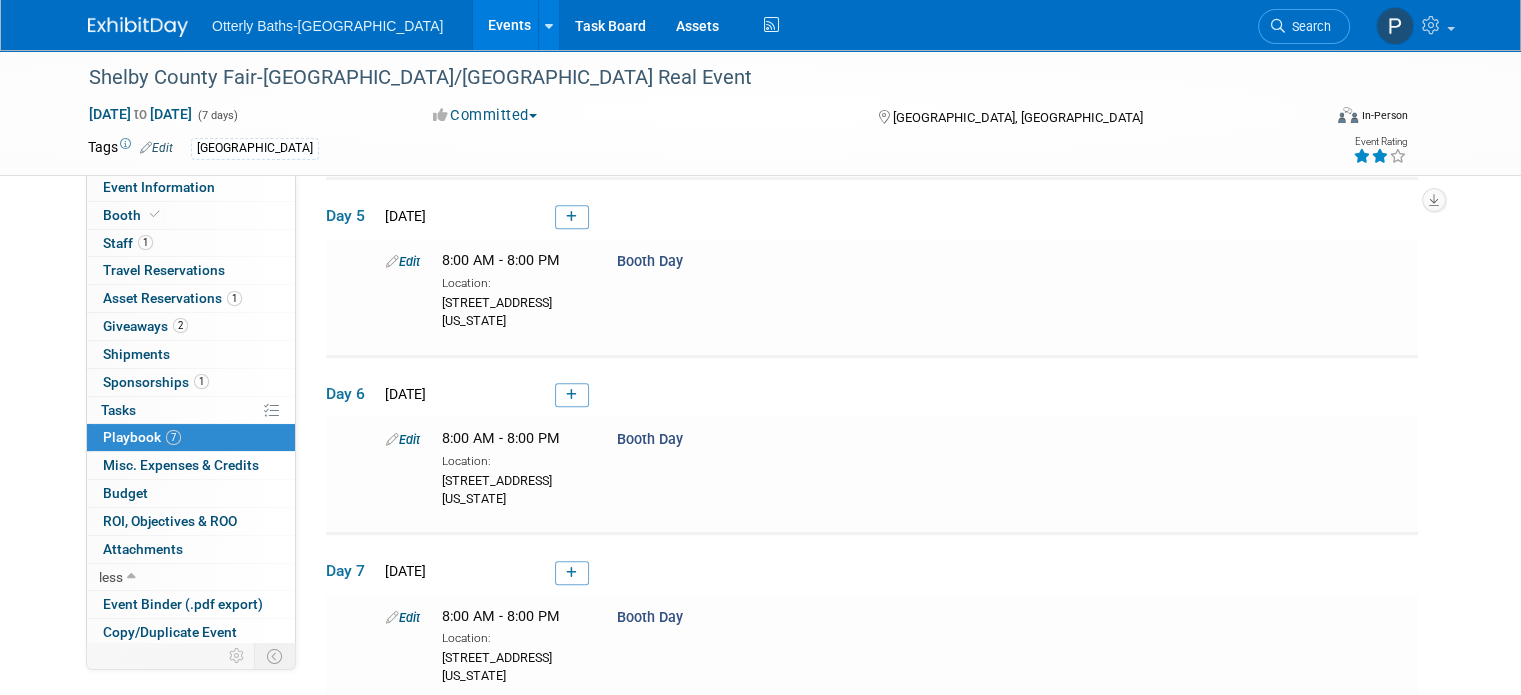 scroll, scrollTop: 741, scrollLeft: 0, axis: vertical 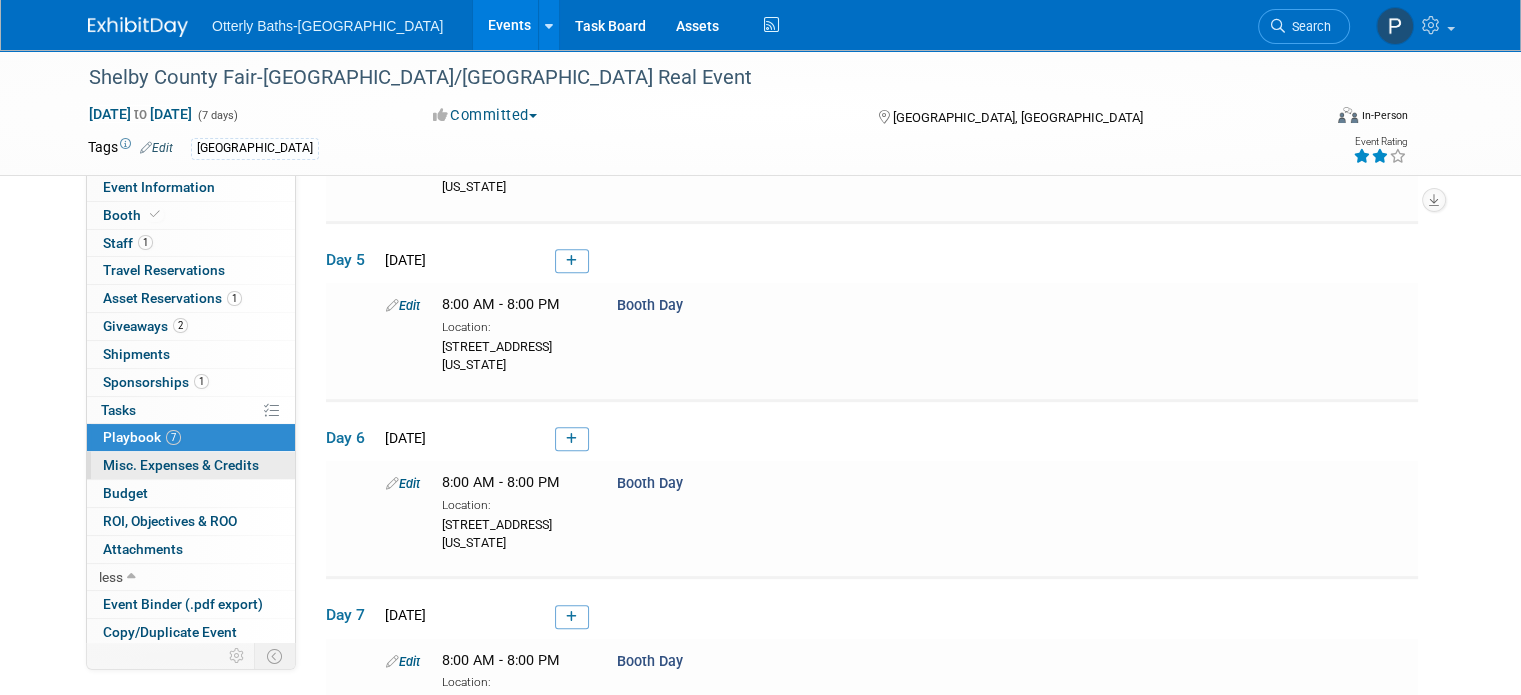 click on "Misc. Expenses & Credits 0" at bounding box center [181, 465] 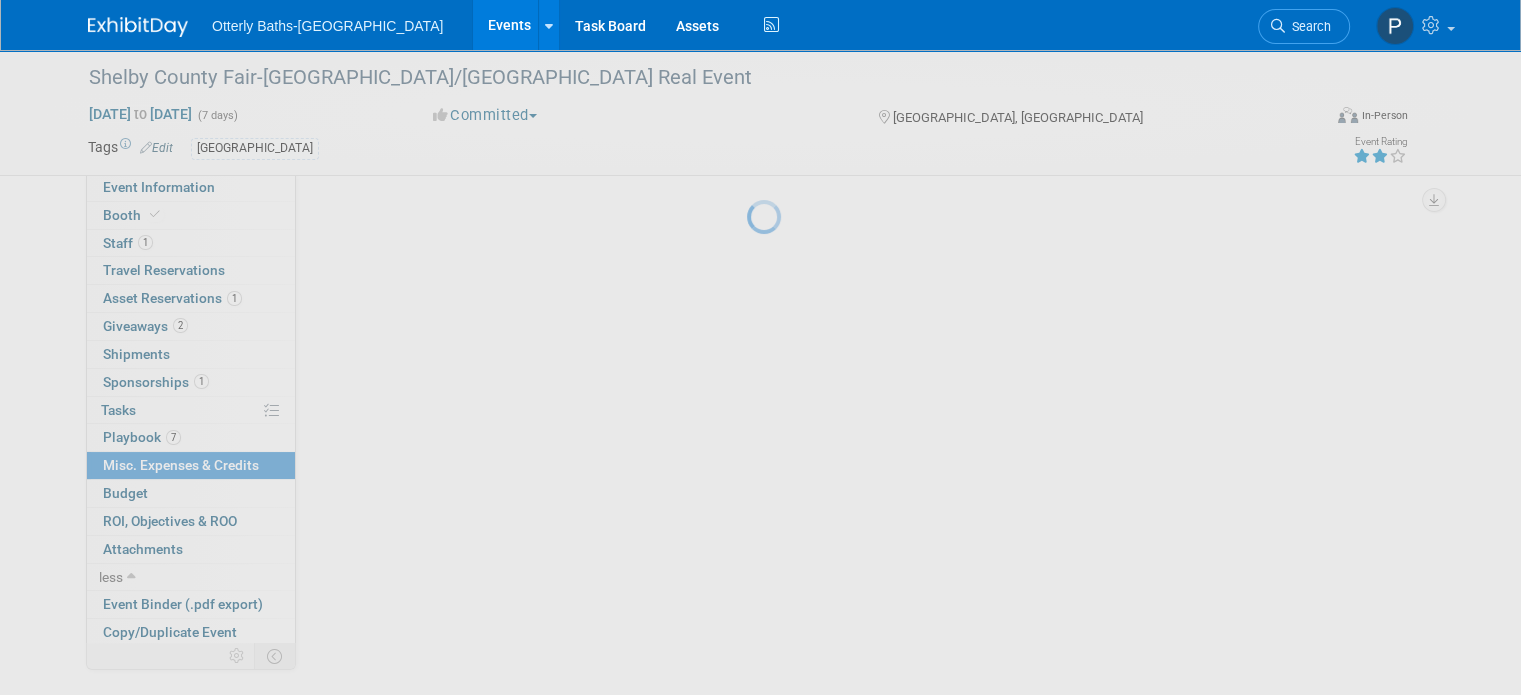 scroll, scrollTop: 0, scrollLeft: 0, axis: both 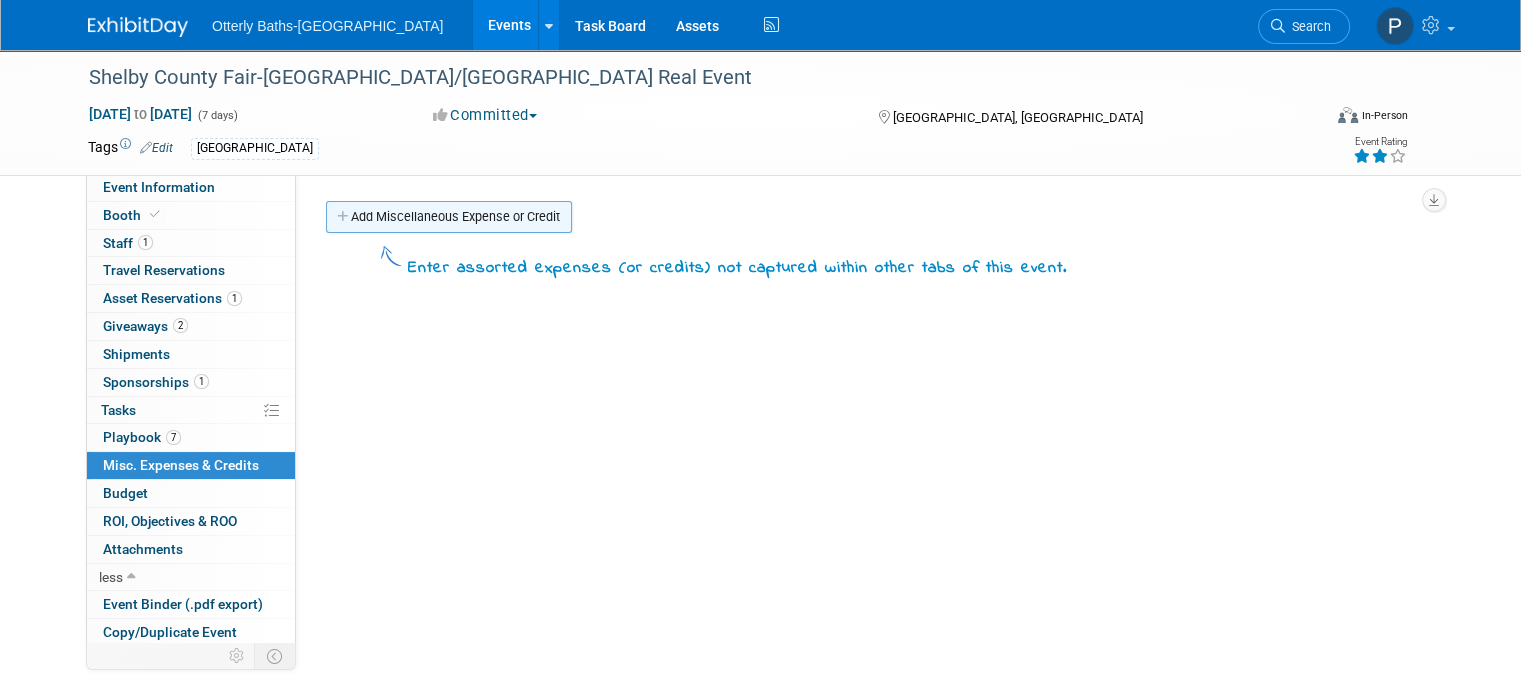 click on "Add Miscellaneous Expense or Credit" at bounding box center [449, 217] 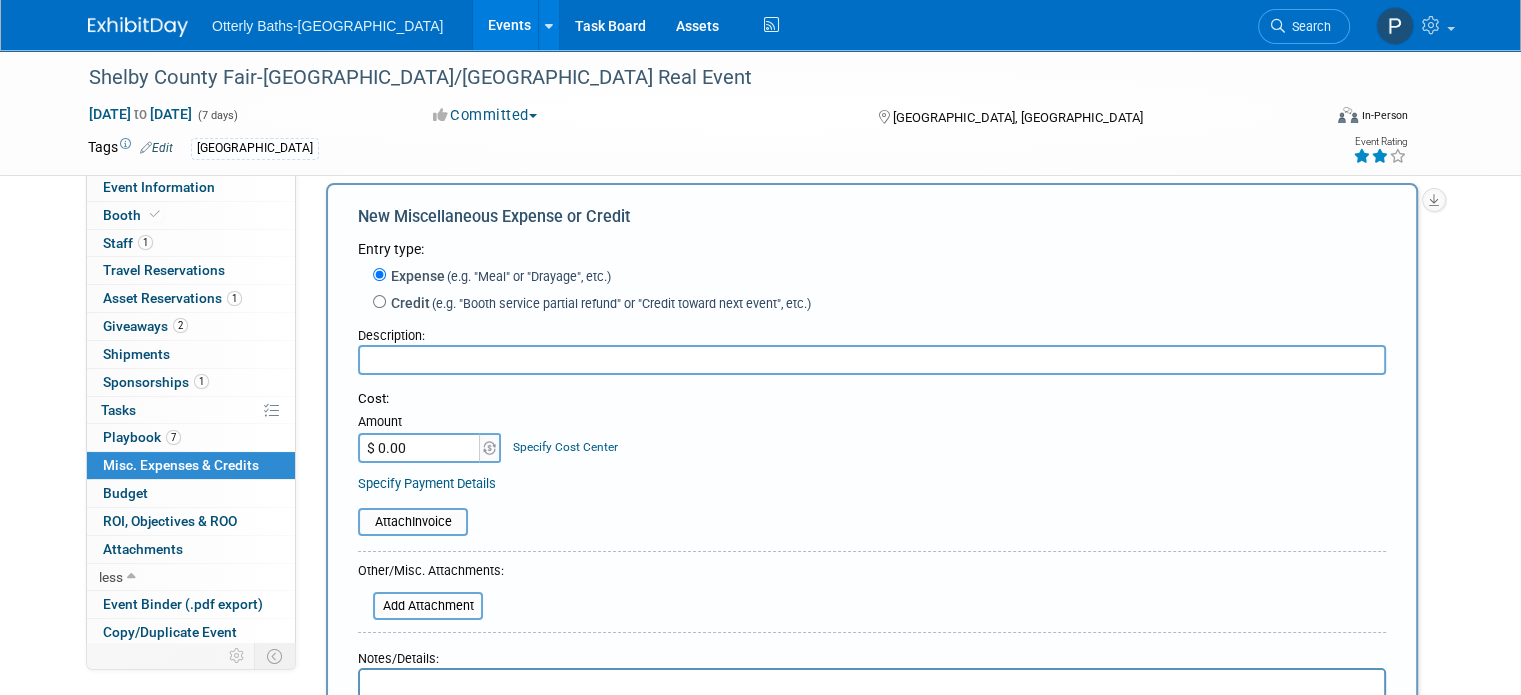 scroll, scrollTop: 0, scrollLeft: 0, axis: both 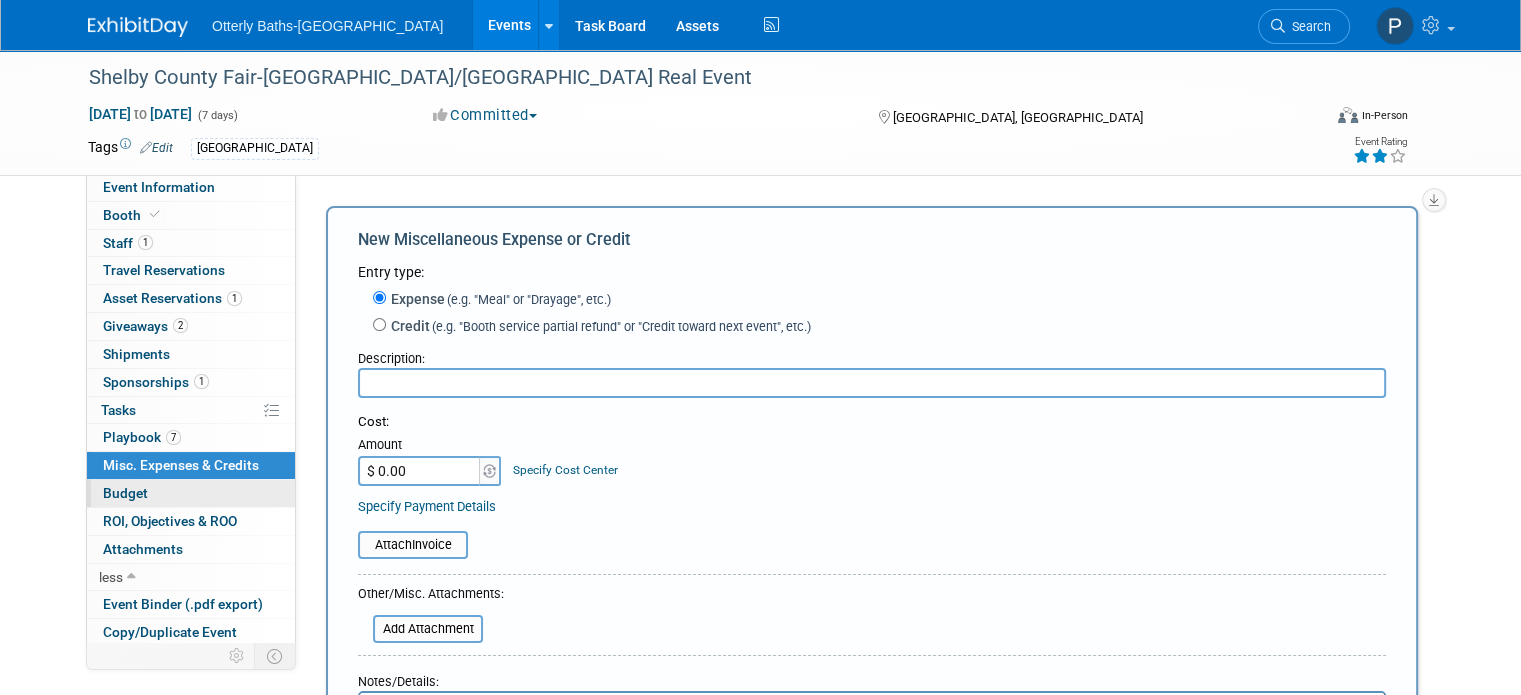 click on "Budget" at bounding box center [125, 493] 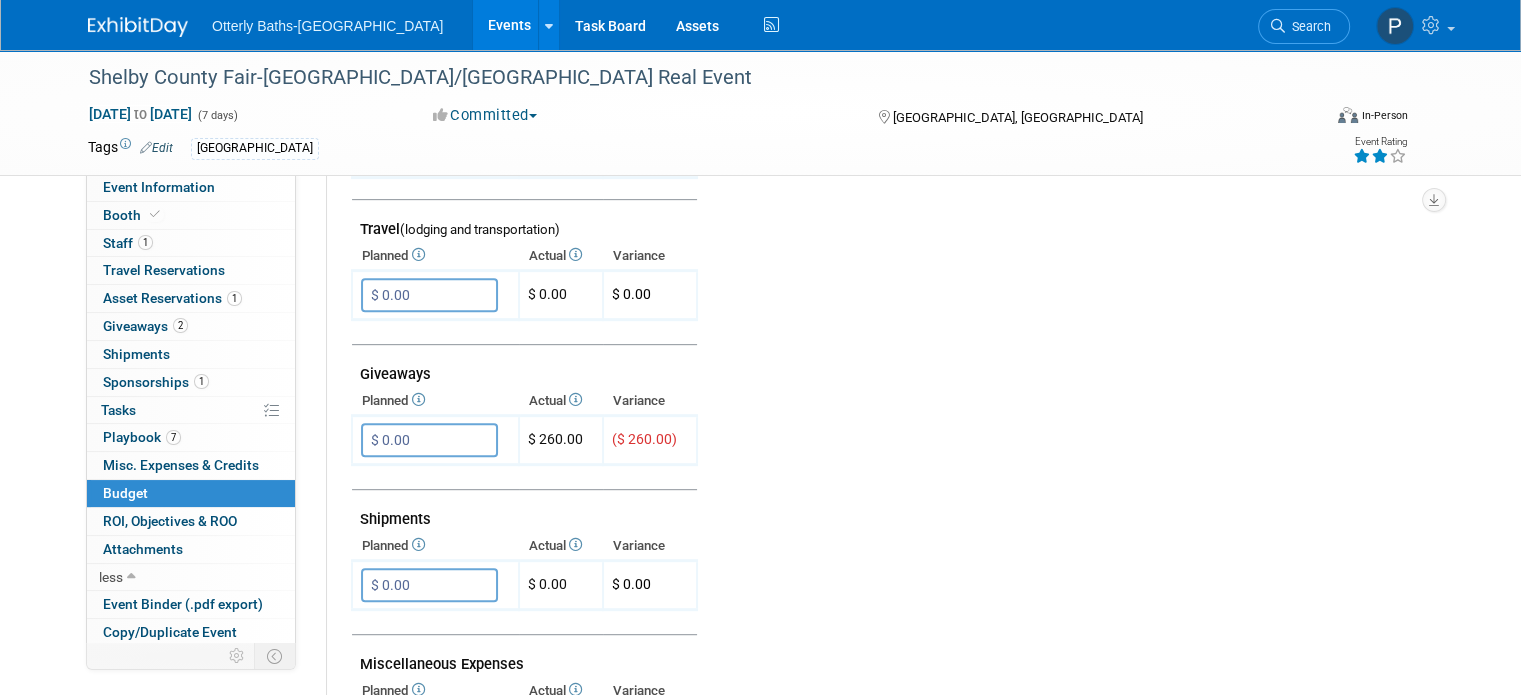 scroll, scrollTop: 883, scrollLeft: 0, axis: vertical 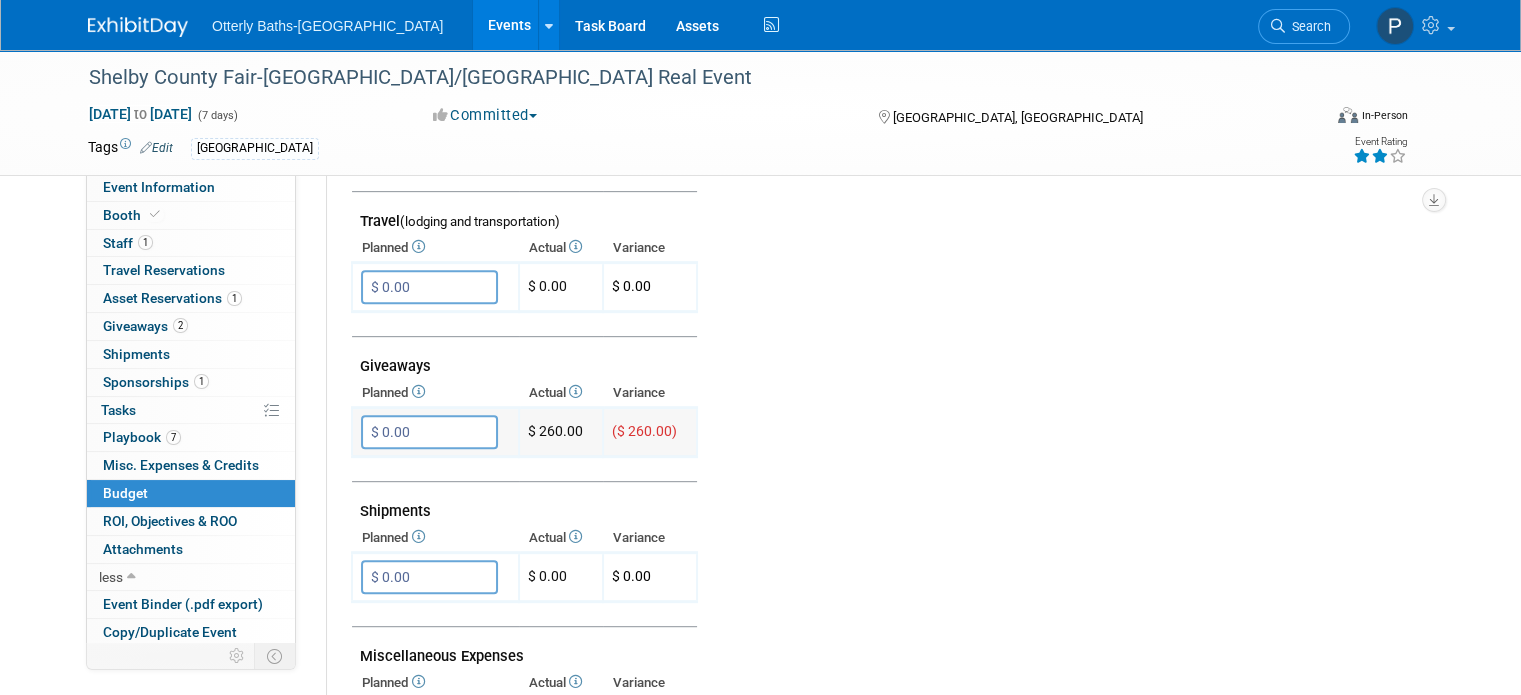 click on "$ 260.00" at bounding box center [561, 432] 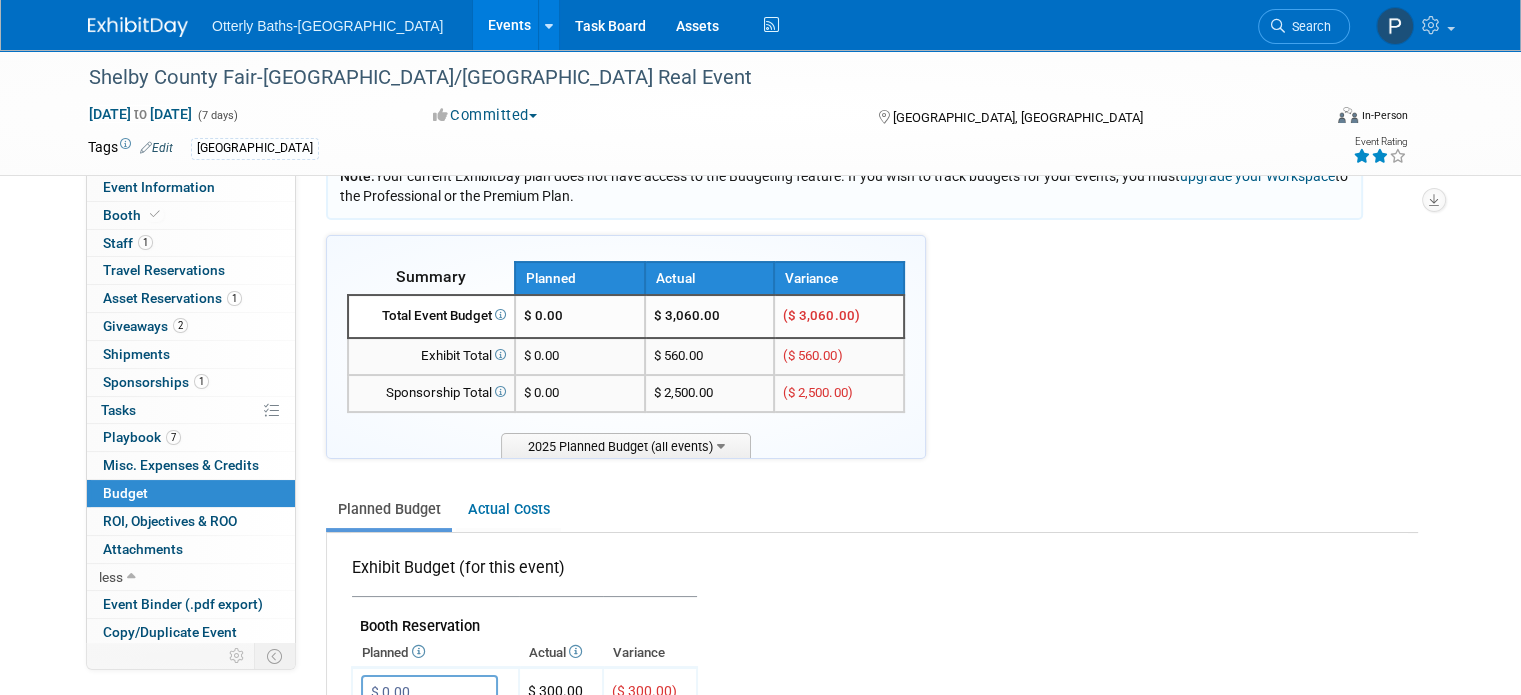 scroll, scrollTop: 0, scrollLeft: 0, axis: both 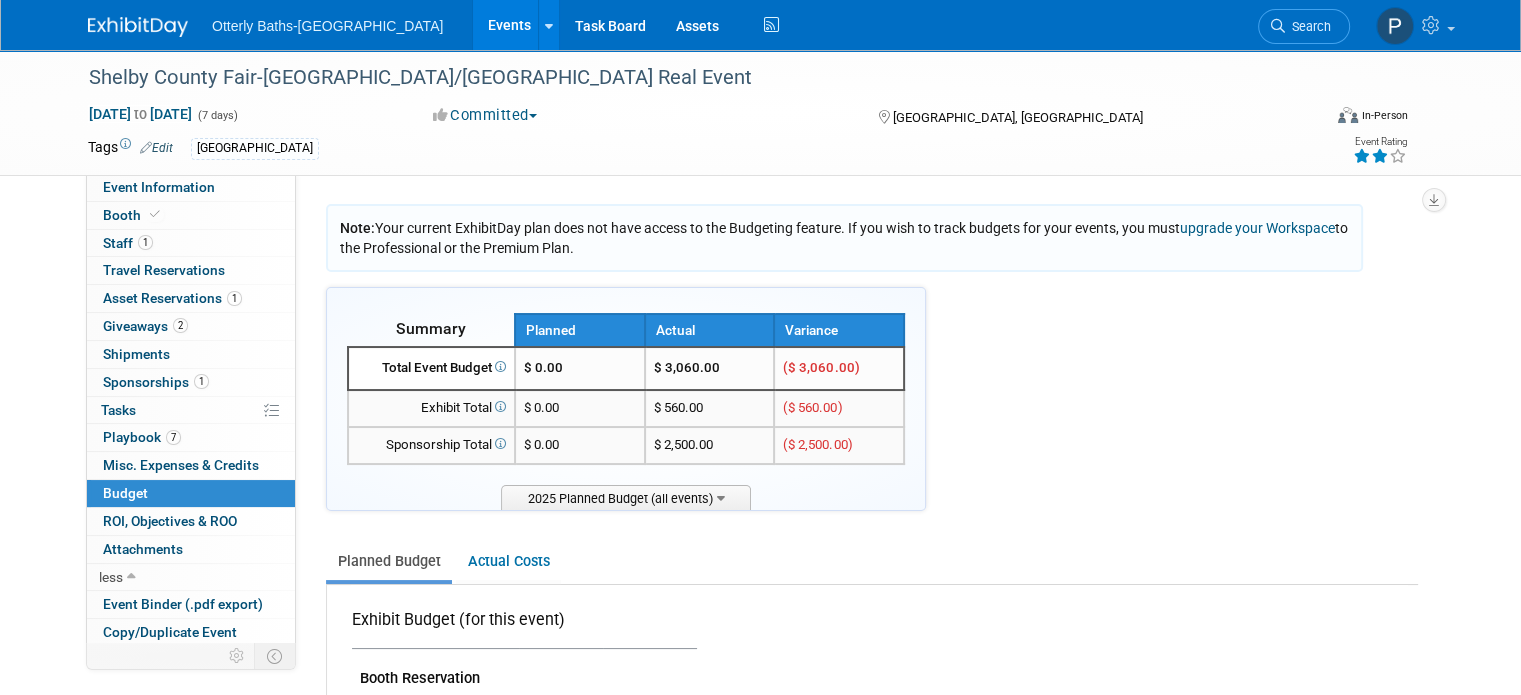 click on "$ 560.00" at bounding box center [710, 408] 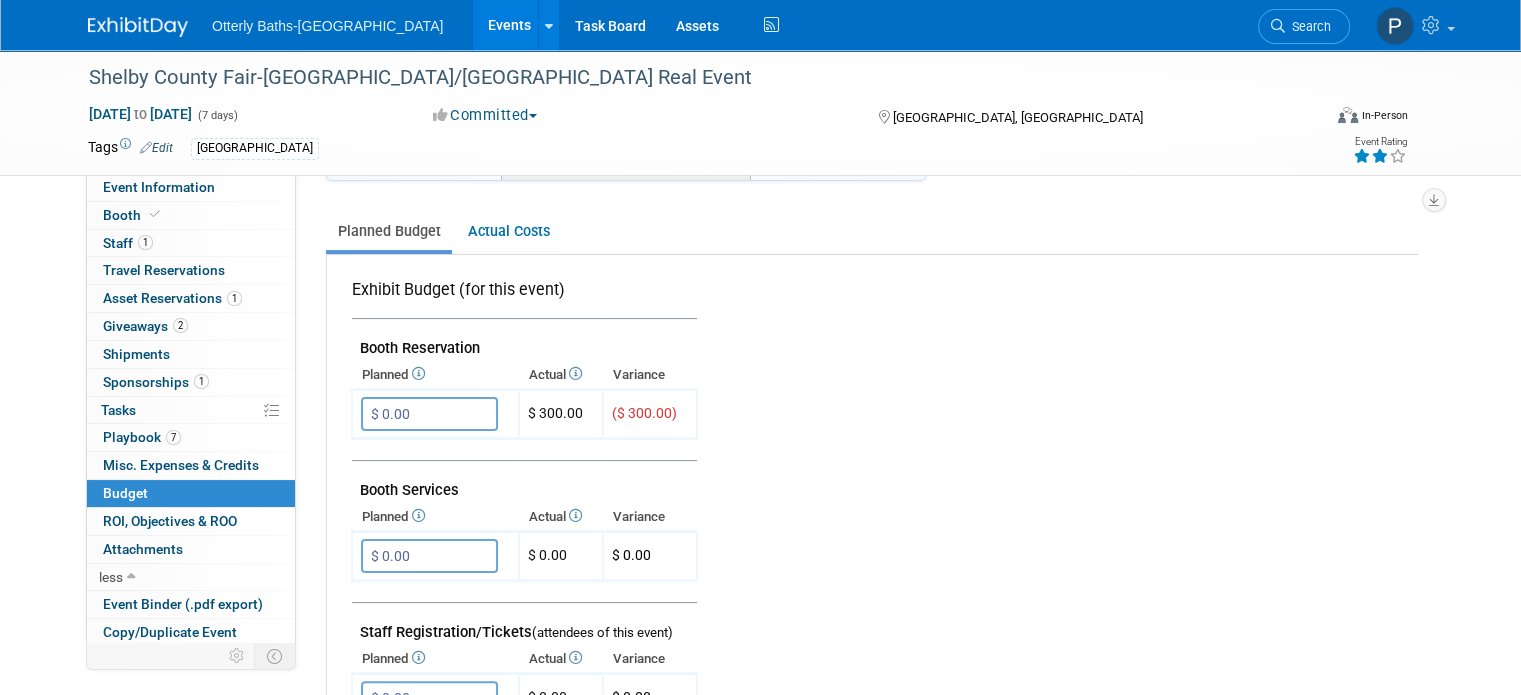 scroll, scrollTop: 331, scrollLeft: 0, axis: vertical 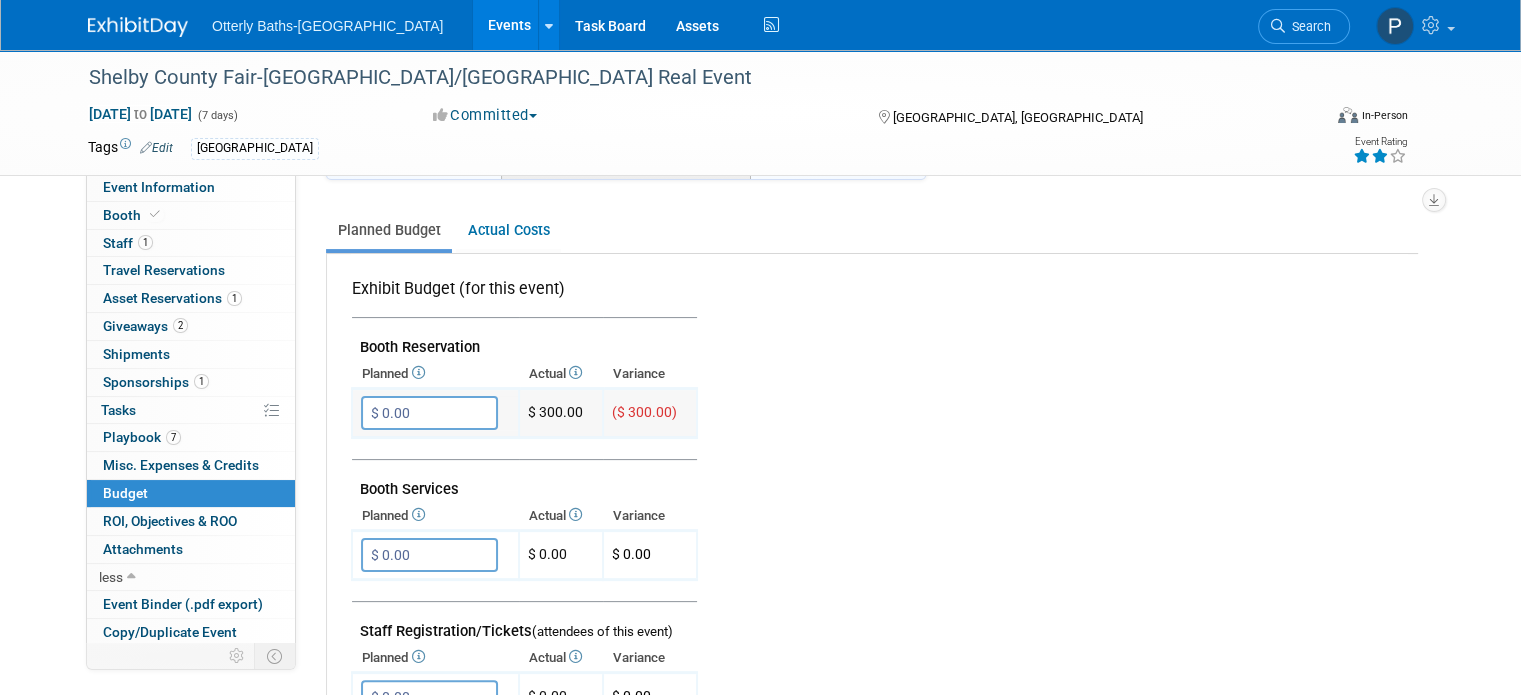 click on "$ 0.00" at bounding box center [429, 413] 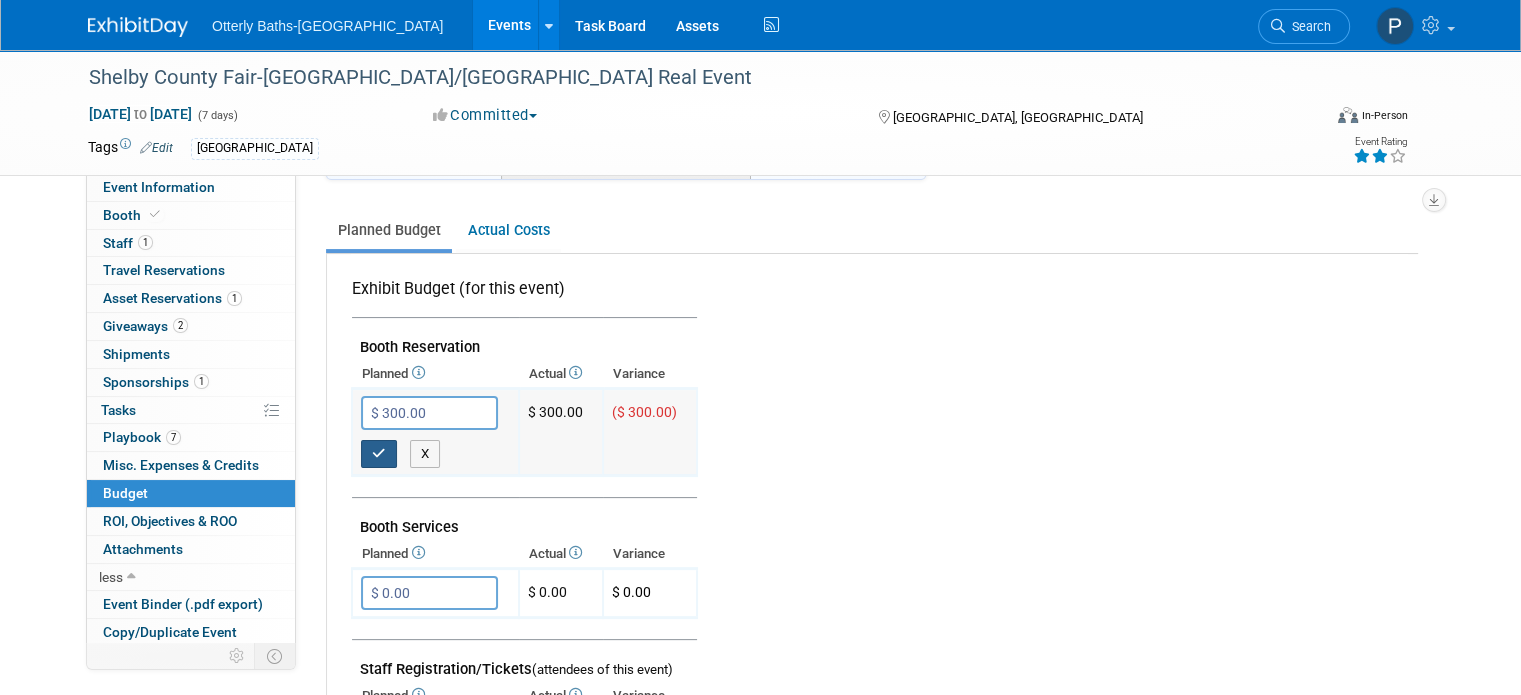 click at bounding box center (379, 454) 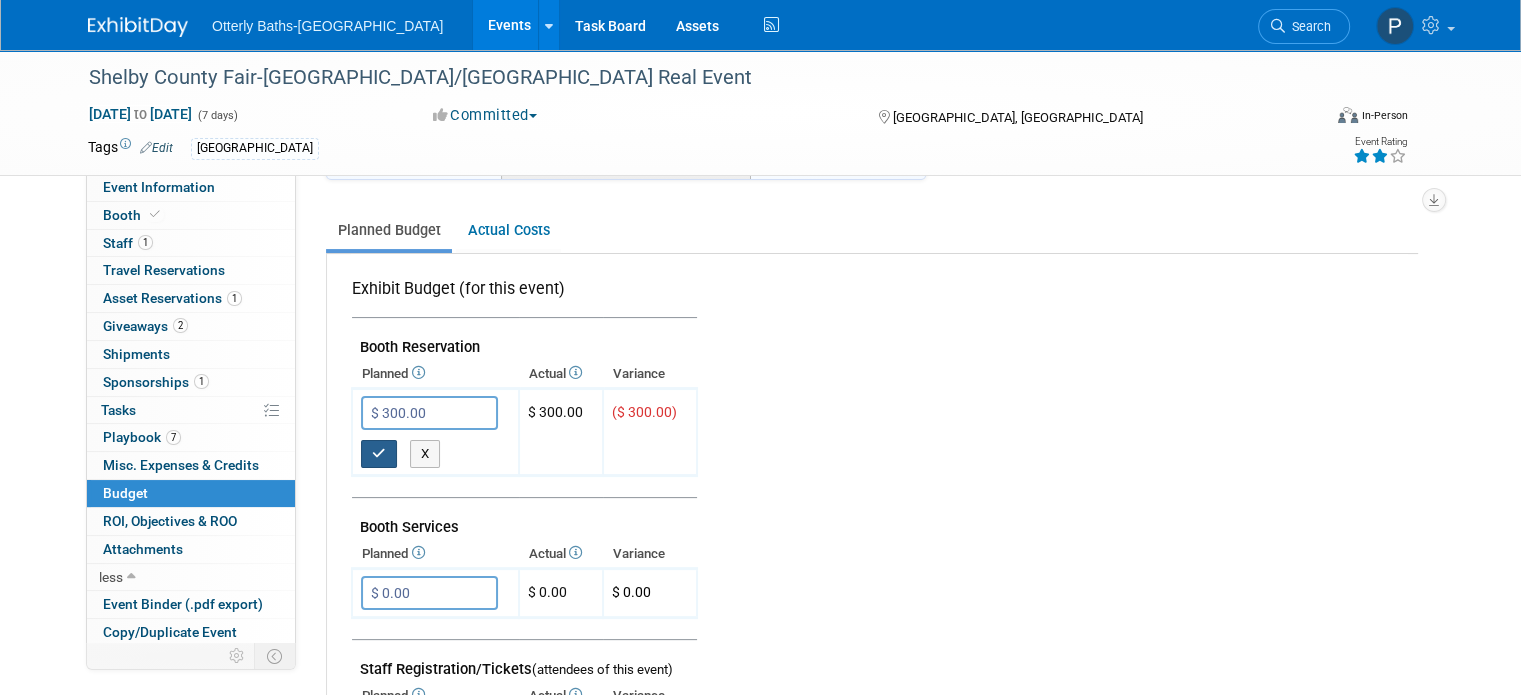 type on "$ 0.00" 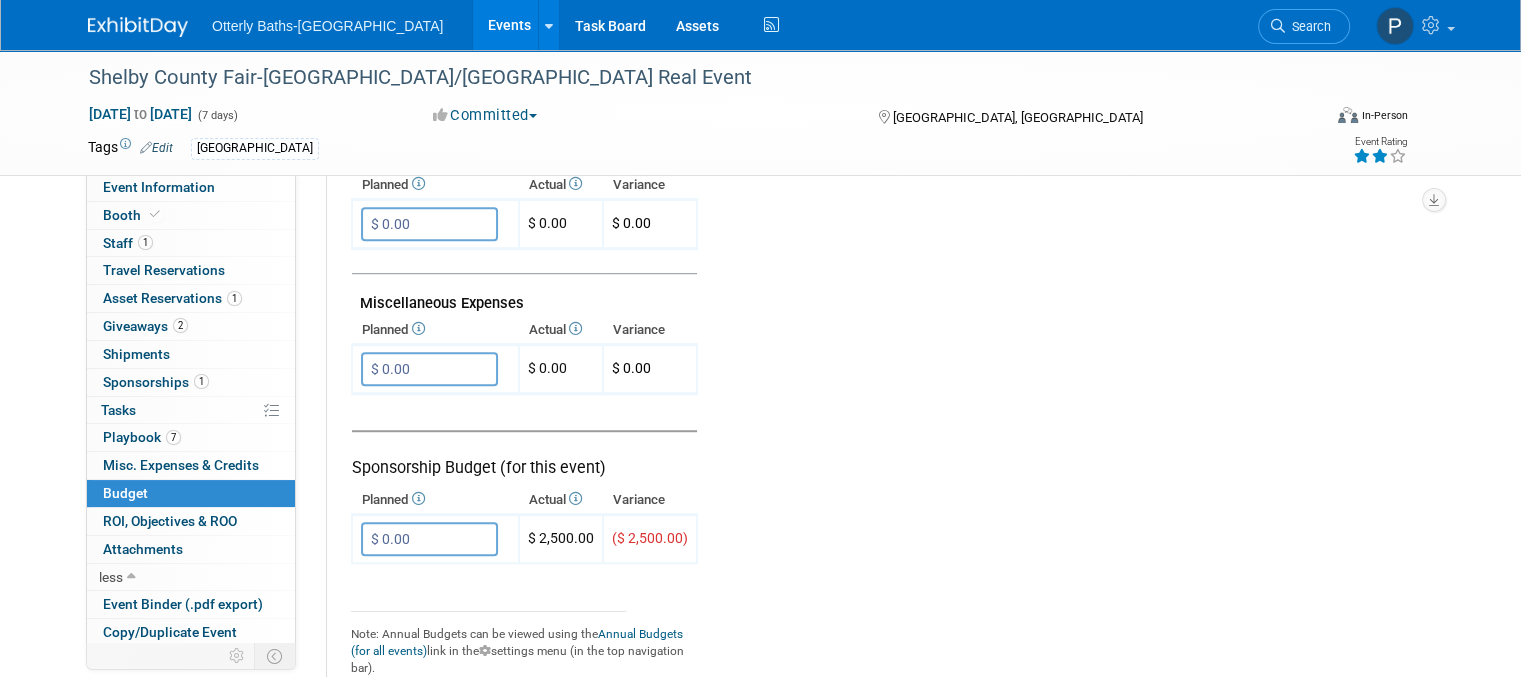 scroll, scrollTop: 1239, scrollLeft: 0, axis: vertical 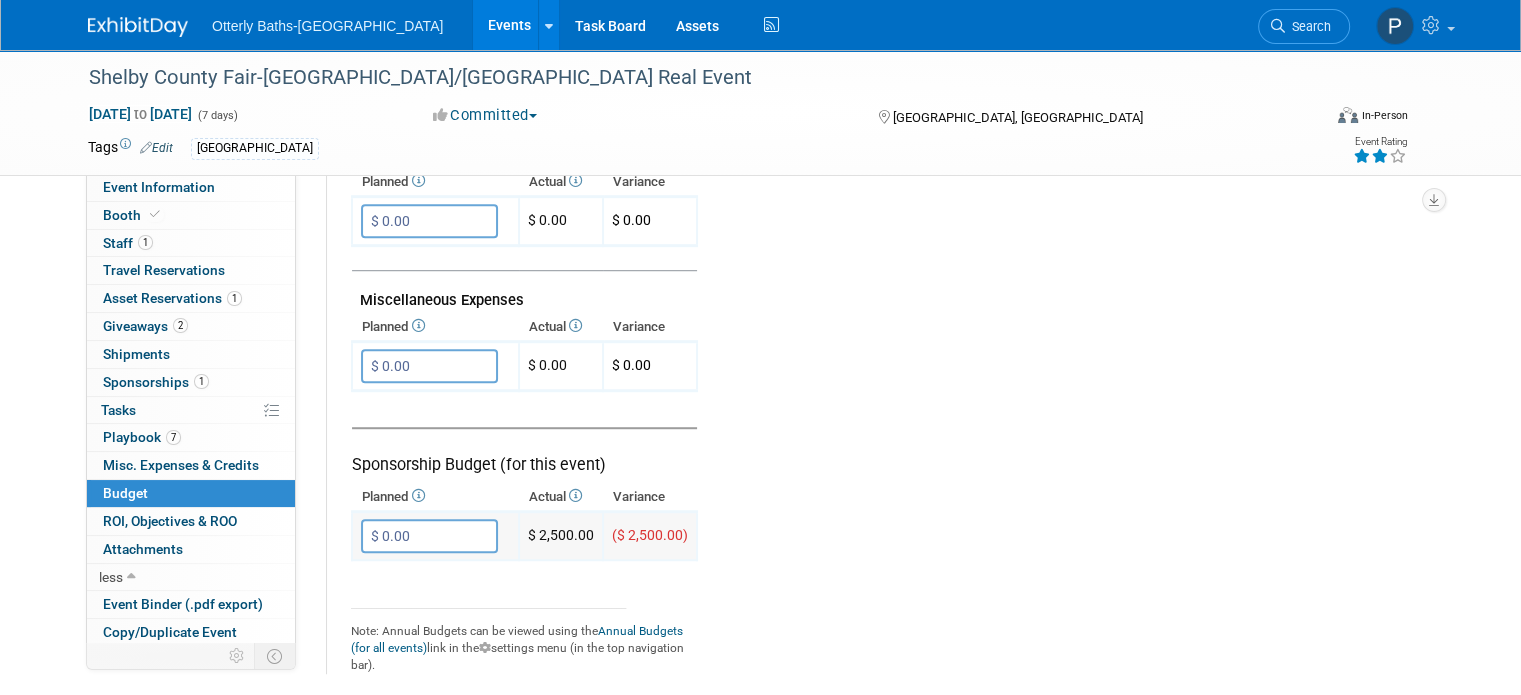 click on "$ 0.00" at bounding box center [429, 536] 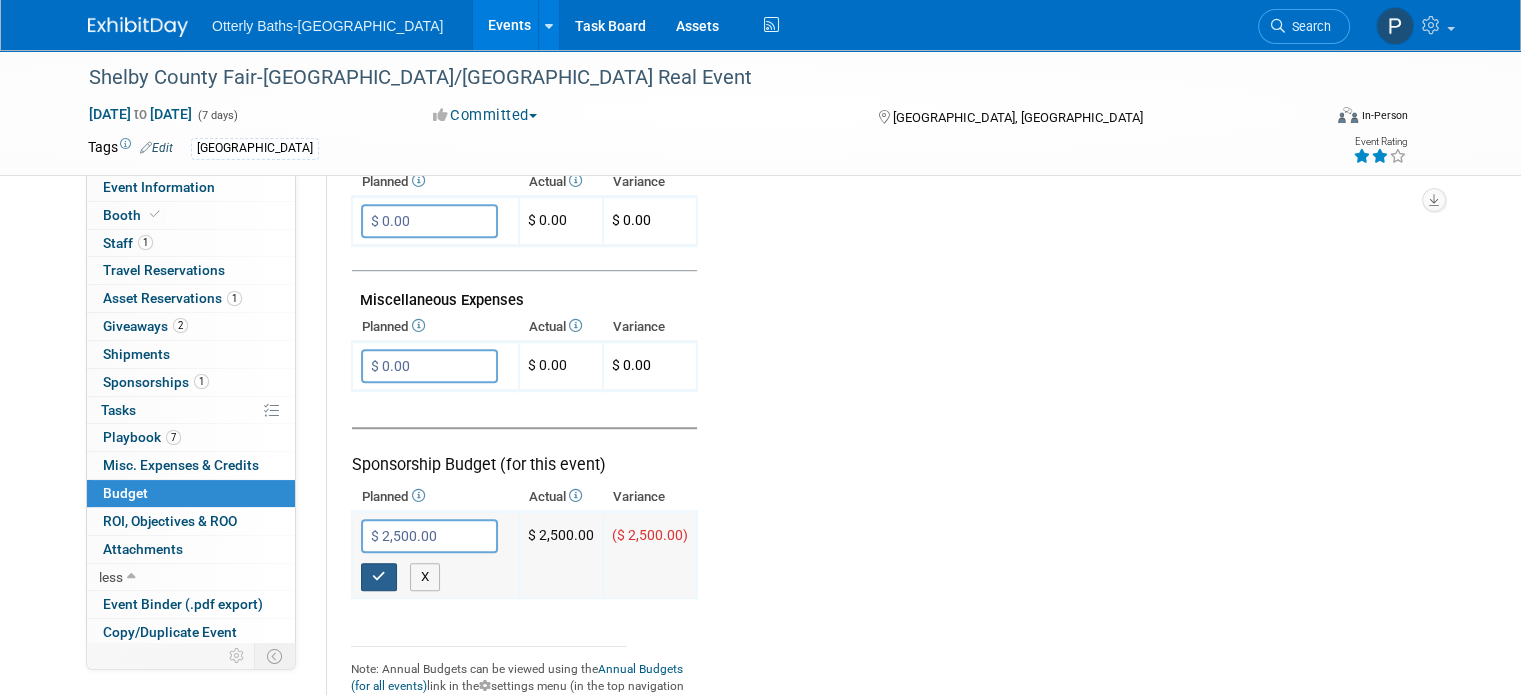click at bounding box center (379, 576) 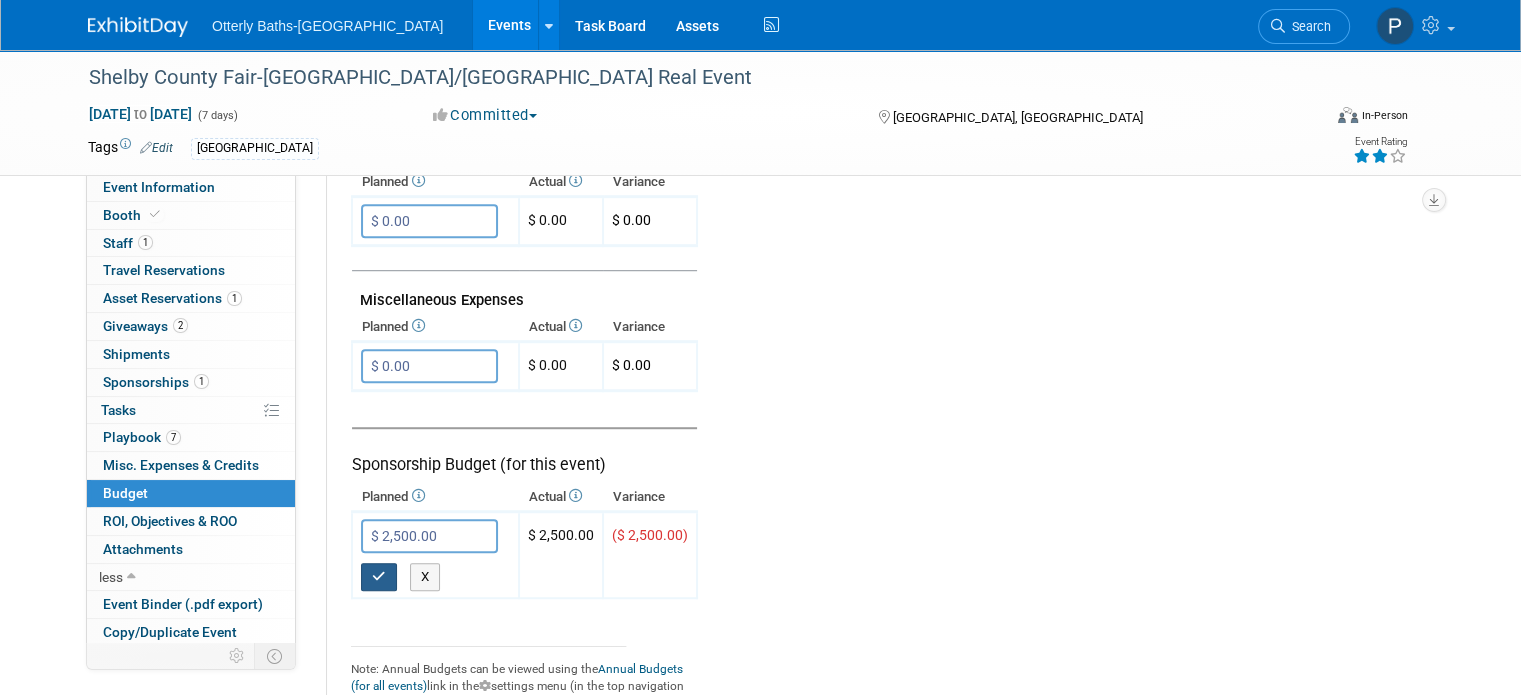 type on "$ 0.00" 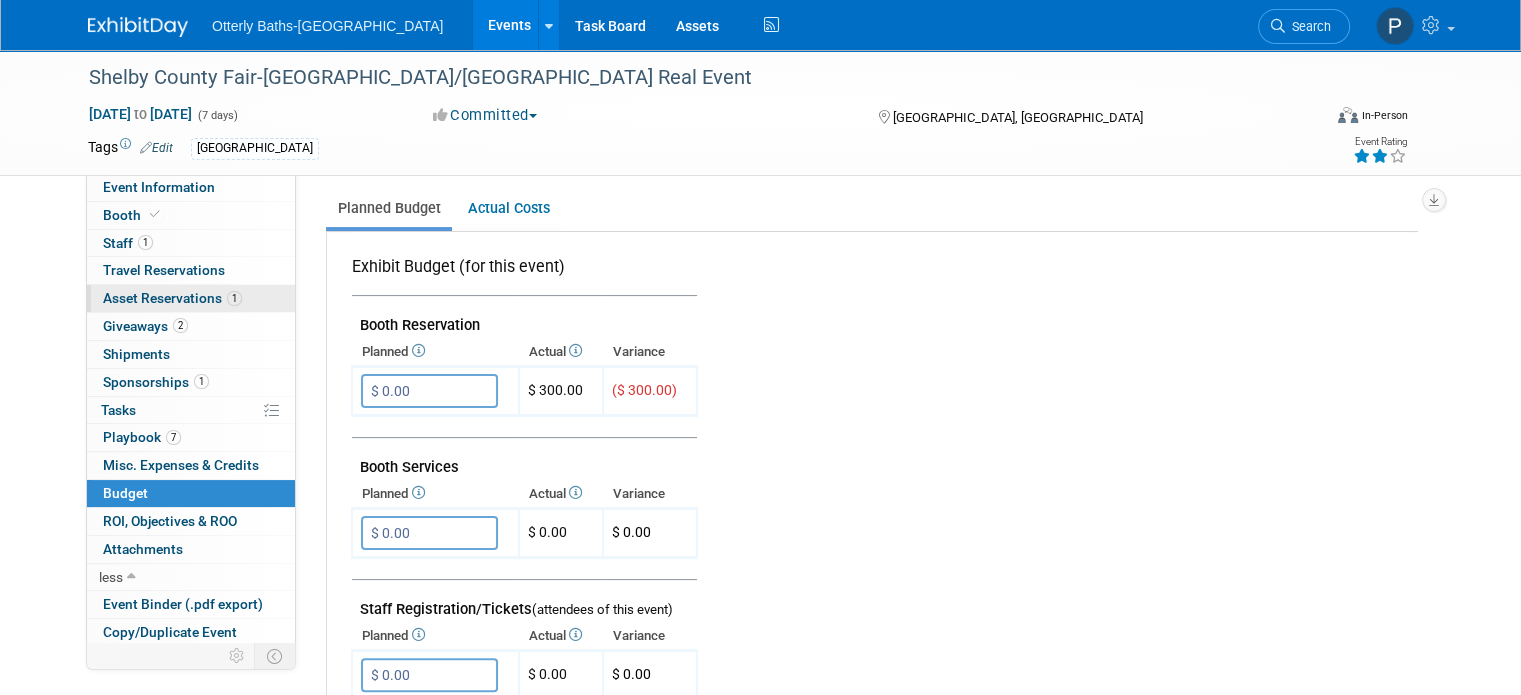 scroll, scrollTop: 0, scrollLeft: 0, axis: both 